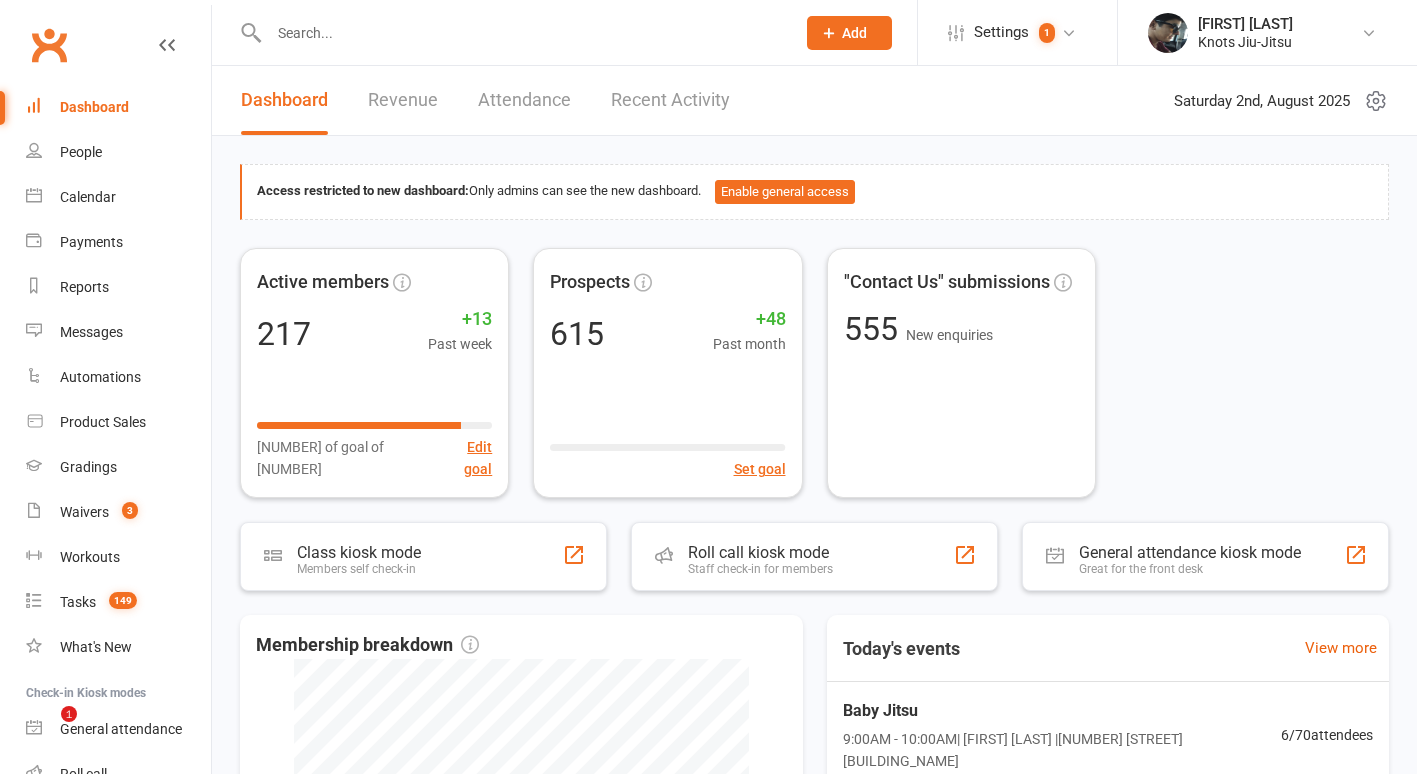 scroll, scrollTop: 0, scrollLeft: 0, axis: both 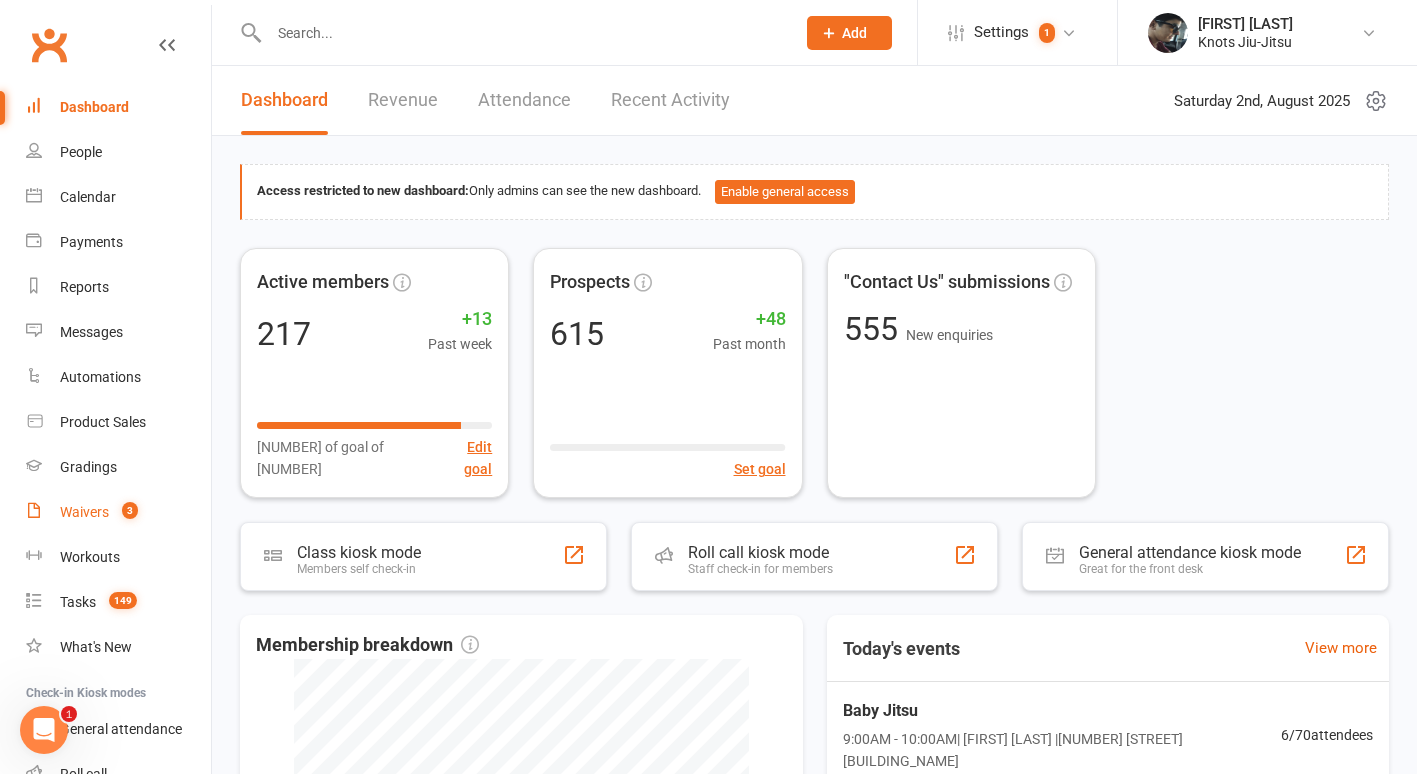 click on "Waivers" at bounding box center (84, 512) 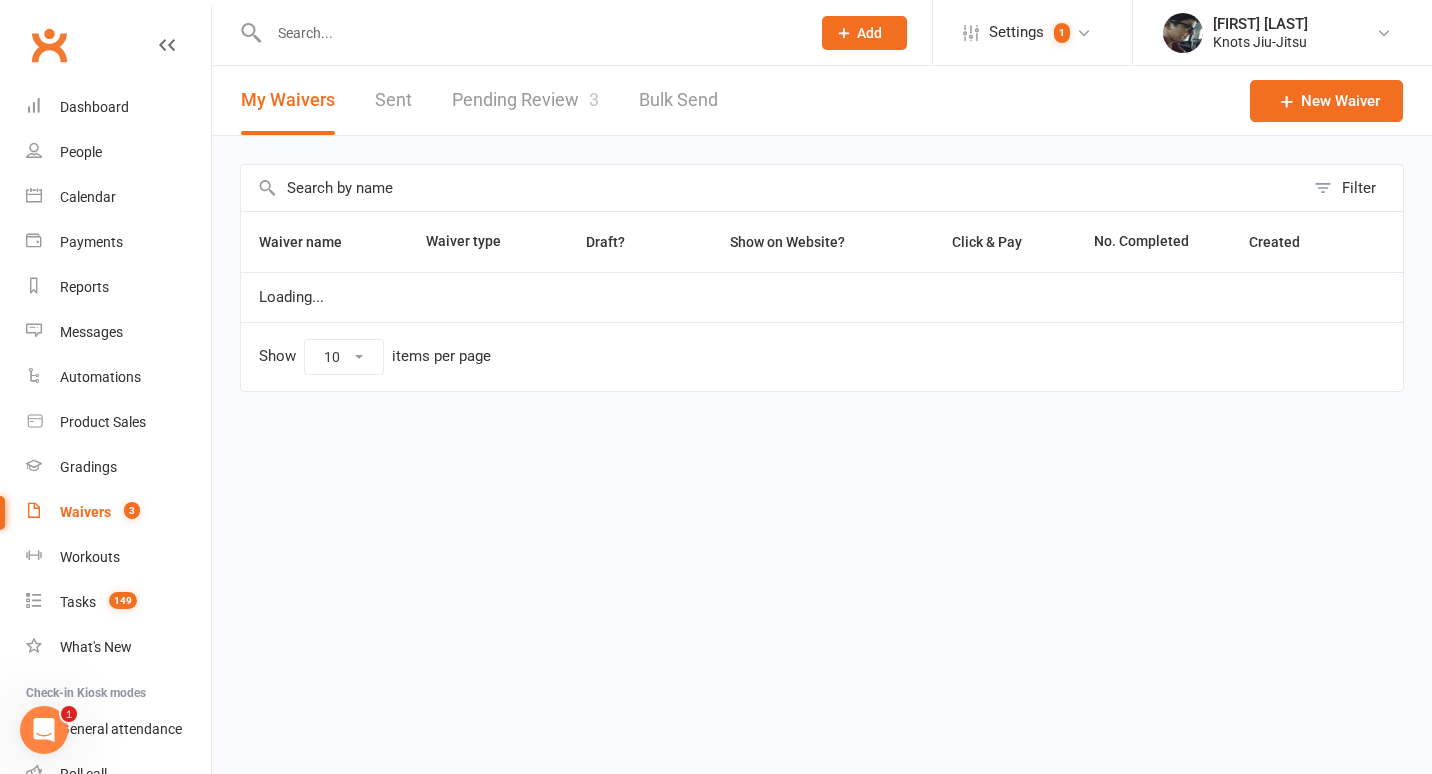 select on "100" 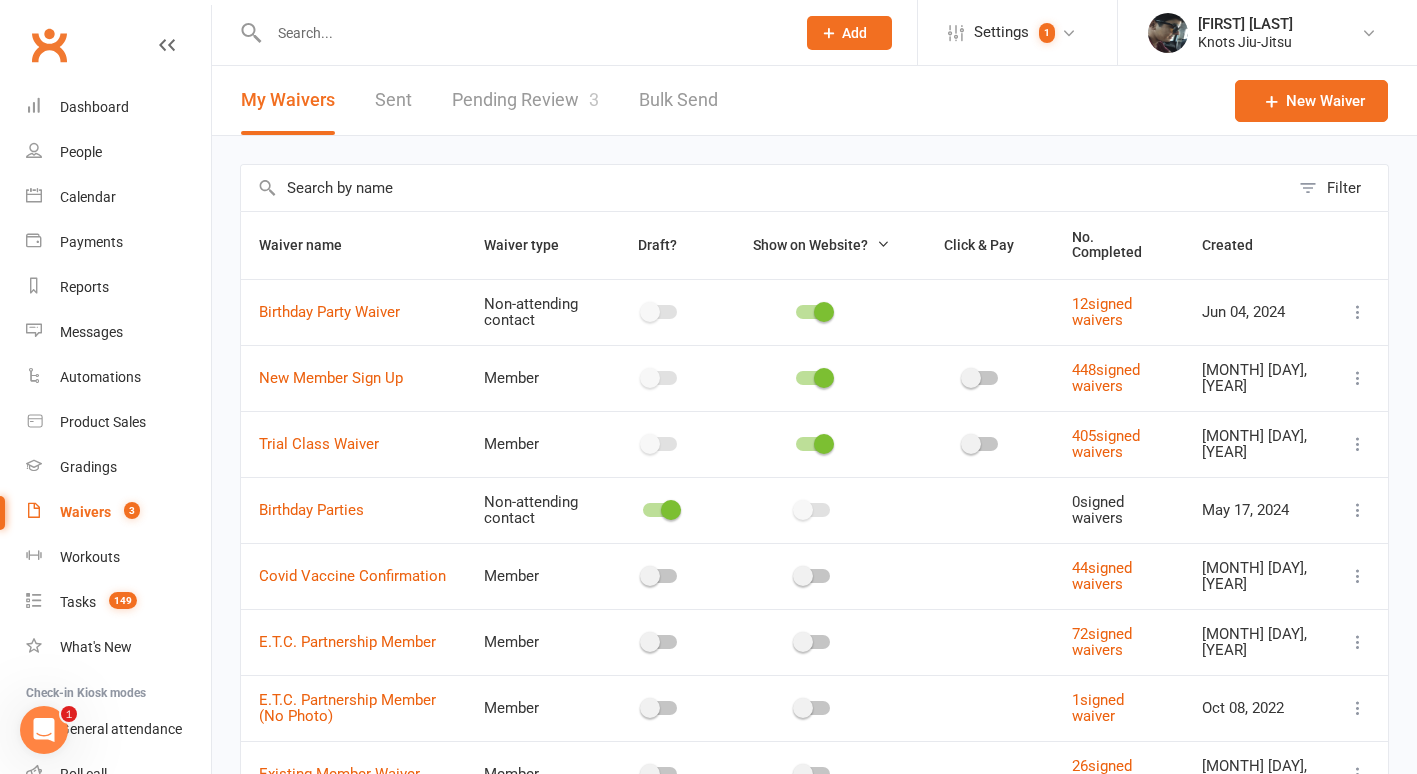 click on "Pending Review 3" at bounding box center (525, 100) 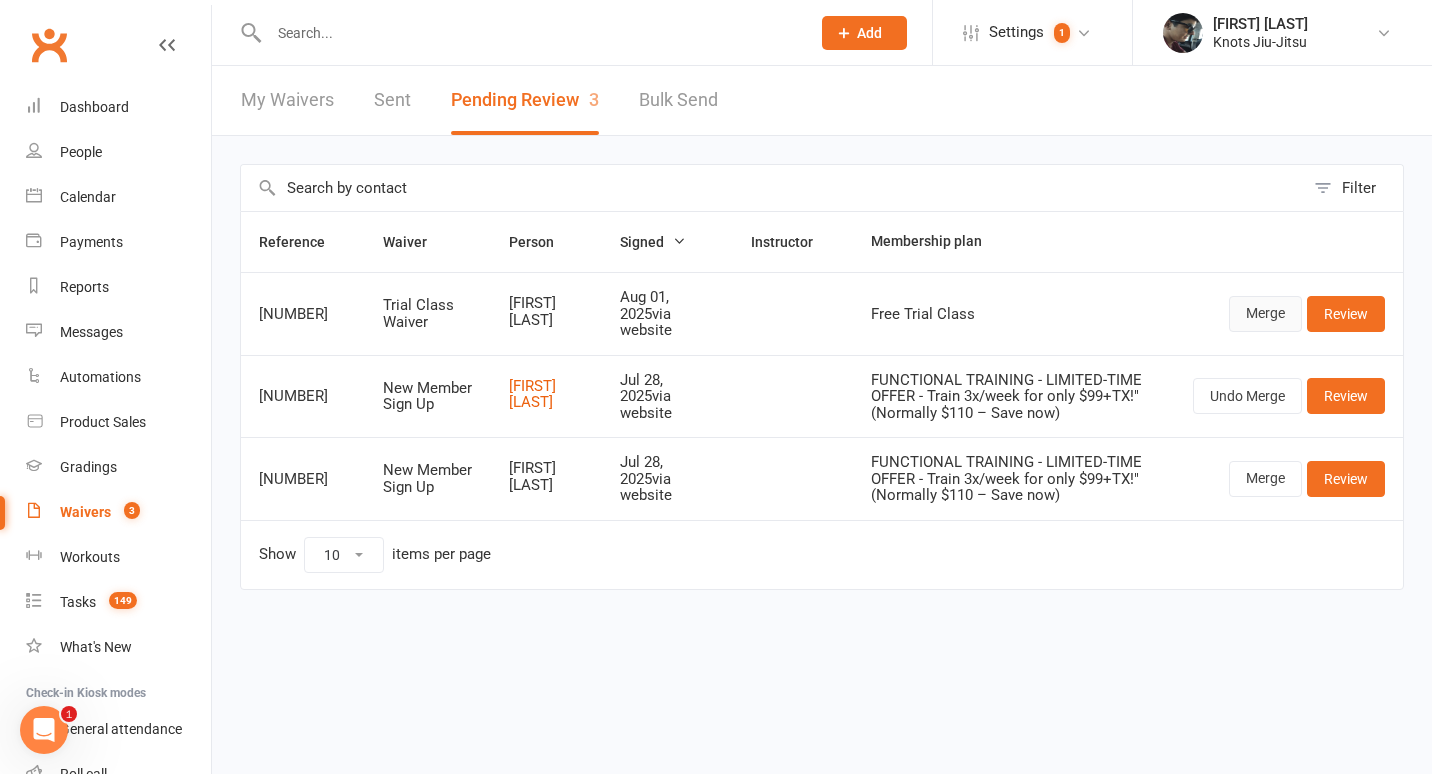 click on "Merge" at bounding box center [1265, 314] 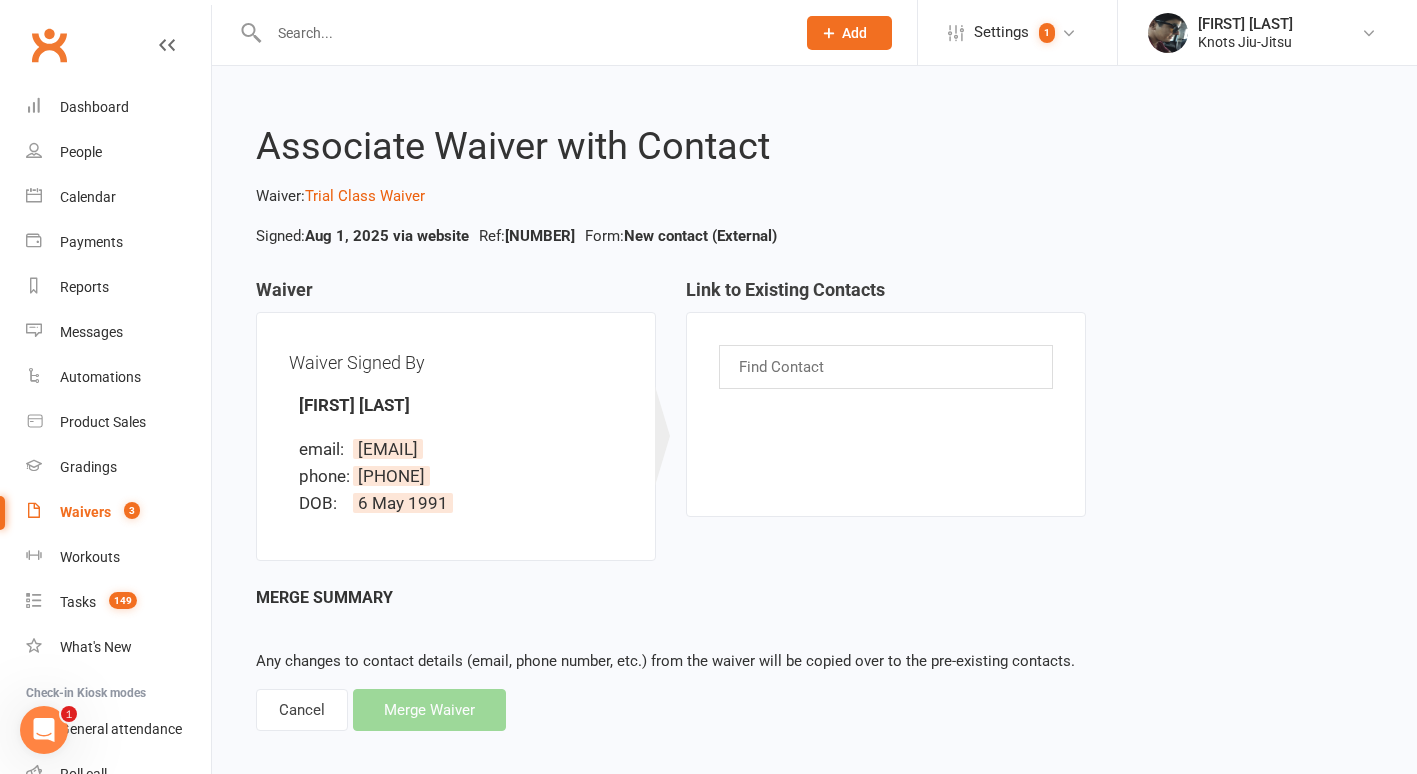 click on "Merge Summary Any changes to contact details (email, phone number, etc.) from the waiver will be copied over to the pre-existing contacts. Cancel Merge Waiver" at bounding box center (814, 658) 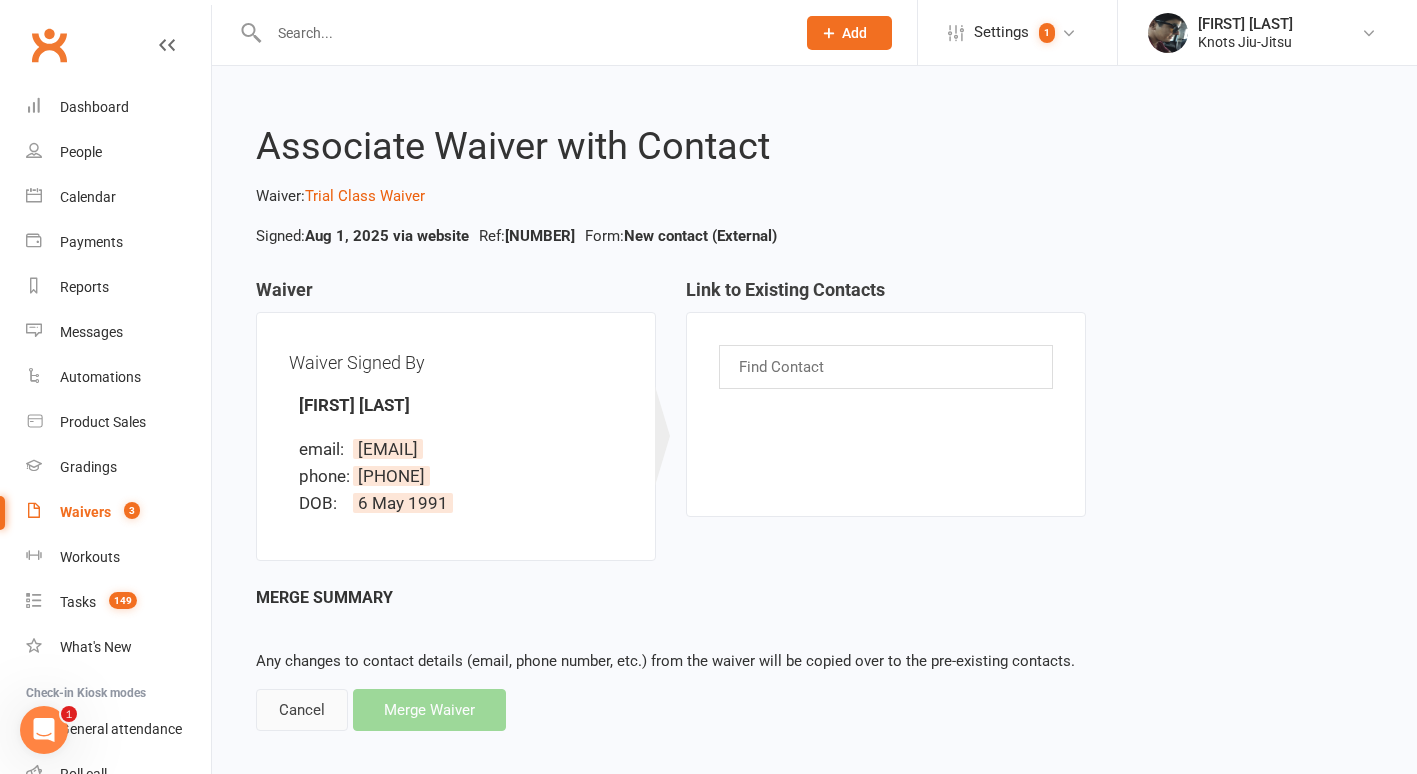 click on "Cancel" at bounding box center (302, 710) 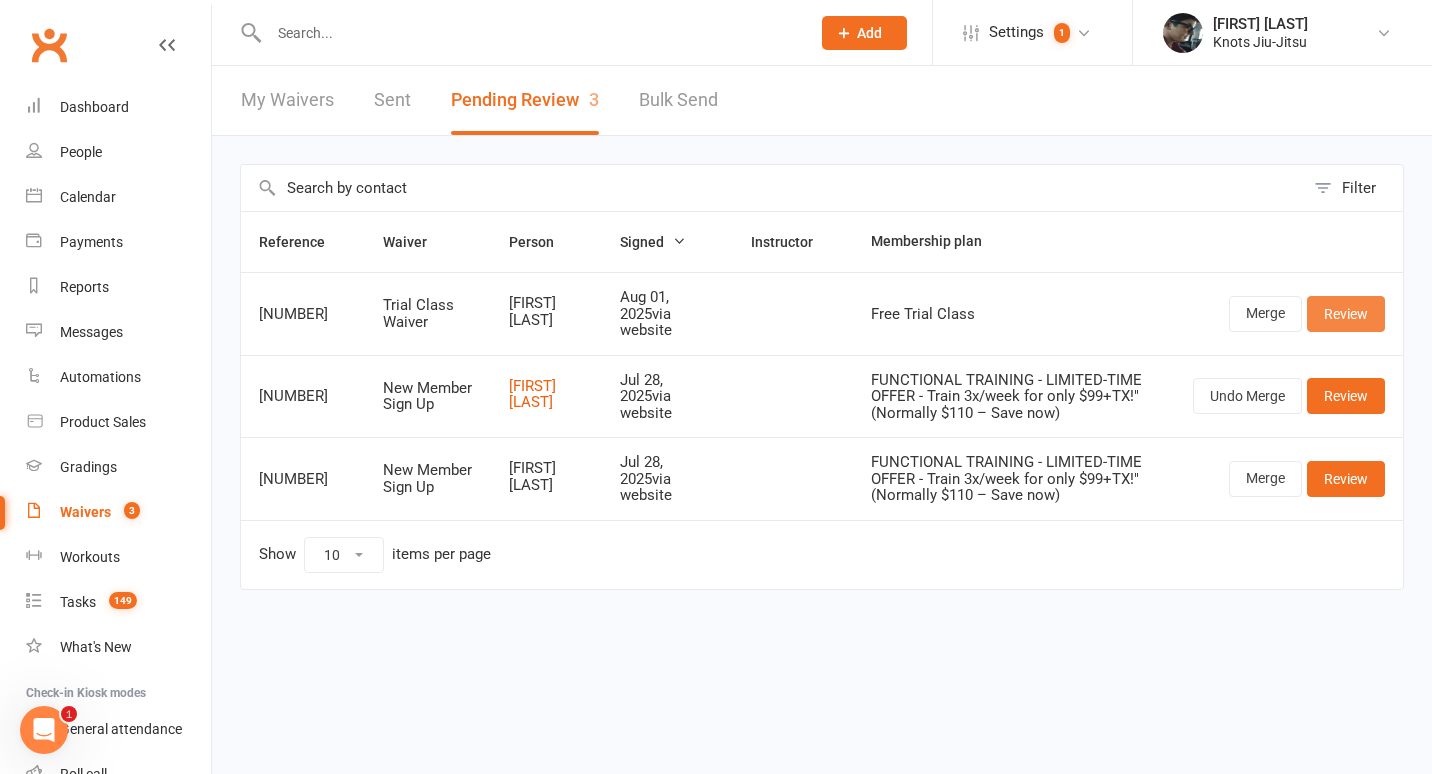click on "Review" at bounding box center [1346, 314] 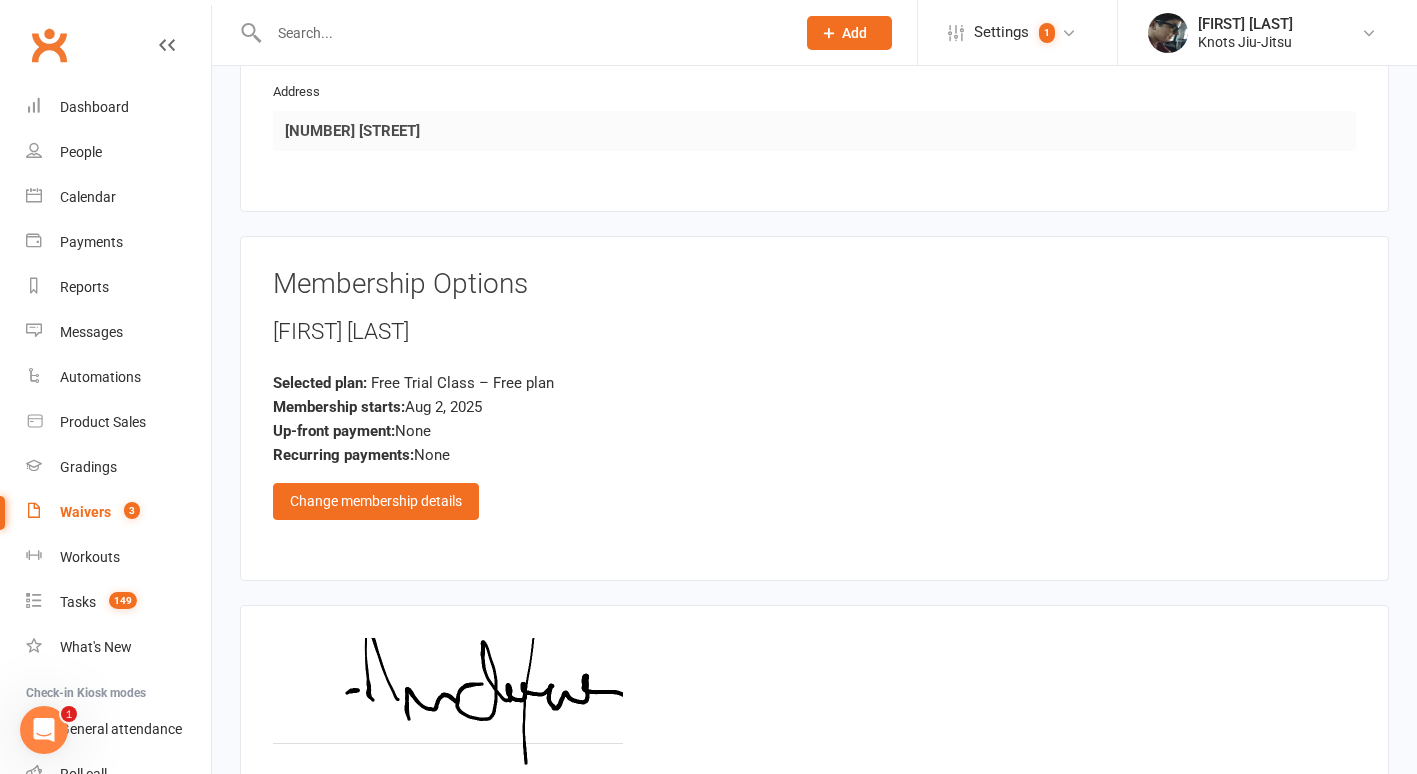 scroll, scrollTop: 1398, scrollLeft: 0, axis: vertical 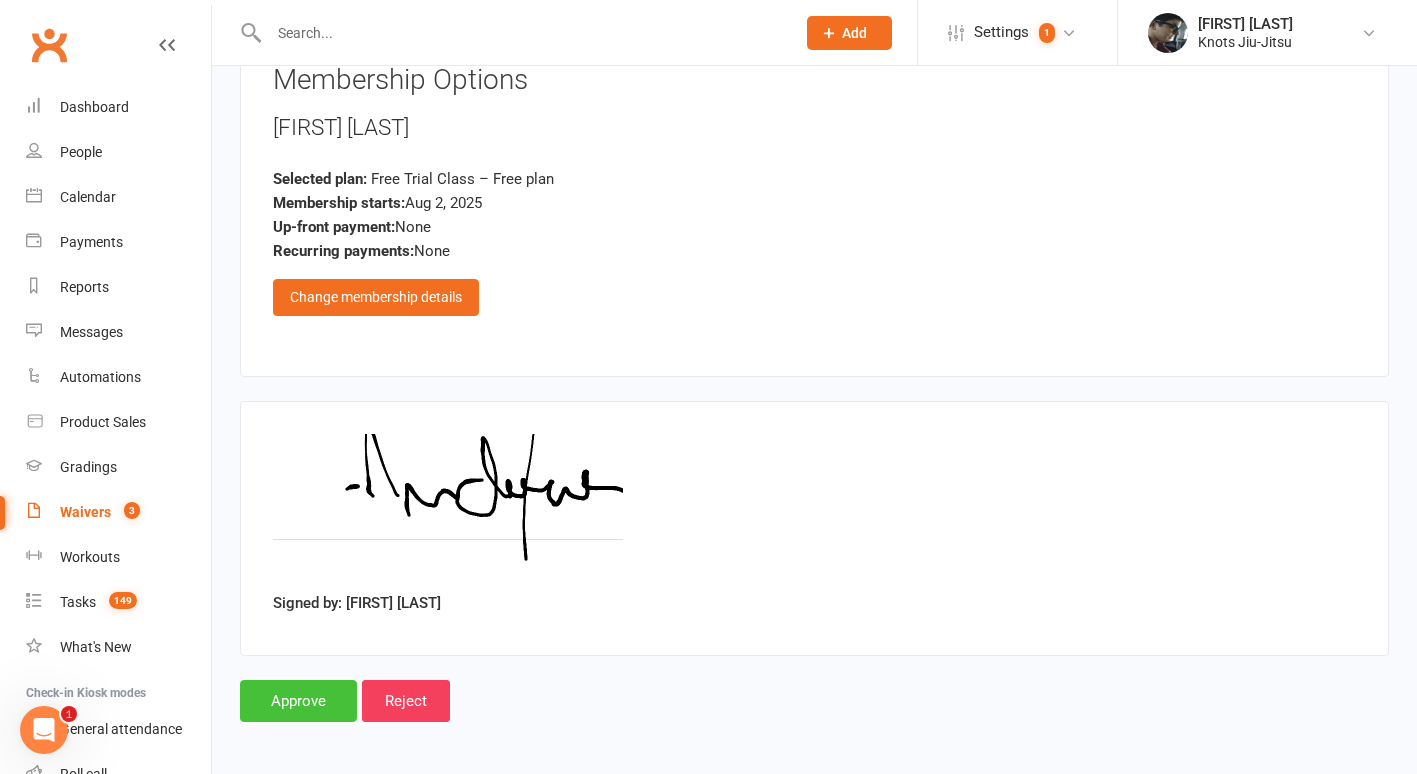 click on "Approve" at bounding box center [298, 701] 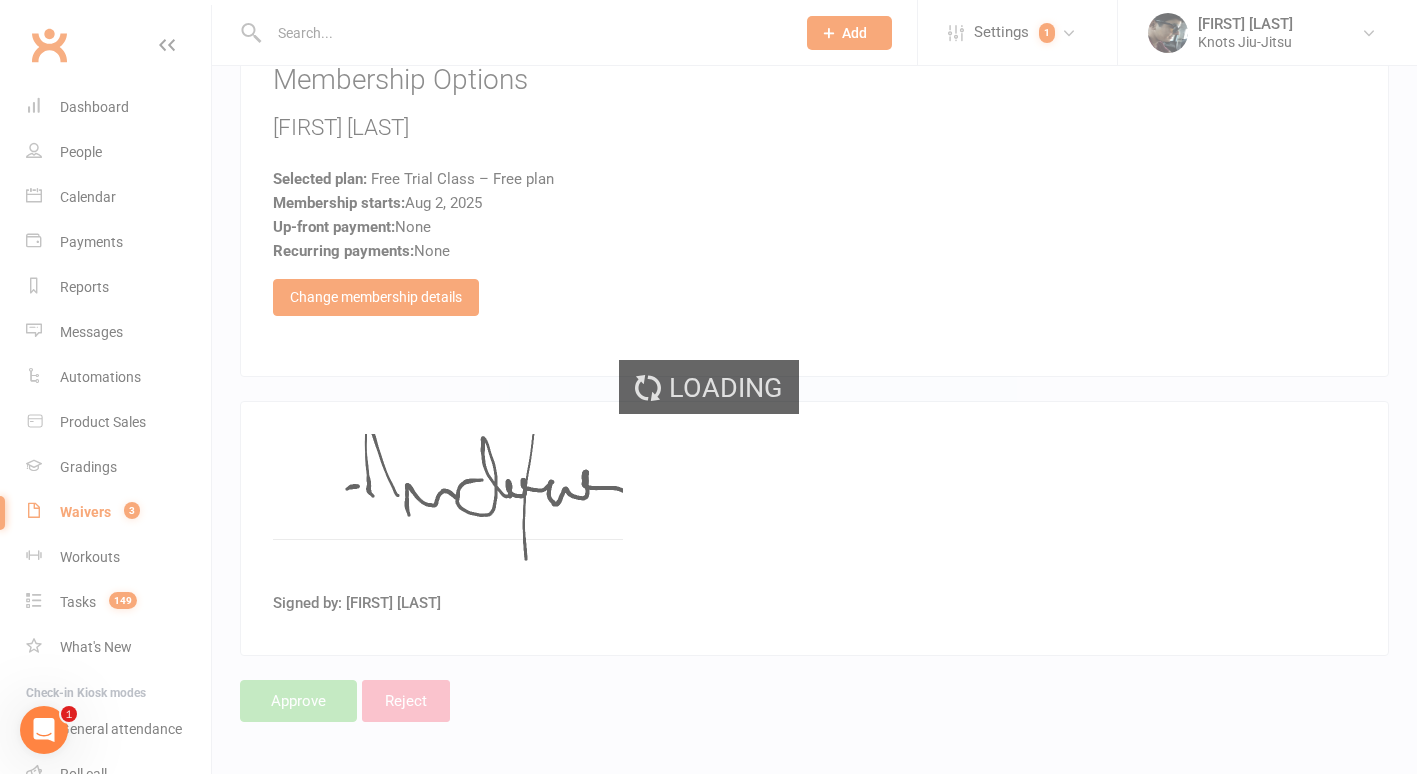 scroll, scrollTop: 0, scrollLeft: 0, axis: both 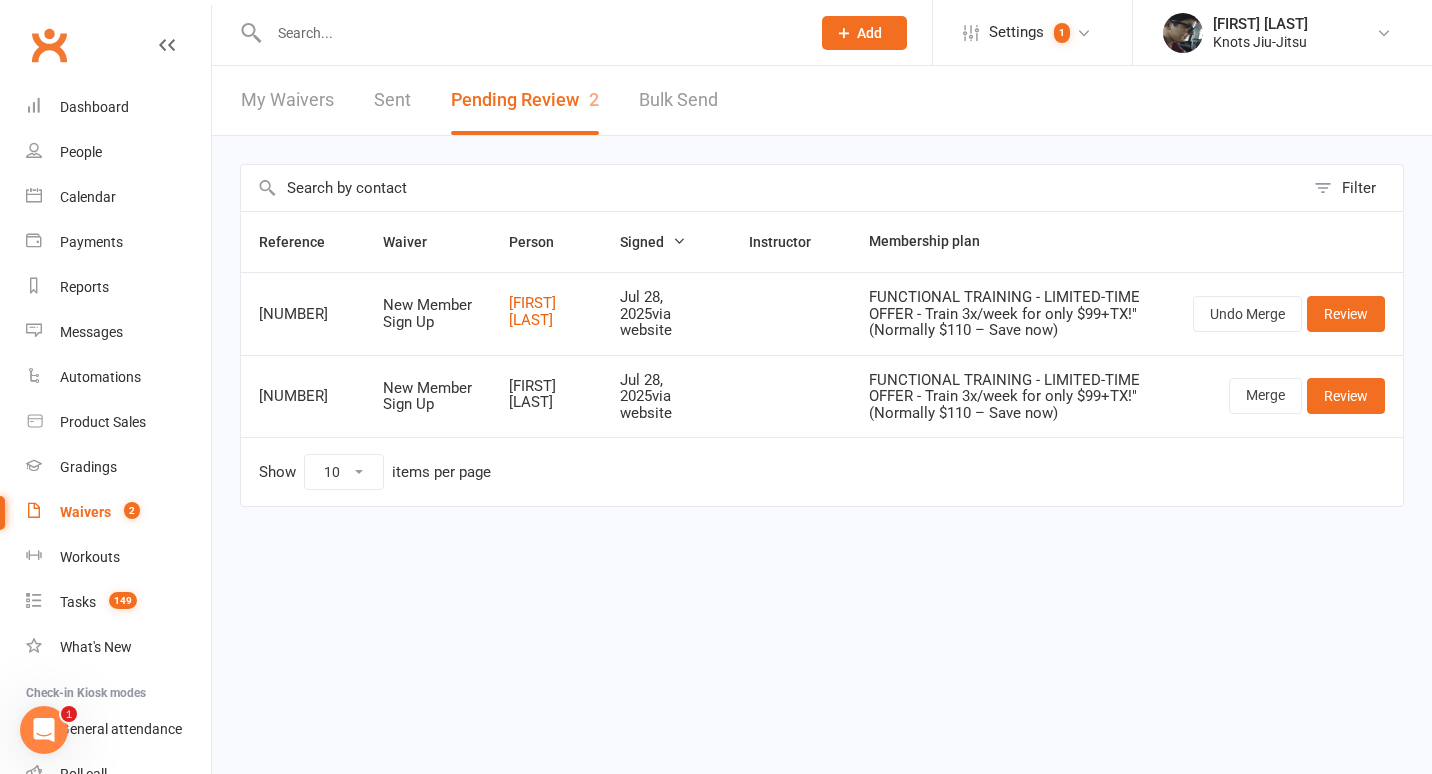 click at bounding box center [529, 33] 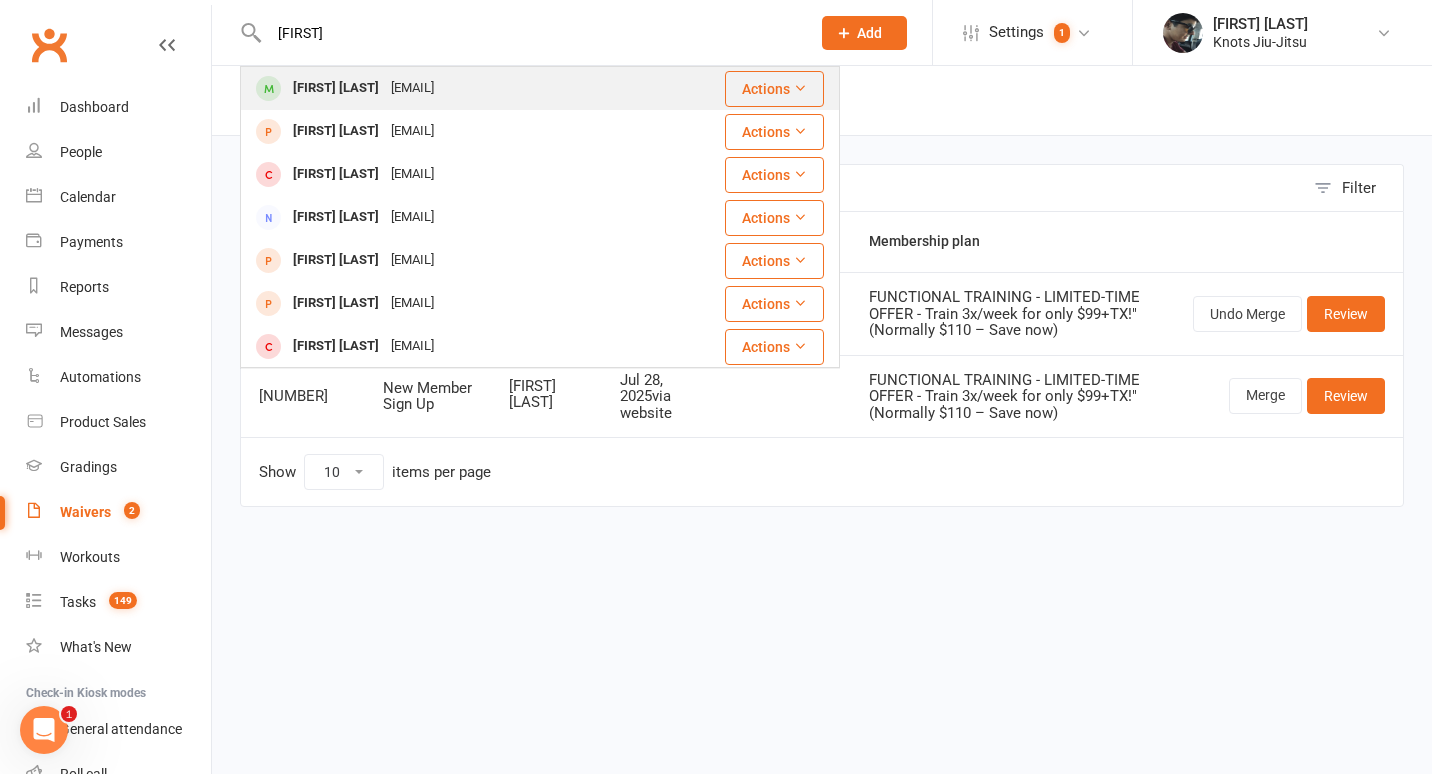 type on "[FIRST]" 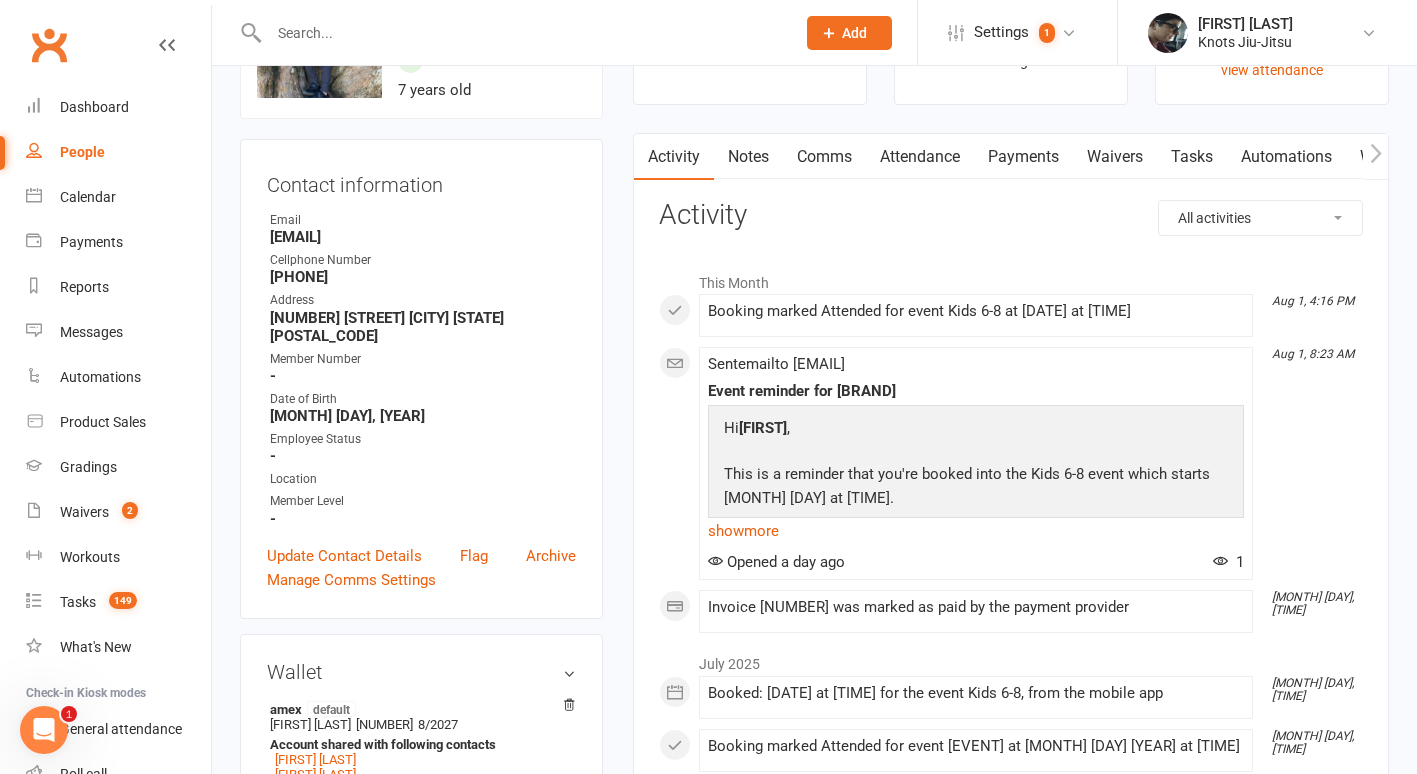 scroll, scrollTop: 124, scrollLeft: 0, axis: vertical 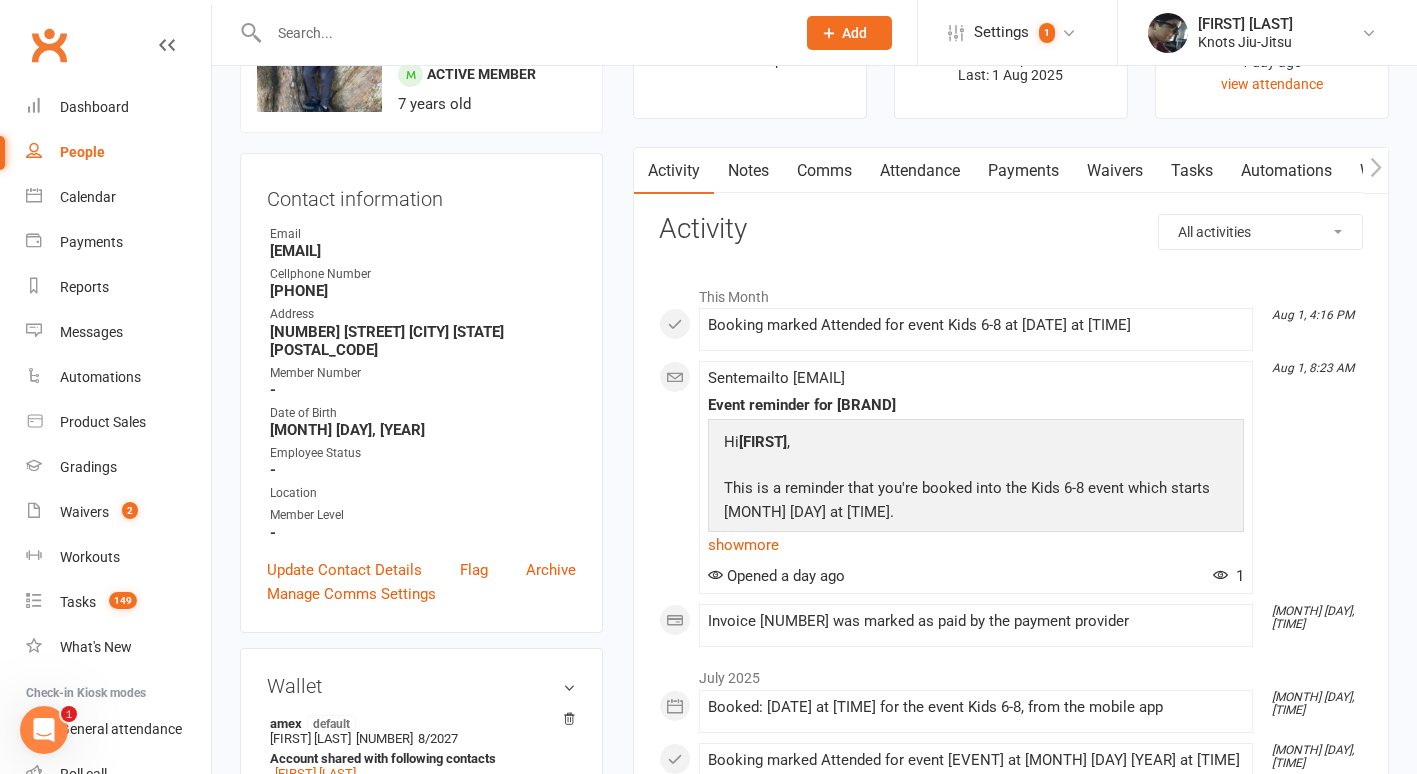 click on "Payments" at bounding box center [1023, 171] 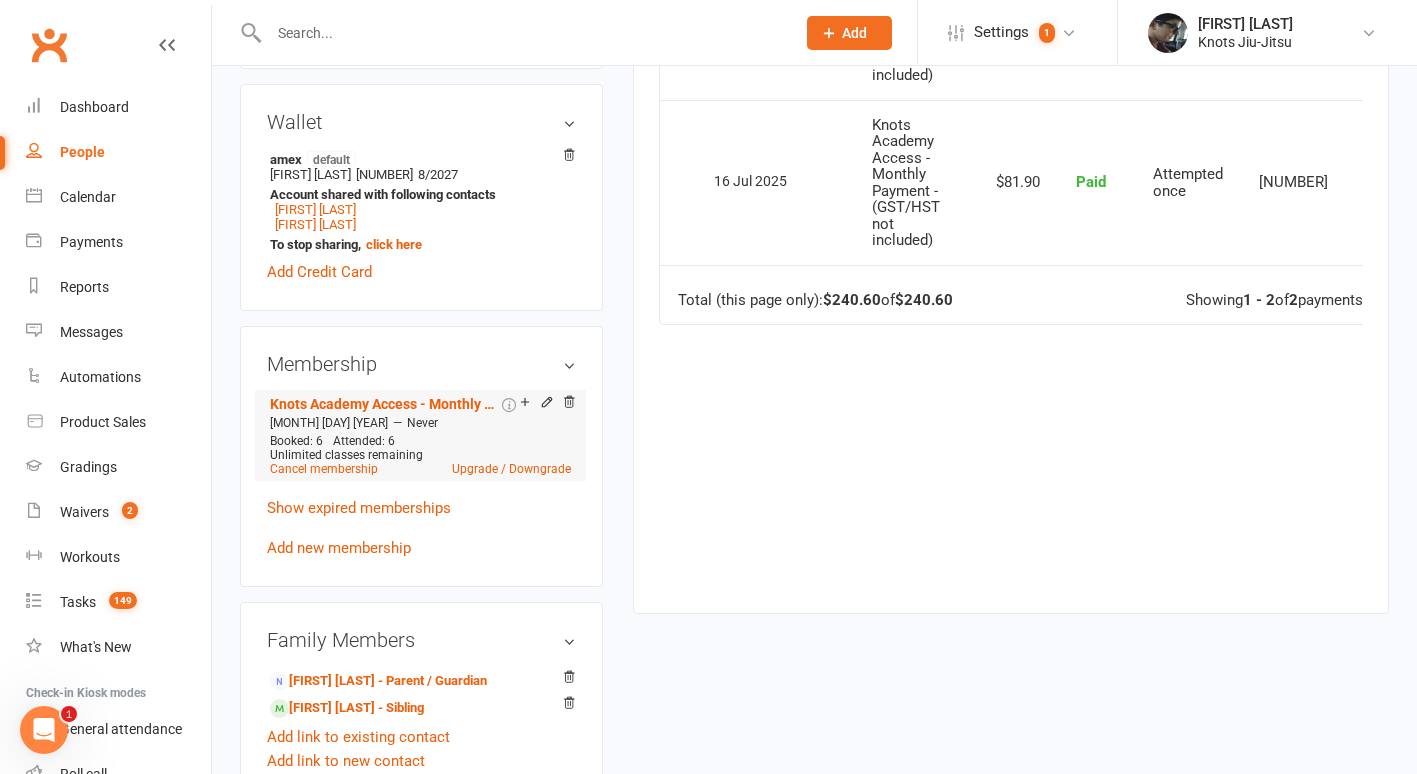 scroll, scrollTop: 700, scrollLeft: 0, axis: vertical 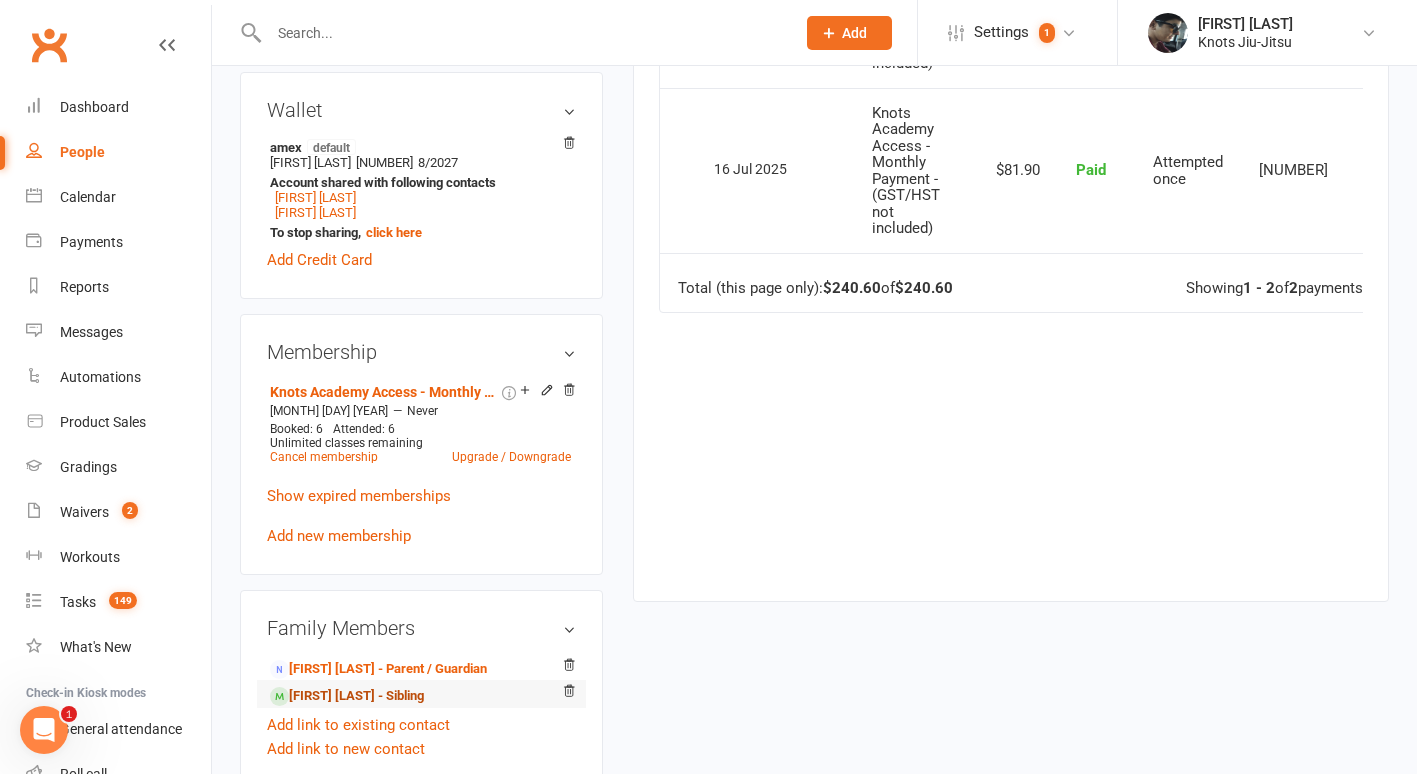 click on "[FIRST] [LAST] - Sibling" at bounding box center (347, 696) 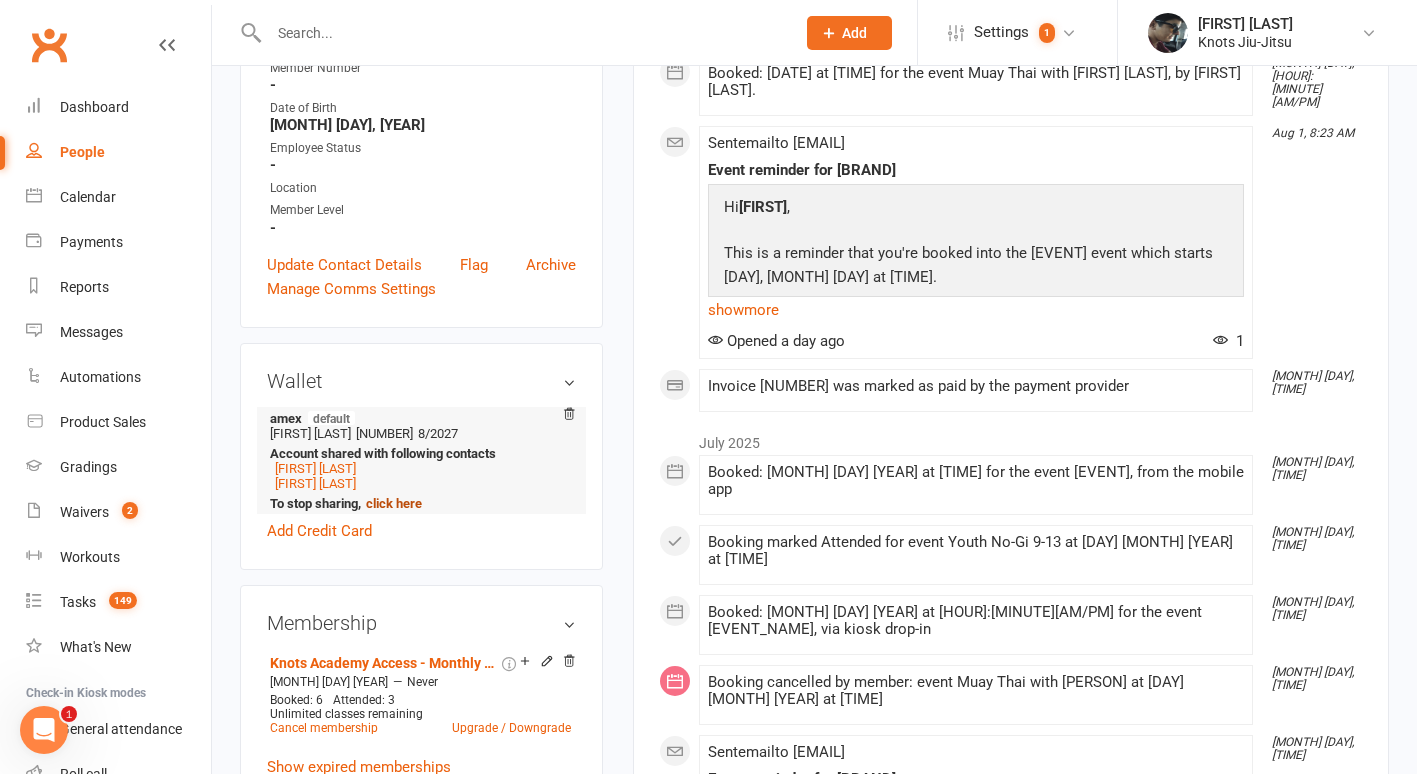 scroll, scrollTop: 743, scrollLeft: 0, axis: vertical 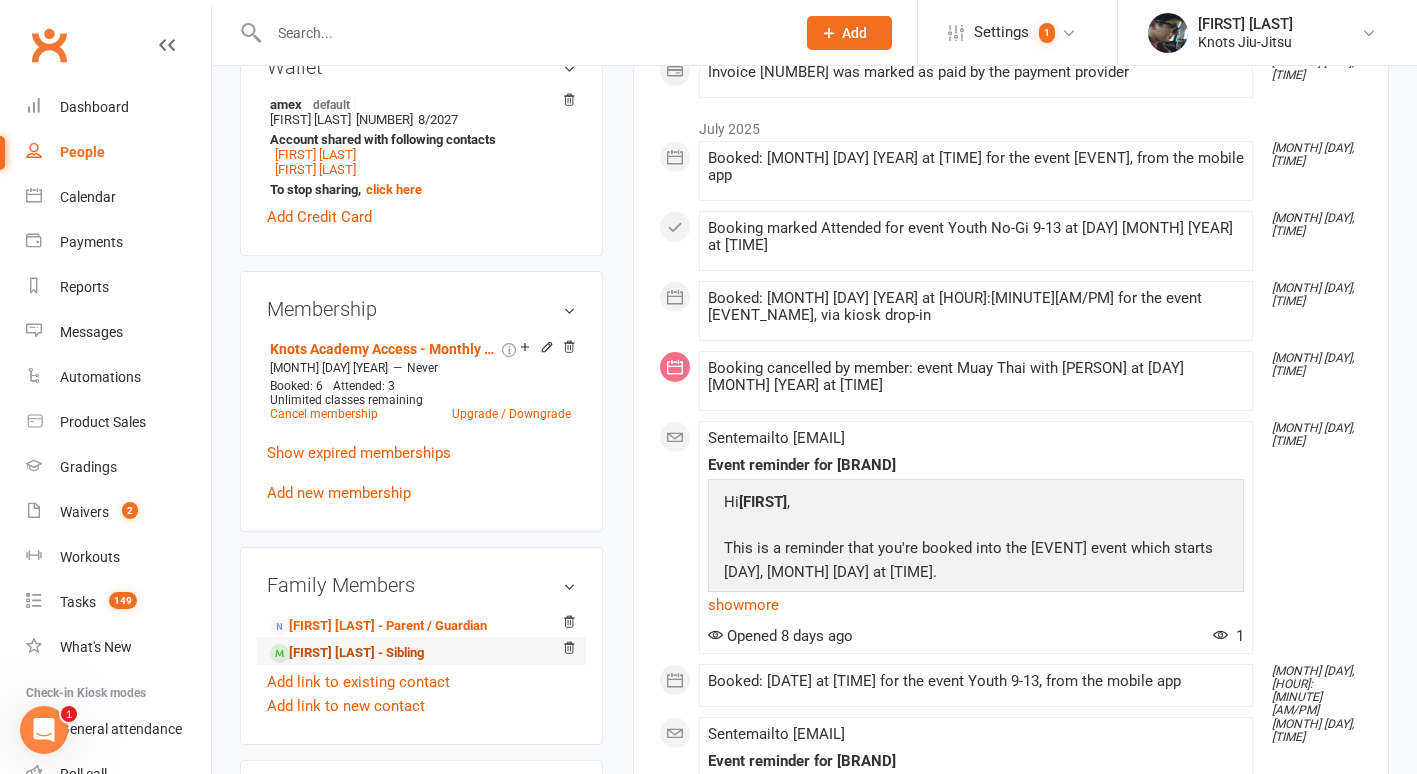 click on "[FIRST] [LAST] - Sibling" at bounding box center (347, 653) 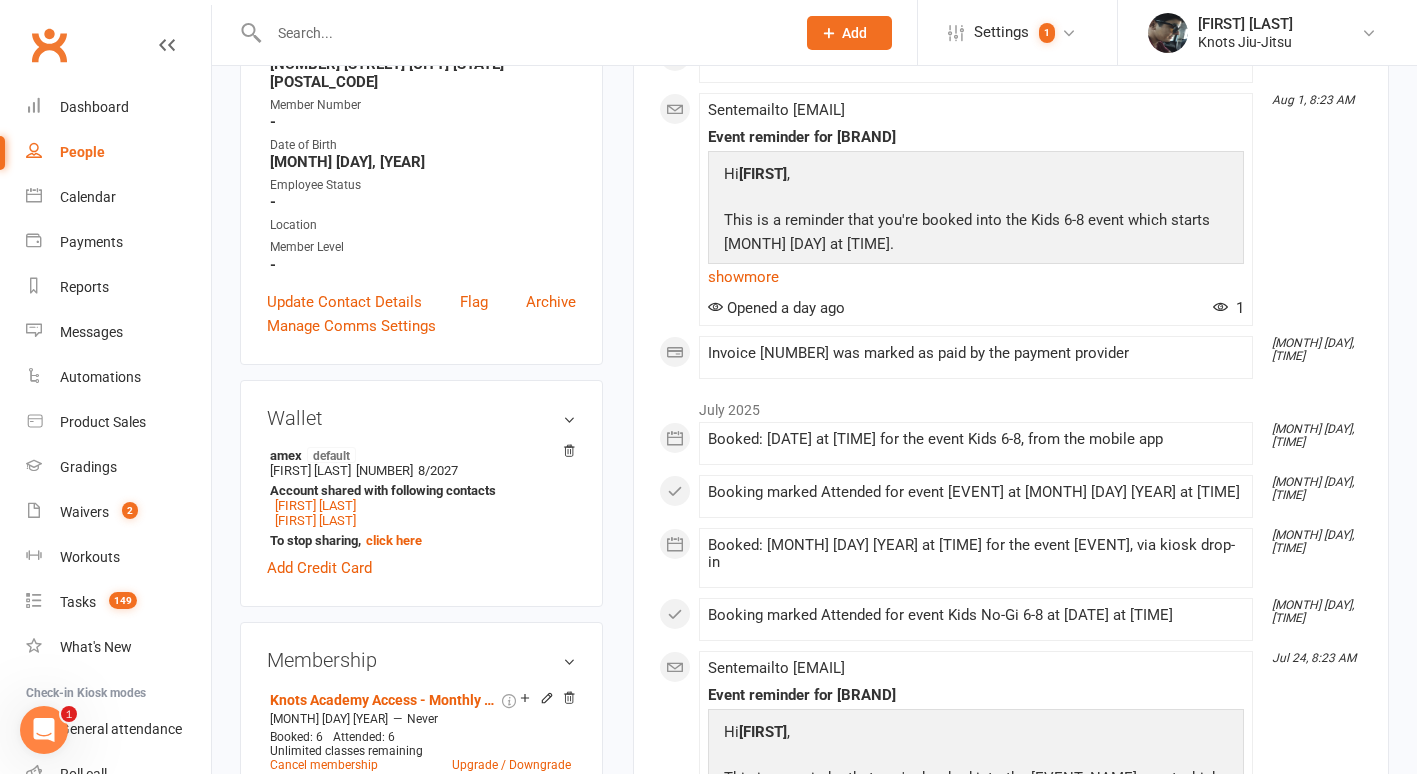 scroll, scrollTop: 0, scrollLeft: 0, axis: both 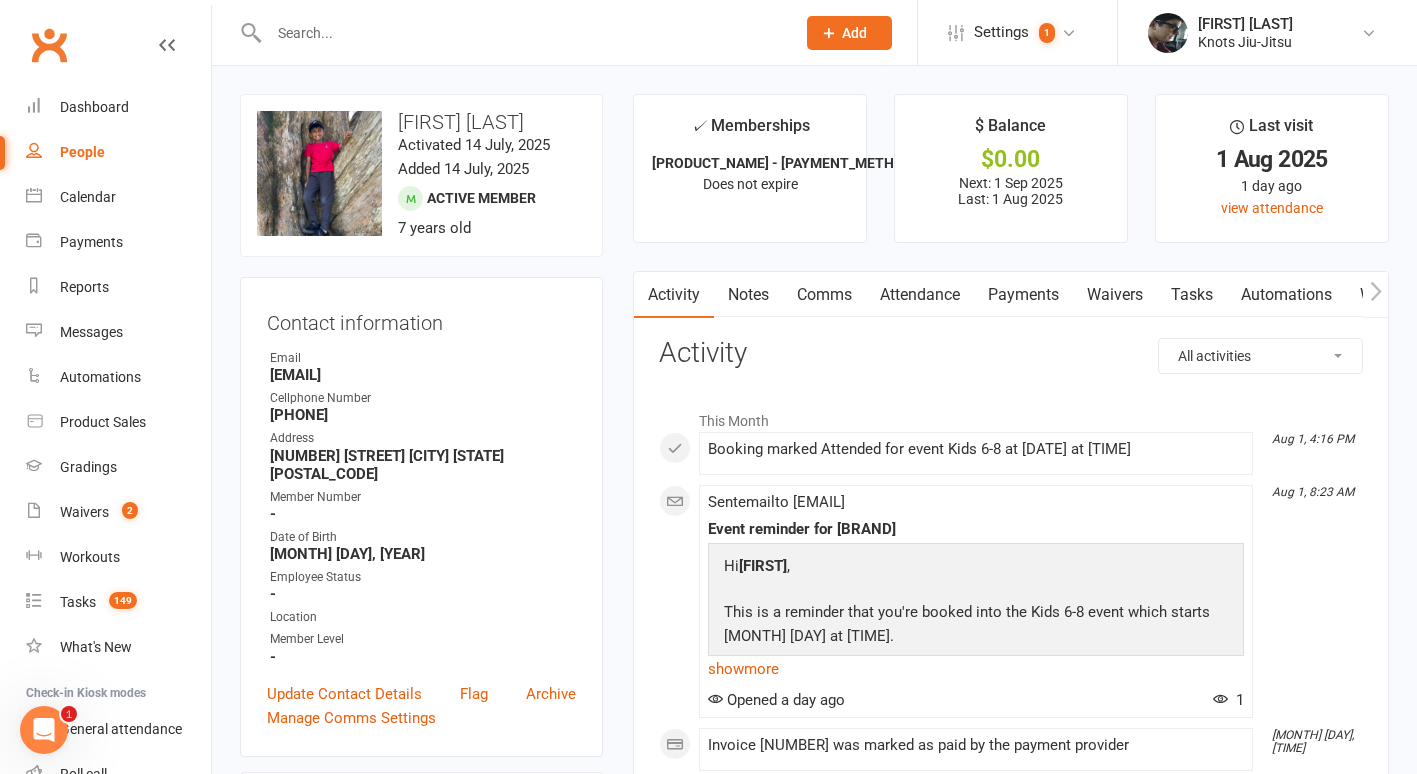 click on "Payments" at bounding box center [1023, 295] 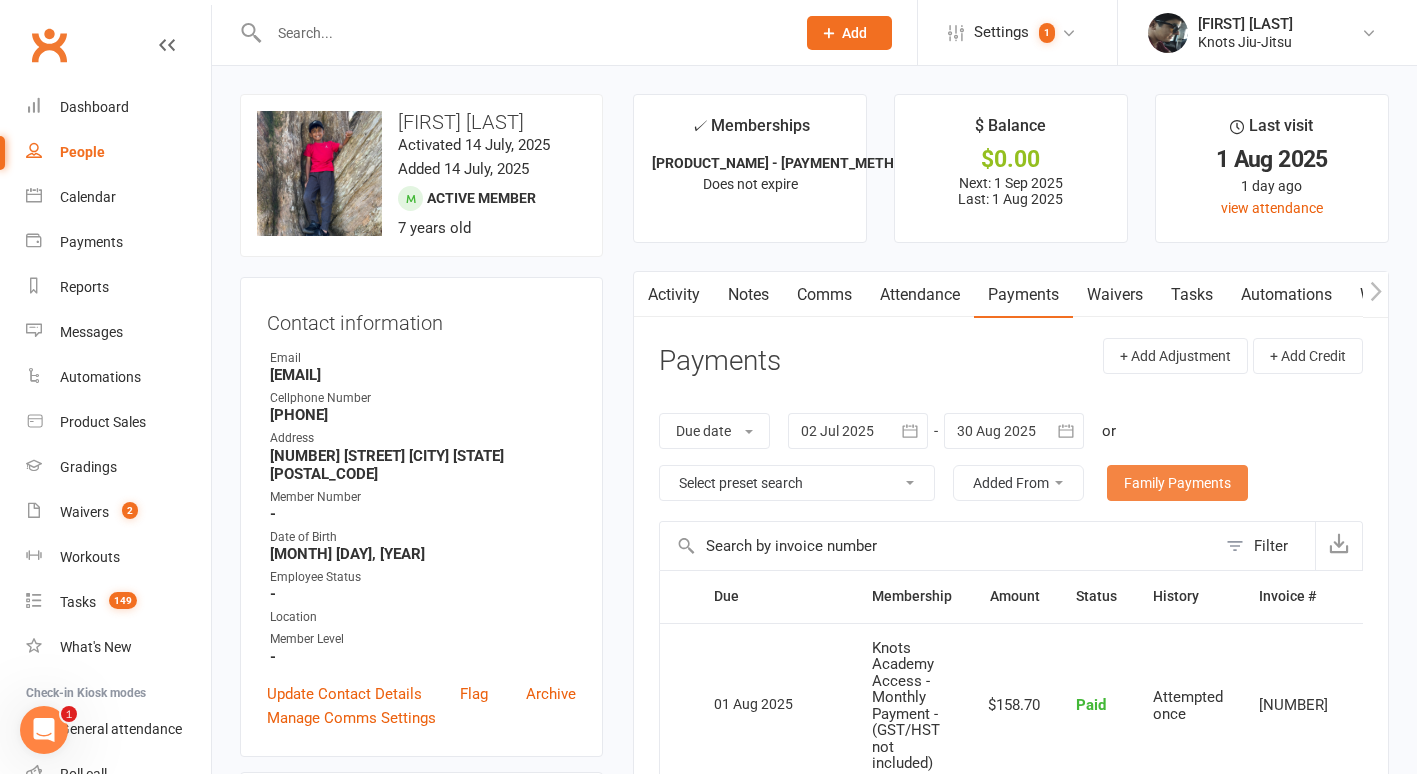 click on "Family Payments" at bounding box center (1177, 483) 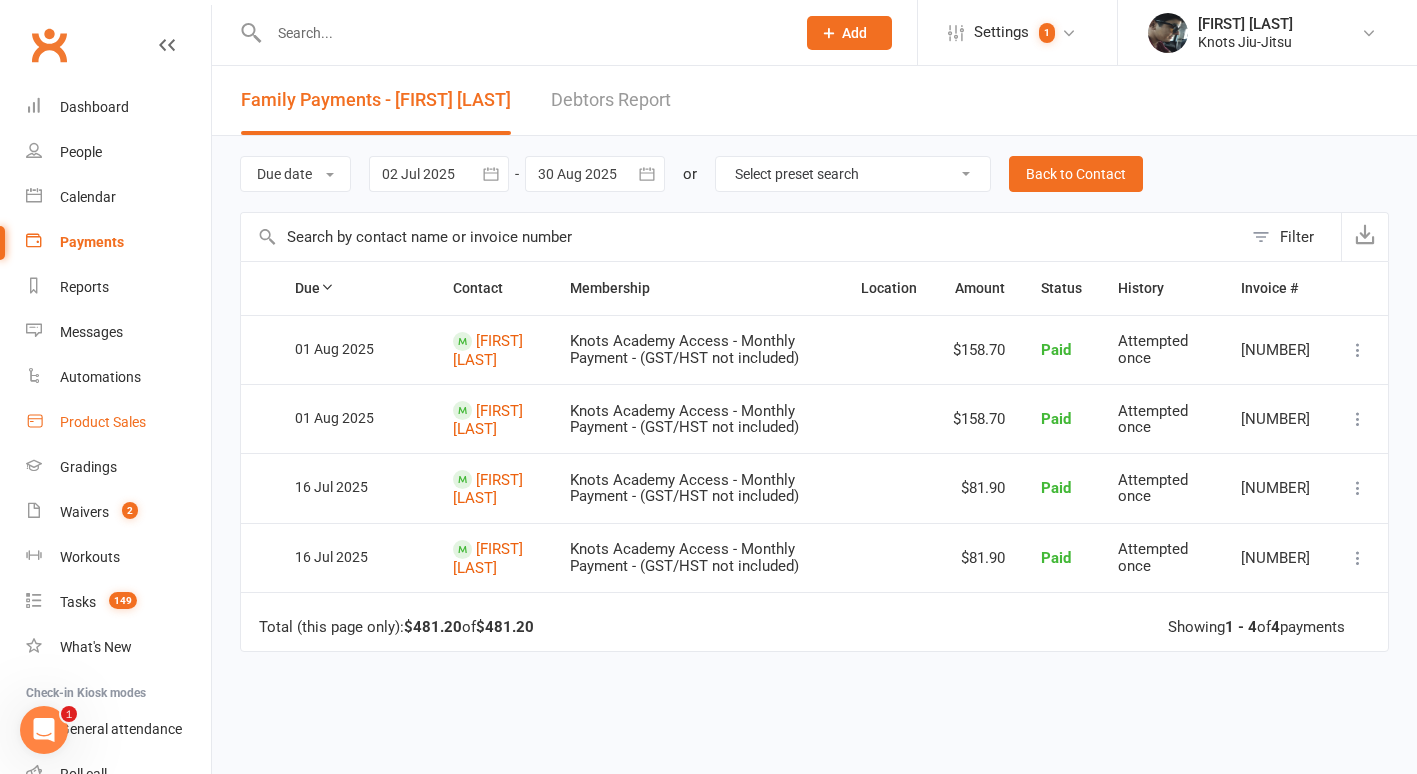 click on "Product Sales" at bounding box center (103, 422) 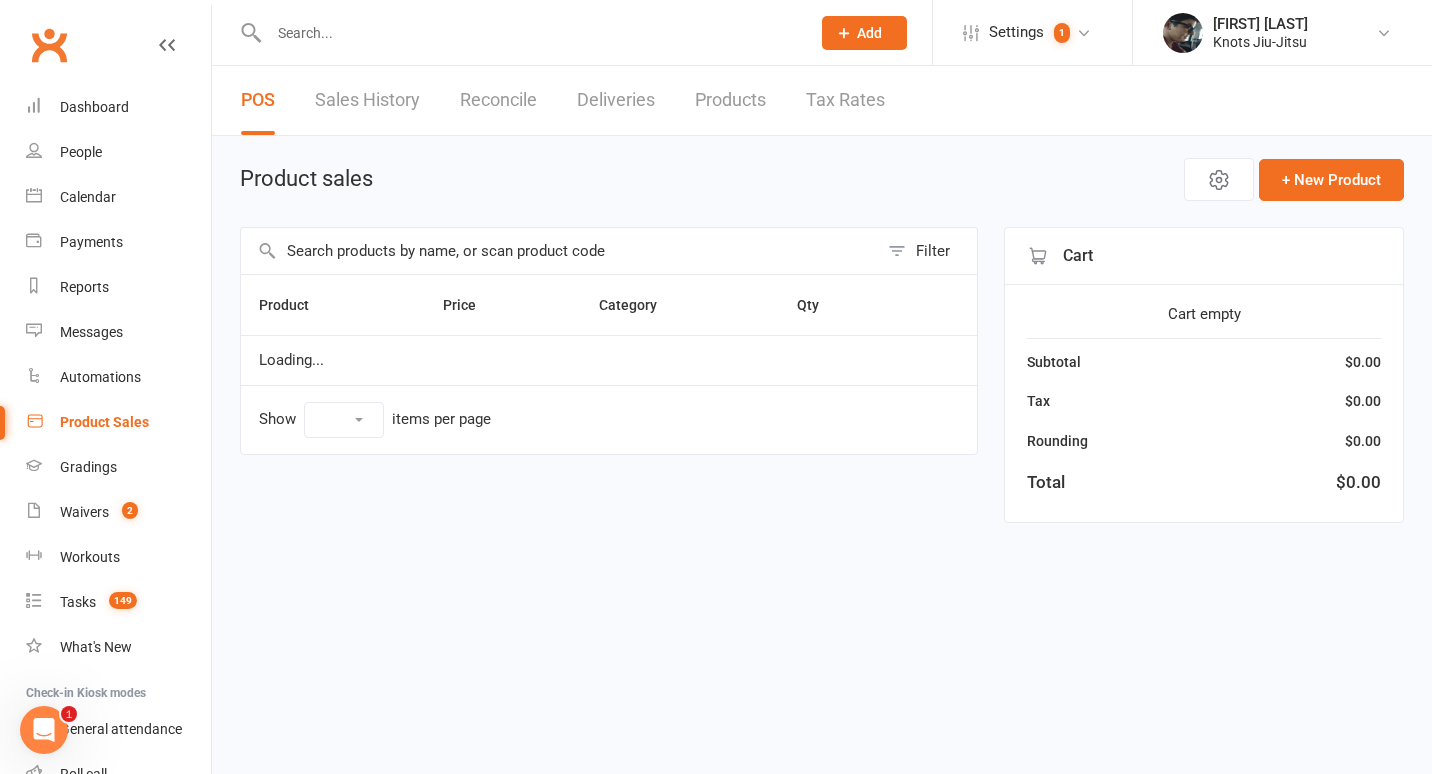 select on "100" 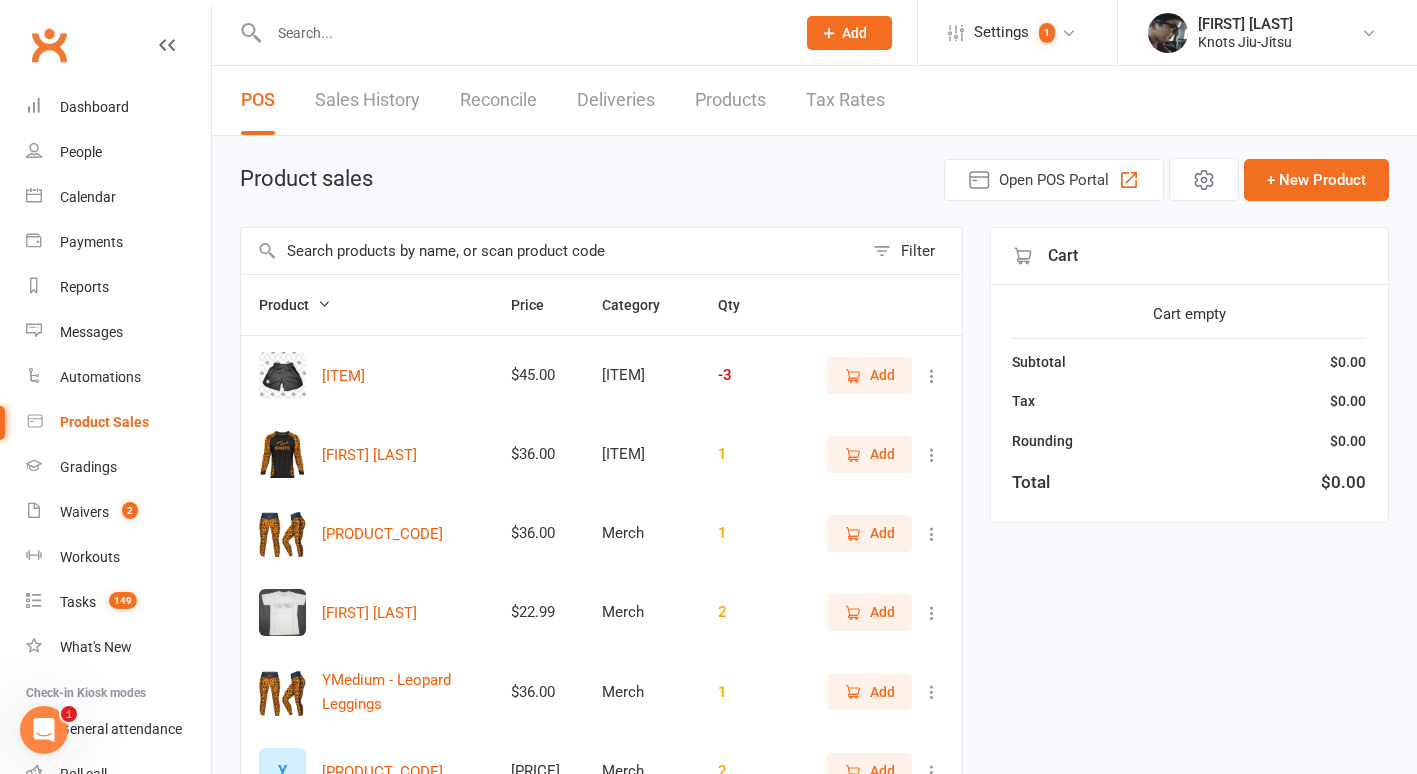click on "Sales History" at bounding box center (367, 100) 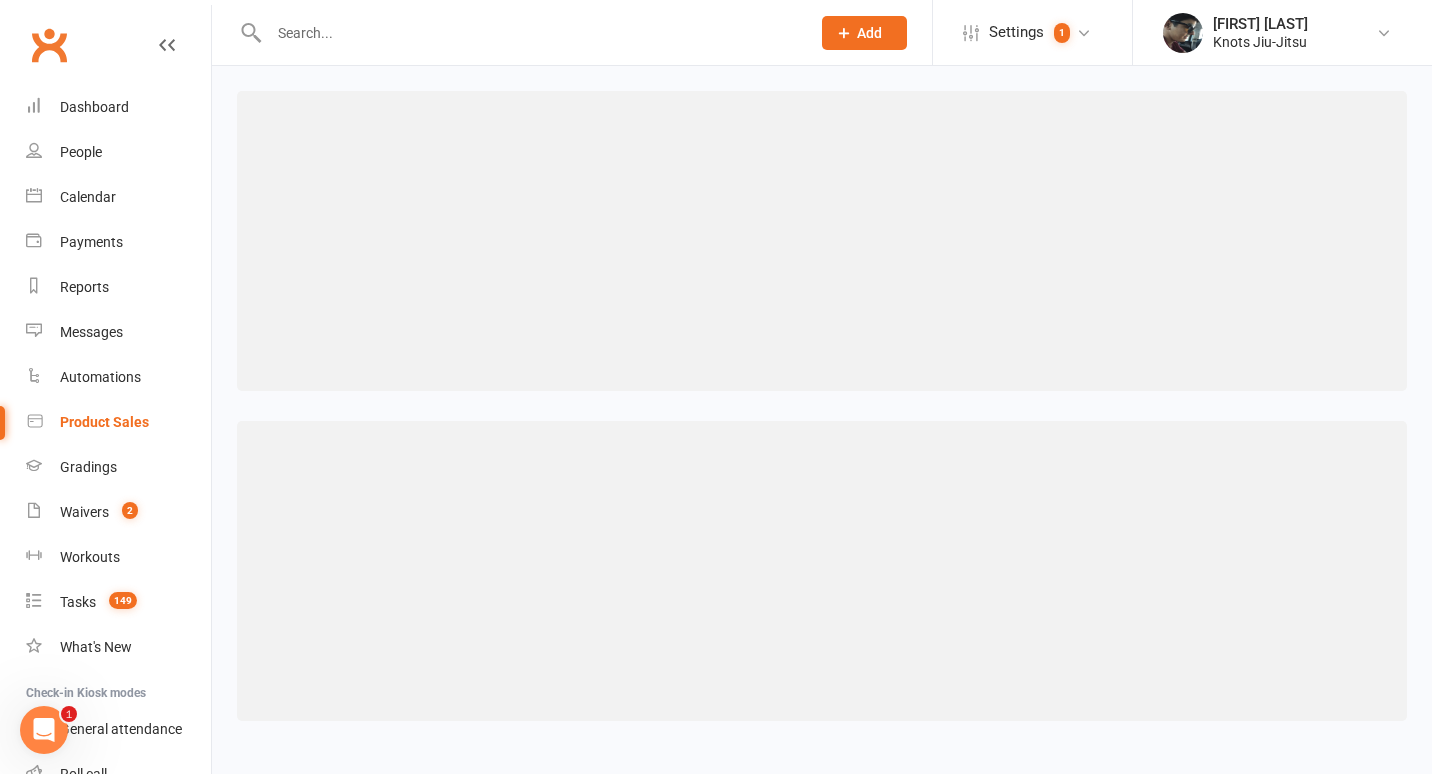 select on "100" 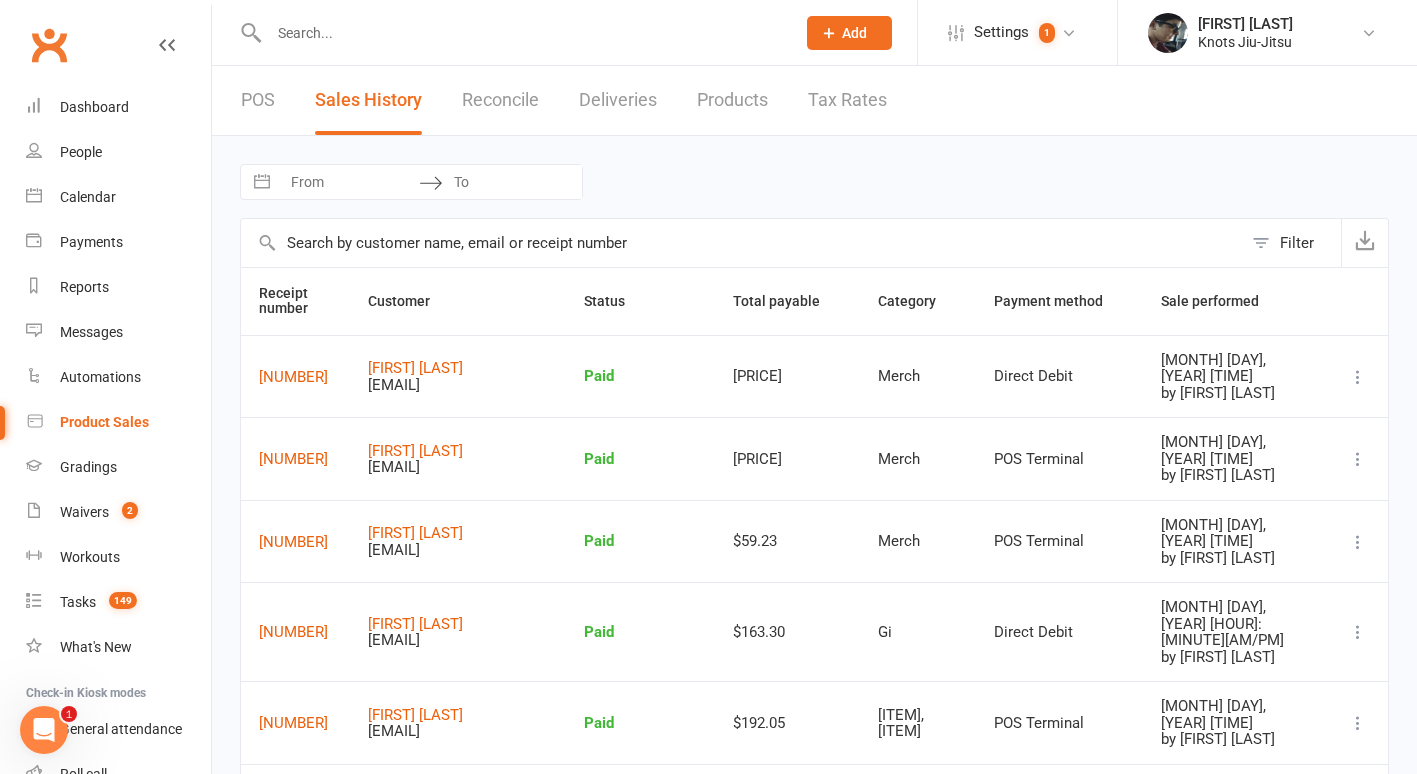click on "Reconcile" at bounding box center [500, 100] 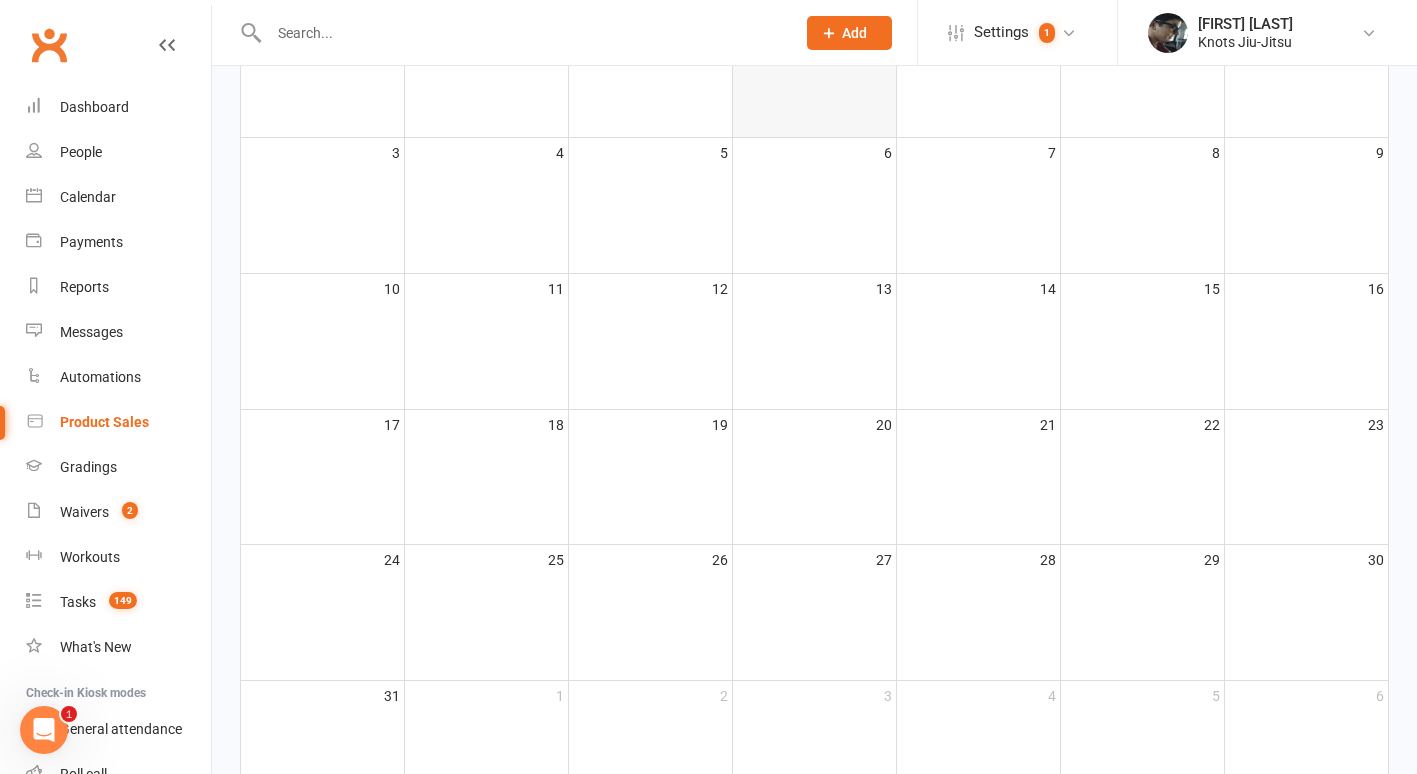 scroll, scrollTop: 0, scrollLeft: 0, axis: both 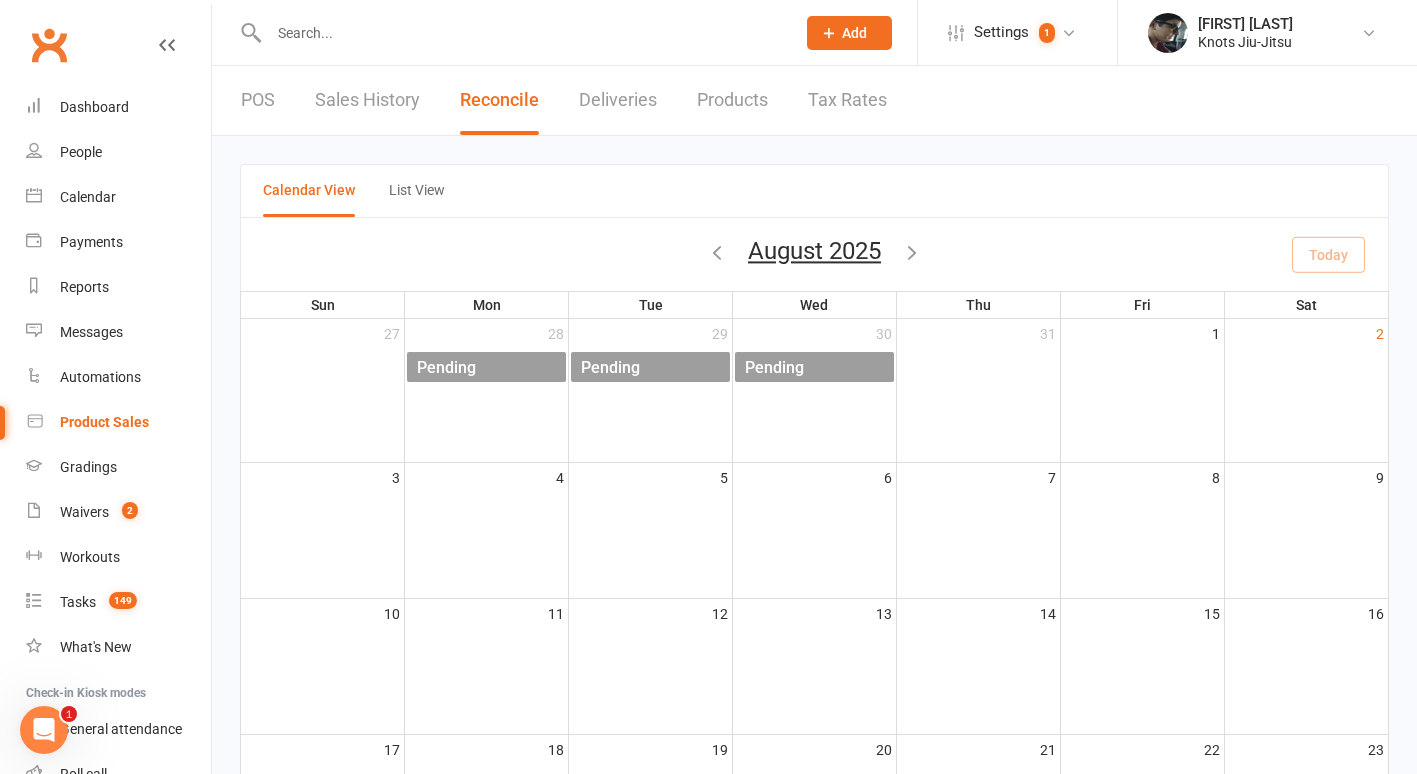 click on "POS" at bounding box center [258, 100] 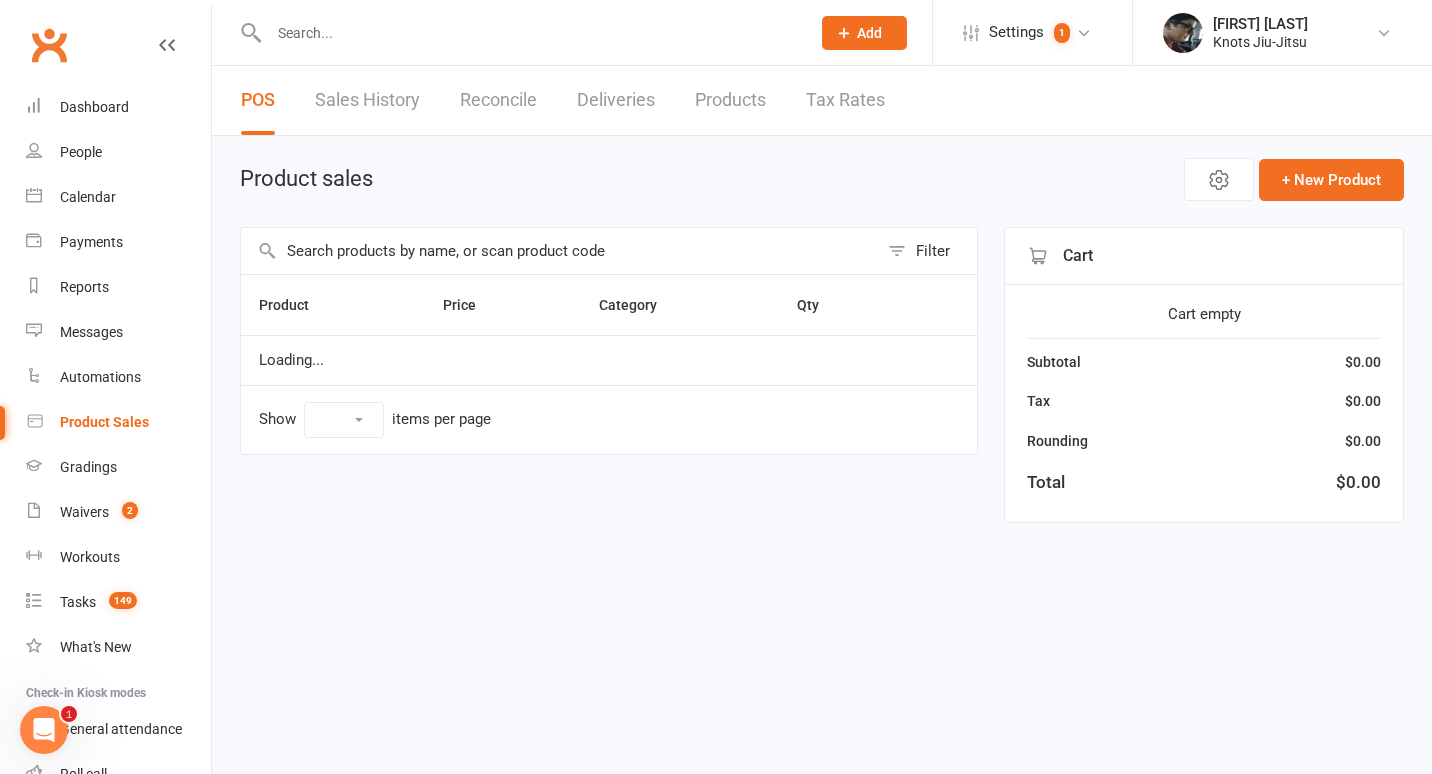 select on "100" 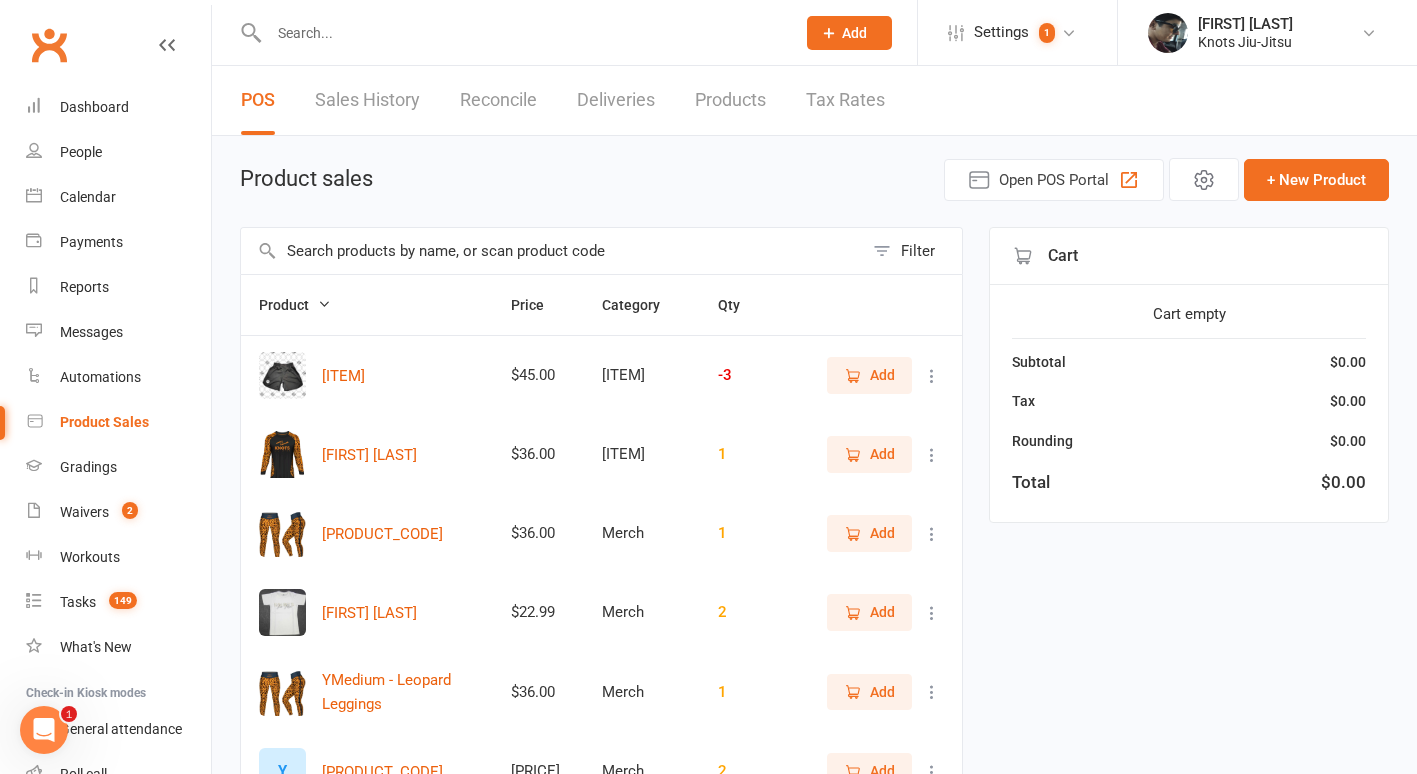 click at bounding box center (552, 251) 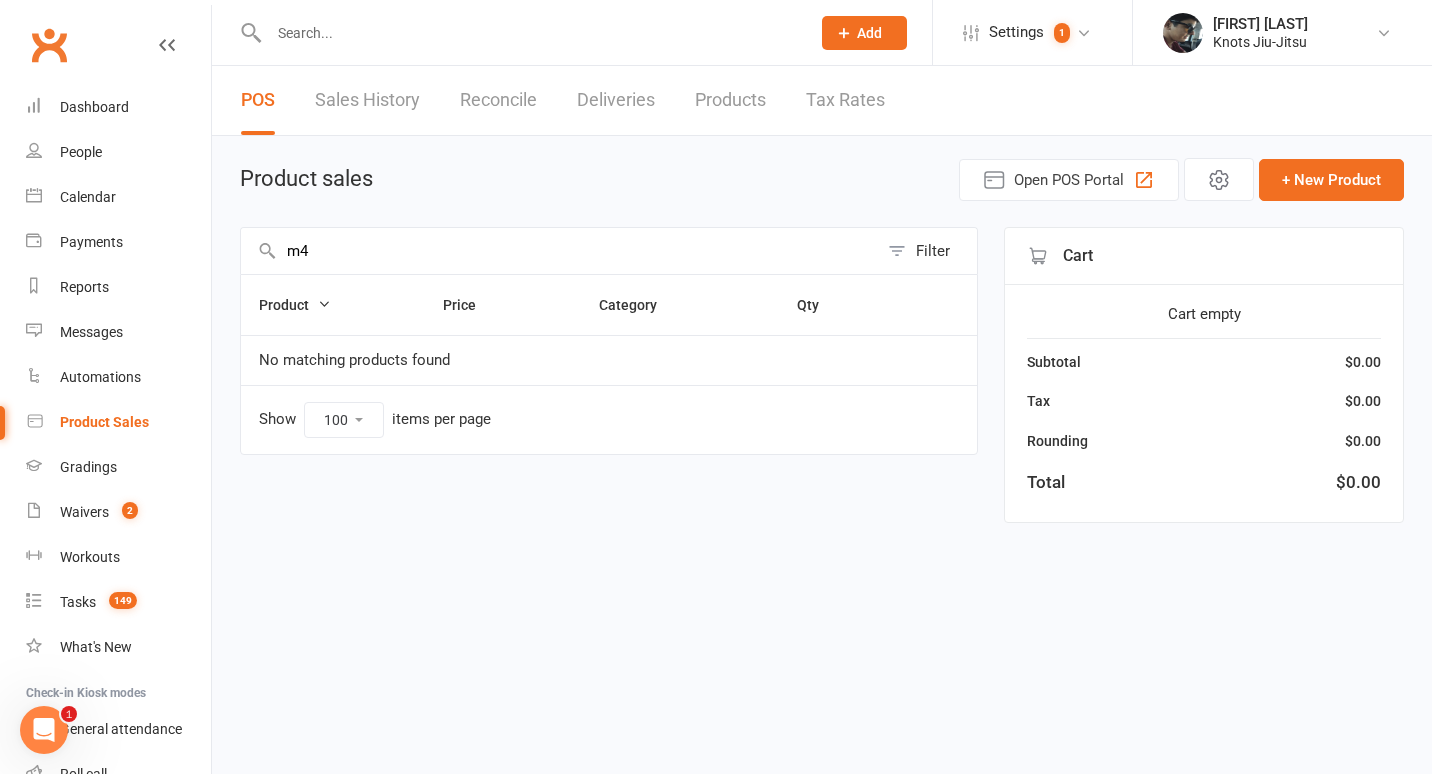 type on "m4" 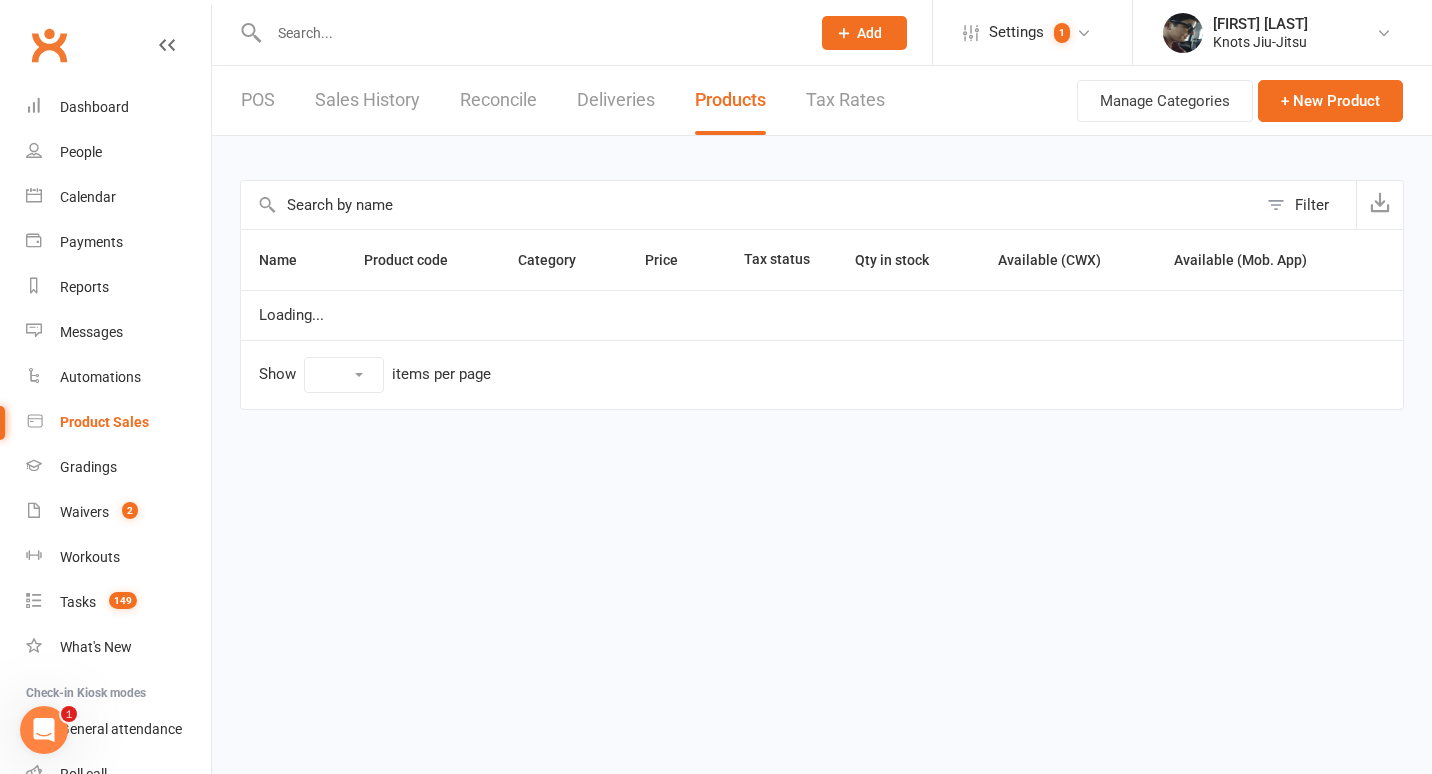 select on "100" 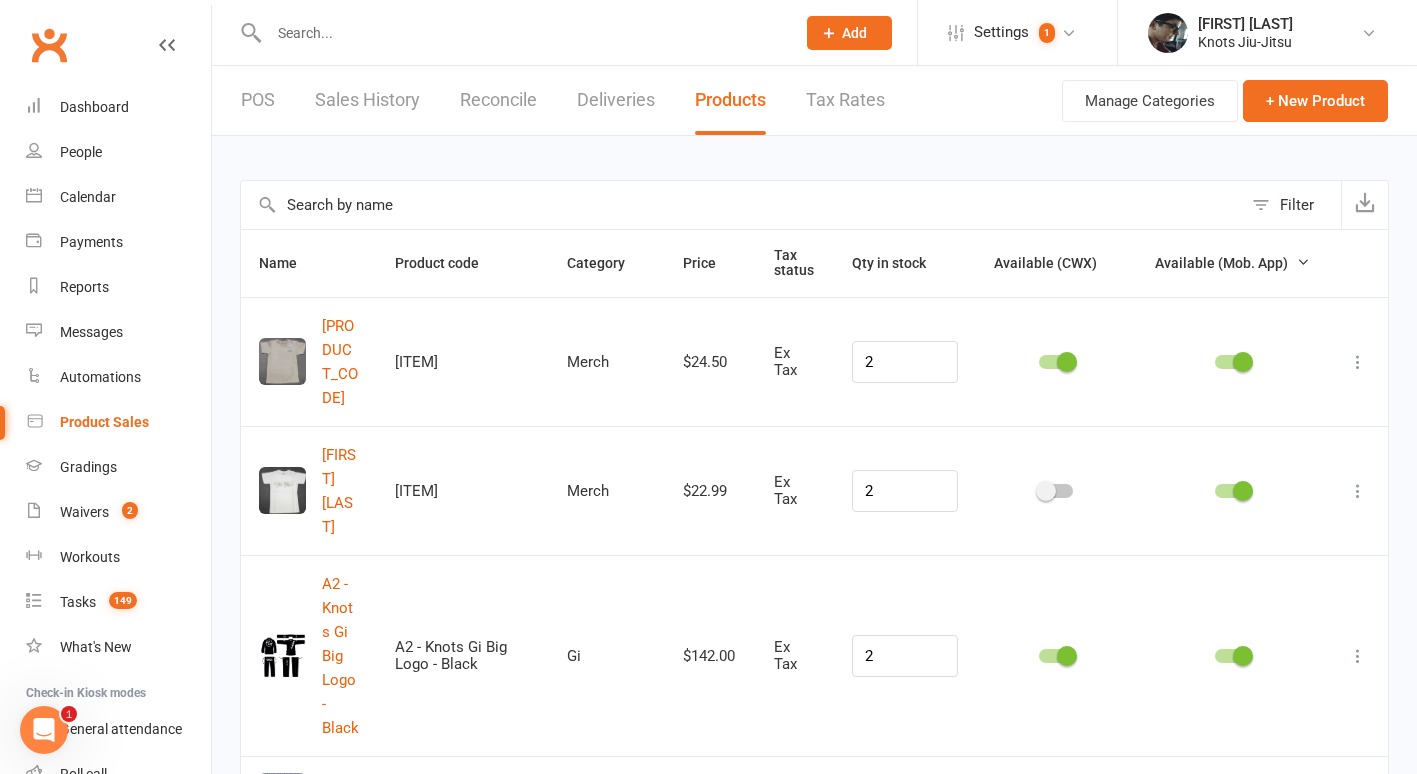 click at bounding box center [741, 205] 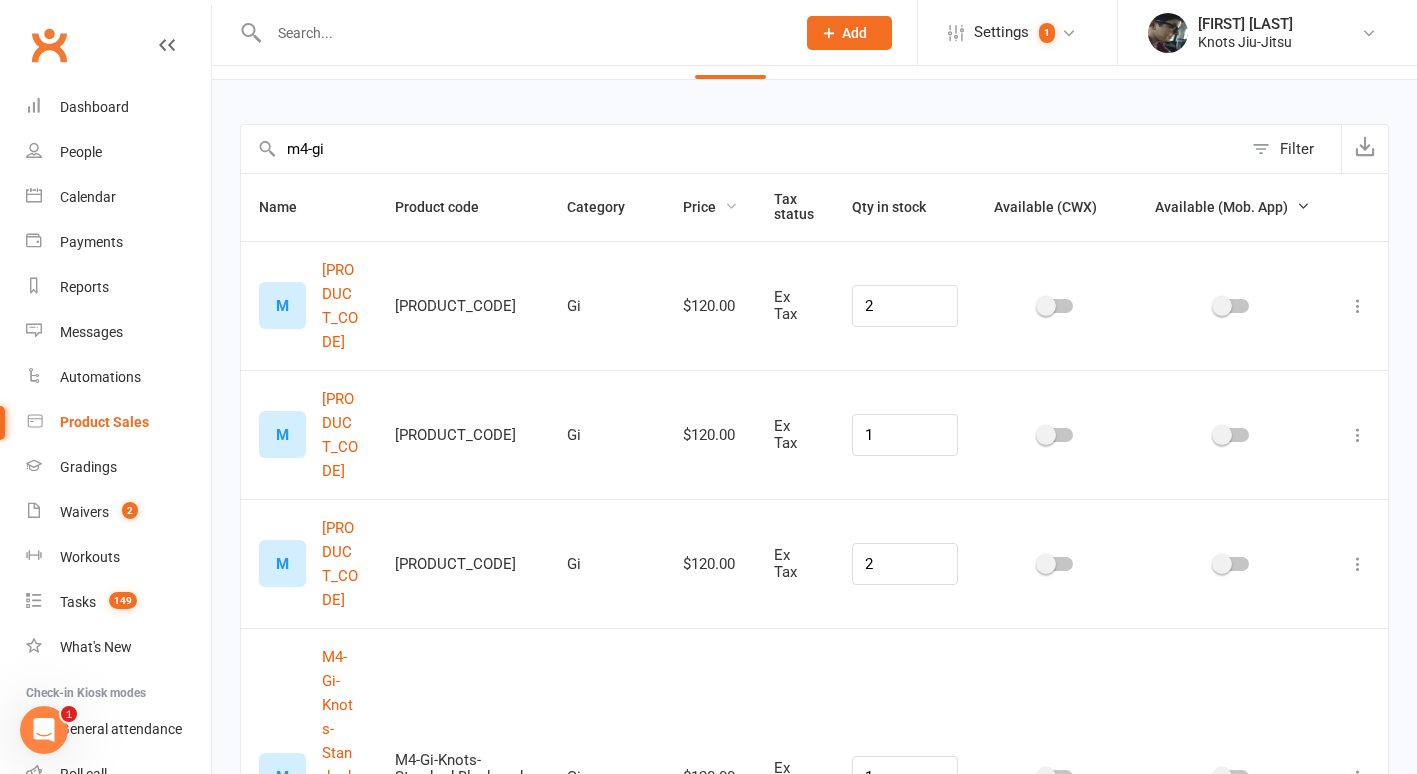 scroll, scrollTop: 55, scrollLeft: 0, axis: vertical 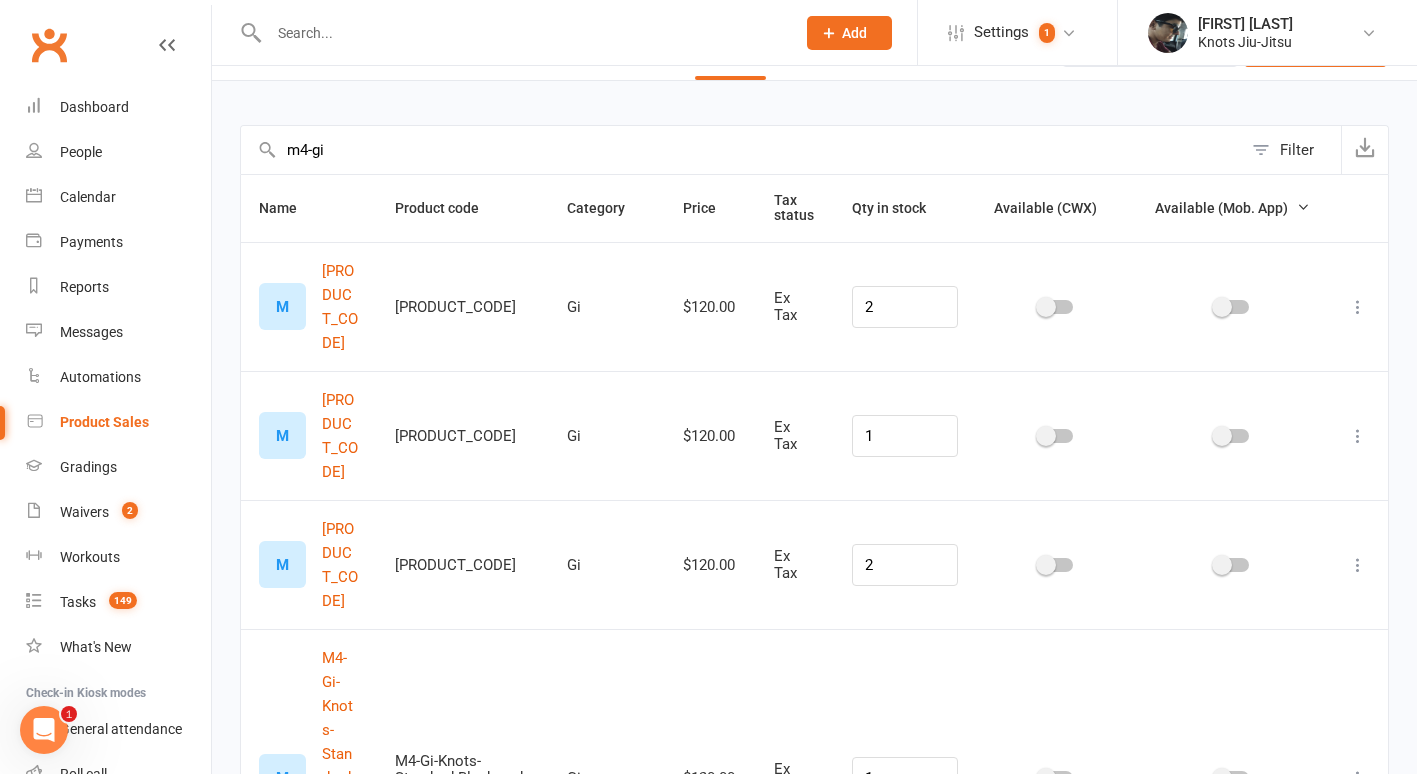 click at bounding box center (1056, 436) 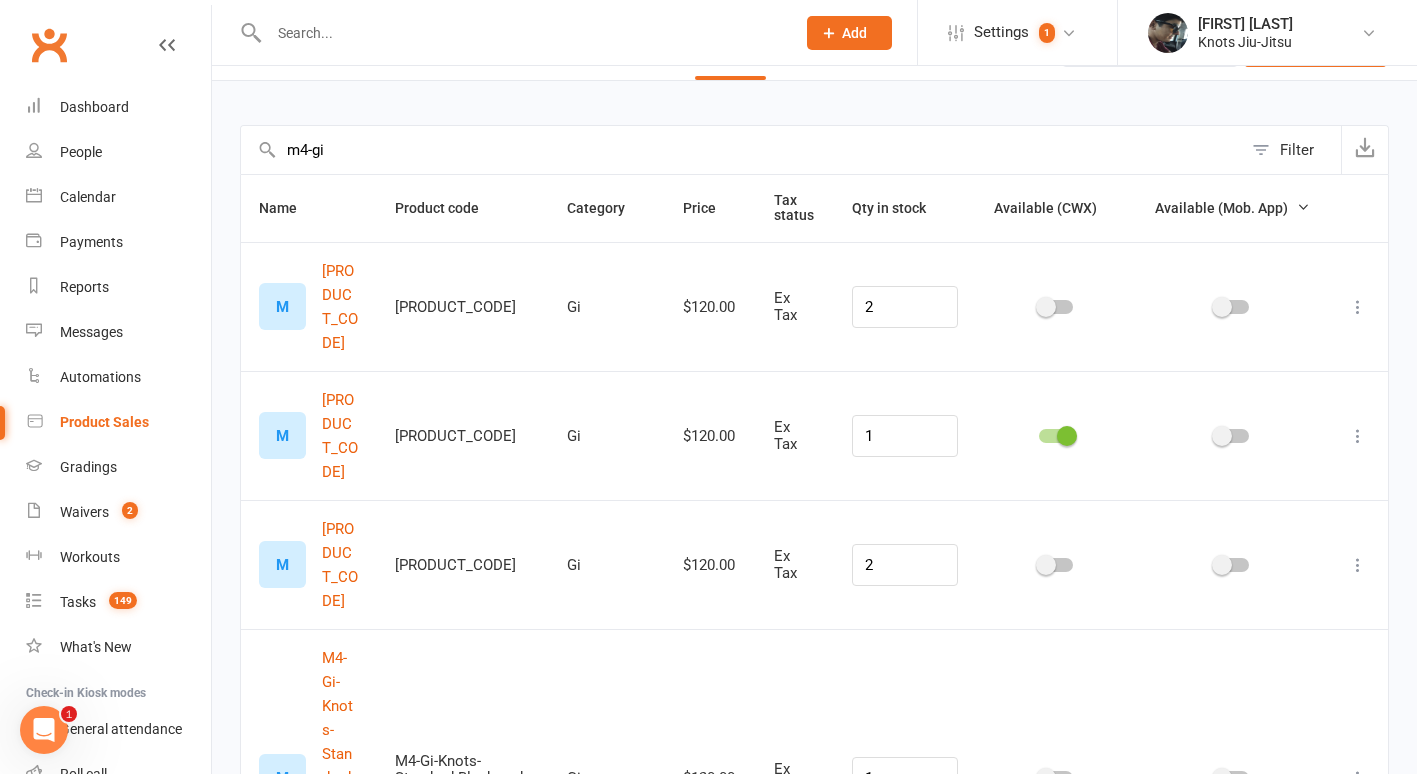 drag, startPoint x: 304, startPoint y: 144, endPoint x: 382, endPoint y: 143, distance: 78.00641 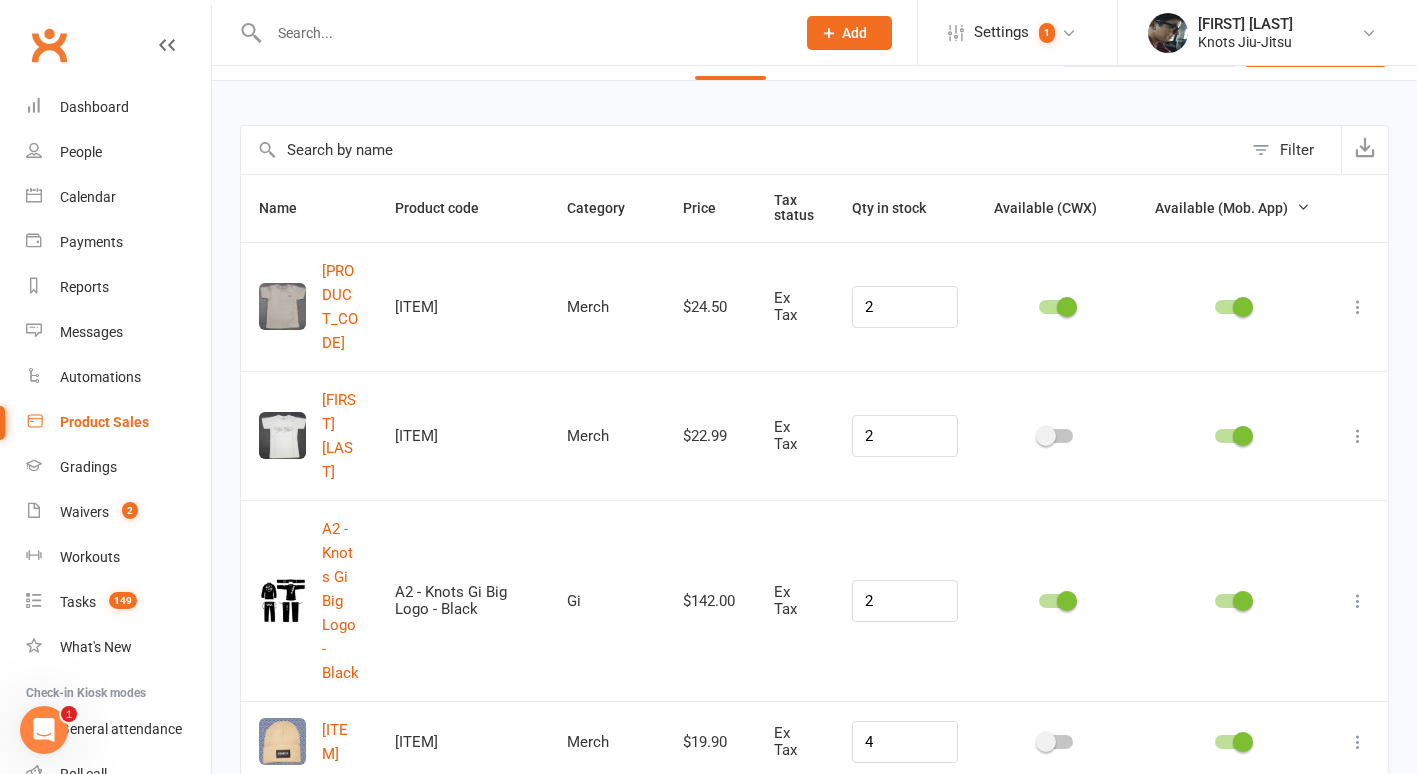 type 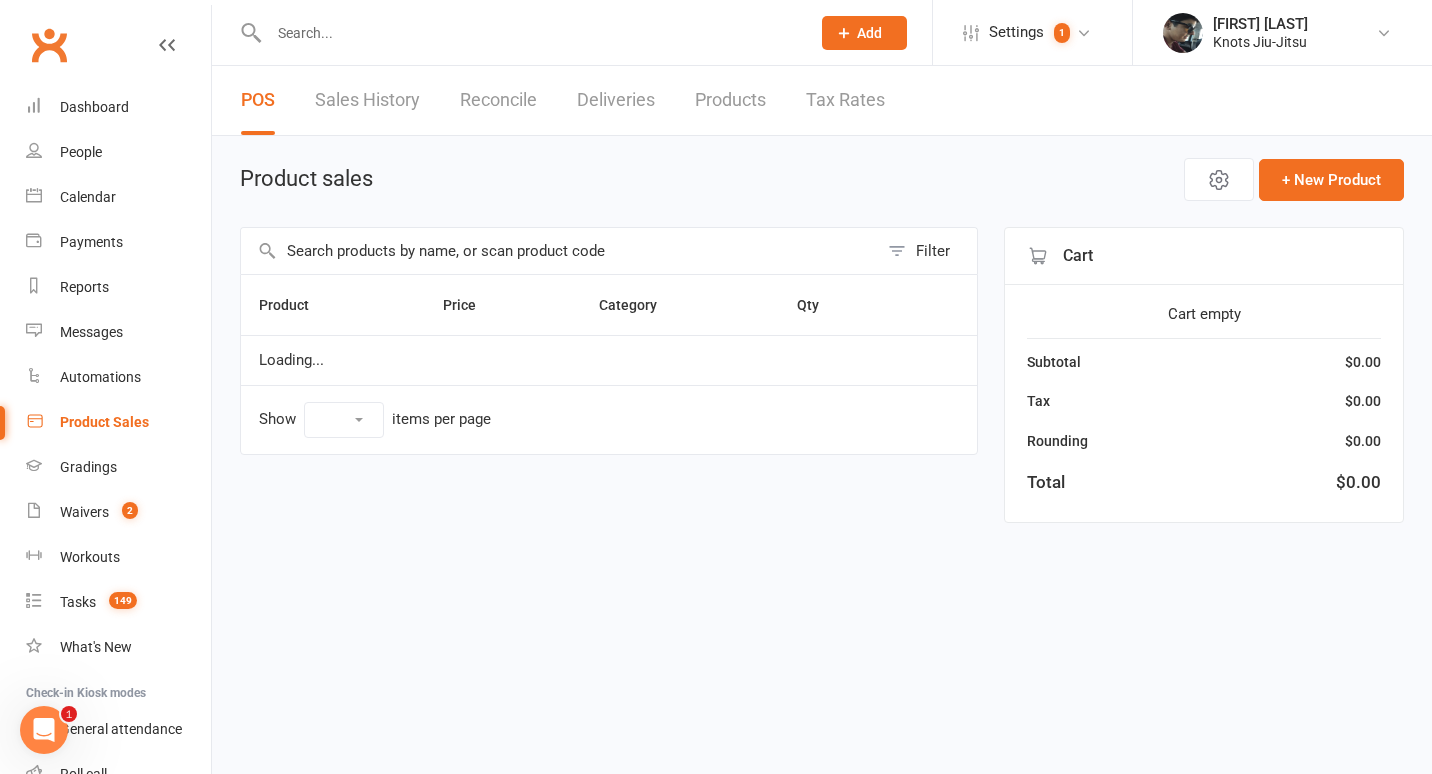 select on "100" 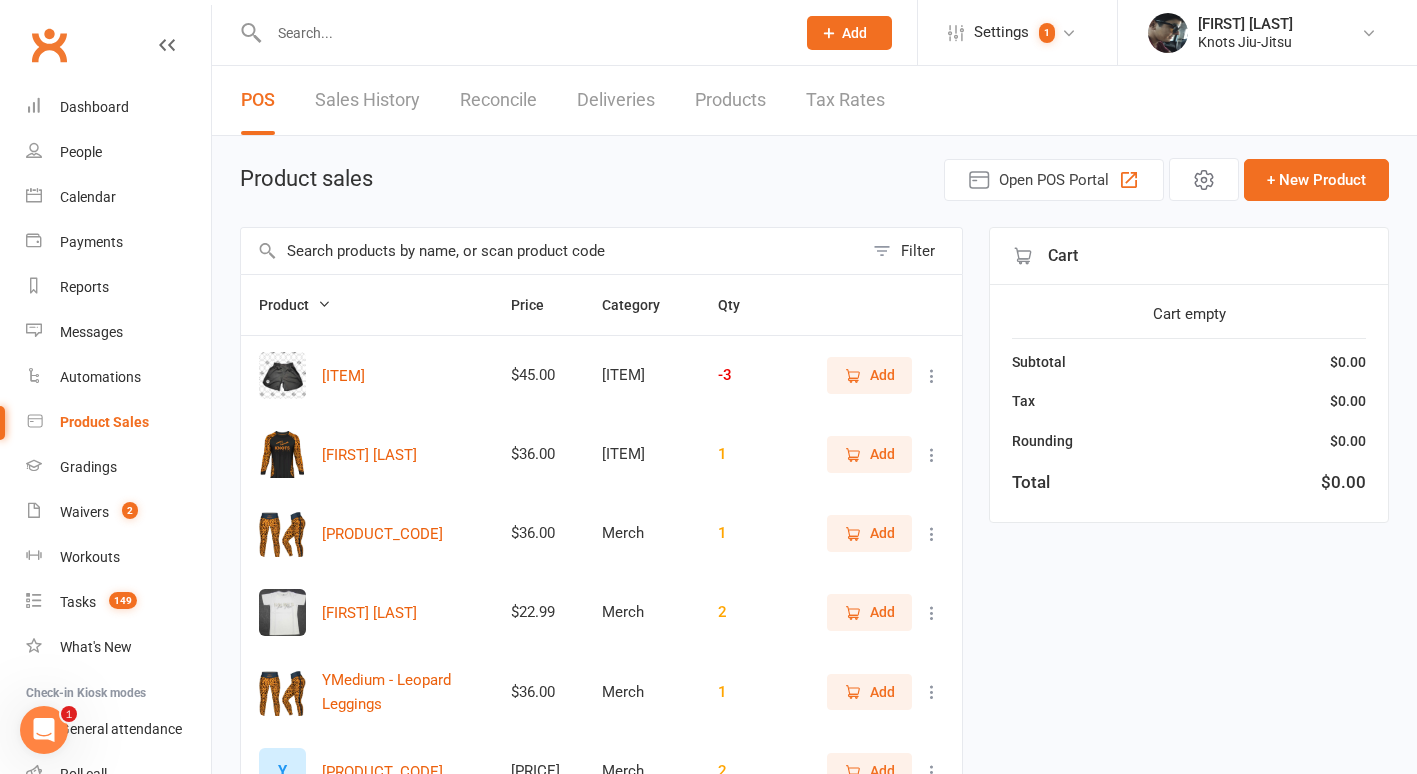 click at bounding box center (552, 251) 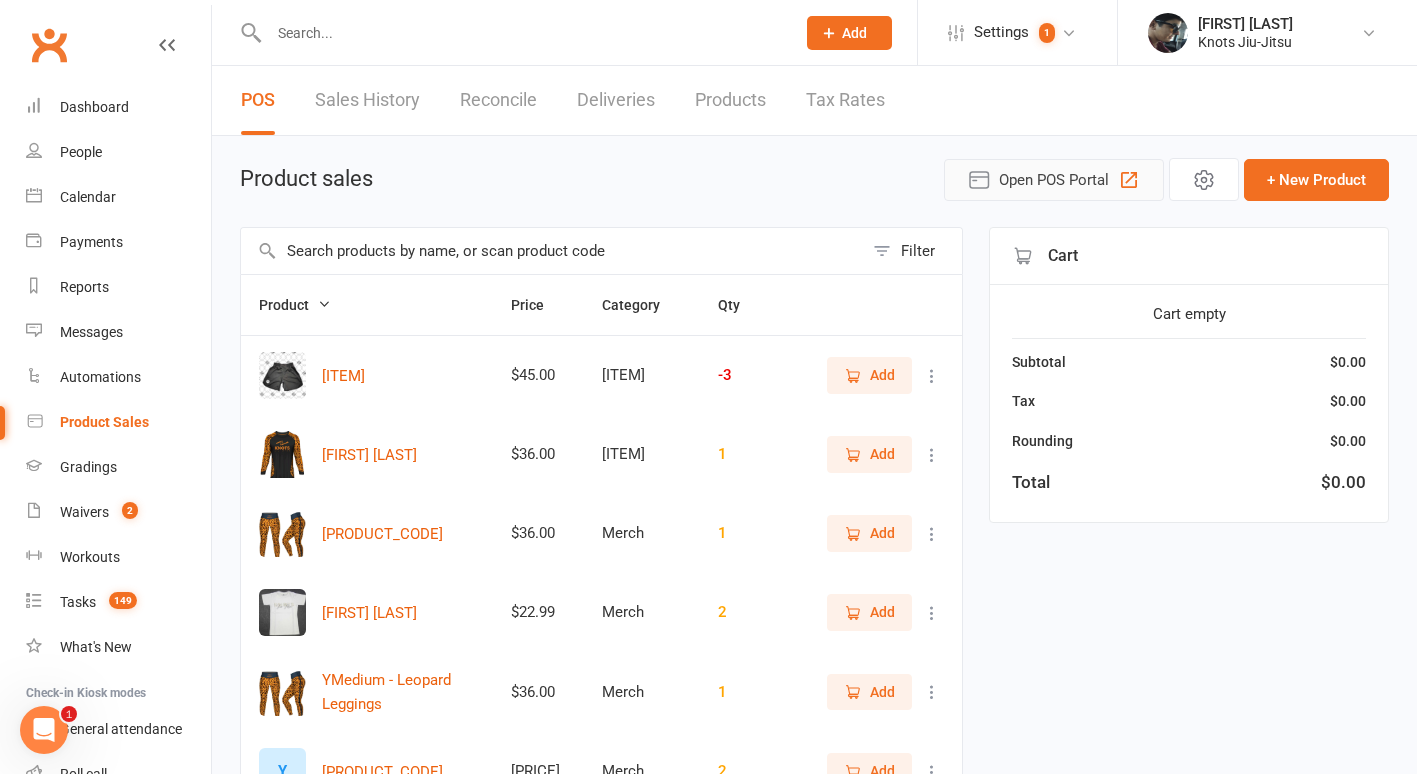 click on "Open POS Portal" at bounding box center [1054, 180] 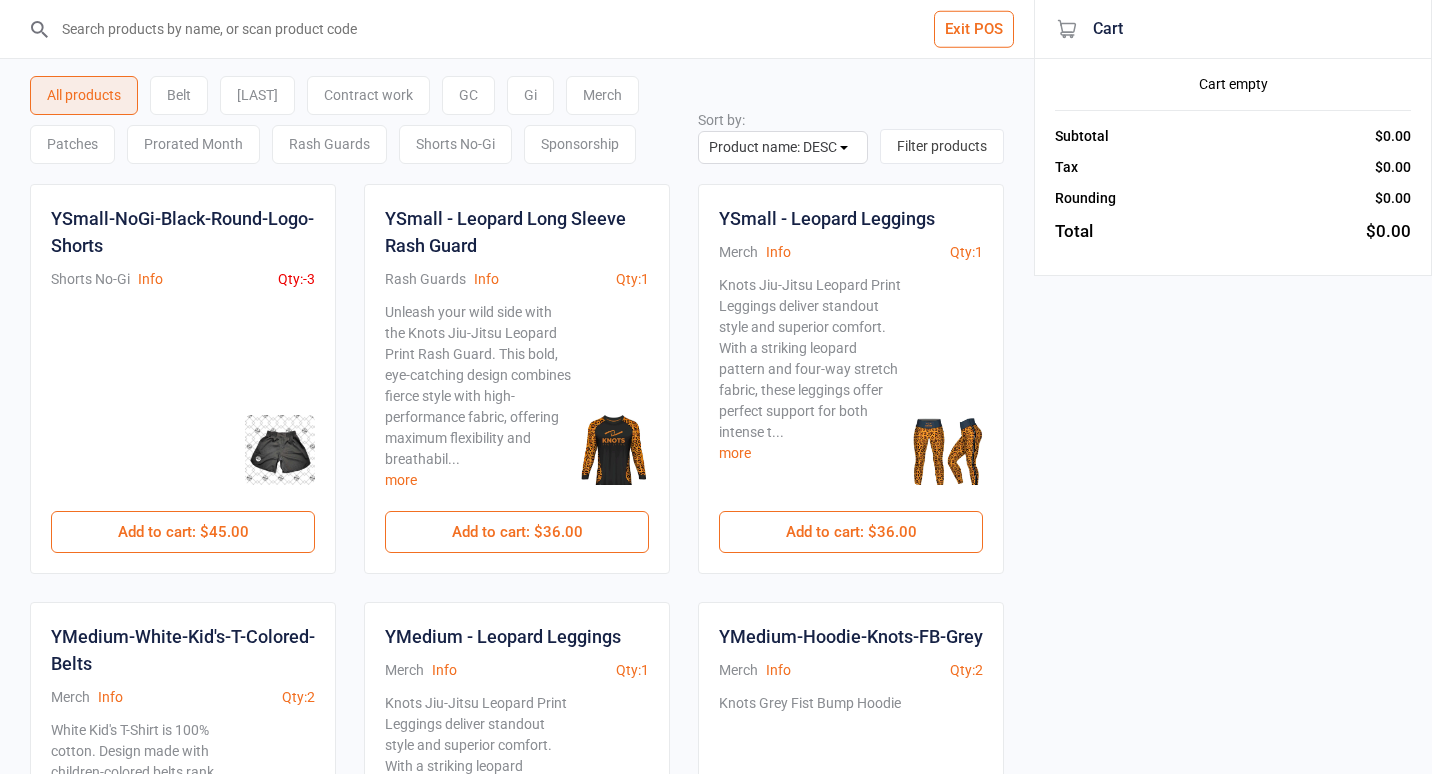select on "name-desc" 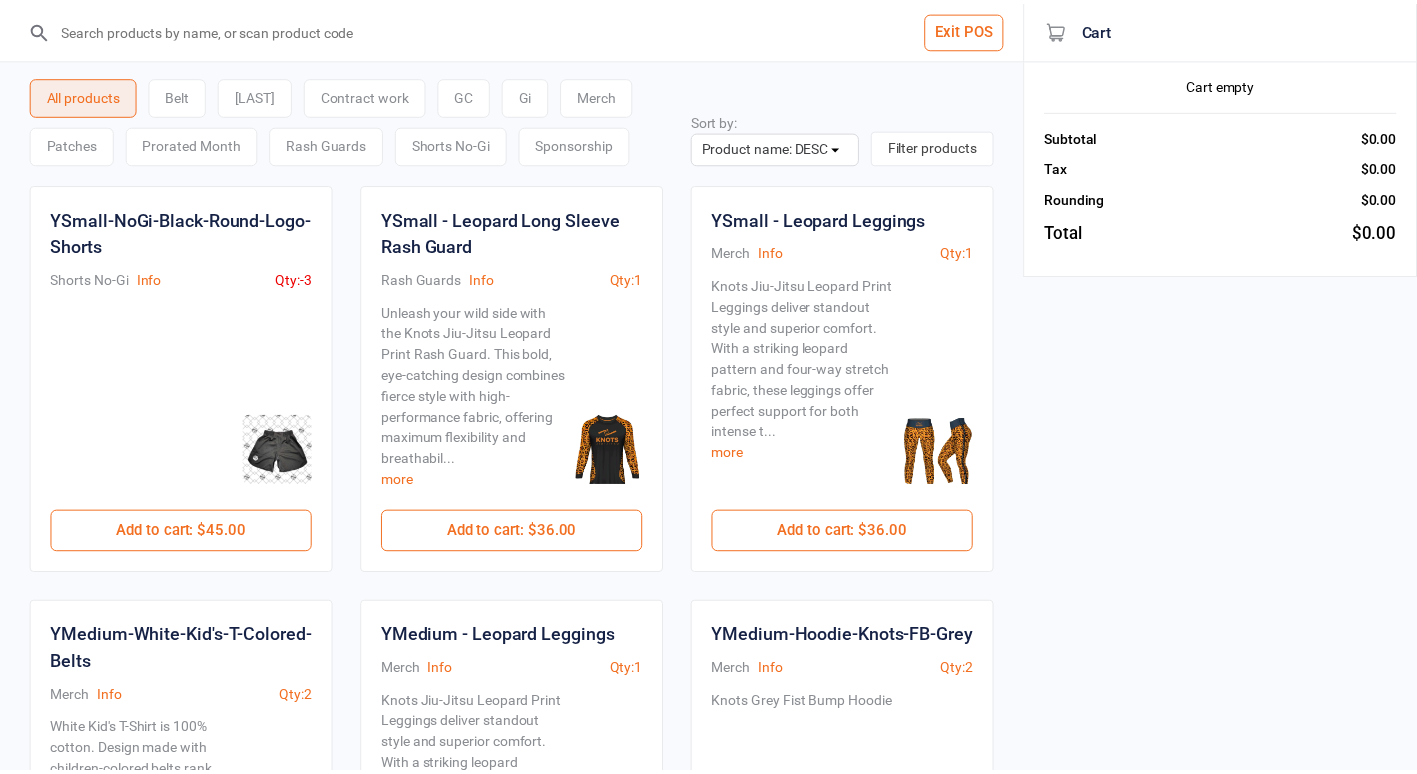 scroll, scrollTop: 0, scrollLeft: 0, axis: both 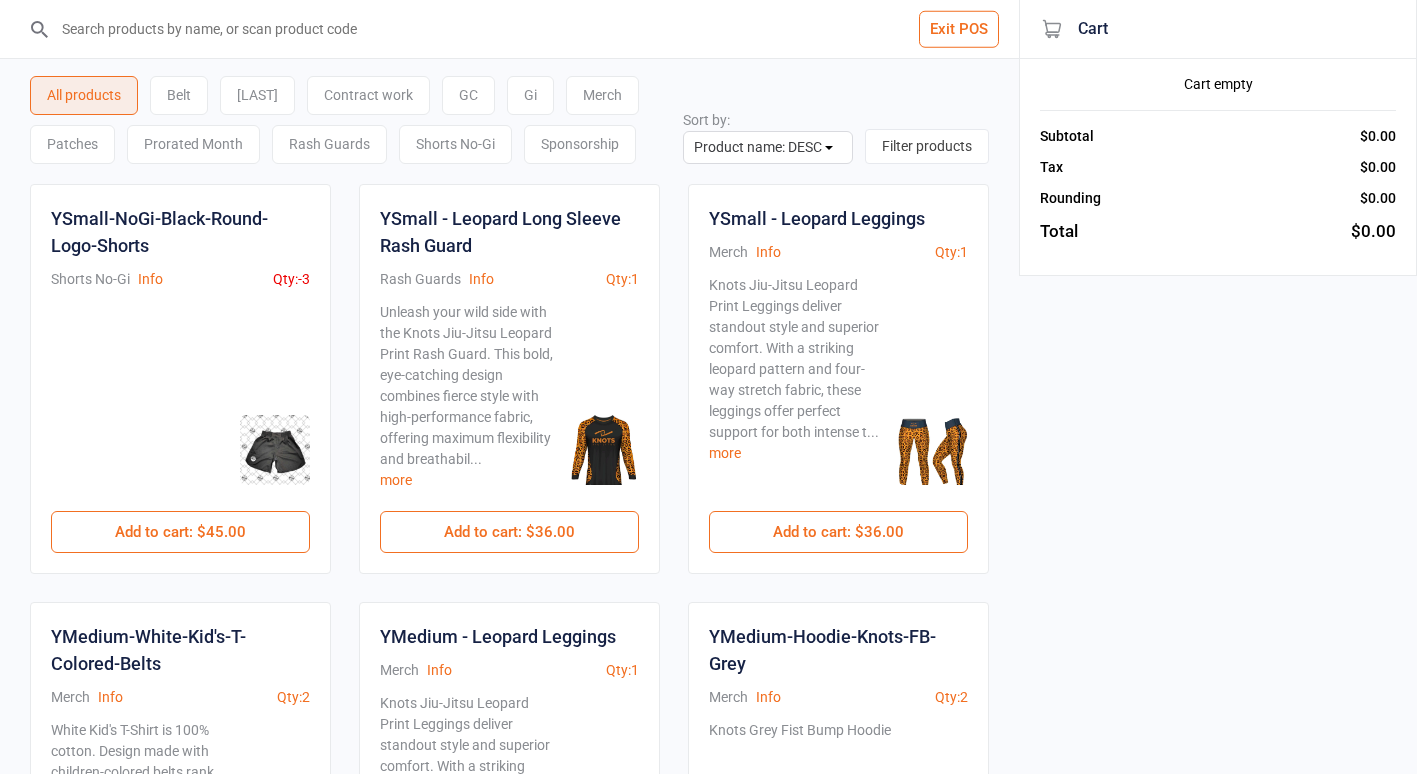 click at bounding box center (521, 29) 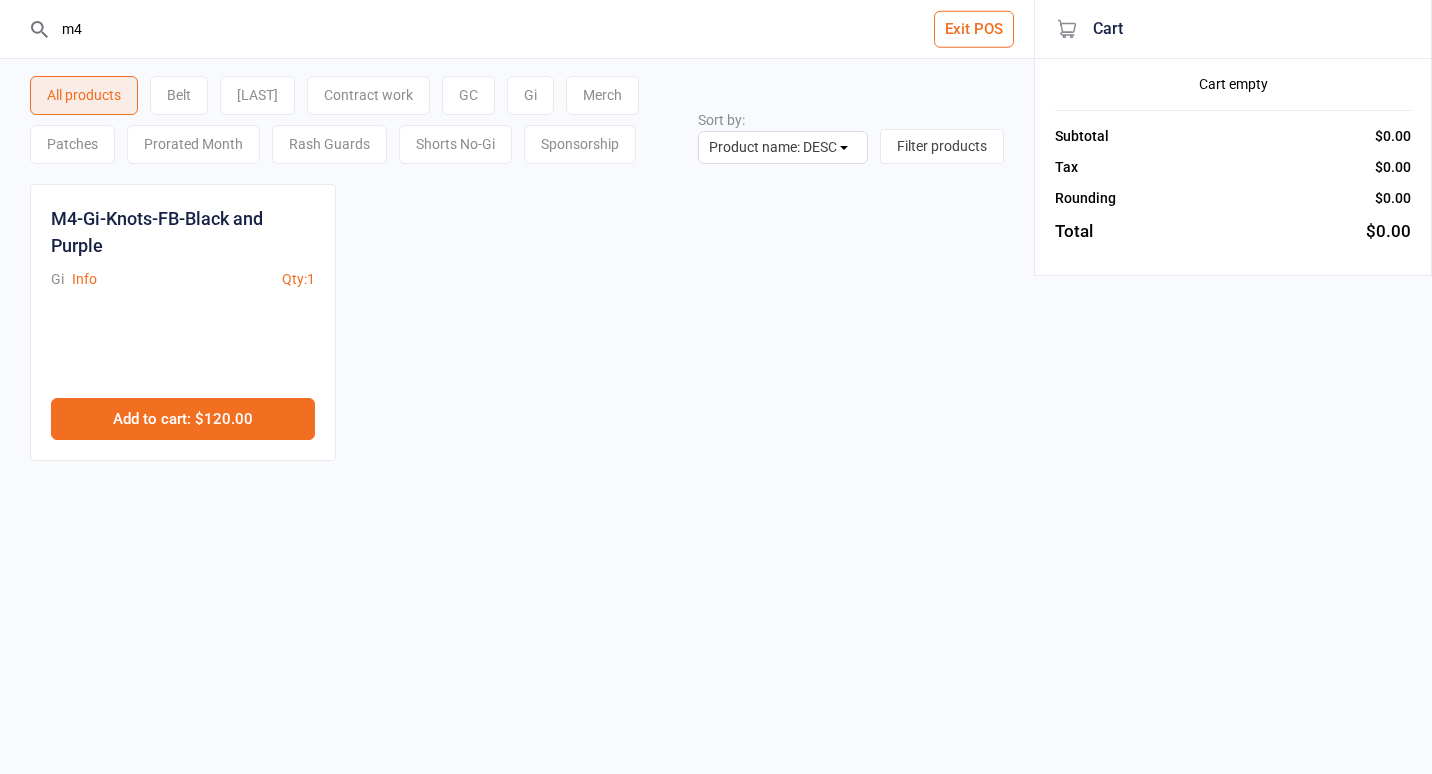 type on "m4" 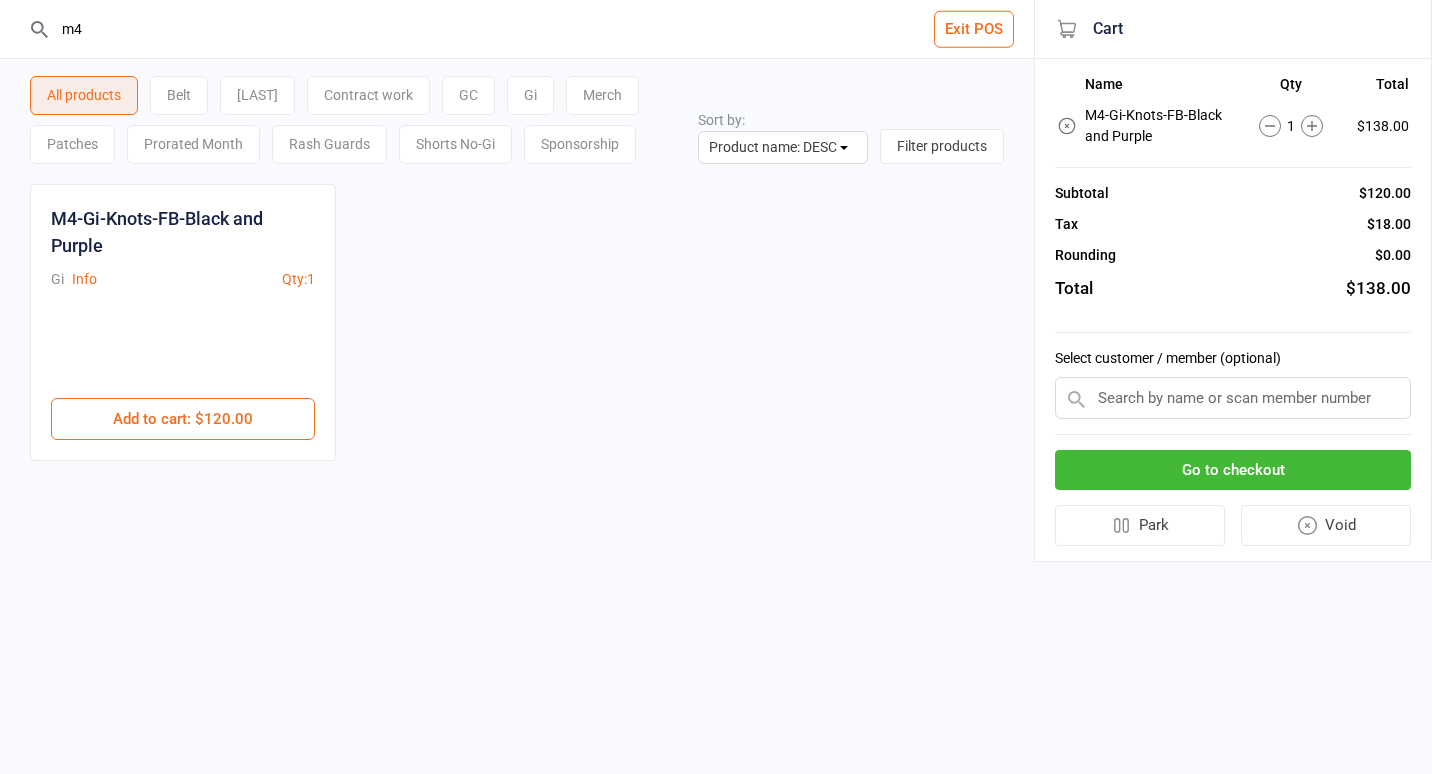 click at bounding box center (1233, 398) 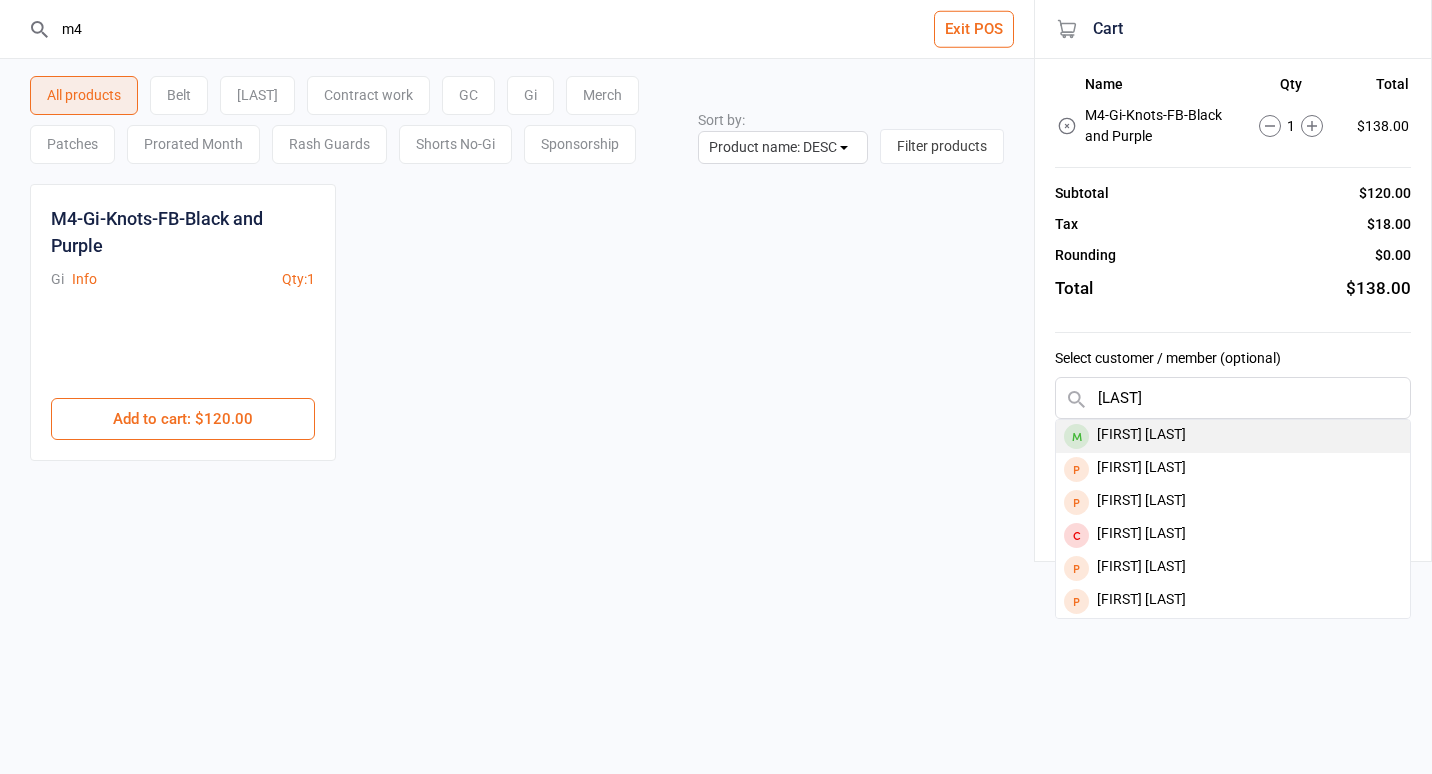 type on "[LAST]" 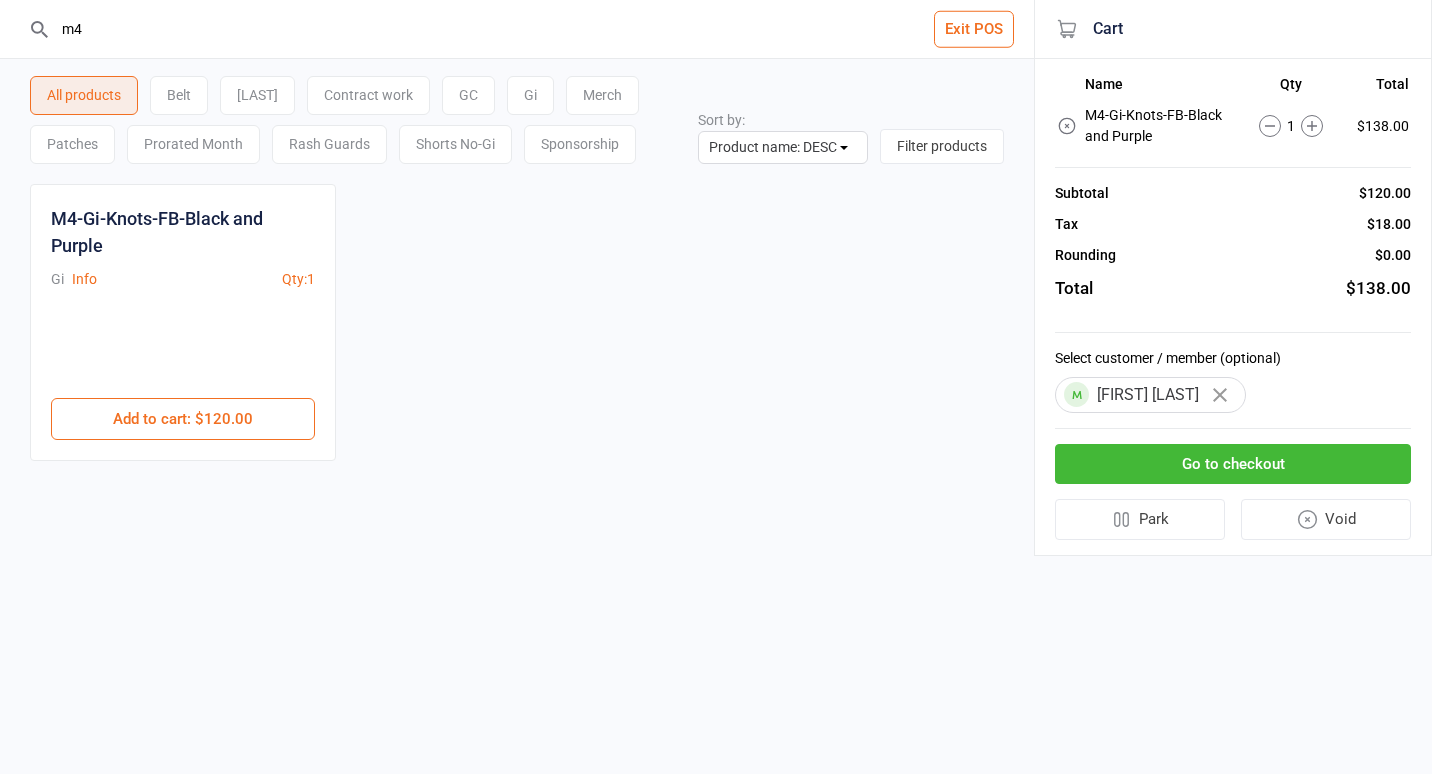 click on "Go to checkout" at bounding box center (1233, 464) 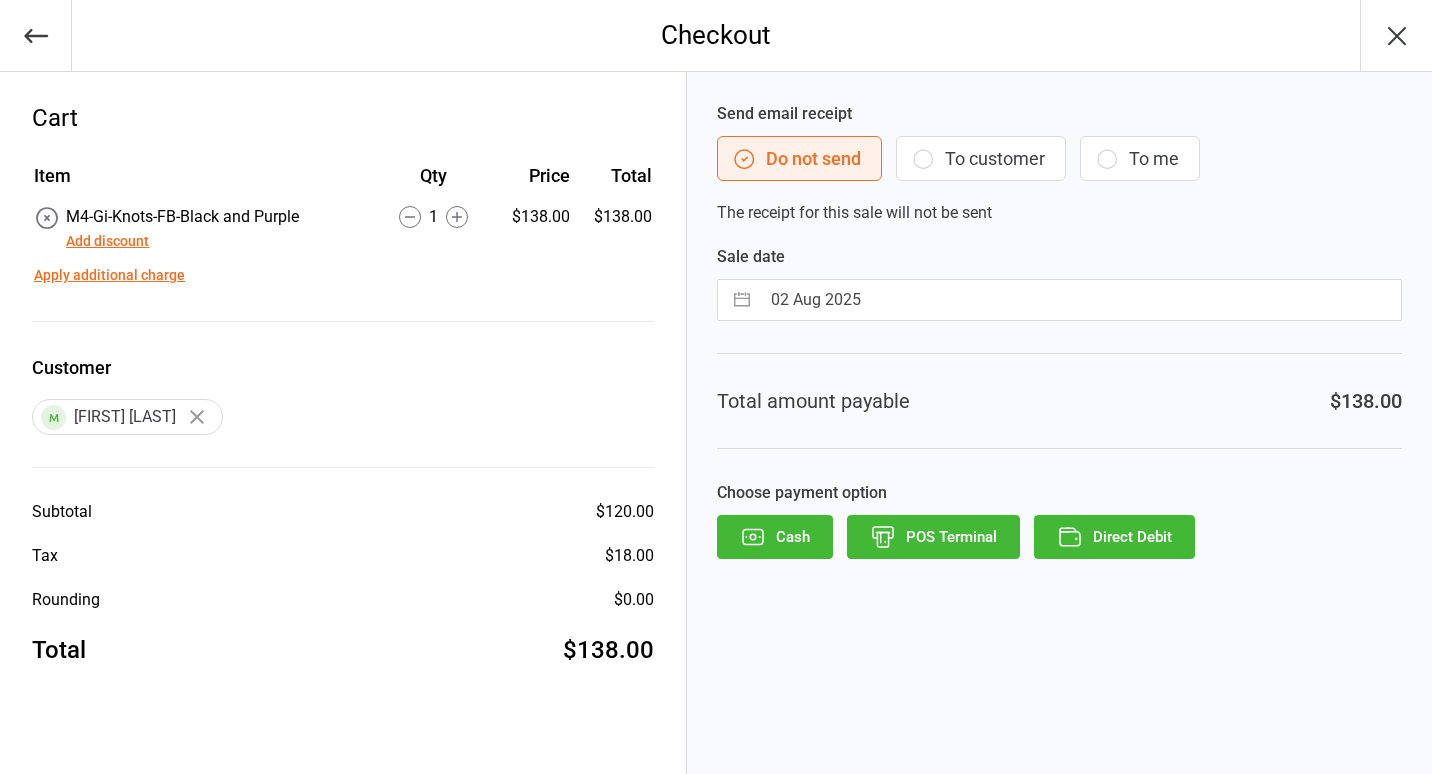 click on "To customer" at bounding box center (981, 158) 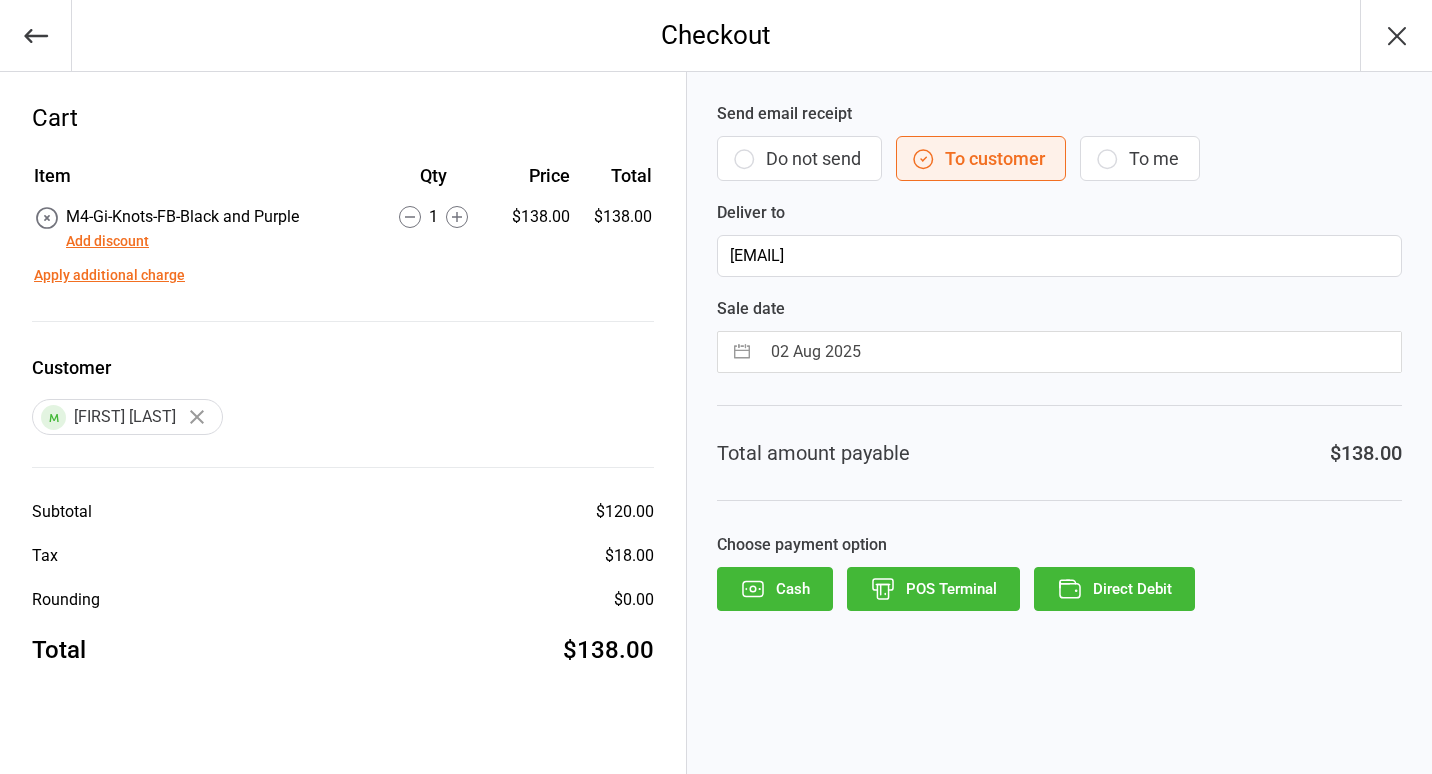 click on "Direct Debit" at bounding box center (1114, 589) 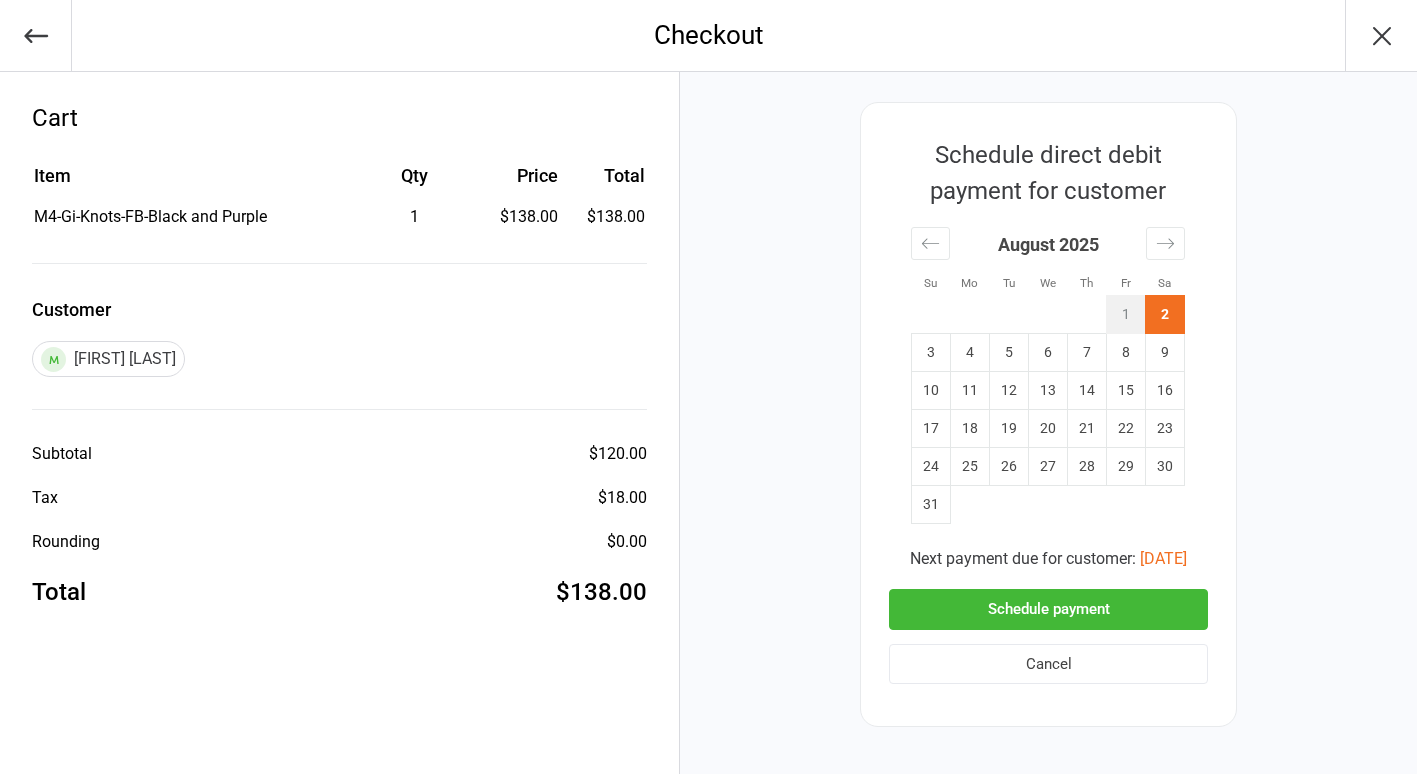click on "Schedule payment" at bounding box center (1048, 609) 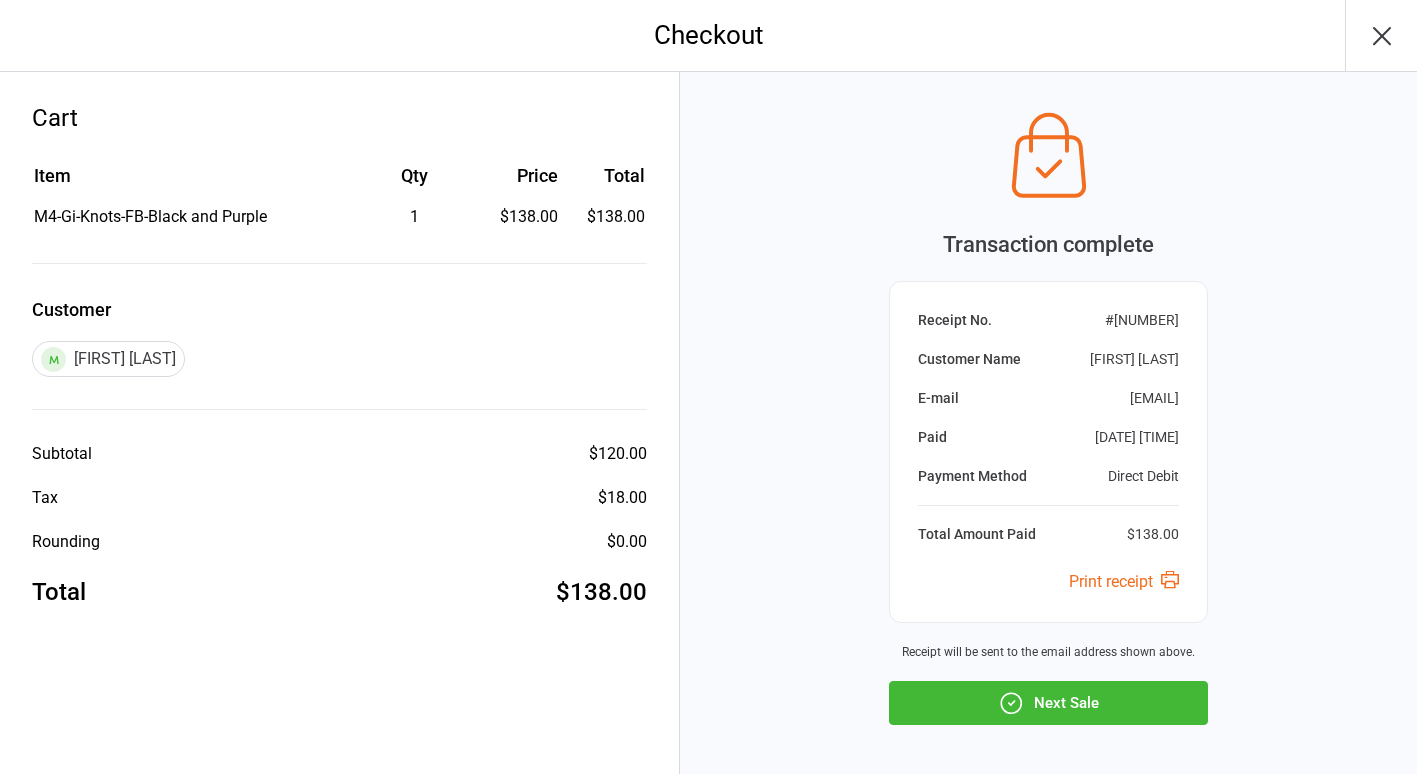 click on "Next Sale" at bounding box center [1048, 703] 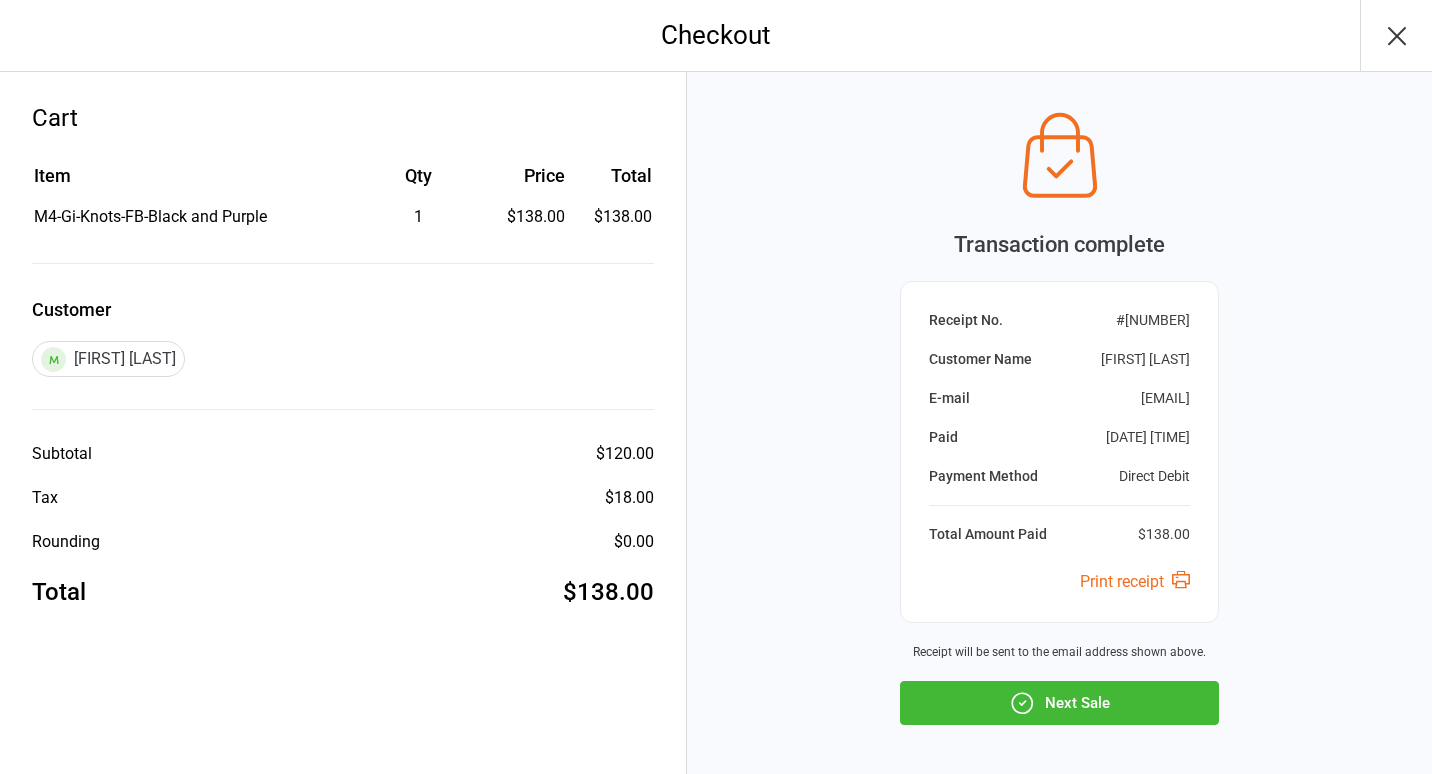 select on "name-desc" 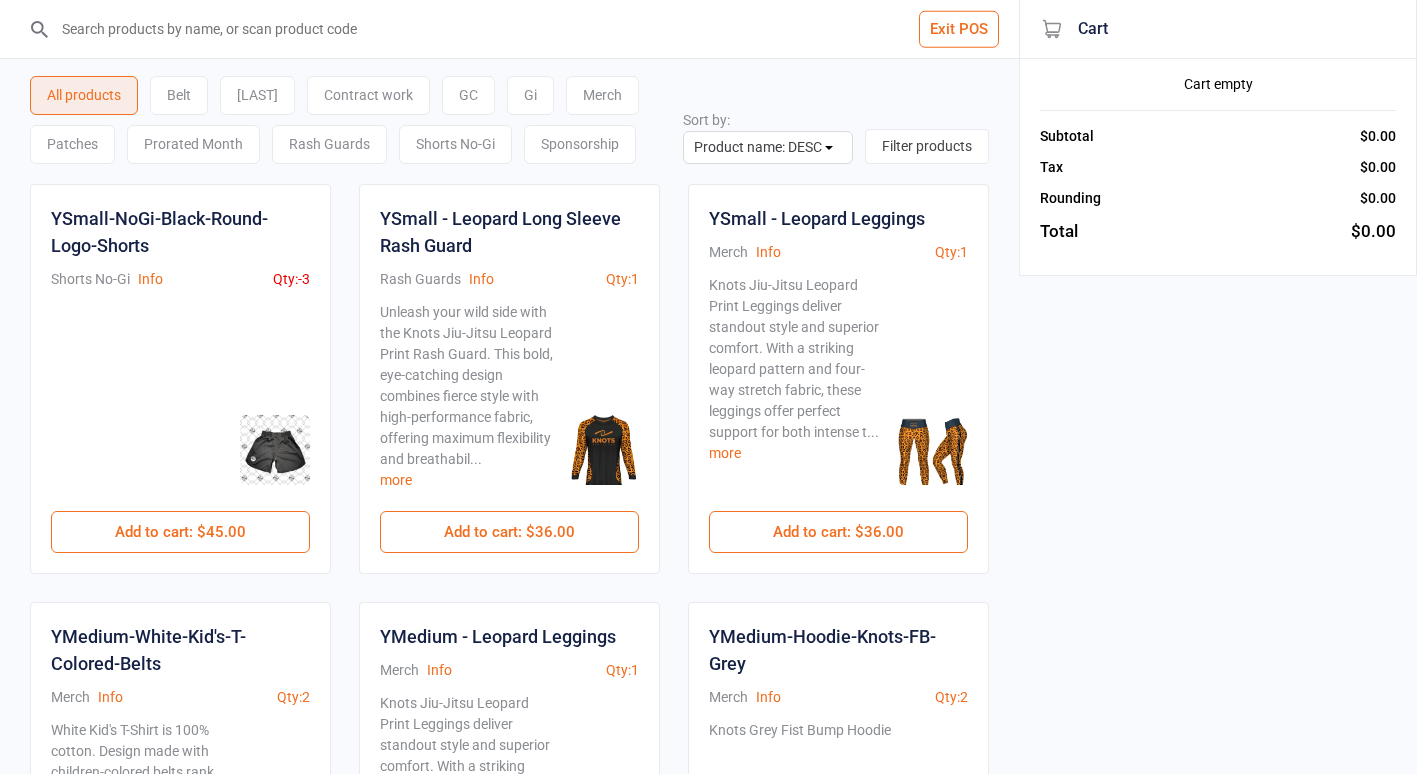 click on "Exit POS" at bounding box center (959, 29) 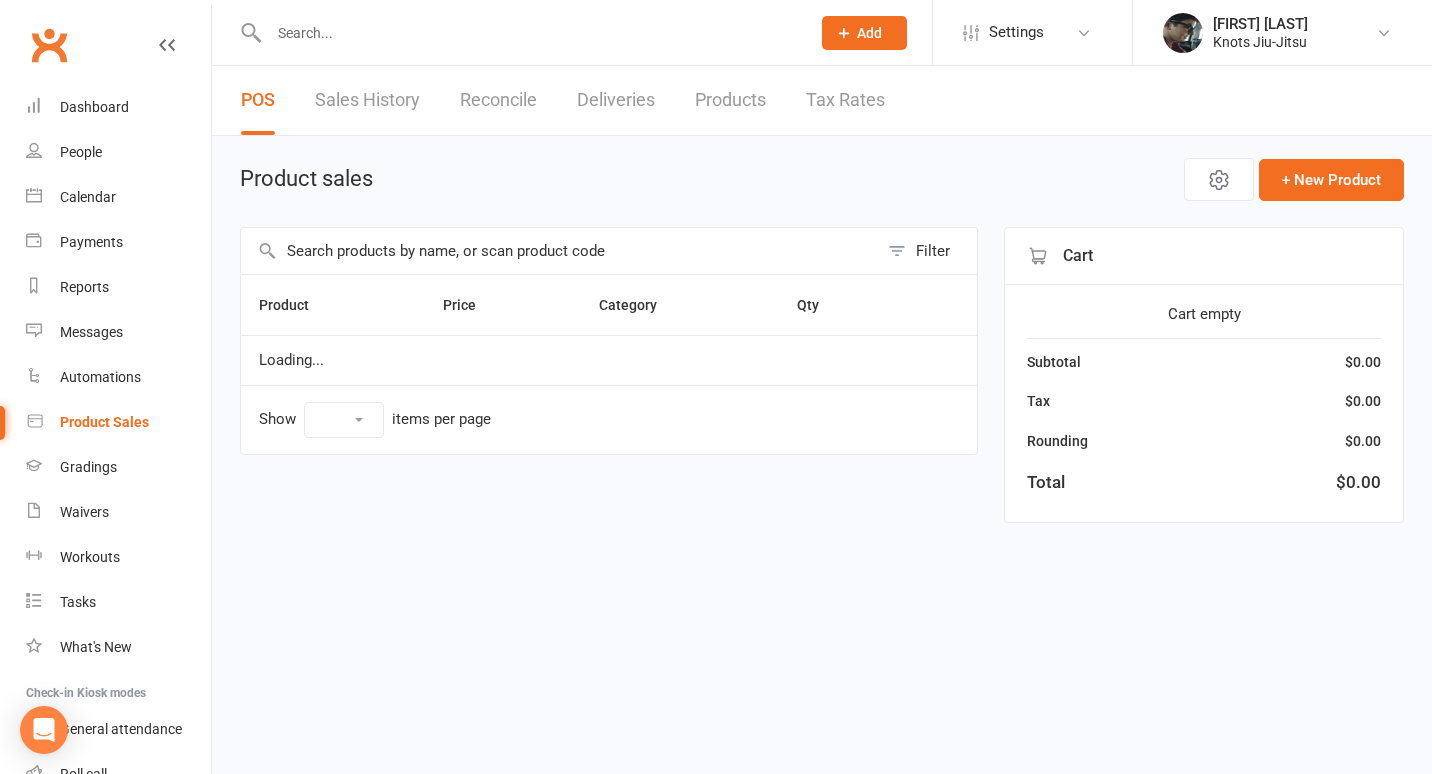 scroll, scrollTop: 0, scrollLeft: 0, axis: both 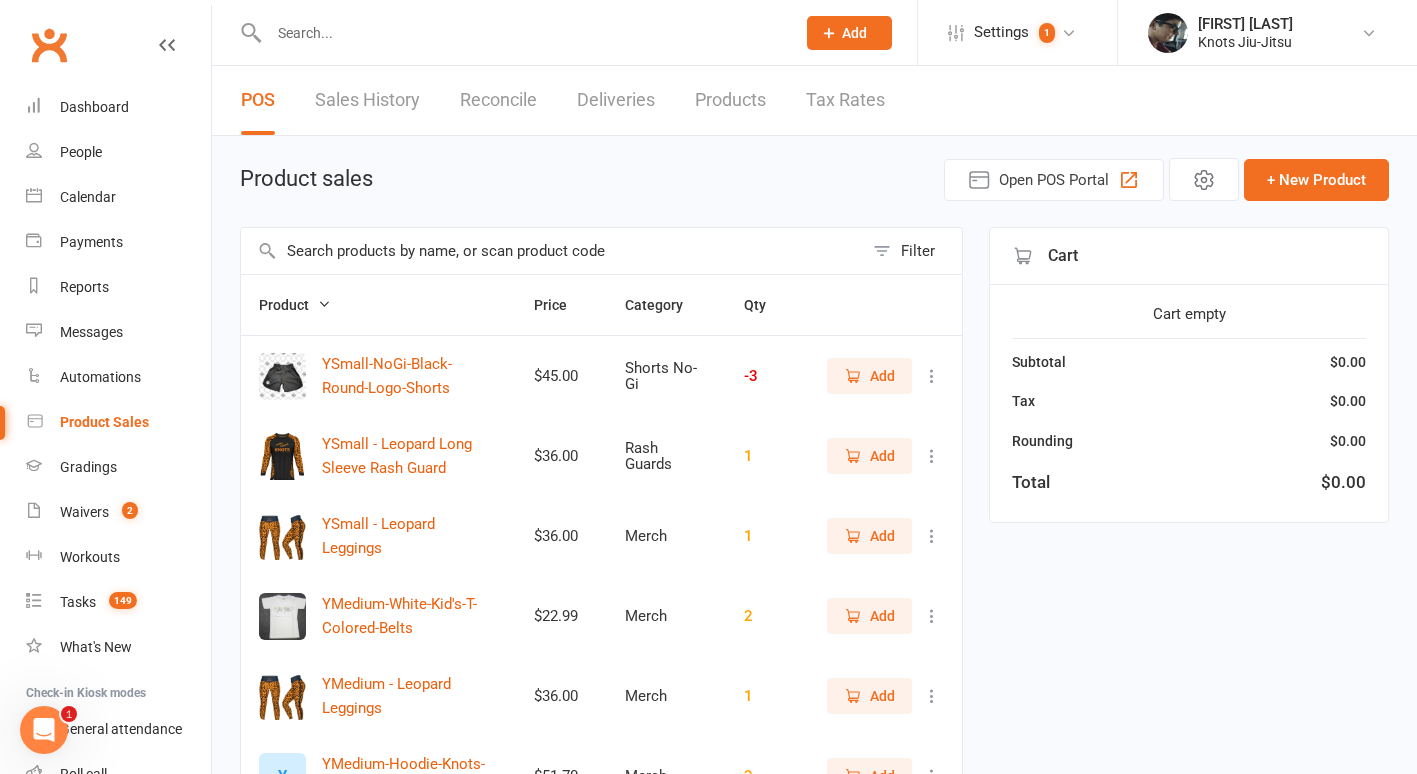 click at bounding box center (510, 32) 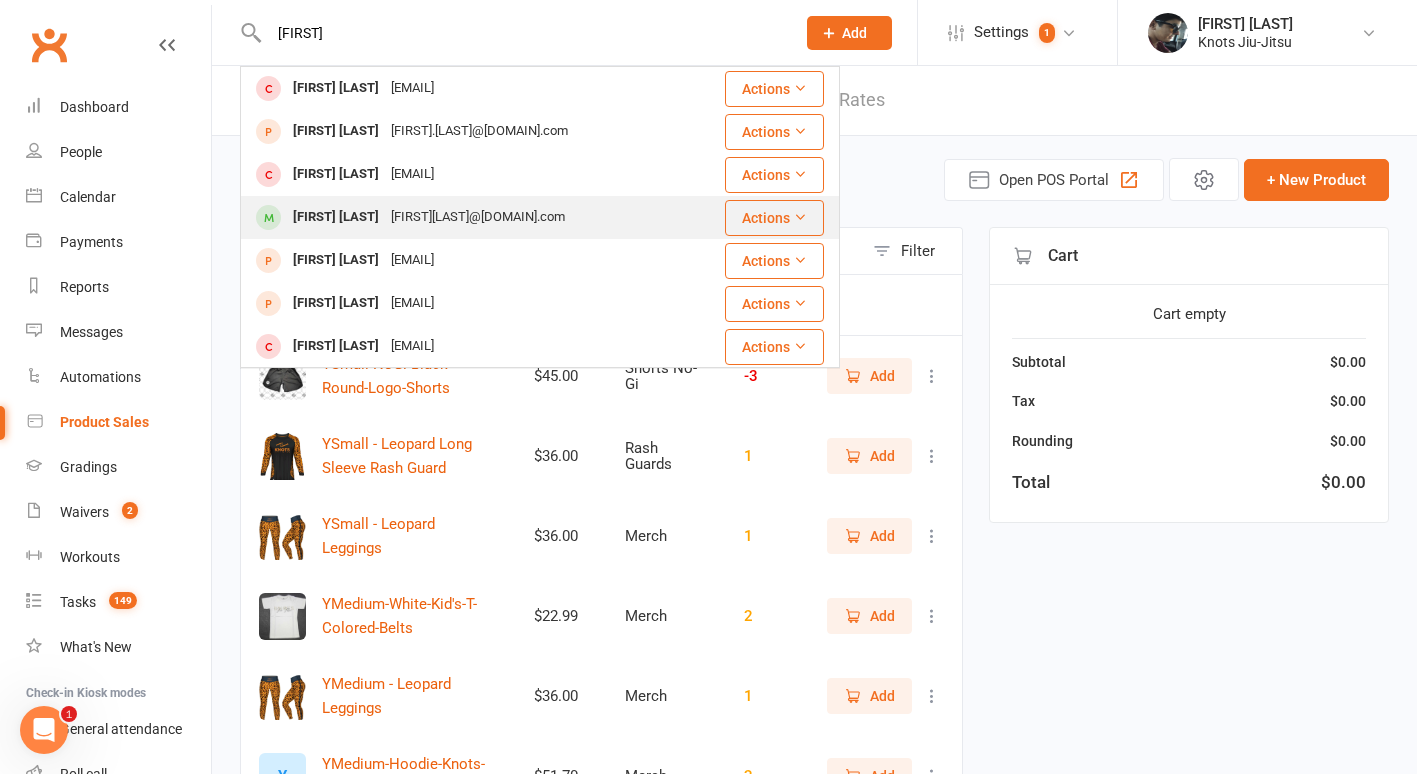 type on "[FIRST]" 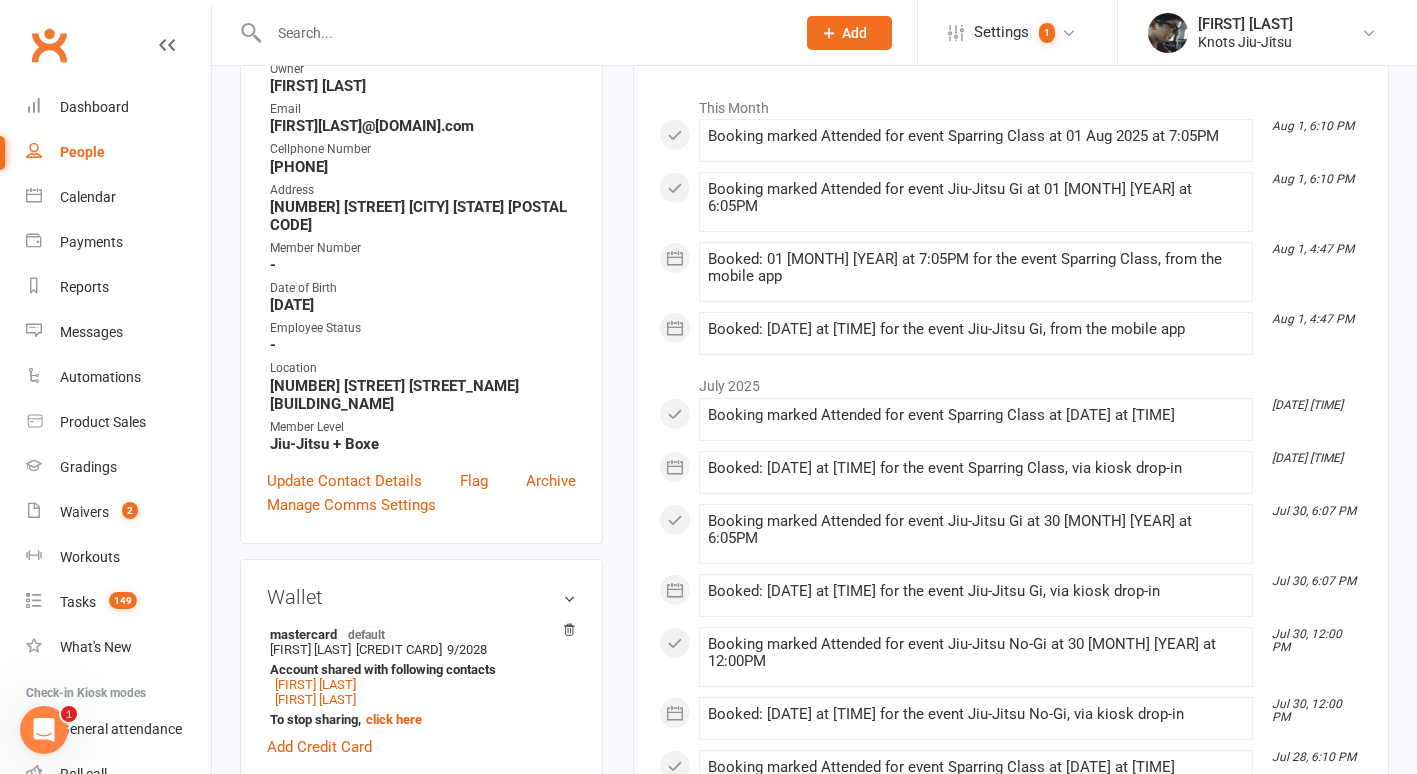 scroll, scrollTop: 0, scrollLeft: 0, axis: both 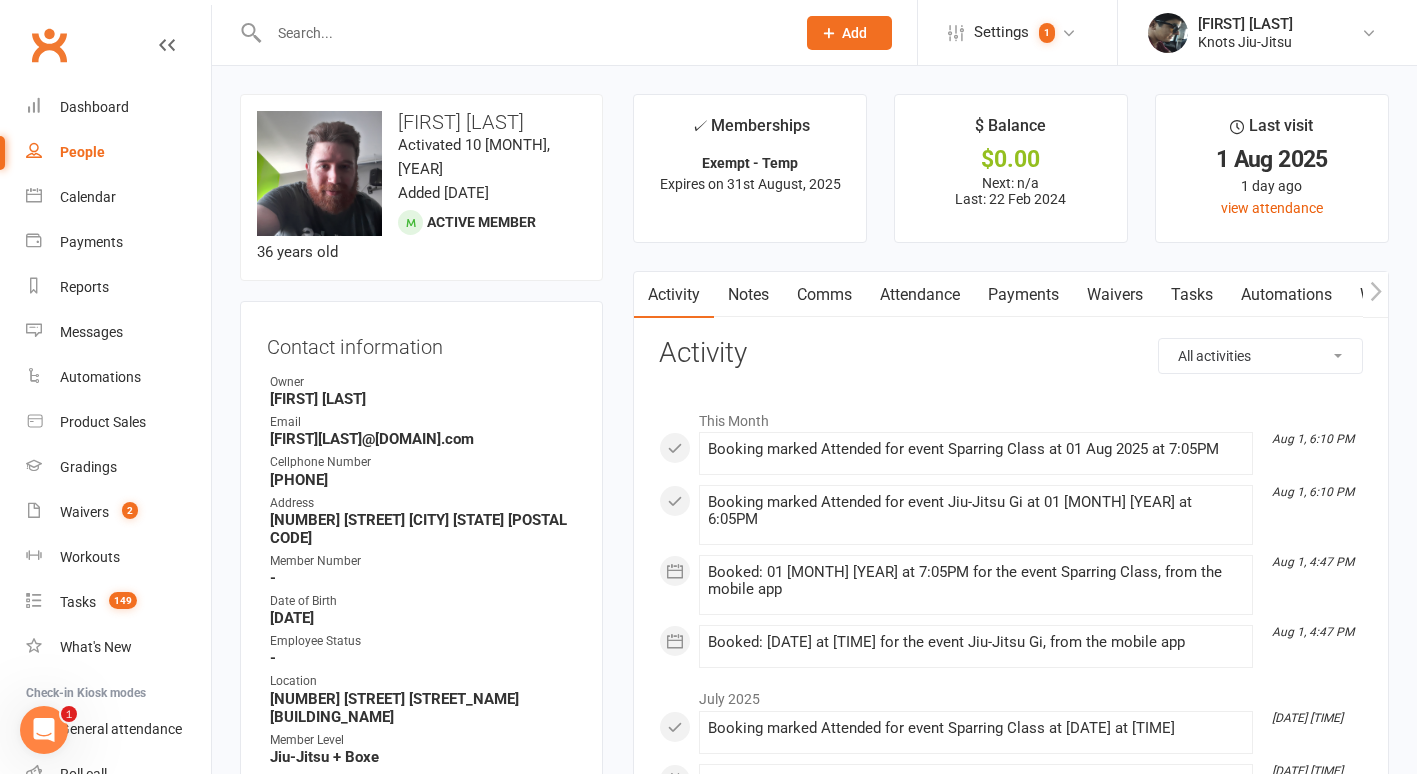 click on "Payments" at bounding box center [1023, 295] 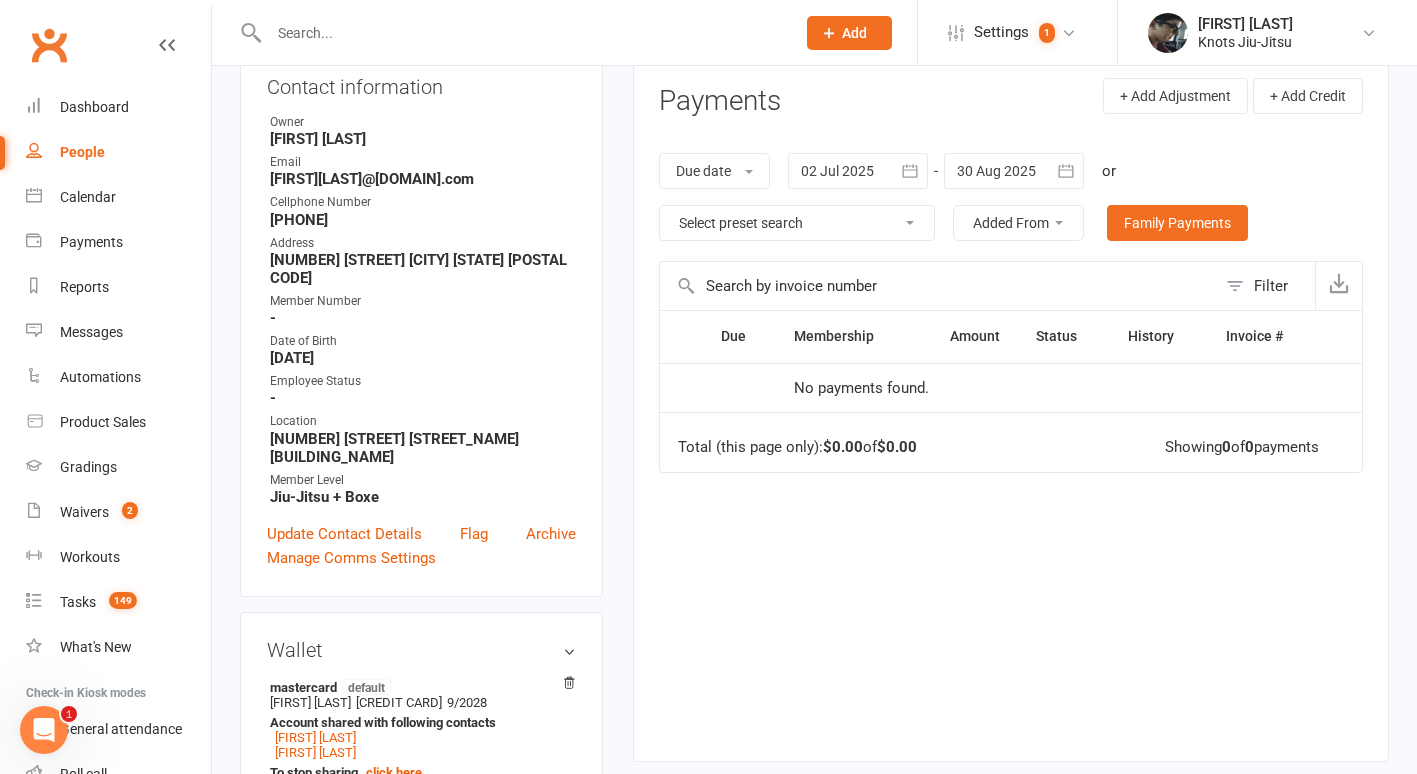 scroll, scrollTop: 262, scrollLeft: 0, axis: vertical 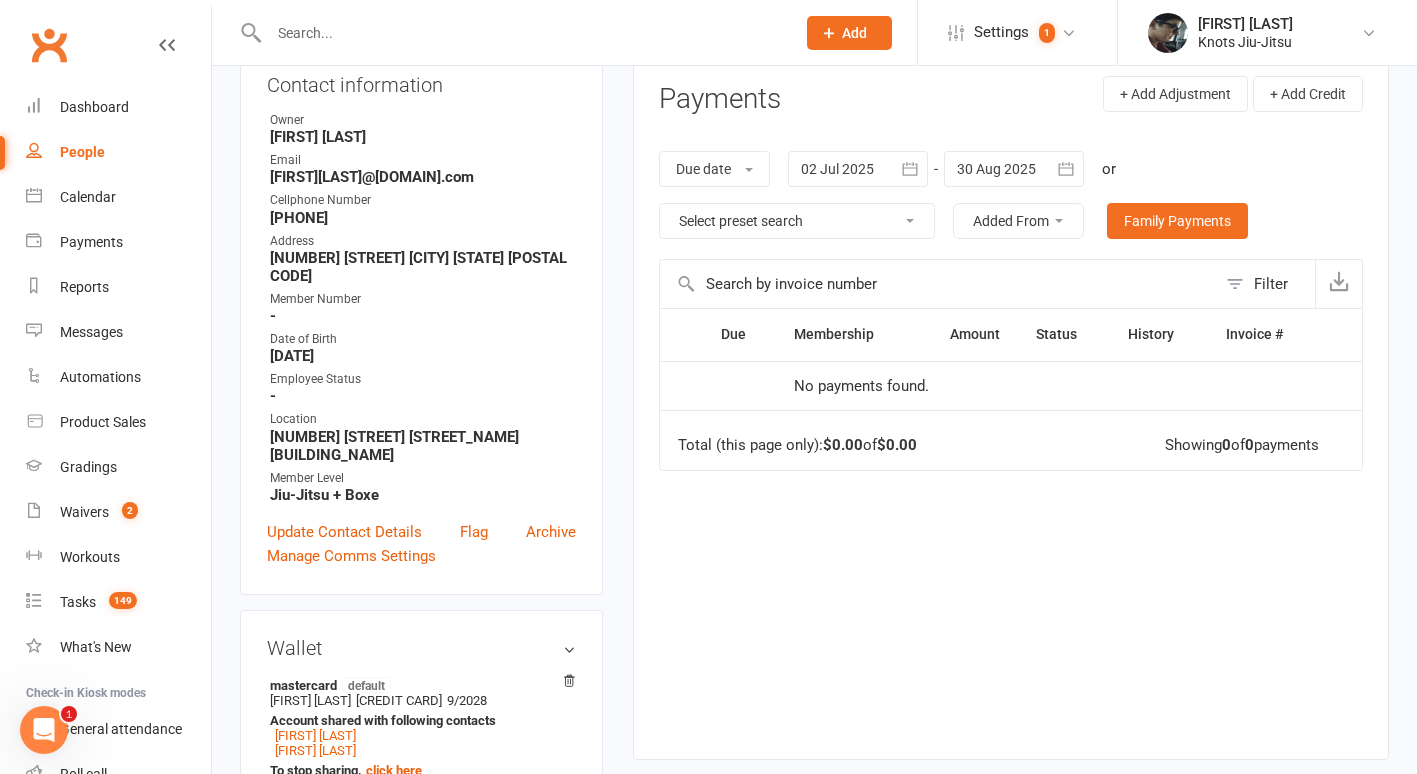 click 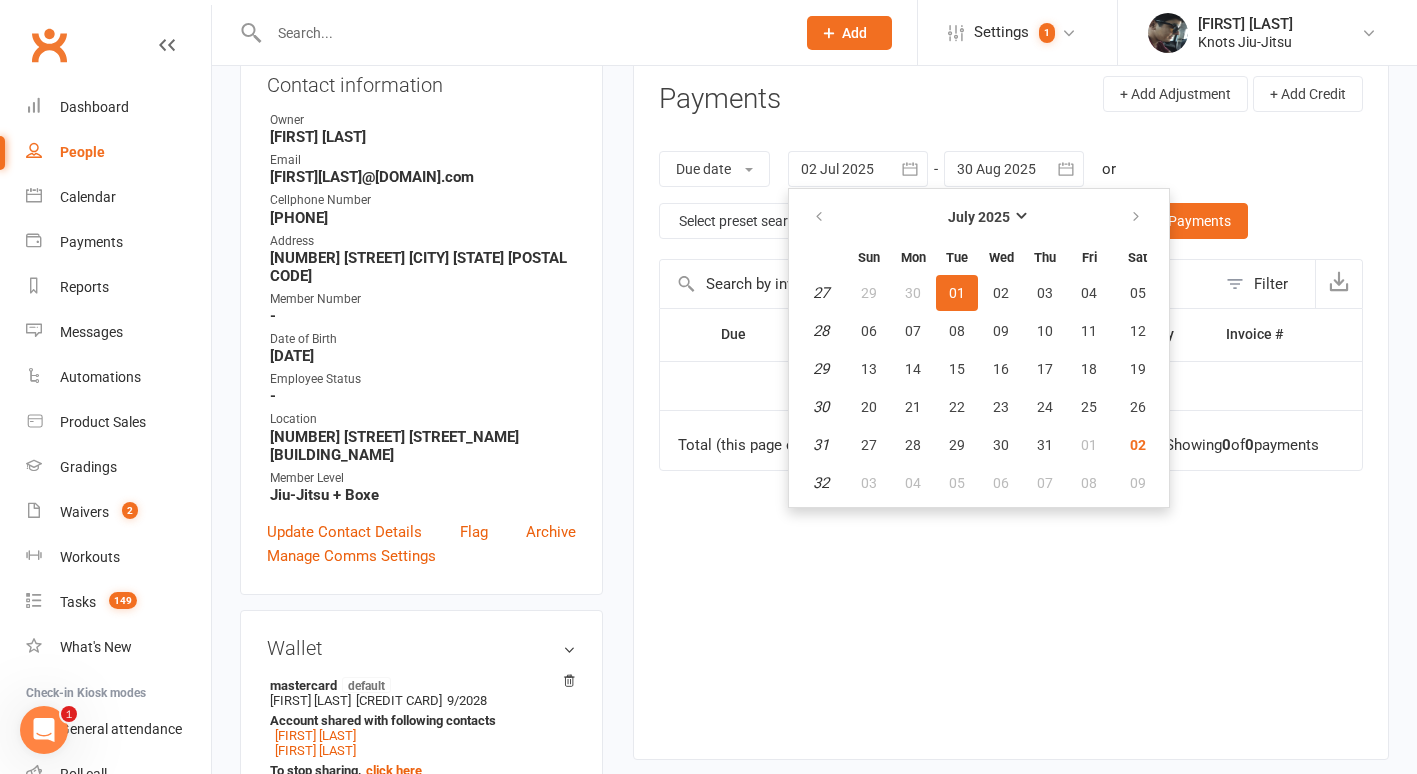 click at bounding box center (820, 217) 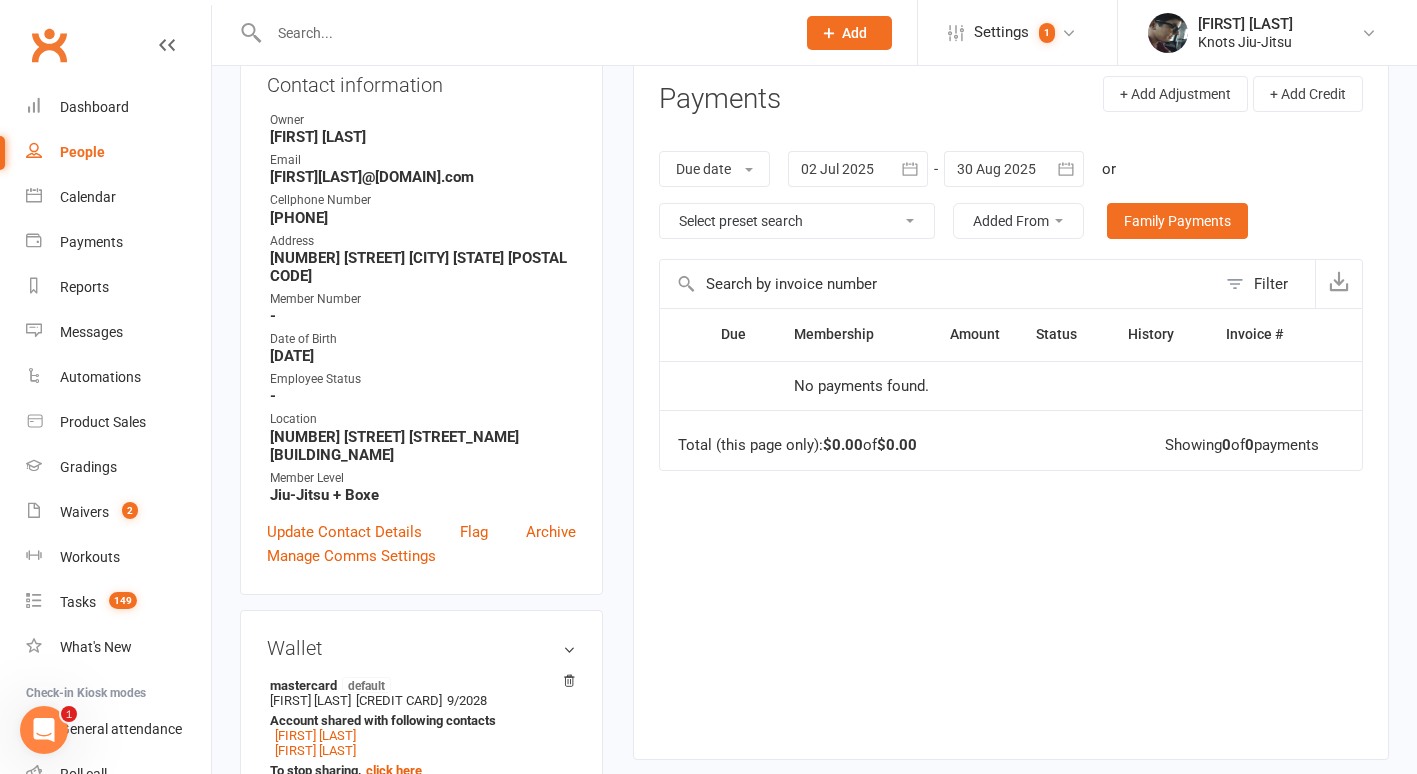 click on "Payments + Add Adjustment + Add Credit" at bounding box center [1011, 103] 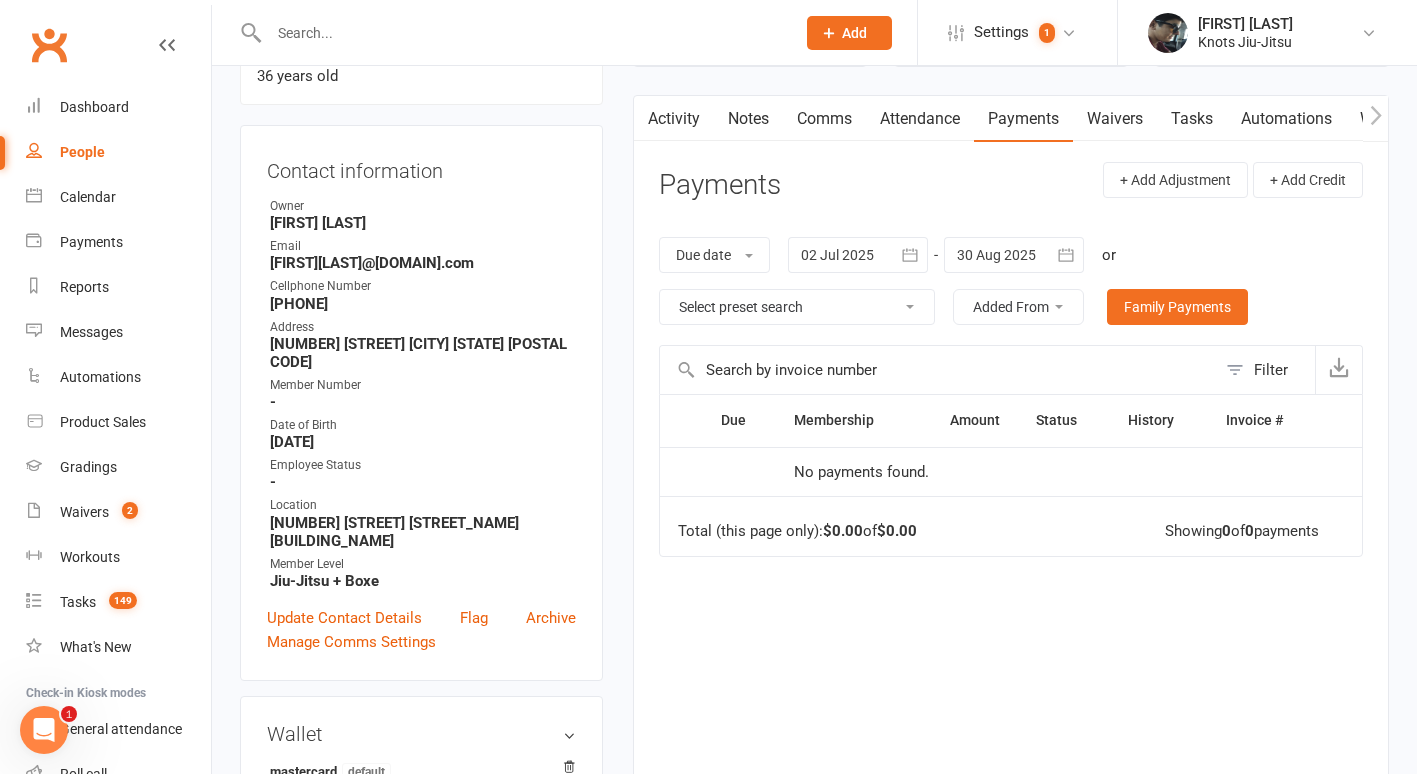 click on "Notes" at bounding box center [748, 119] 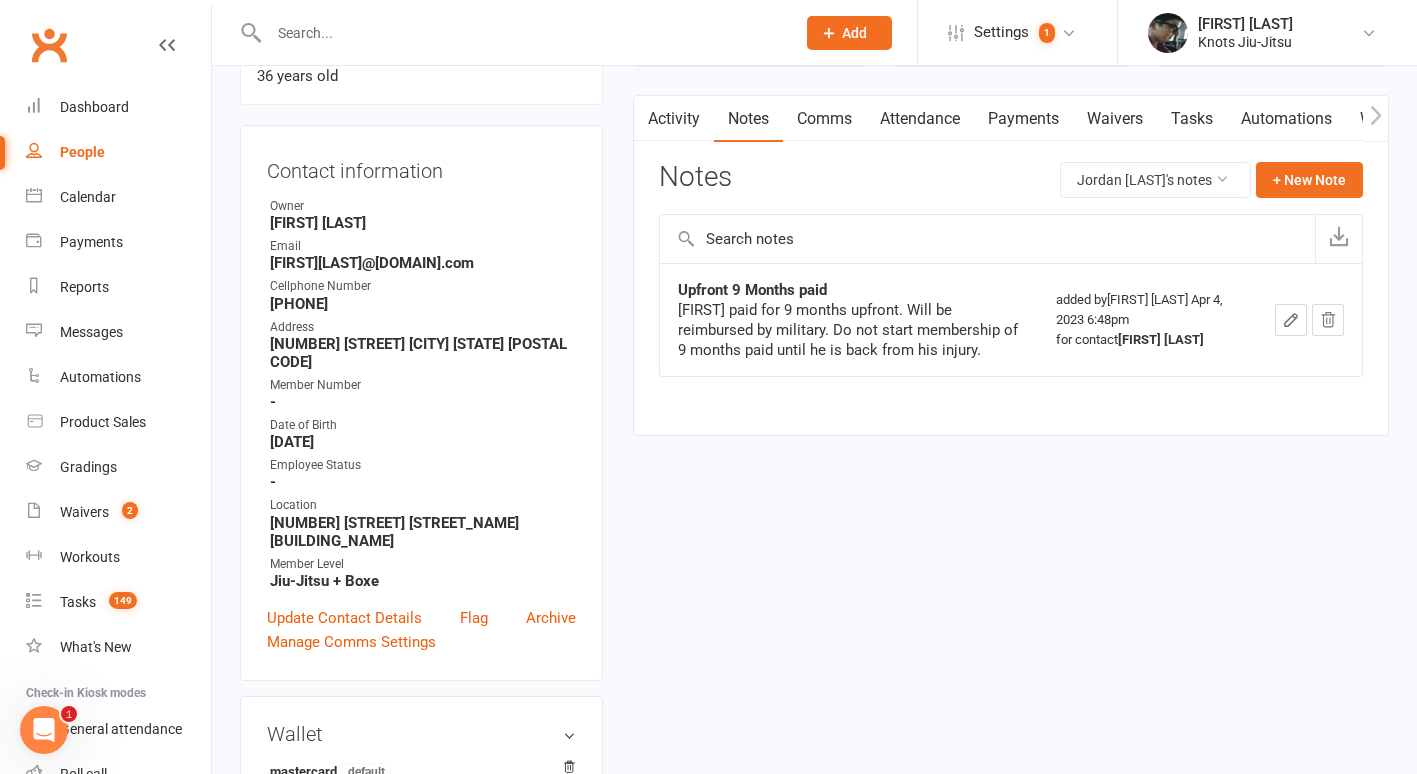 click on "Payments" at bounding box center [1023, 119] 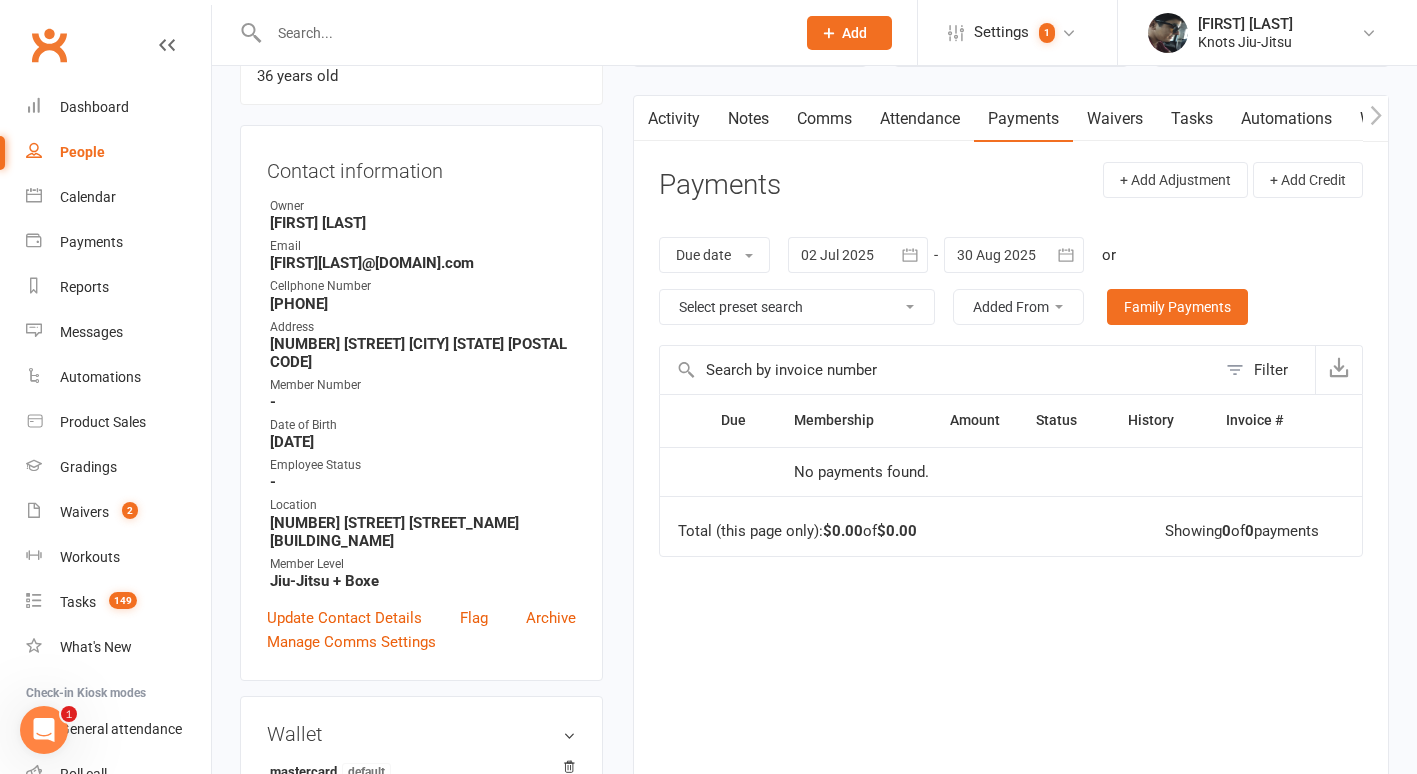 click on "Attendance" at bounding box center [920, 119] 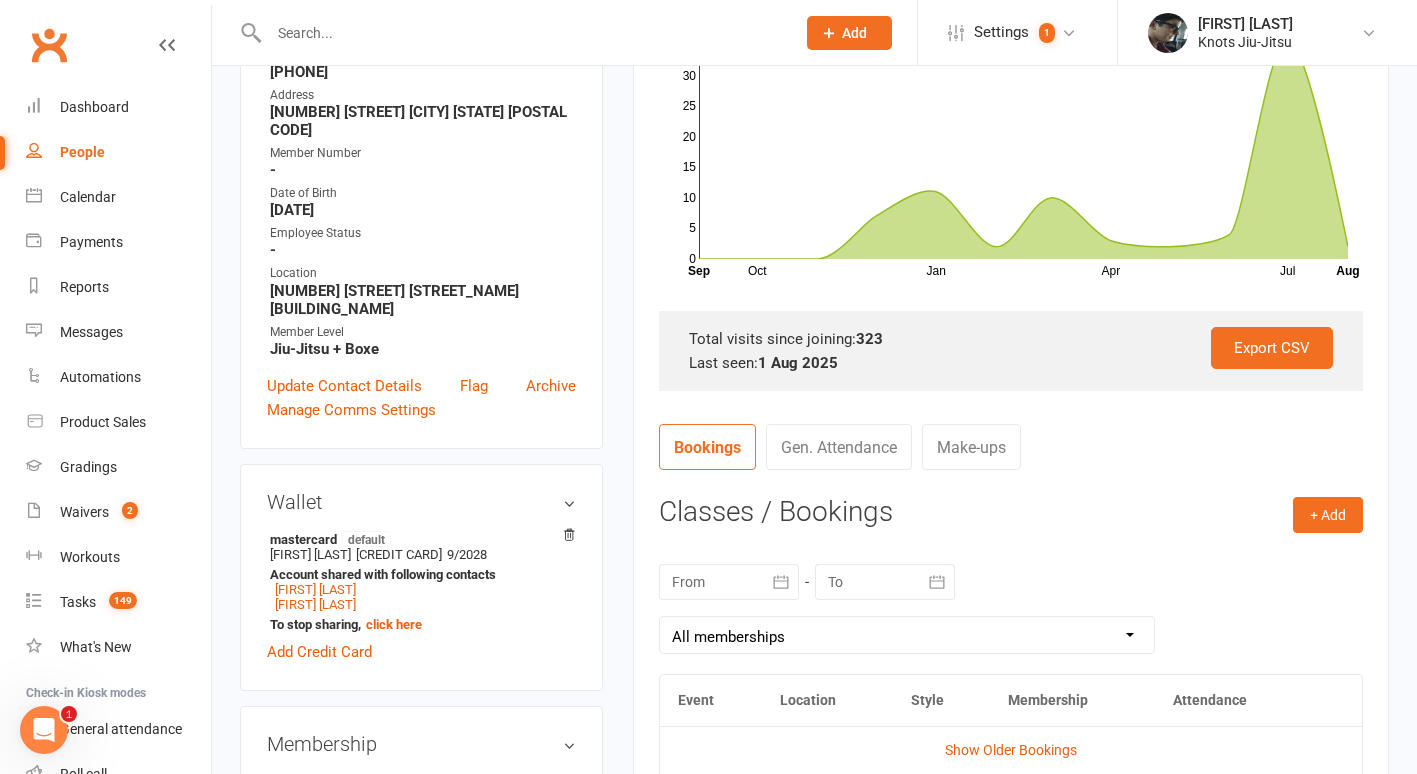 scroll, scrollTop: 411, scrollLeft: 0, axis: vertical 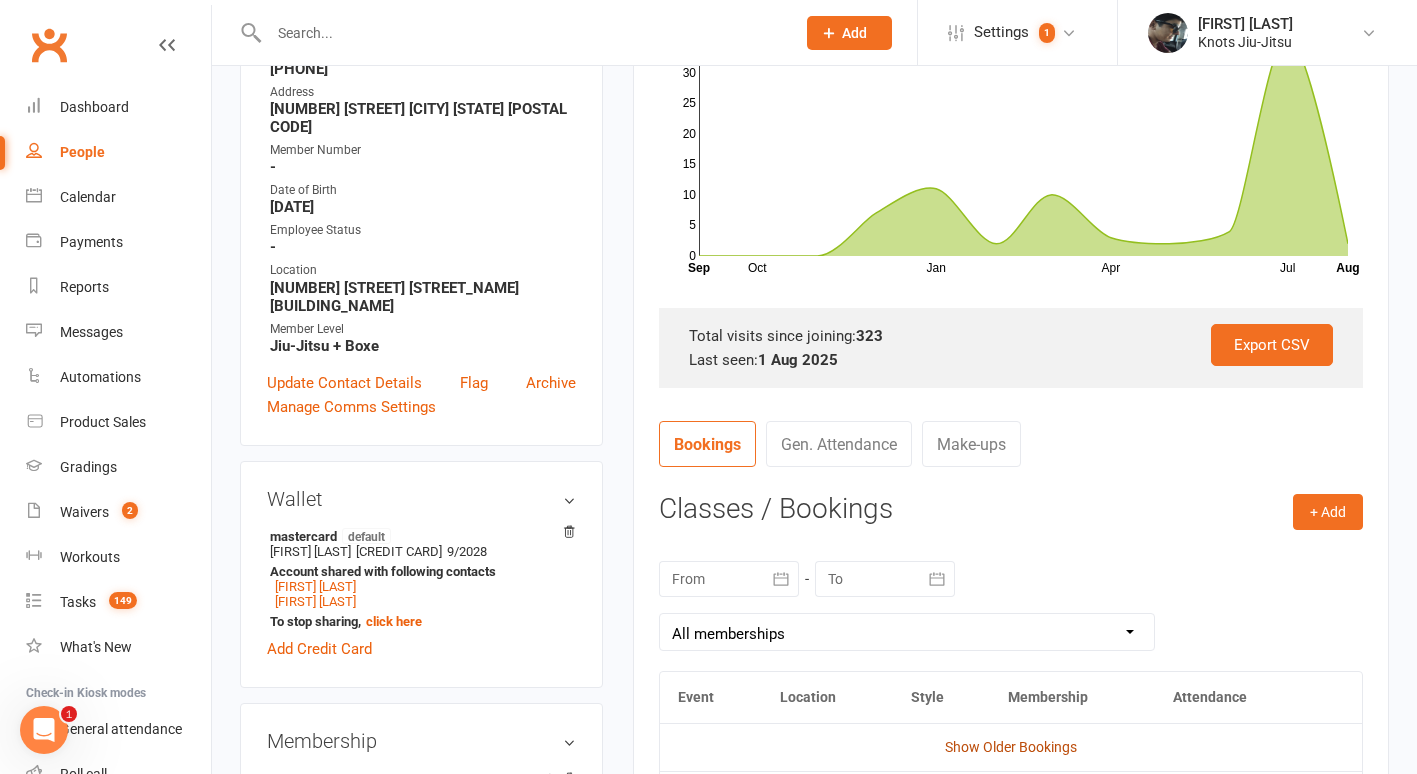click on "Show Older Bookings" at bounding box center [1011, 747] 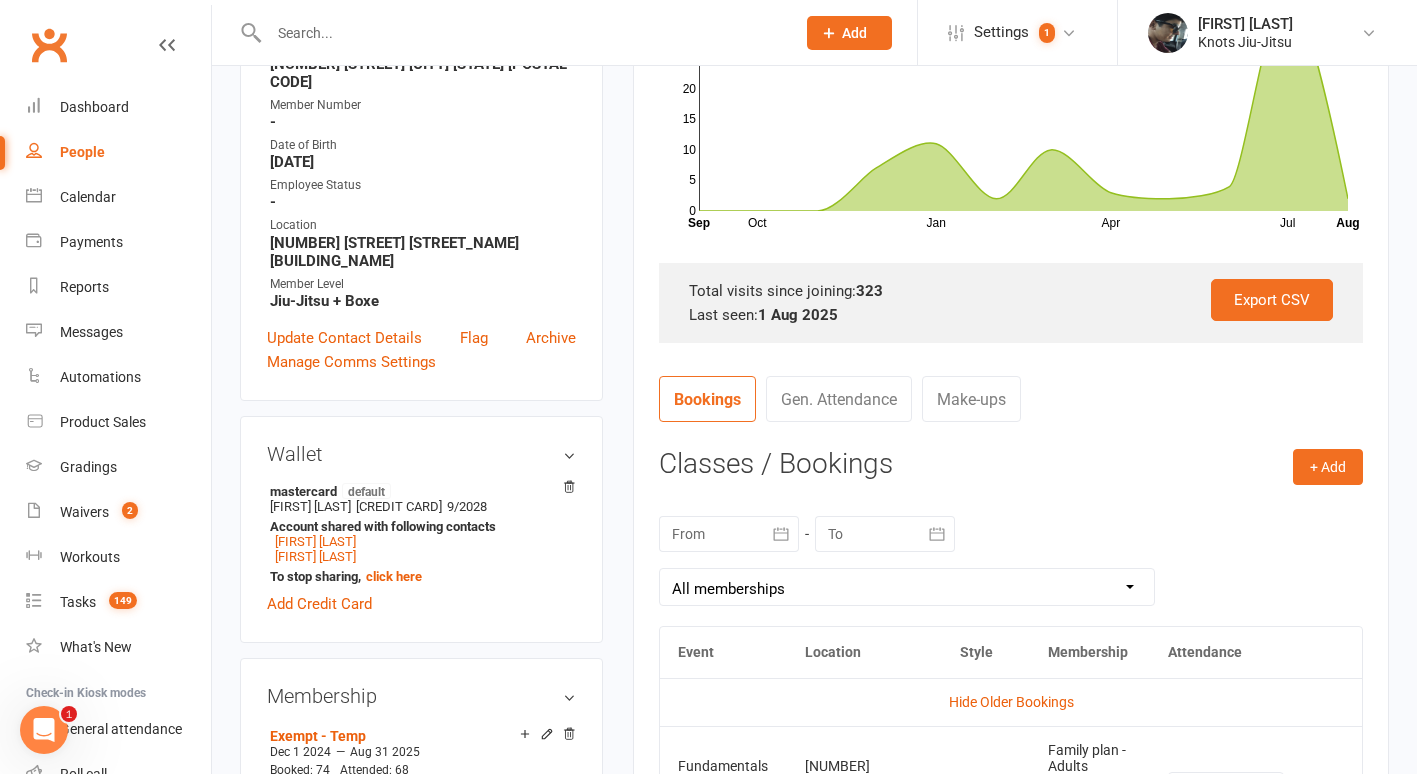 scroll, scrollTop: 684, scrollLeft: 0, axis: vertical 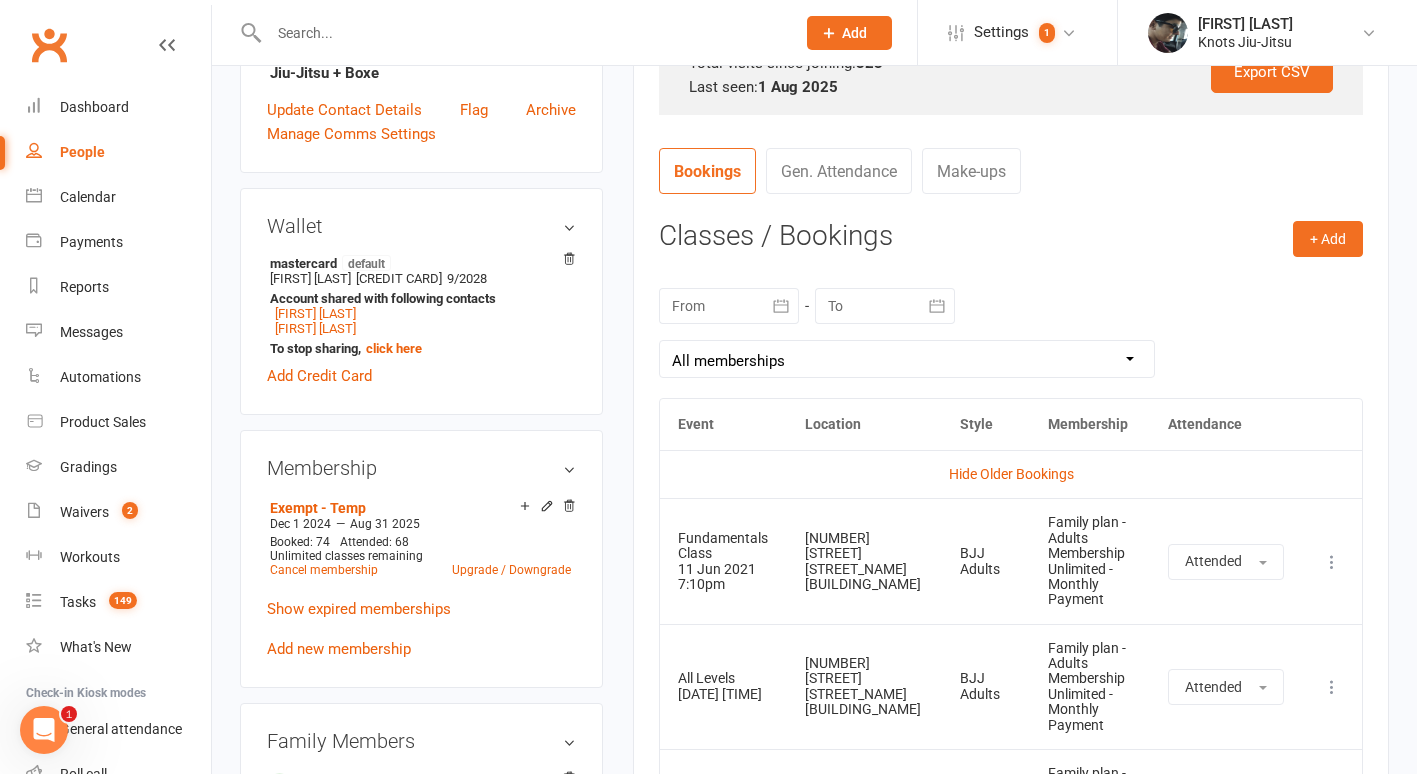 click 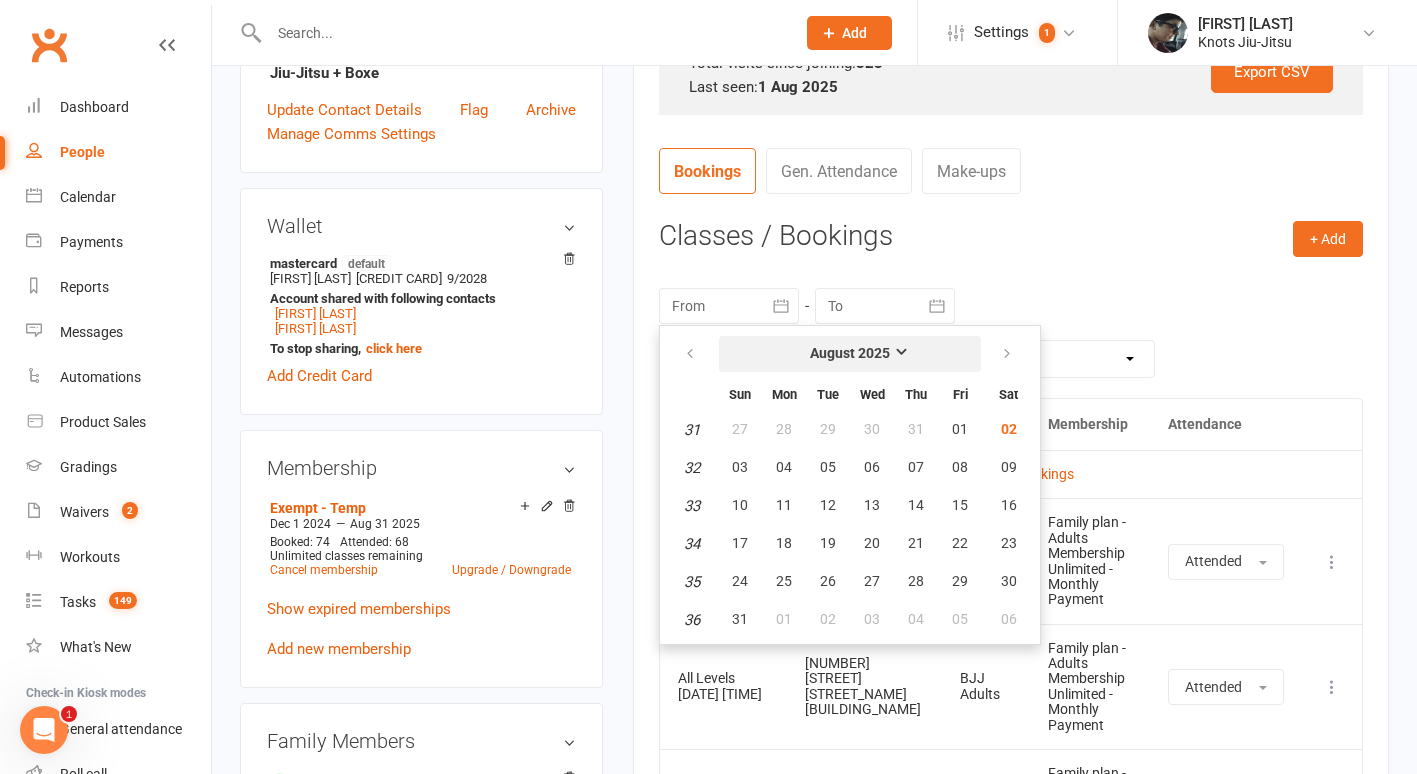 click on "August 2025" at bounding box center [850, 353] 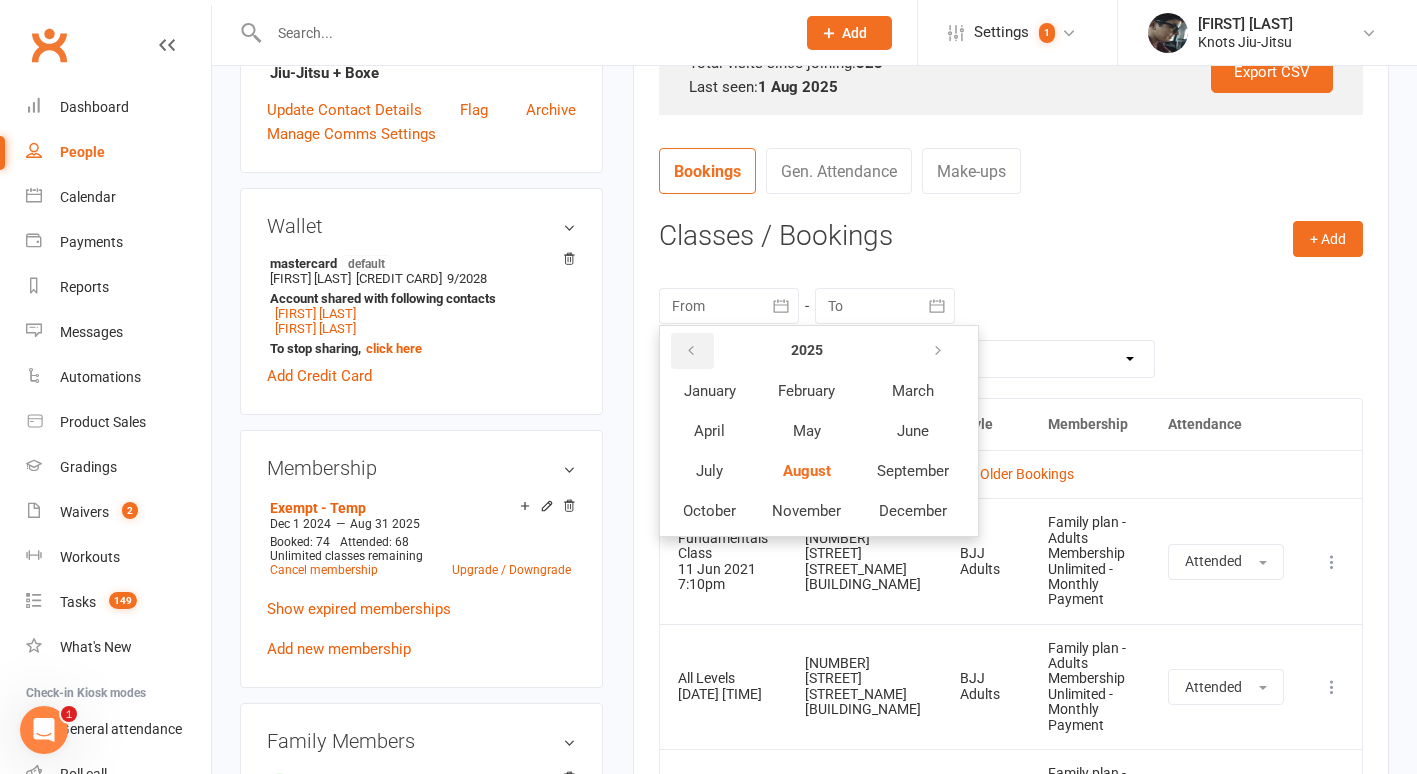 click at bounding box center (691, 351) 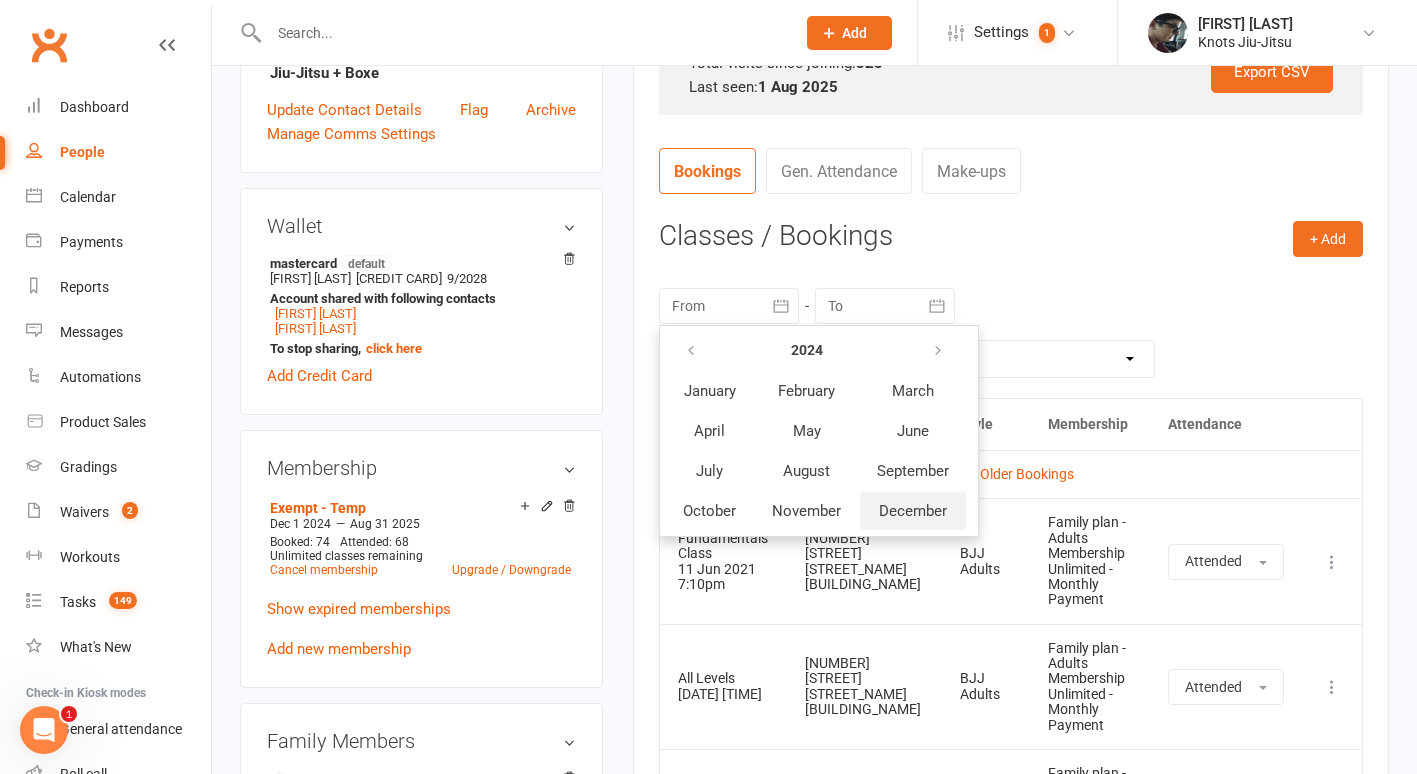click on "December" at bounding box center (913, 511) 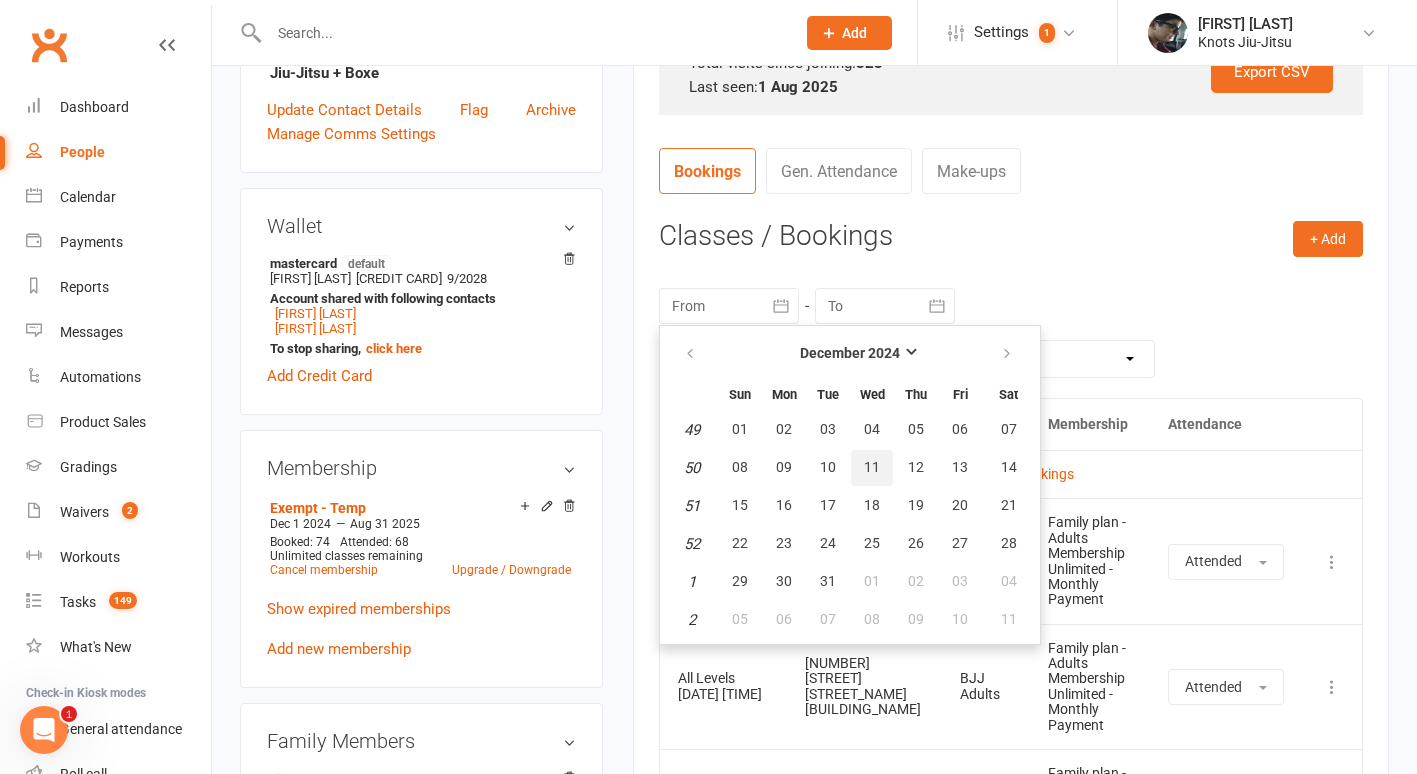click on "11" at bounding box center [872, 468] 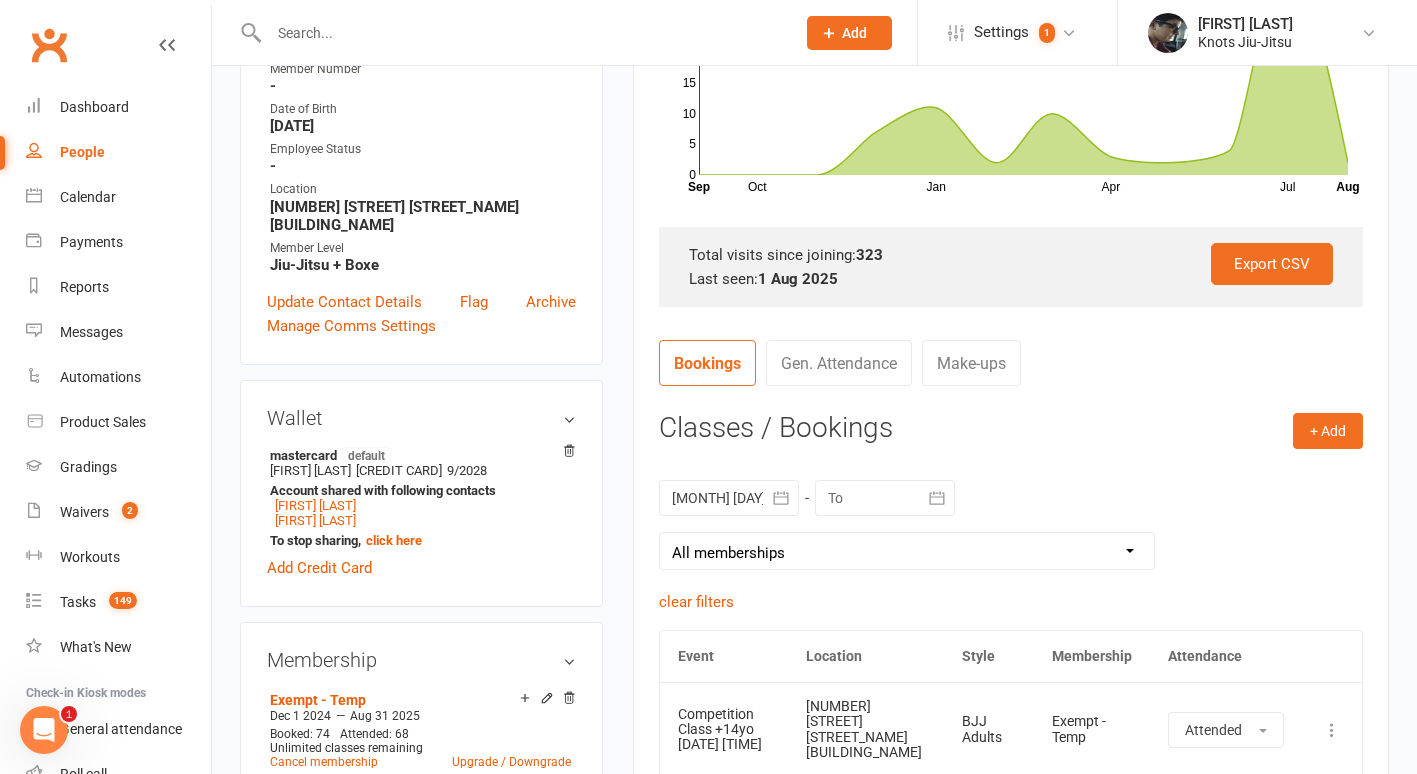 scroll, scrollTop: 491, scrollLeft: 0, axis: vertical 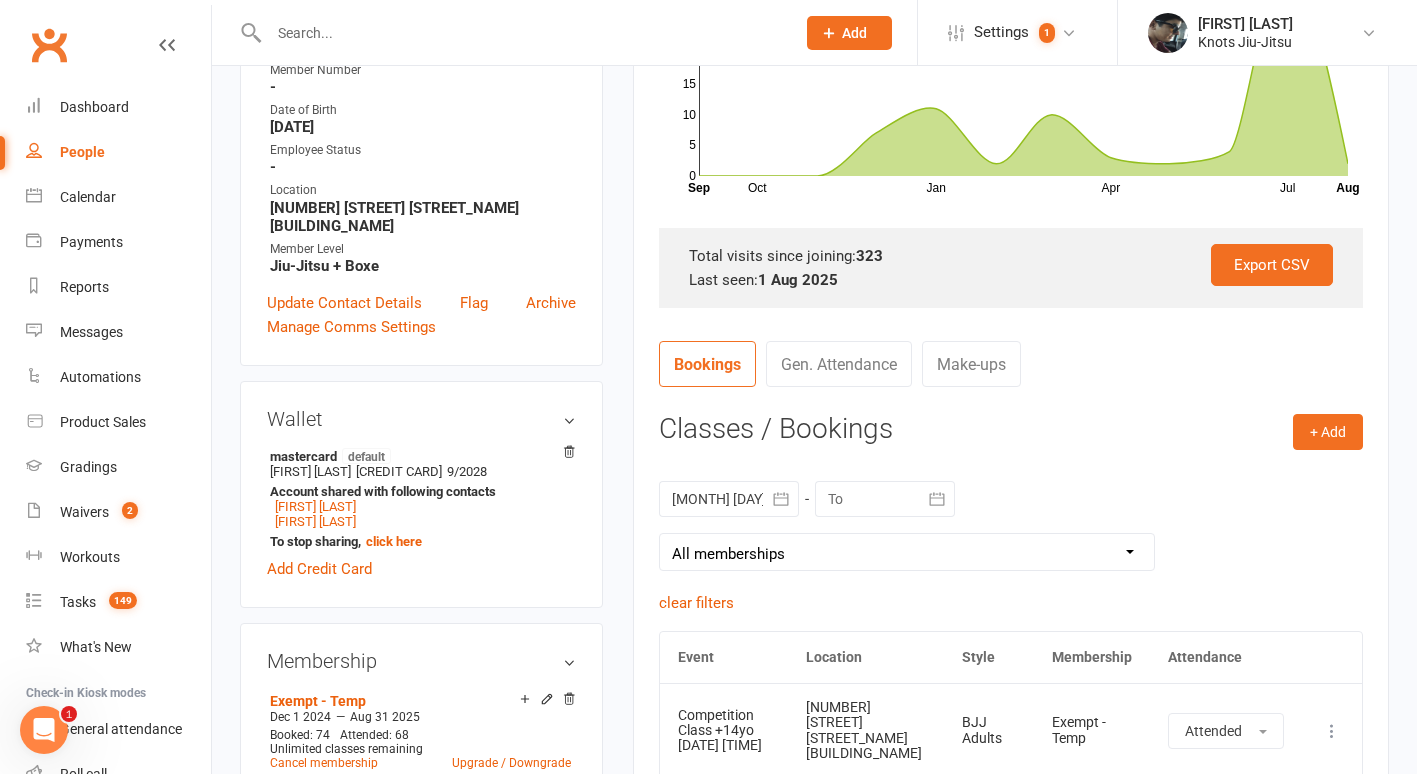 click at bounding box center (729, 499) 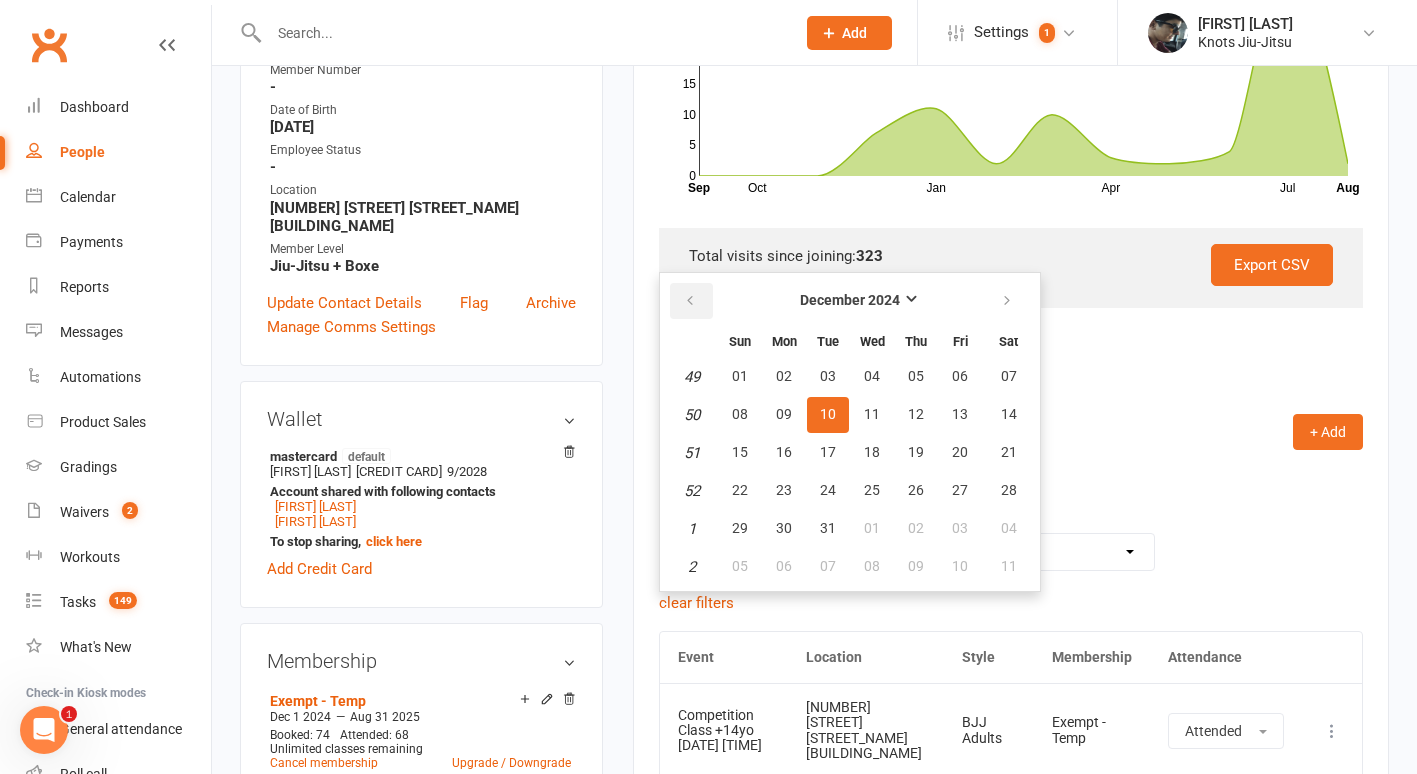 click at bounding box center (690, 301) 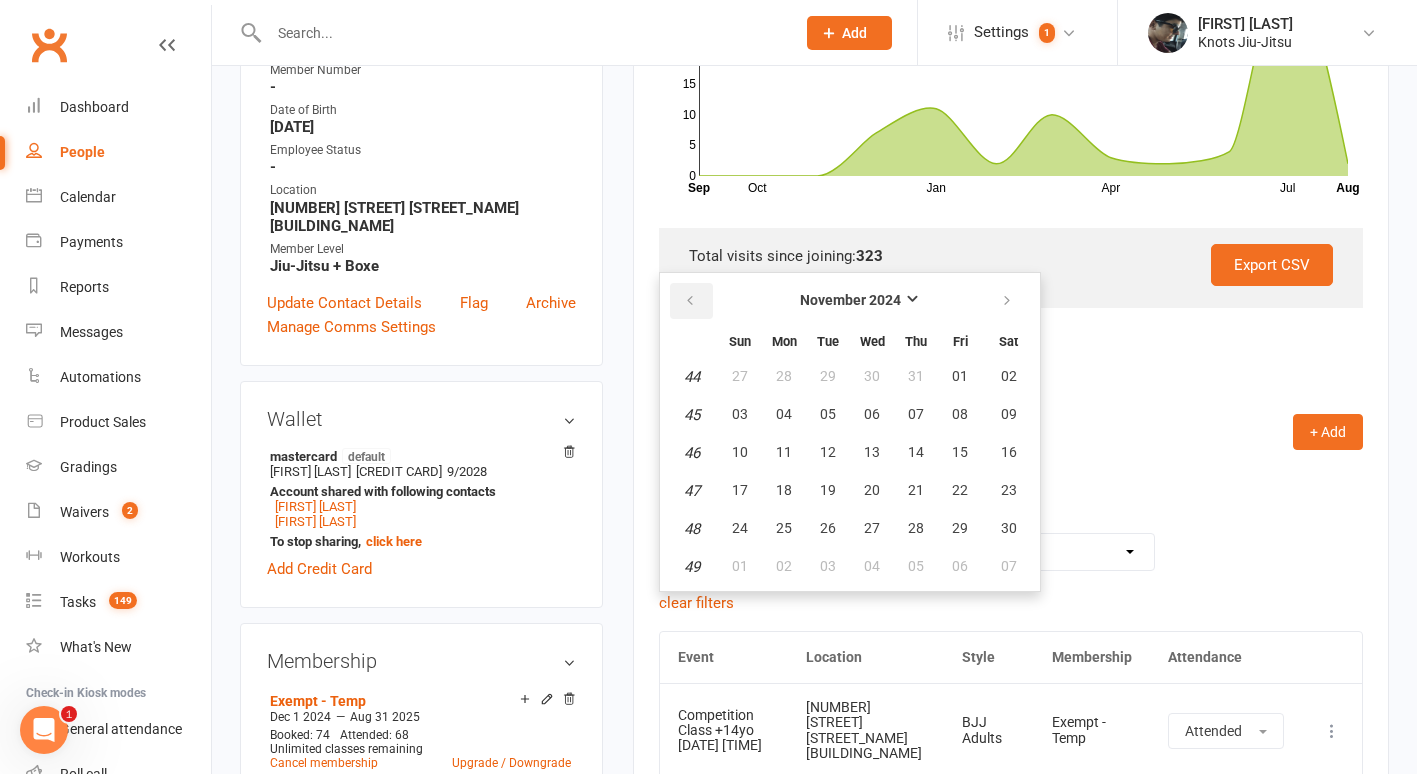 click at bounding box center (690, 301) 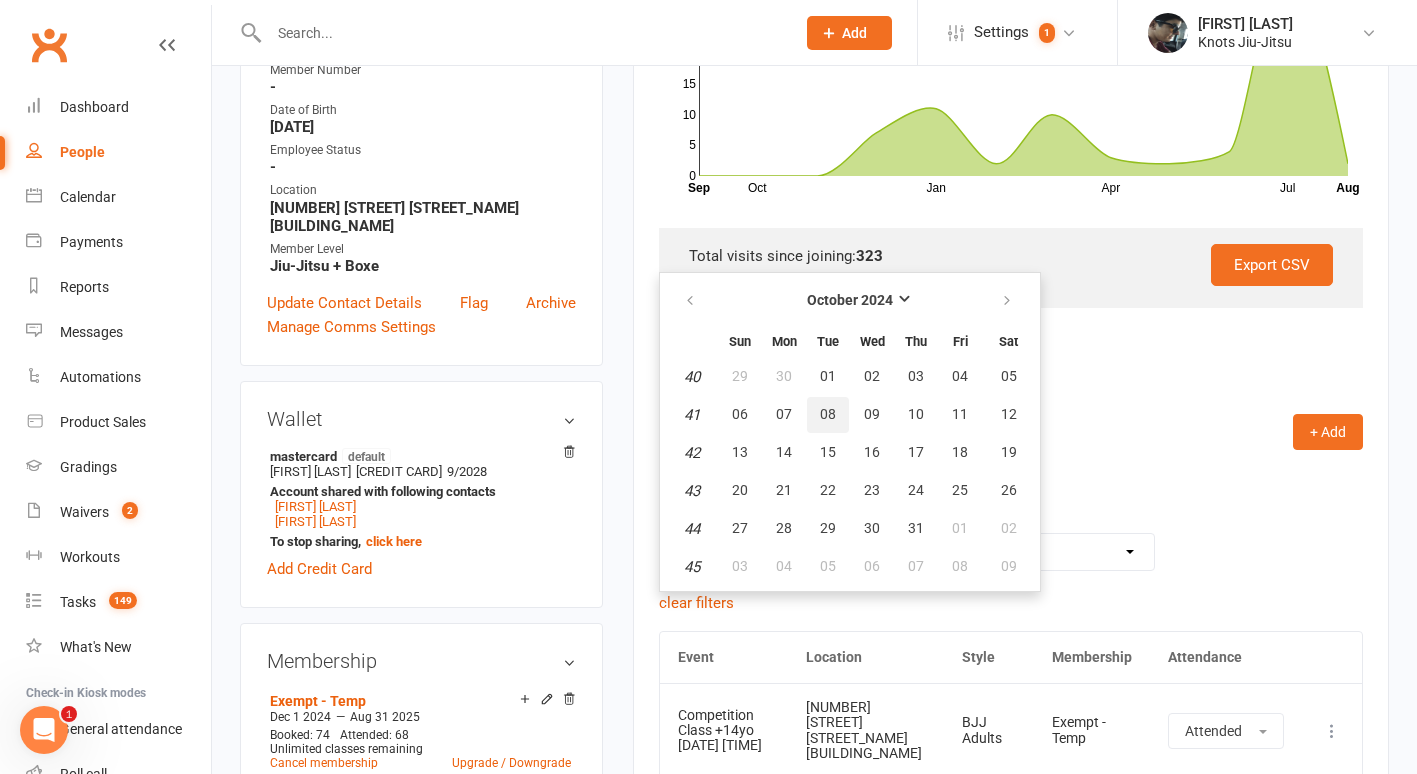 click on "08" at bounding box center [828, 415] 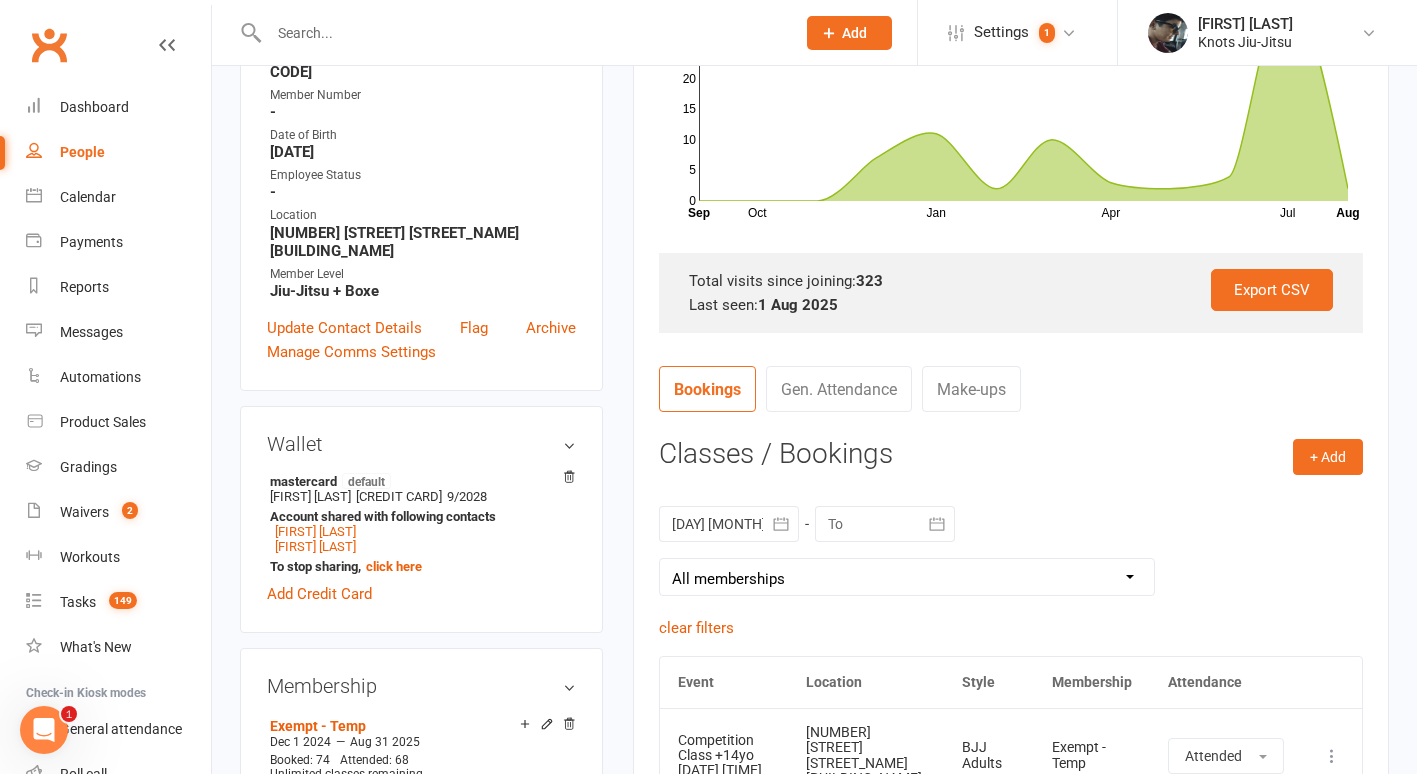 scroll, scrollTop: 465, scrollLeft: 0, axis: vertical 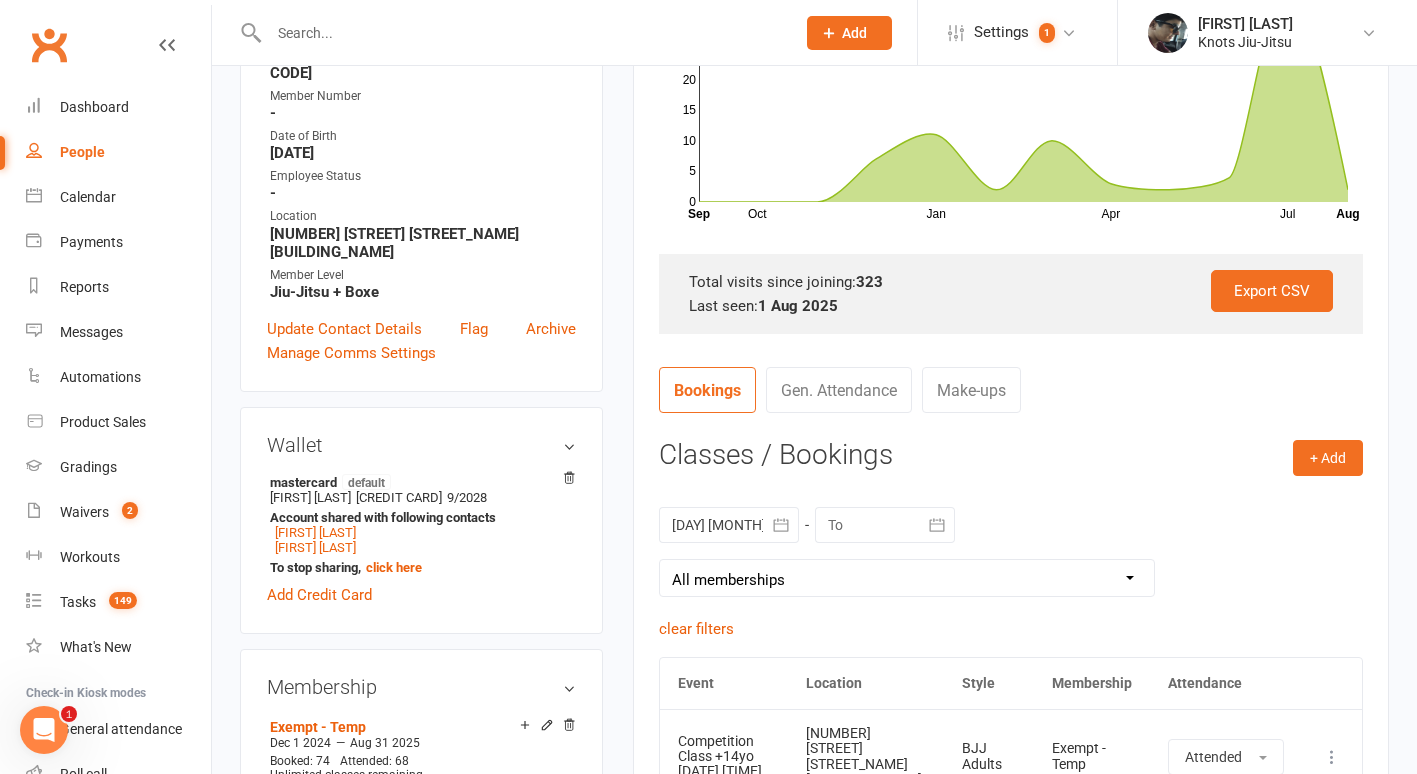 click at bounding box center [729, 525] 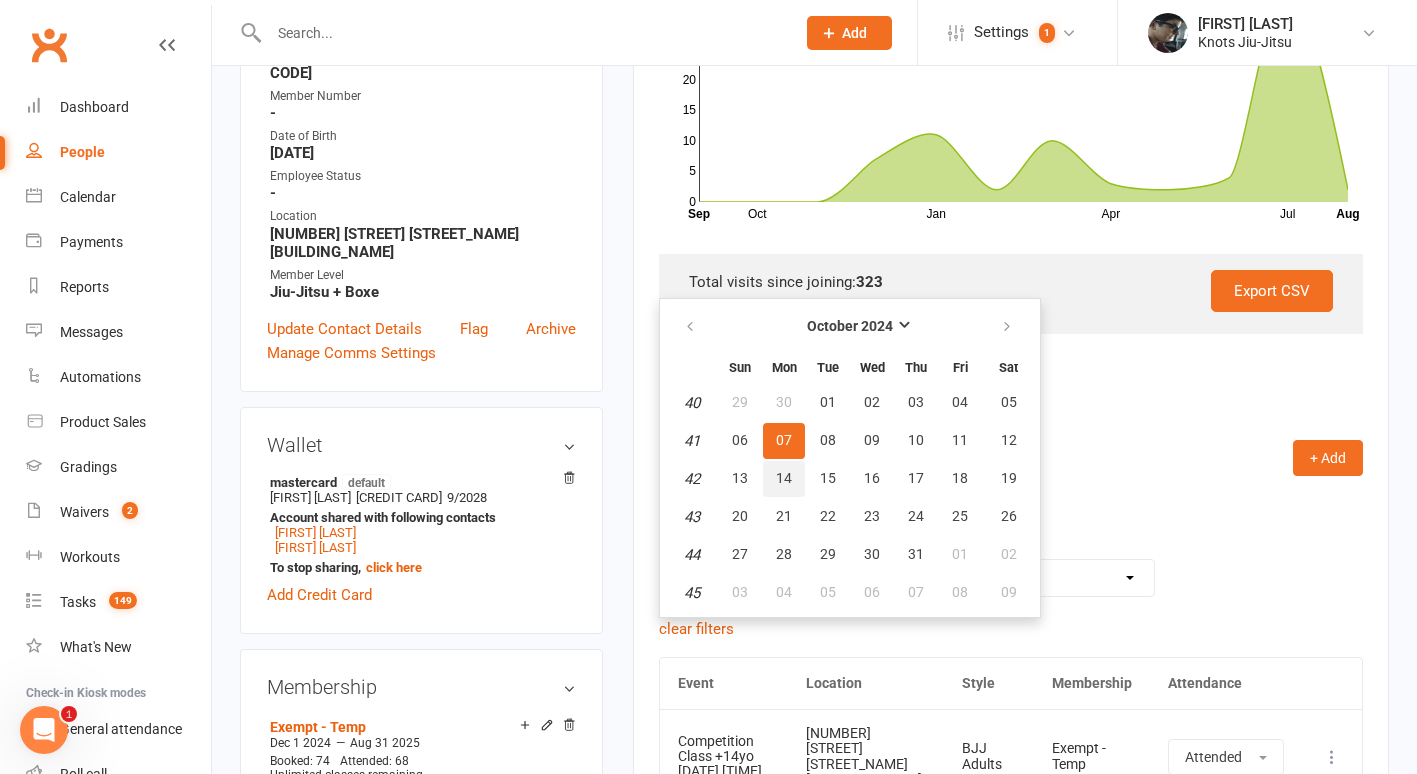 click on "14" at bounding box center (784, 479) 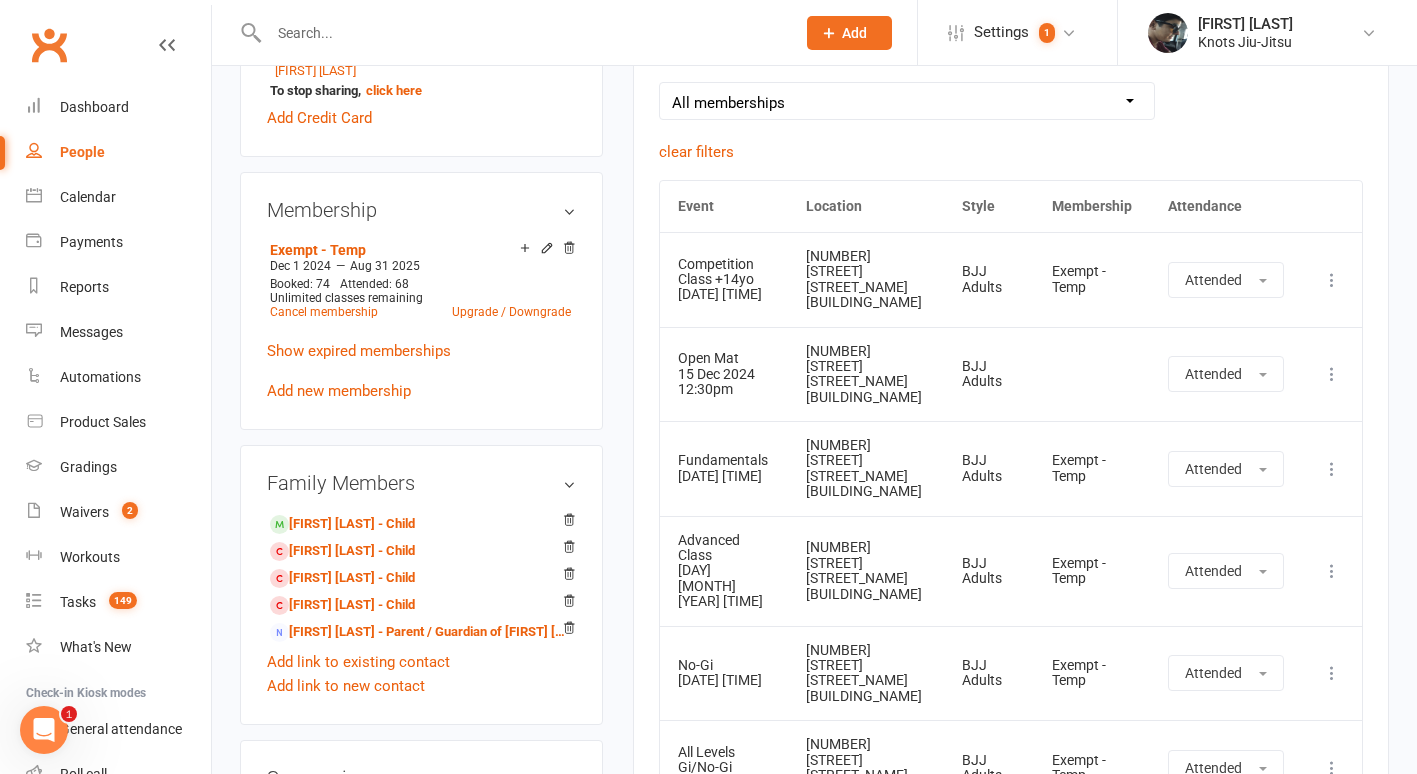 scroll, scrollTop: 937, scrollLeft: 0, axis: vertical 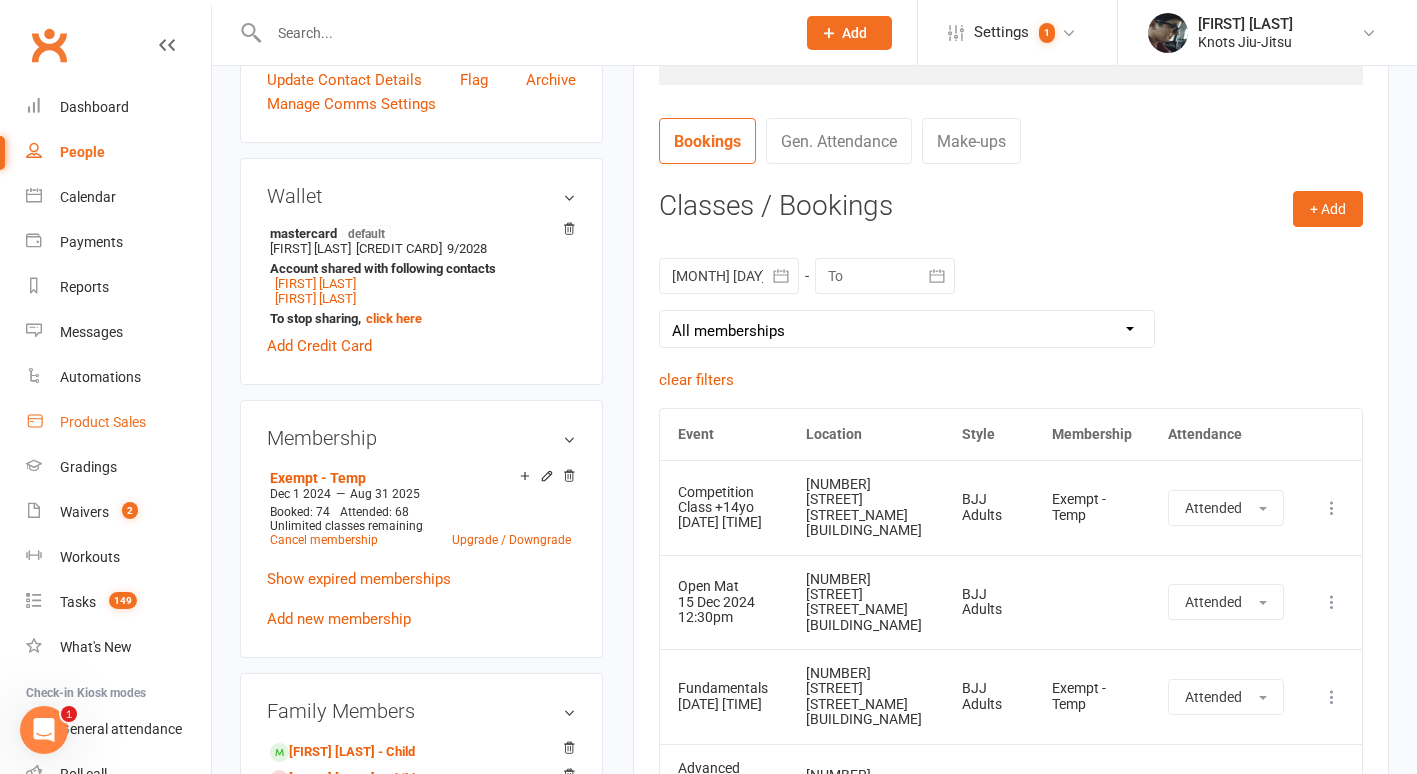 click on "Product Sales" at bounding box center [103, 422] 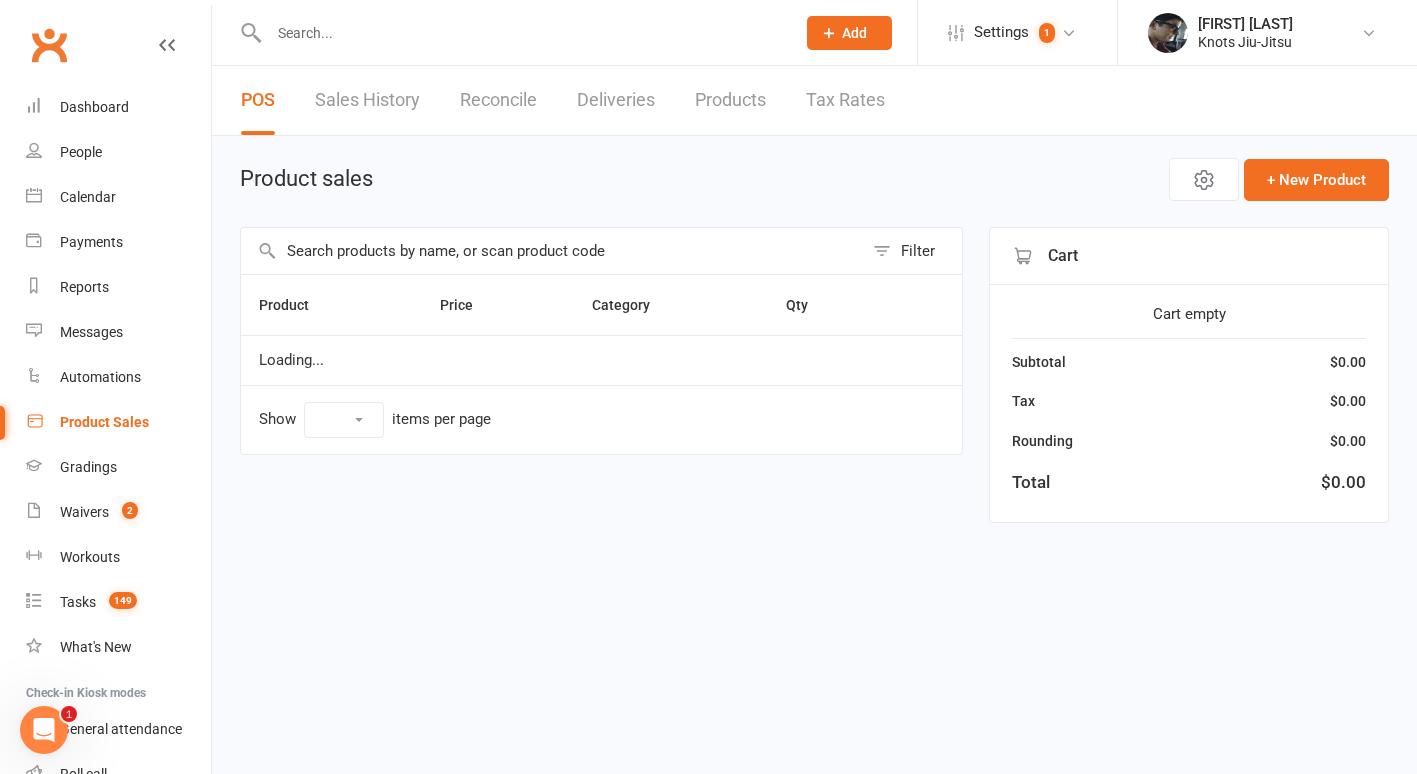 scroll, scrollTop: 0, scrollLeft: 0, axis: both 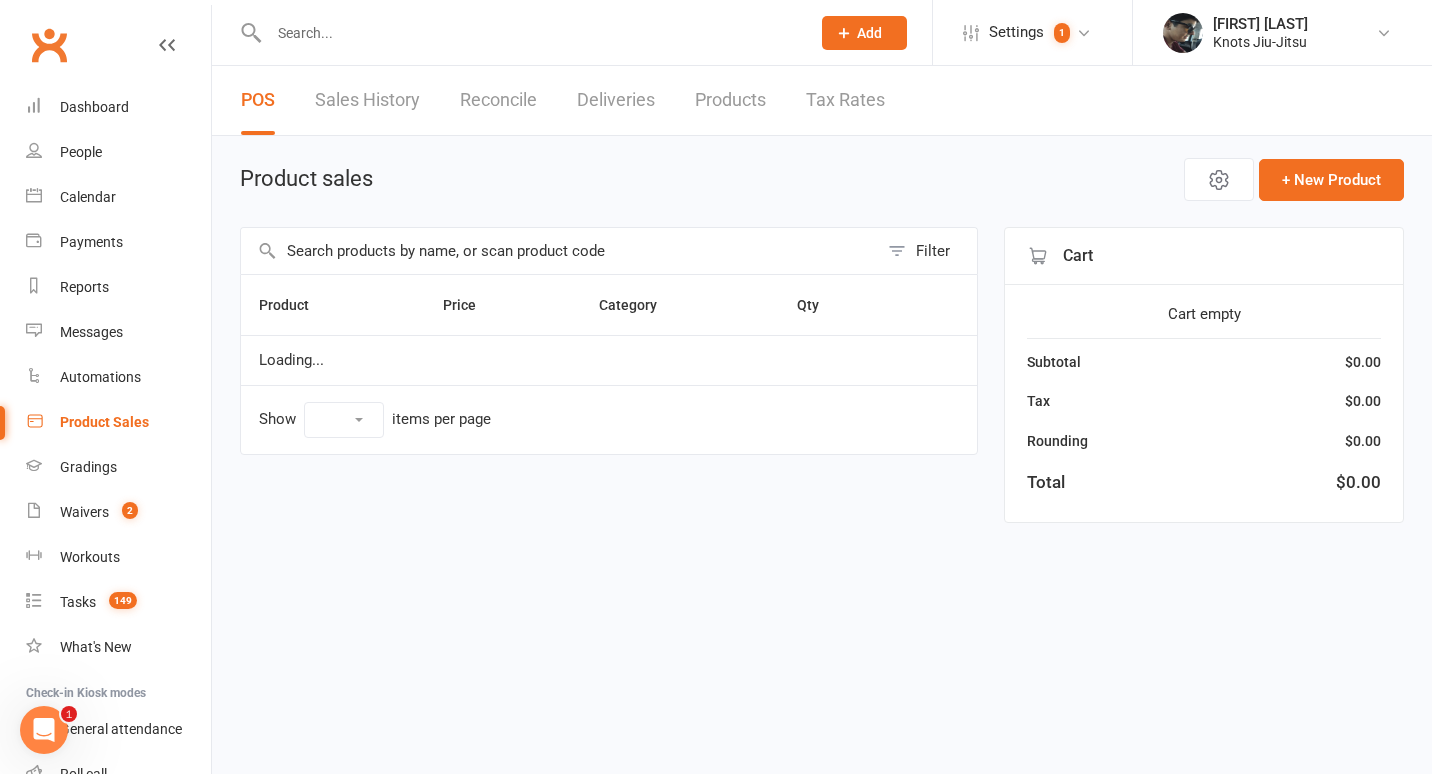 select on "100" 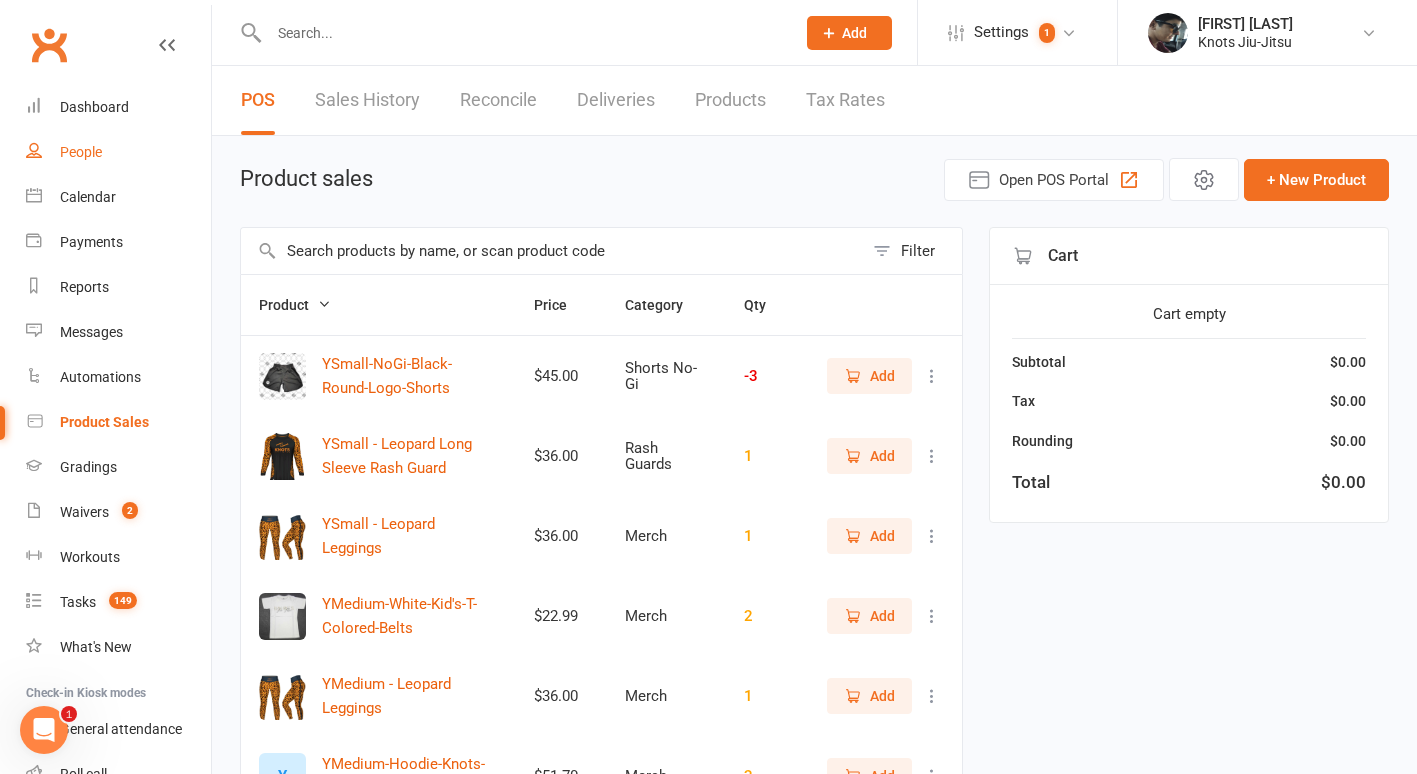 click on "People" at bounding box center [118, 152] 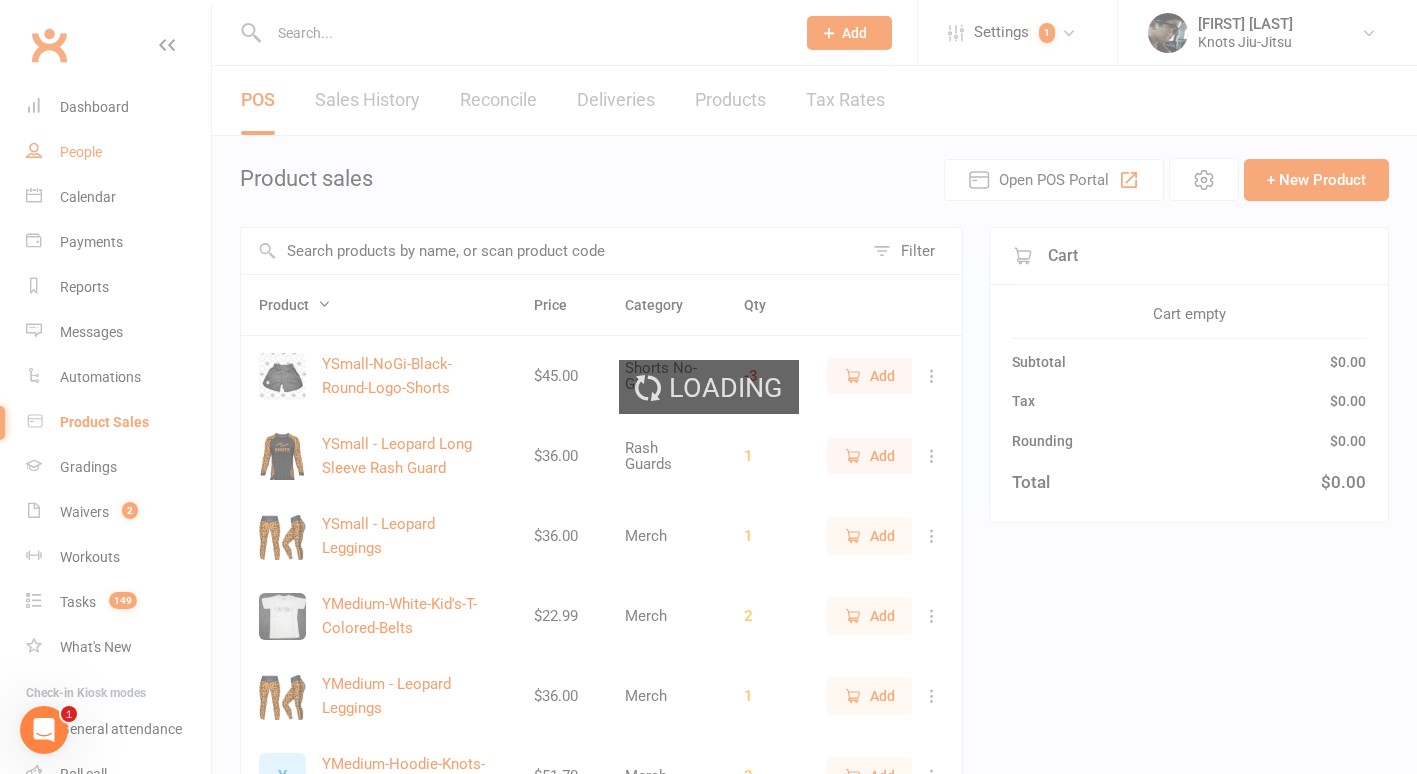 select on "100" 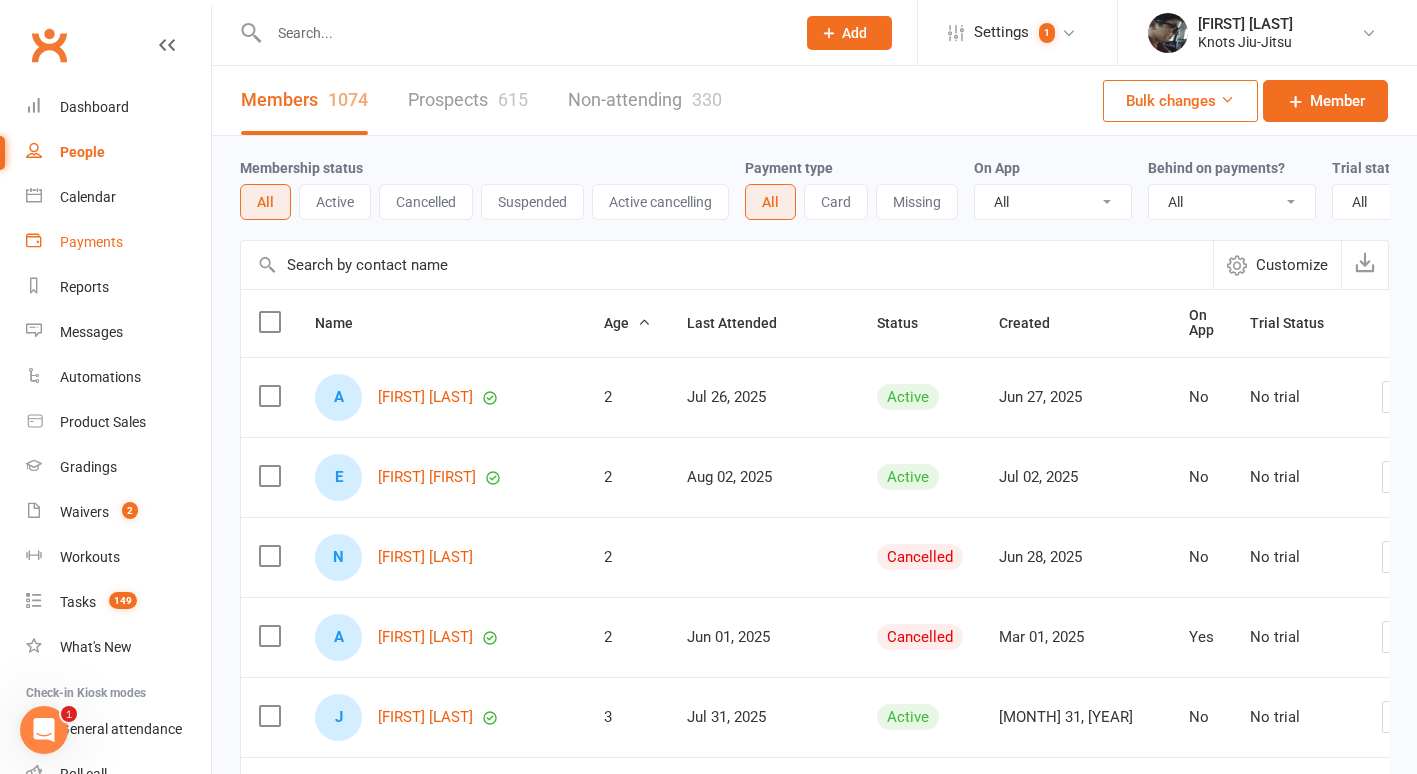 click on "Payments" at bounding box center [118, 242] 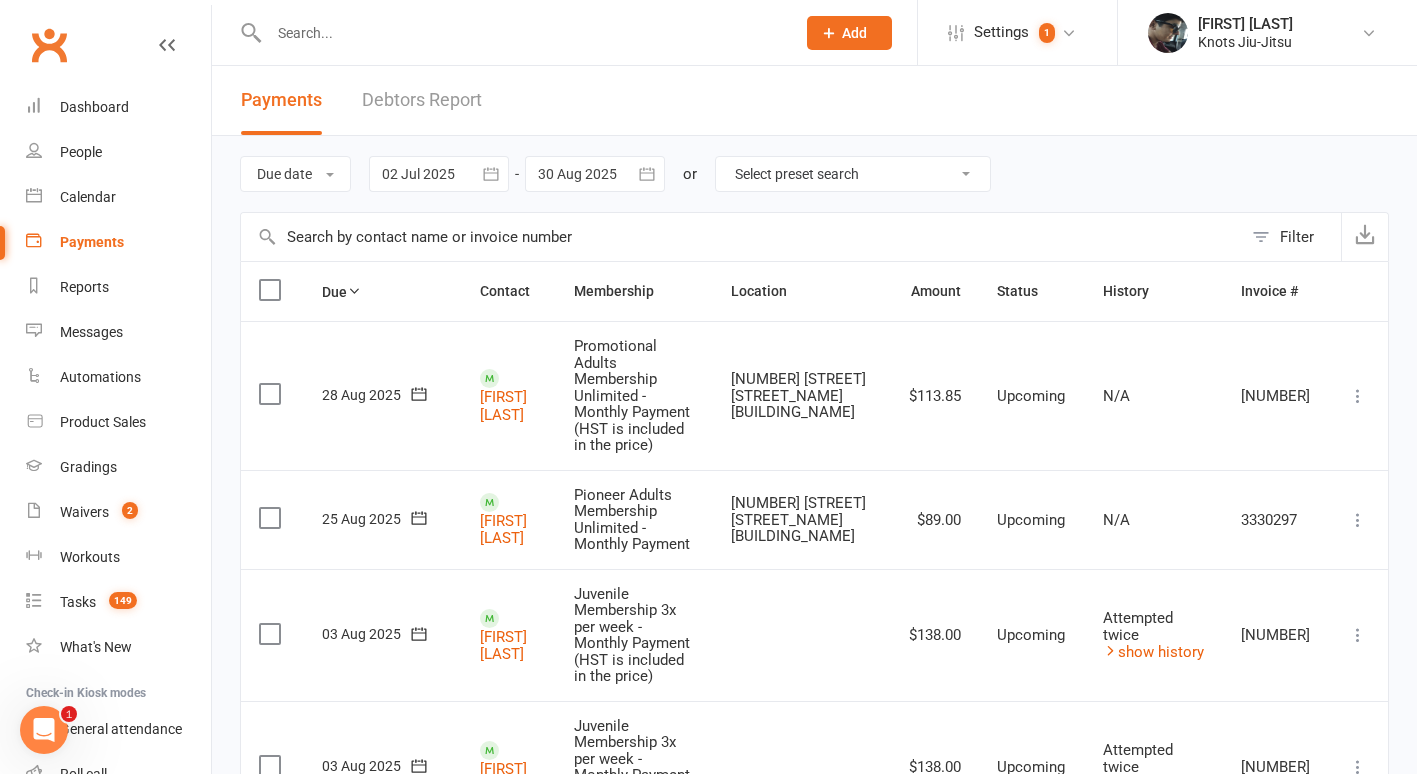 click at bounding box center [741, 237] 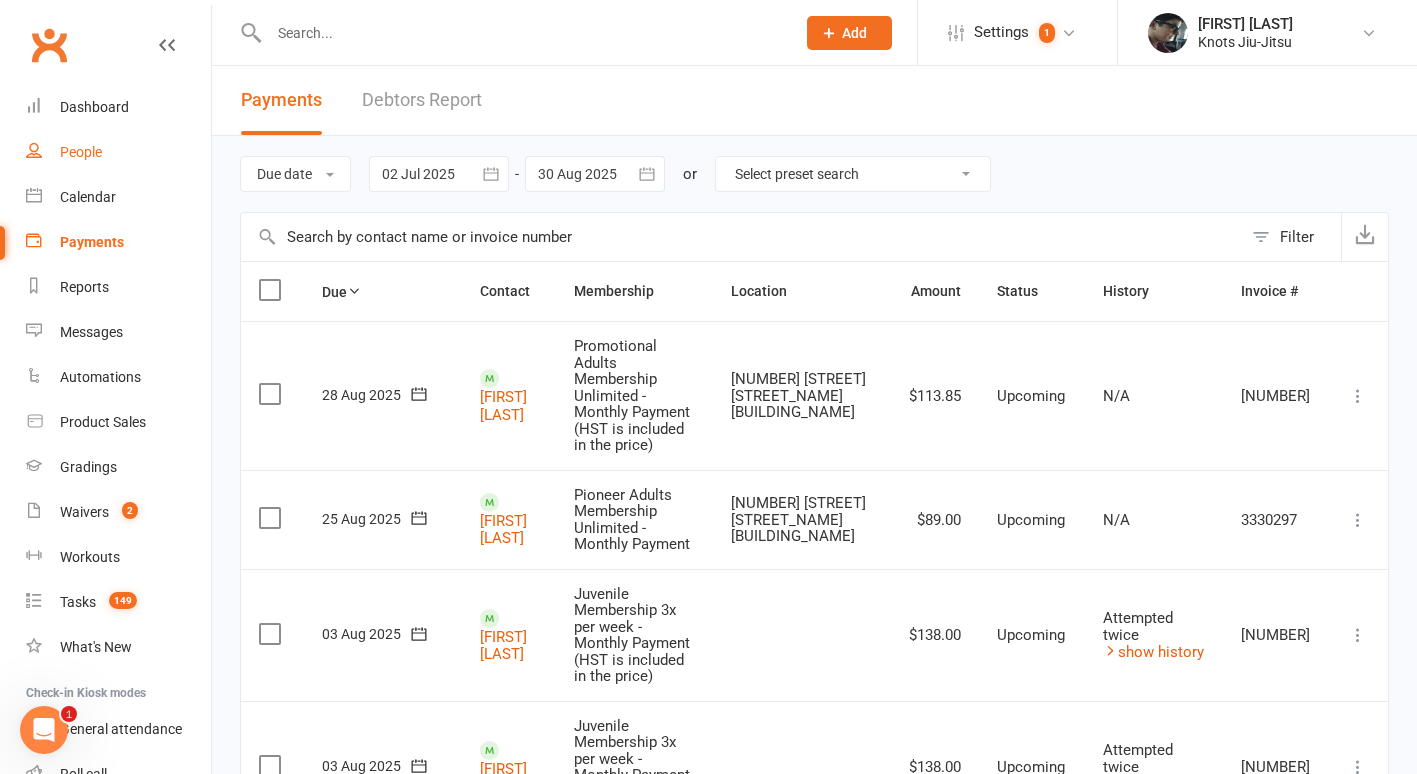click on "People" at bounding box center (81, 152) 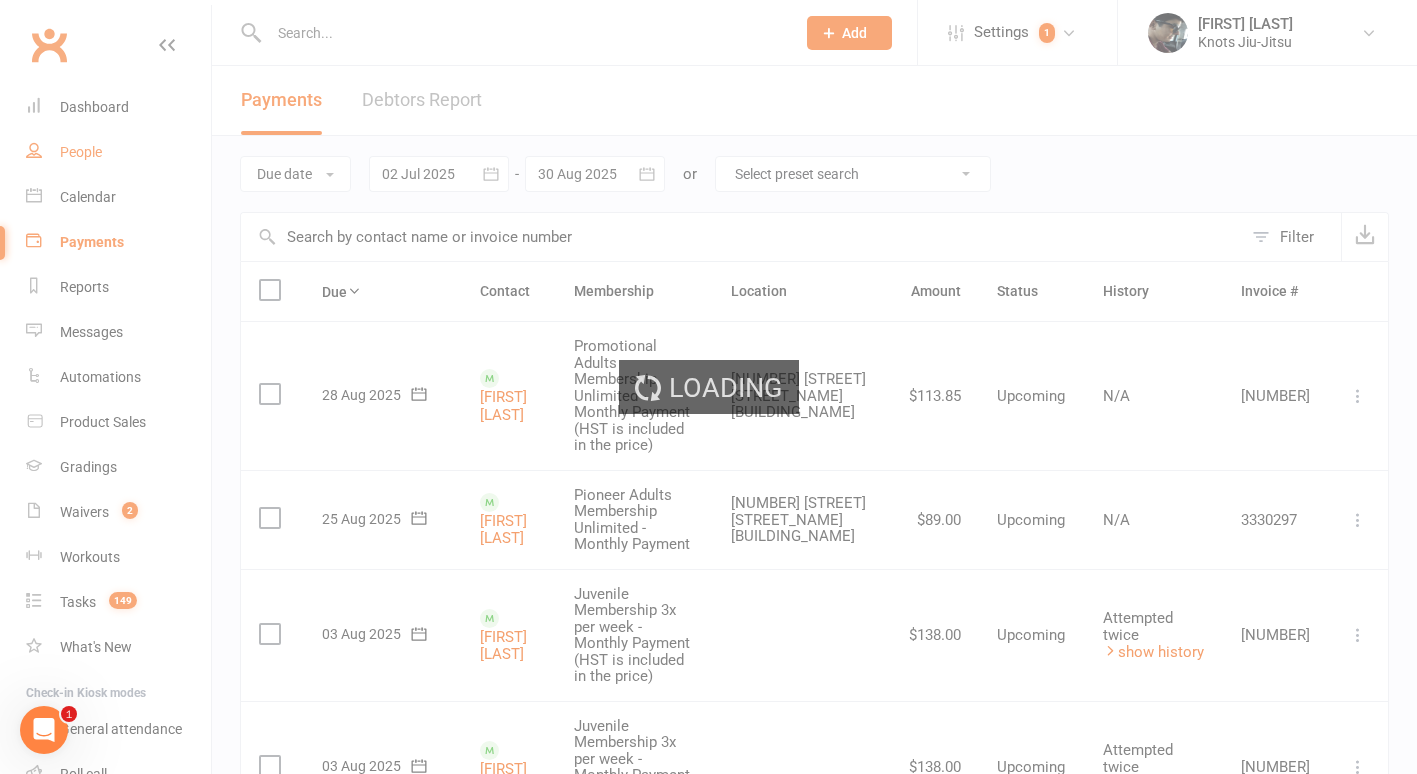 select on "100" 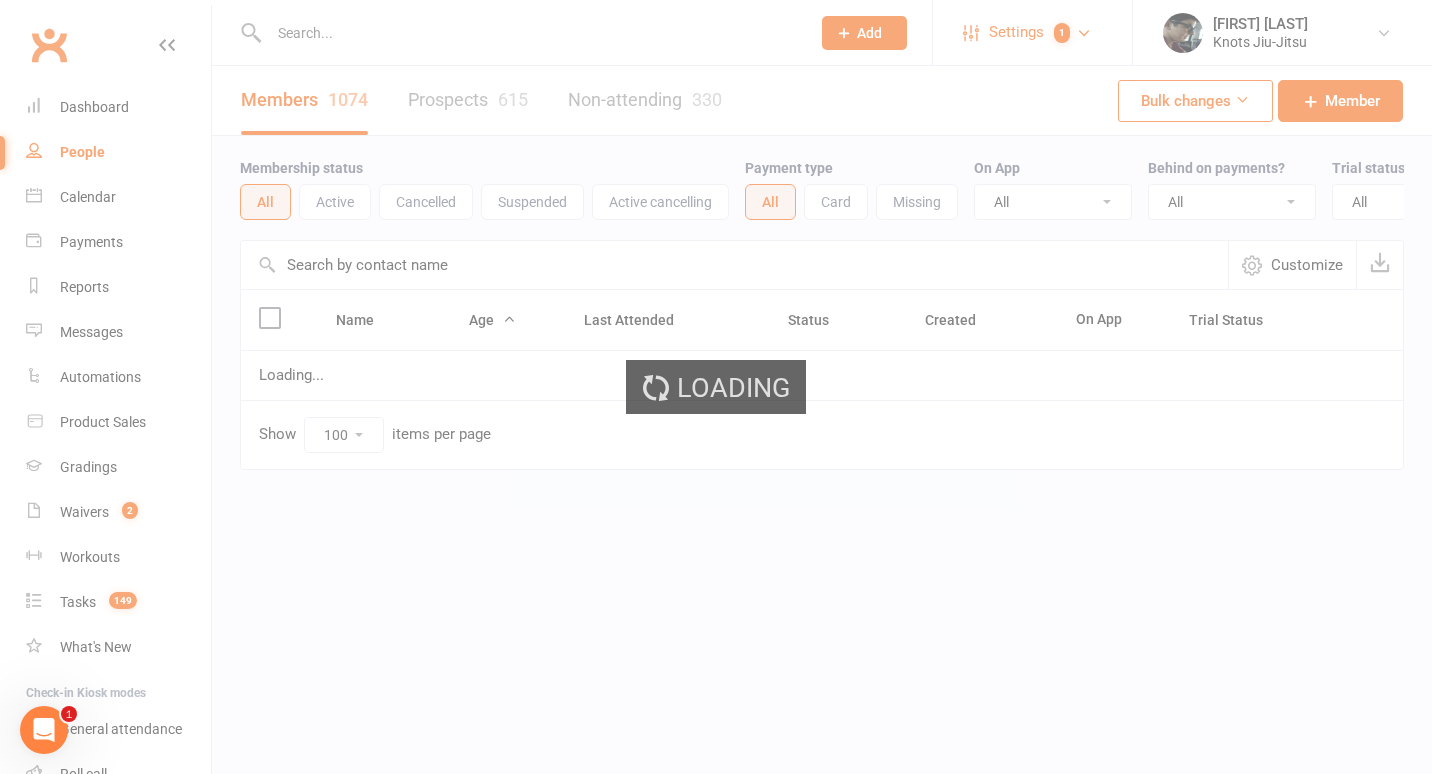 click on "Settings 1" at bounding box center [1032, 32] 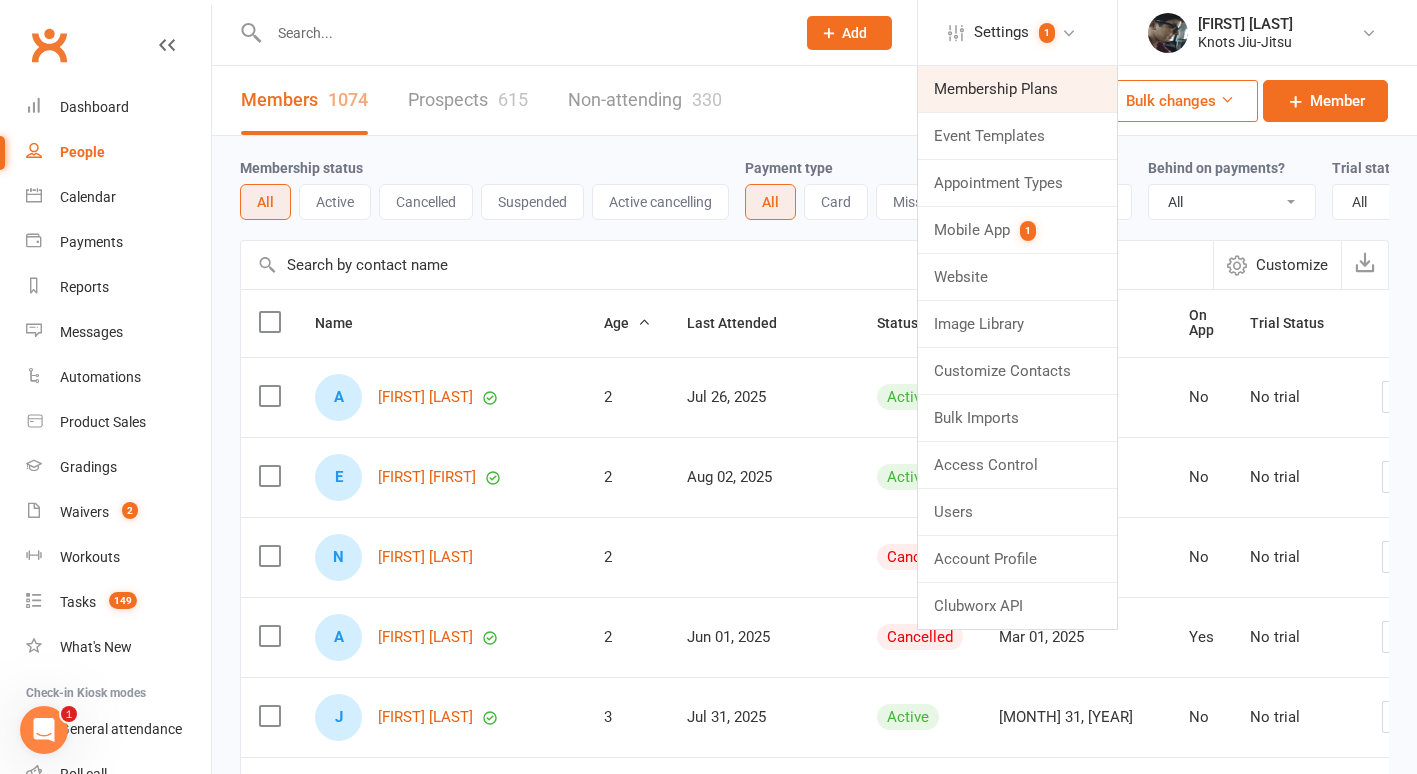 click on "Membership Plans" at bounding box center [1017, 89] 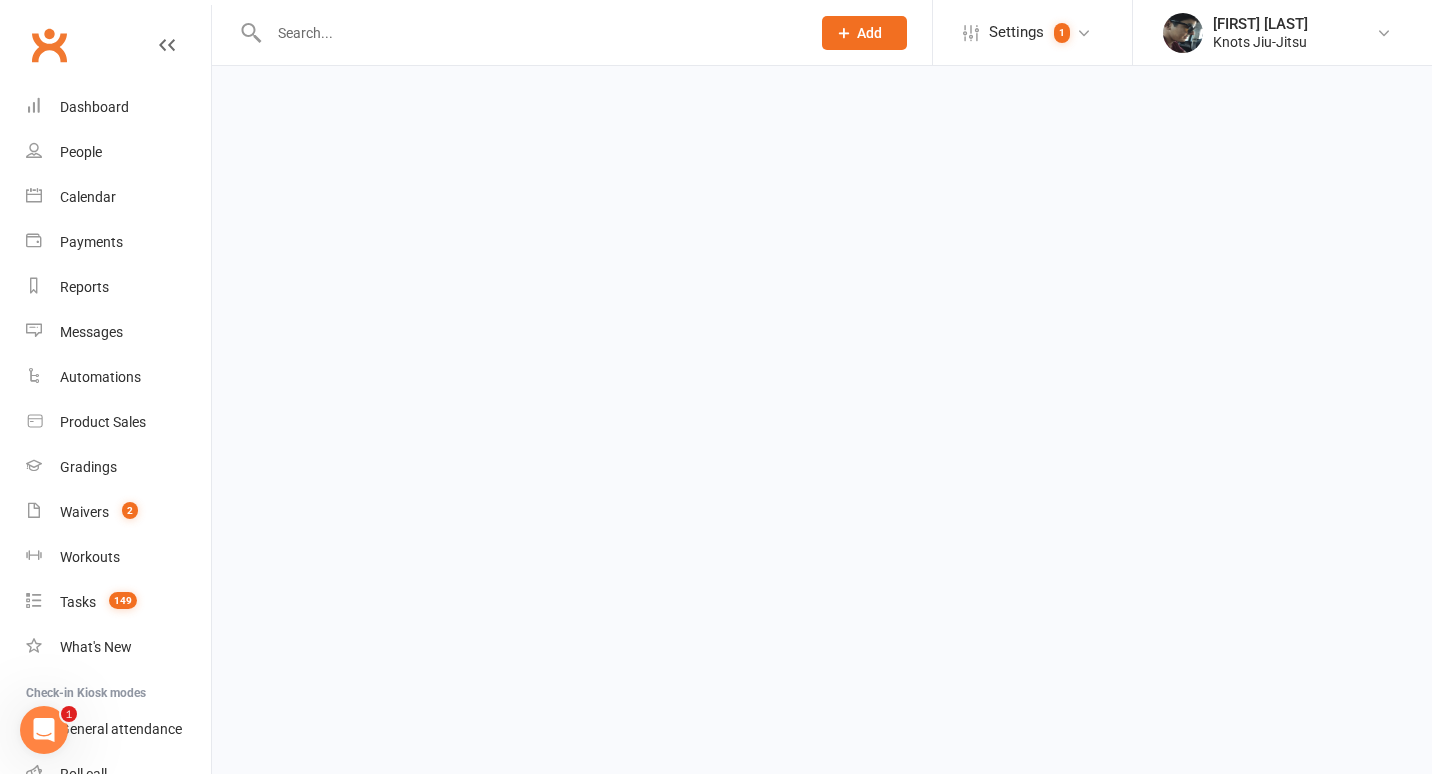 select on "100" 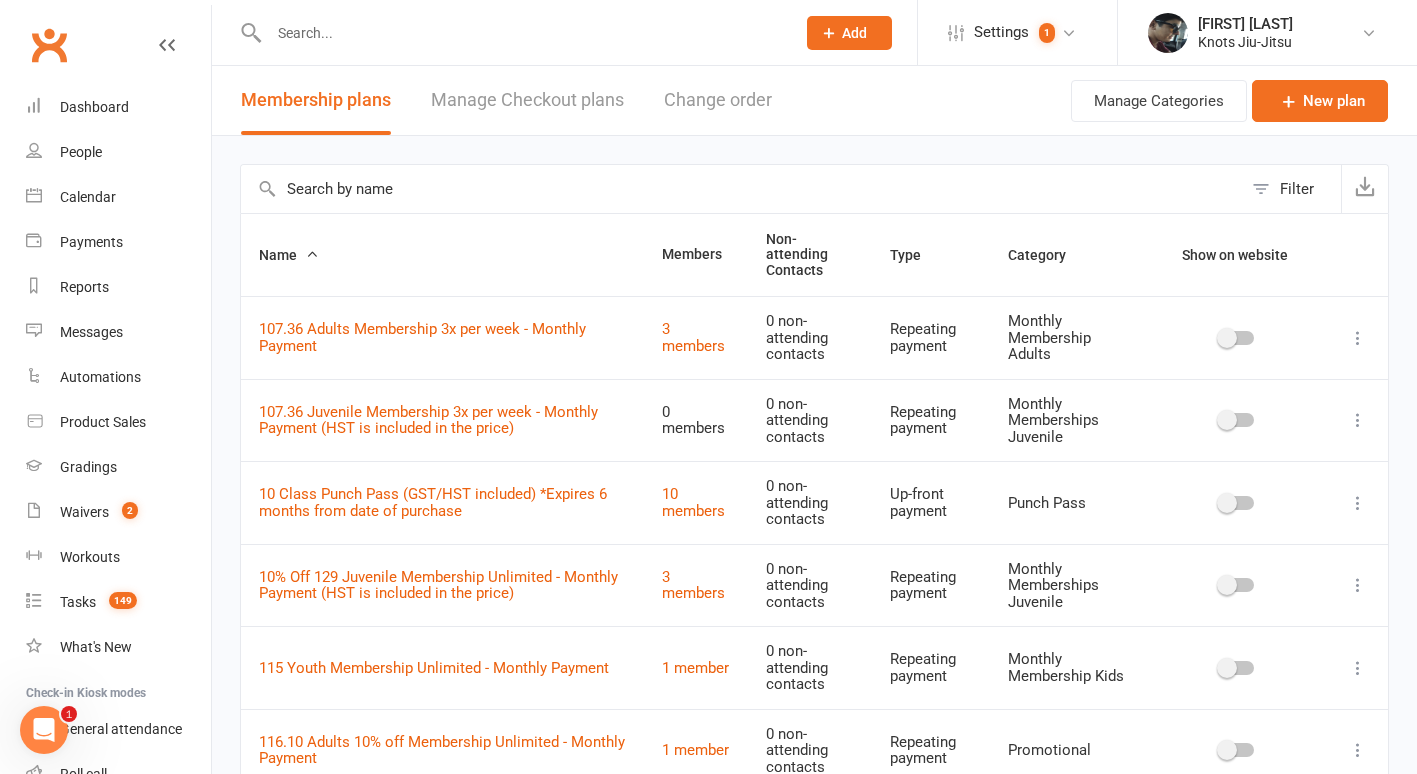 click at bounding box center [741, 189] 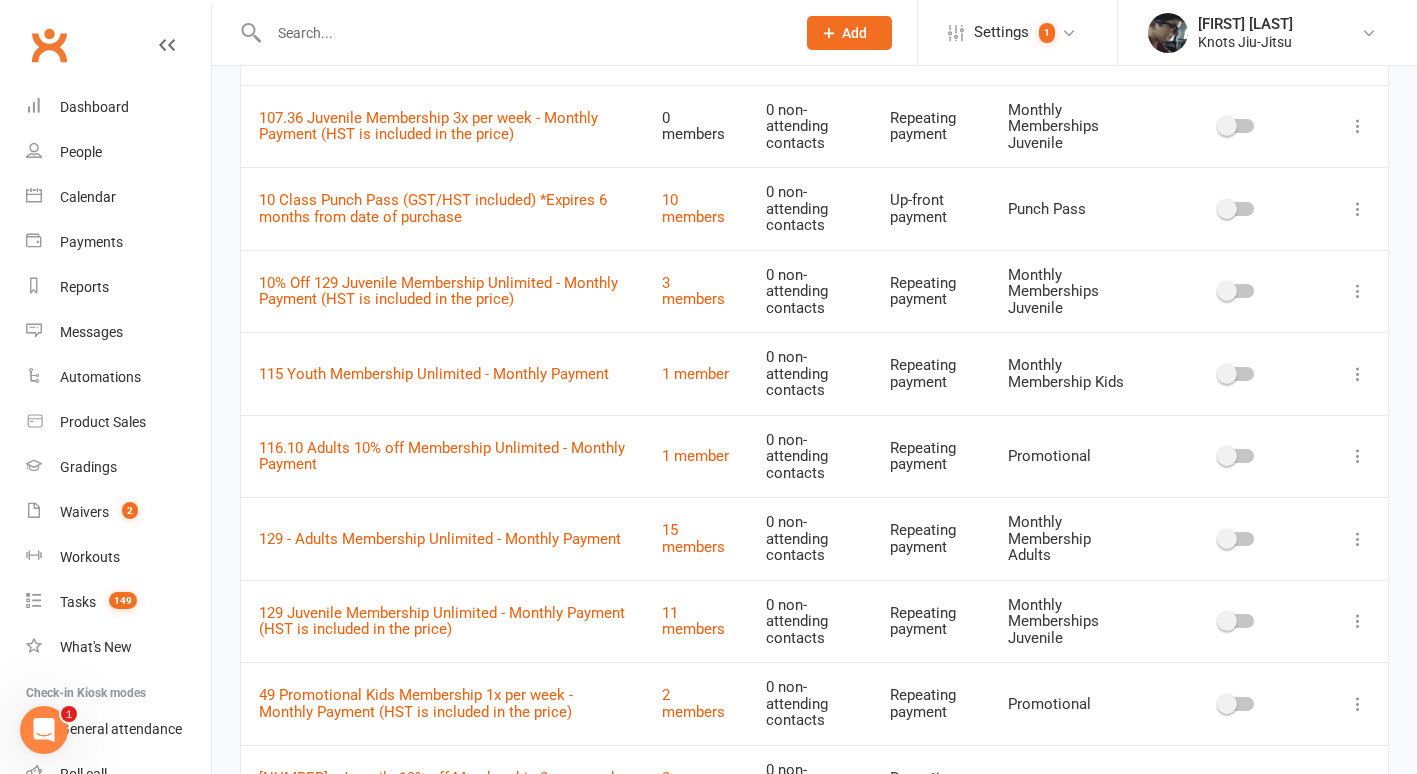 scroll, scrollTop: 0, scrollLeft: 0, axis: both 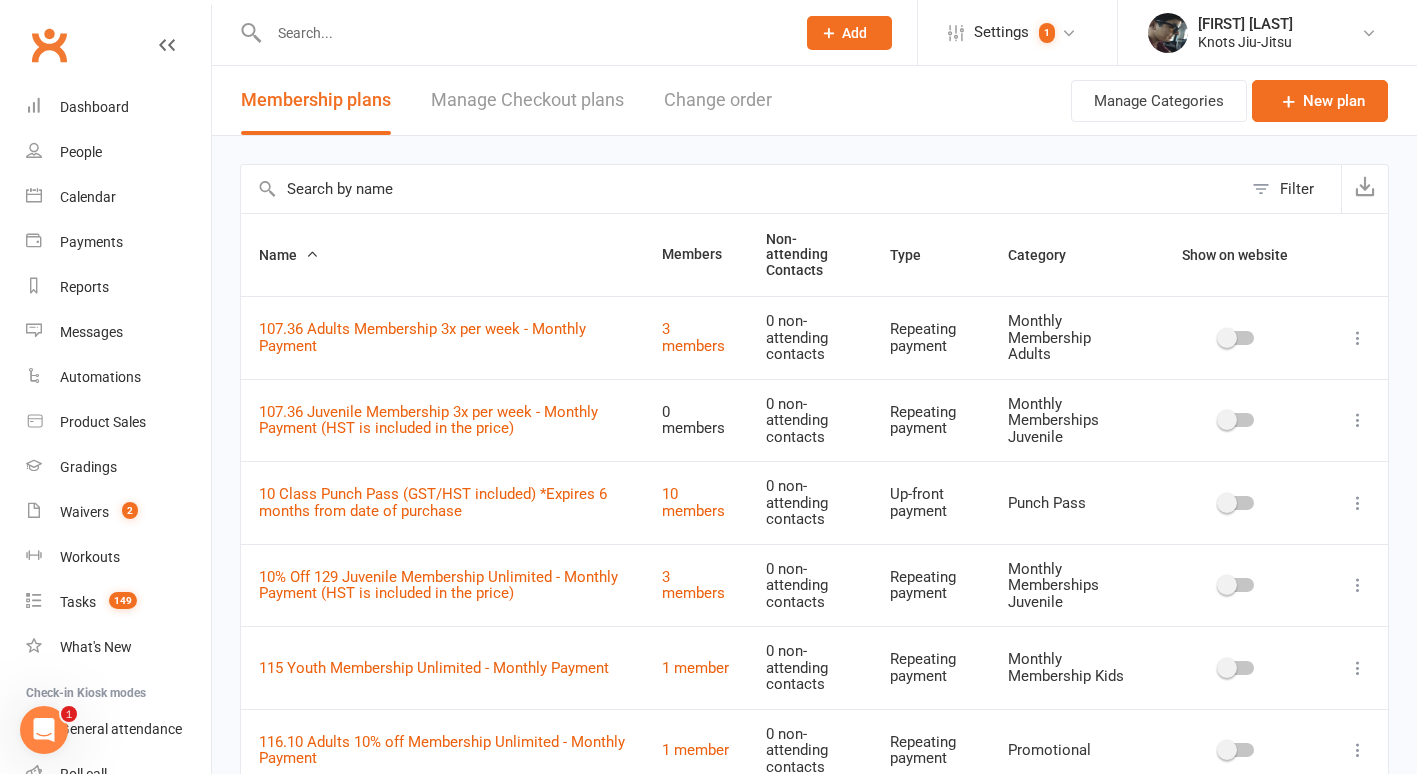 click at bounding box center (522, 33) 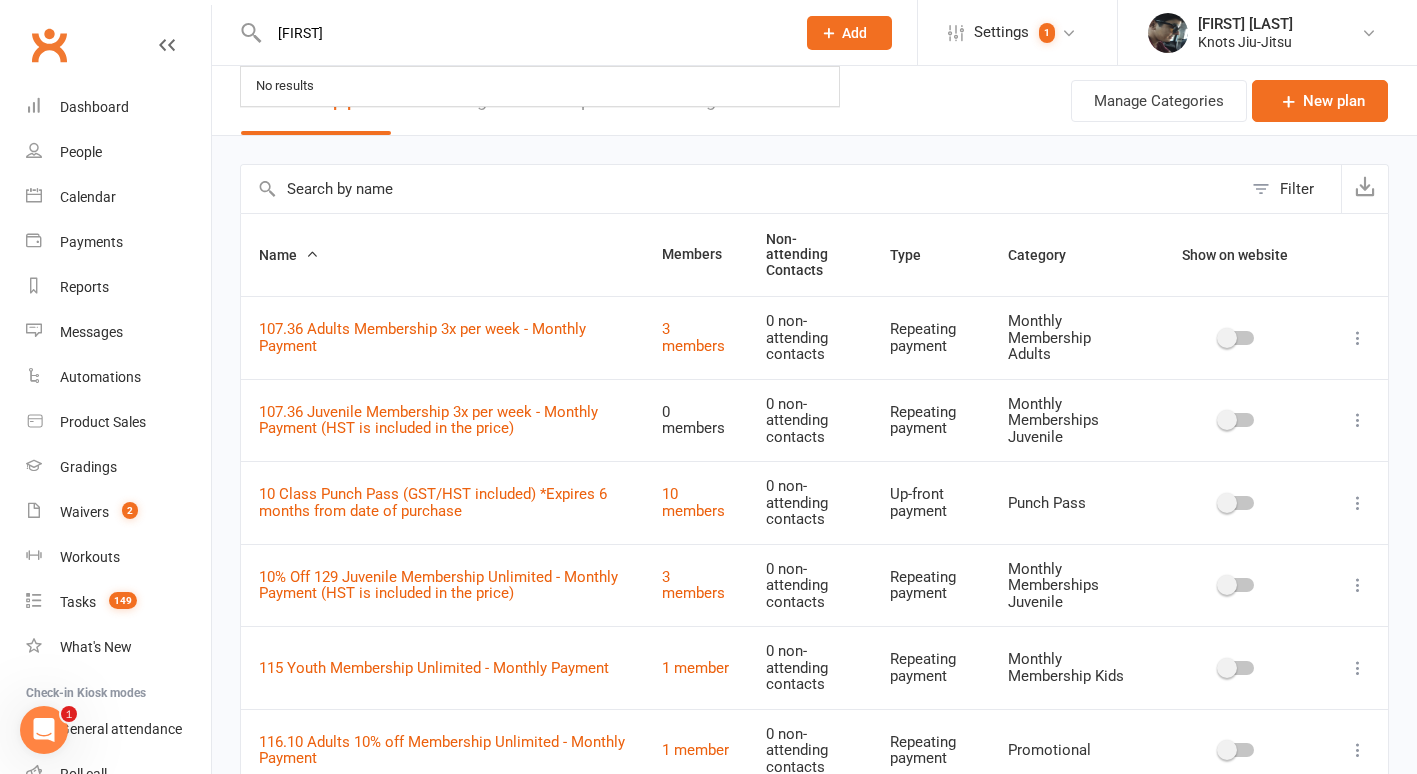 type on "[FIRST]" 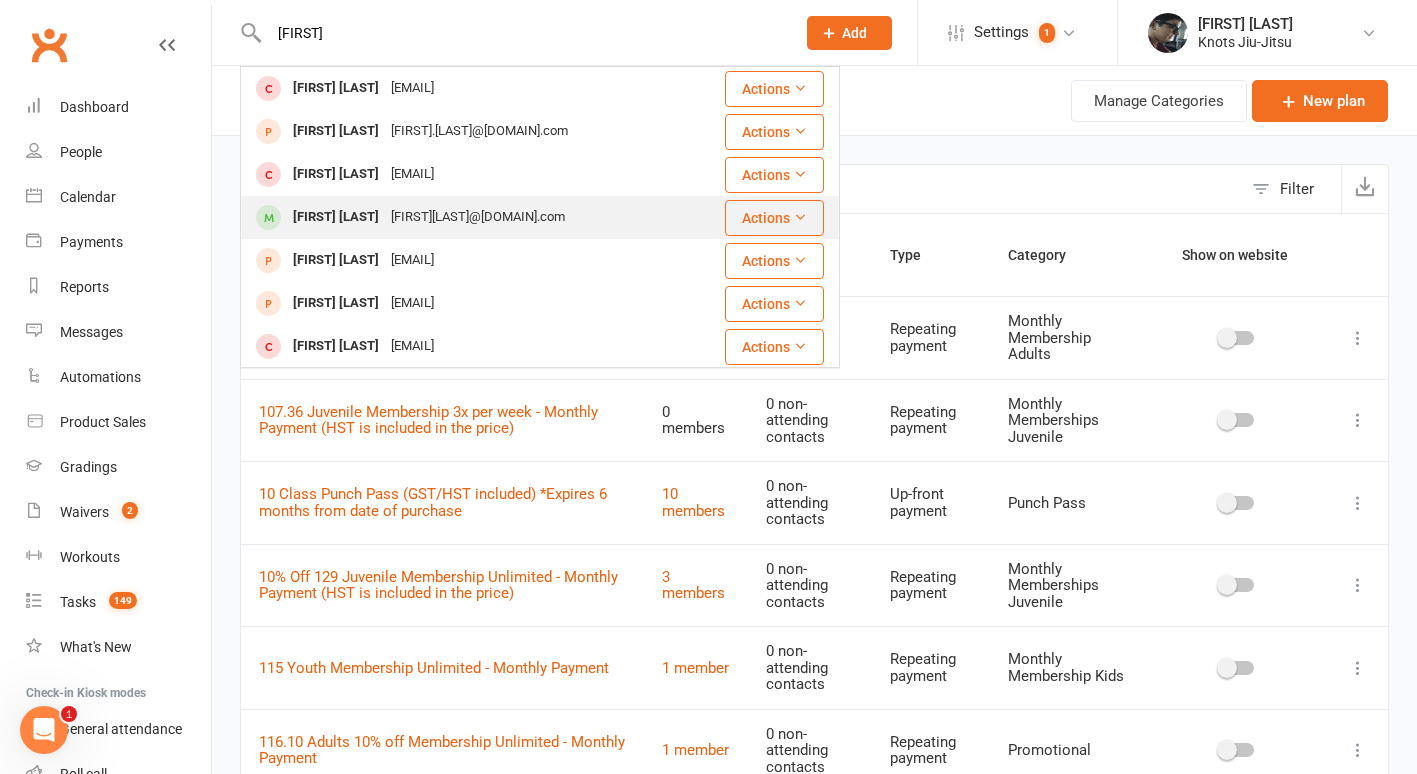 click on "[FIRST] [LAST] [EMAIL]" at bounding box center [465, 217] 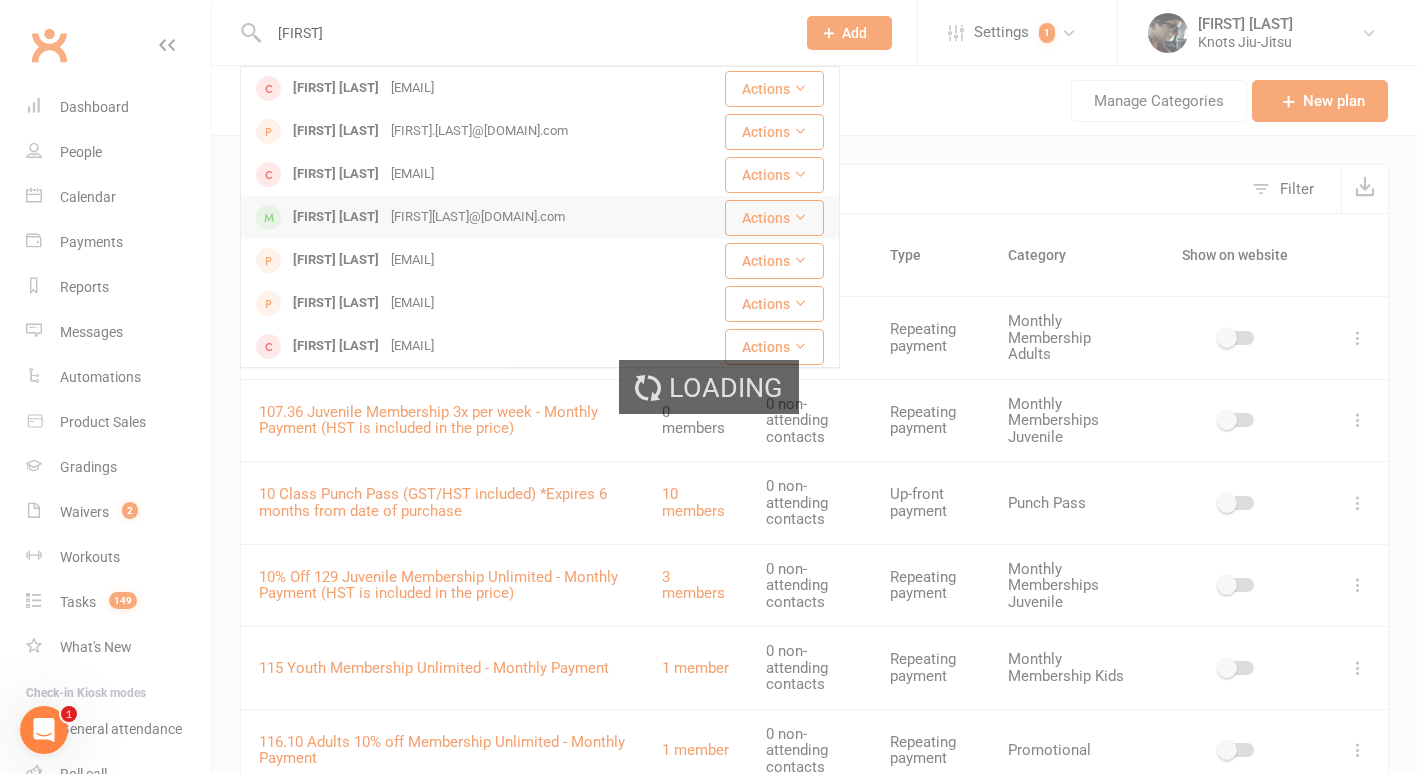 type 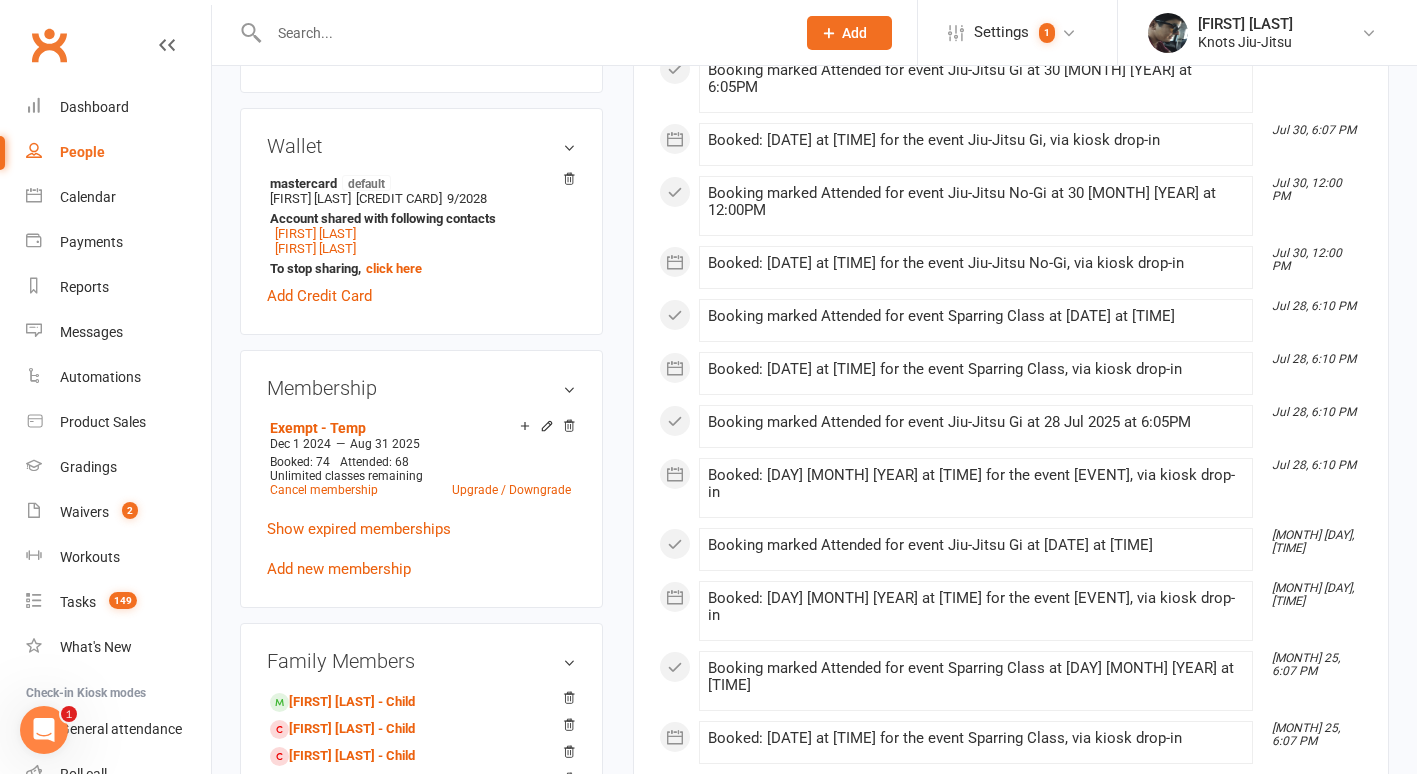 scroll, scrollTop: 765, scrollLeft: 0, axis: vertical 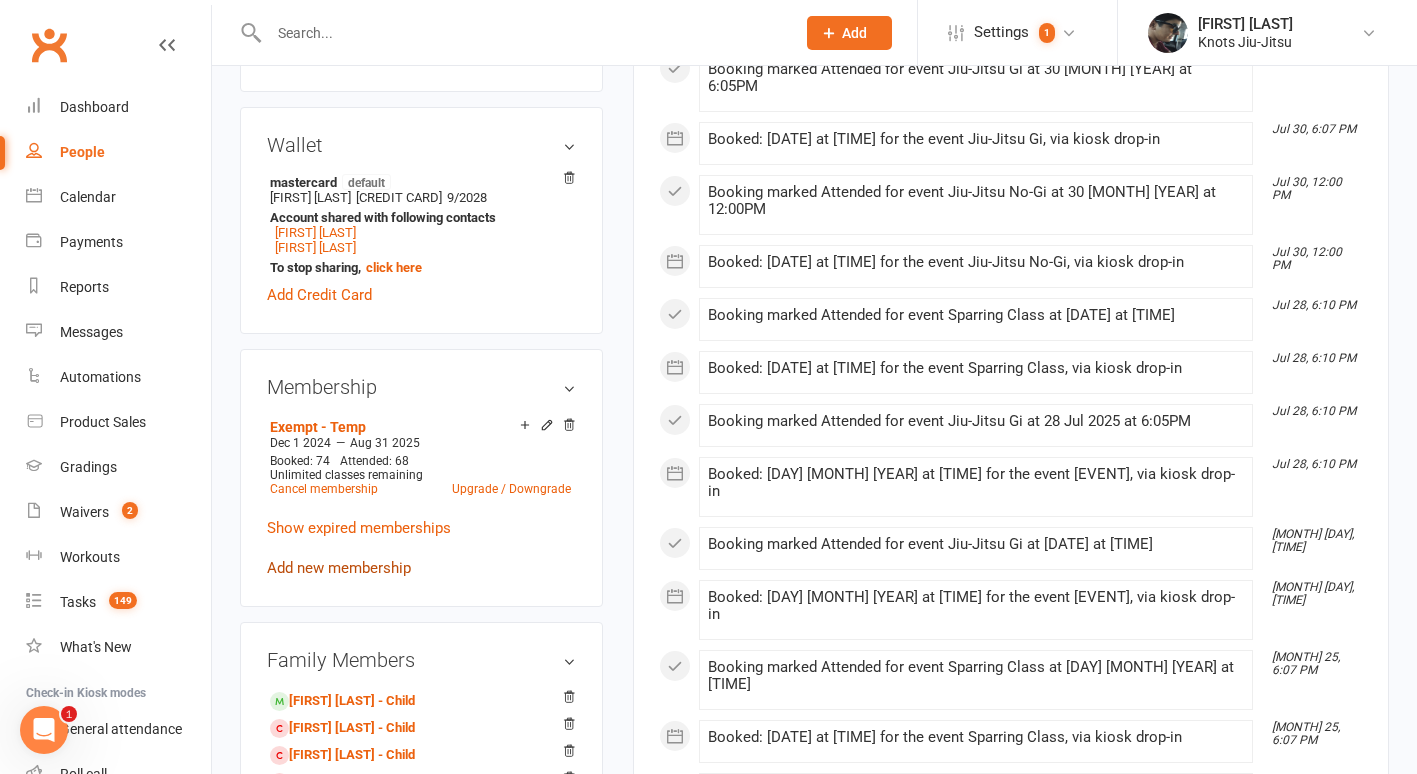 click on "Add new membership" at bounding box center [339, 568] 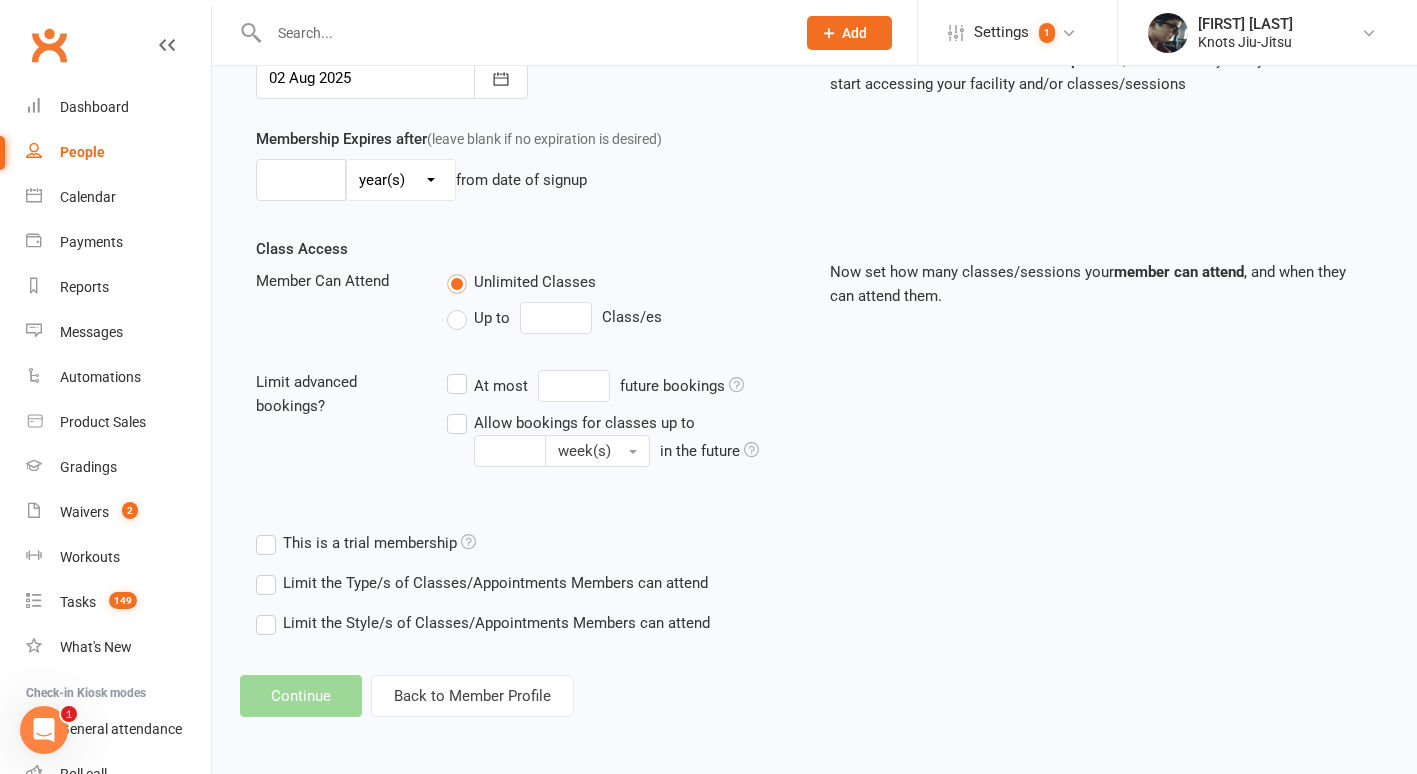 scroll, scrollTop: 0, scrollLeft: 0, axis: both 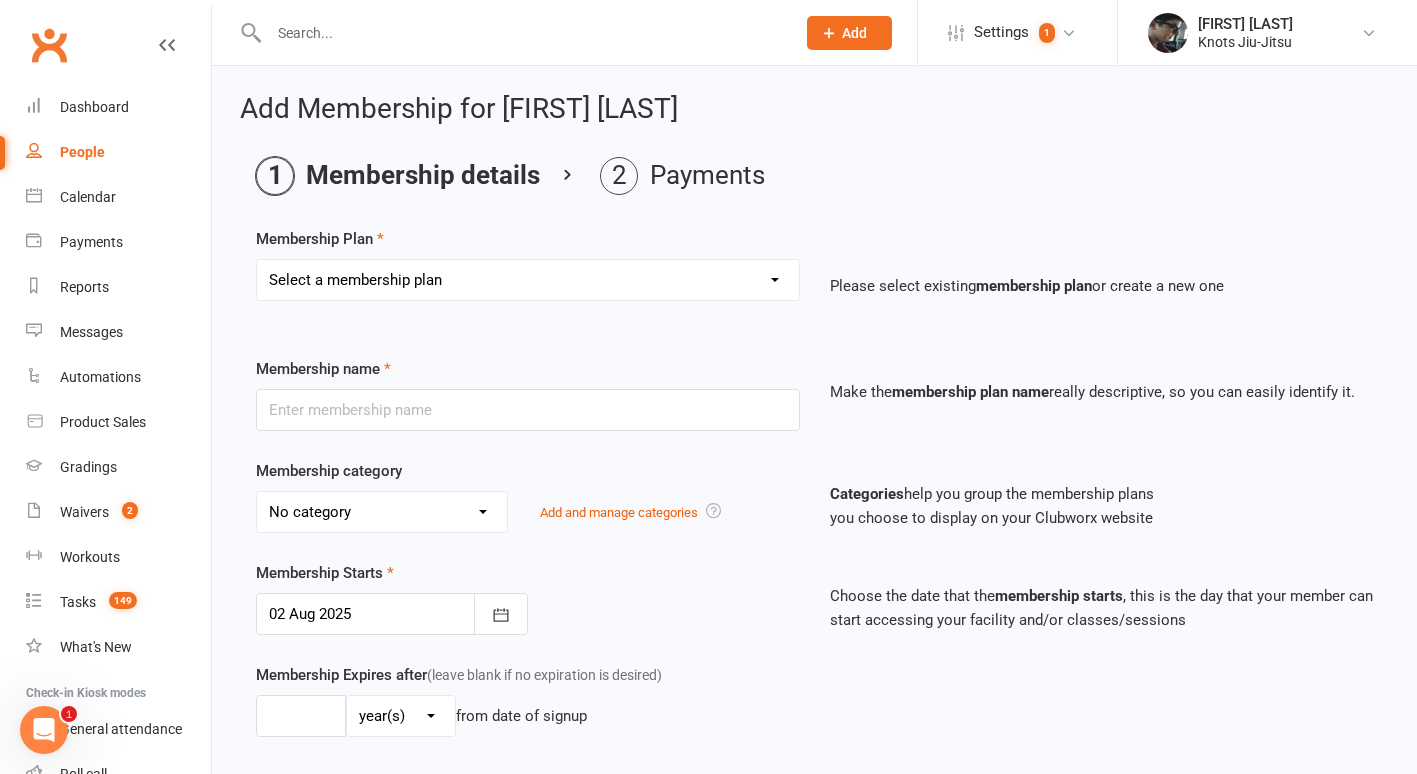 click on "Select a membership plan Create new Membership Plan 129 - Adults Membership Unlimited - Monthly Payment 107.36 Adults Membership 3x per week - Monthly Payment 96.61 Adults 10% off Membership 3x per week - Monthly Payment 97.50 Adults Membership 2x per week - Monthly Payment Pioneers Adults Membership 2x per week - Monthly Payment 107.36 Juvenile Membership 3x per week - Monthly Payment (HST is included in the price) 96.61 Juvenile 10% off Membership 3x per week - Monthly Payment 97.50 Juvenile Membership 2x per week - Monthly Payment (HST is included in the price) 87.75 Juvenile 10% off Membership 2x per week - Monthly Payment Free Trial Class Drop-in Fee (GST/HST included) Private - 8 Class Punch Pass (HST is included in the price) Exempt 116.10 Adults 10% off Membership Unlimited - Monthly Payment Sponsorship - Unlimited Pioneers Adults Membership Unlimited - Monthly Payment Exempt - Evolution Training Center Member Private Classes (GST/HST not included) *Expires 6 months from date of purchase" at bounding box center [528, 280] 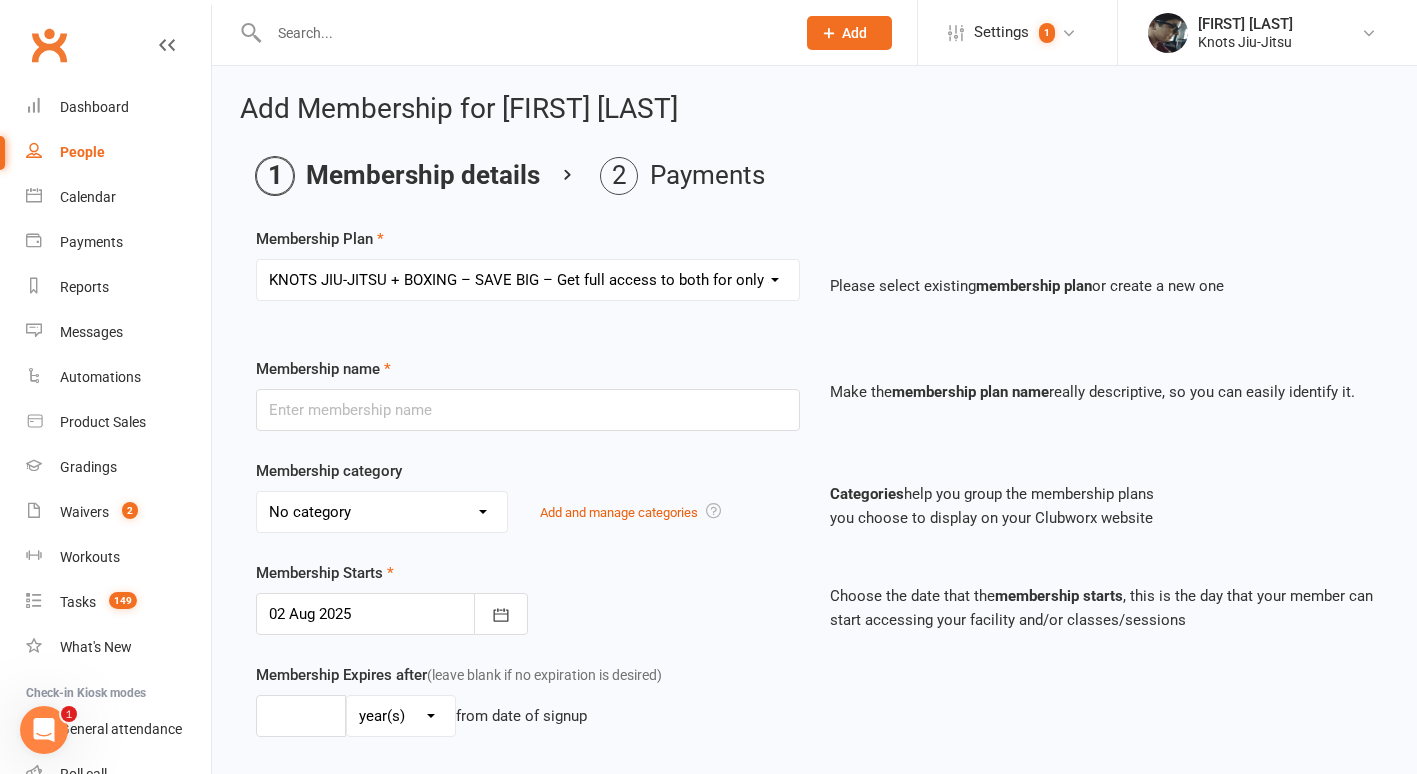 click on "Select a membership plan Create new Membership Plan 129 - Adults Membership Unlimited - Monthly Payment 107.36 Adults Membership 3x per week - Monthly Payment 96.61 Adults 10% off Membership 3x per week - Monthly Payment 97.50 Adults Membership 2x per week - Monthly Payment Pioneers Adults Membership 2x per week - Monthly Payment 107.36 Juvenile Membership 3x per week - Monthly Payment (HST is included in the price) 96.61 Juvenile 10% off Membership 3x per week - Monthly Payment 97.50 Juvenile Membership 2x per week - Monthly Payment (HST is included in the price) 87.75 Juvenile 10% off Membership 2x per week - Monthly Payment Free Trial Class Drop-in Fee (GST/HST included) Private - 8 Class Punch Pass (HST is included in the price) Exempt 116.10 Adults 10% off Membership Unlimited - Monthly Payment Sponsorship - Unlimited Pioneers Adults Membership Unlimited - Monthly Payment Exempt - Evolution Training Center Member Private Classes (GST/HST not included) *Expires 6 months from date of purchase" at bounding box center (528, 280) 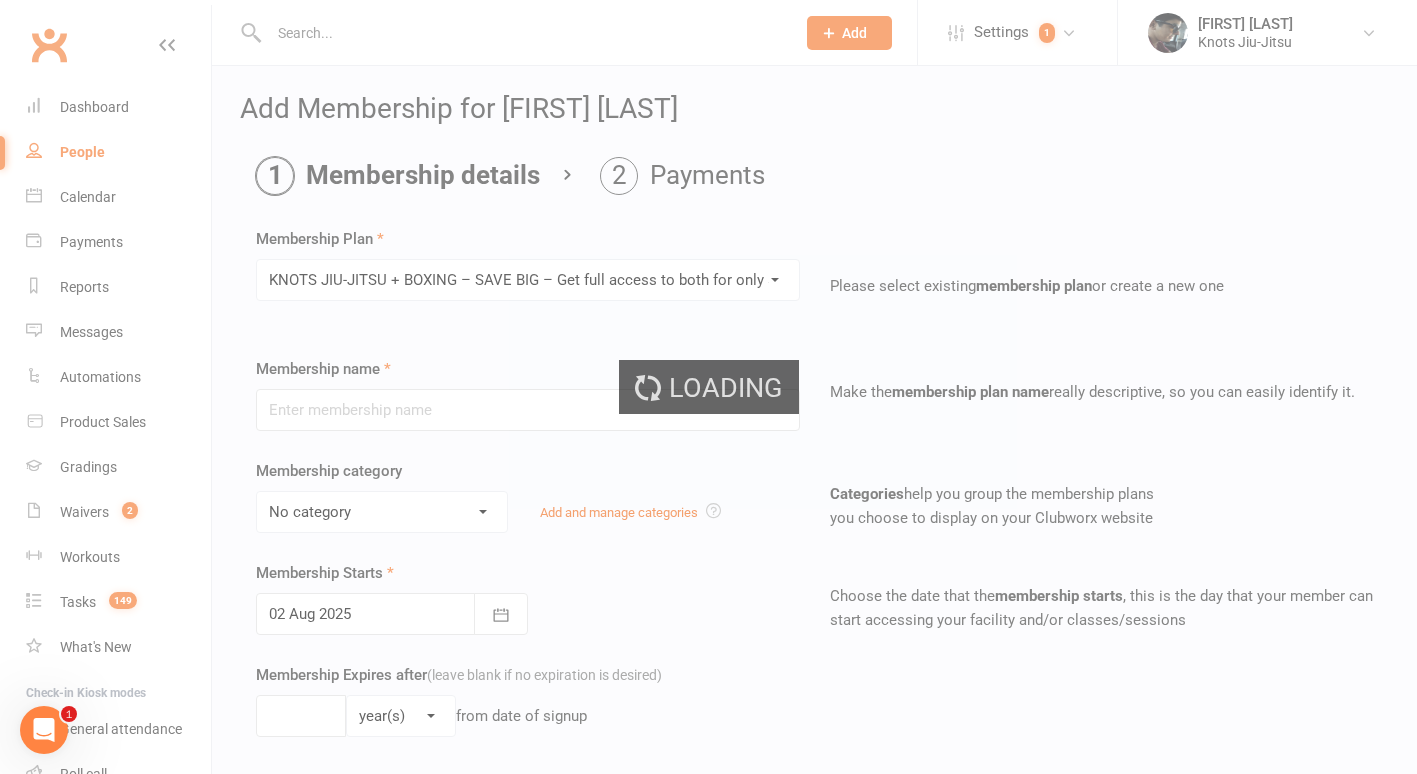type on "KNOTS JIU-JITSU + BOXING – SAVE BIG – Get full access to both for only $190+TX! (Normally $237 – Save $47/month, that’s over $500/year in savings!)" 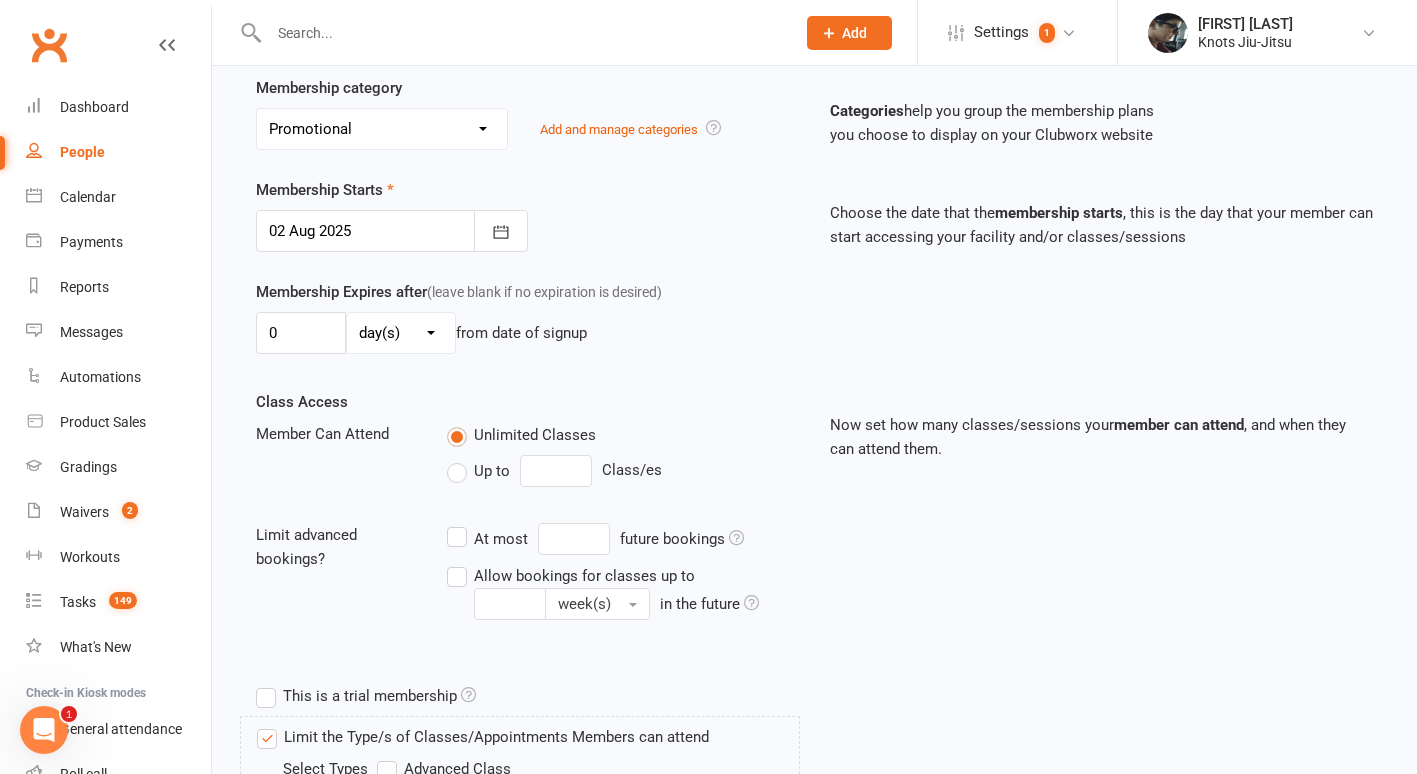 scroll, scrollTop: 0, scrollLeft: 0, axis: both 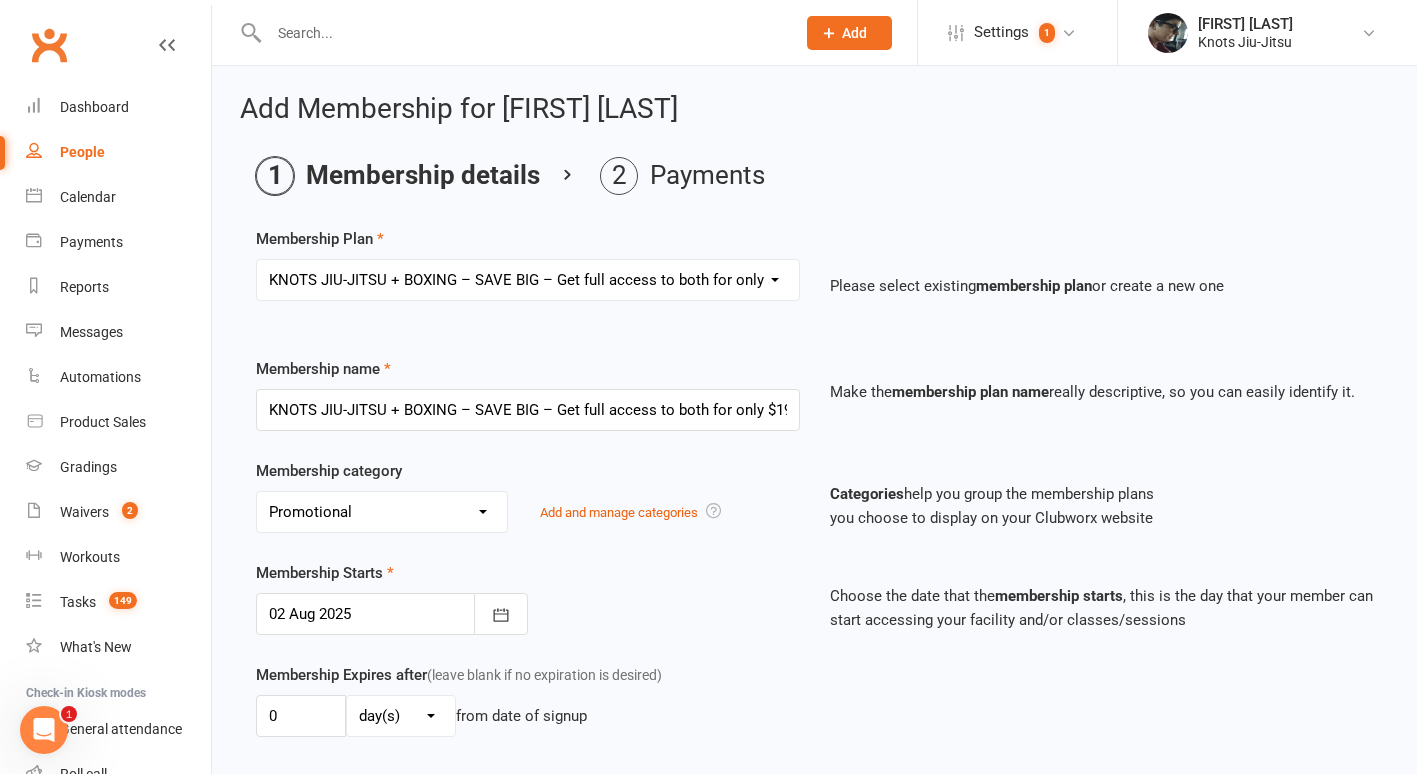 click on "Add Membership for [FIRST] [LAST]" at bounding box center [814, 109] 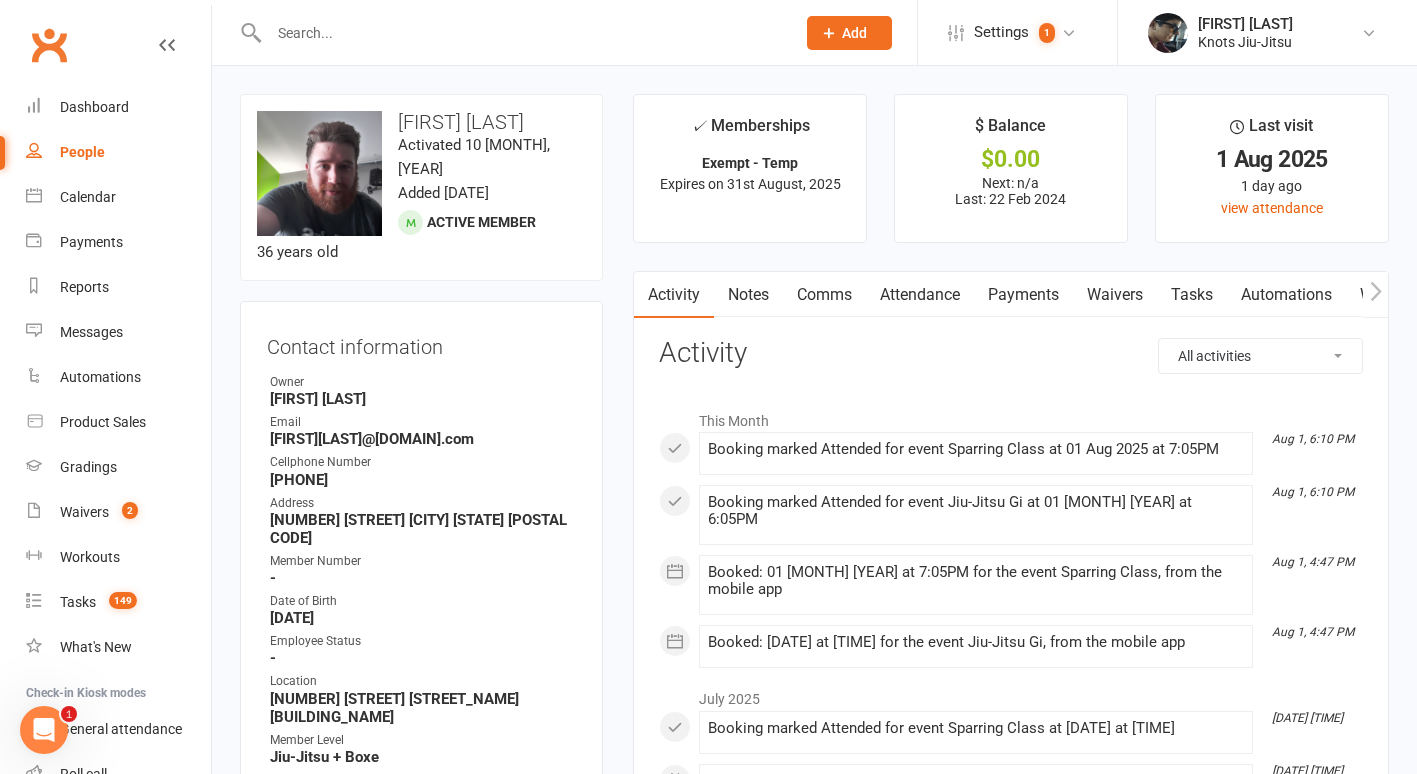 click on "Attendance" at bounding box center [920, 295] 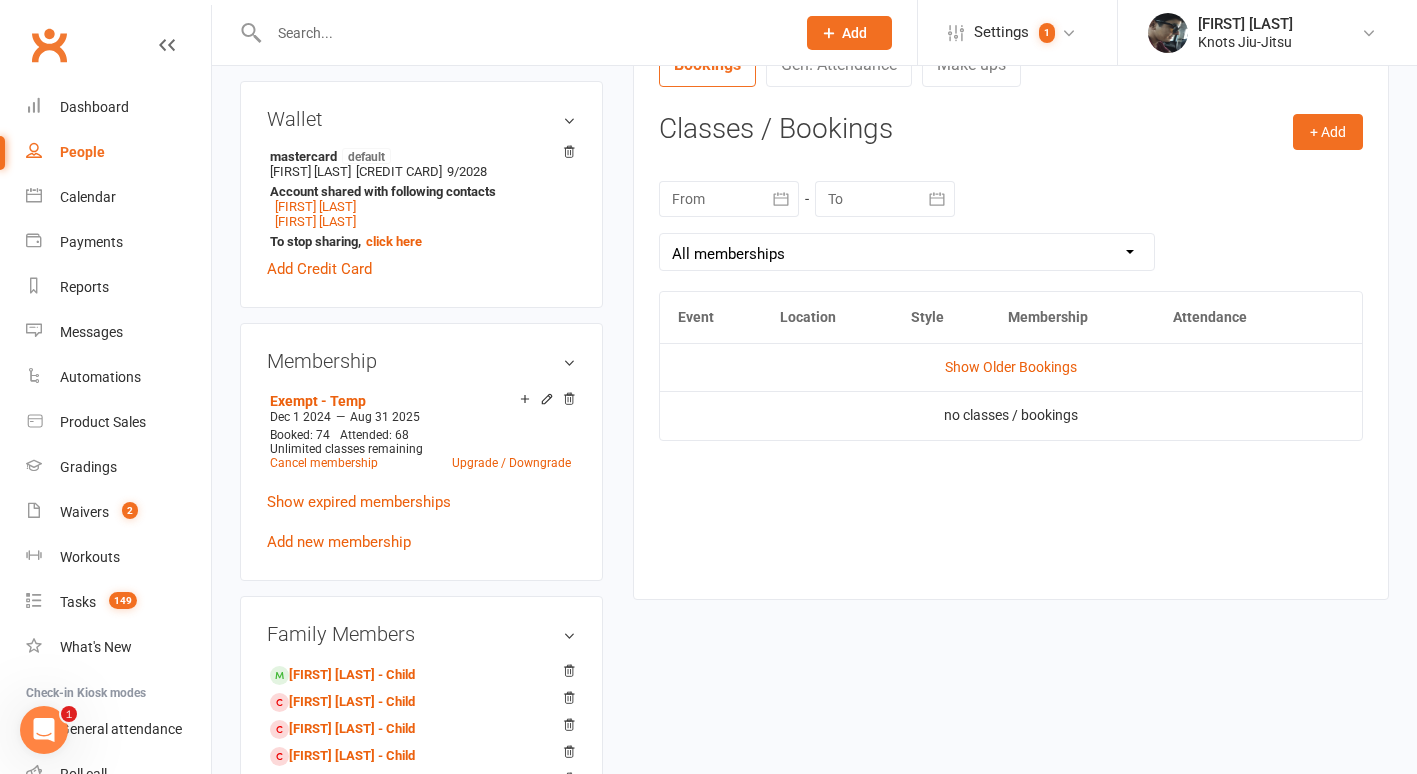 scroll, scrollTop: 792, scrollLeft: 0, axis: vertical 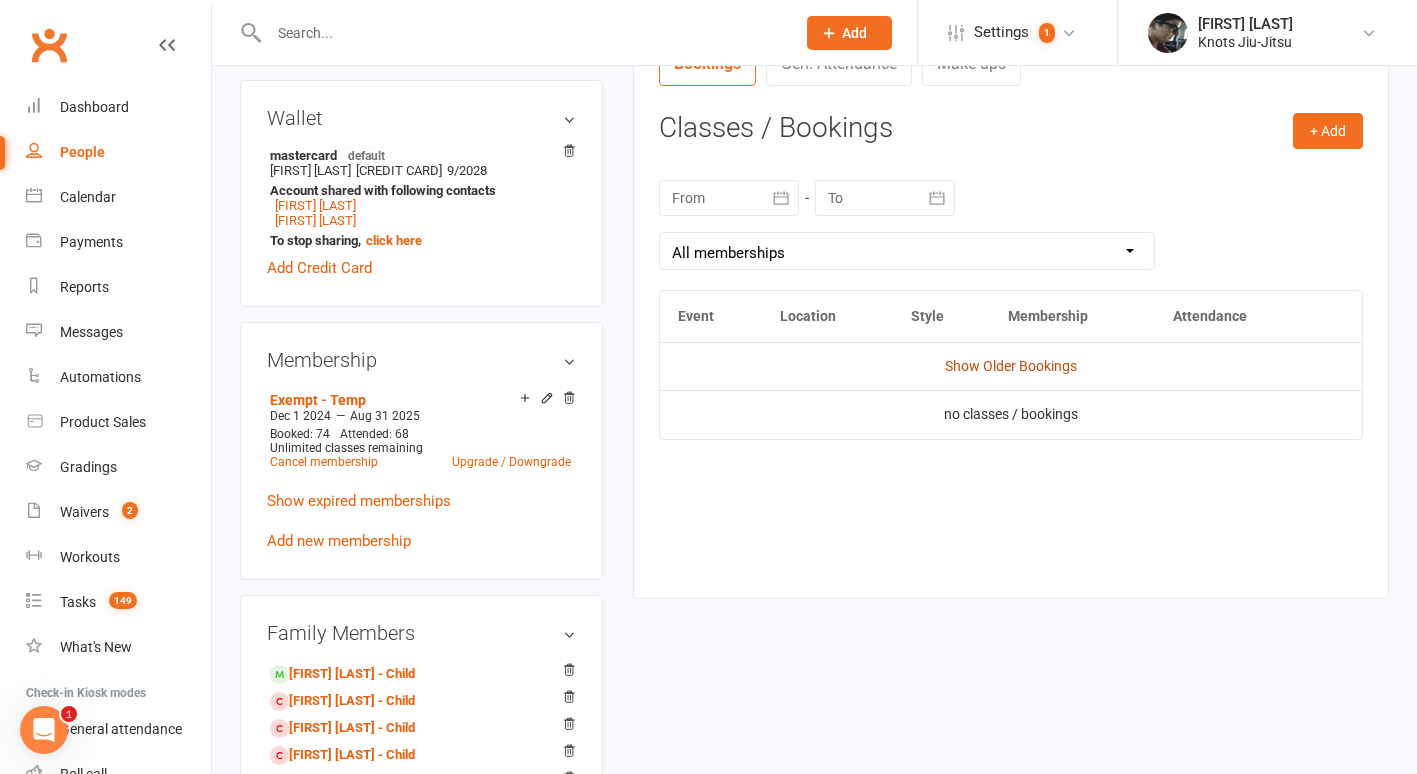 click on "Show Older Bookings" at bounding box center (1011, 366) 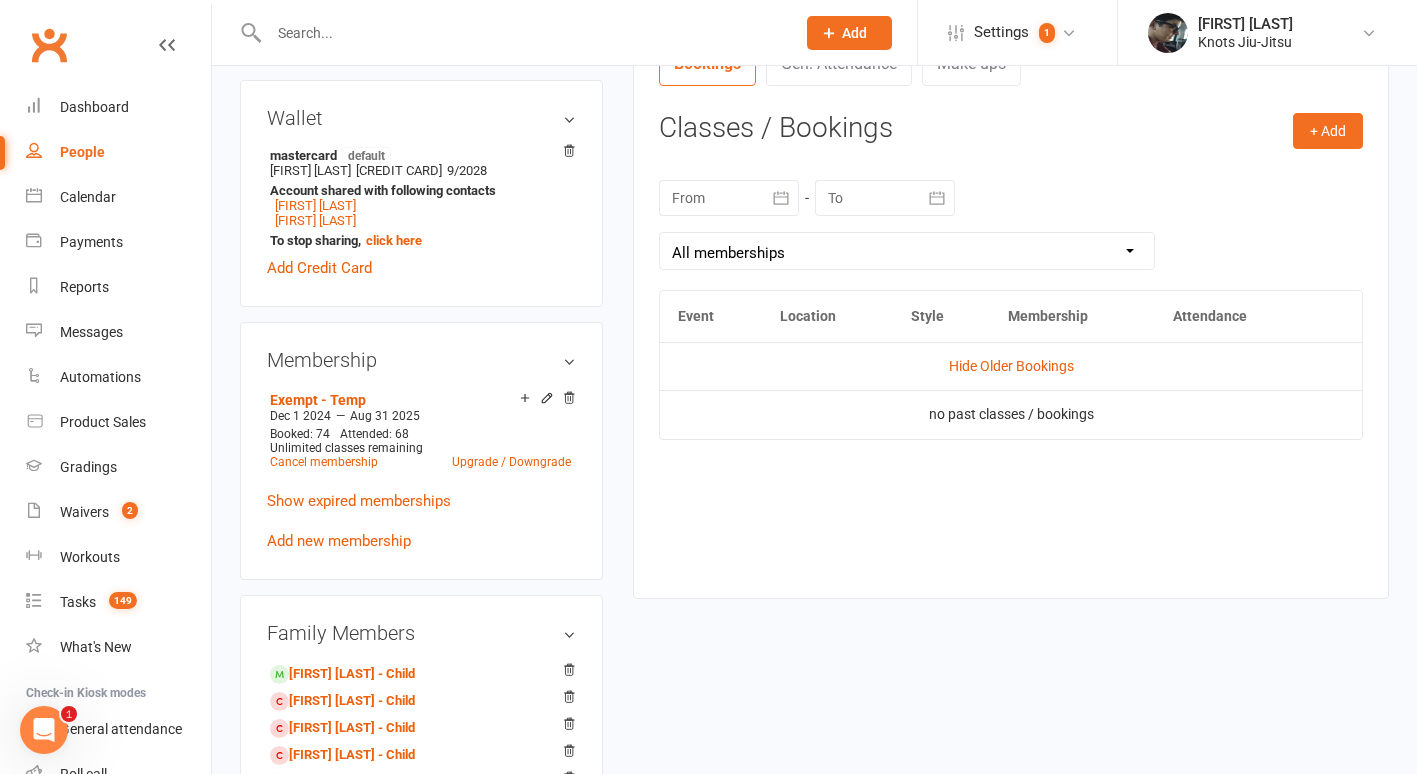 click at bounding box center [729, 198] 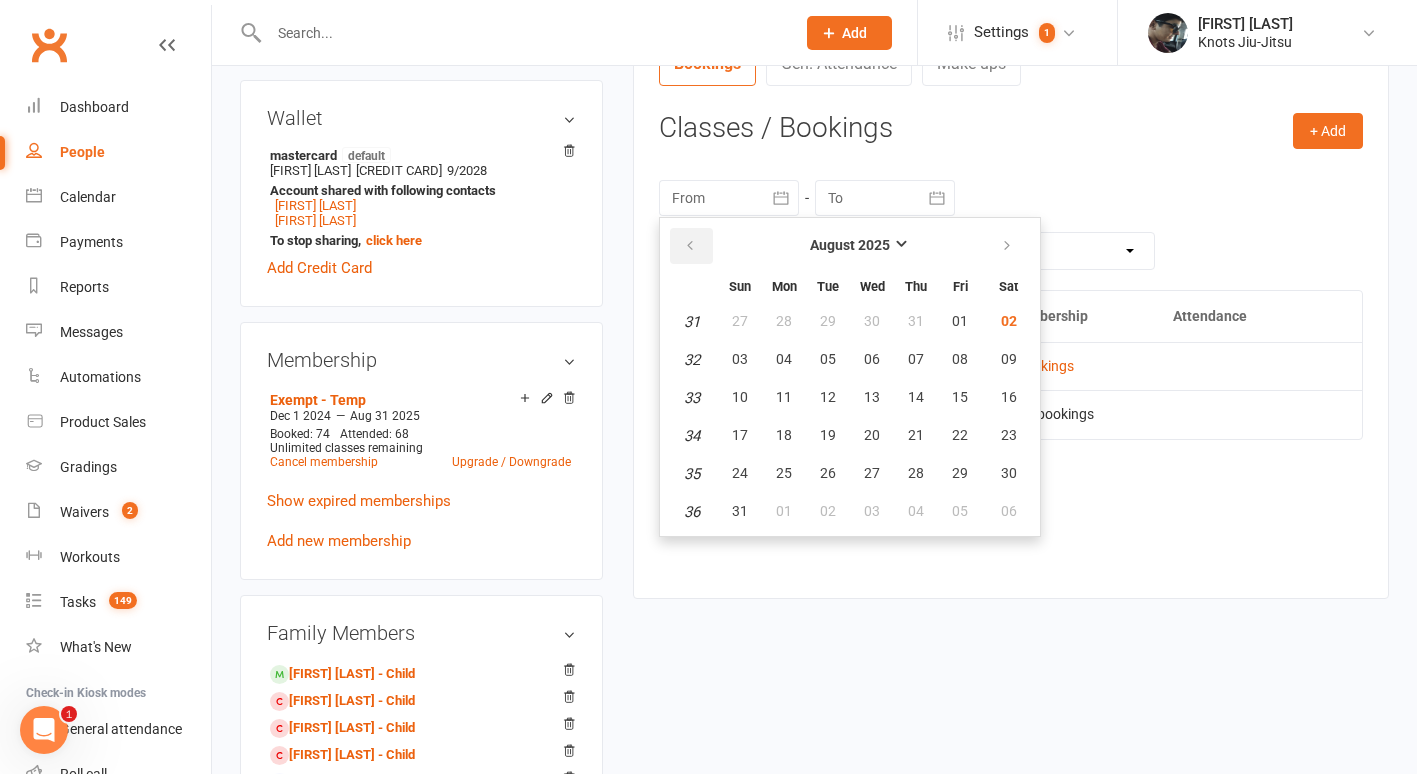 click at bounding box center [690, 246] 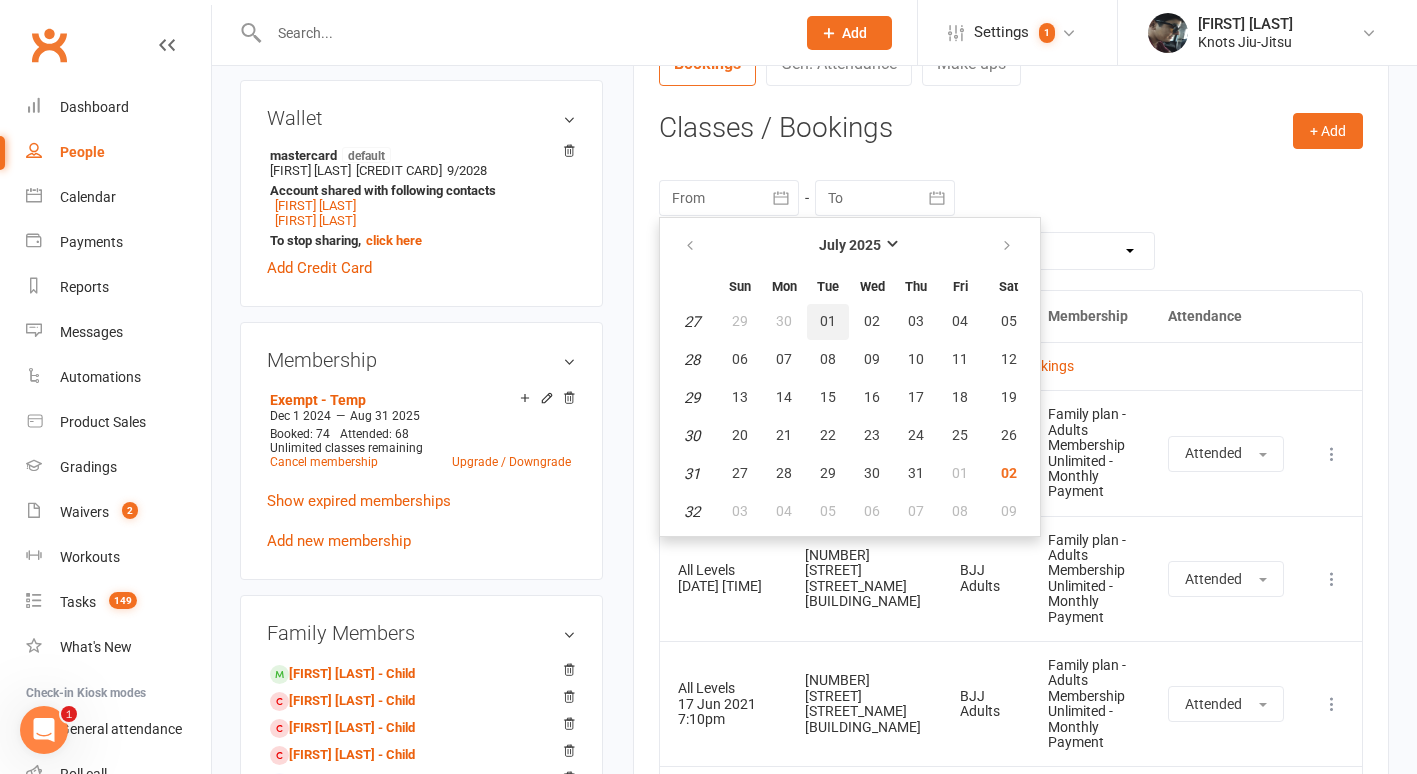click on "01" at bounding box center [828, 321] 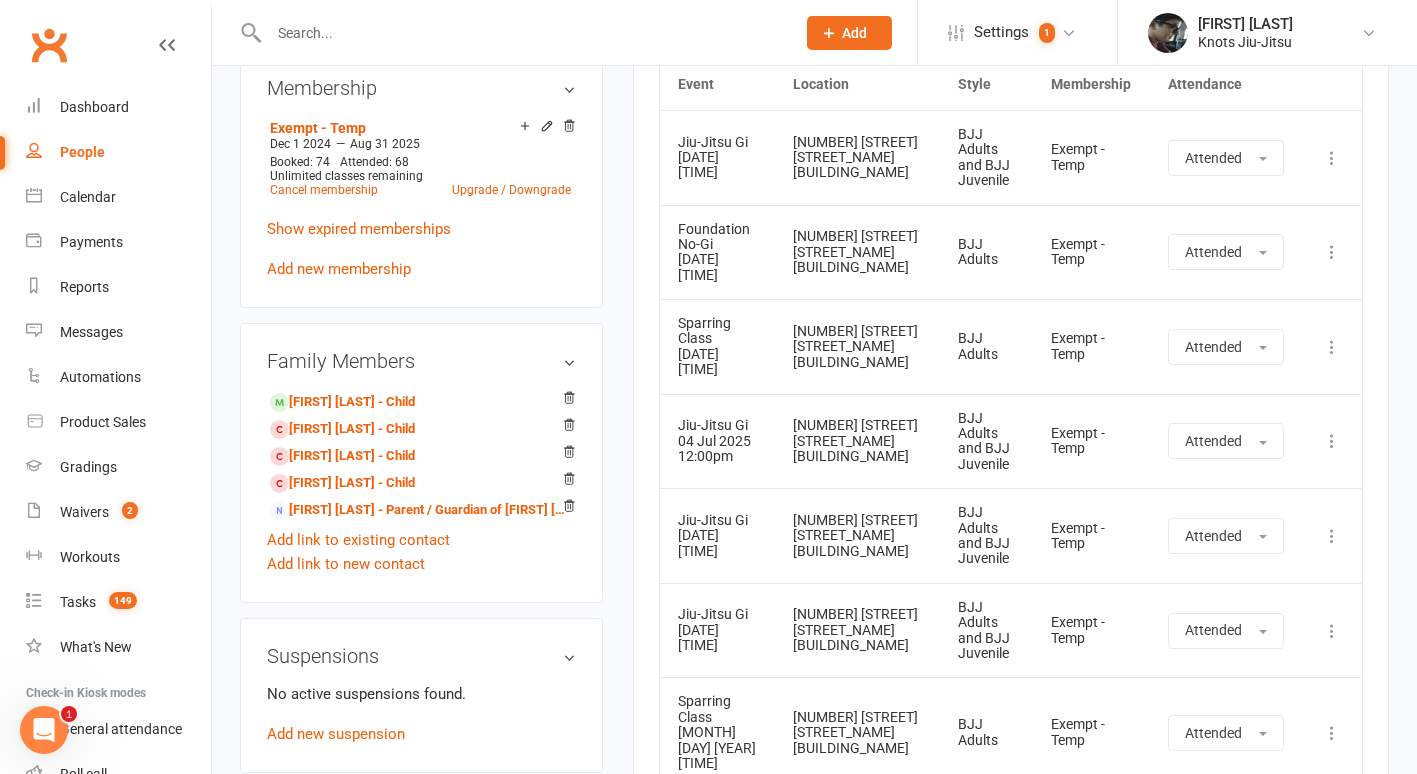 scroll, scrollTop: 520, scrollLeft: 0, axis: vertical 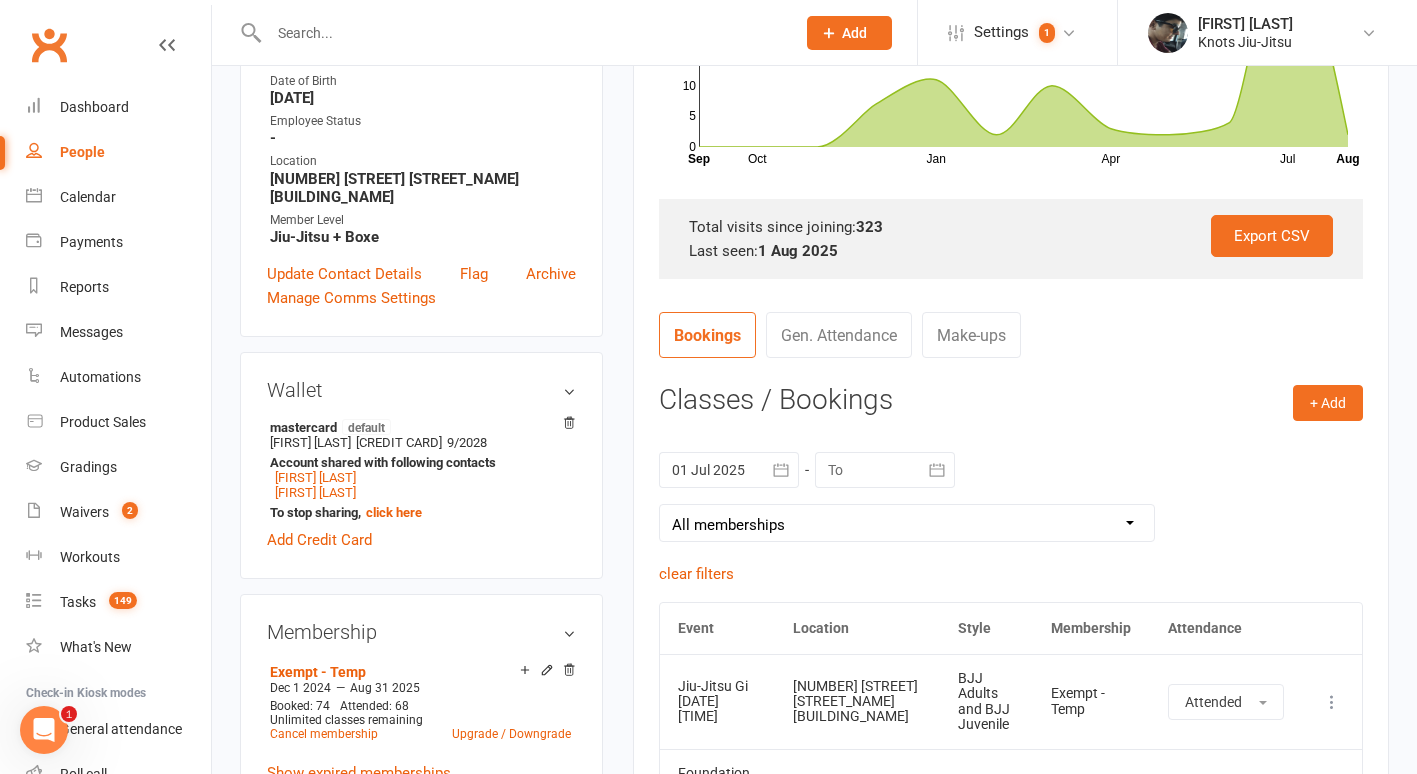 click on "All memberships From other Members Exempt - Temp Pioneers Adults Membership Unlimited - 9 Months Upfront Payment Pioneers Adults Membership Unlimited - Monthly Payment Family plan - Adults Membership Unlimited - Monthly Payment Promotional Adults Membership 2x per week - Monthly Payment" at bounding box center (907, 523) 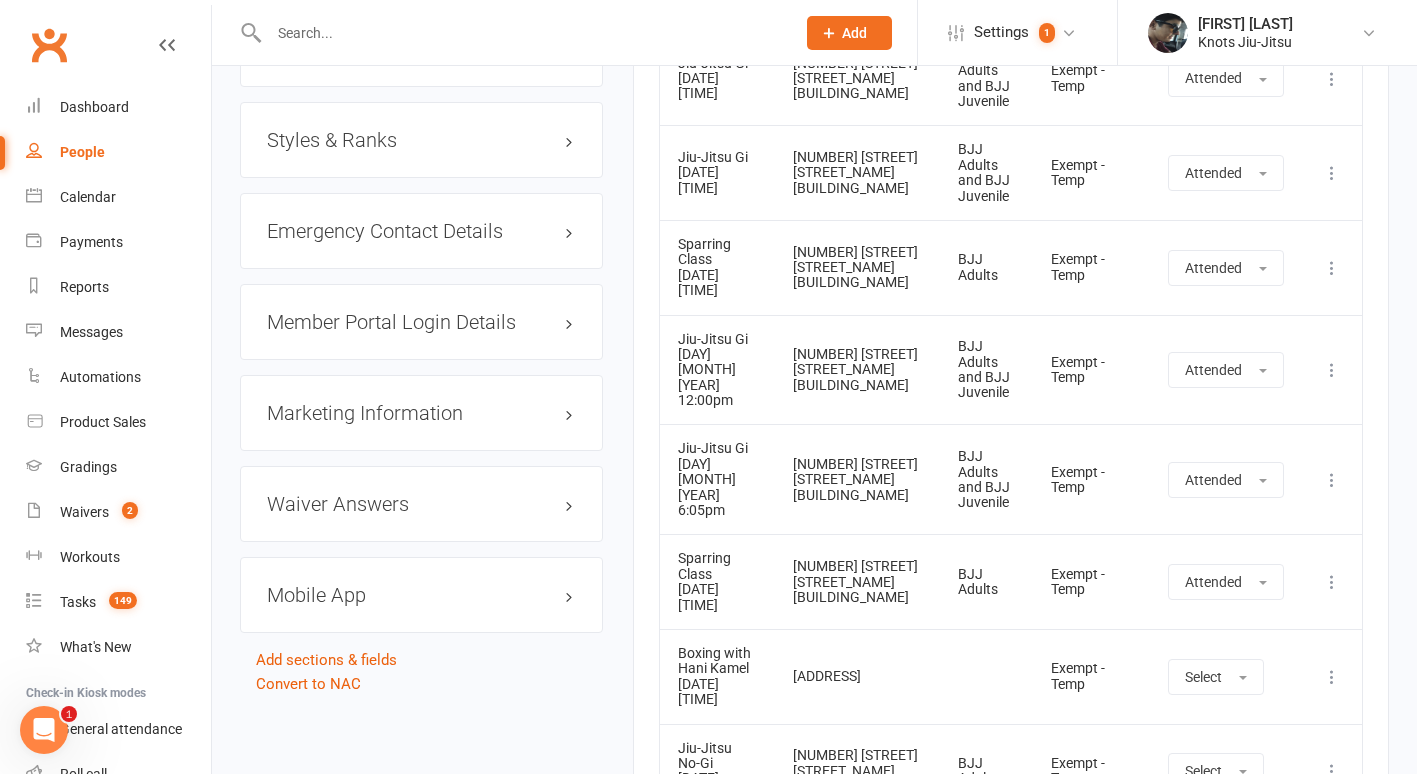 scroll, scrollTop: 1930, scrollLeft: 0, axis: vertical 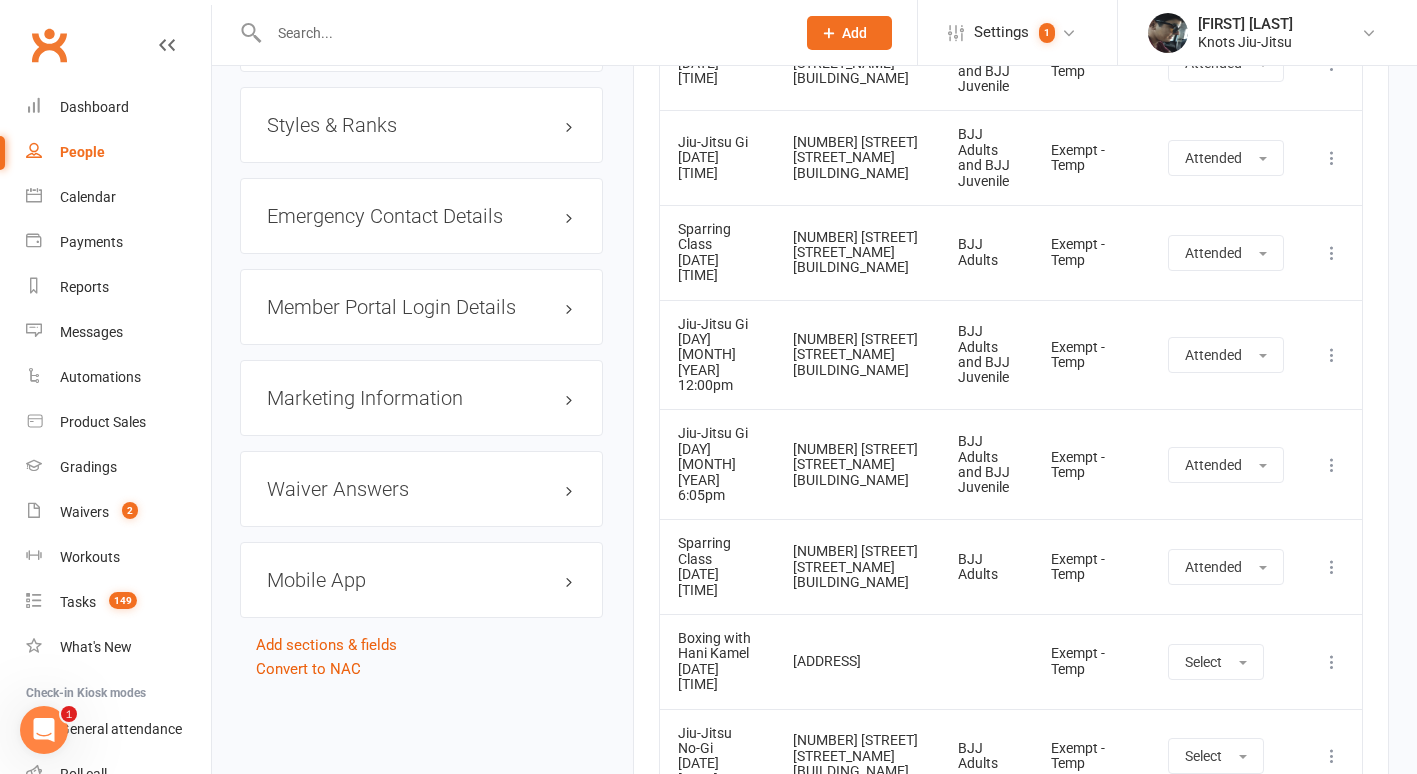 drag, startPoint x: 743, startPoint y: 445, endPoint x: 667, endPoint y: 402, distance: 87.32124 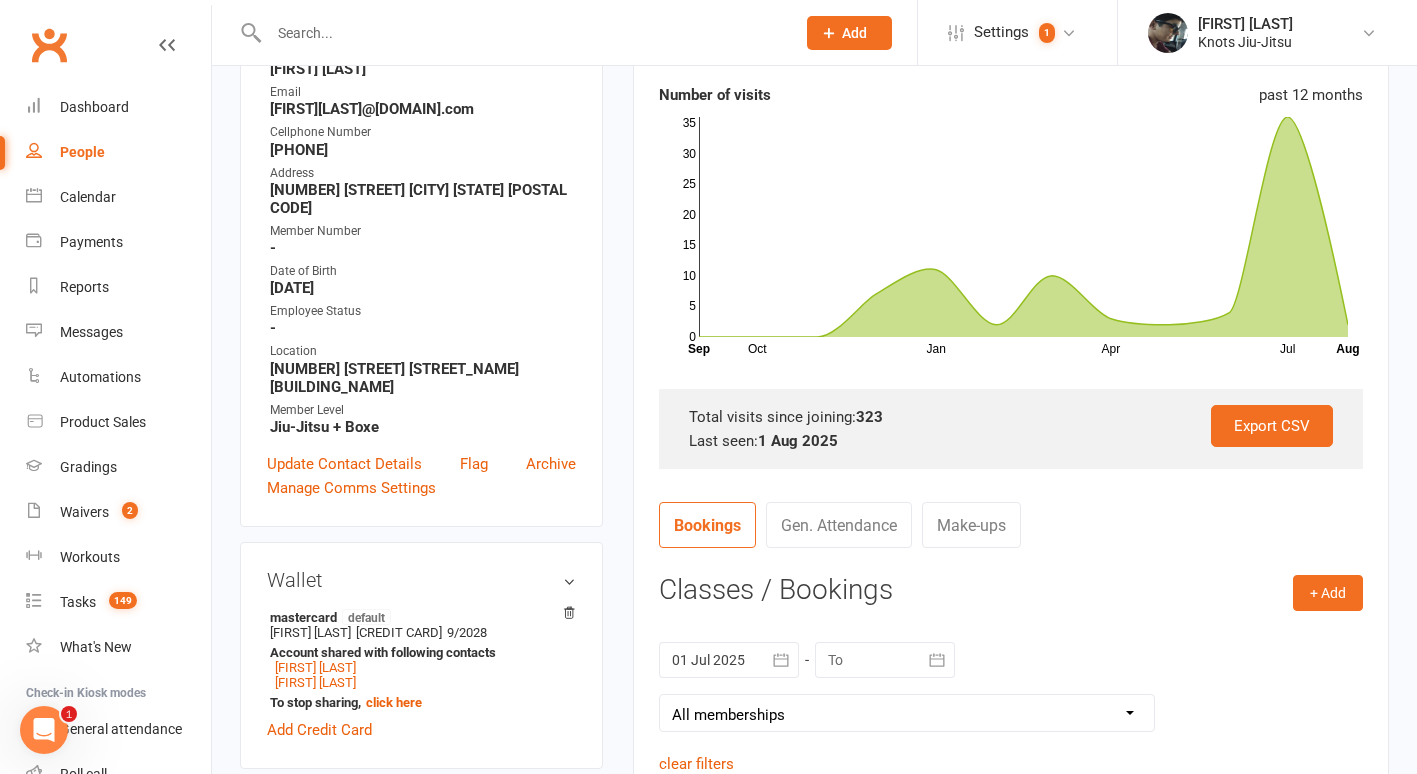 scroll, scrollTop: 0, scrollLeft: 0, axis: both 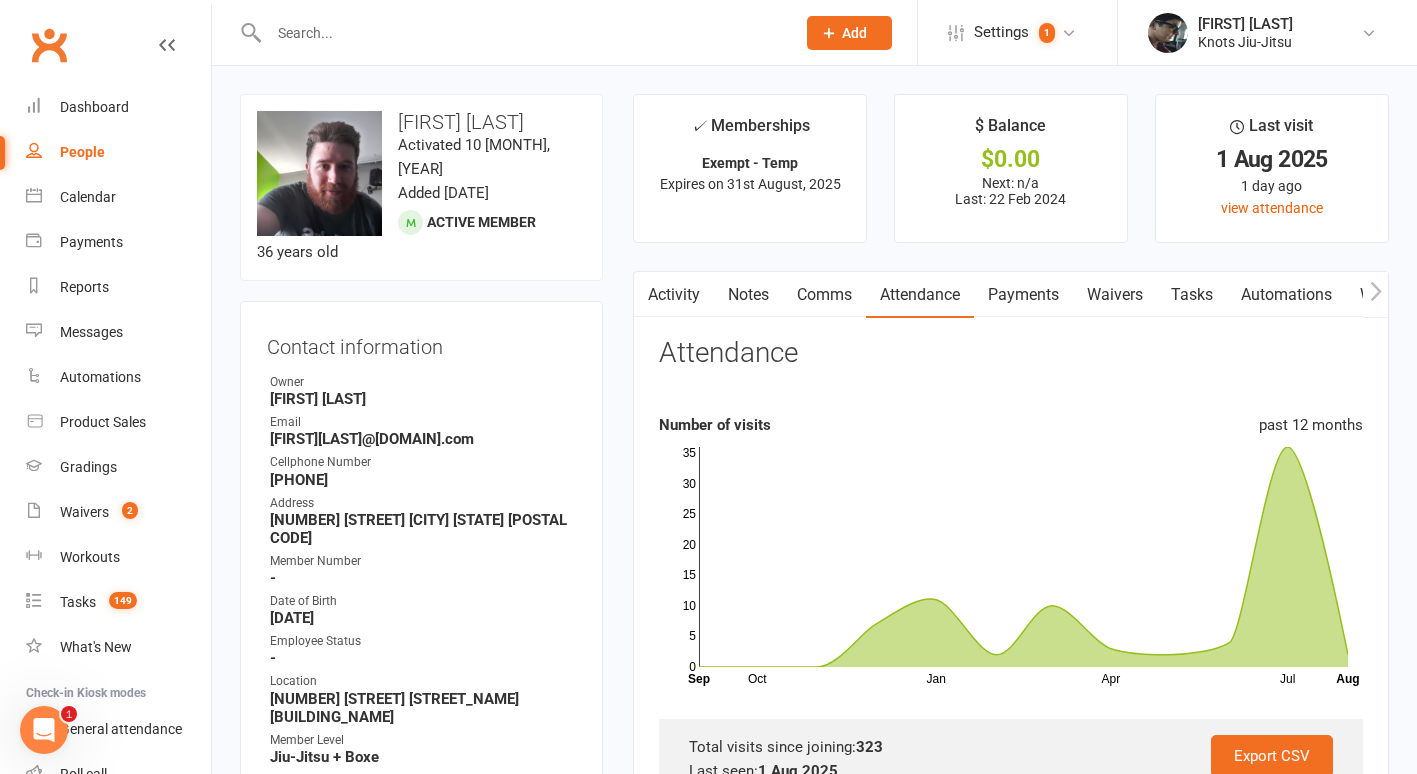 click on "Notes" at bounding box center [748, 295] 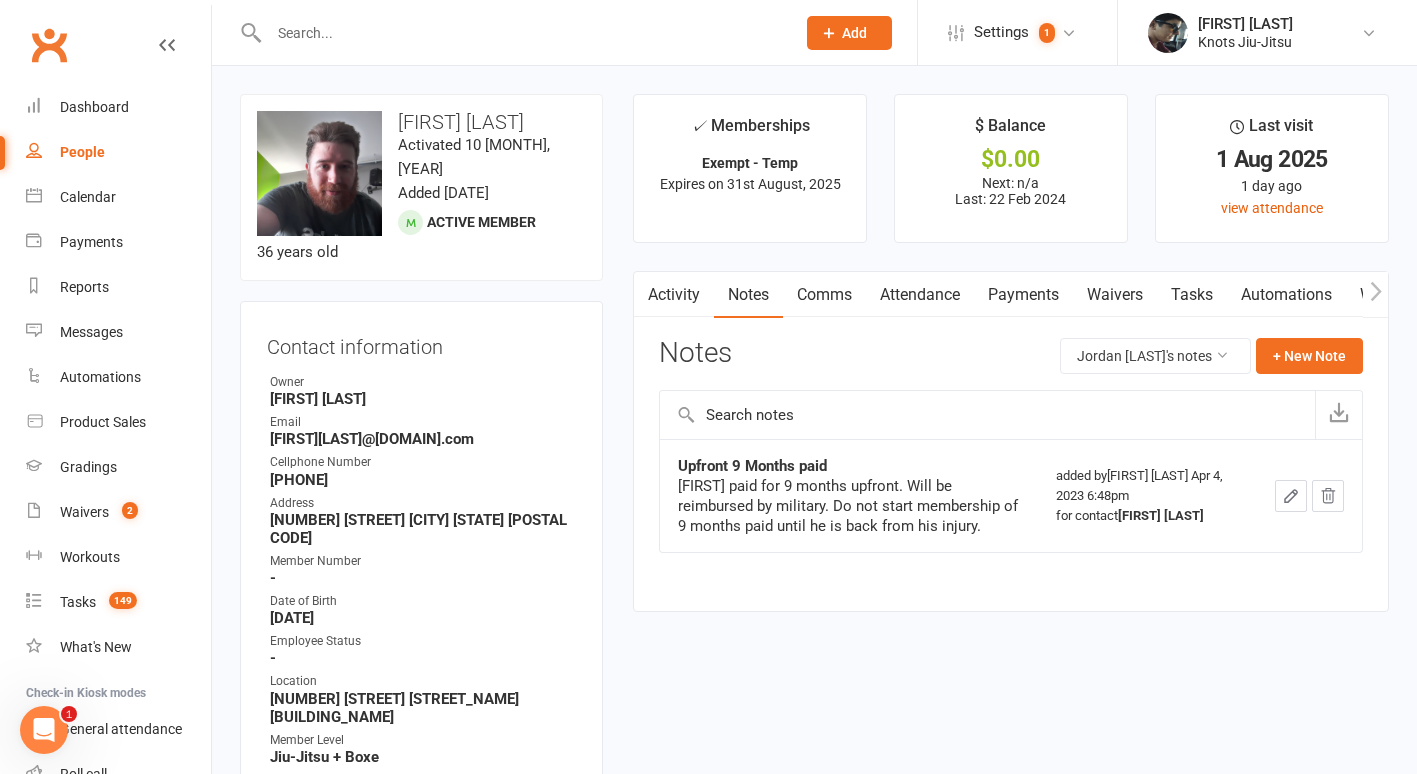click 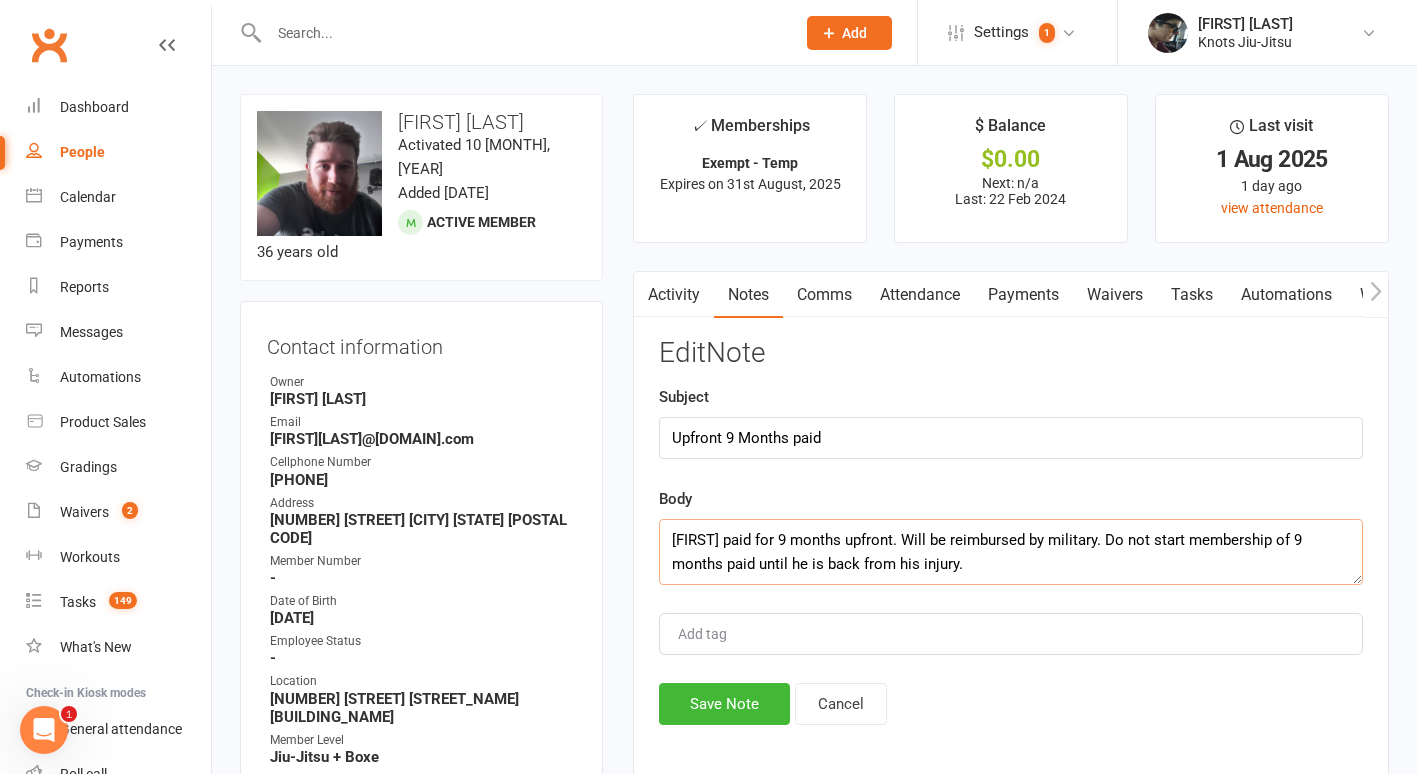 click on "[FIRST] paid for 9 months upfront. Will be reimbursed by military. Do not start membership of 9 months paid until he is back from his injury." at bounding box center (1011, 552) 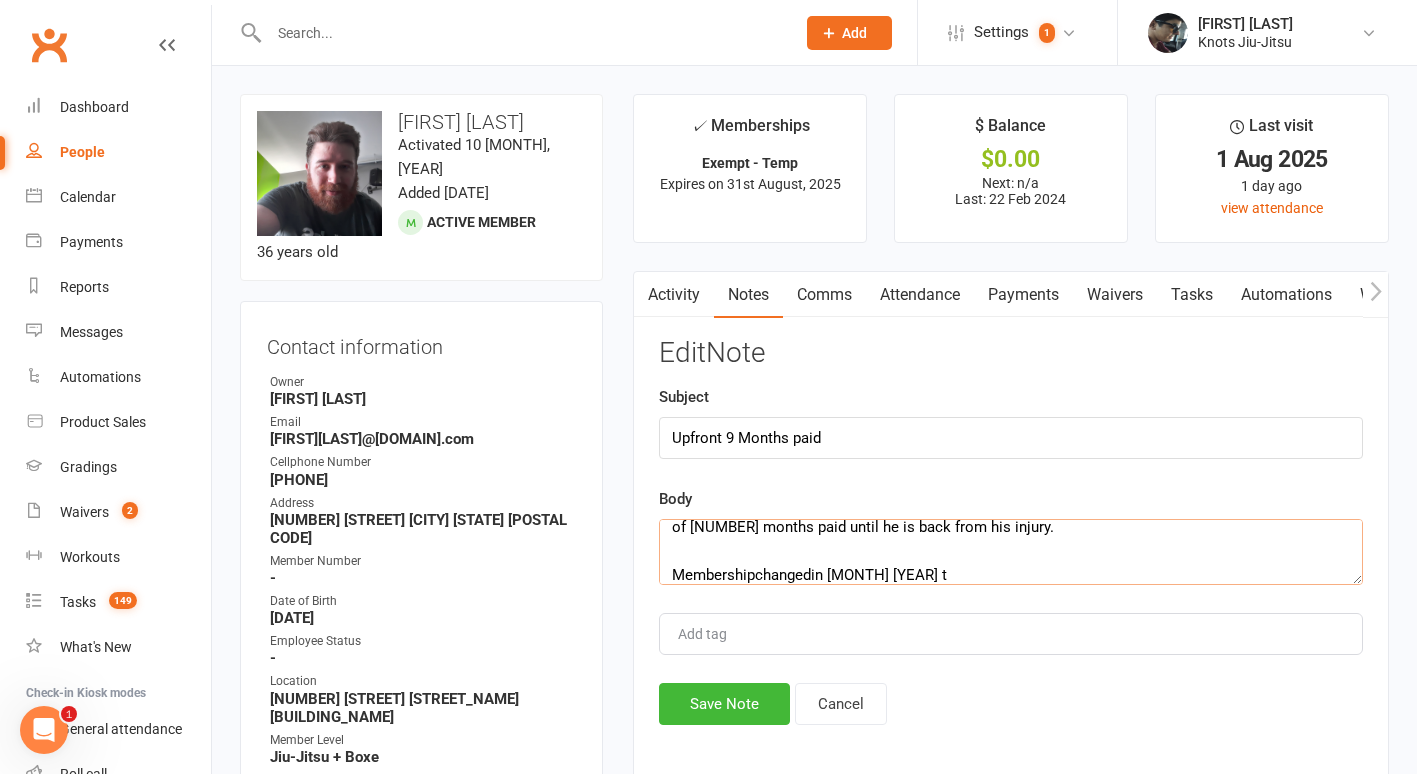 click on "[FIRST] paid for [NUMBER] months upfront. Will be reimbursed by military. Do not start membership of [NUMBER] months paid until he is back from his injury.
Membershipchangedin [MONTH] [YEAR] t" at bounding box center (1011, 552) 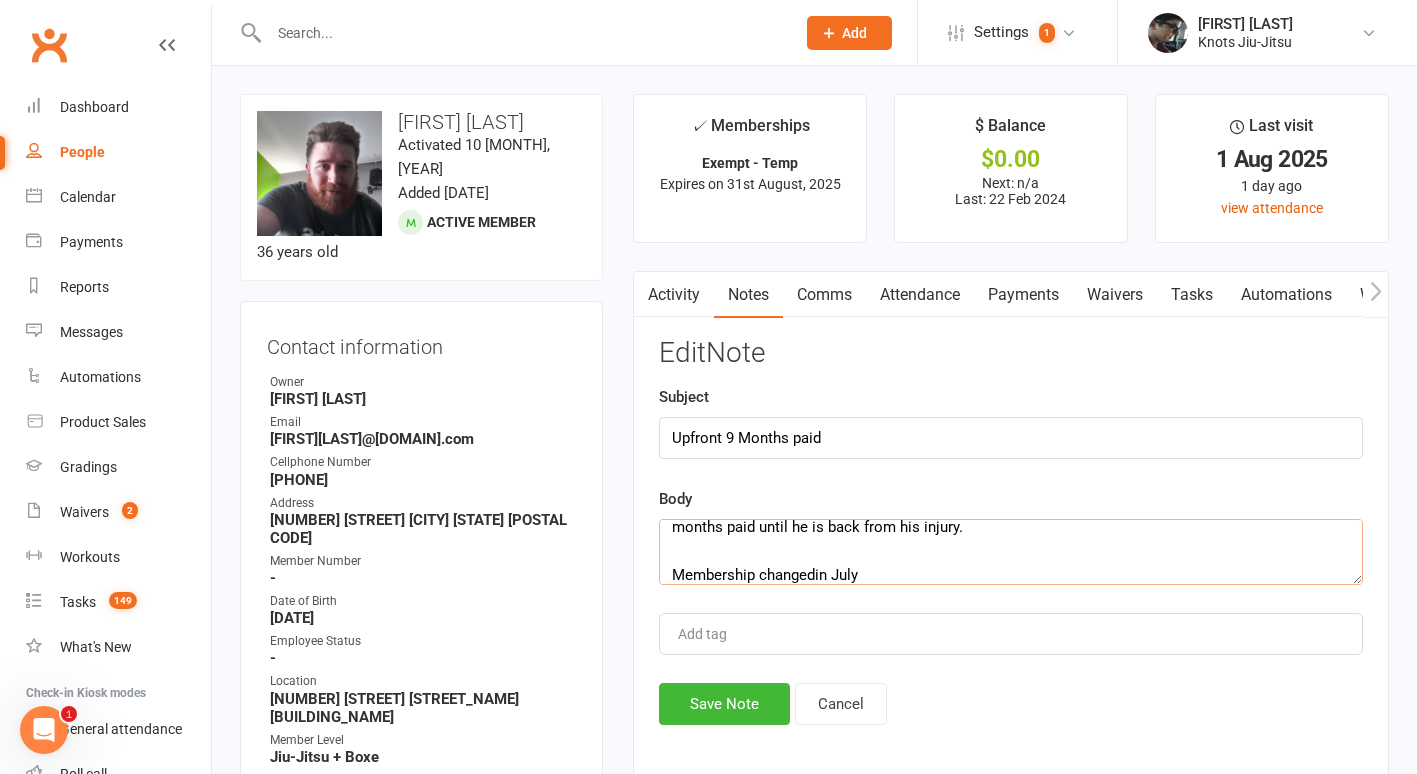 click on "[FIRST] paid for 9 months upfront. Will be reimbursed by military. Do not start membership of 9 months paid until he is back from his injury.
Membership changedin July" at bounding box center (1011, 552) 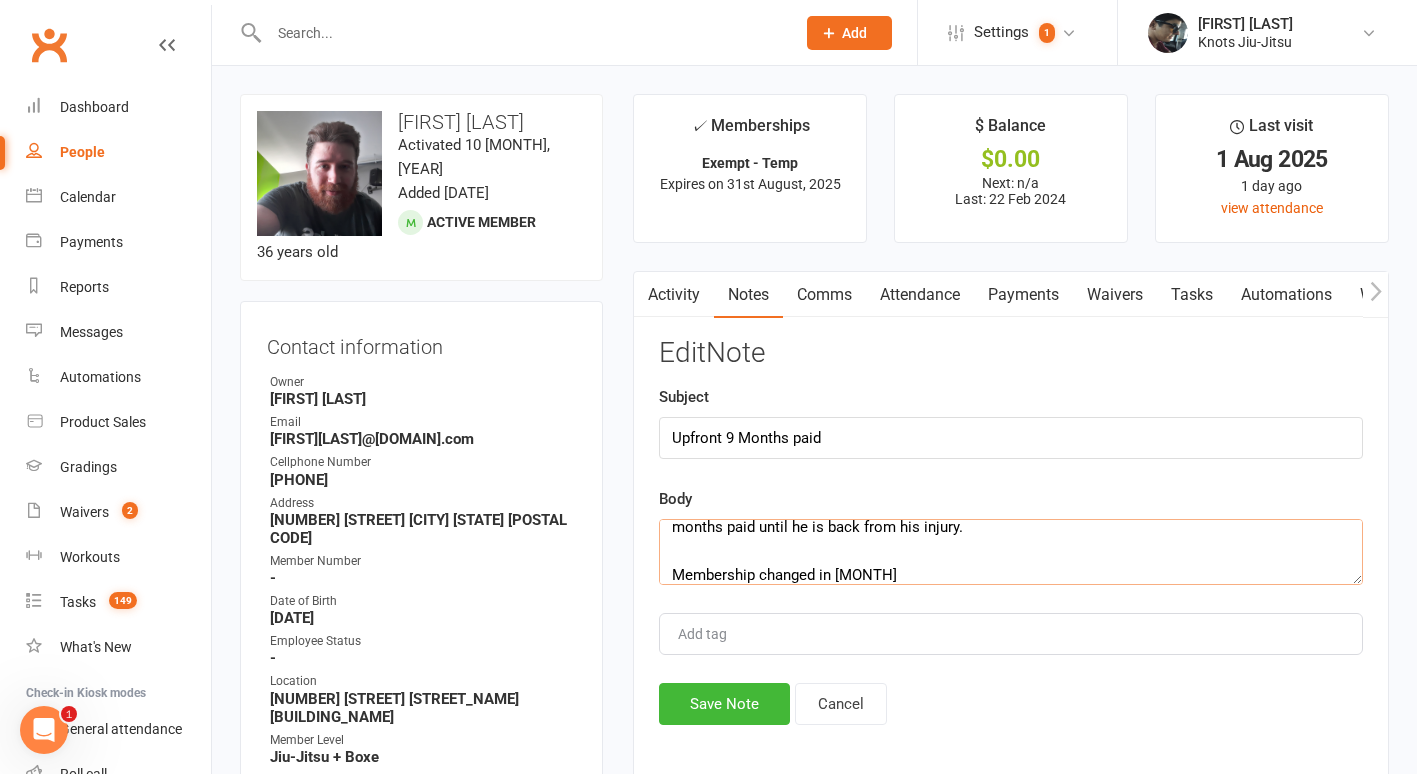 click on "[FIRST] paid for 9 months upfront. Will be reimbursed by military. Do not start membership of 9 months paid until he is back from his injury.
Membership changed in [MONTH]" at bounding box center [1011, 552] 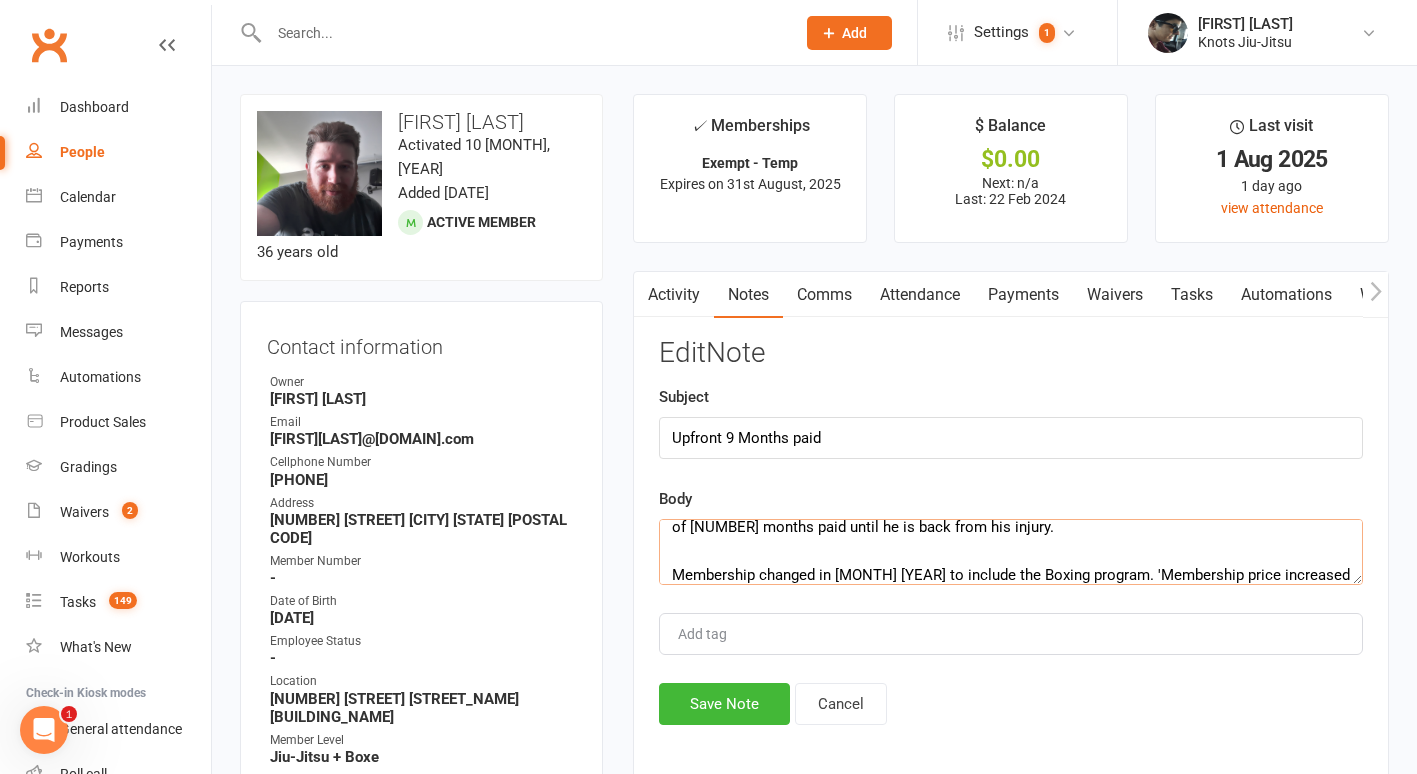 scroll, scrollTop: 61, scrollLeft: 0, axis: vertical 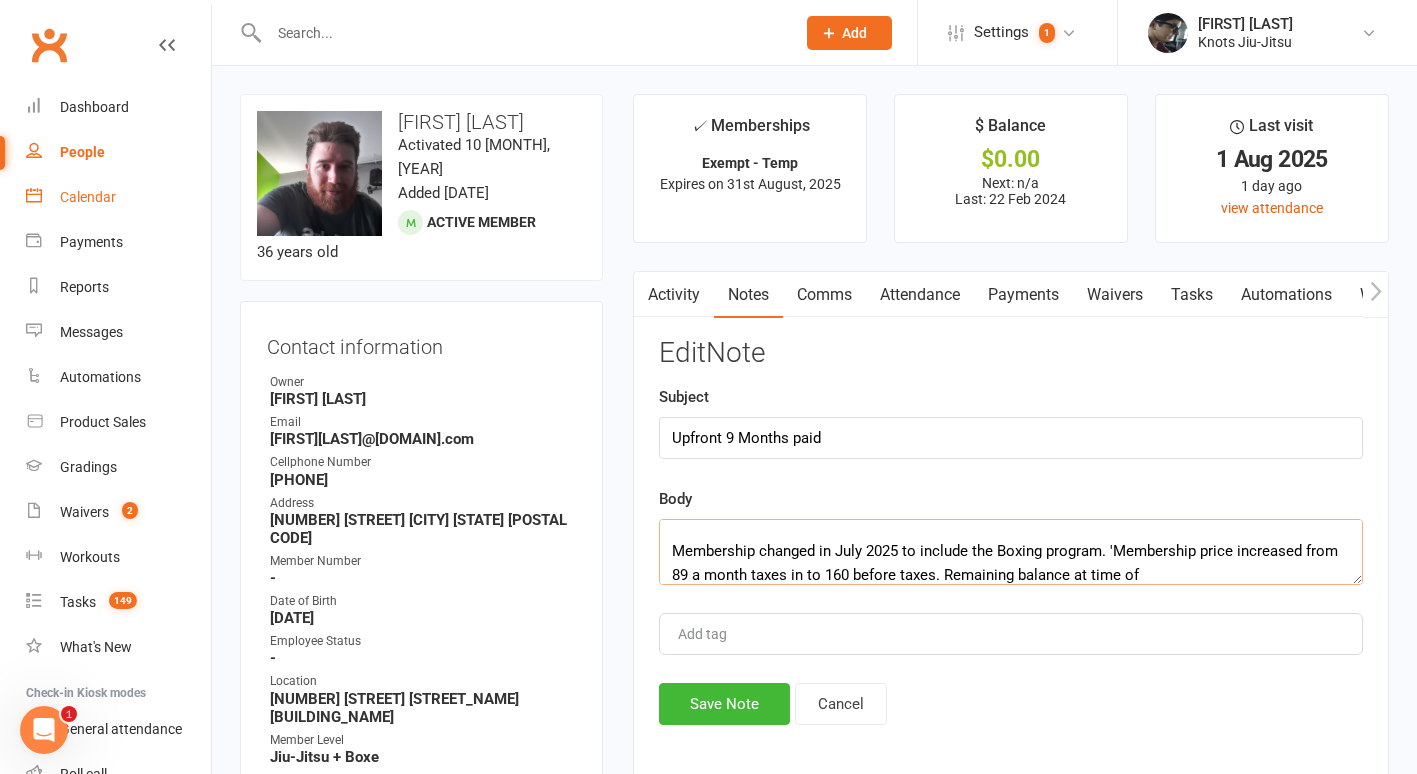 type on "[FIRST] paid for 9 months upfront. Will be reimbursed by military. Do not start membership of 9 months paid until he is back from his injury.
Membership changed in July 2025 to include the Boxing program. 'Membership price increased from 89 a month taxes in to 160 before taxes. Remaining balance at time of" 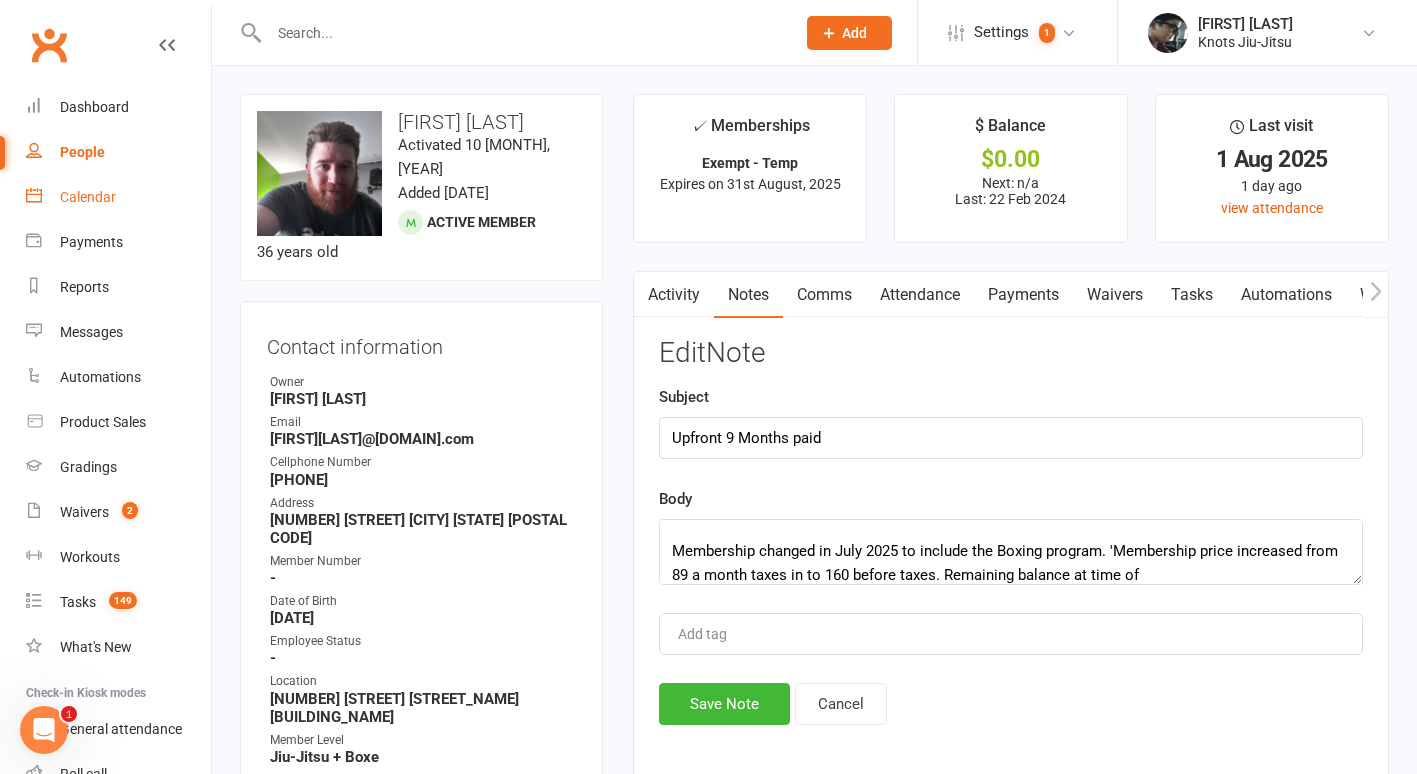 click on "Calendar" at bounding box center [118, 197] 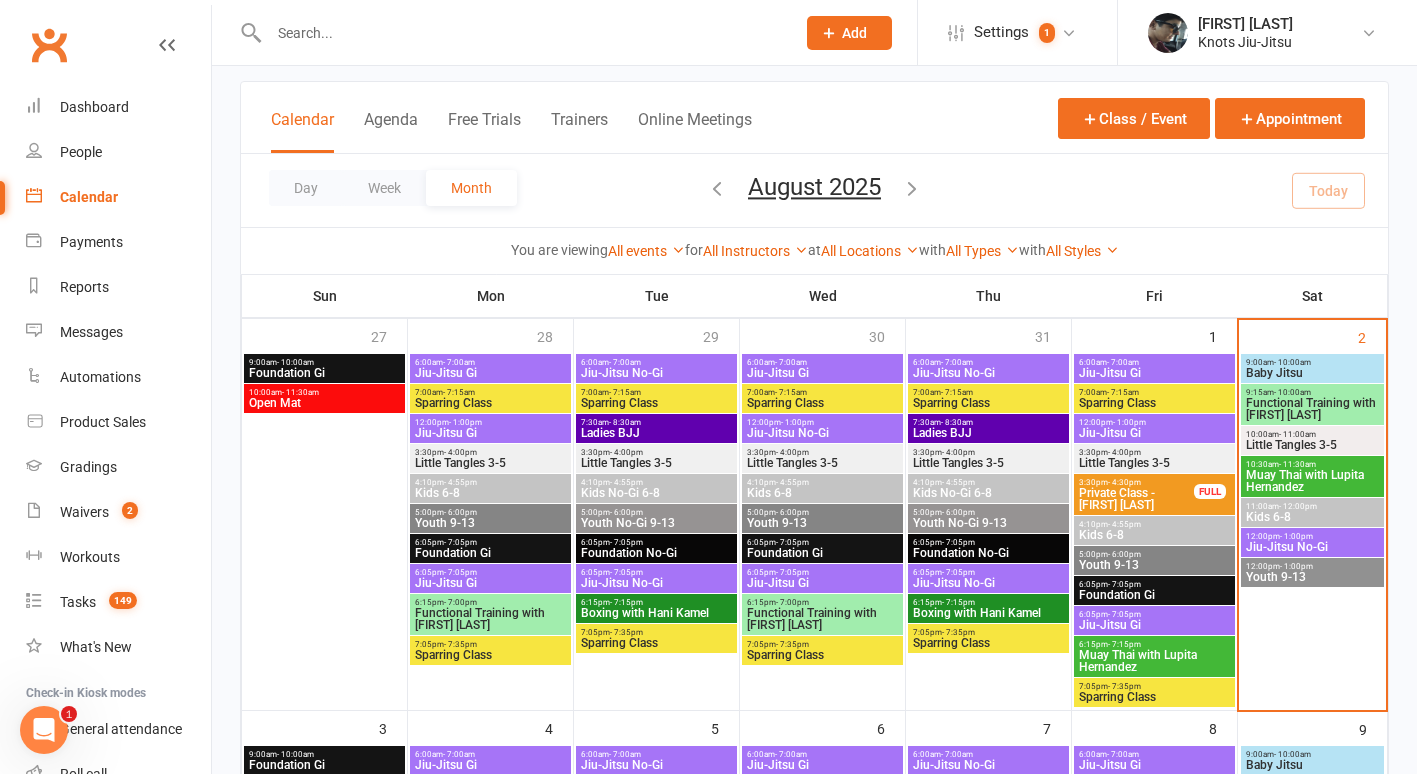 scroll, scrollTop: 140, scrollLeft: 0, axis: vertical 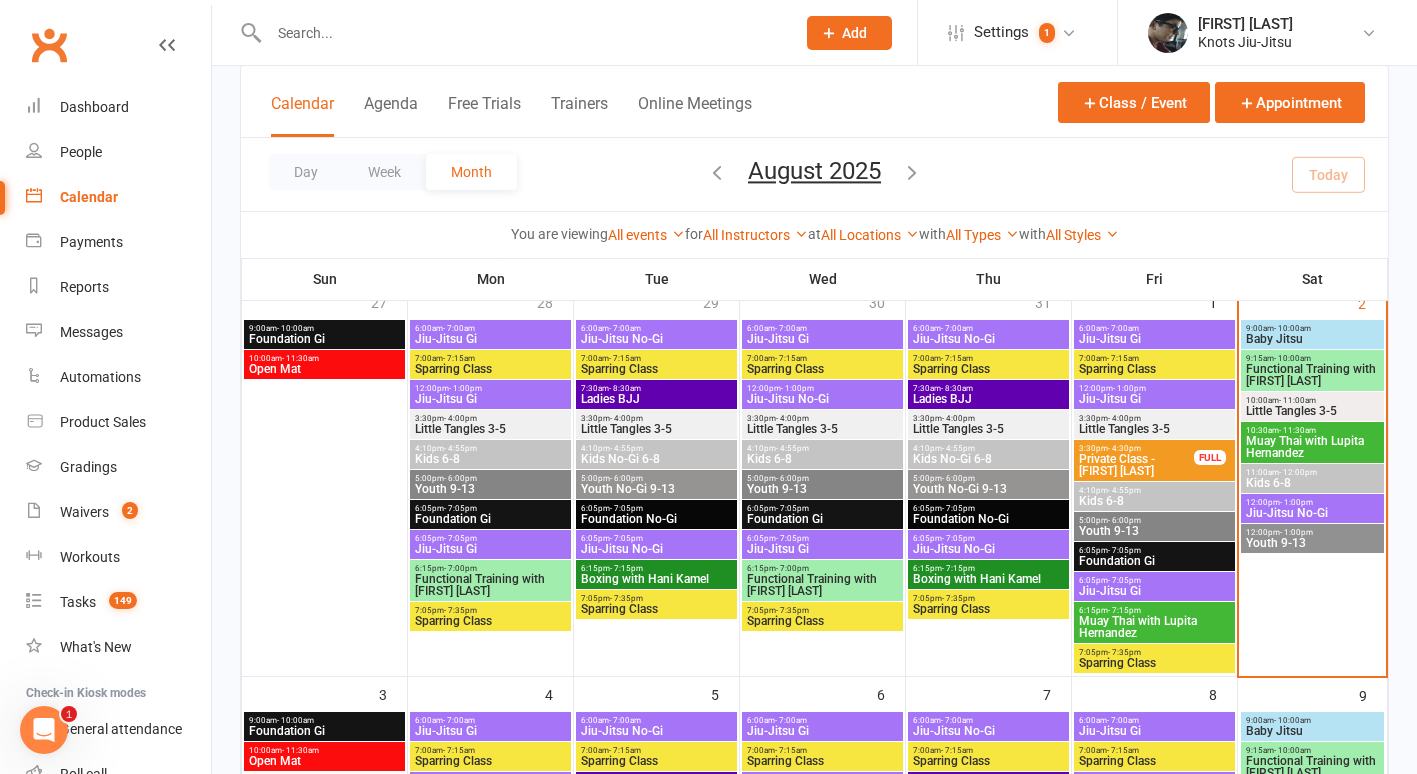 click at bounding box center (510, 32) 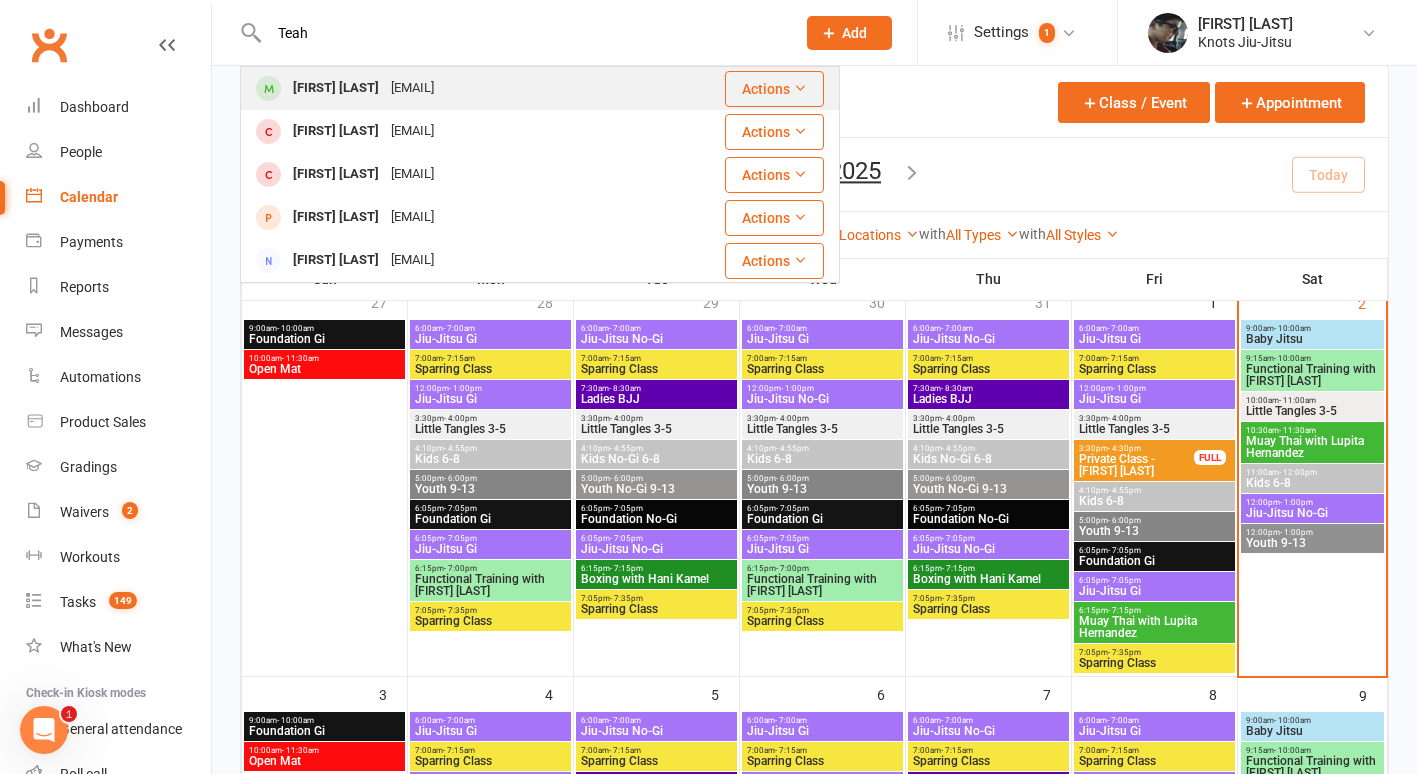 type on "Teah" 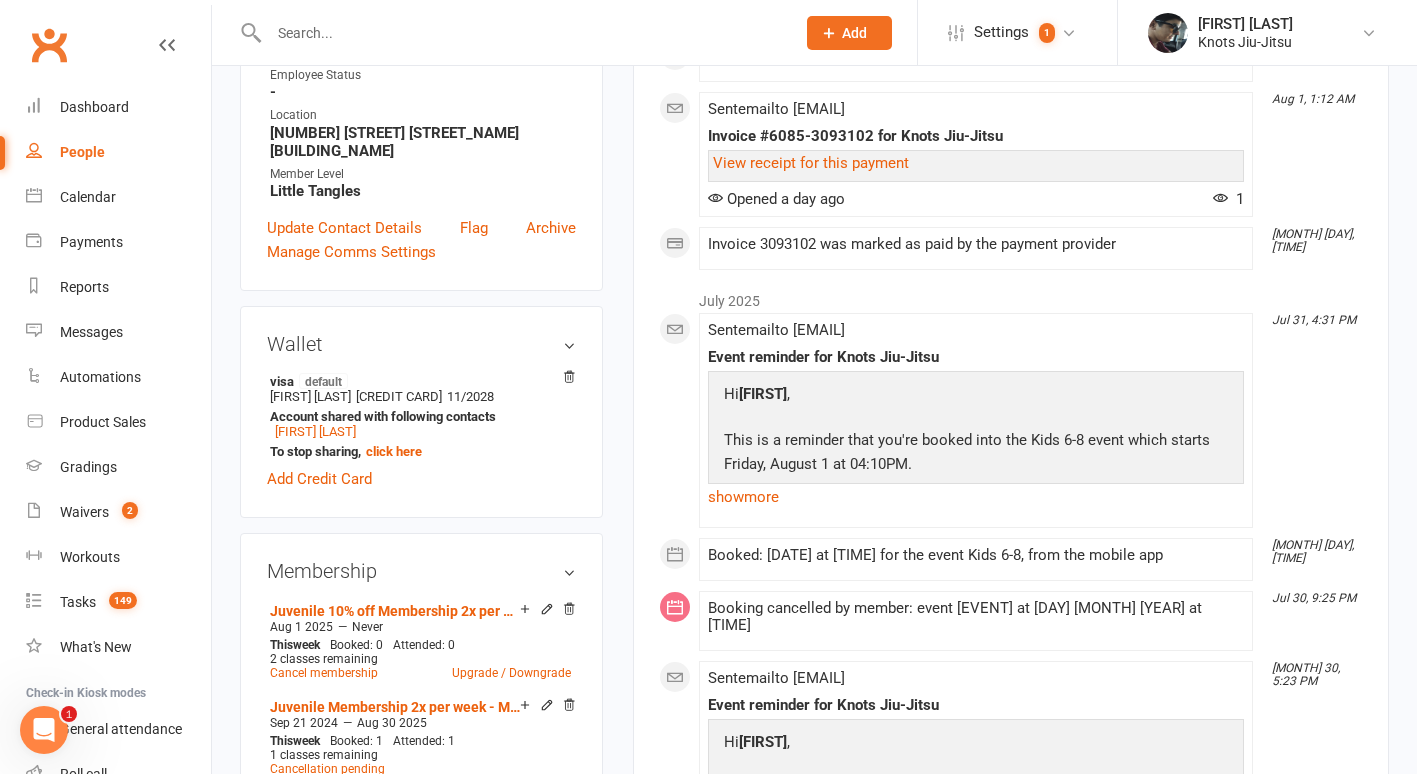 scroll, scrollTop: 618, scrollLeft: 0, axis: vertical 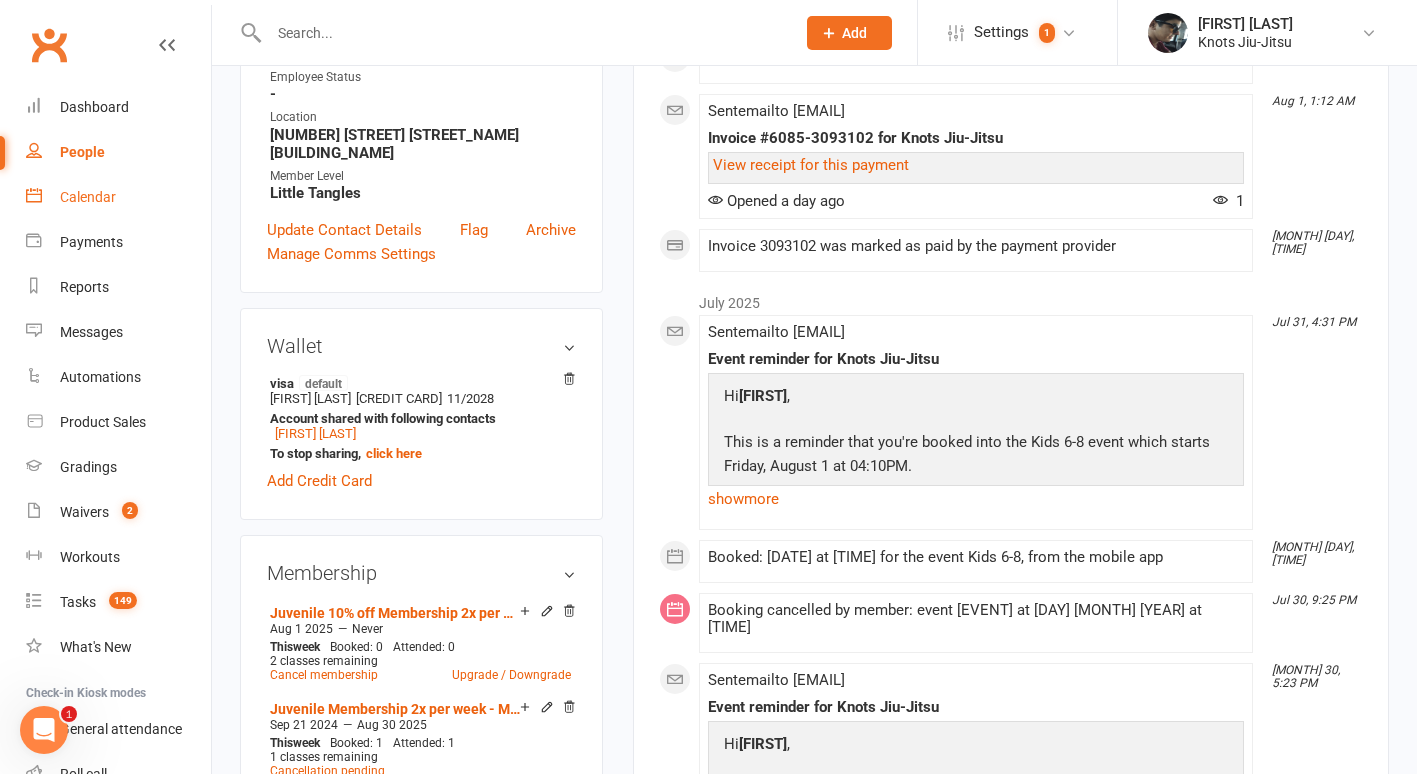 click on "Calendar" at bounding box center [88, 197] 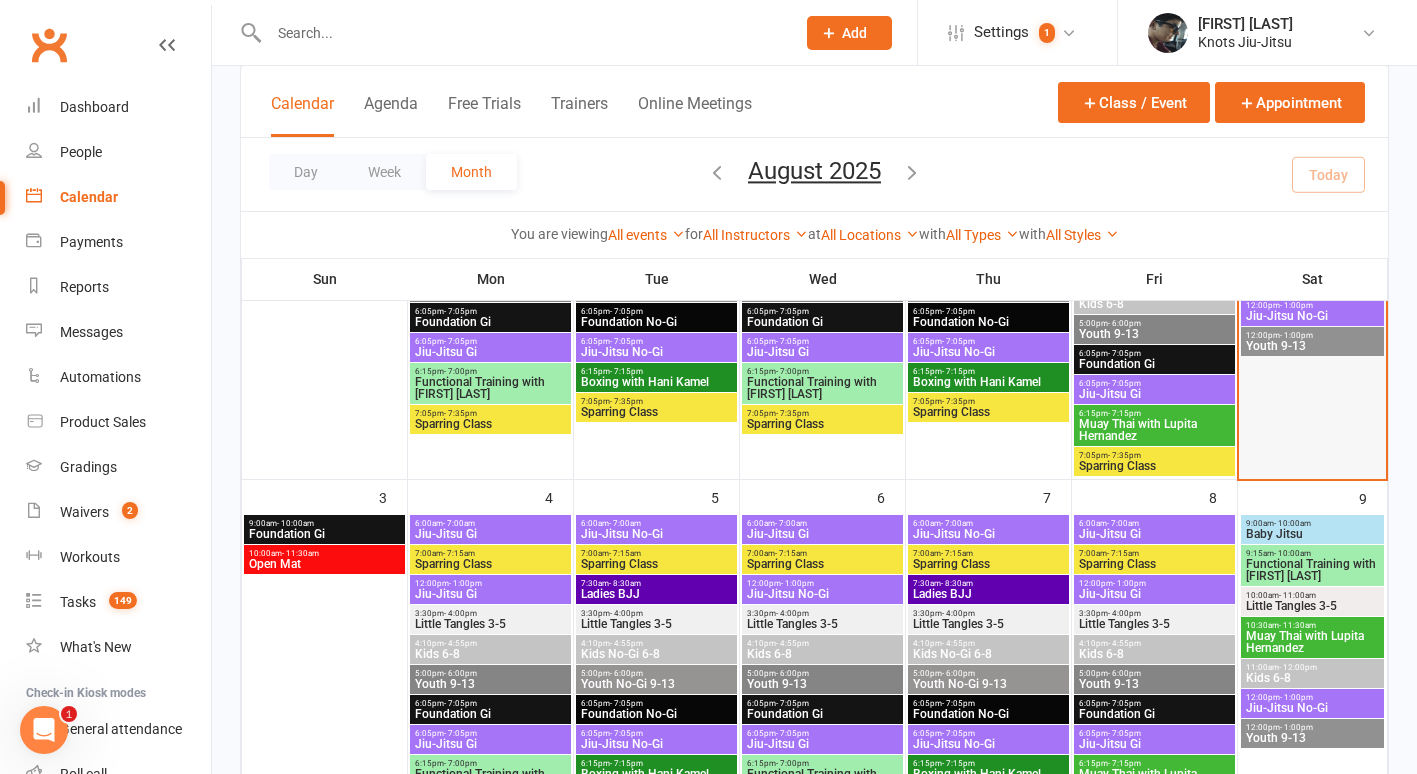 scroll, scrollTop: 322, scrollLeft: 0, axis: vertical 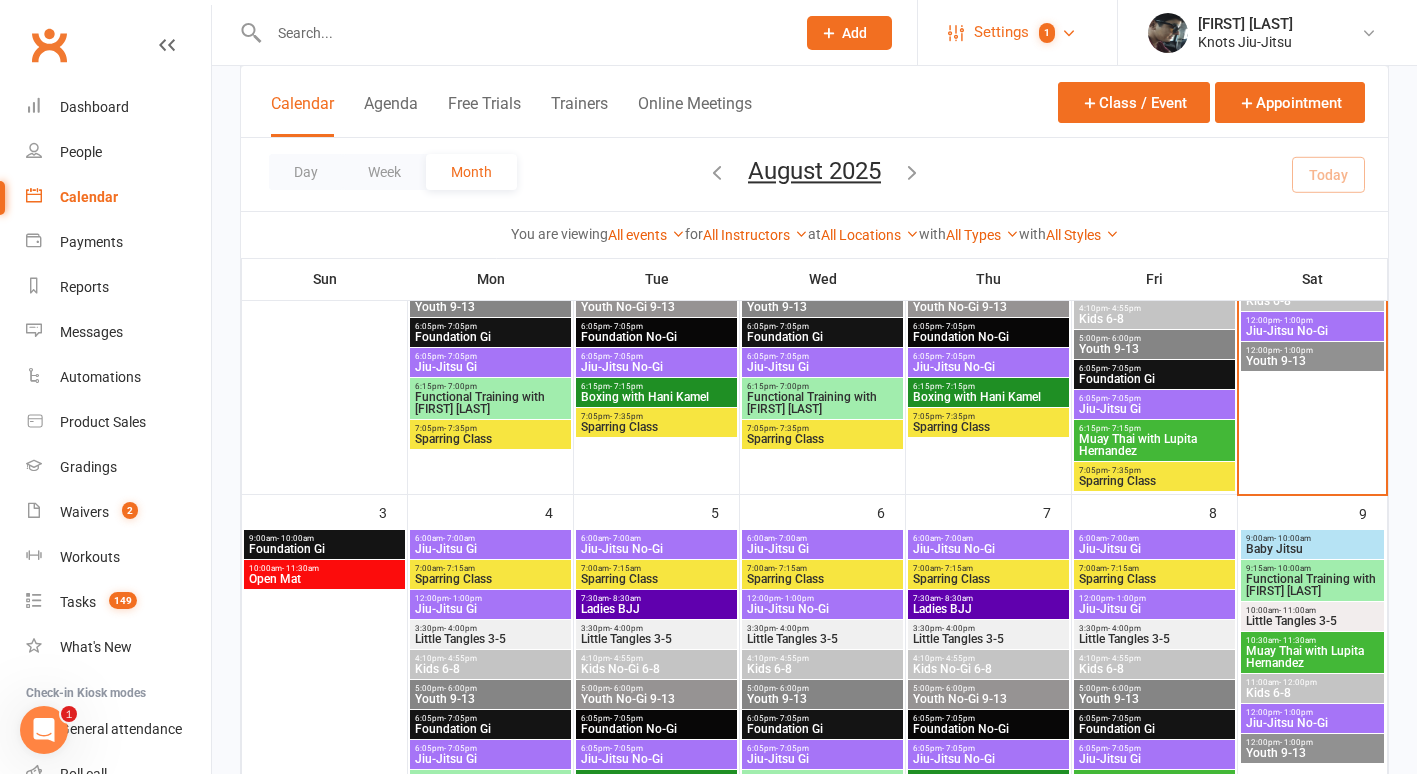 click on "1" at bounding box center (1042, 32) 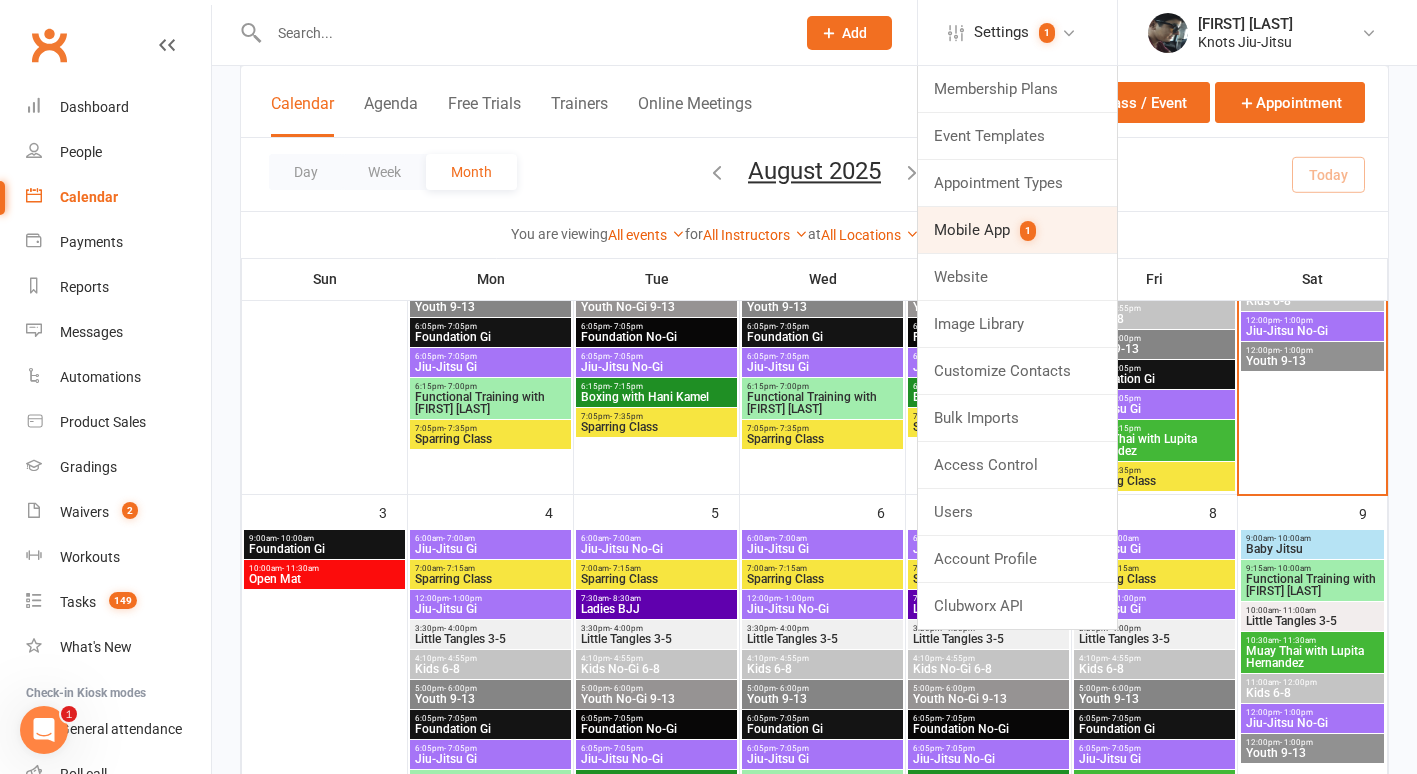 click on "1" at bounding box center (1023, 230) 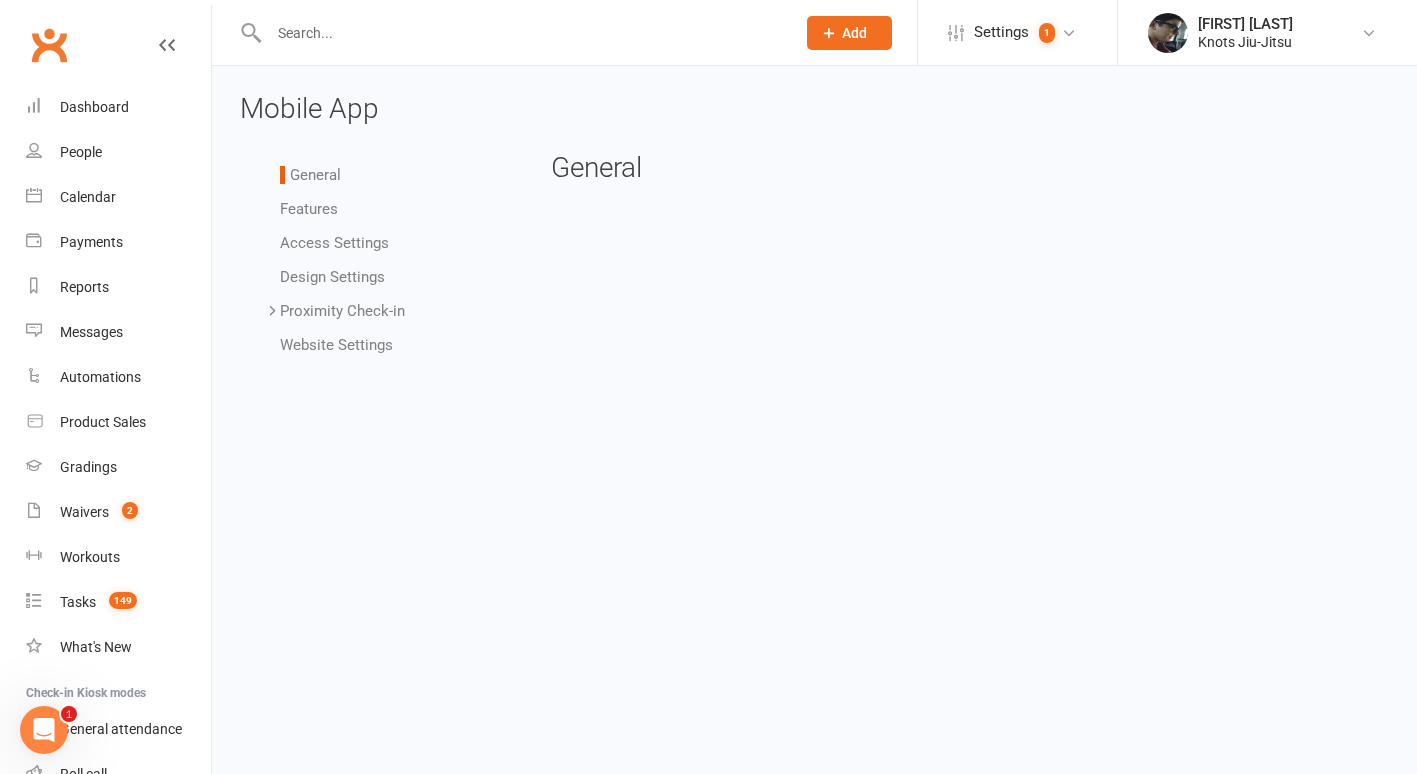 scroll, scrollTop: 0, scrollLeft: 0, axis: both 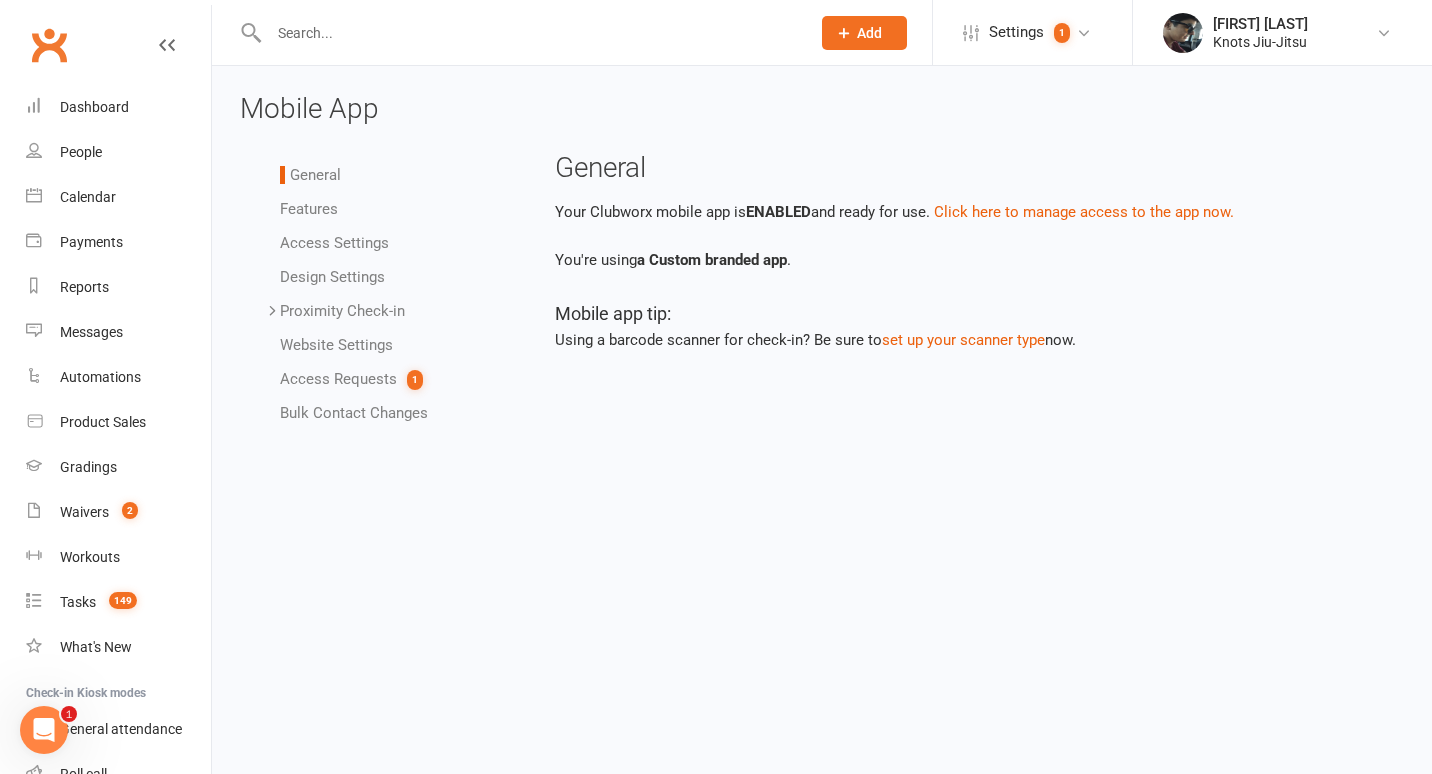 click on "Access Requests  1" at bounding box center (394, 379) 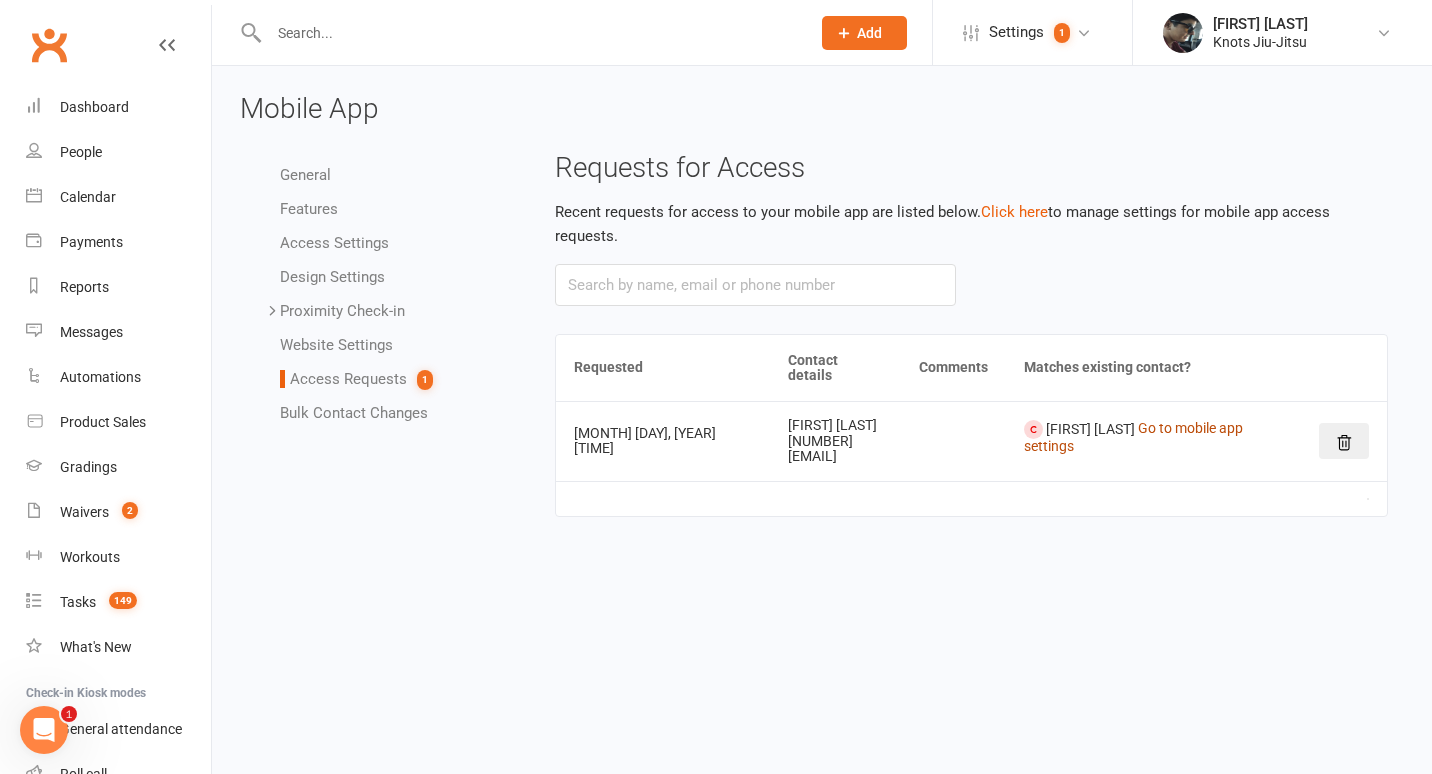 click on "Go to mobile app settings" at bounding box center [1133, 437] 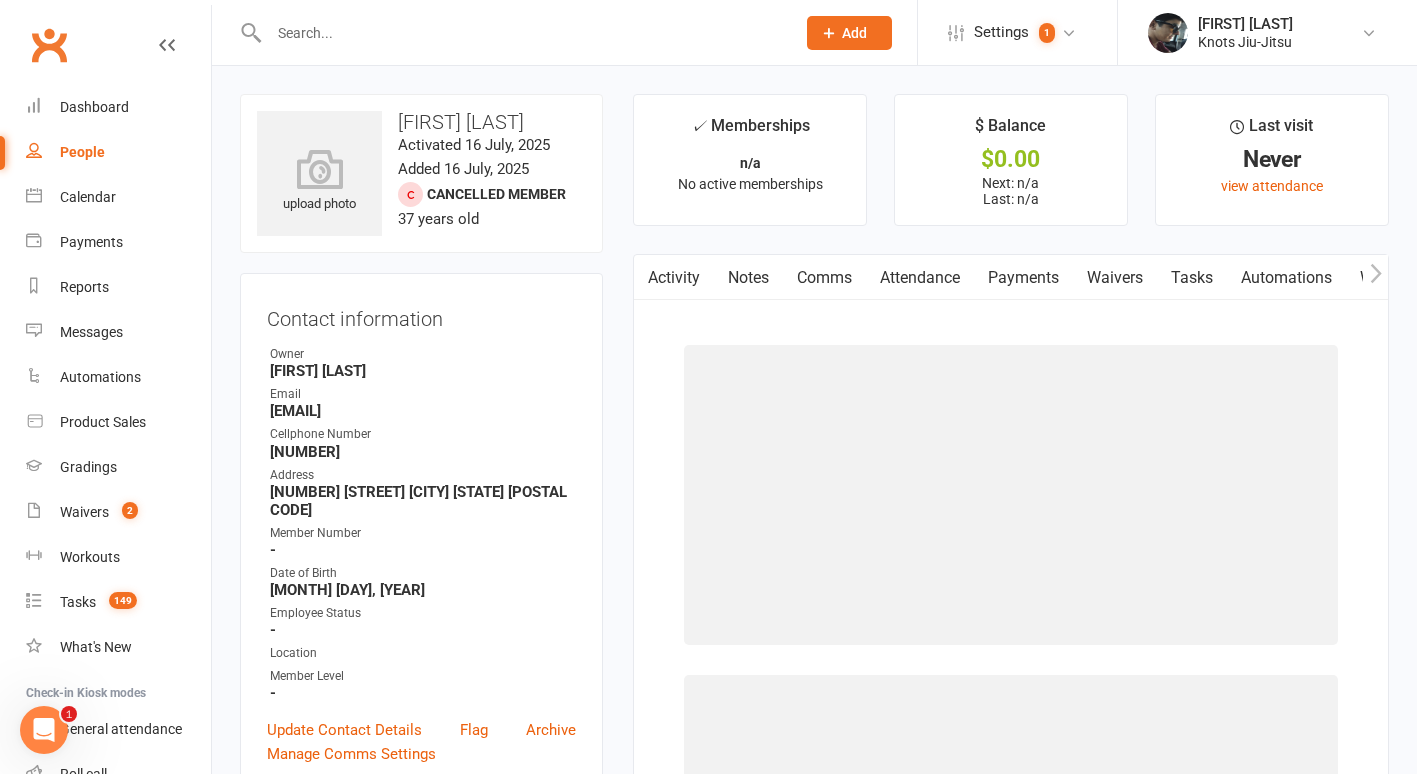 click on "Waivers" at bounding box center (1115, 278) 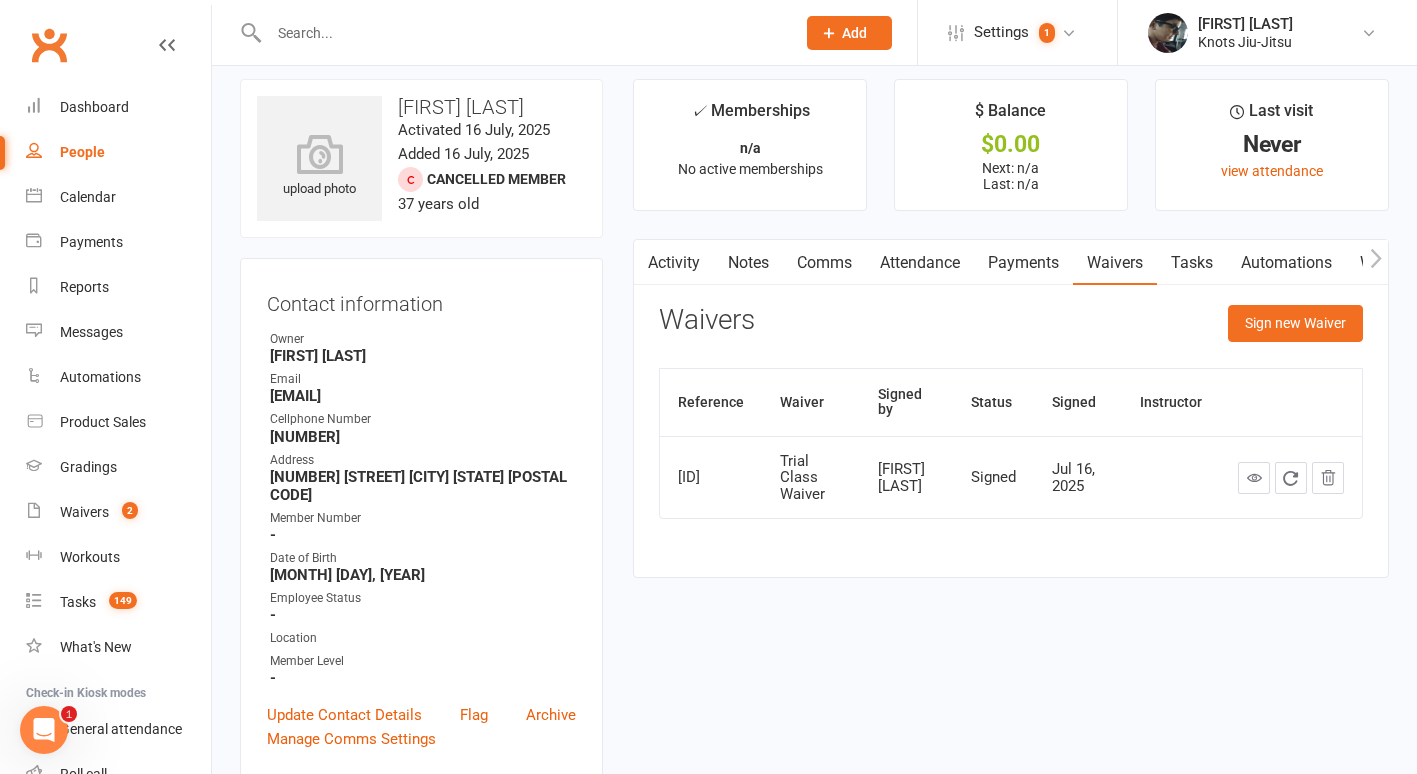 scroll, scrollTop: 0, scrollLeft: 0, axis: both 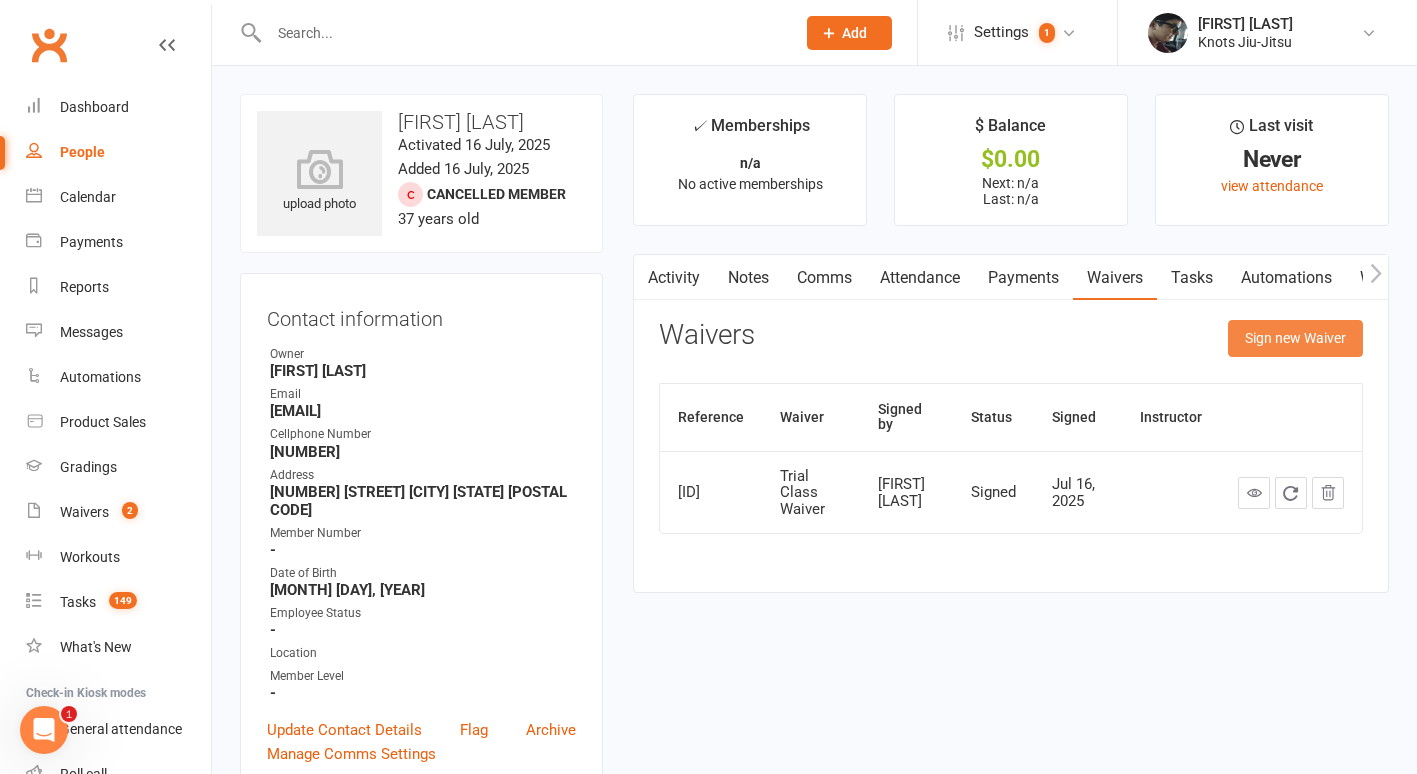 click on "Sign new Waiver" at bounding box center (1295, 338) 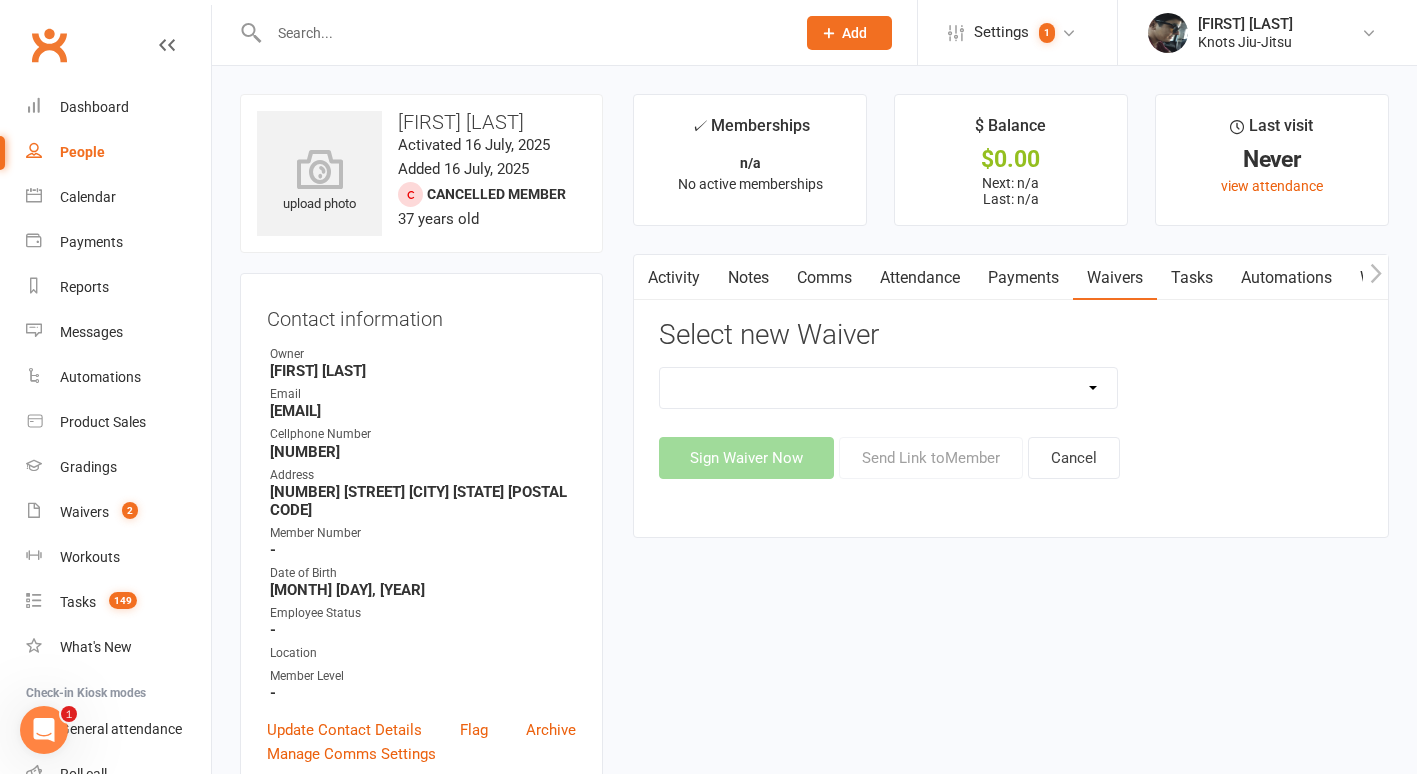 click on "Covid Vaccine Confirmation E.T.C. Partnership Member E.T.C. Partnership Member (No Photo) Existing Member Waiver Existing Member Waiver W/O Cc Details Faixa Branca - New Member Faixa Branca Trial Class Family Member Sign-Up Knots Crew Program New Member (No Photo) New Member Sign Up New Member Sign Up for Functional Training New Member Sign Up for Muay Thai New Member Waiver (Without CC) Permission To Use Credit Card Trial Class Waiver" at bounding box center (888, 388) 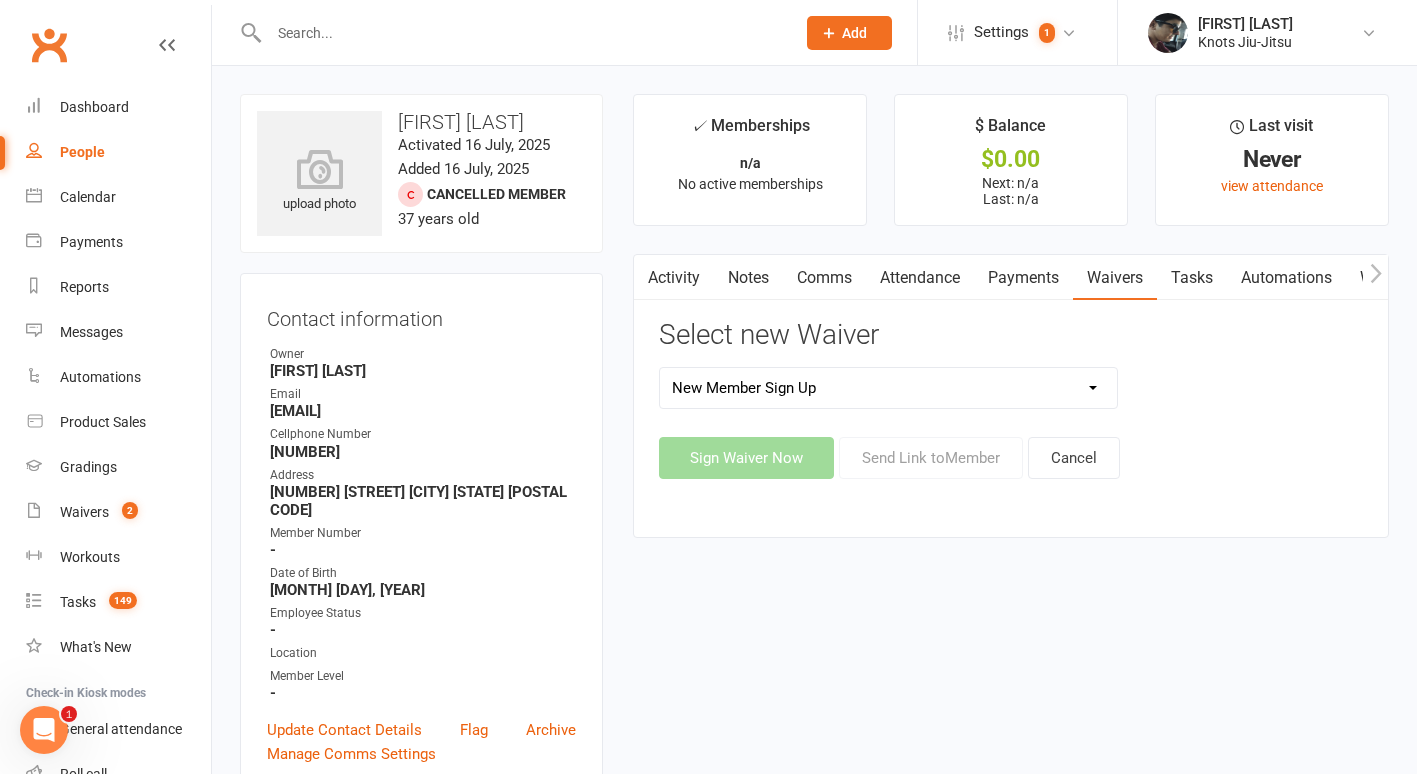click on "Covid Vaccine Confirmation E.T.C. Partnership Member E.T.C. Partnership Member (No Photo) Existing Member Waiver Existing Member Waiver W/O Cc Details Faixa Branca - New Member Faixa Branca Trial Class Family Member Sign-Up Knots Crew Program New Member (No Photo) New Member Sign Up New Member Sign Up for Functional Training New Member Sign Up for Muay Thai New Member Waiver (Without CC) Permission To Use Credit Card Trial Class Waiver" at bounding box center [888, 388] 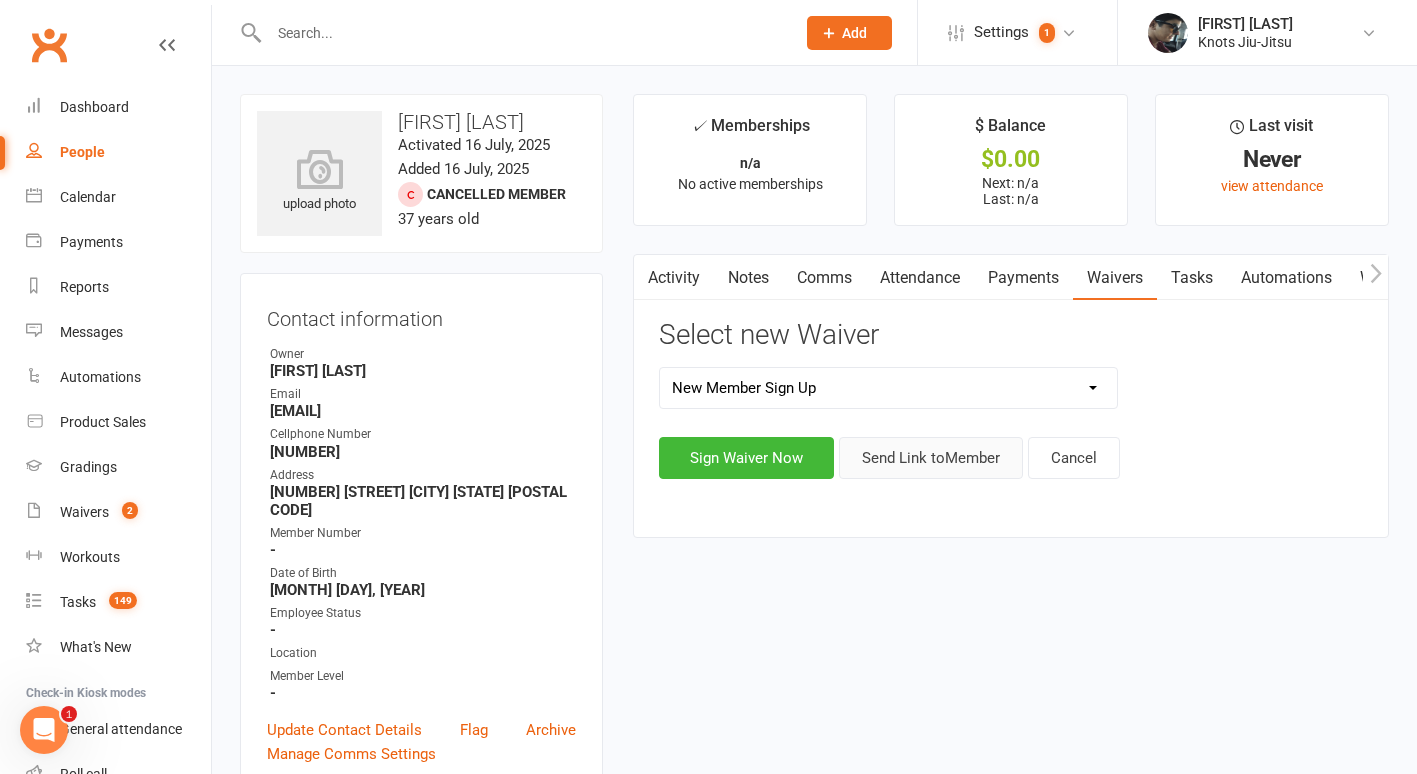 click on "Send Link to  Member" at bounding box center (931, 458) 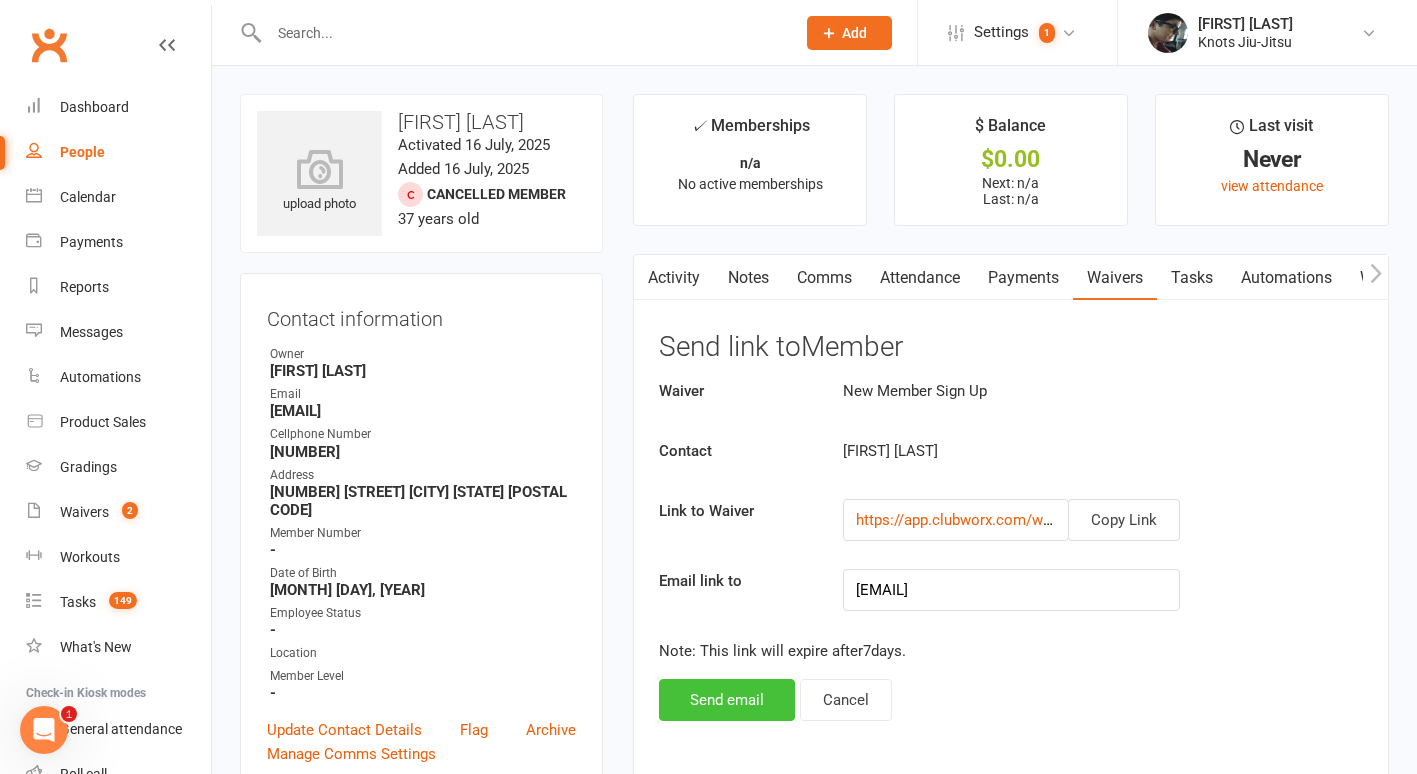 click on "Send email" at bounding box center (727, 700) 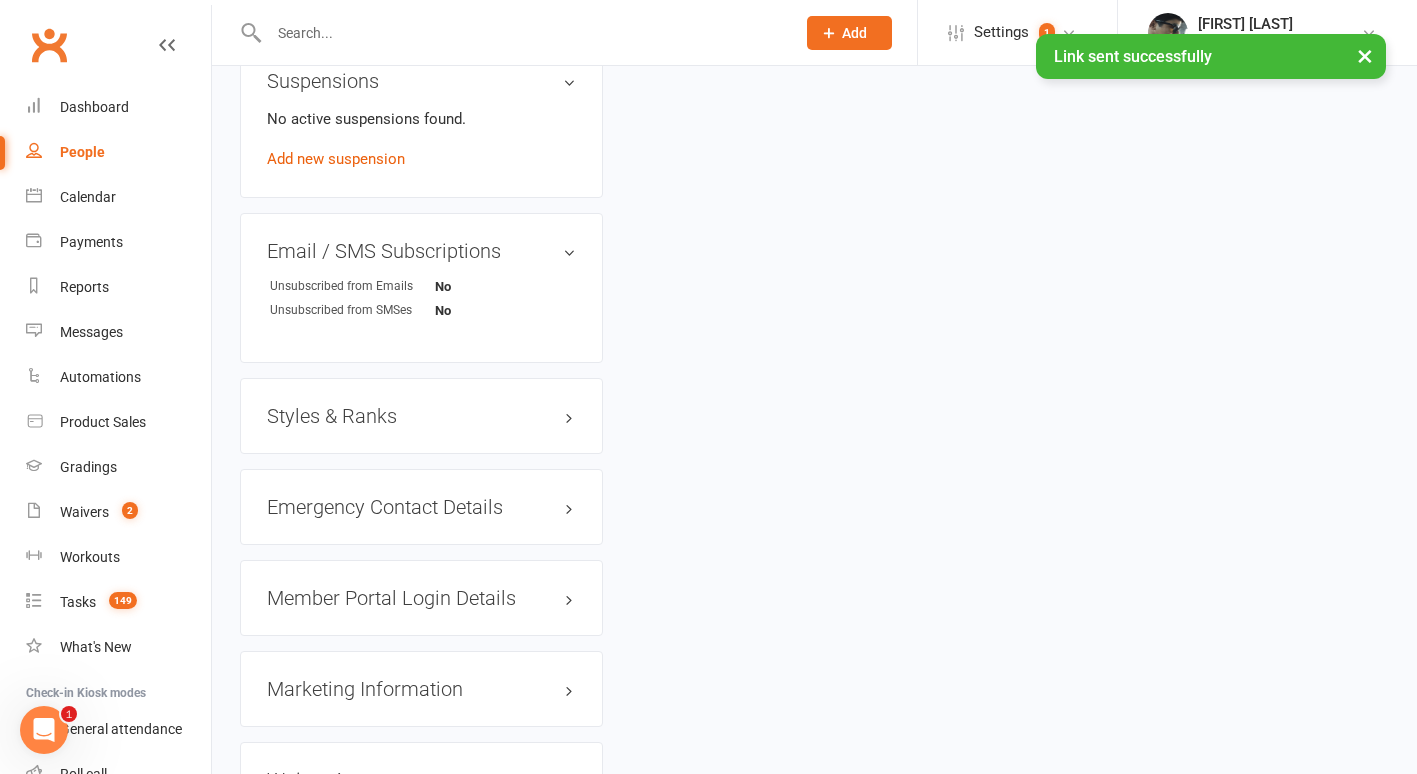 scroll, scrollTop: 1591, scrollLeft: 0, axis: vertical 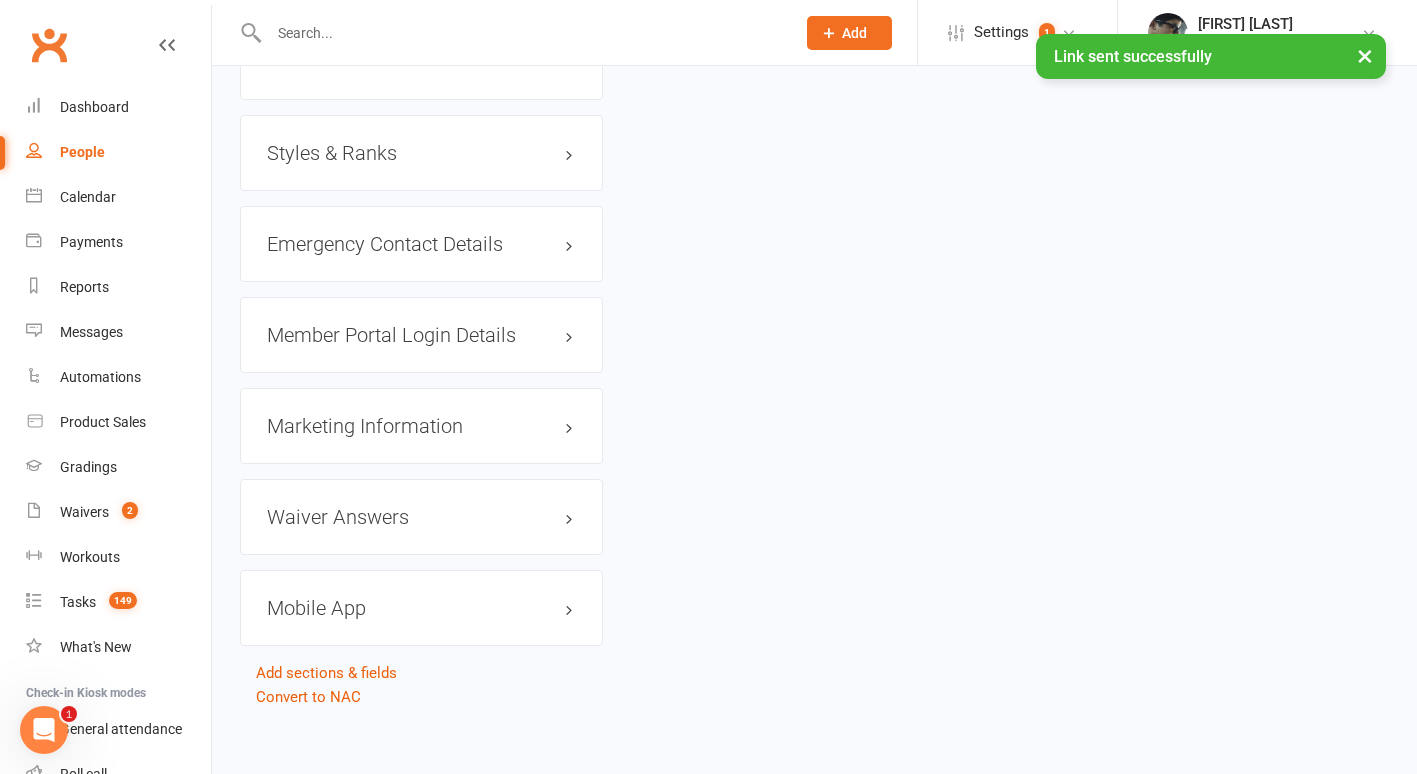 click on "Mobile App" at bounding box center (421, 608) 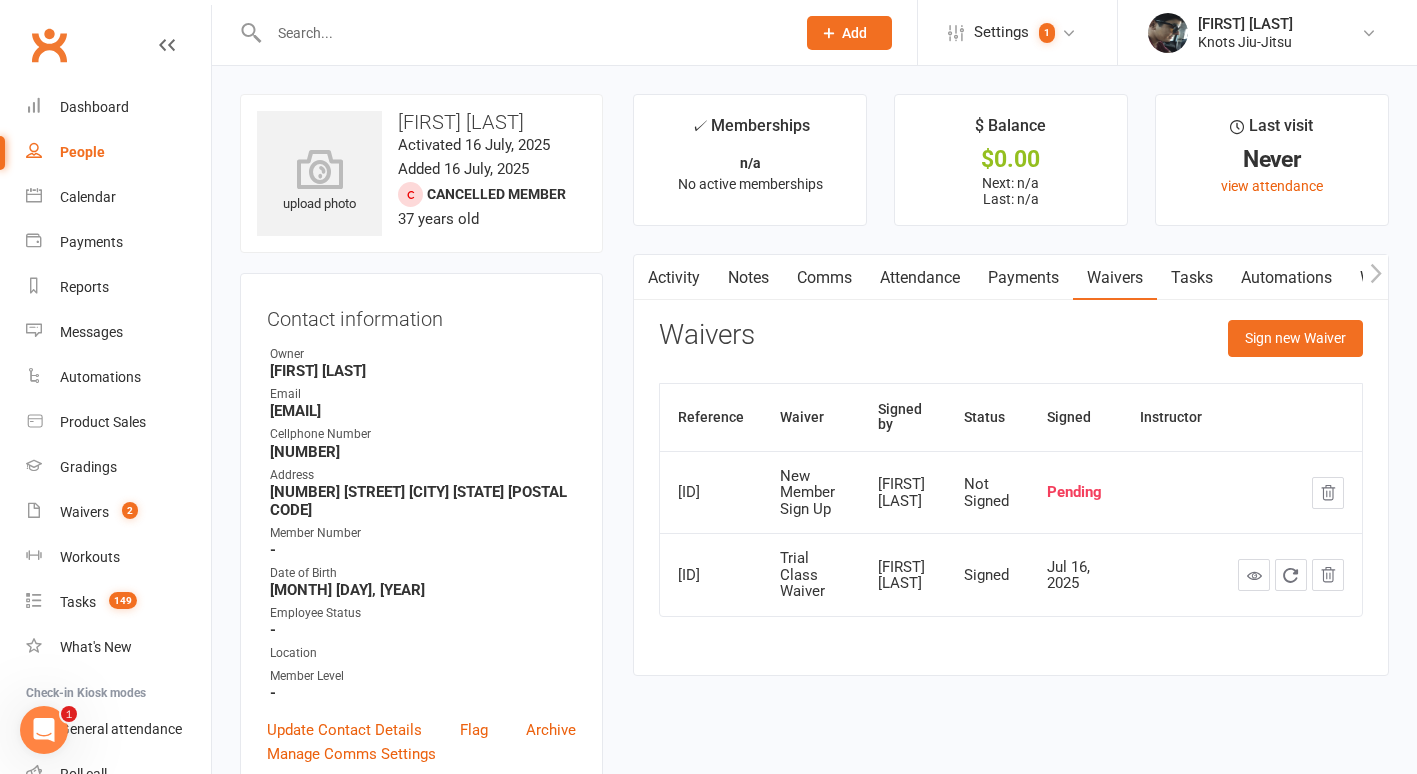 scroll, scrollTop: 0, scrollLeft: 0, axis: both 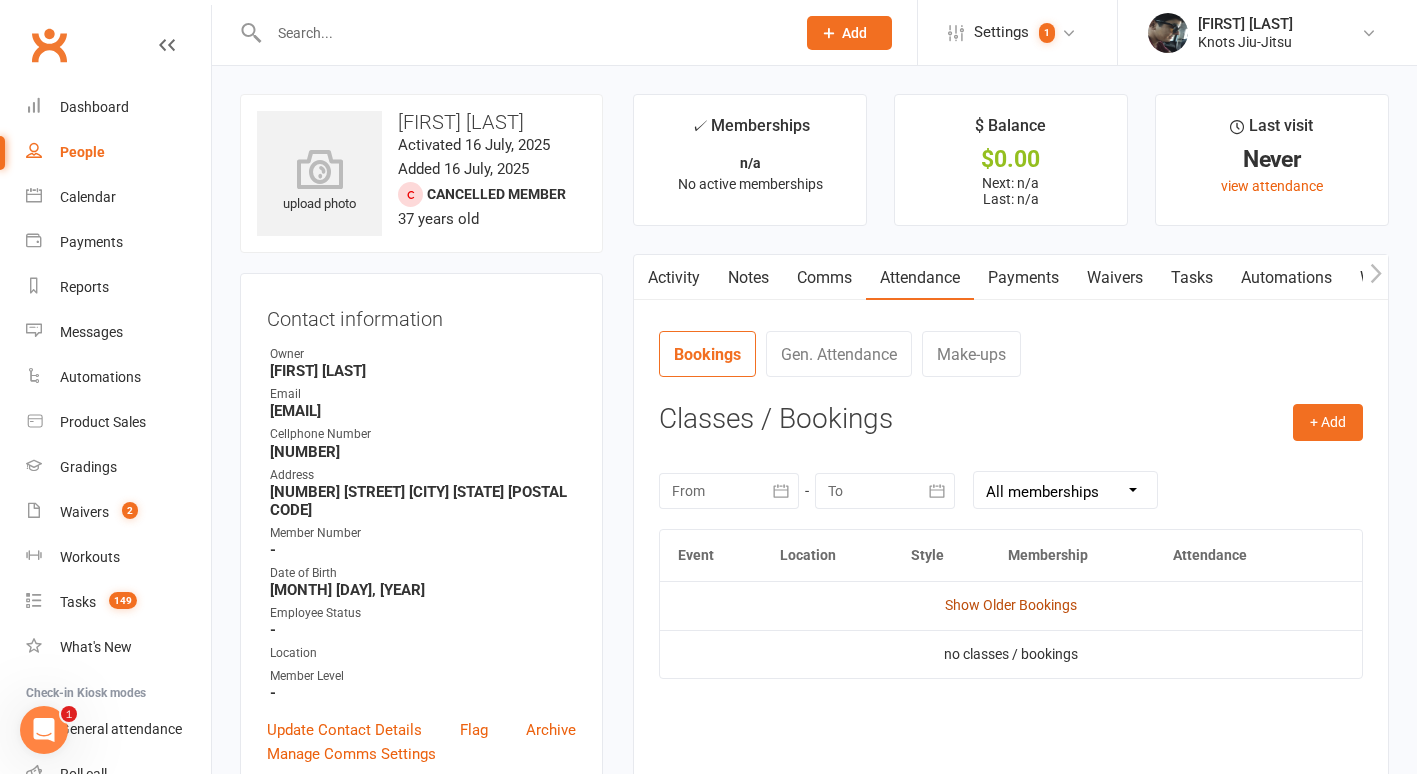 click on "Show Older Bookings" at bounding box center (1011, 605) 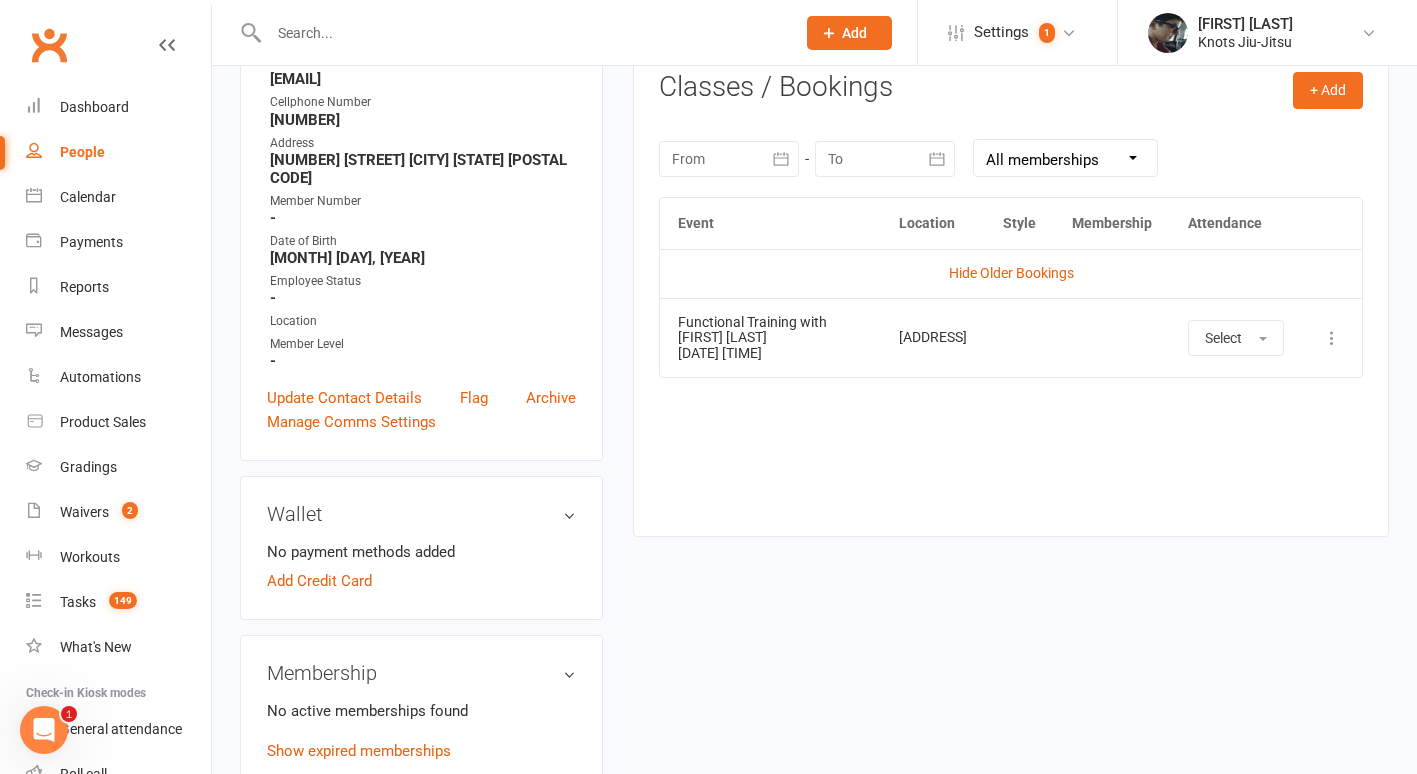 scroll, scrollTop: 0, scrollLeft: 0, axis: both 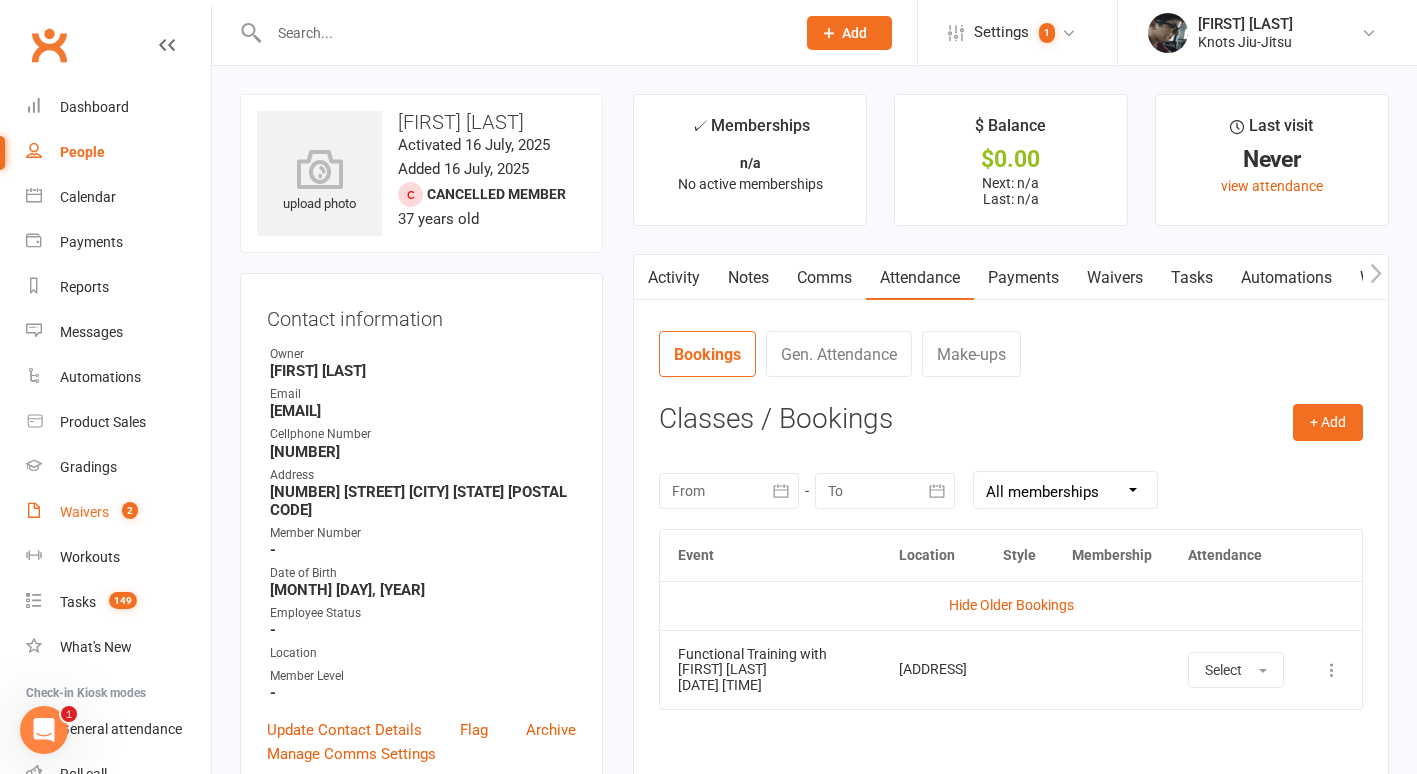 click on "Waivers" at bounding box center (84, 512) 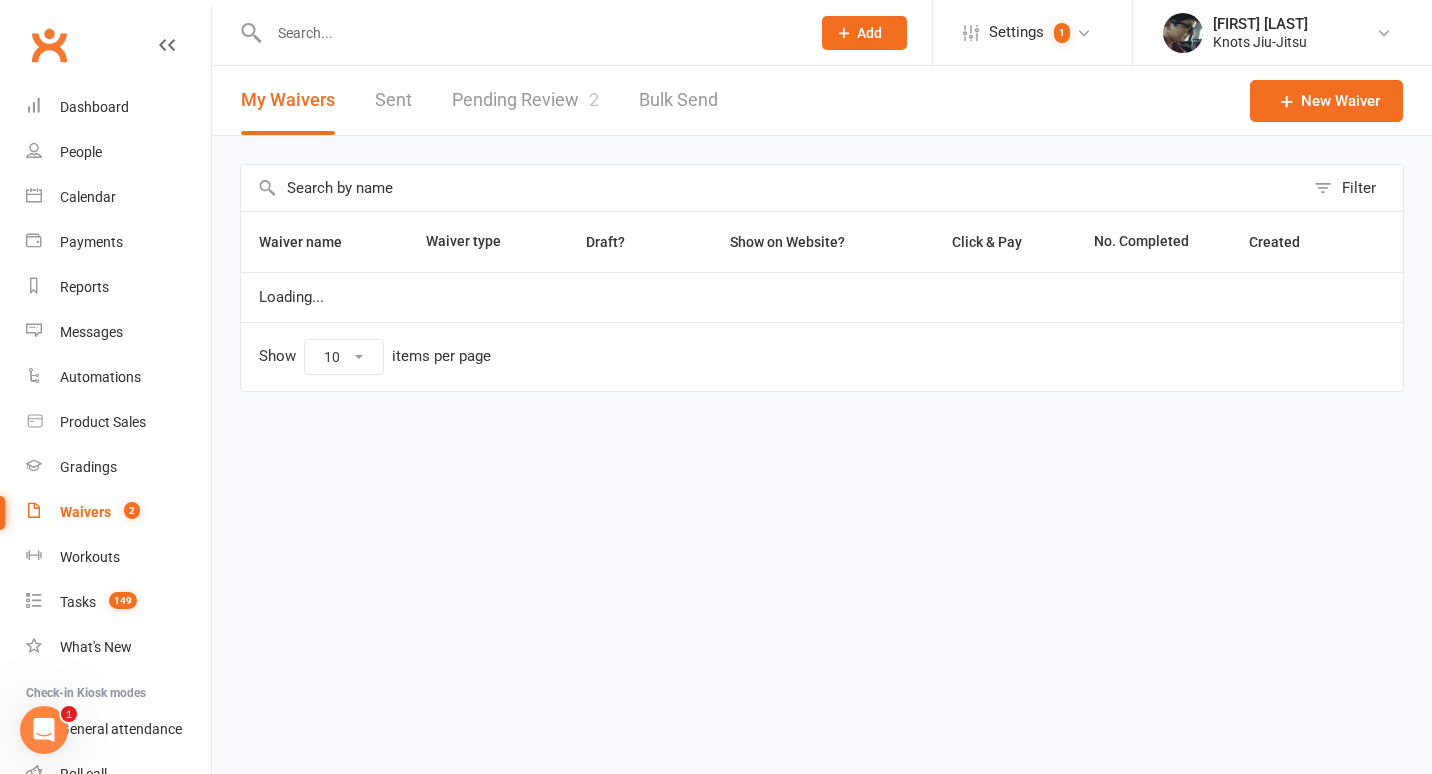 select on "100" 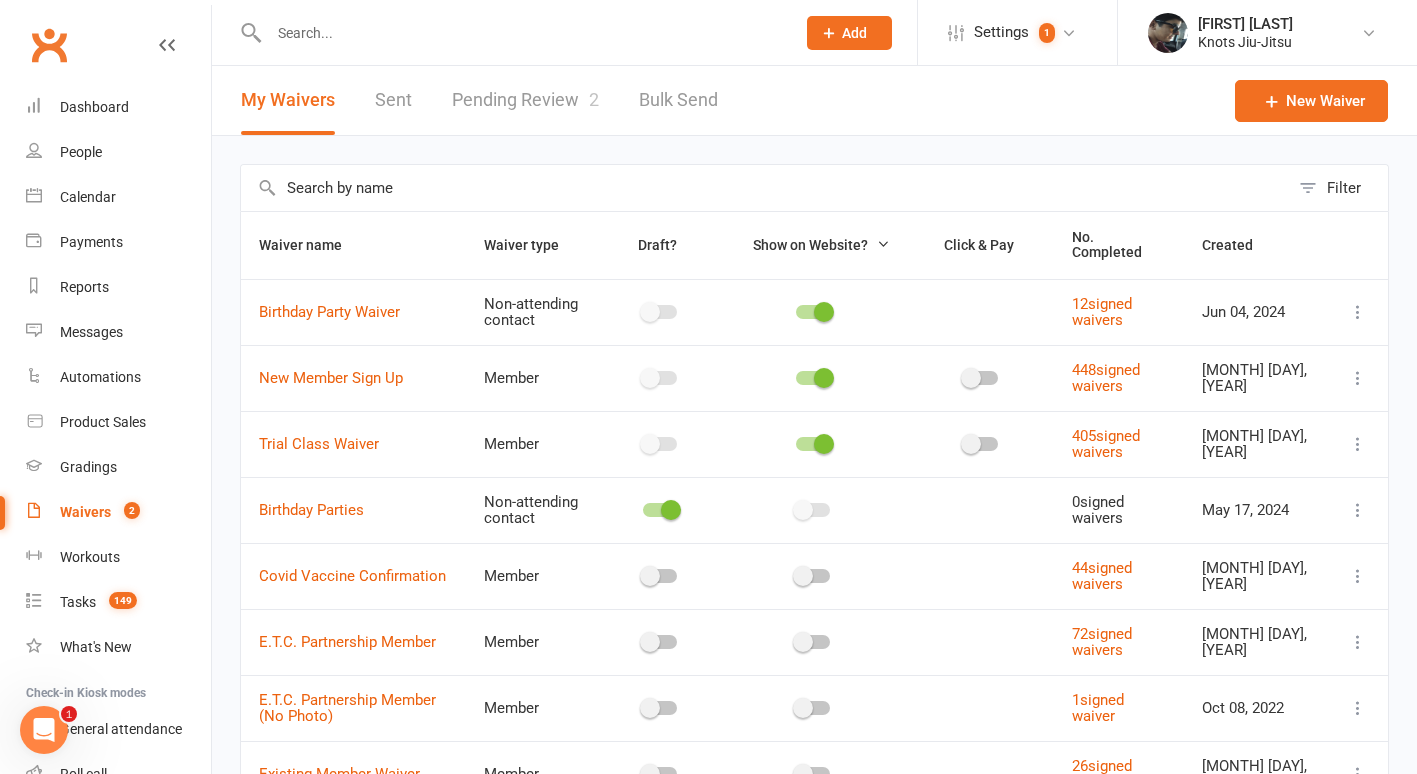 click on "Pending Review 2" at bounding box center (525, 100) 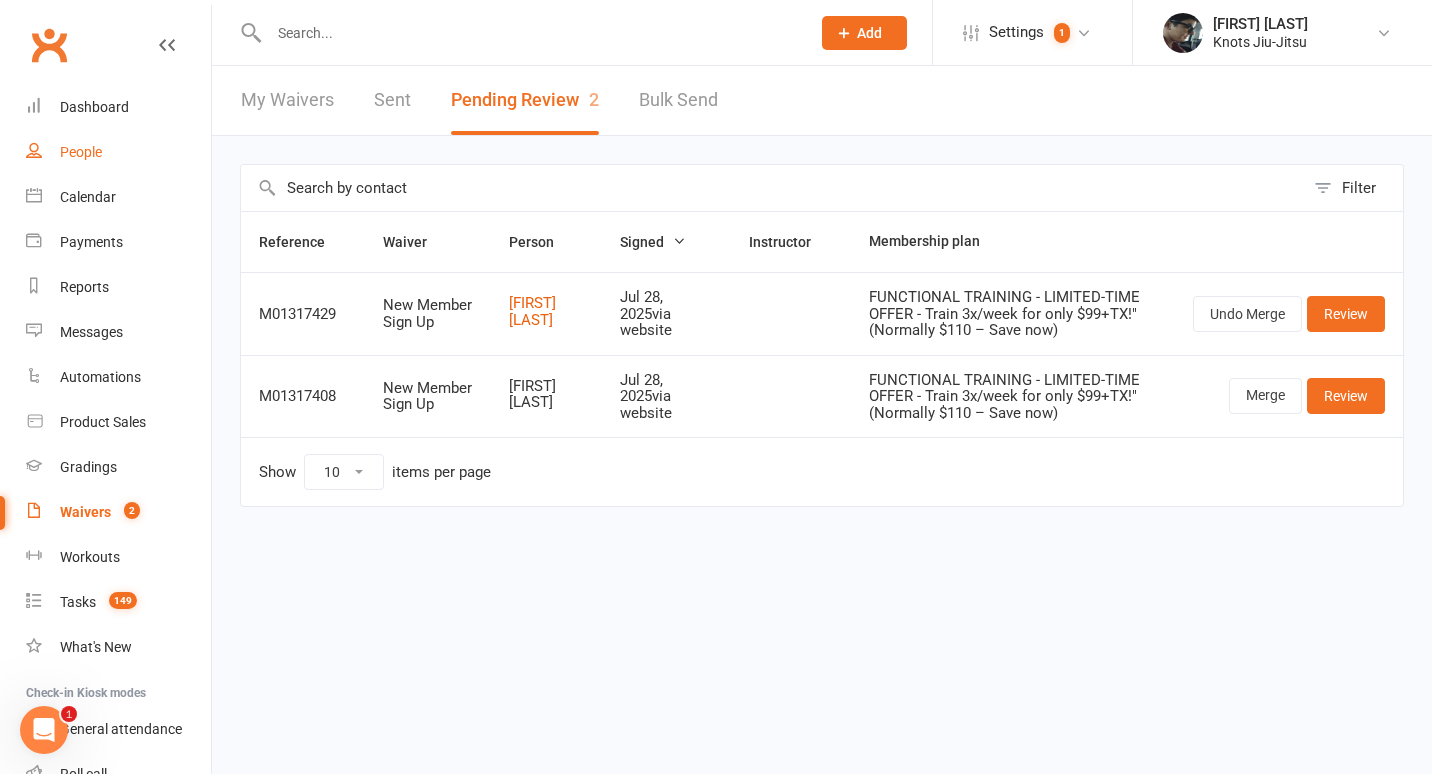 click on "People" at bounding box center [118, 152] 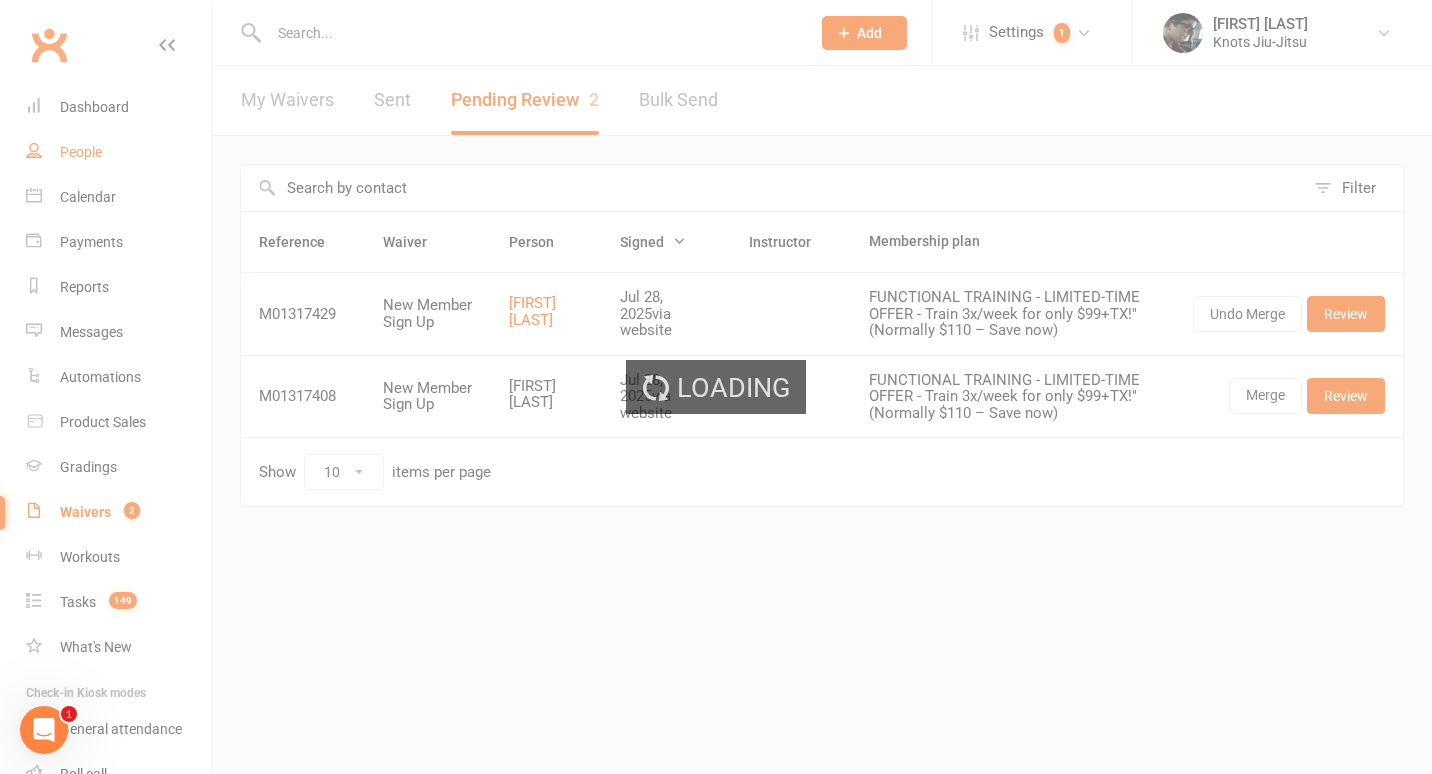 select on "100" 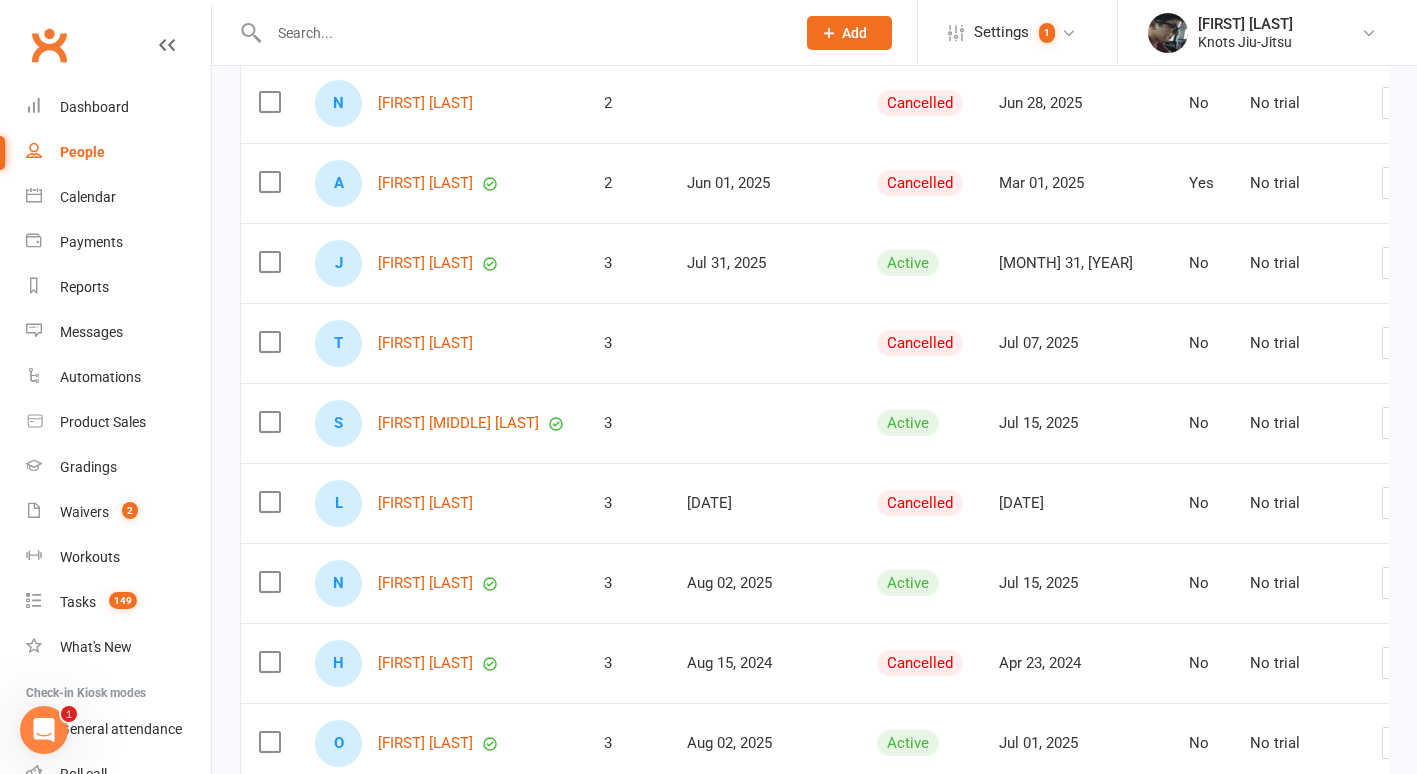 scroll, scrollTop: 0, scrollLeft: 0, axis: both 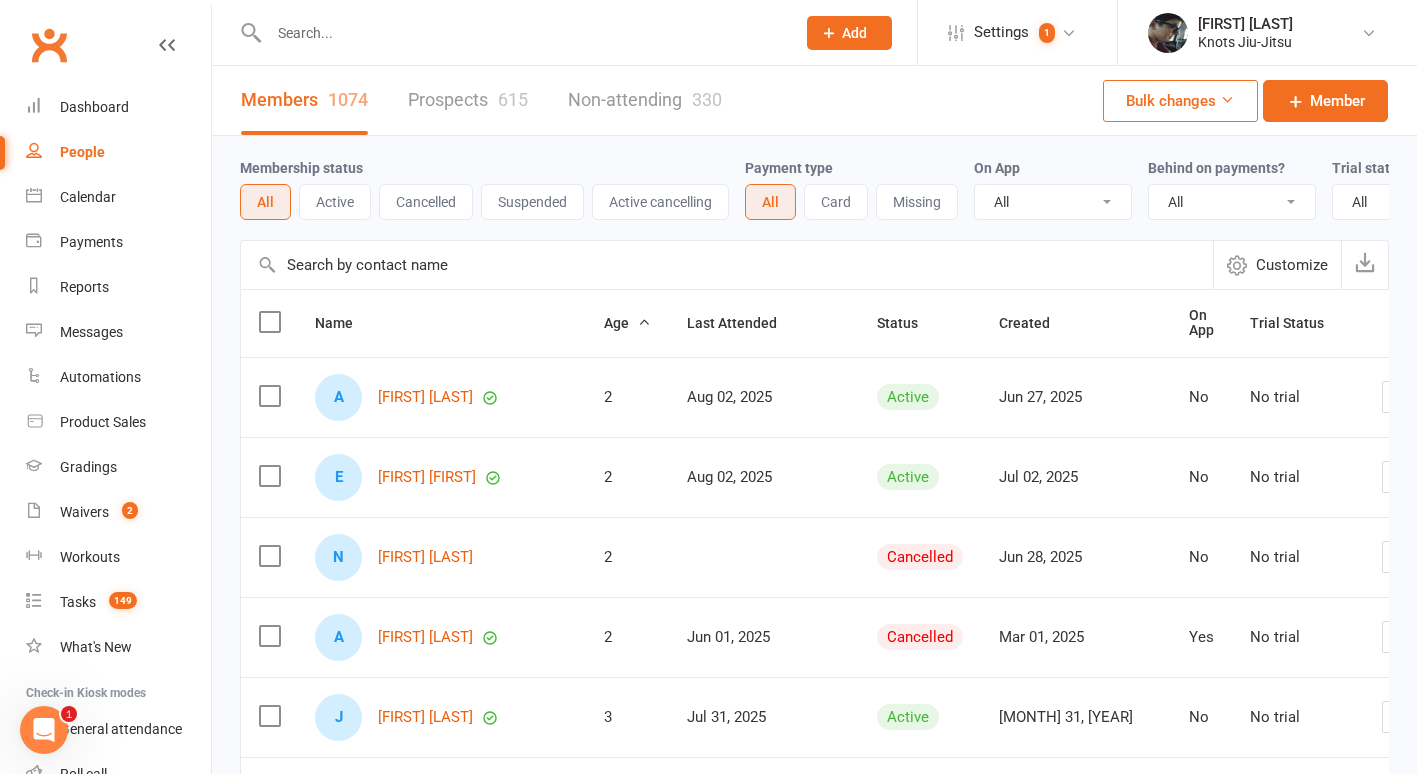 click at bounding box center (510, 32) 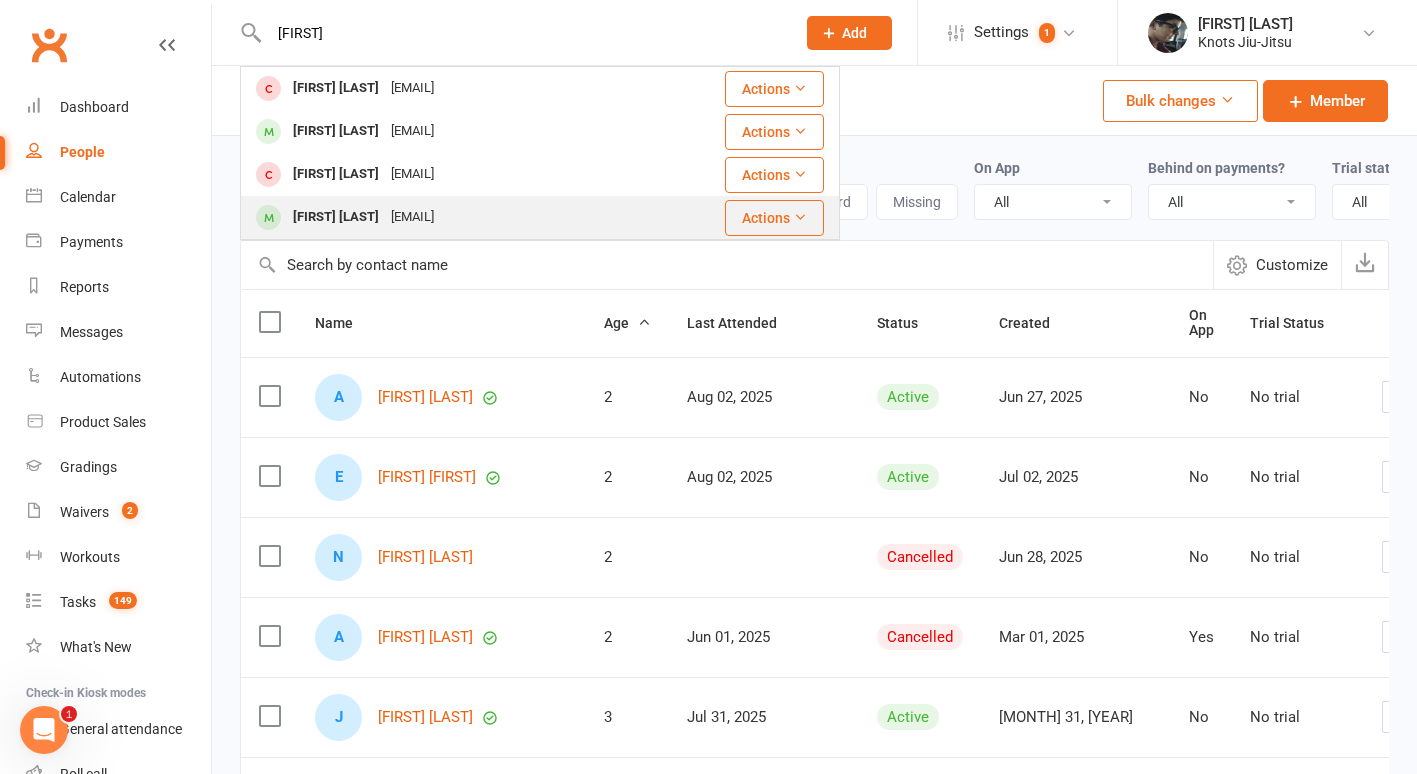 type on "[FIRST]" 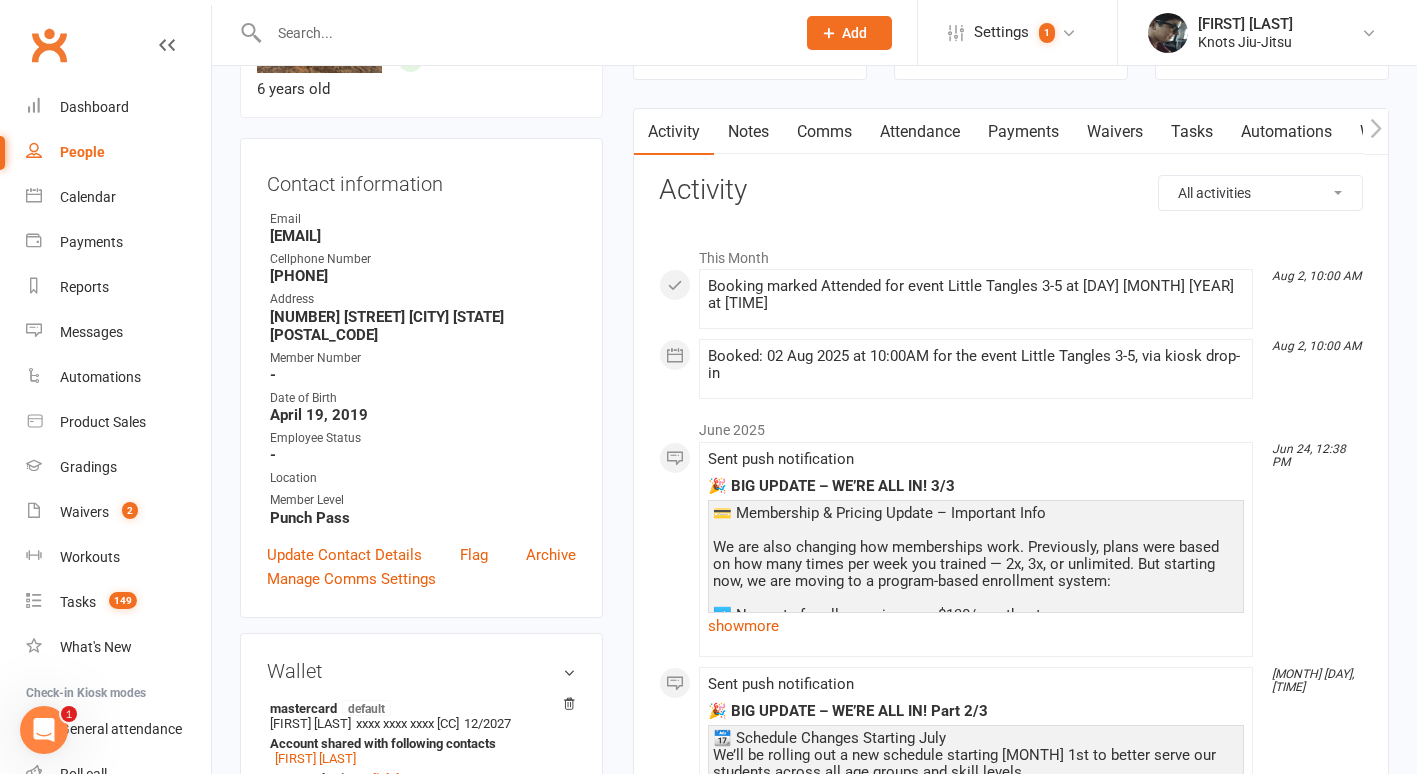 scroll, scrollTop: 164, scrollLeft: 0, axis: vertical 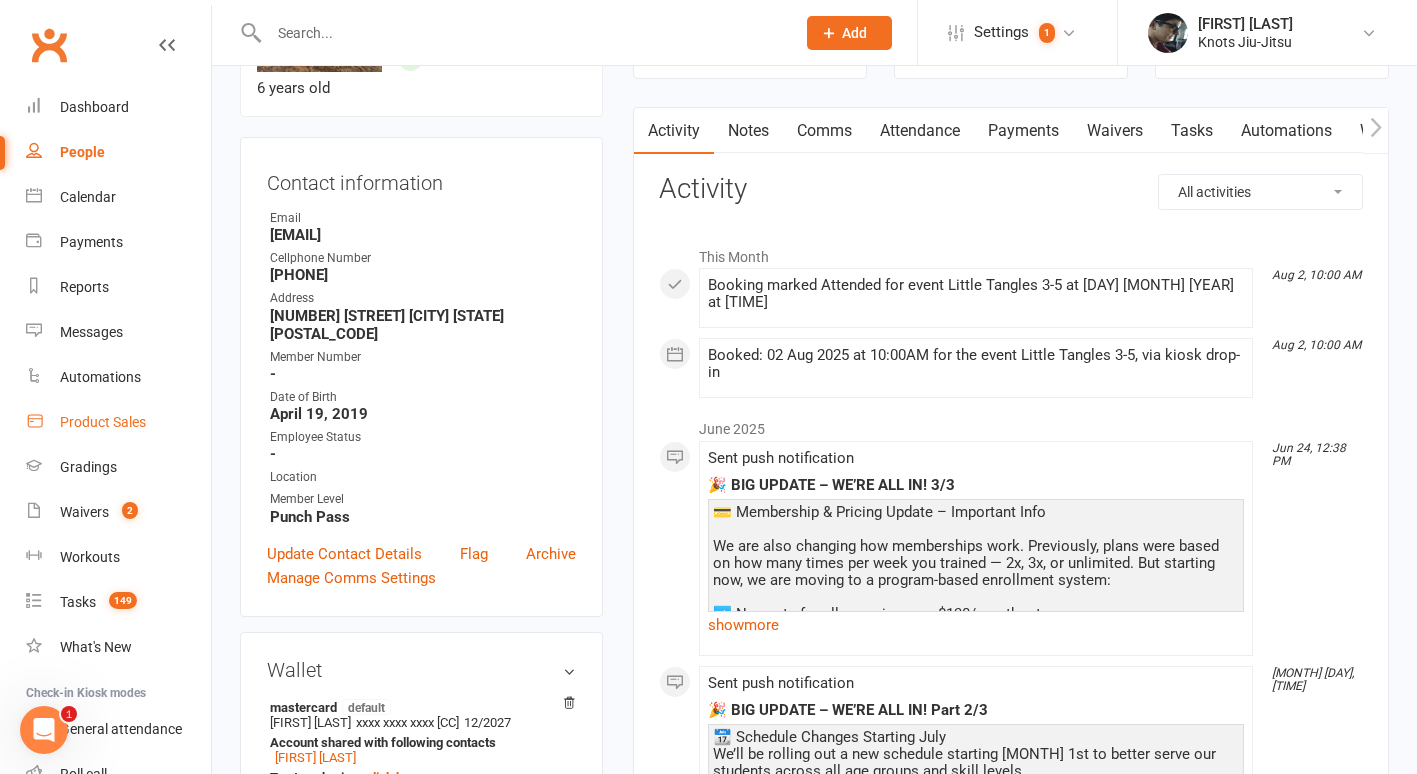 click on "Product Sales" at bounding box center (103, 422) 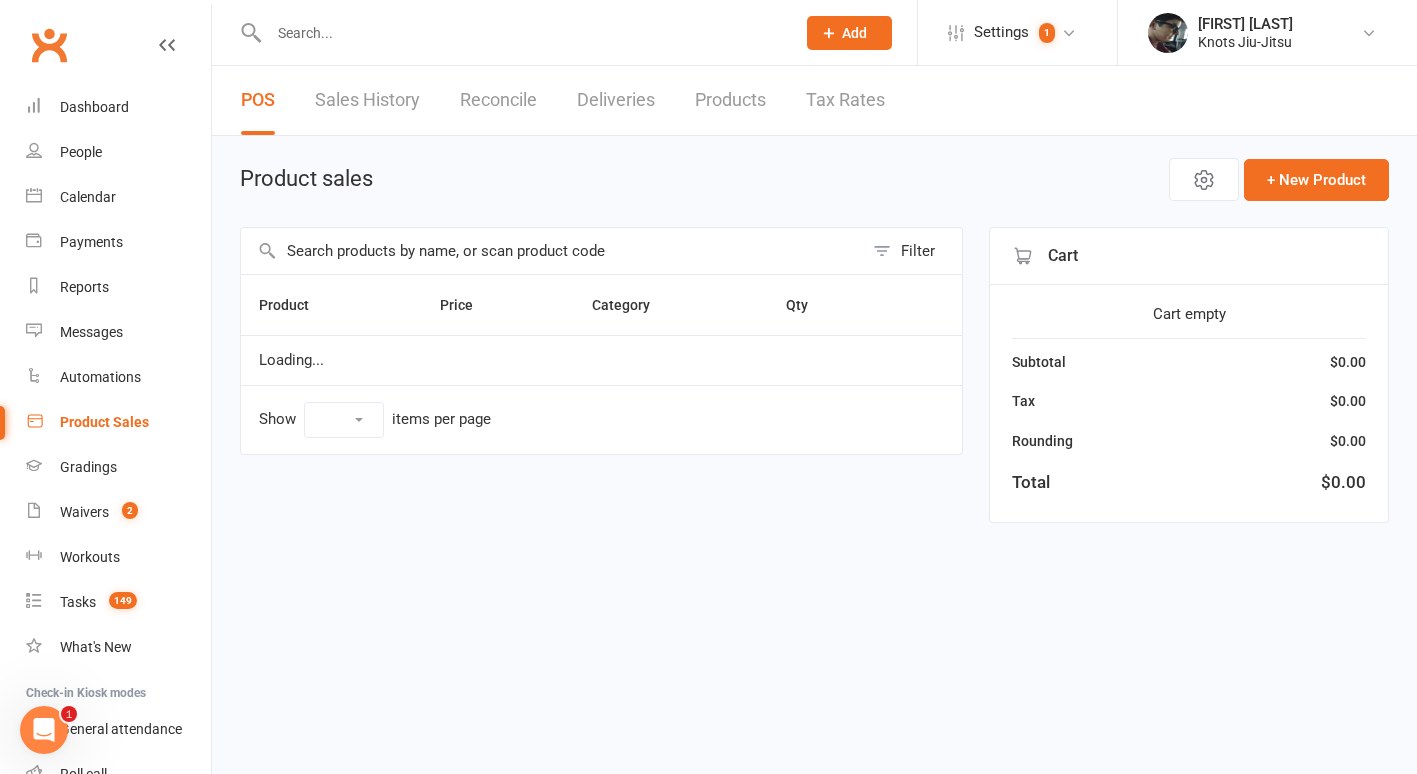 scroll, scrollTop: 0, scrollLeft: 0, axis: both 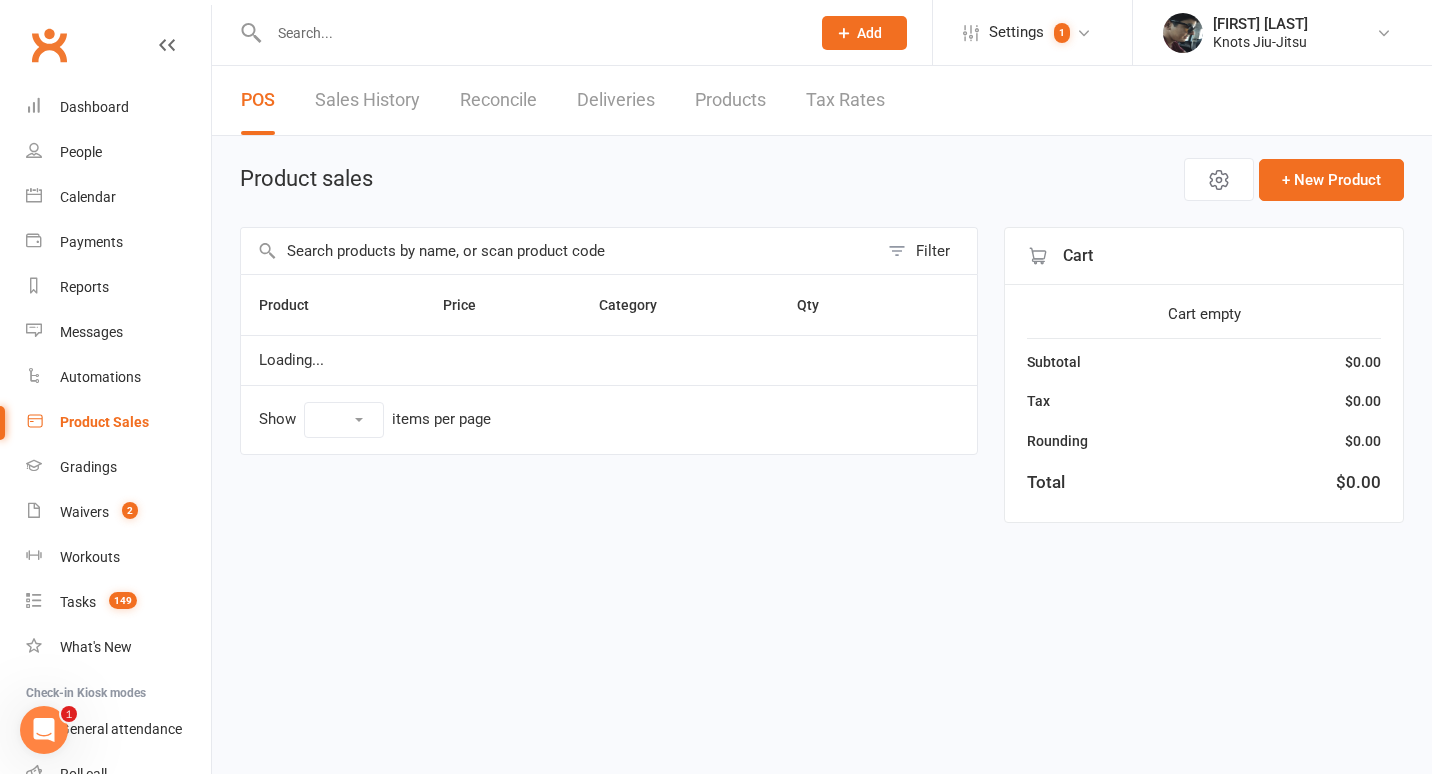 select on "100" 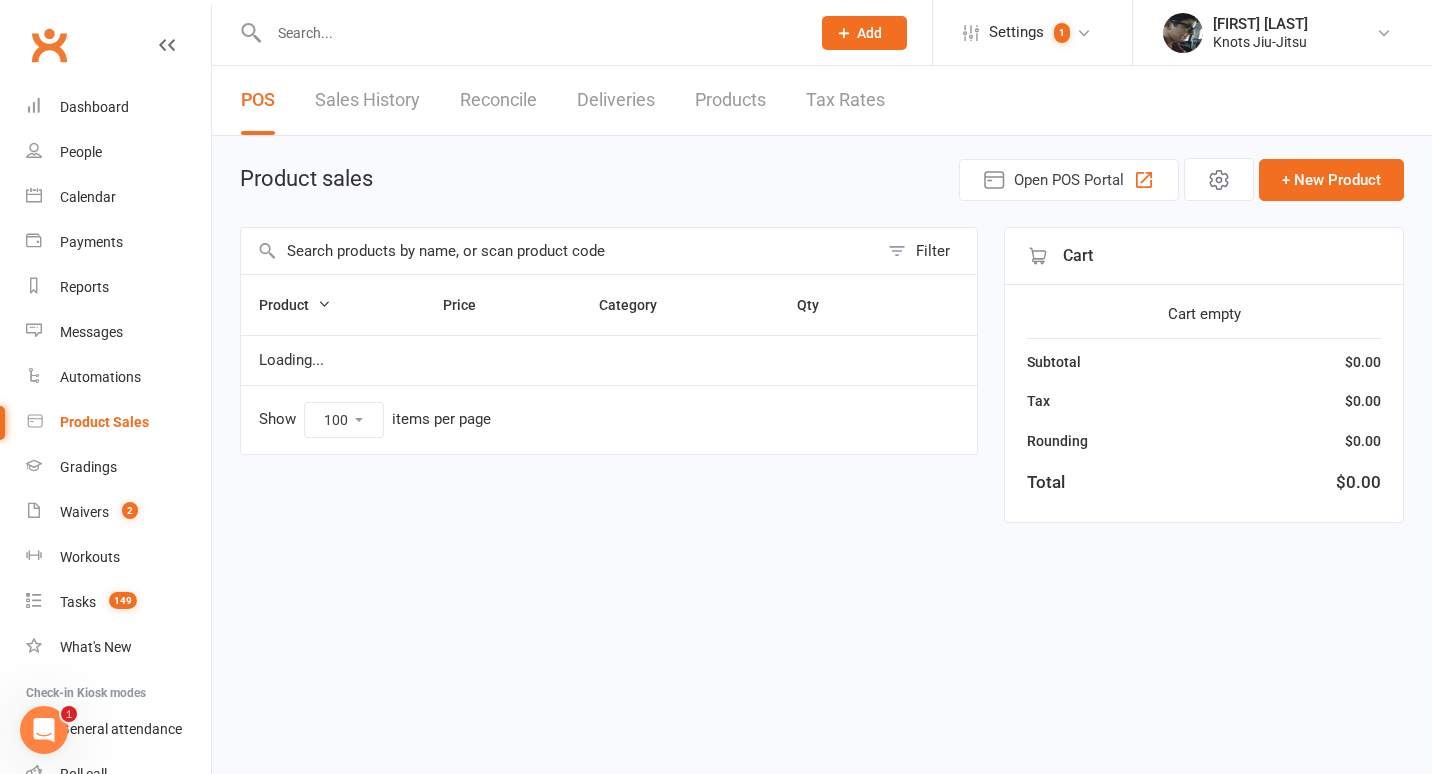 click at bounding box center [559, 251] 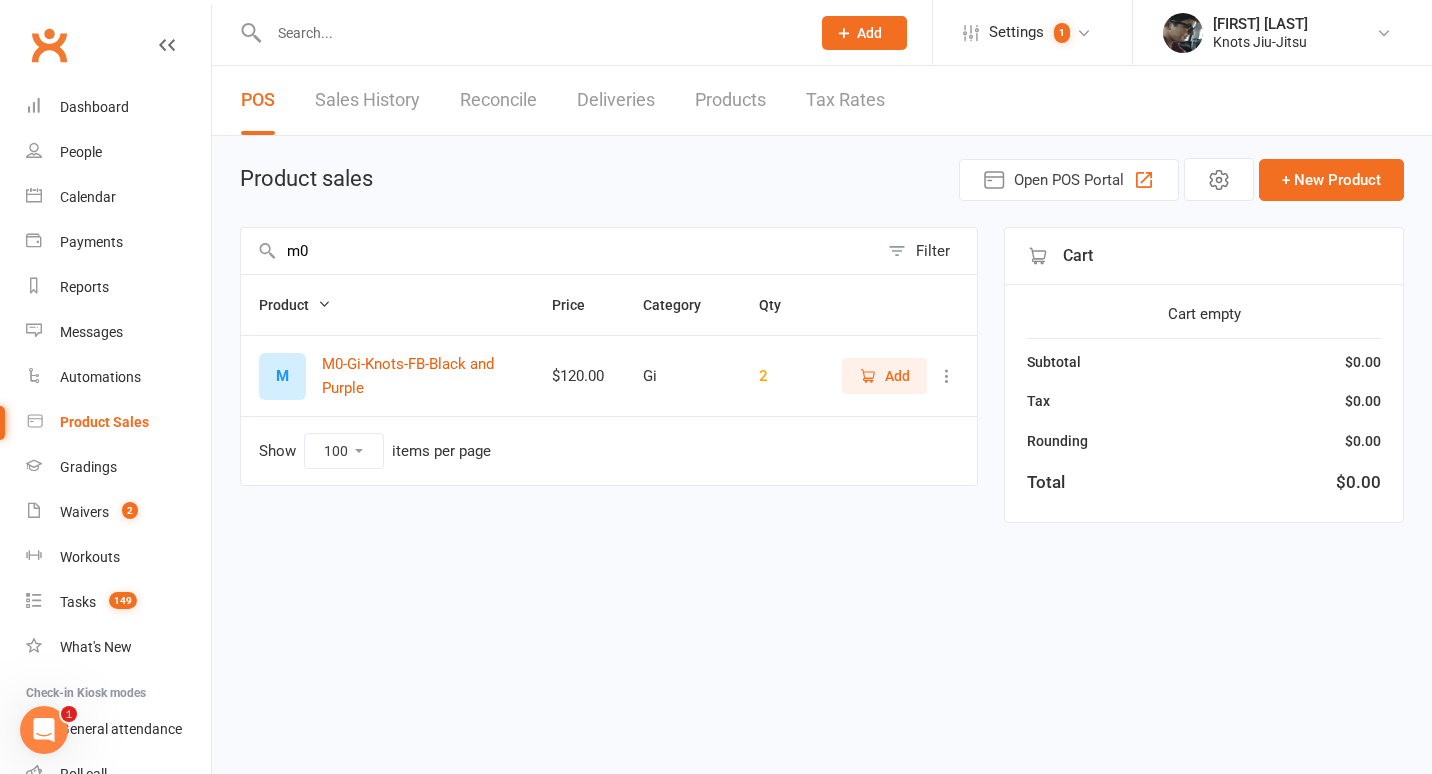 type on "m" 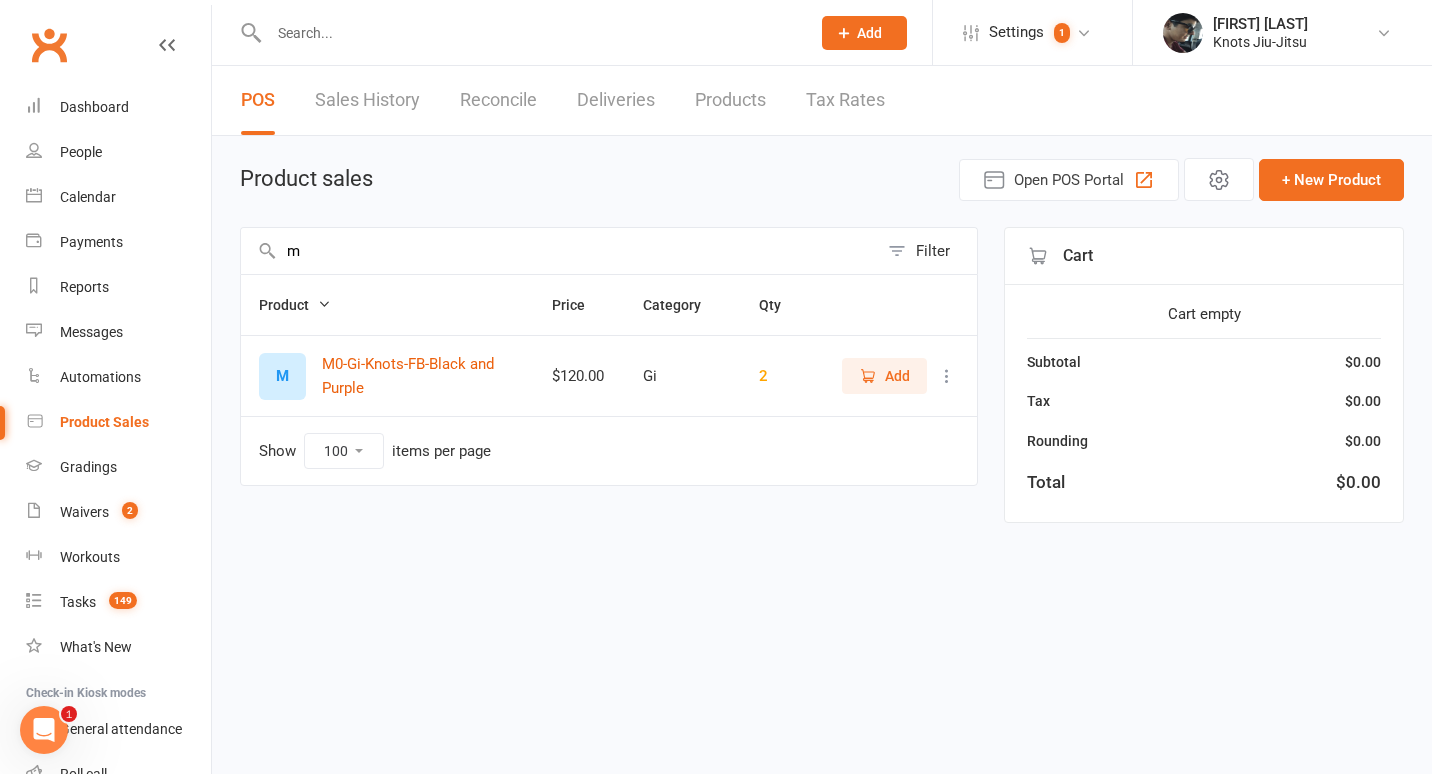 type 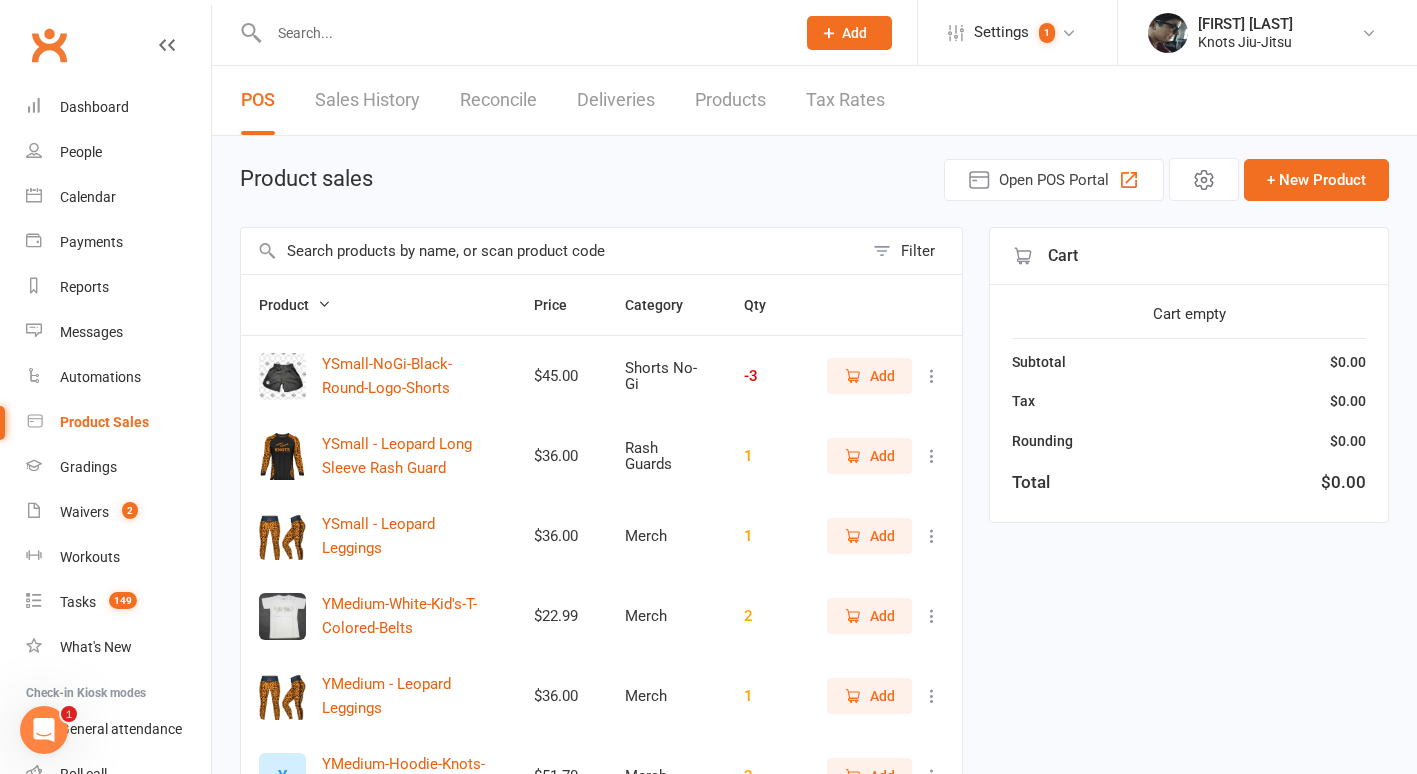 click on "Products" at bounding box center (730, 100) 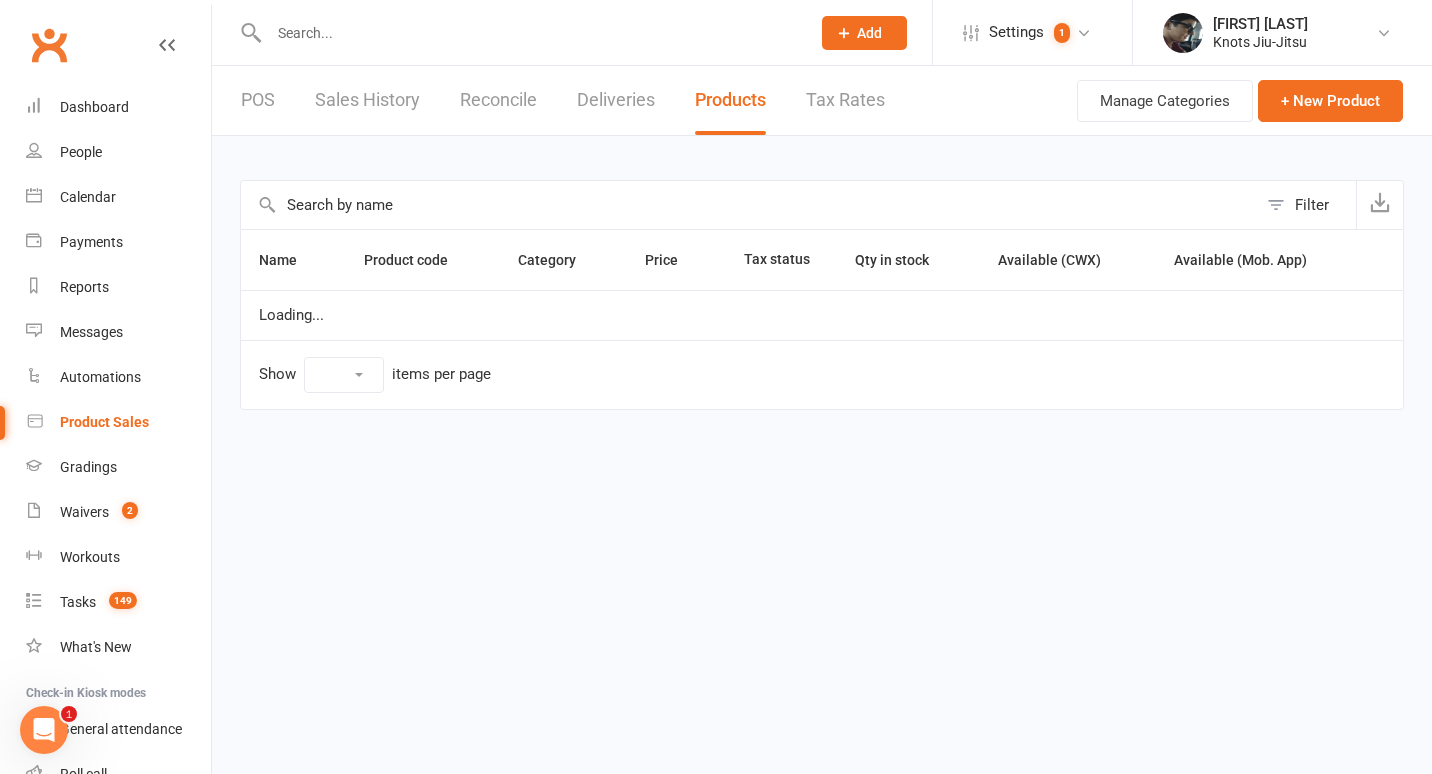 select on "100" 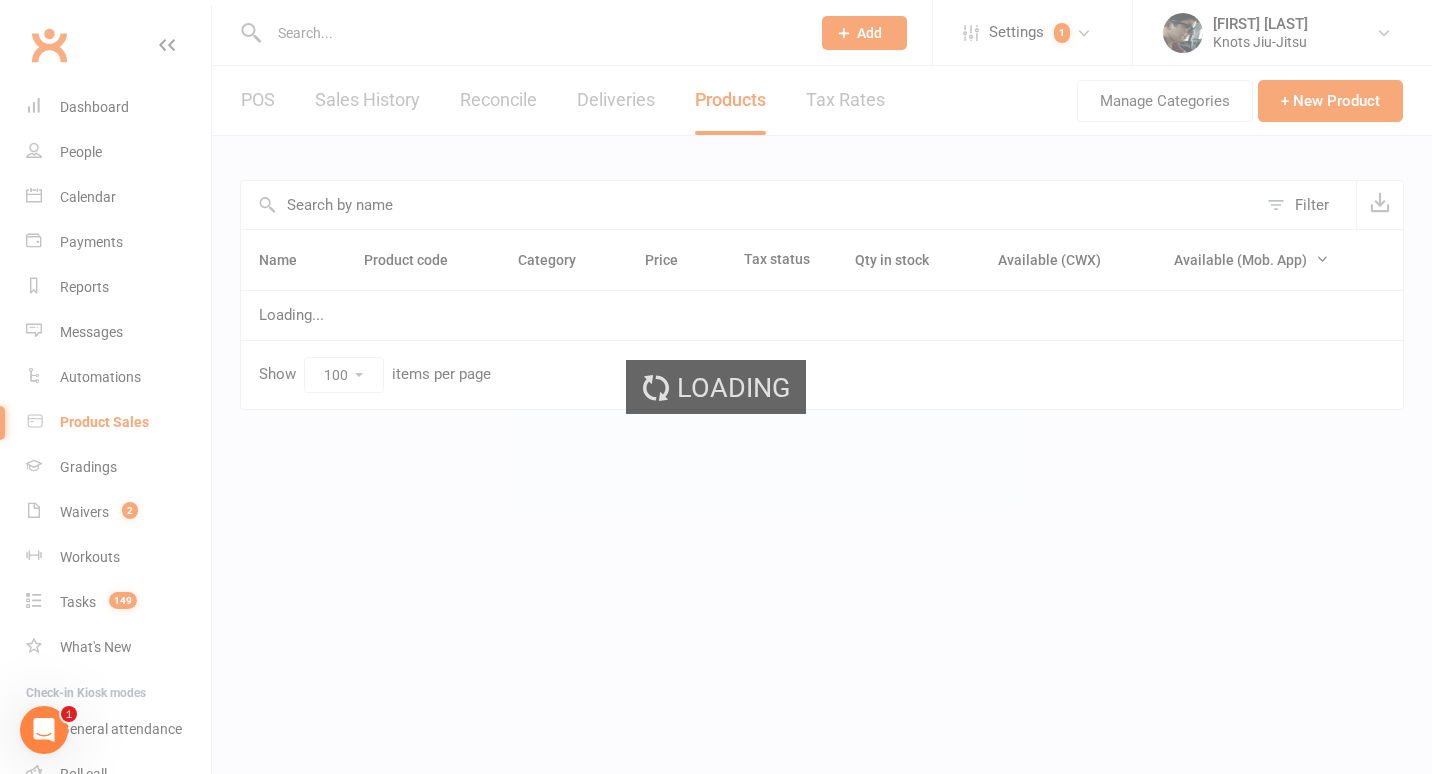 click on "Loading" at bounding box center [716, 387] 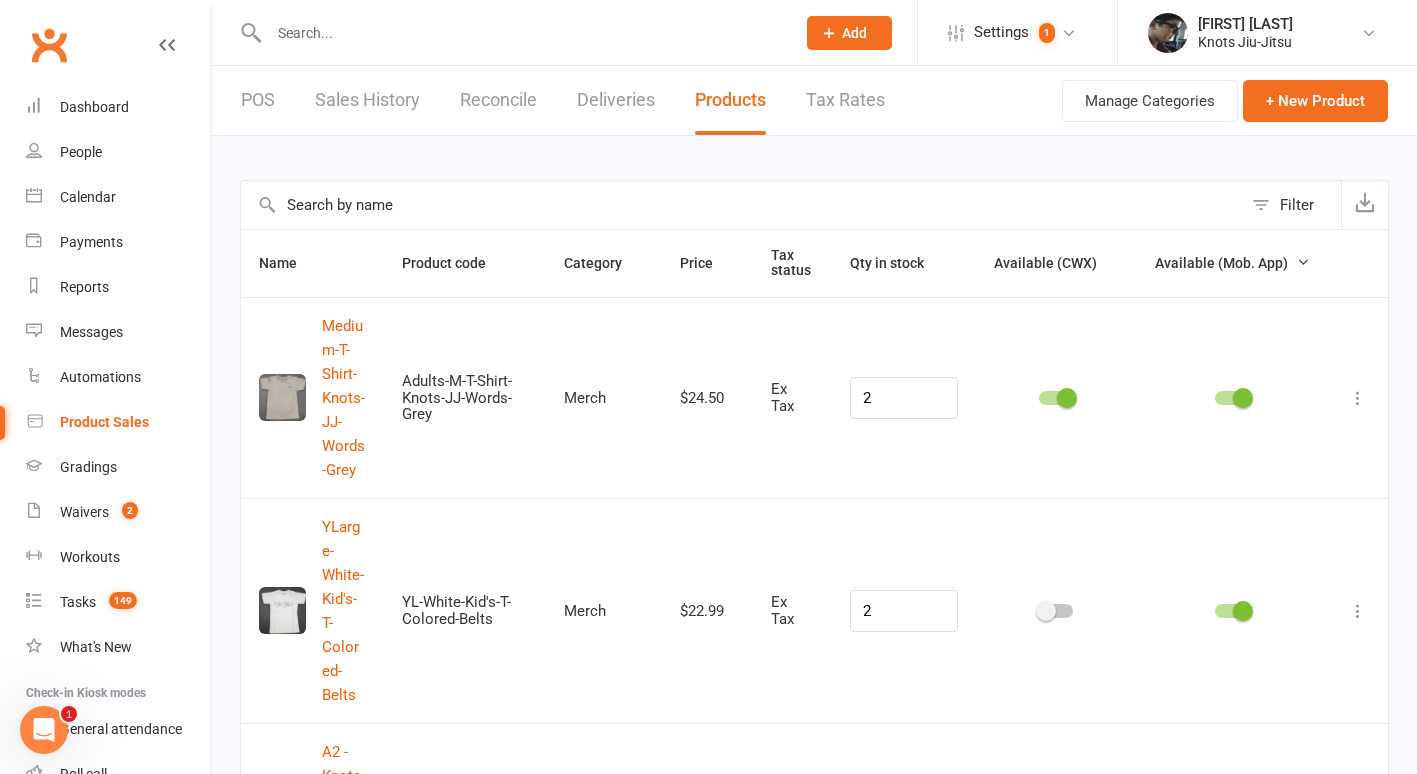 click at bounding box center [741, 205] 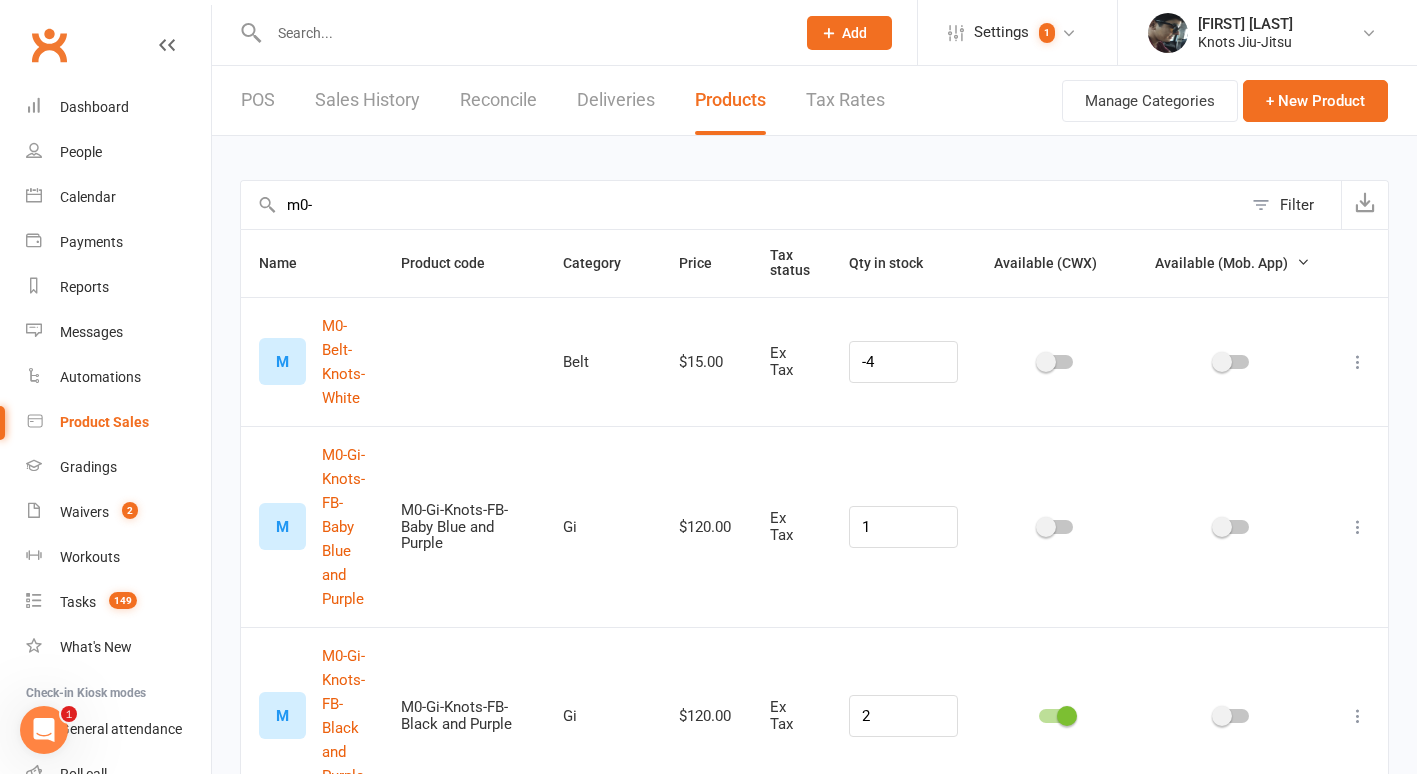 type on "m0-" 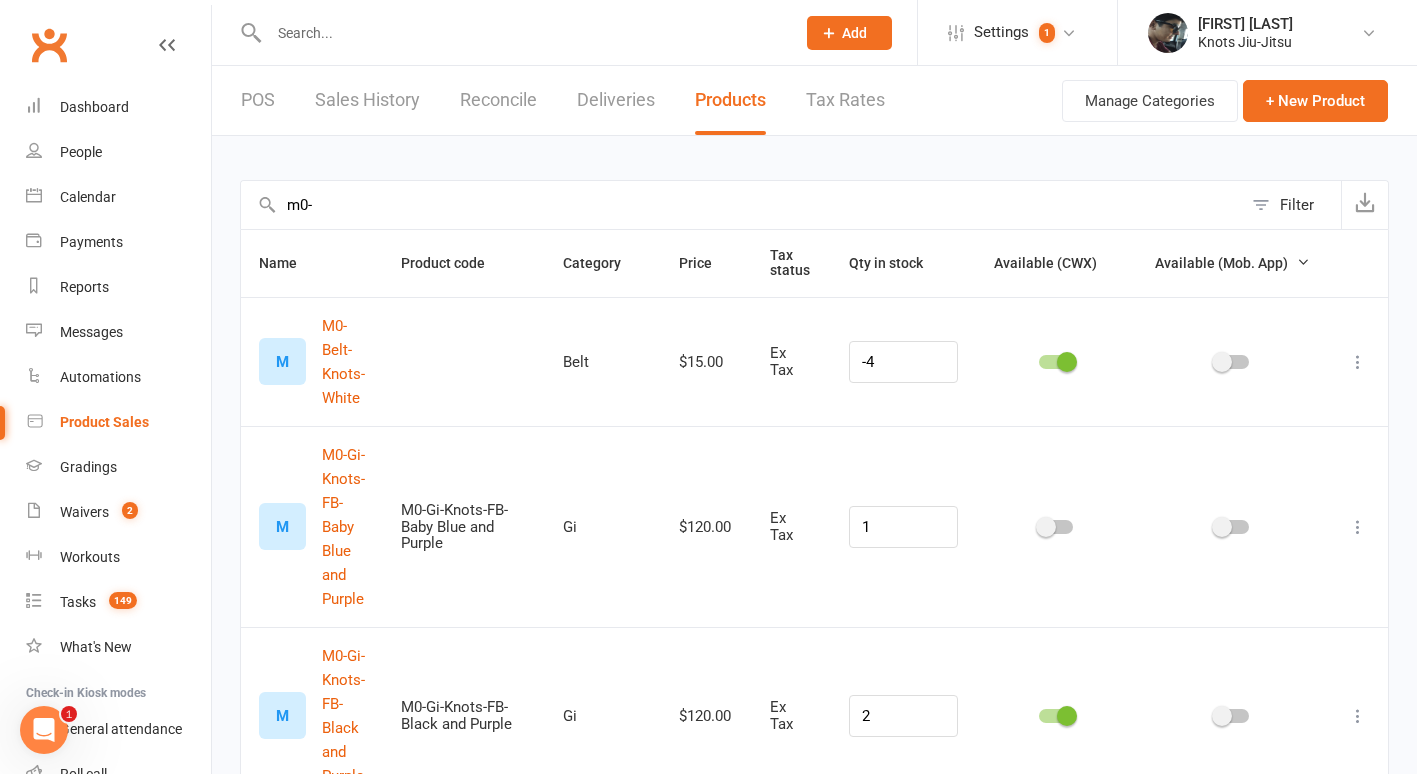 click on "POS Sales History Reconcile Deliveries Products Tax Rates" at bounding box center [563, 100] 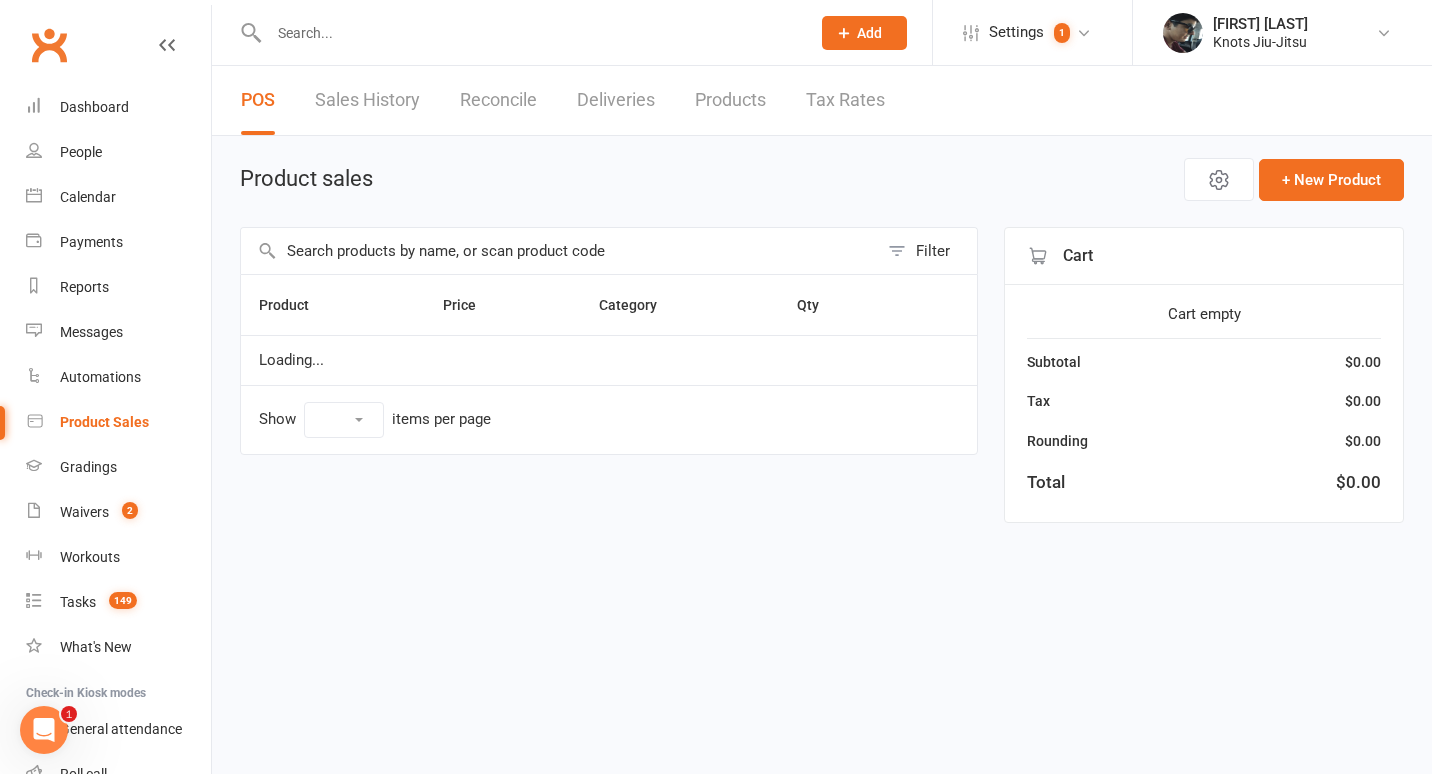 select on "100" 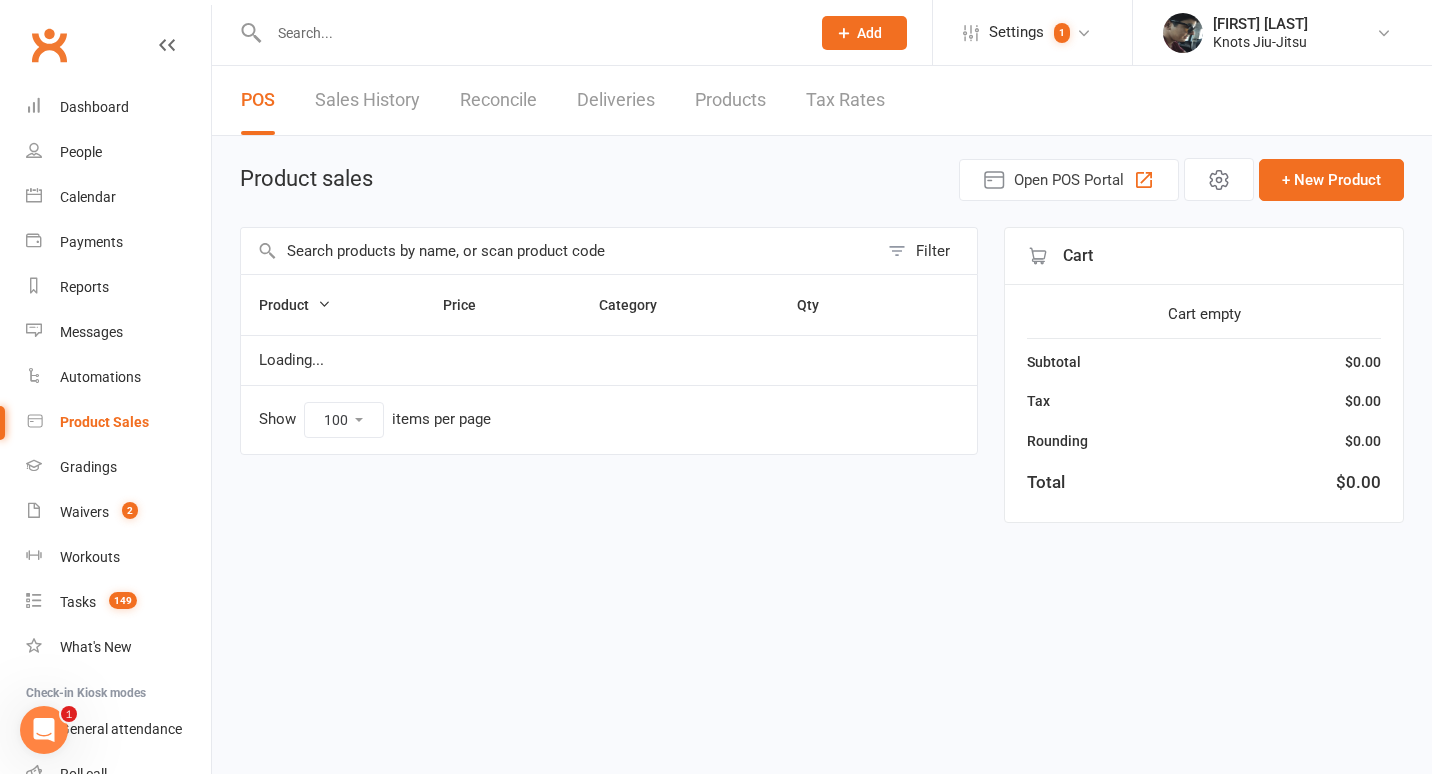click at bounding box center (559, 251) 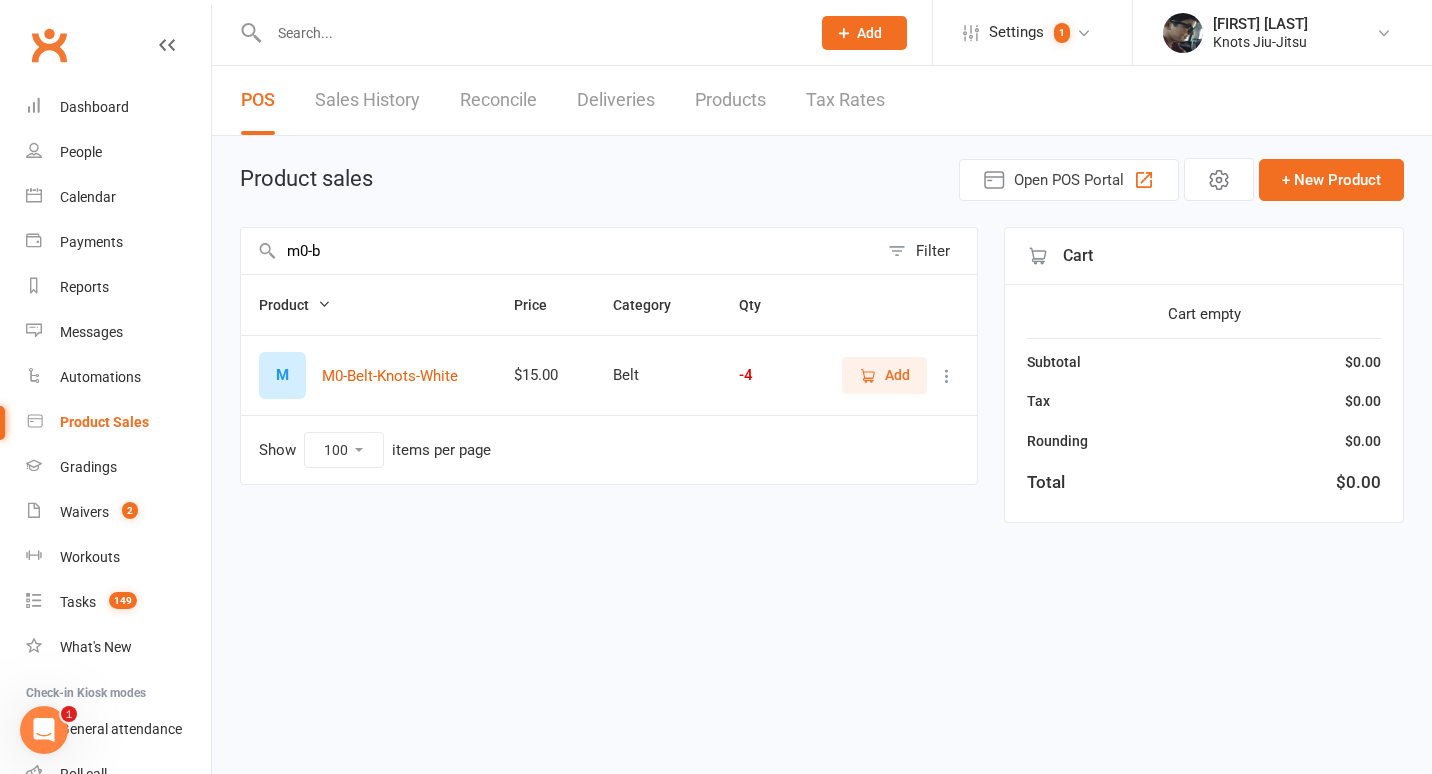 type on "m0-b" 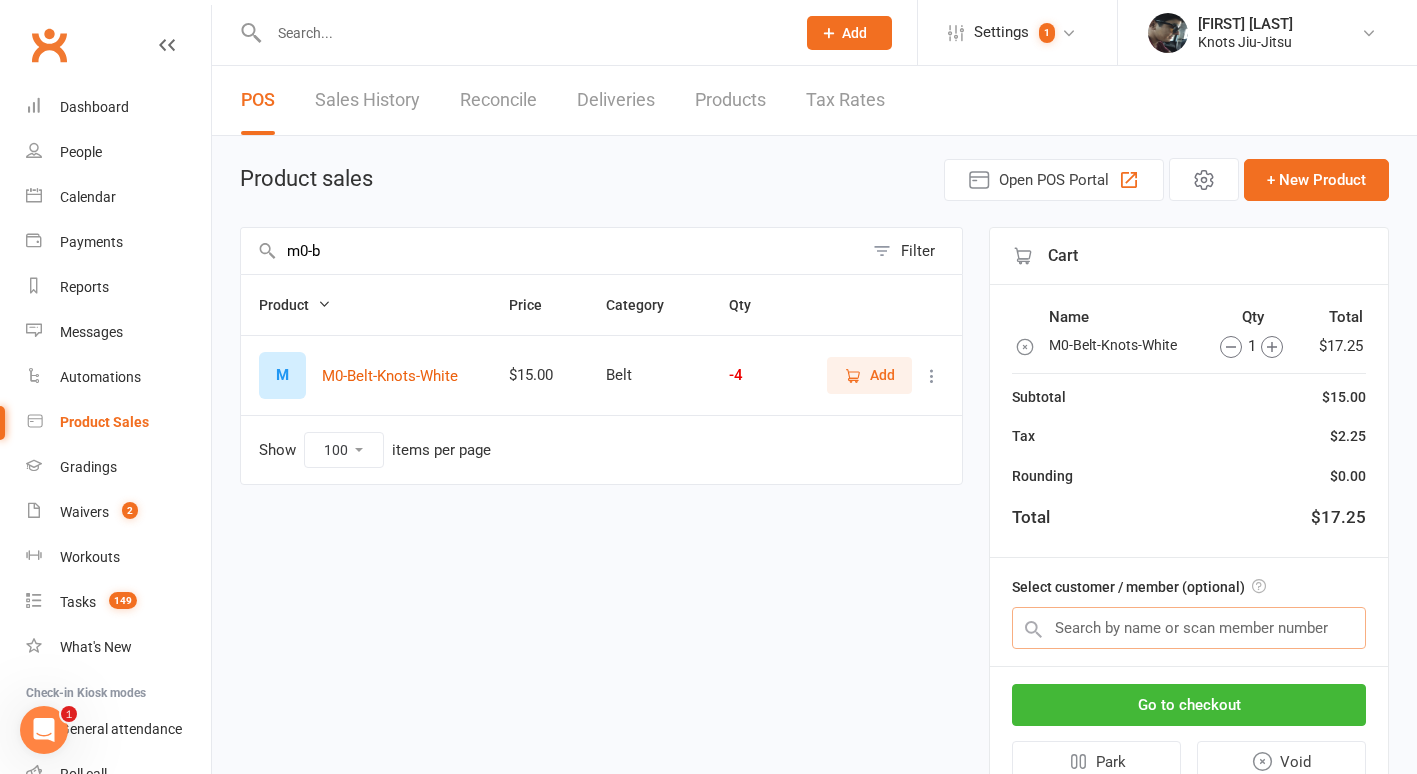 click at bounding box center (1189, 628) 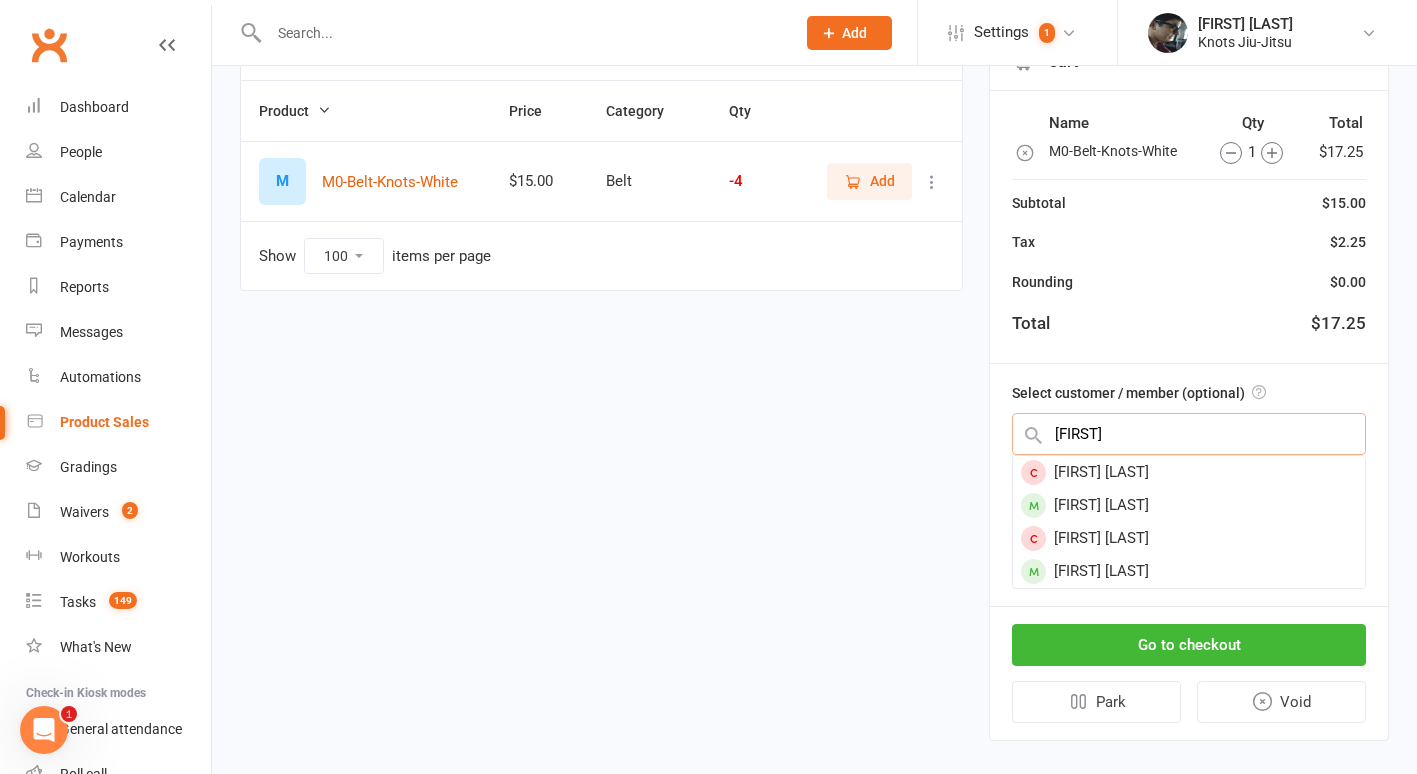 scroll, scrollTop: 212, scrollLeft: 0, axis: vertical 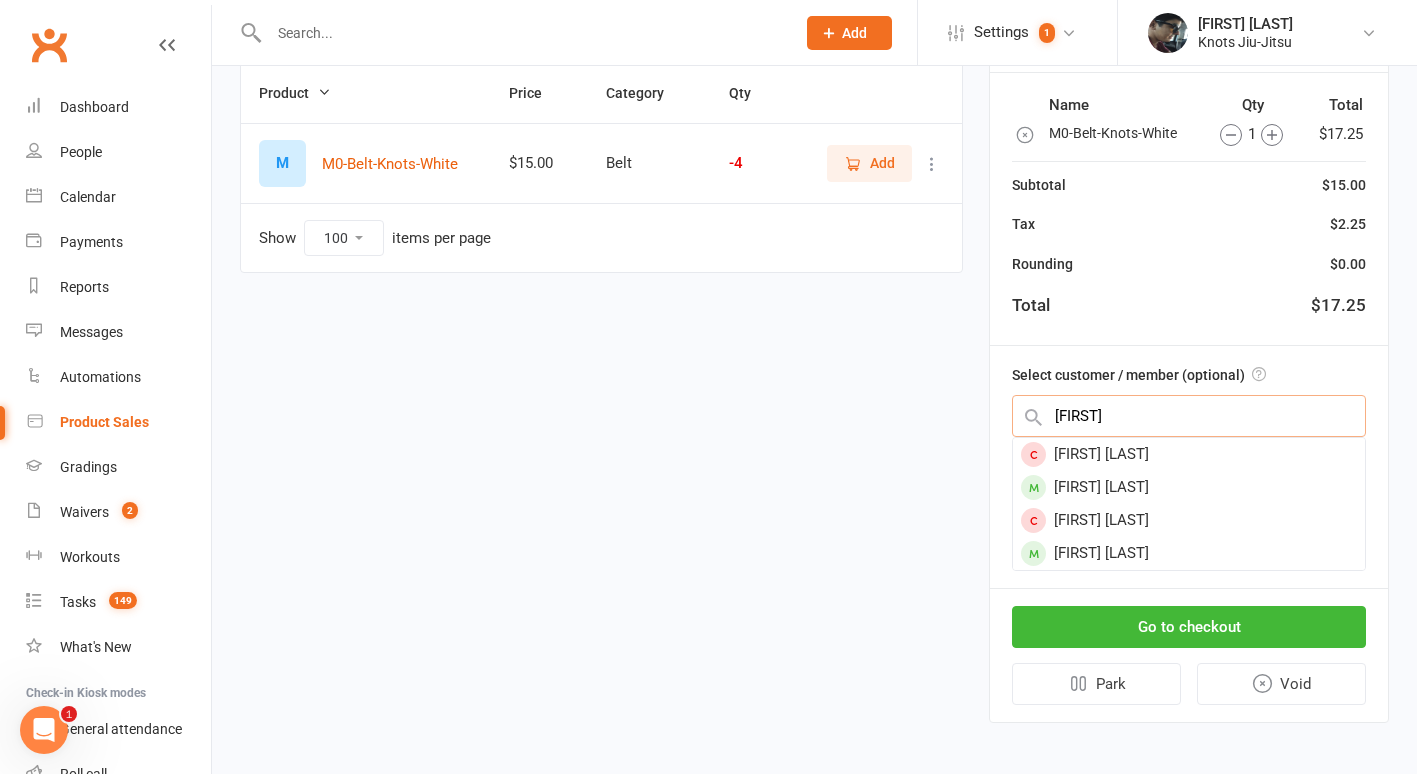 type on "[FIRST]" 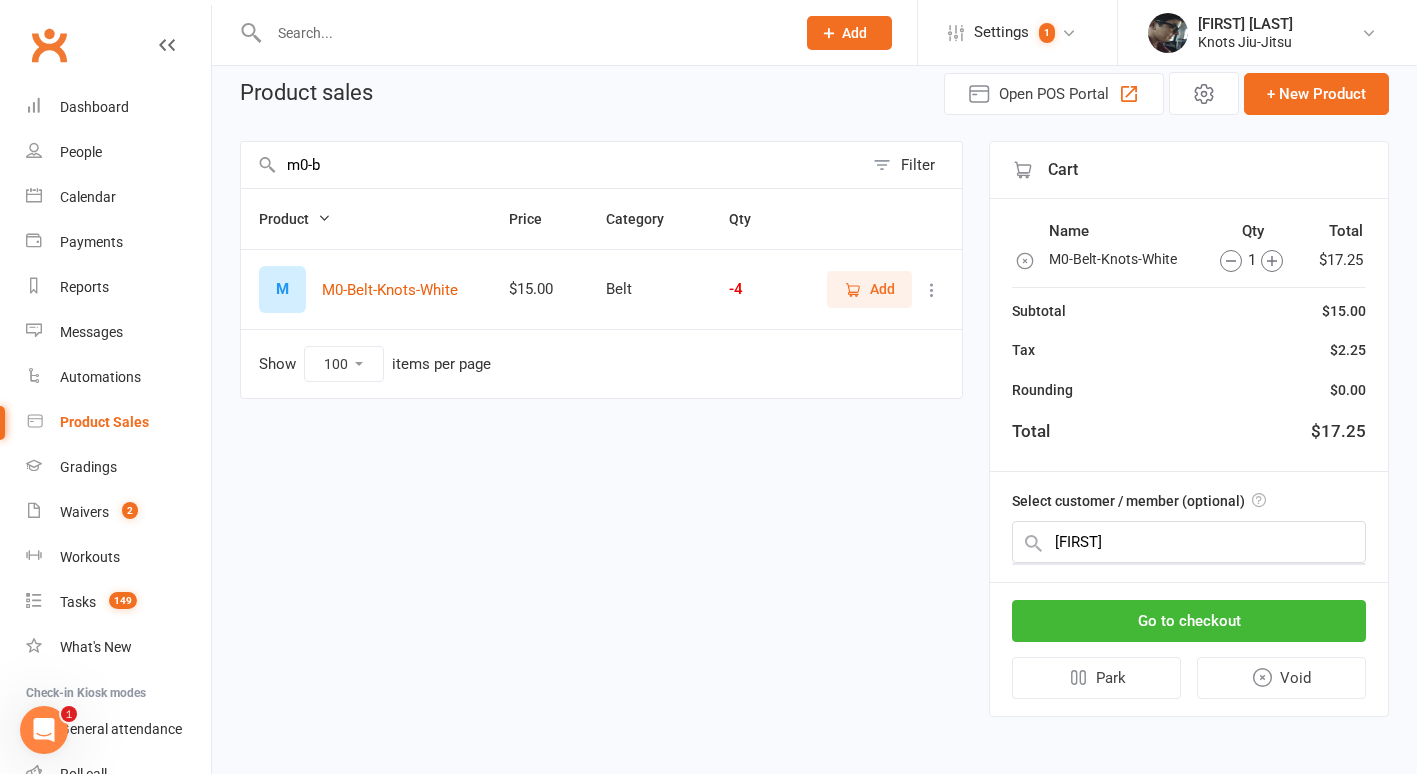 scroll, scrollTop: 86, scrollLeft: 0, axis: vertical 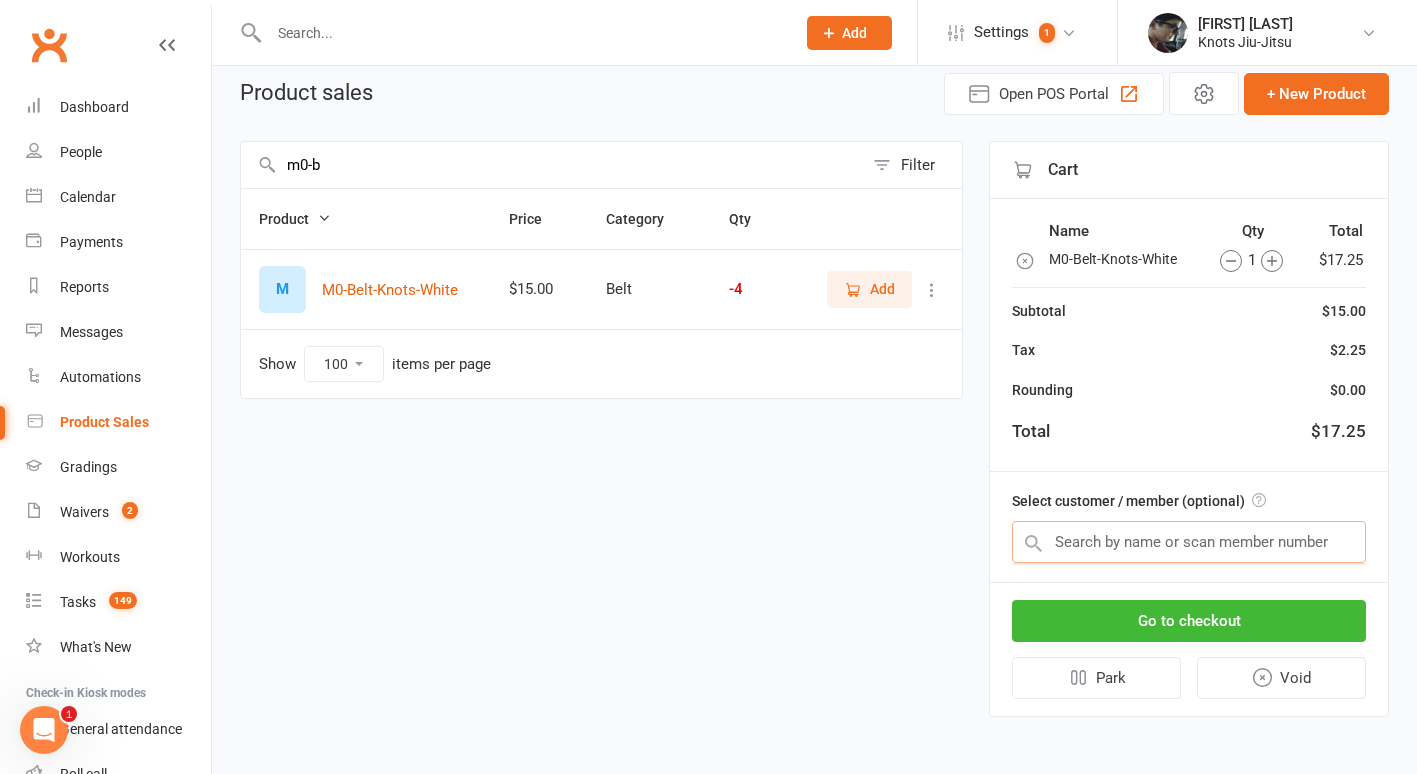click at bounding box center (1189, 542) 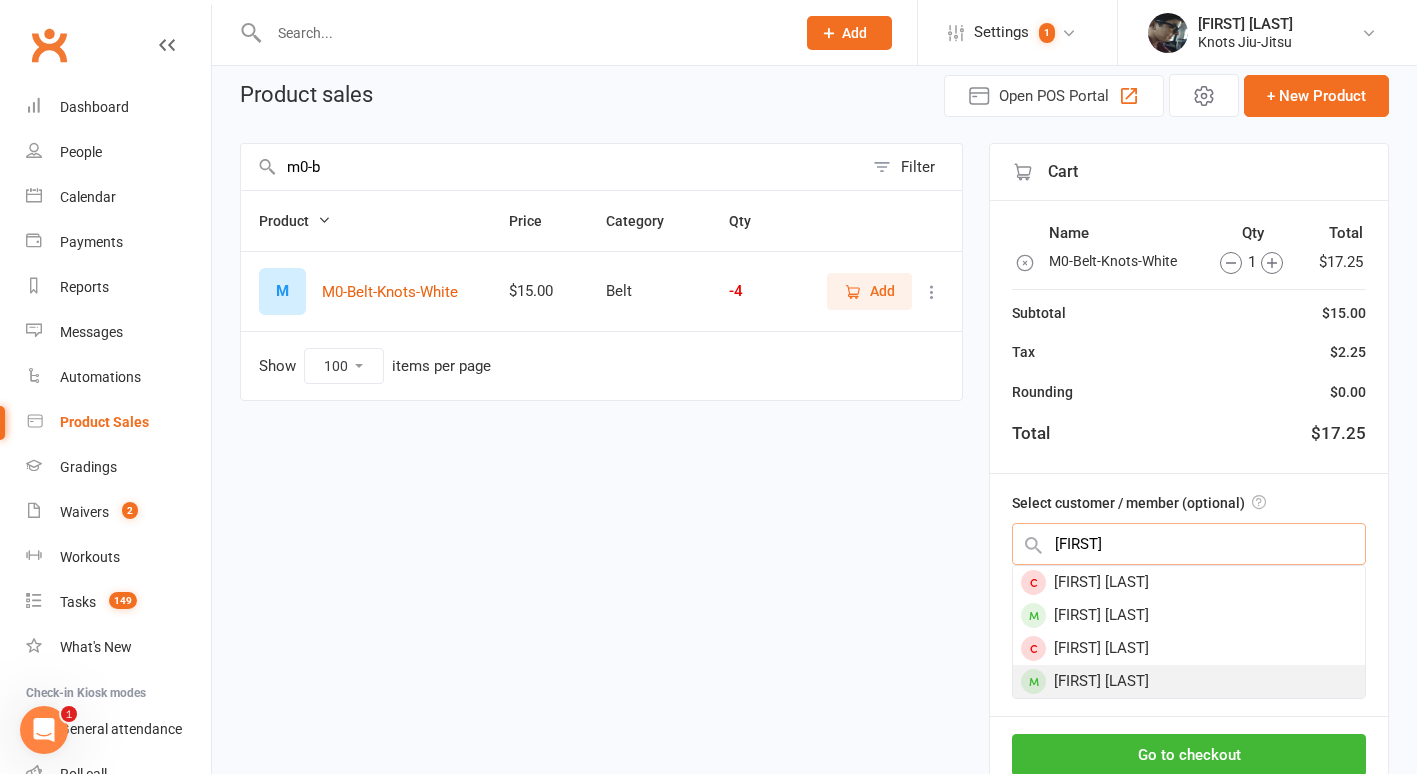 type on "[FIRST]" 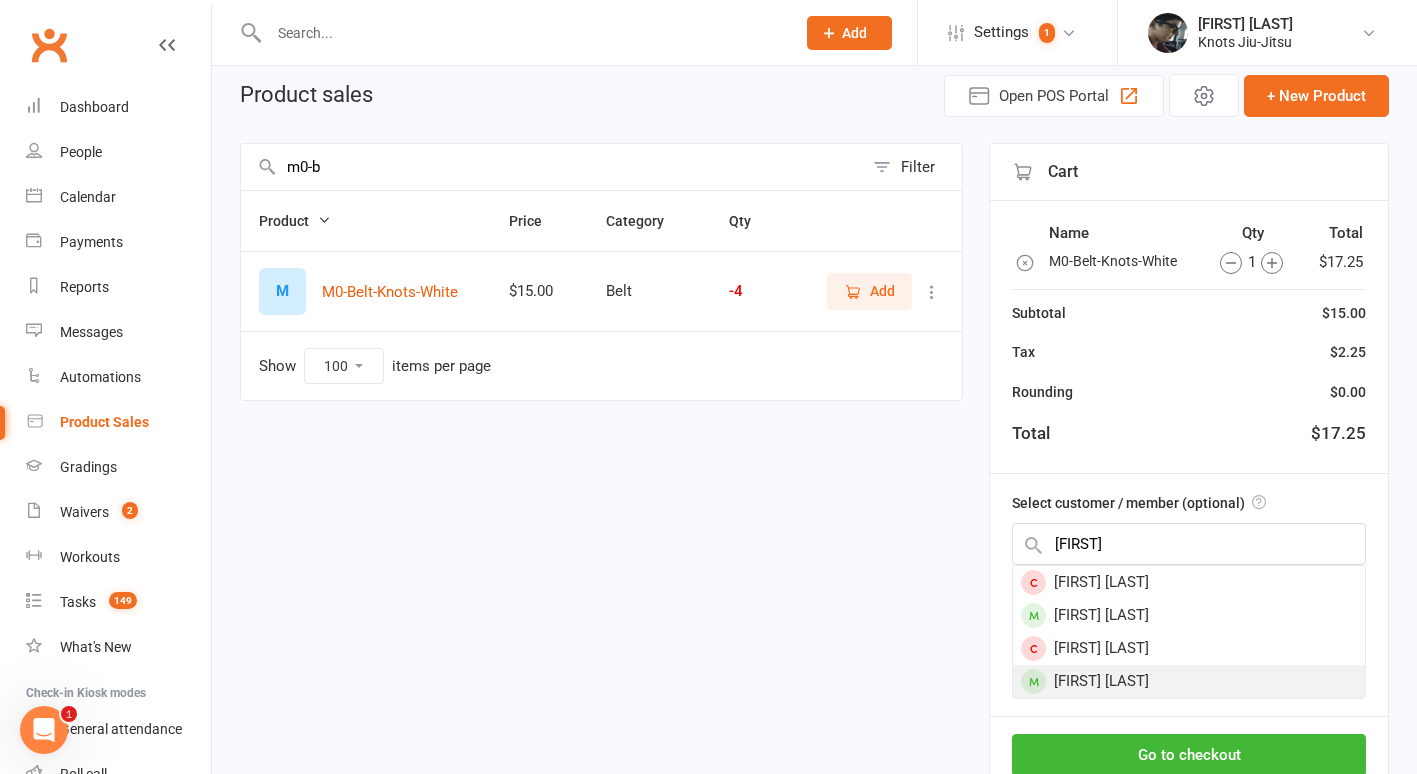 click on "[FIRST] [LAST]" at bounding box center [1189, 681] 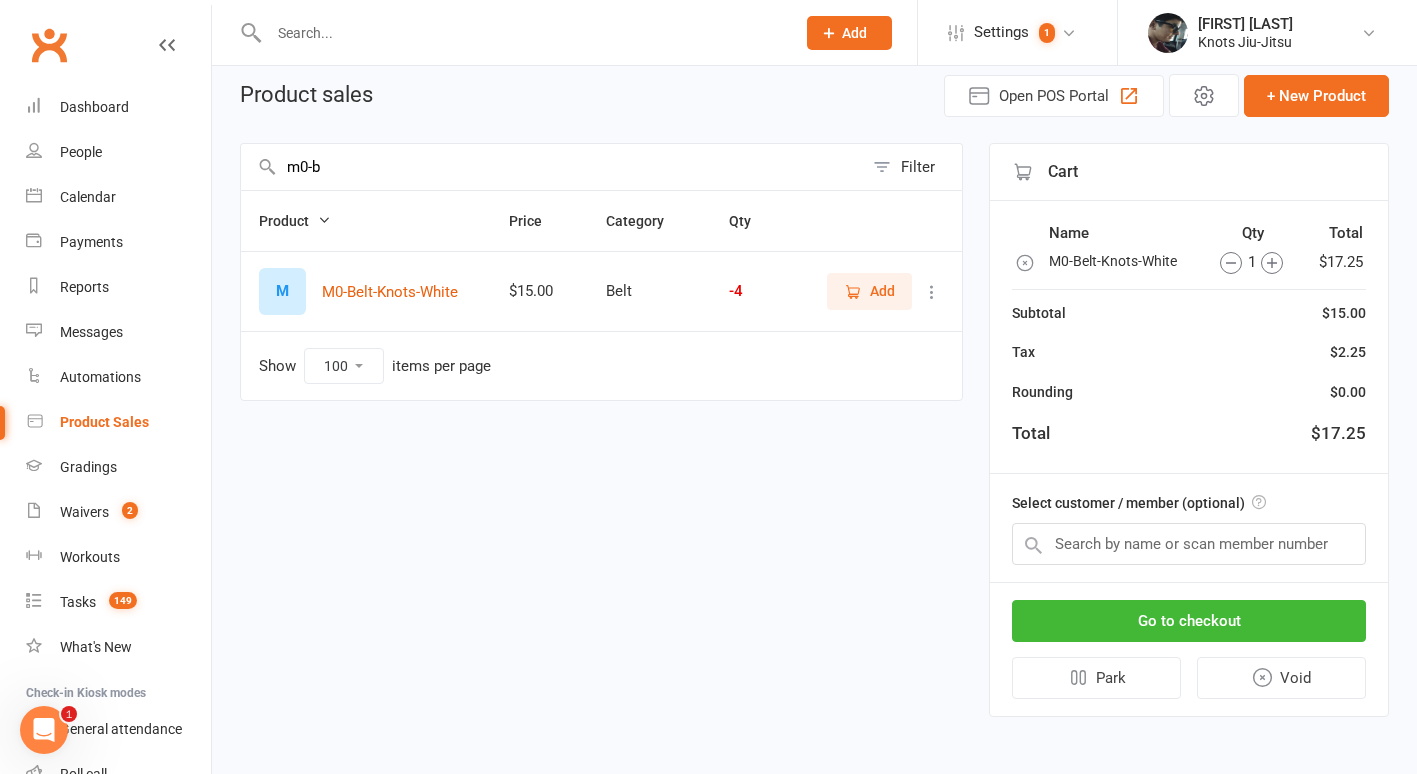 scroll, scrollTop: 78, scrollLeft: 0, axis: vertical 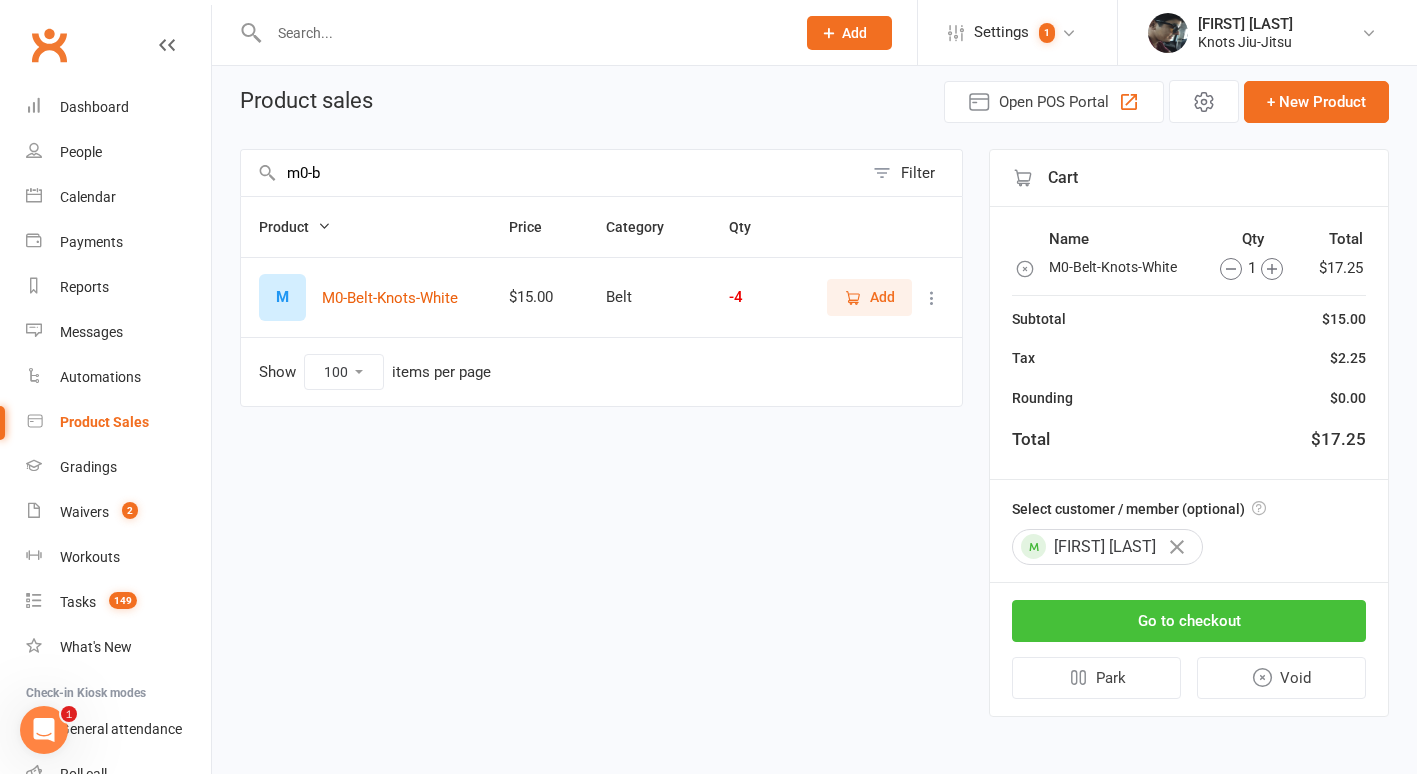 click on "Go to checkout" at bounding box center [1189, 621] 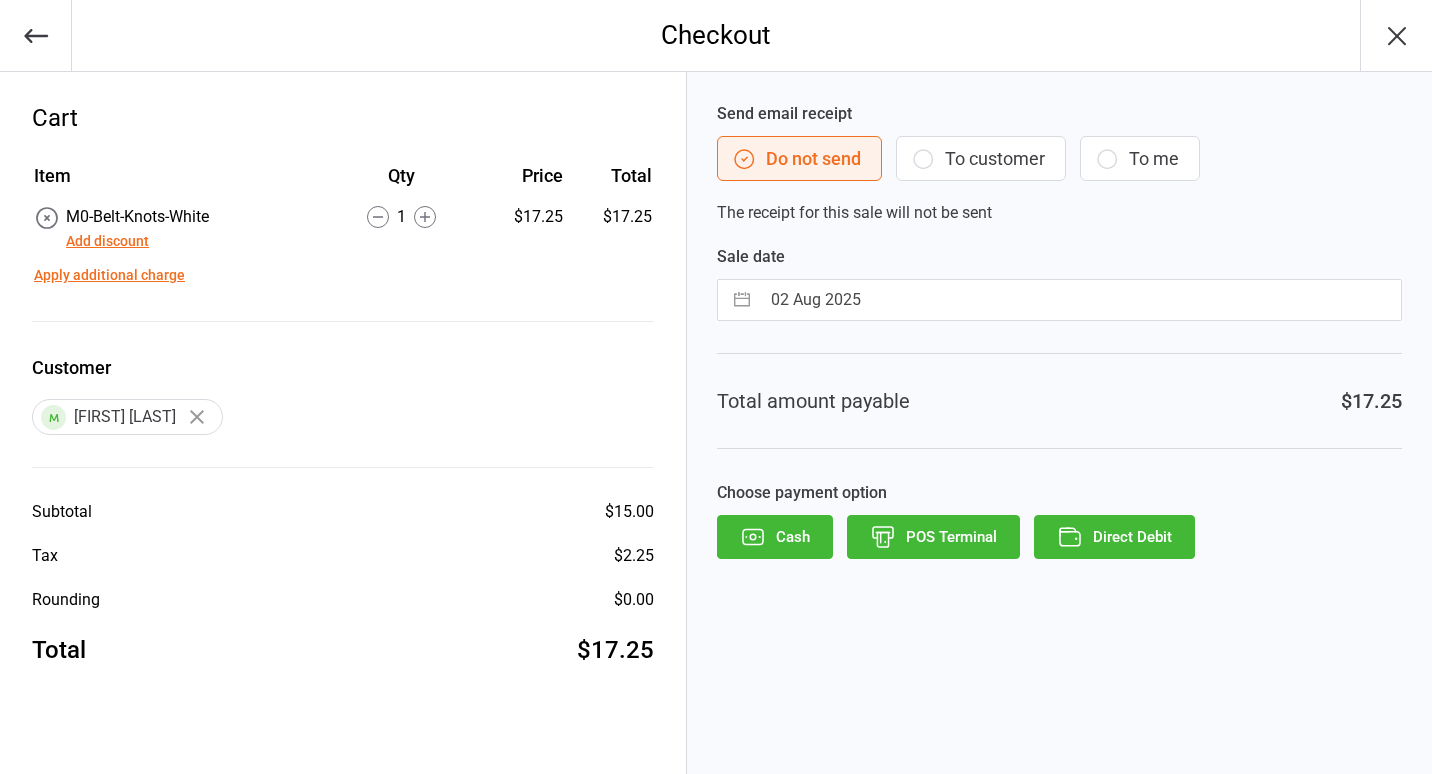 scroll, scrollTop: 0, scrollLeft: 0, axis: both 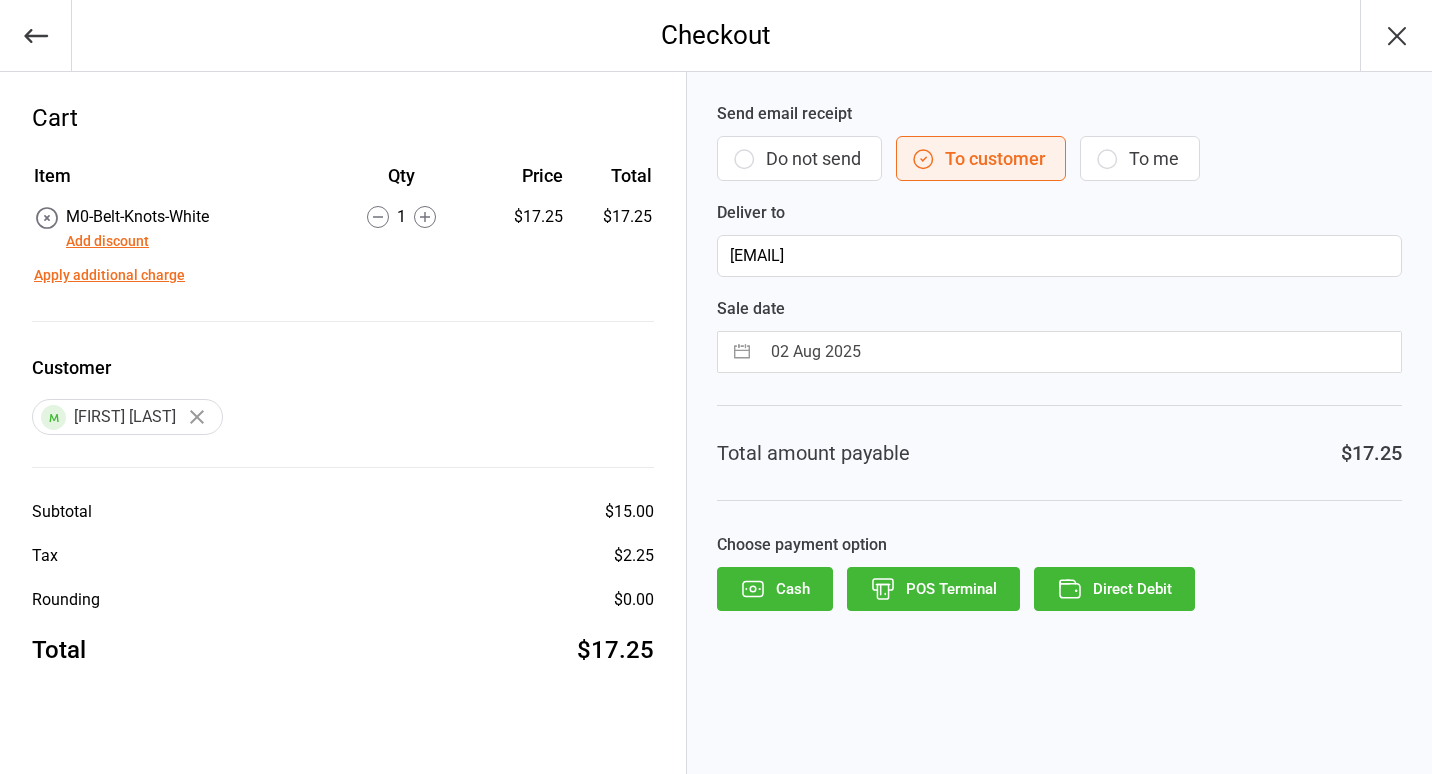 click on "Direct Debit" at bounding box center (1114, 589) 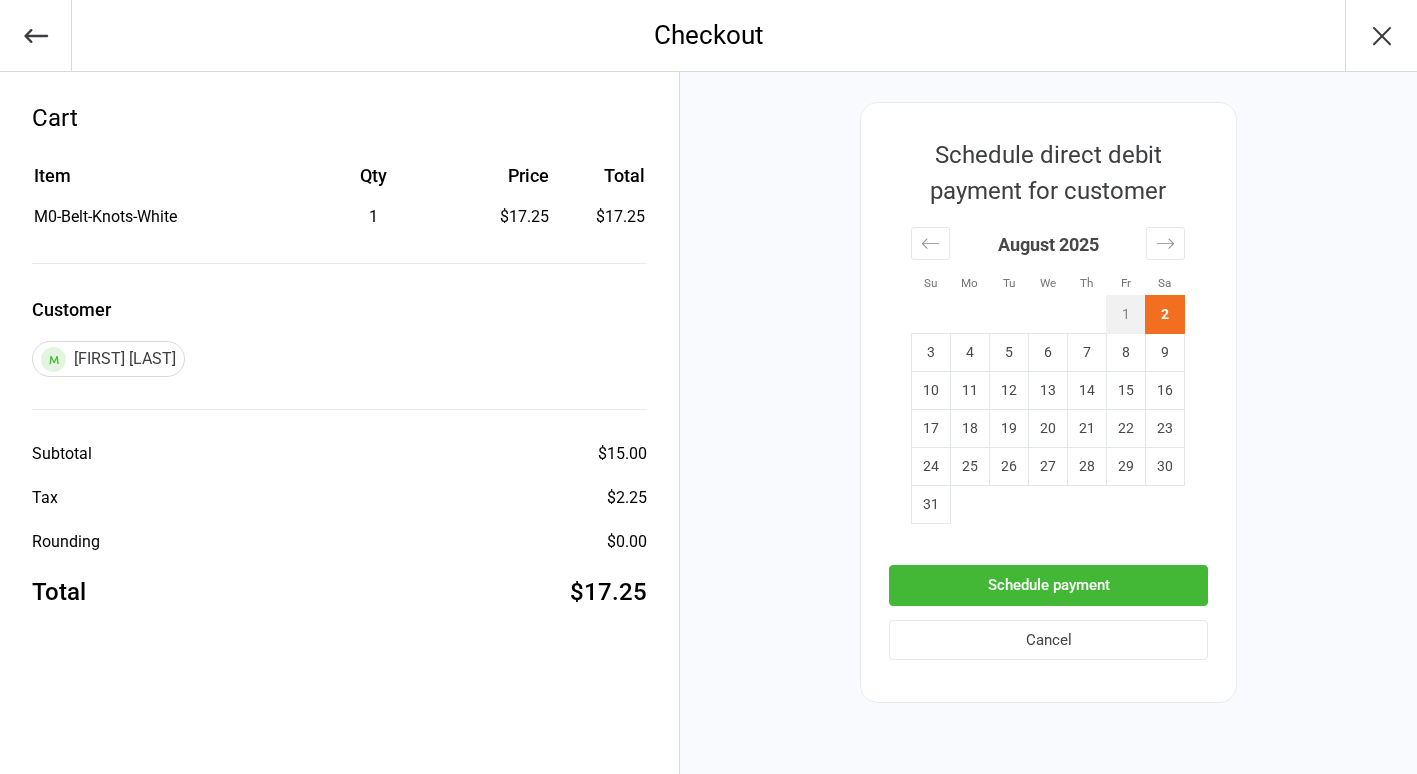 click on "Schedule payment" at bounding box center [1048, 585] 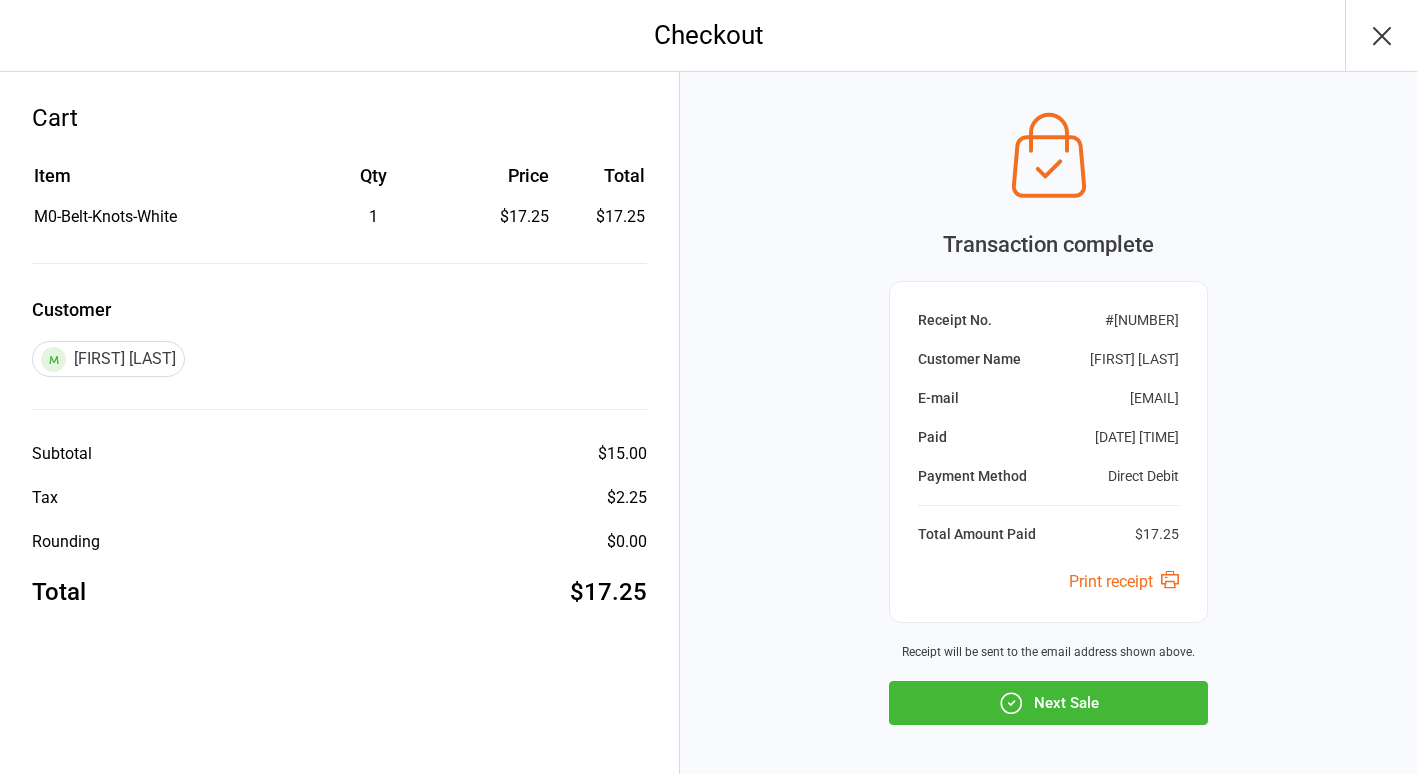 click on "Next Sale" at bounding box center [1048, 703] 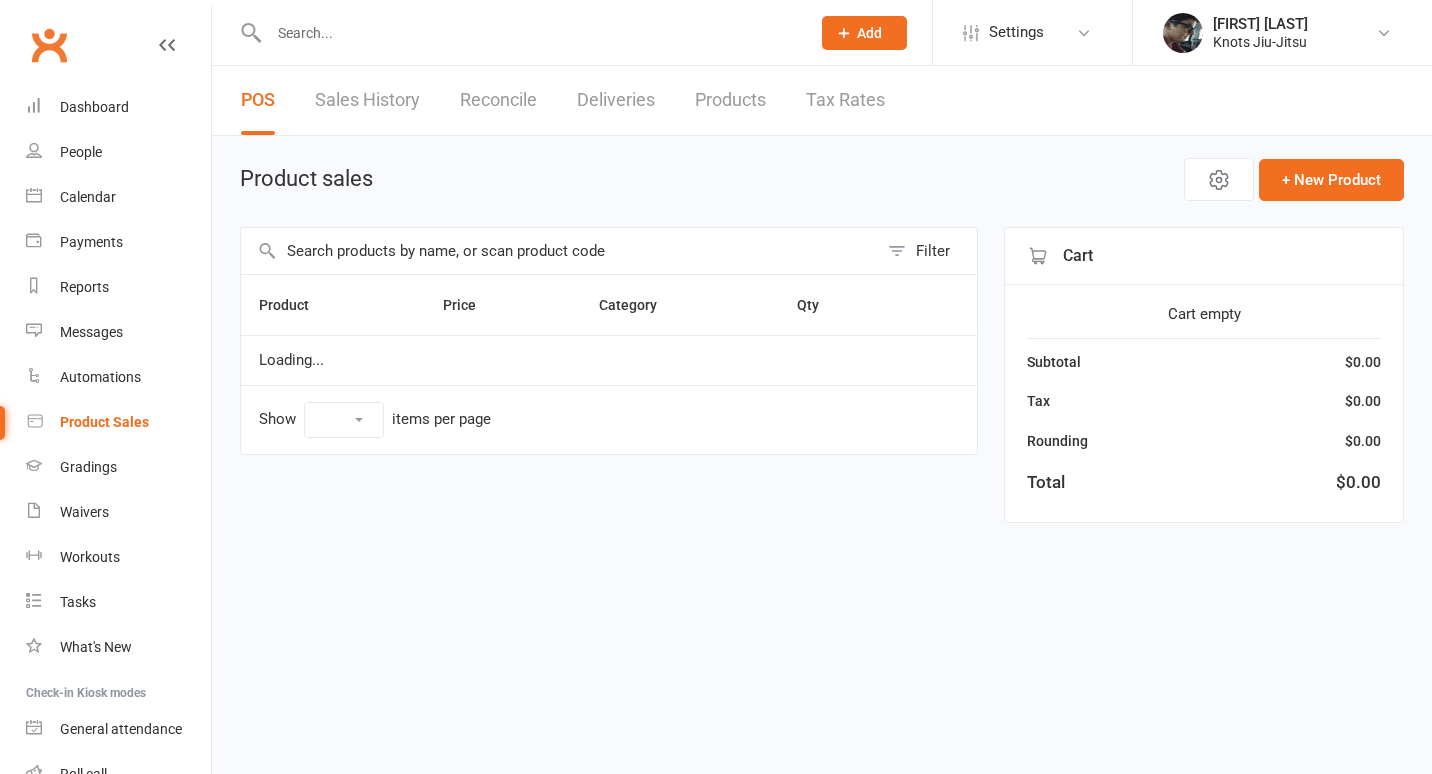 scroll, scrollTop: 0, scrollLeft: 0, axis: both 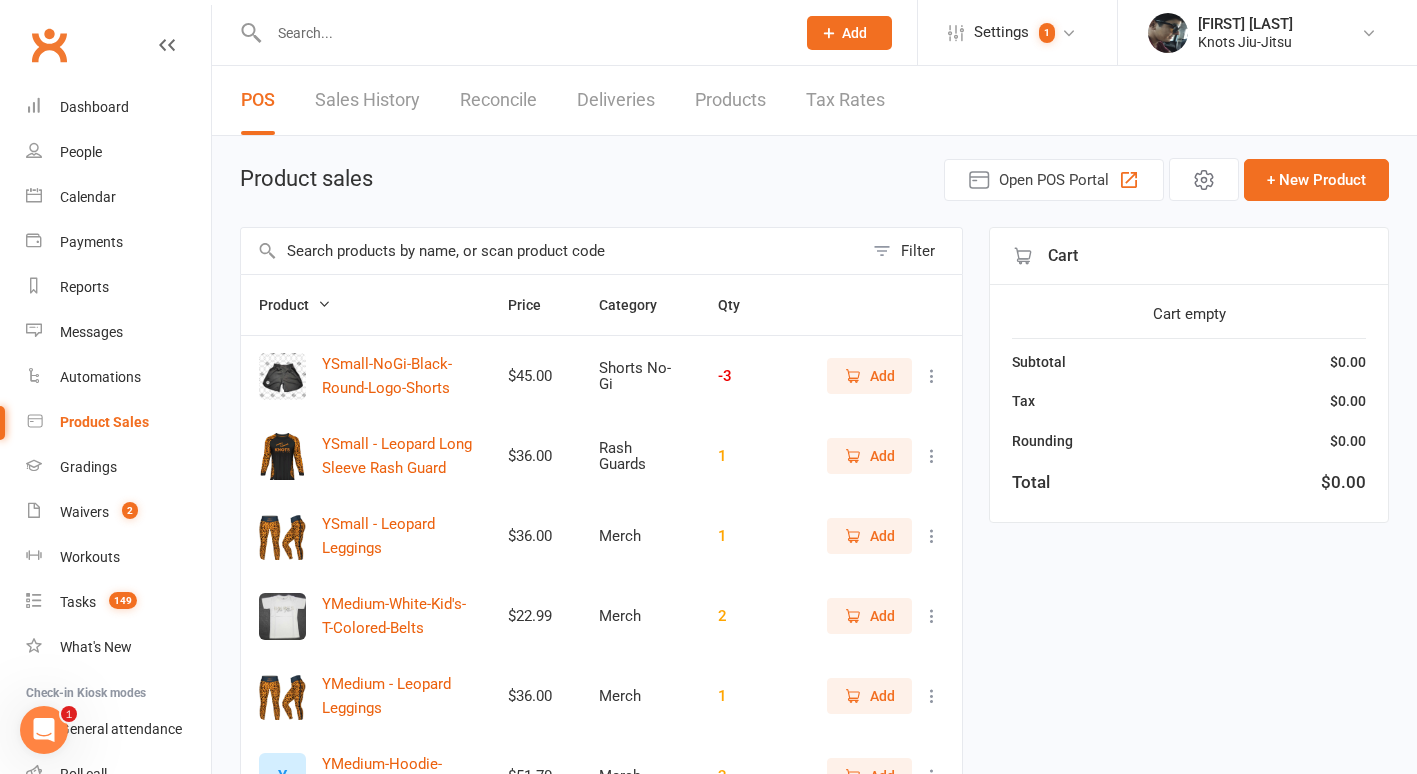 click at bounding box center (510, 32) 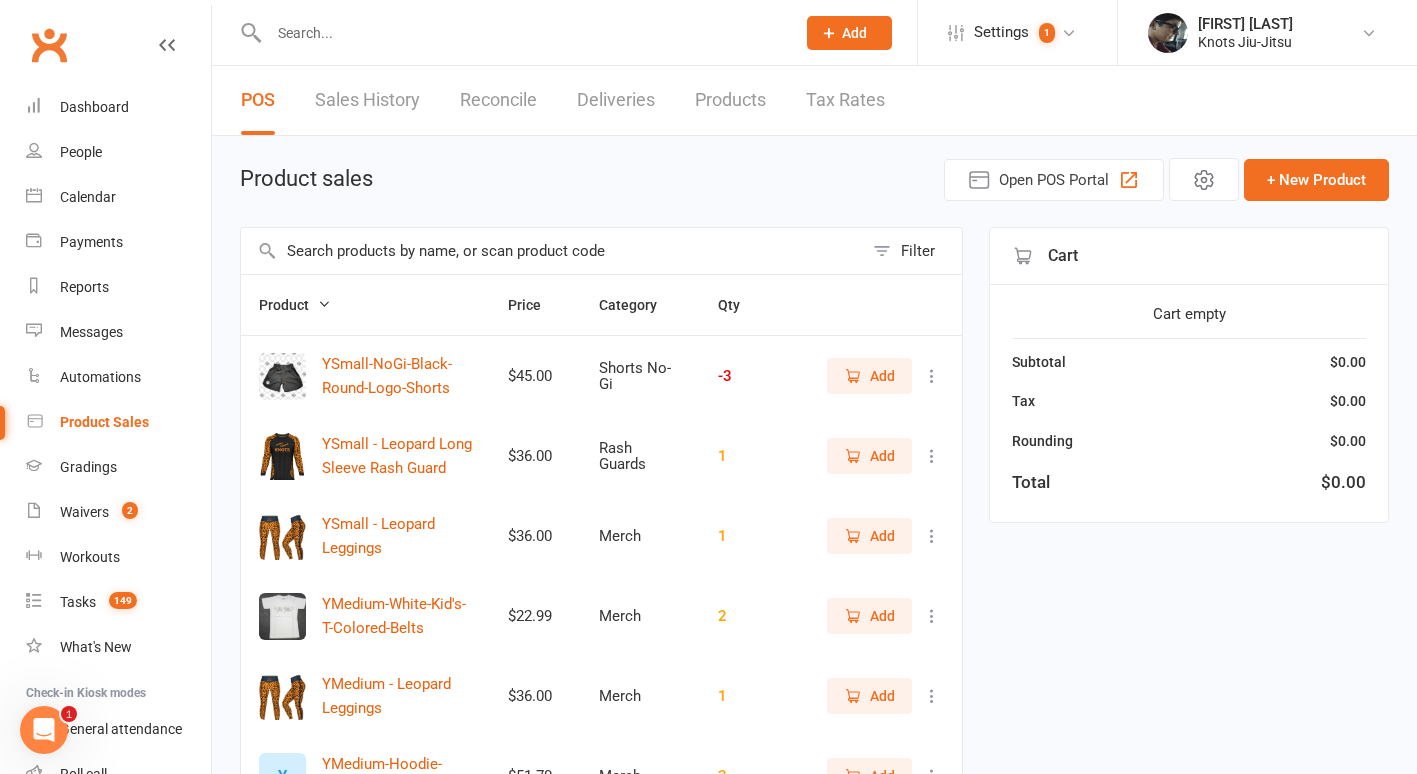 click at bounding box center [522, 33] 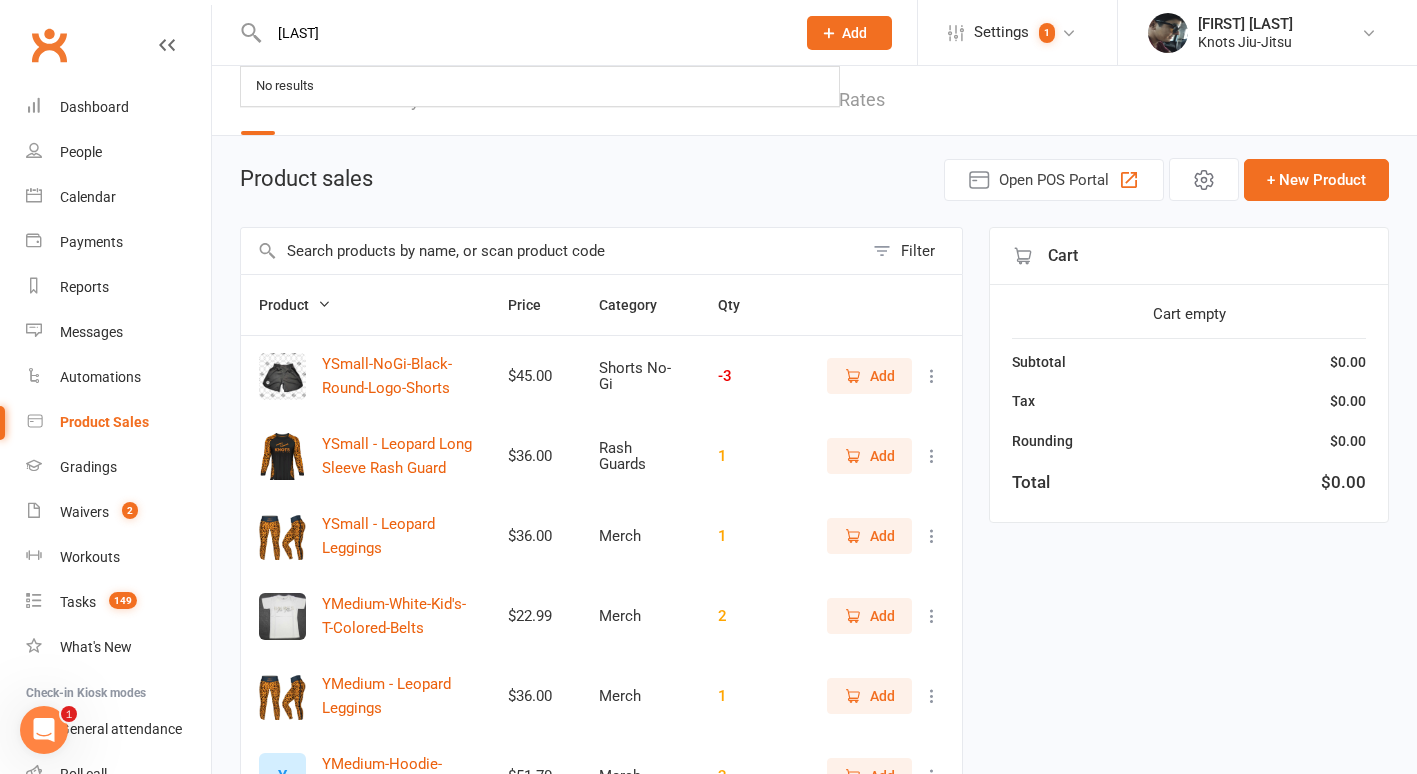 type on "[LAST]" 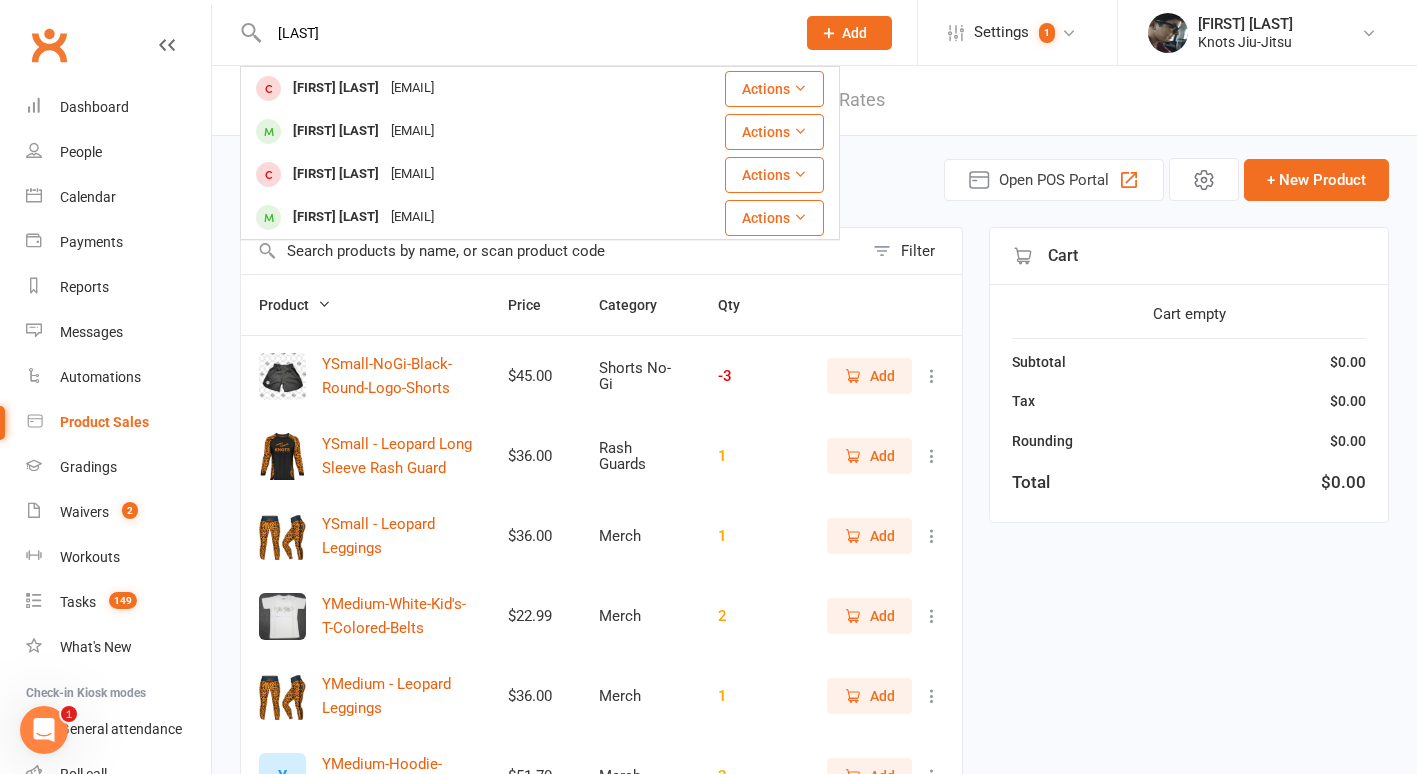 drag, startPoint x: 448, startPoint y: 25, endPoint x: 163, endPoint y: 50, distance: 286.0944 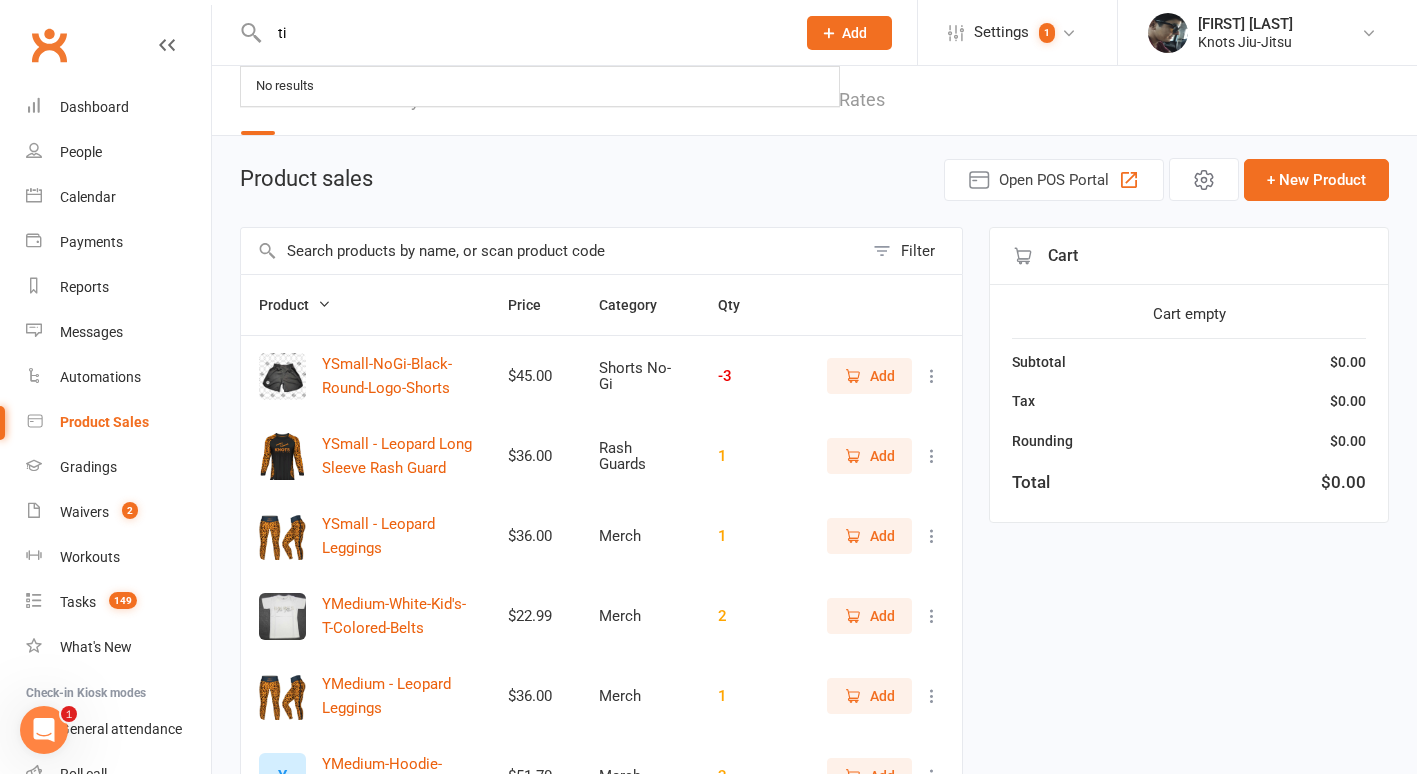 type on "t" 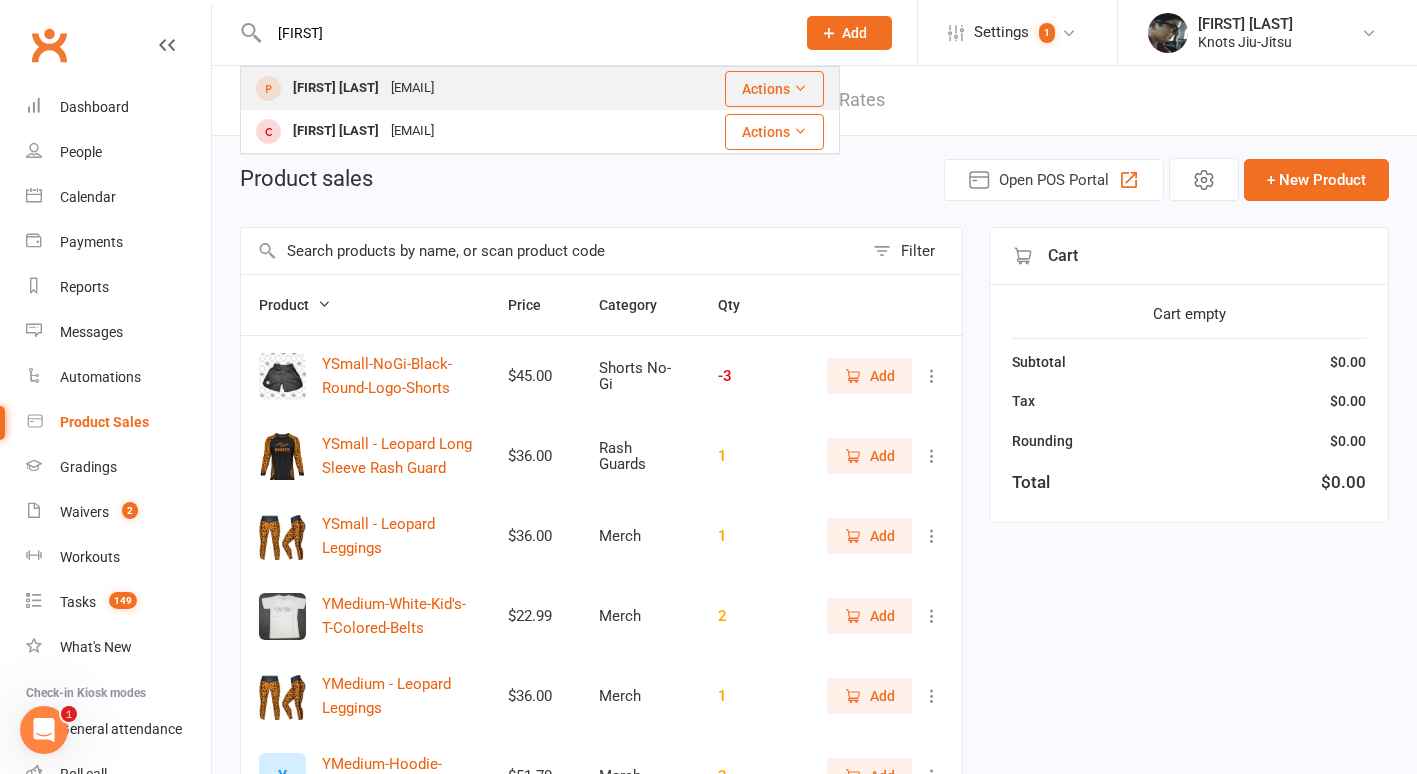 type on "[FIRST]" 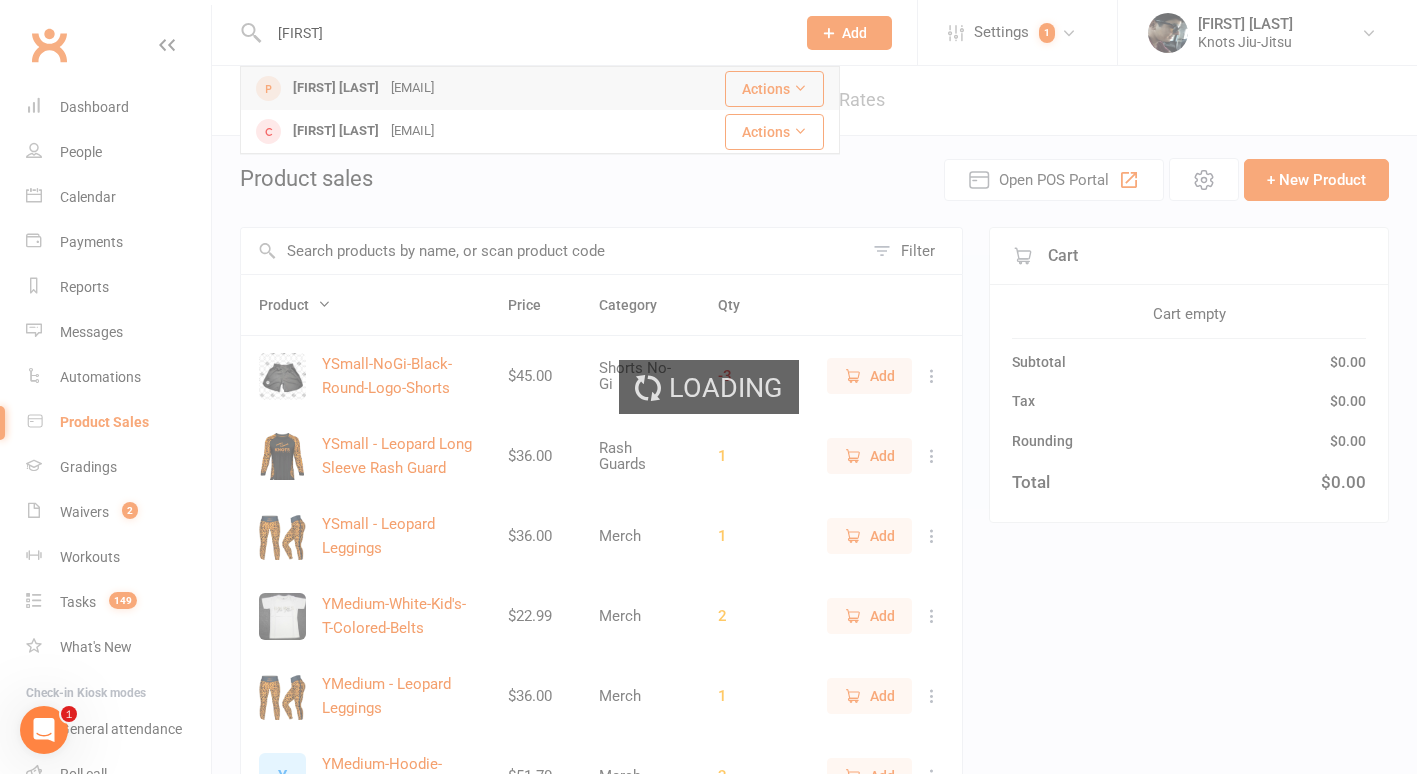 type 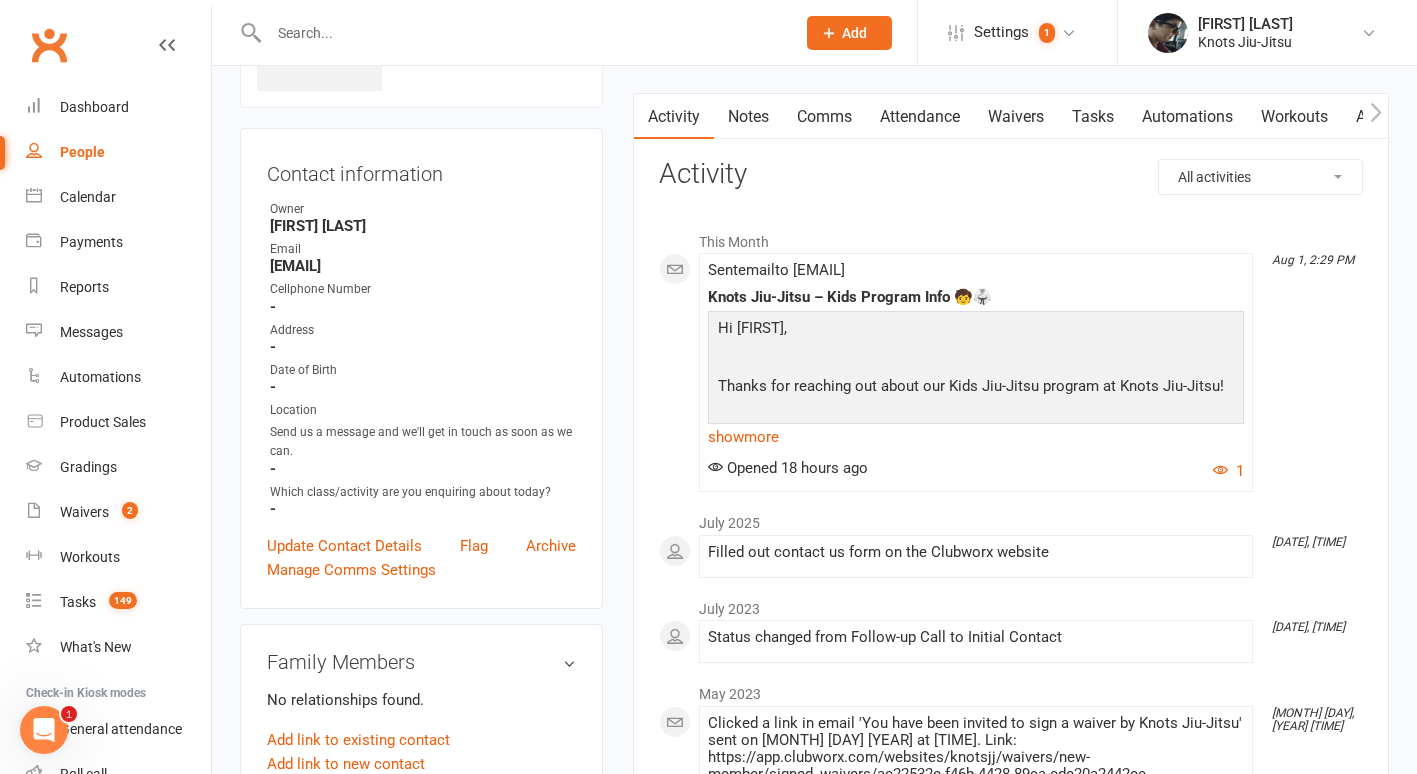 scroll, scrollTop: 0, scrollLeft: 0, axis: both 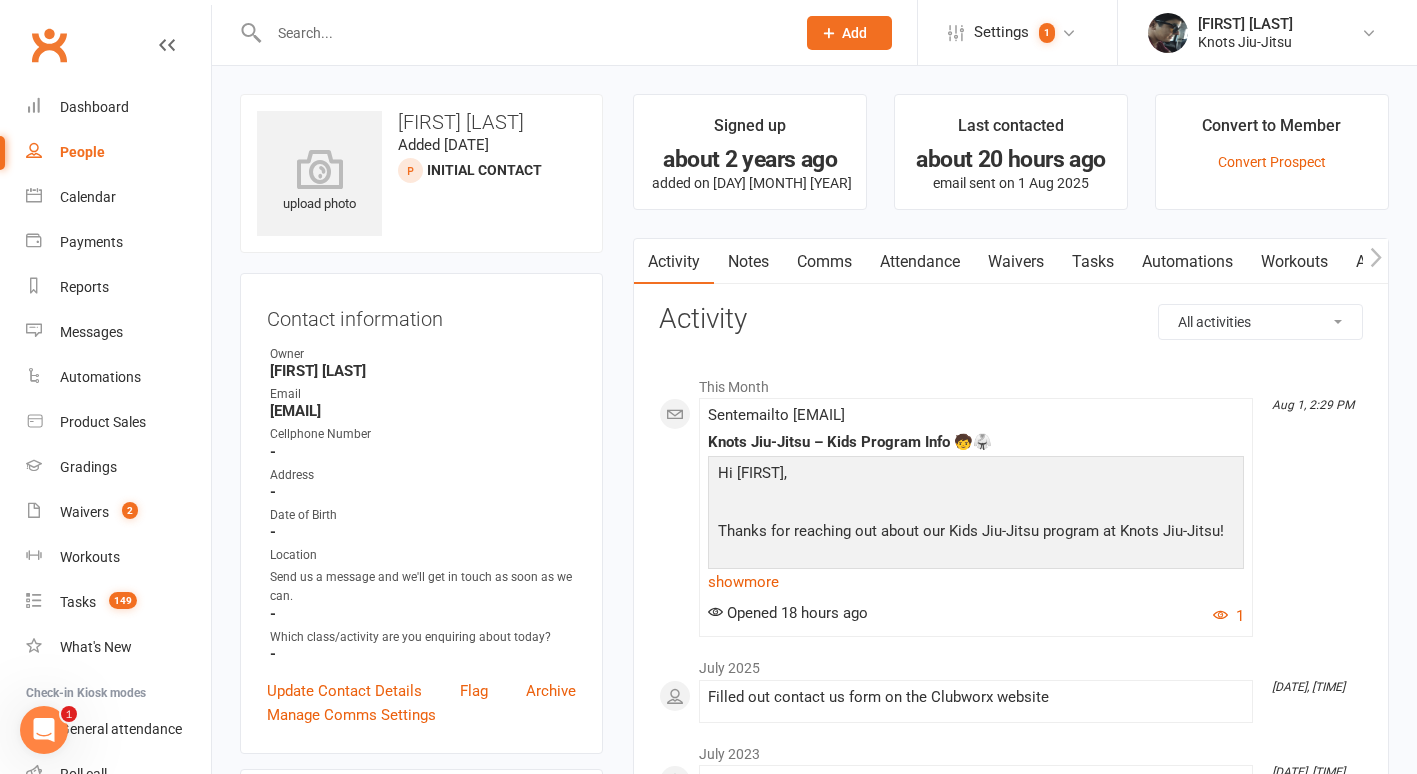 click on "Waivers" at bounding box center [1016, 262] 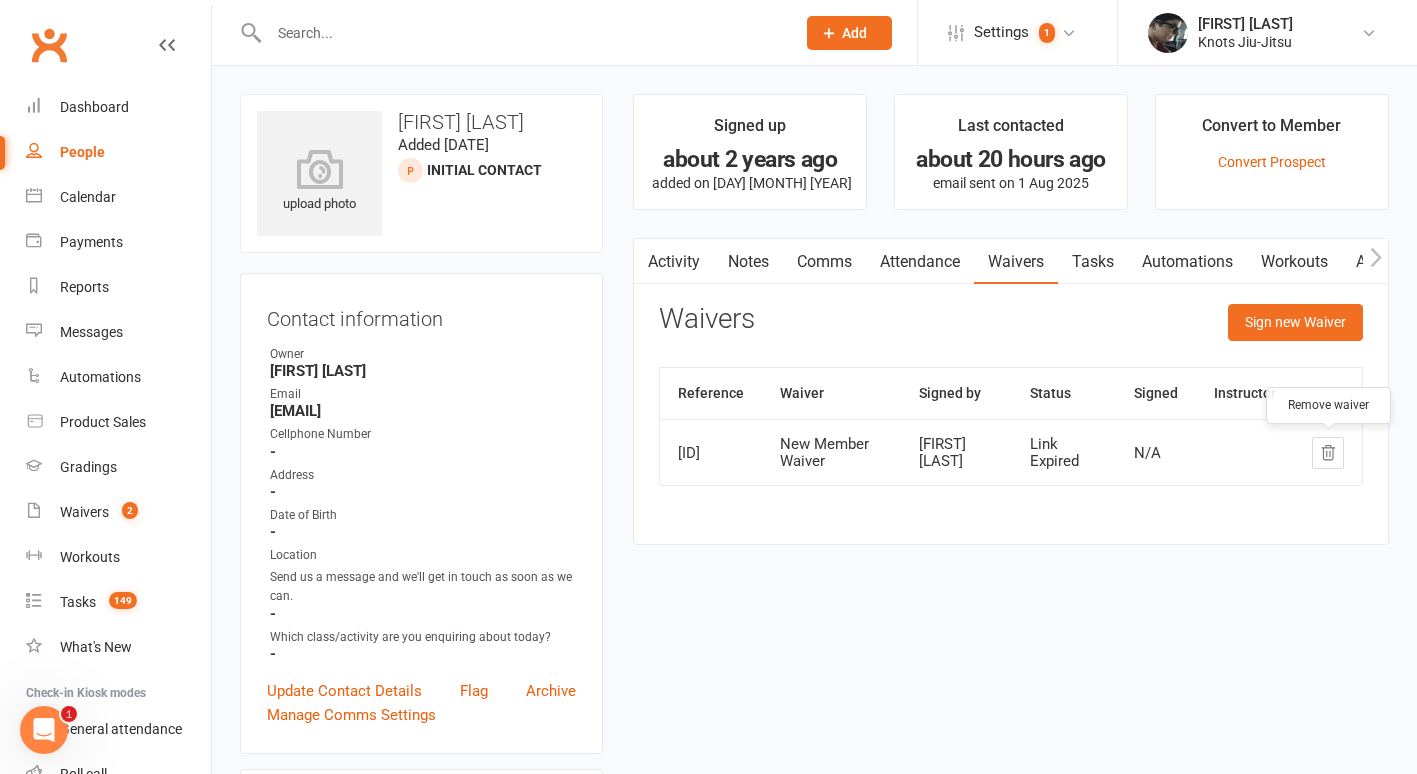 click 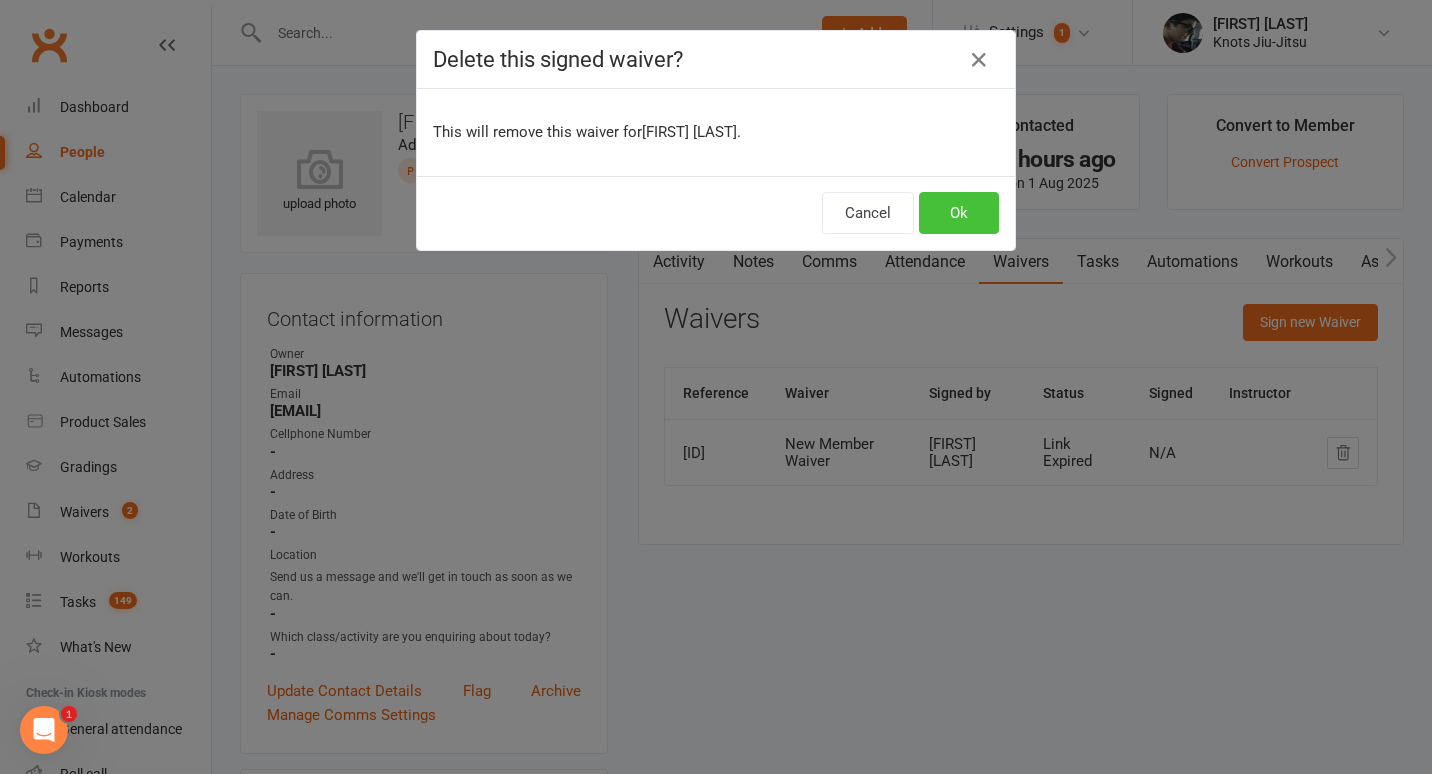 click on "Ok" at bounding box center [959, 213] 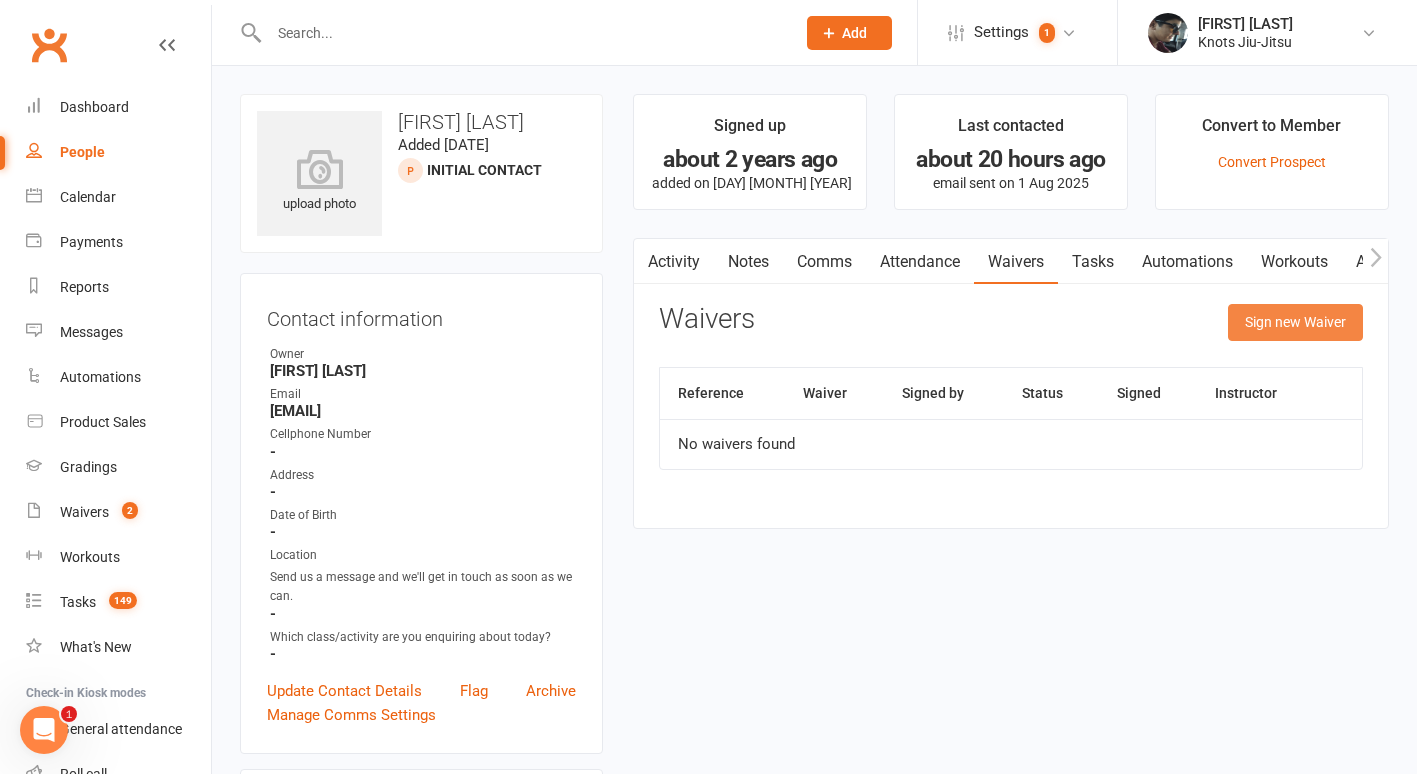 click on "Sign new Waiver" at bounding box center (1295, 322) 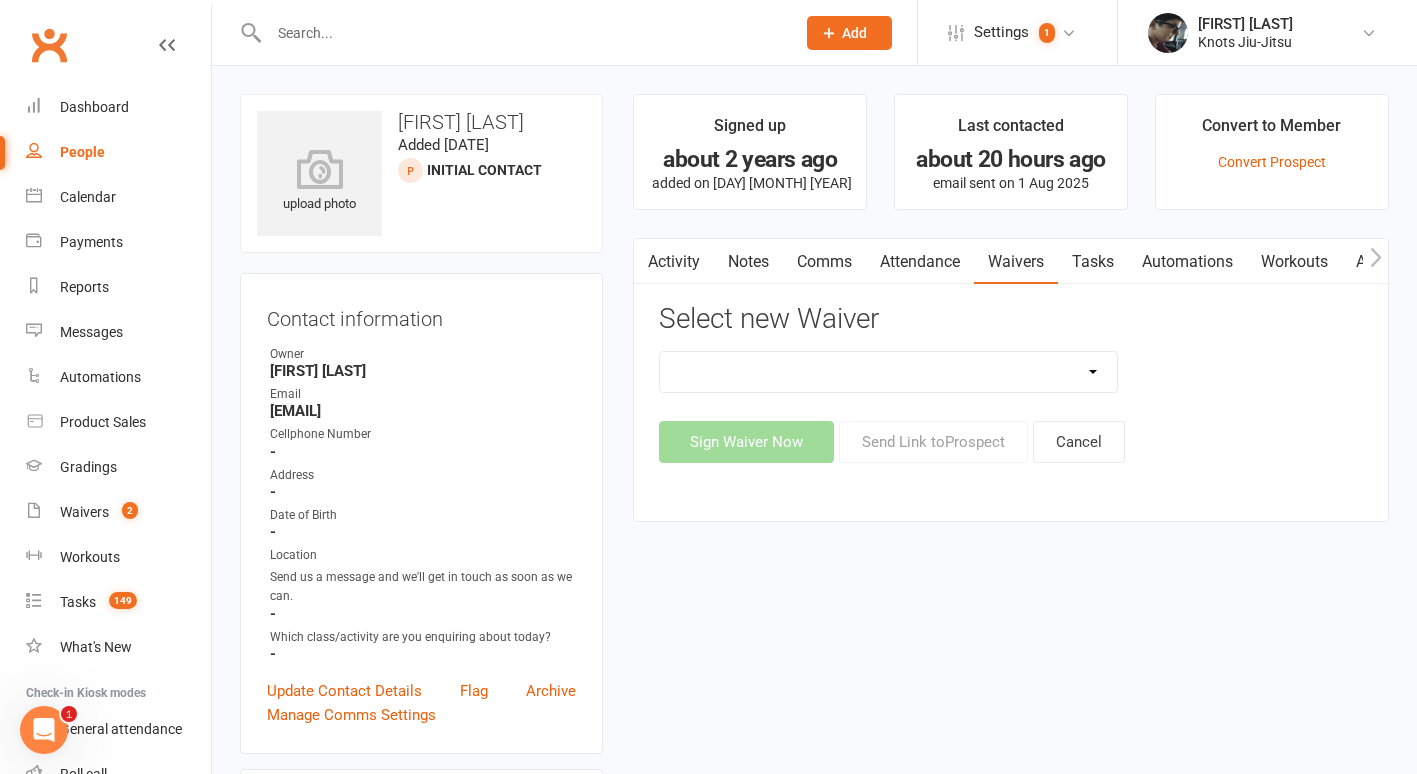 click on "Covid Vaccine Confirmation E.T.C. Partnership Member E.T.C. Partnership Member (No Photo) Existing Member Waiver Existing Member Waiver W/O Cc Details Faixa Branca - New Member Faixa Branca Trial Class Family Member Sign-Up Knots Crew Program New Member (No Photo) New Member Sign Up New Member Sign Up for Functional Training New Member Sign Up for Muay Thai New Member Waiver (Without CC) Permission To Use Credit Card Trial Class Waiver" at bounding box center (888, 372) 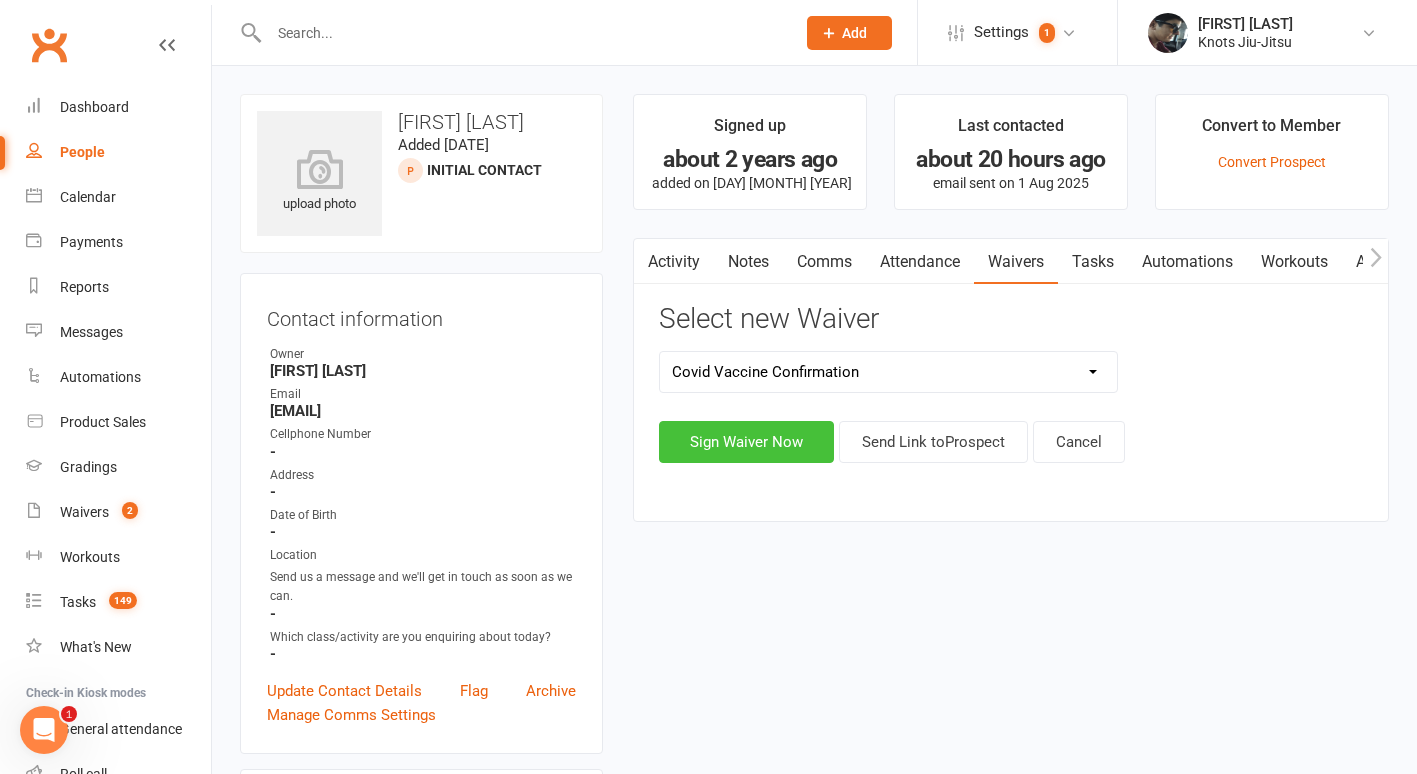 click on "Sign Waiver Now" at bounding box center (746, 442) 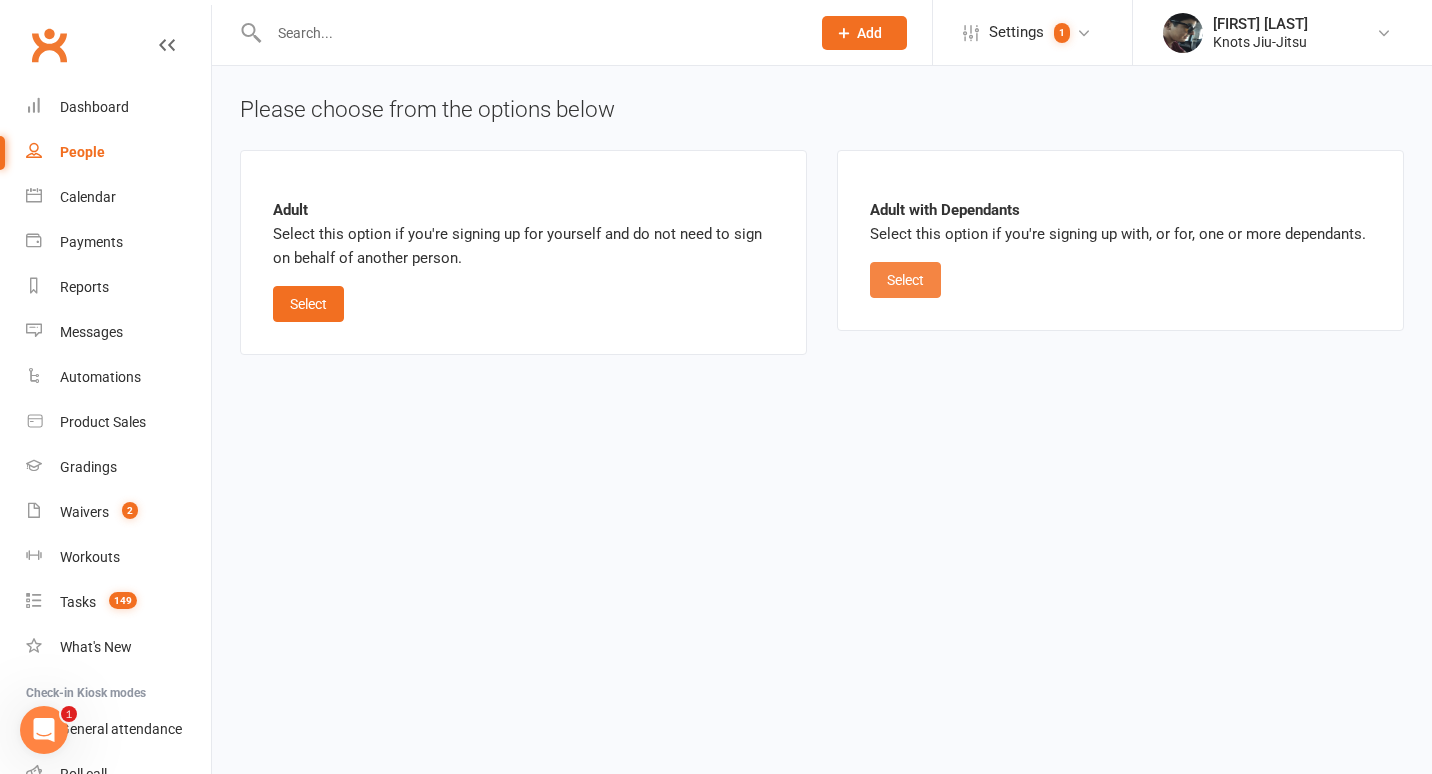 click on "Select" at bounding box center [905, 280] 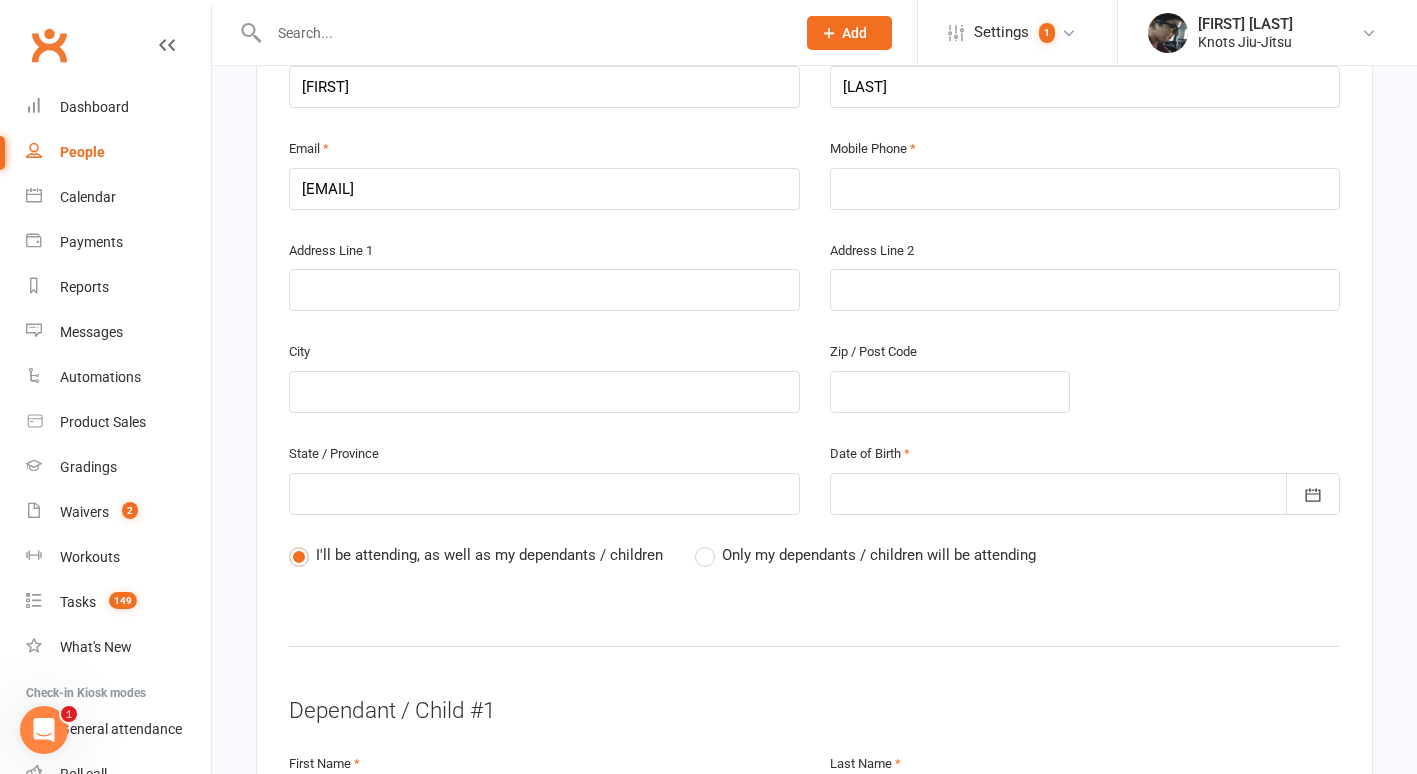 scroll, scrollTop: 540, scrollLeft: 0, axis: vertical 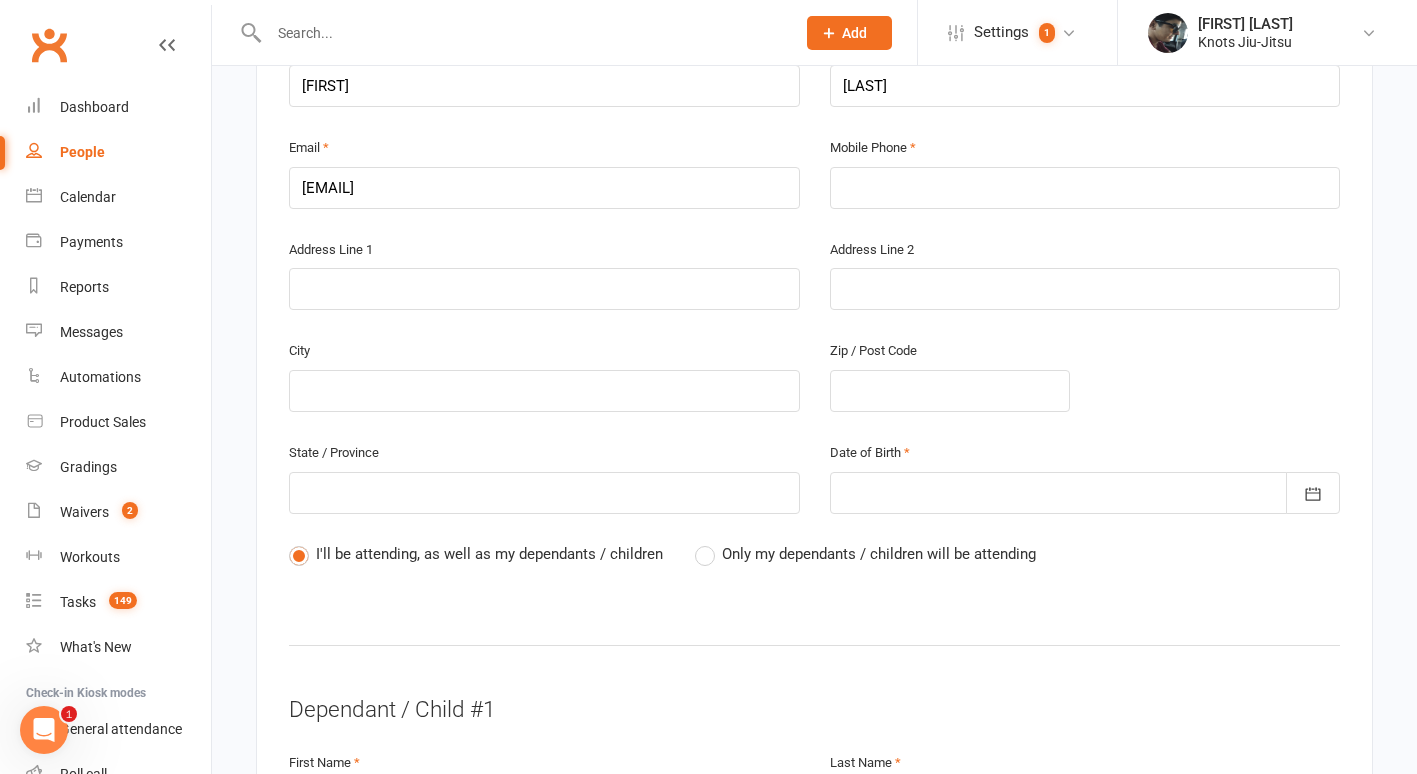 click on "Only my dependants / children will be attending" at bounding box center (879, 552) 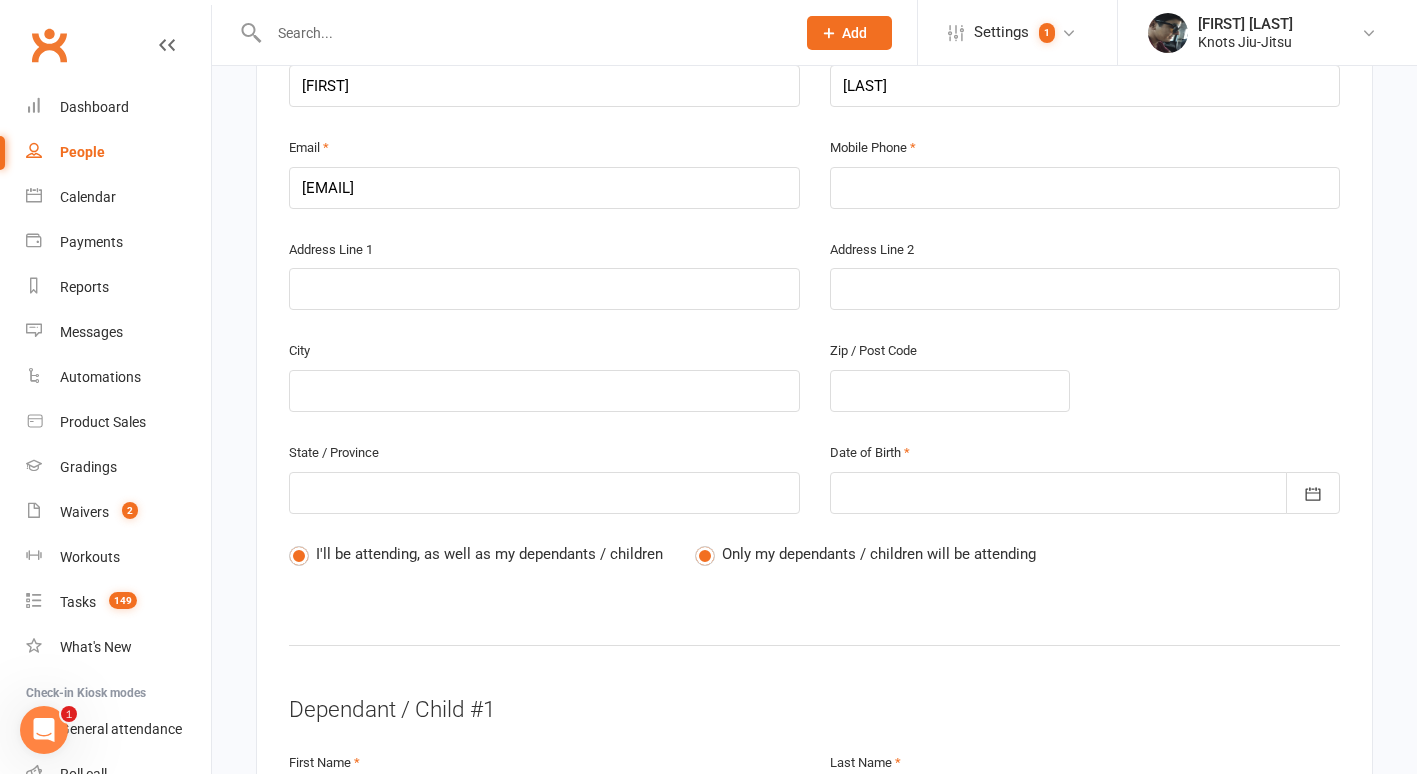 radio on "true" 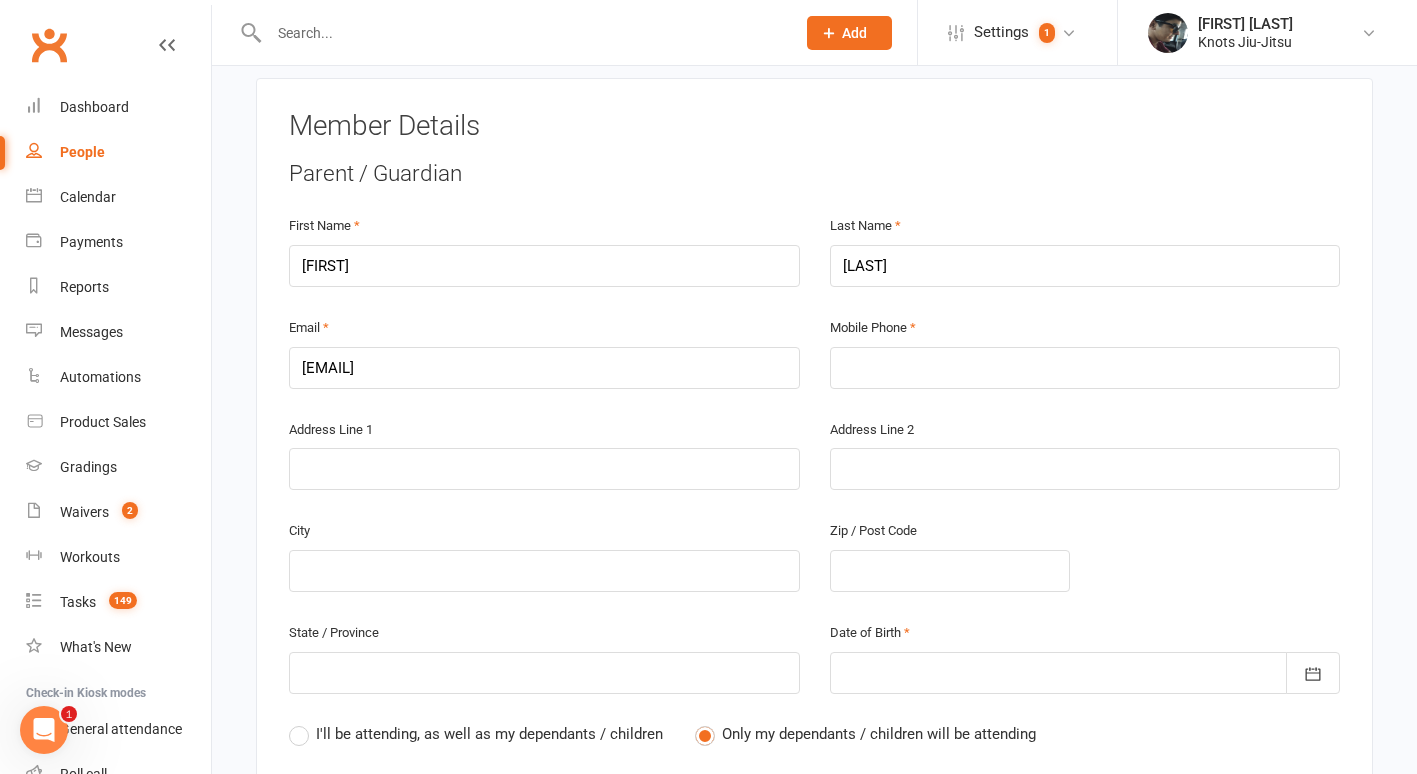 scroll, scrollTop: 359, scrollLeft: 0, axis: vertical 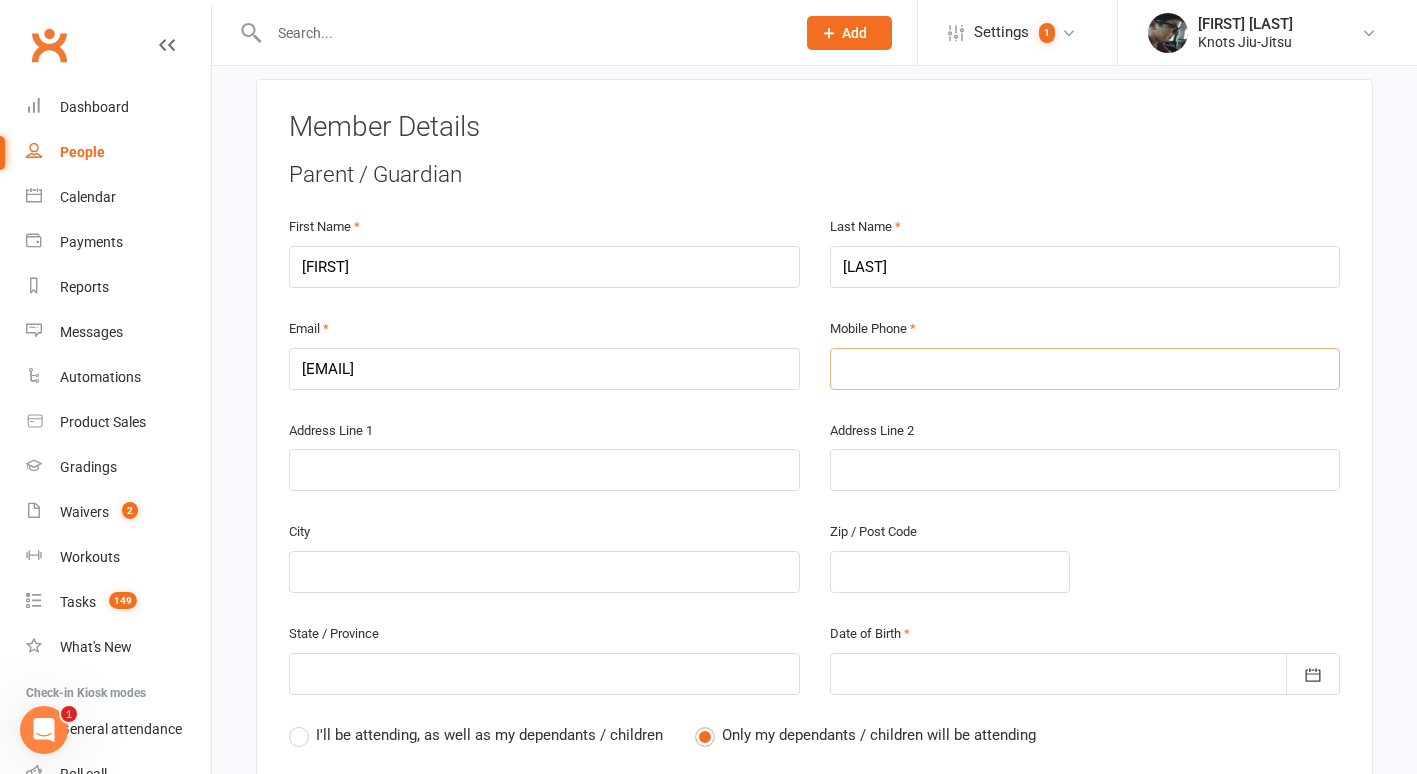 click at bounding box center [1085, 369] 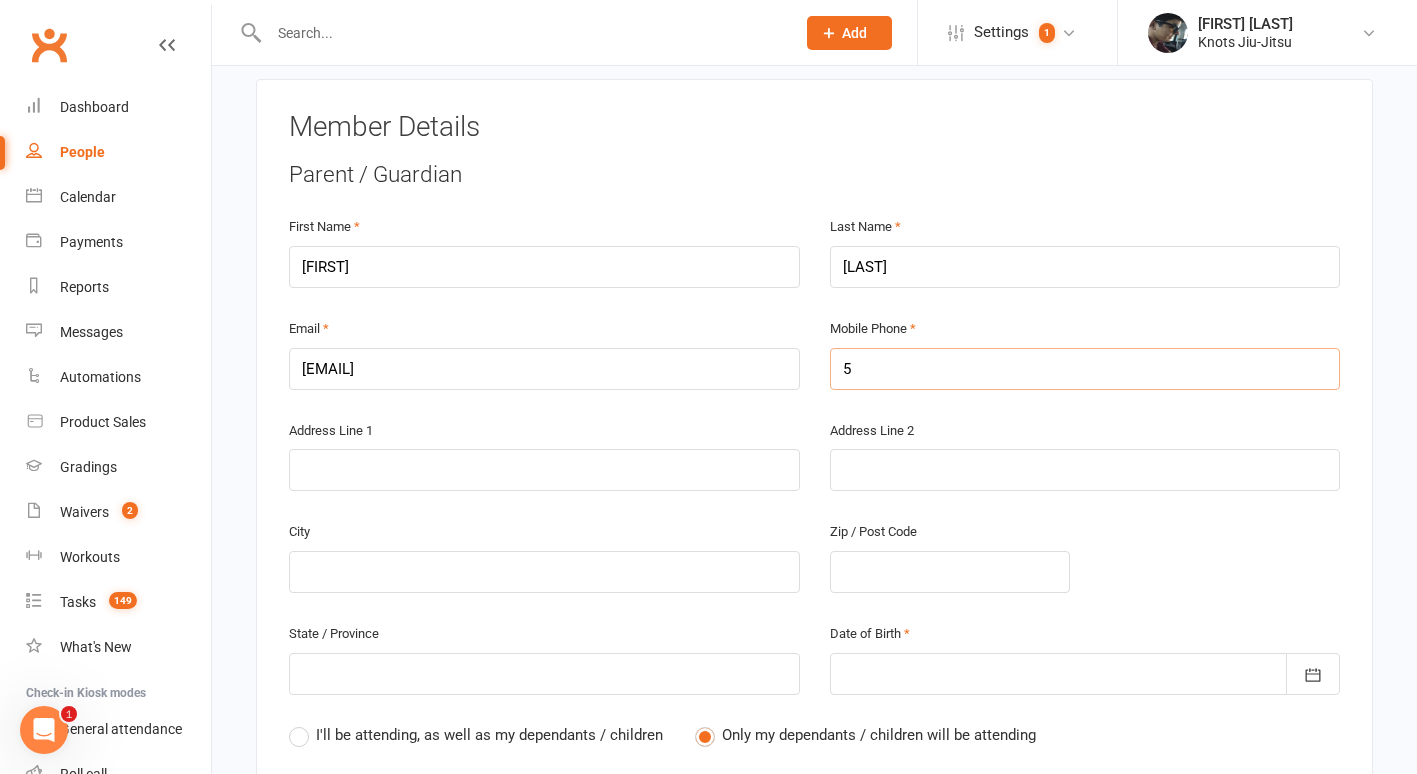 type on "50" 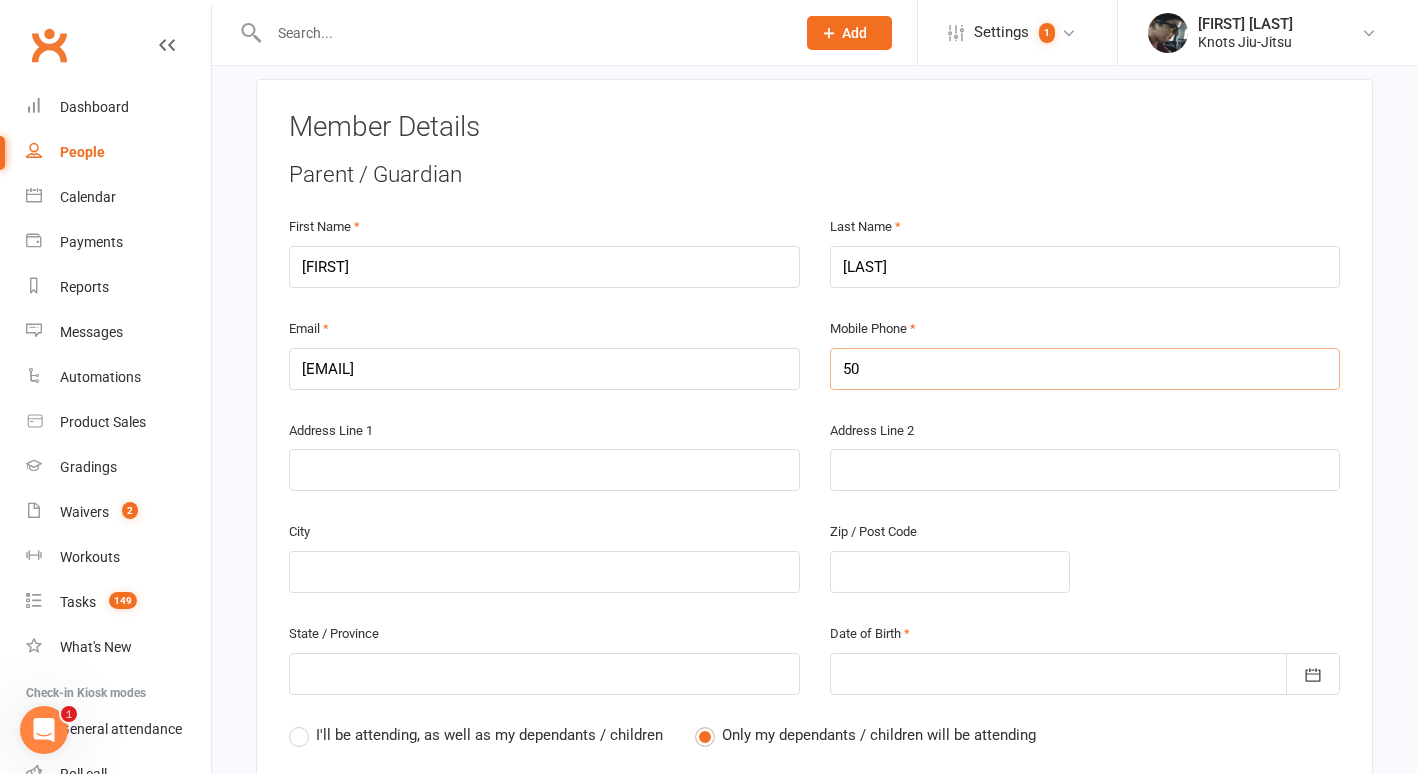 type on "506" 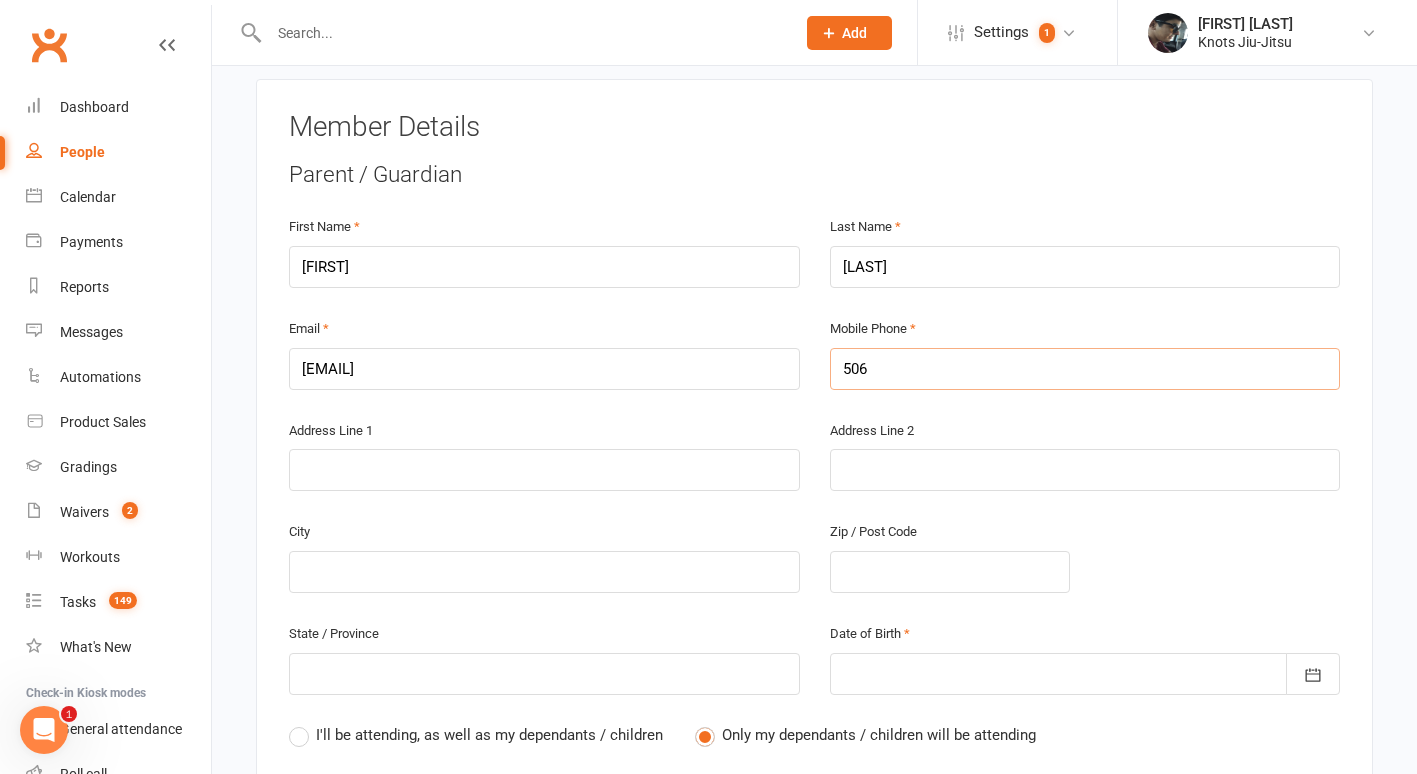 type on "5068" 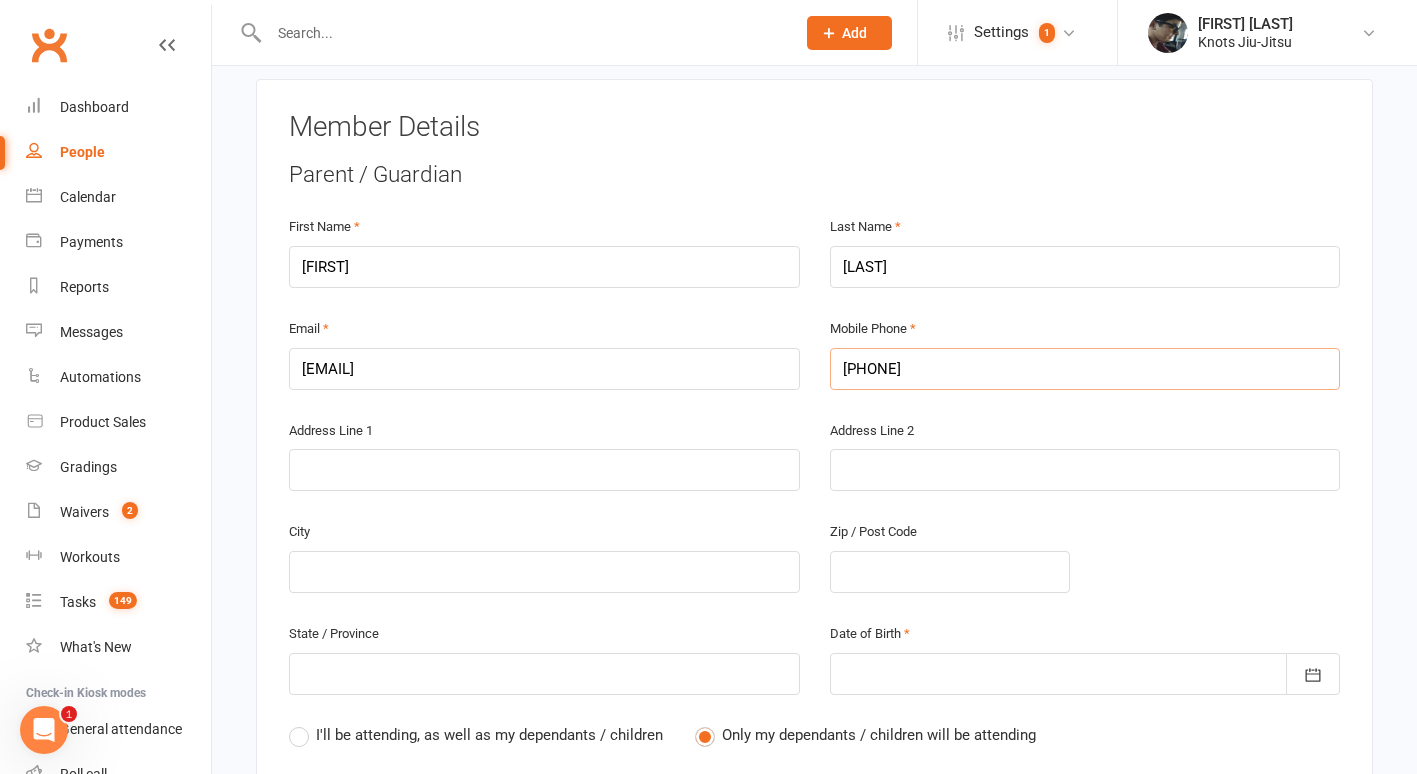 type on "50686" 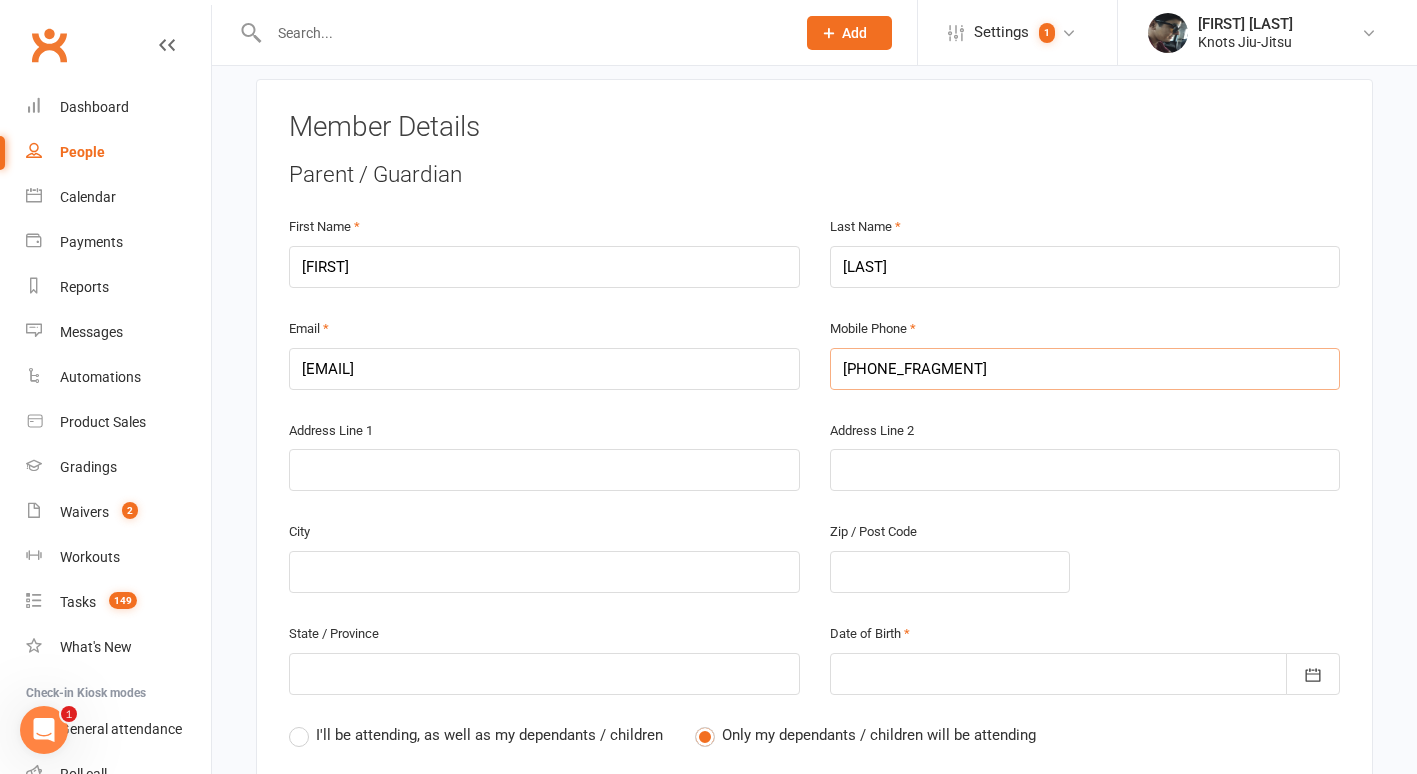 type on "5068666" 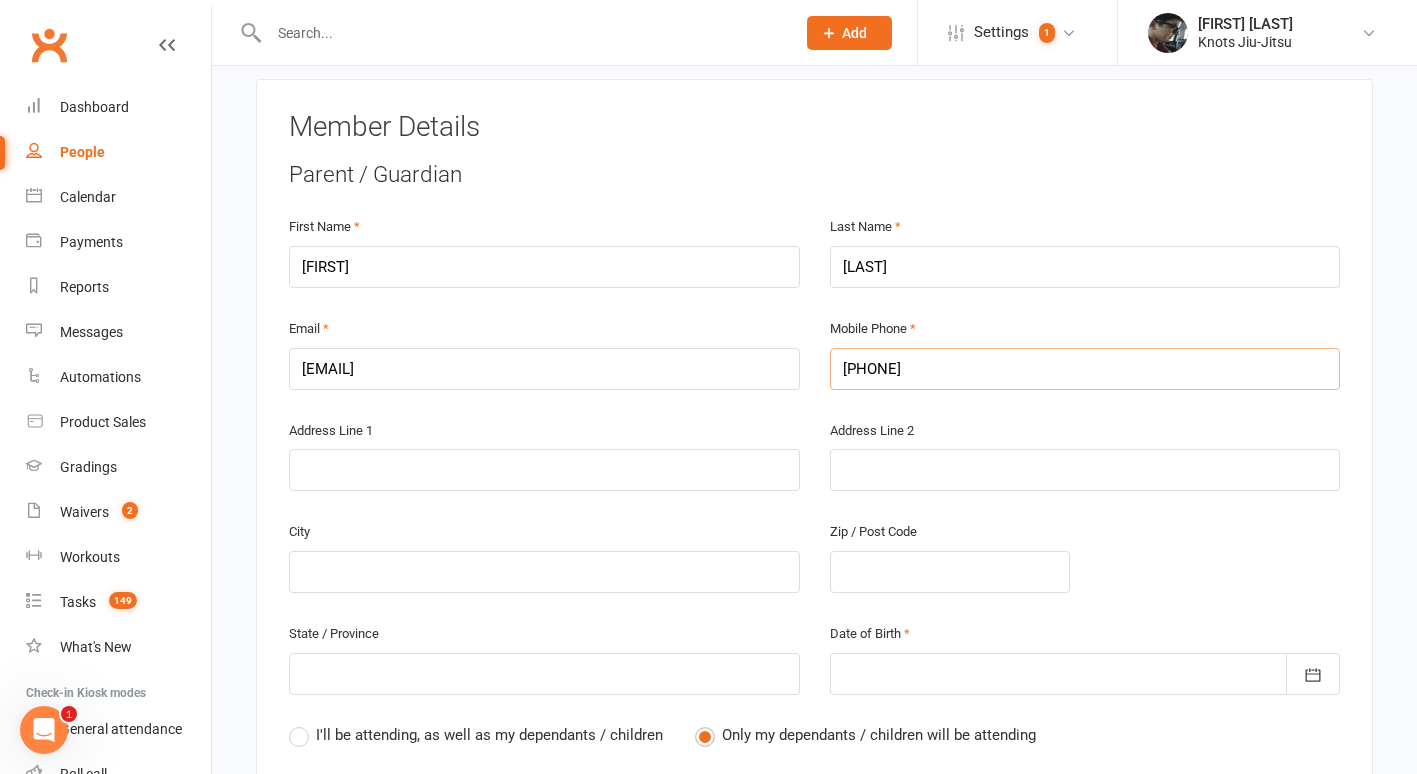 type on "506866675" 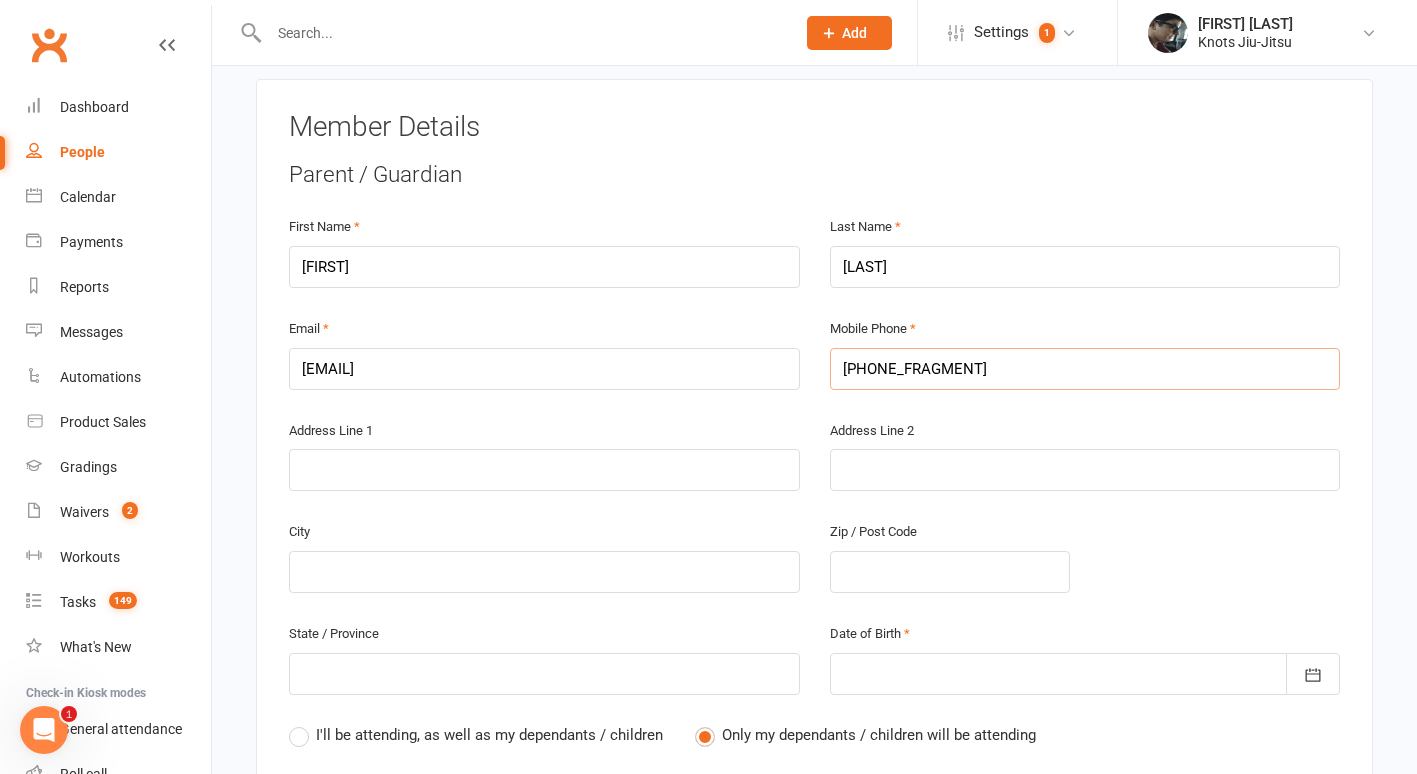 type on "5068666759" 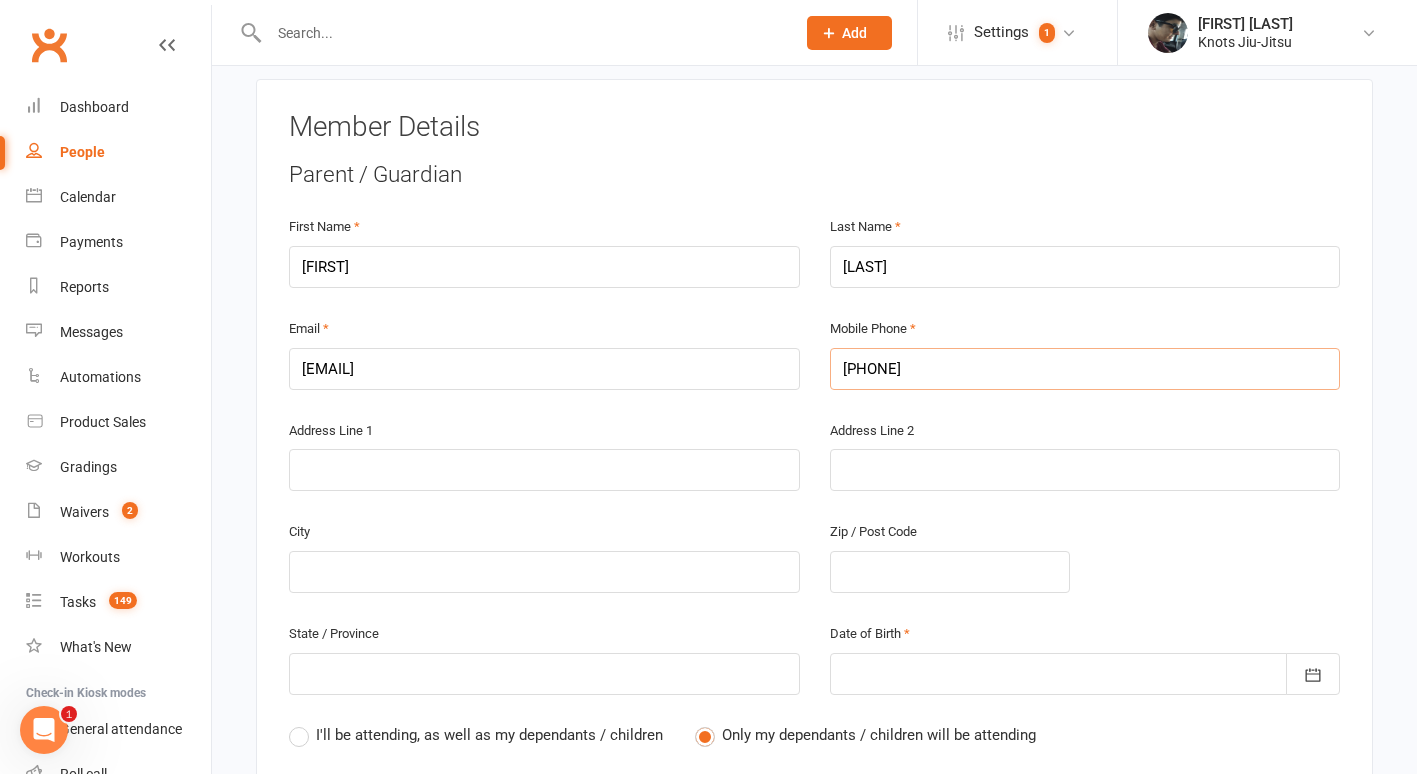 type on "5068666759" 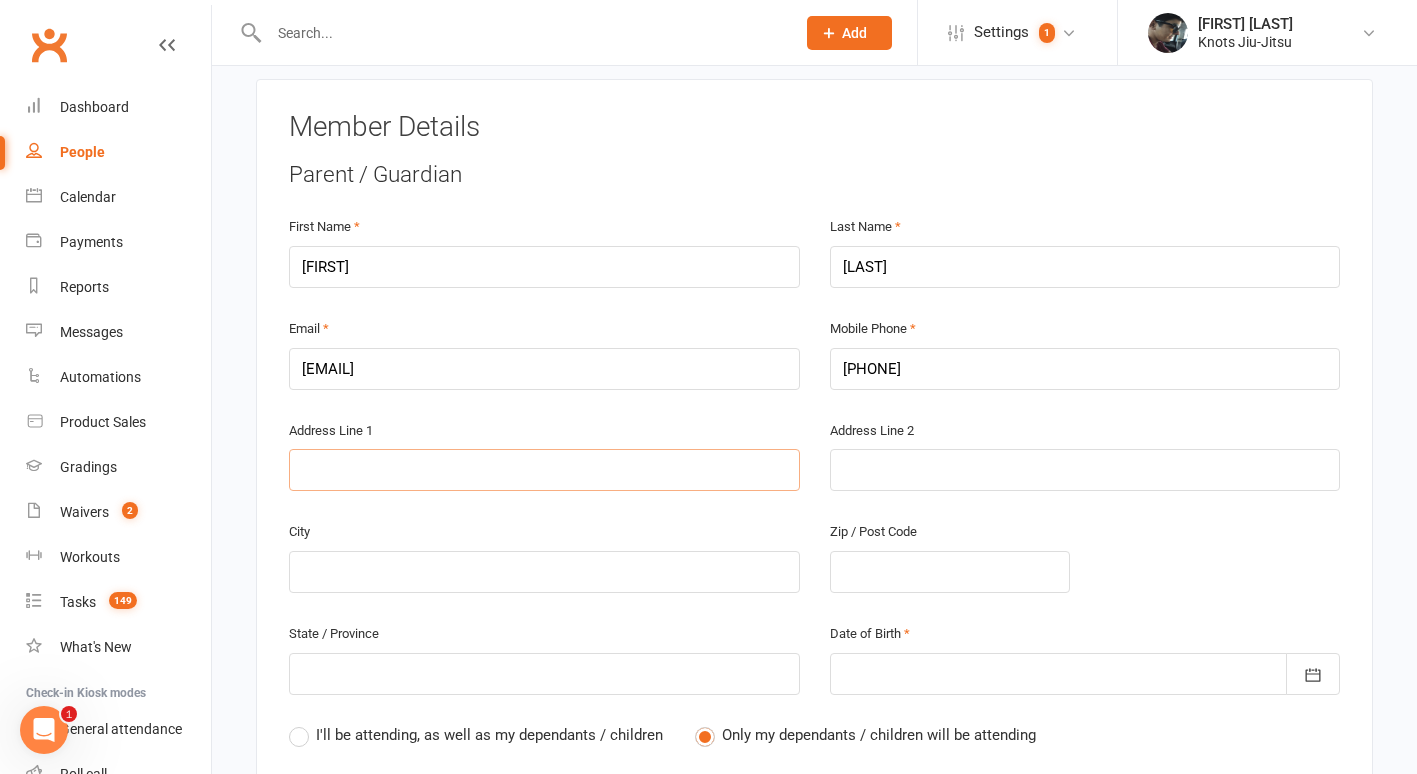 click at bounding box center [544, 470] 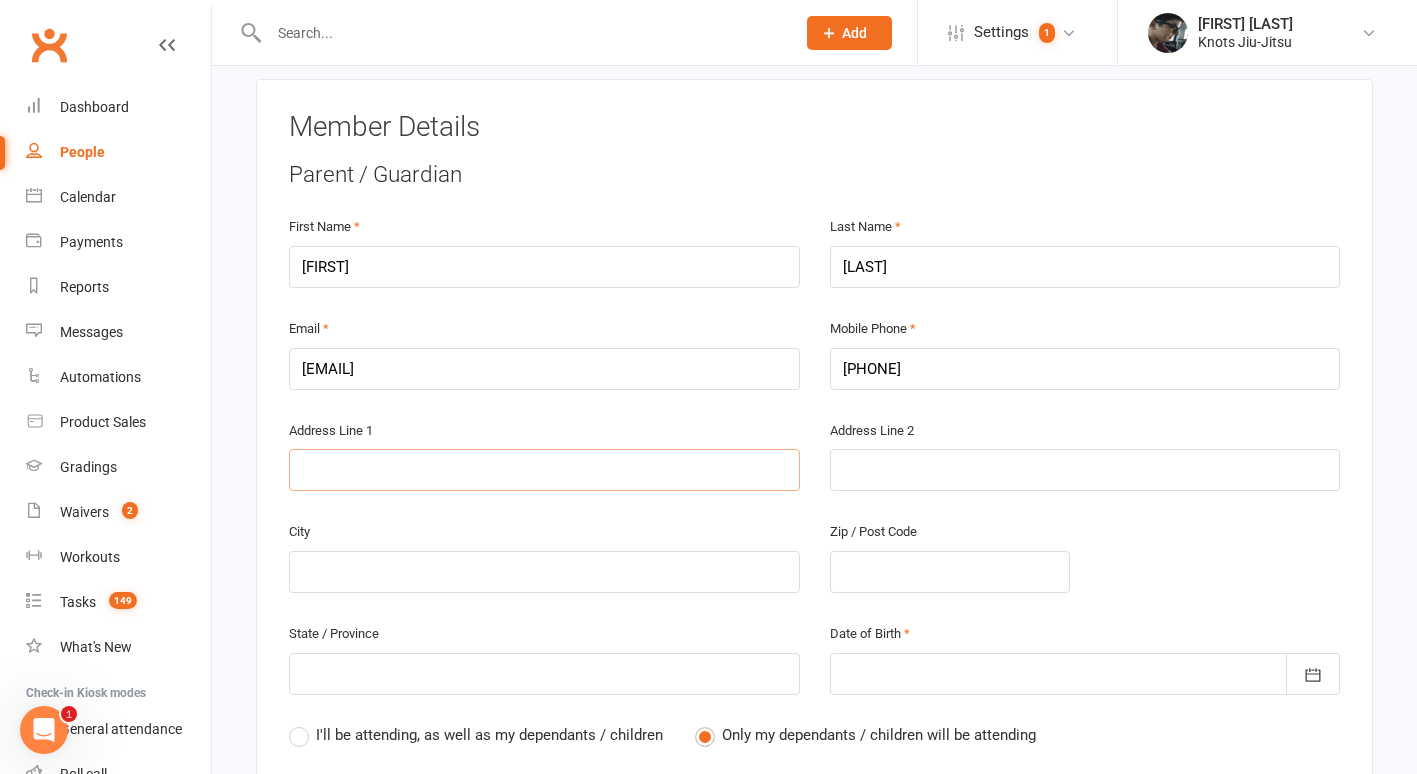 type on "3" 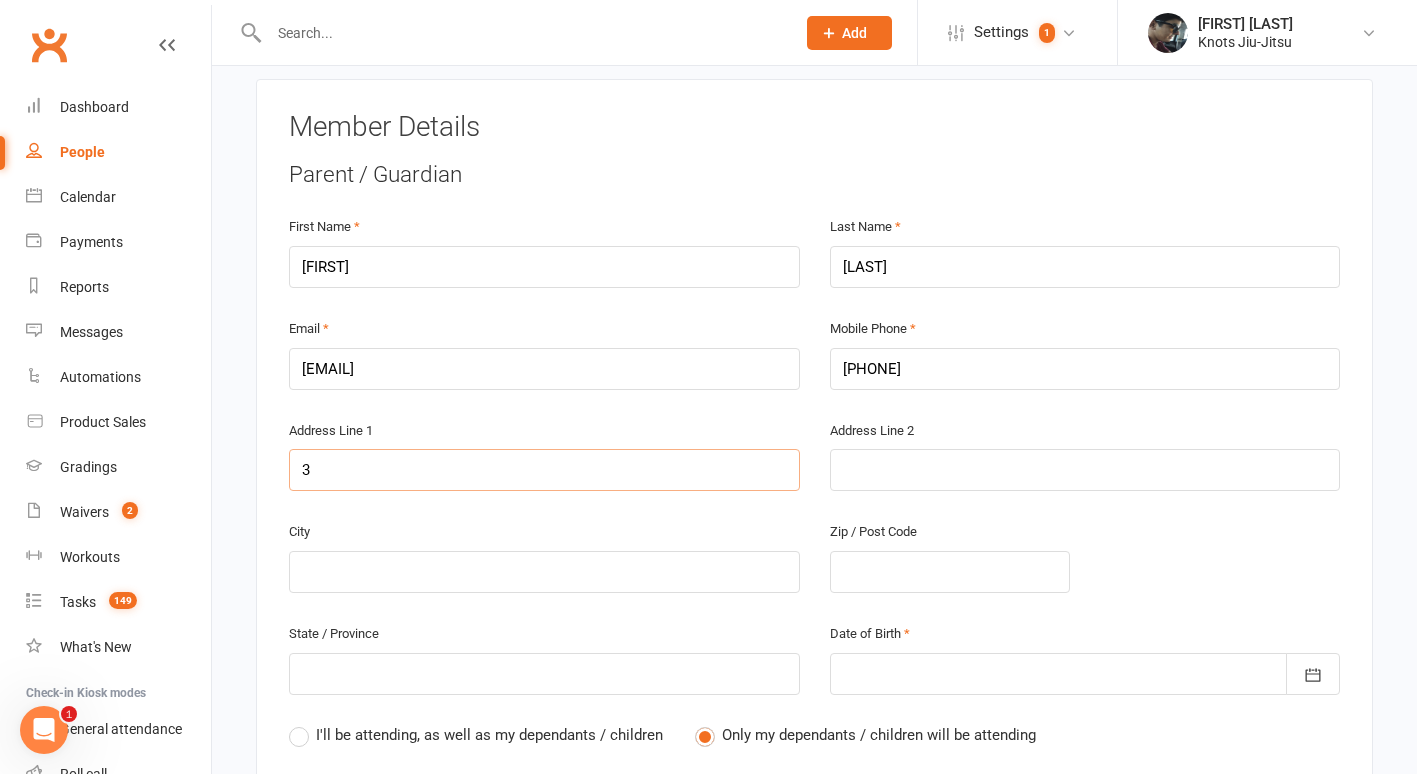 type on "35" 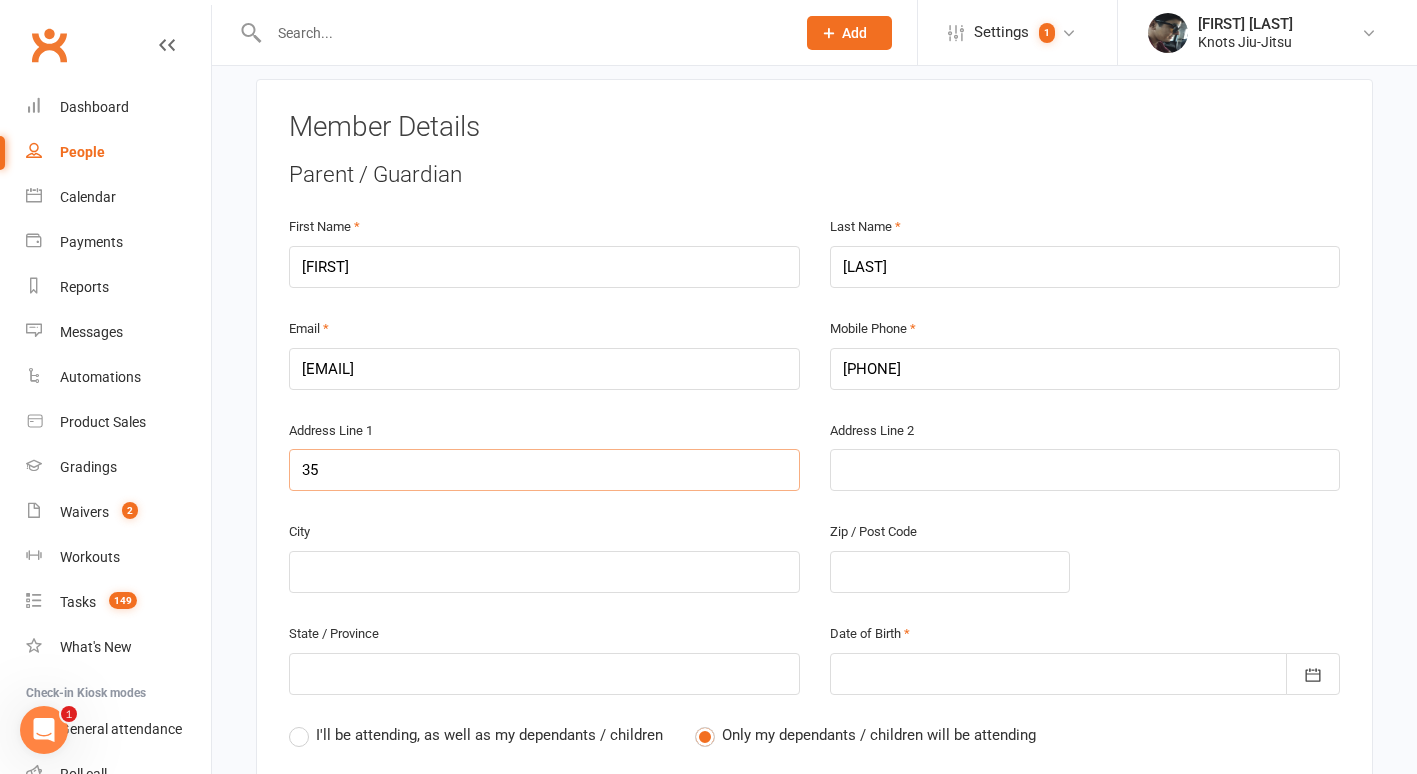 type on "35" 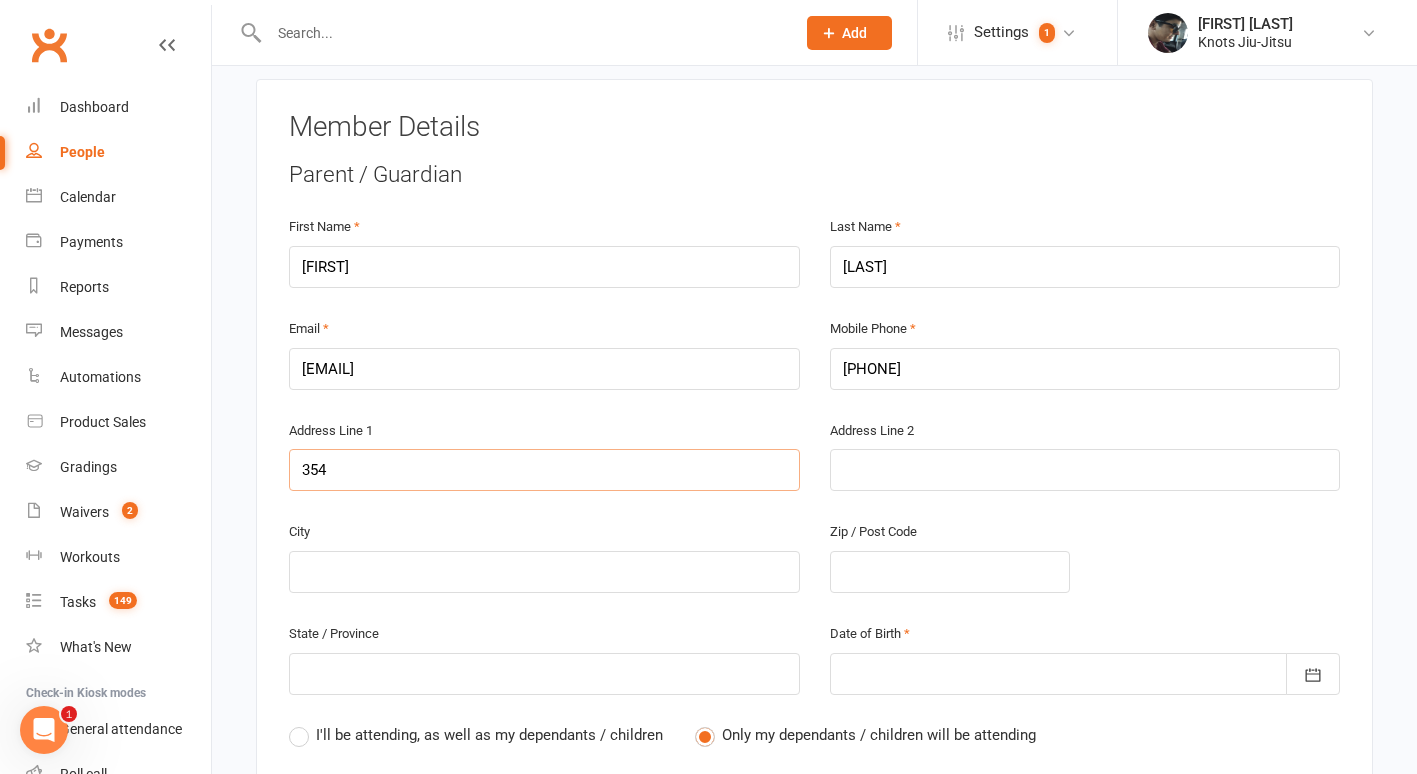 type on "354 d" 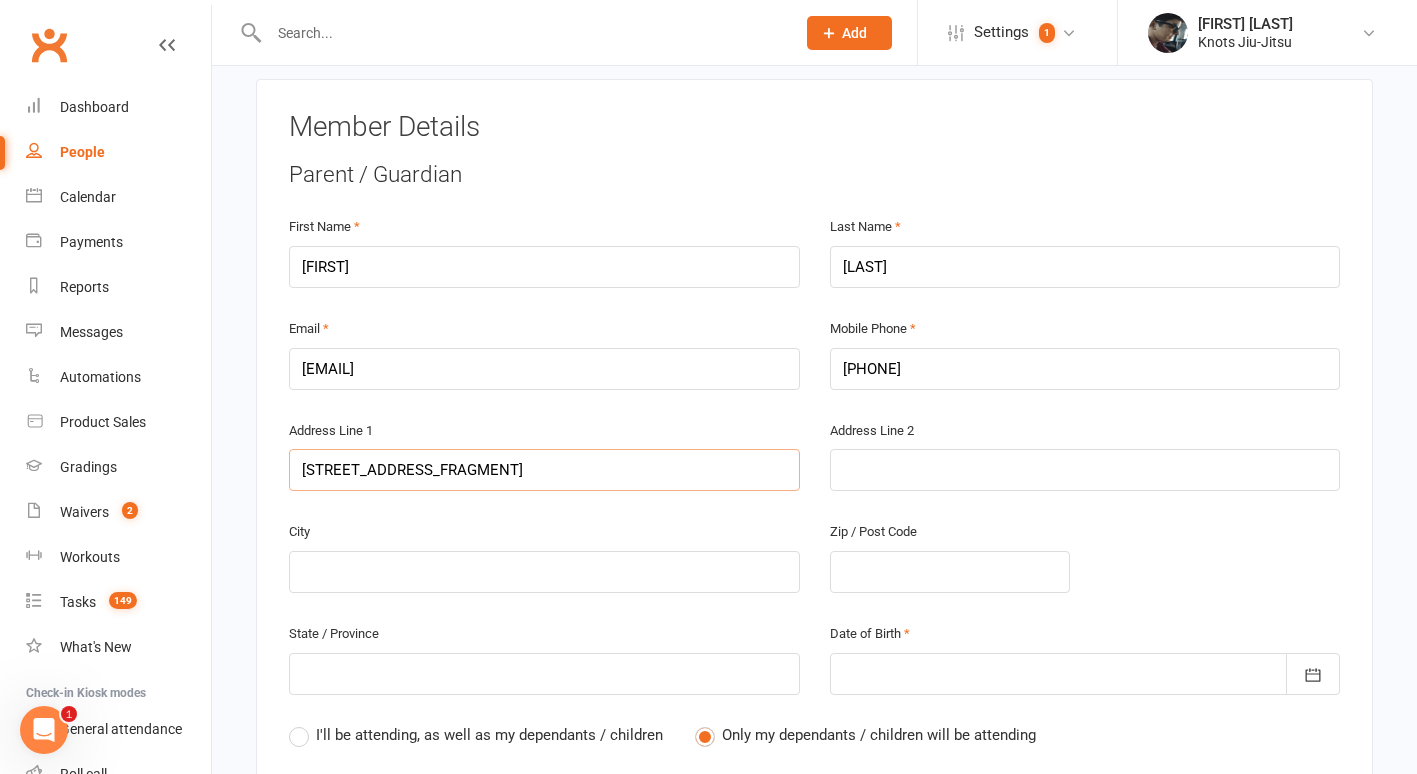 type on "354 de" 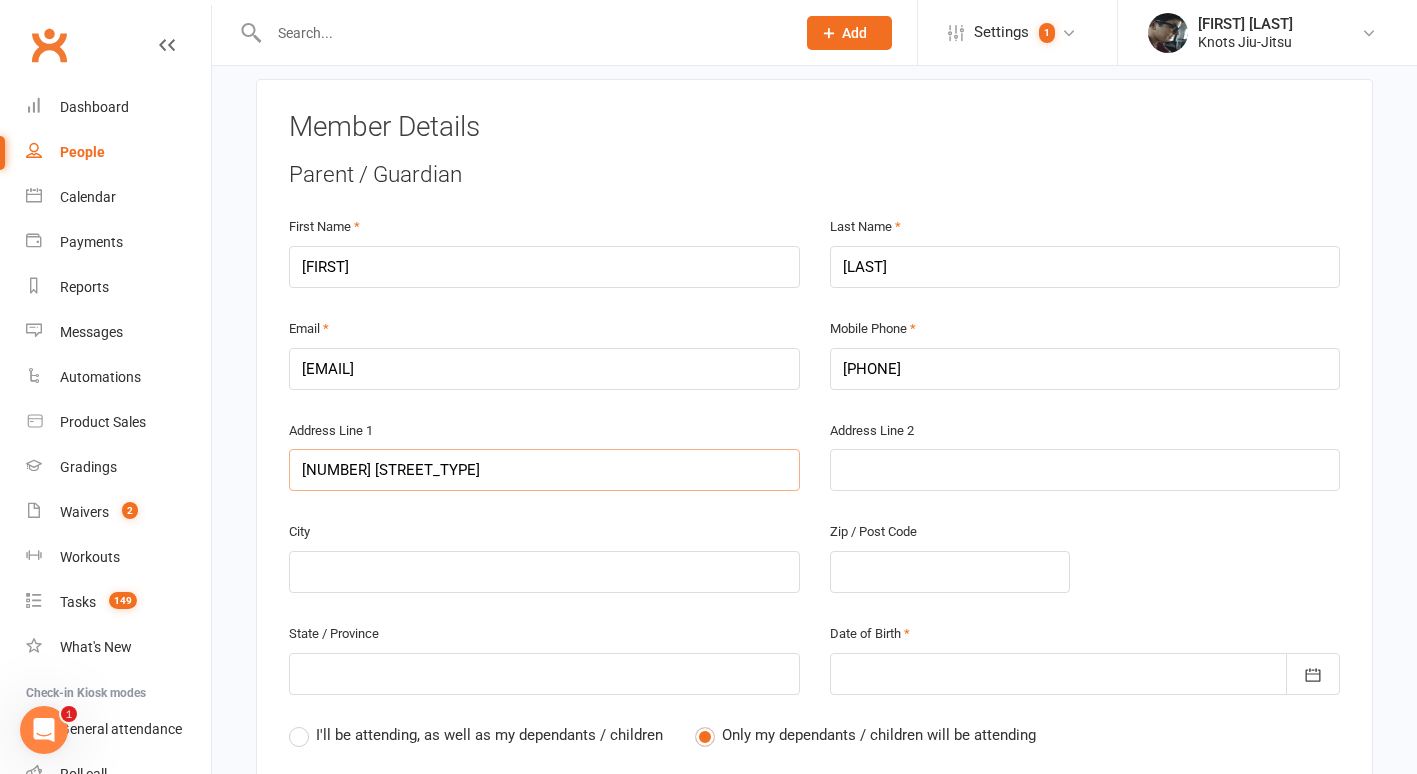 type on "354 des ch" 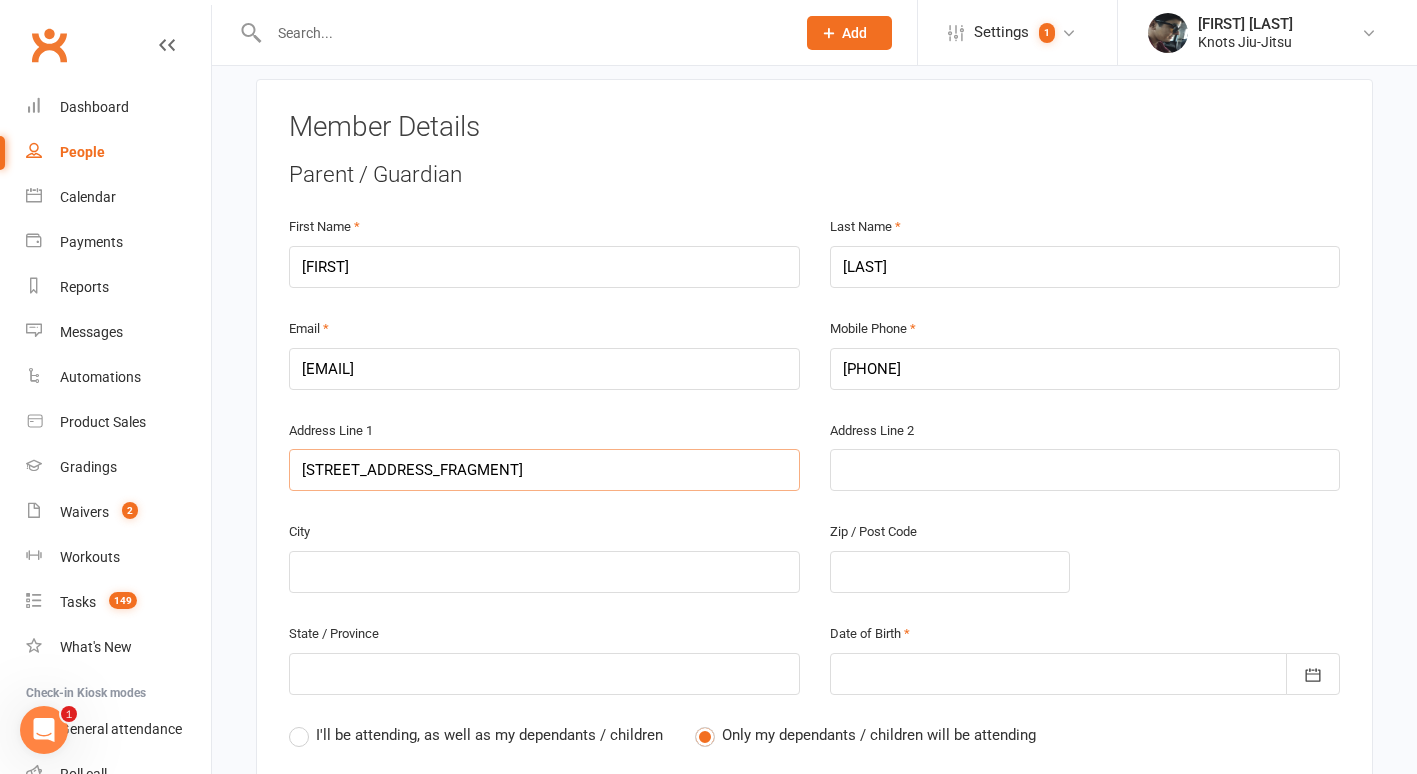 type on "354 des che" 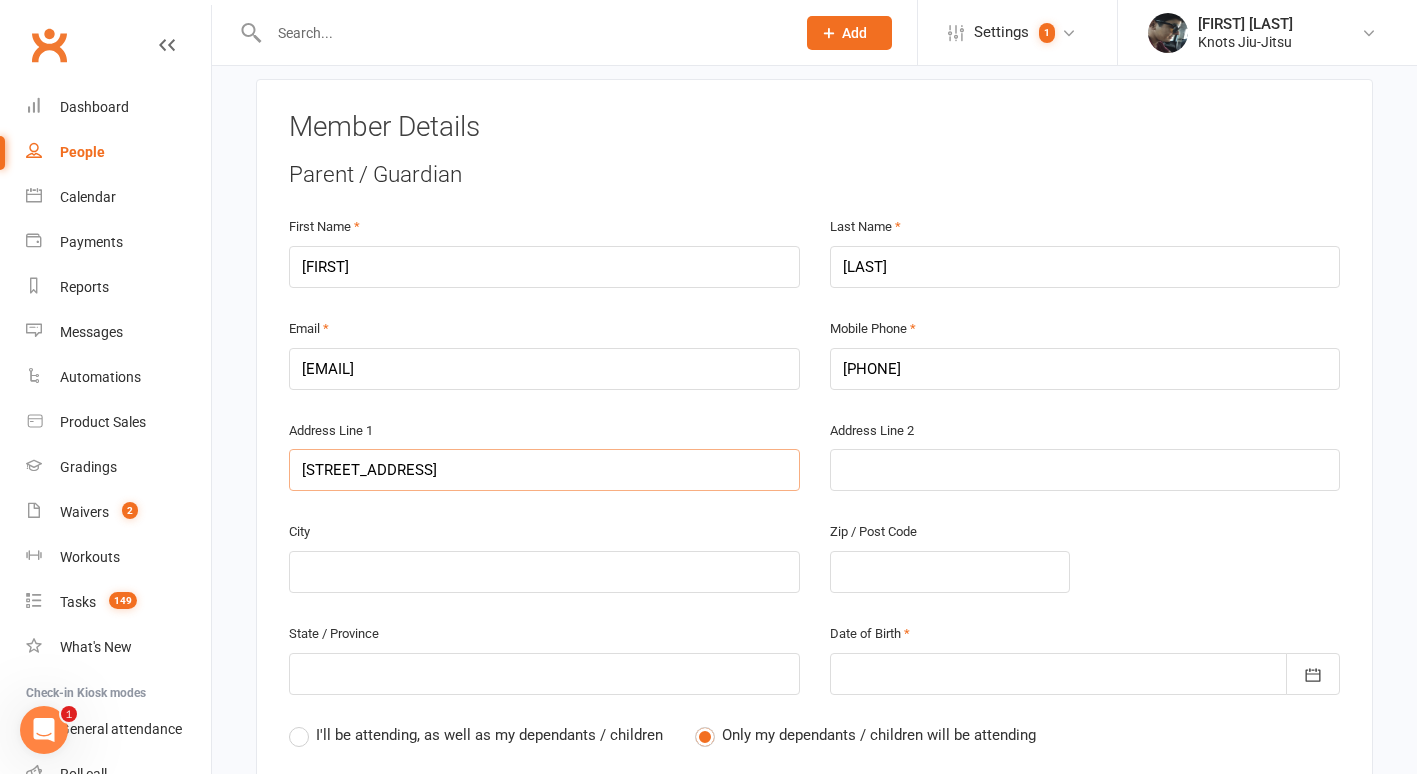 type on "354 des chenes s" 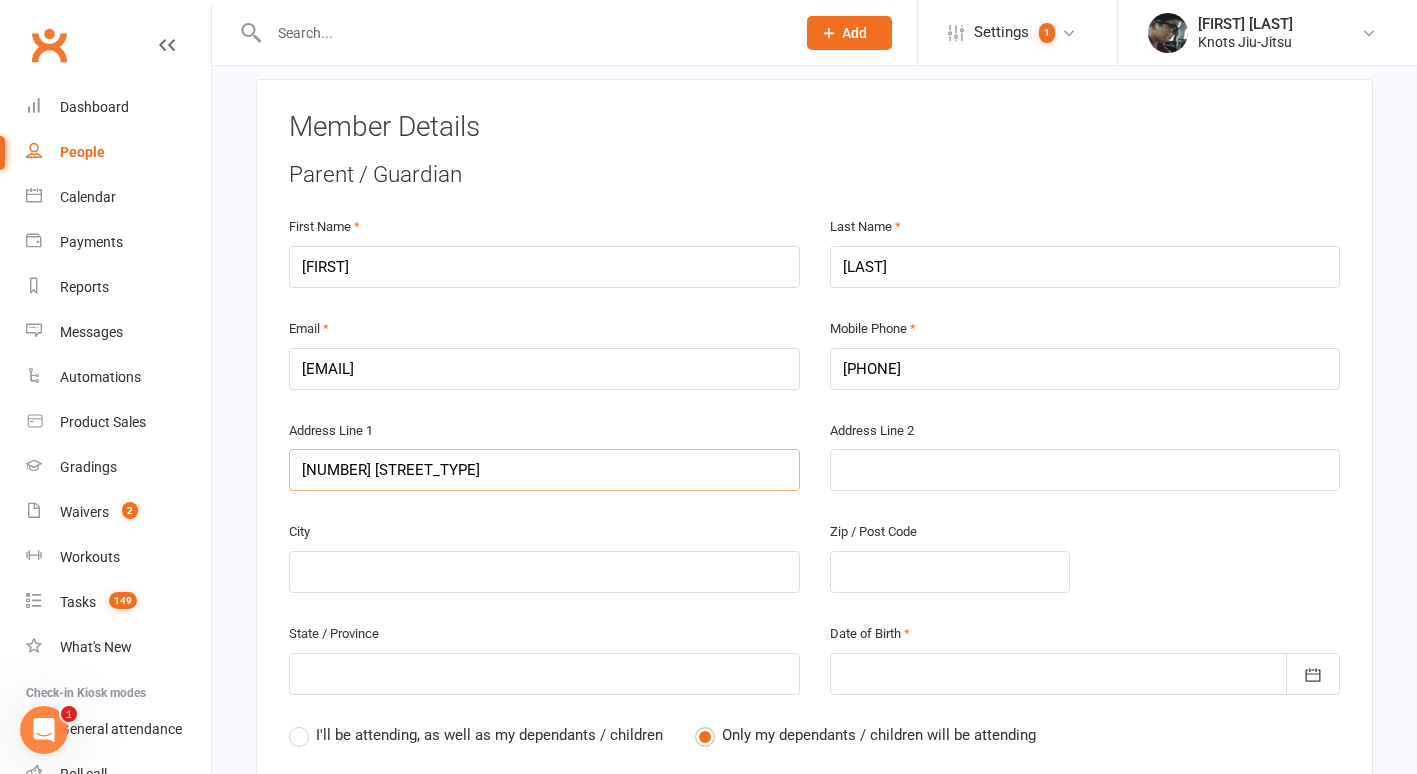 type on "354 des chenes st" 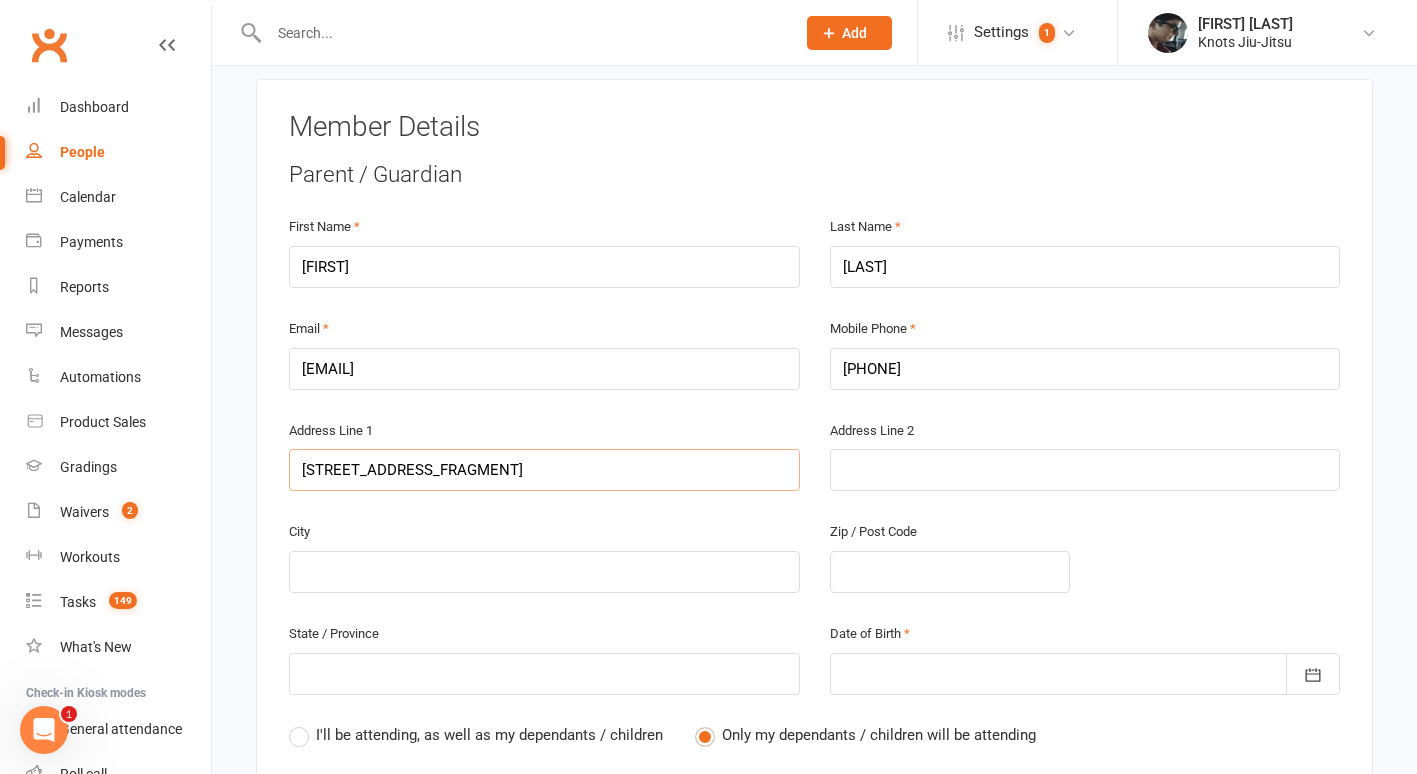 type on "354 des chenes str" 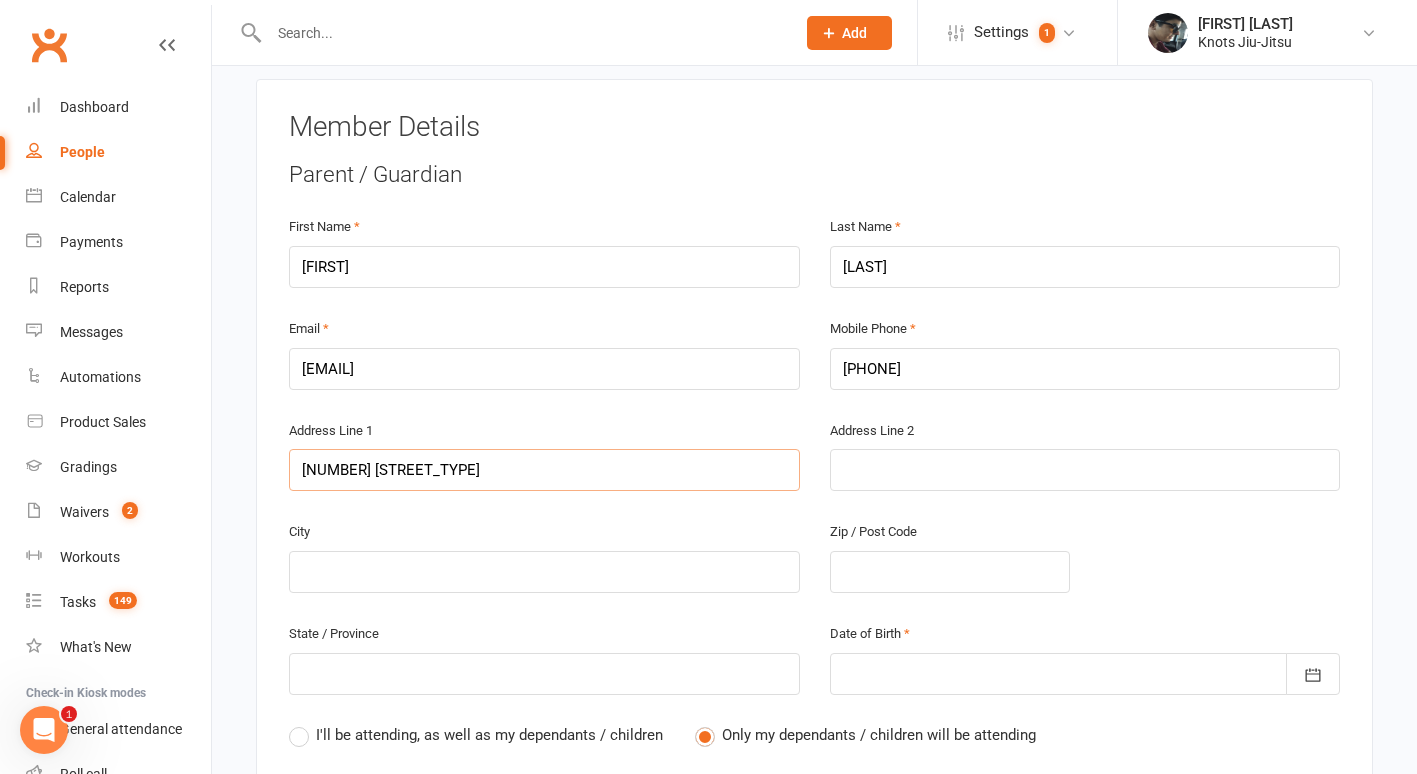 type on "354 des chenes stree" 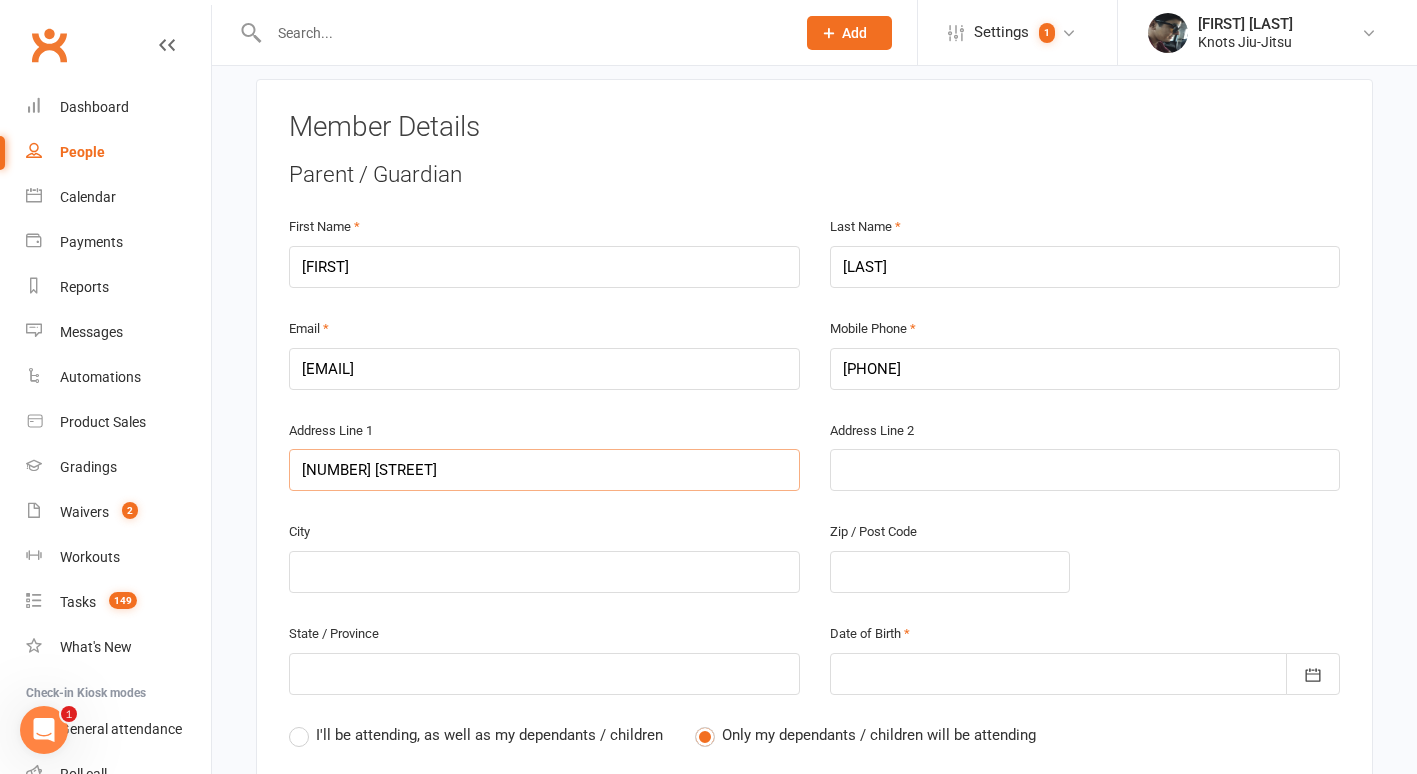 type on "354 des chenes street" 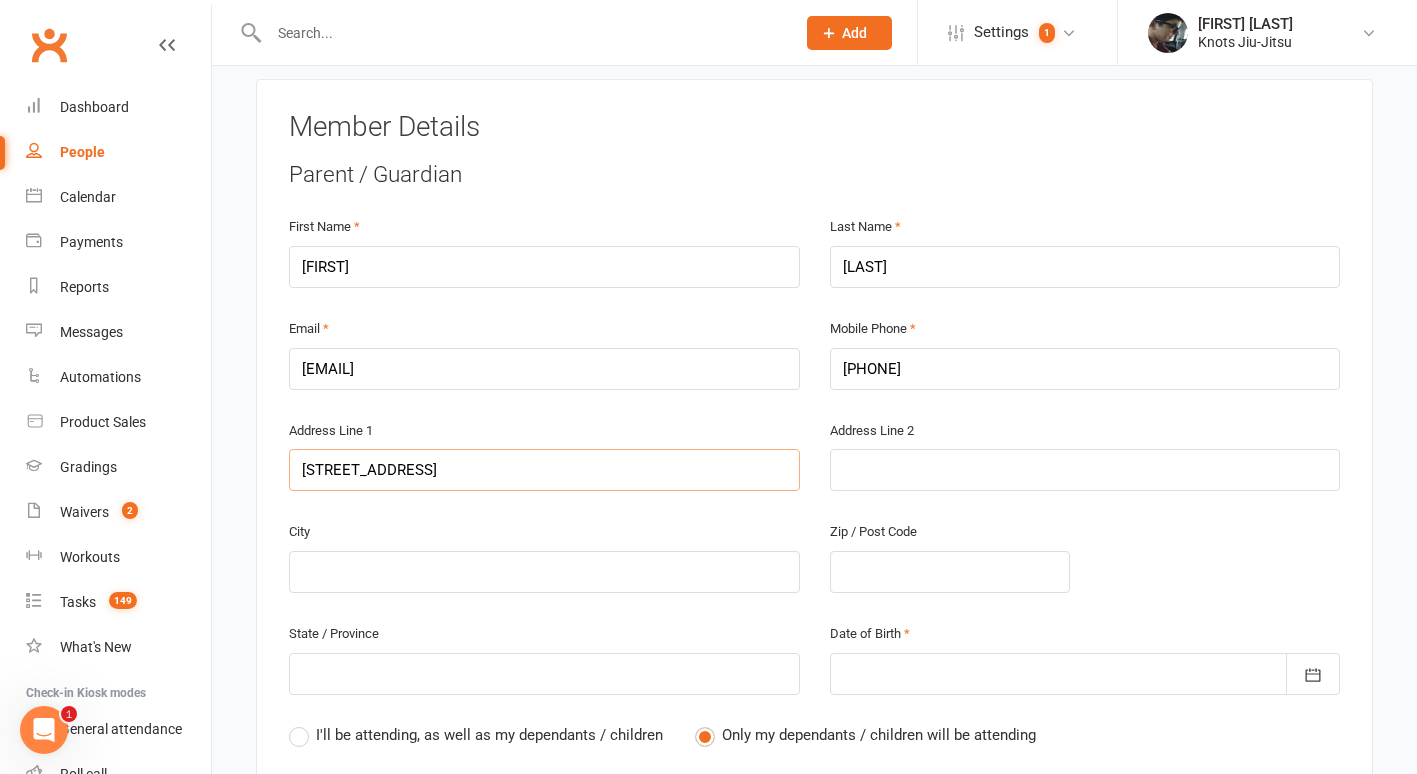 type on "354 des chenes street" 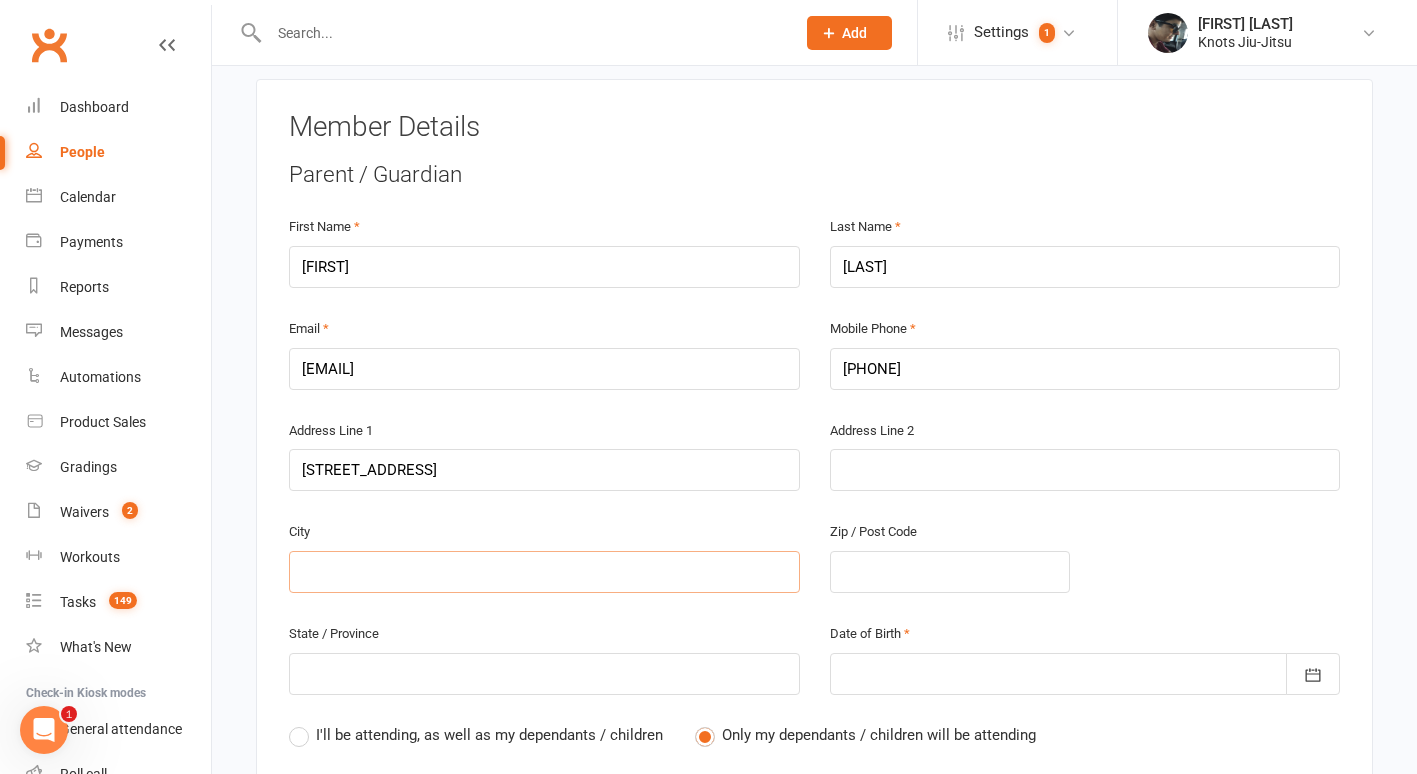 click at bounding box center [544, 572] 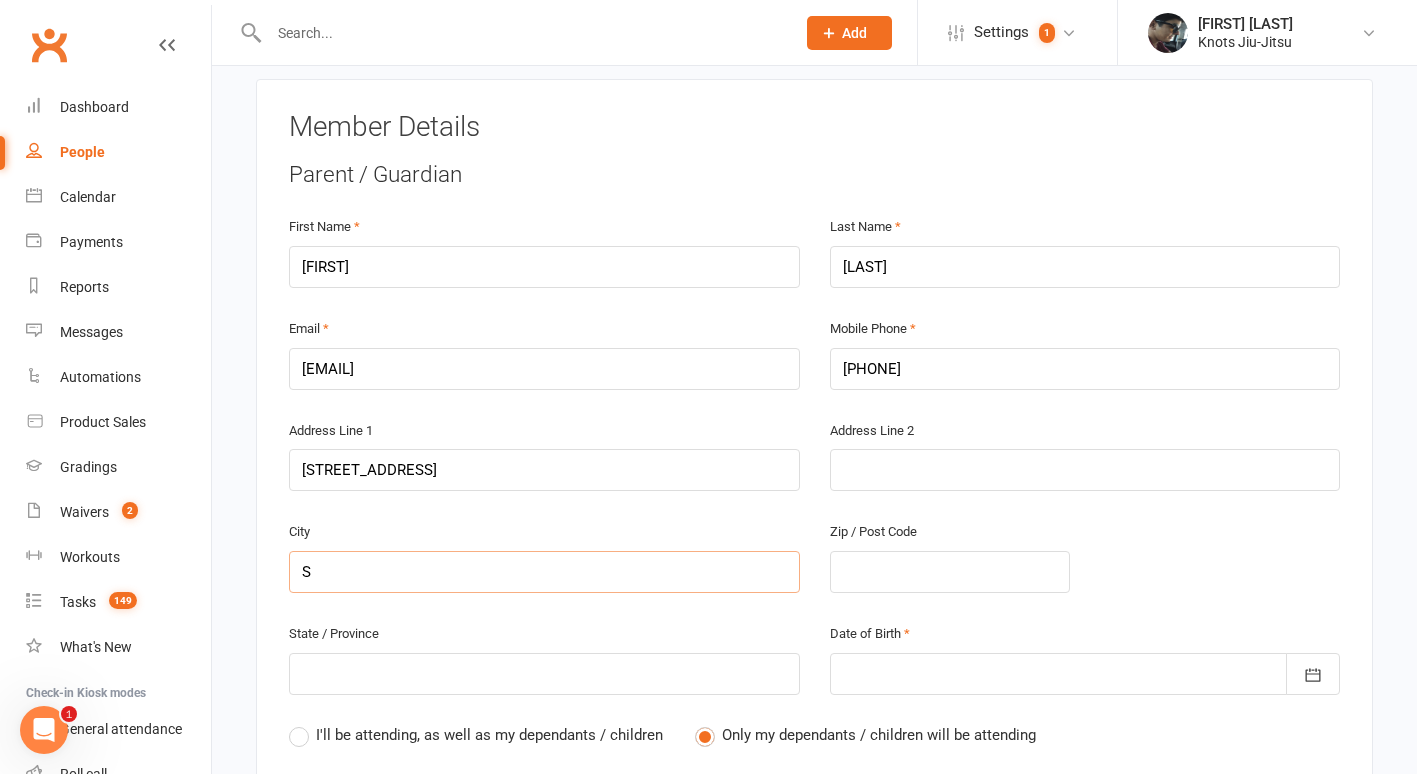 type on "Sh" 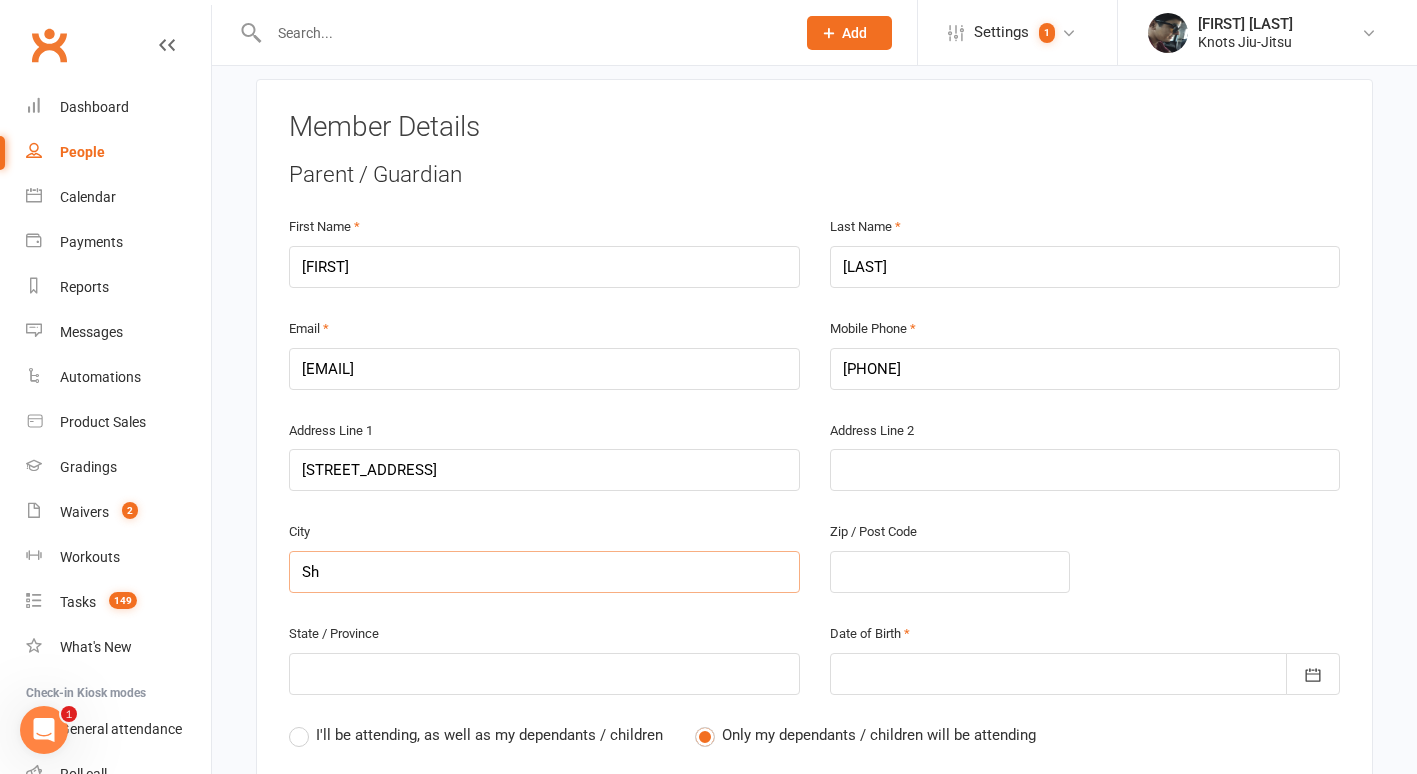type on "She" 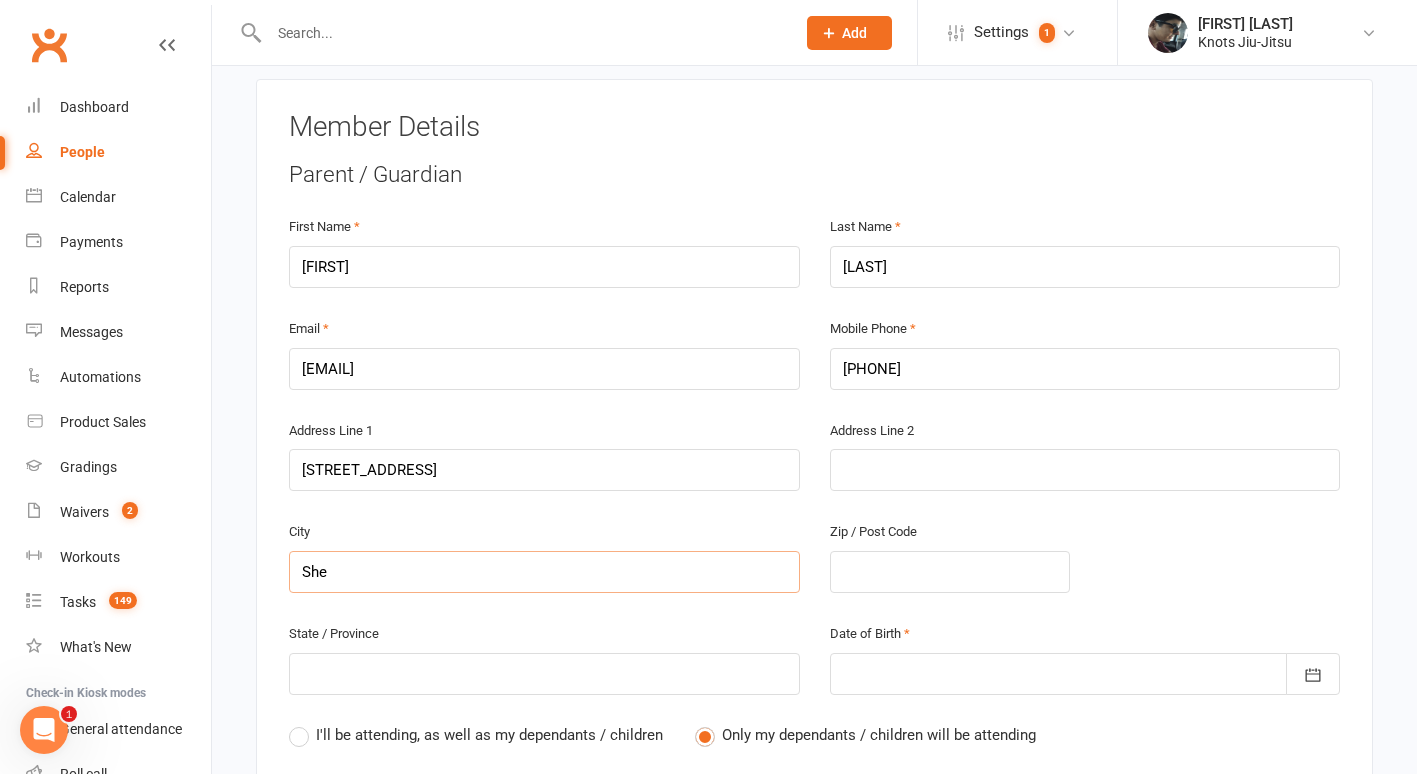 type on "Shed" 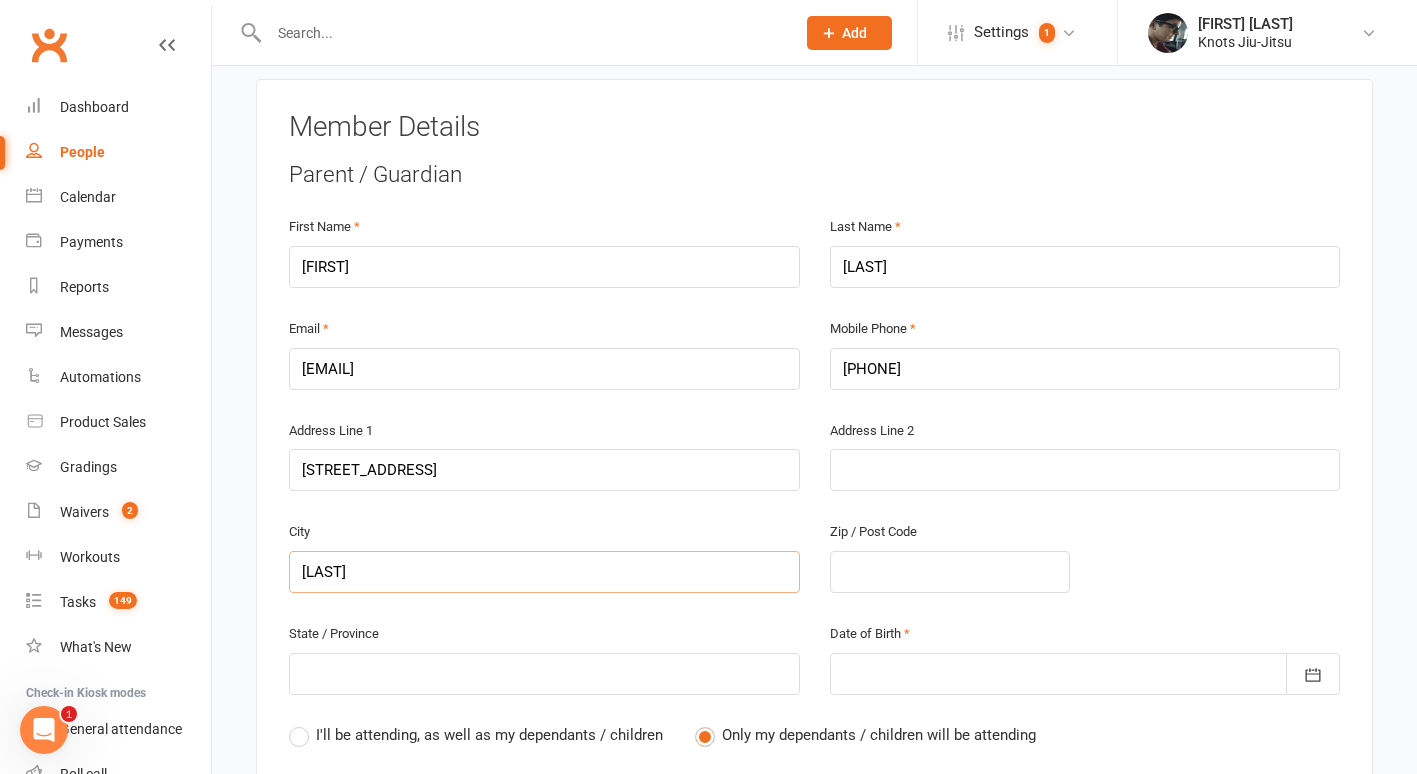 type on "Shedi" 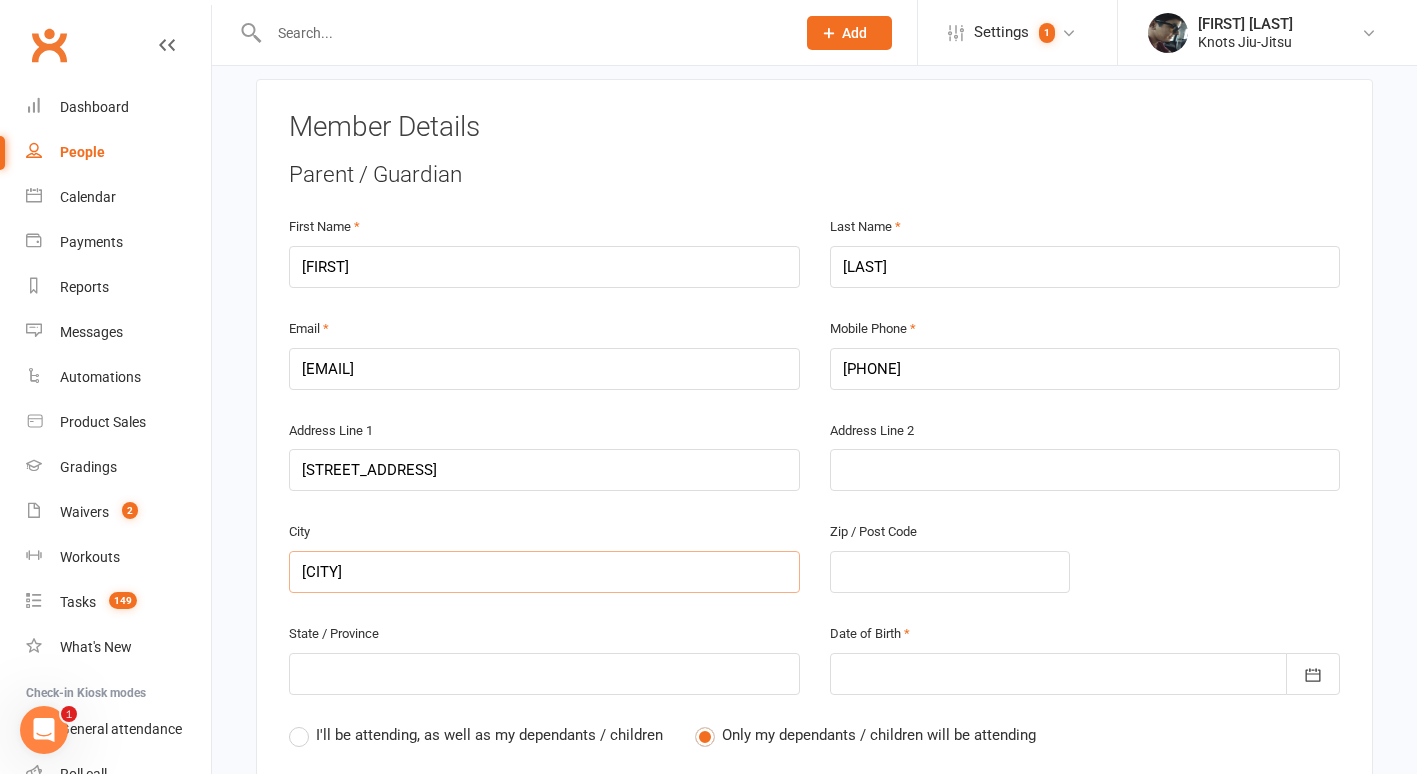 type on "Shediac" 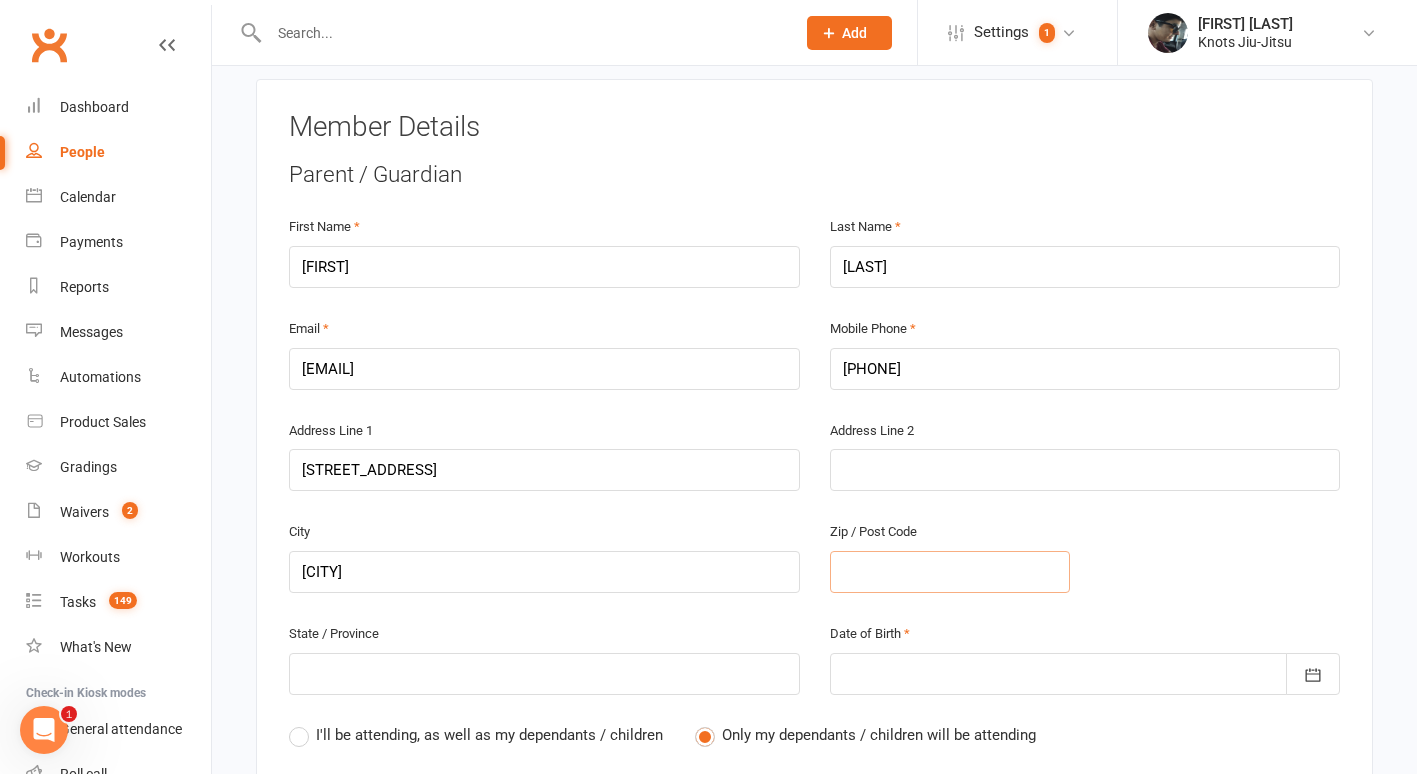 click at bounding box center [950, 572] 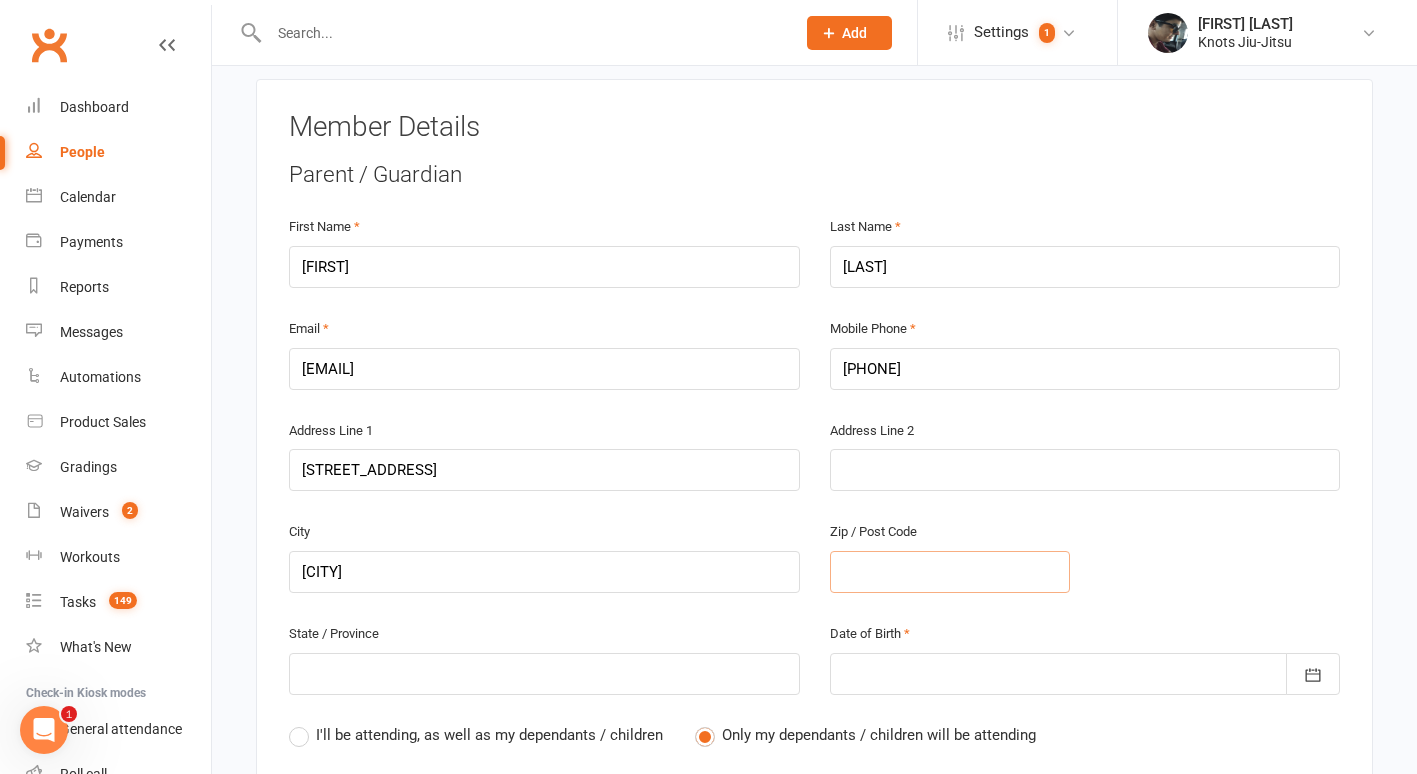 type on "E" 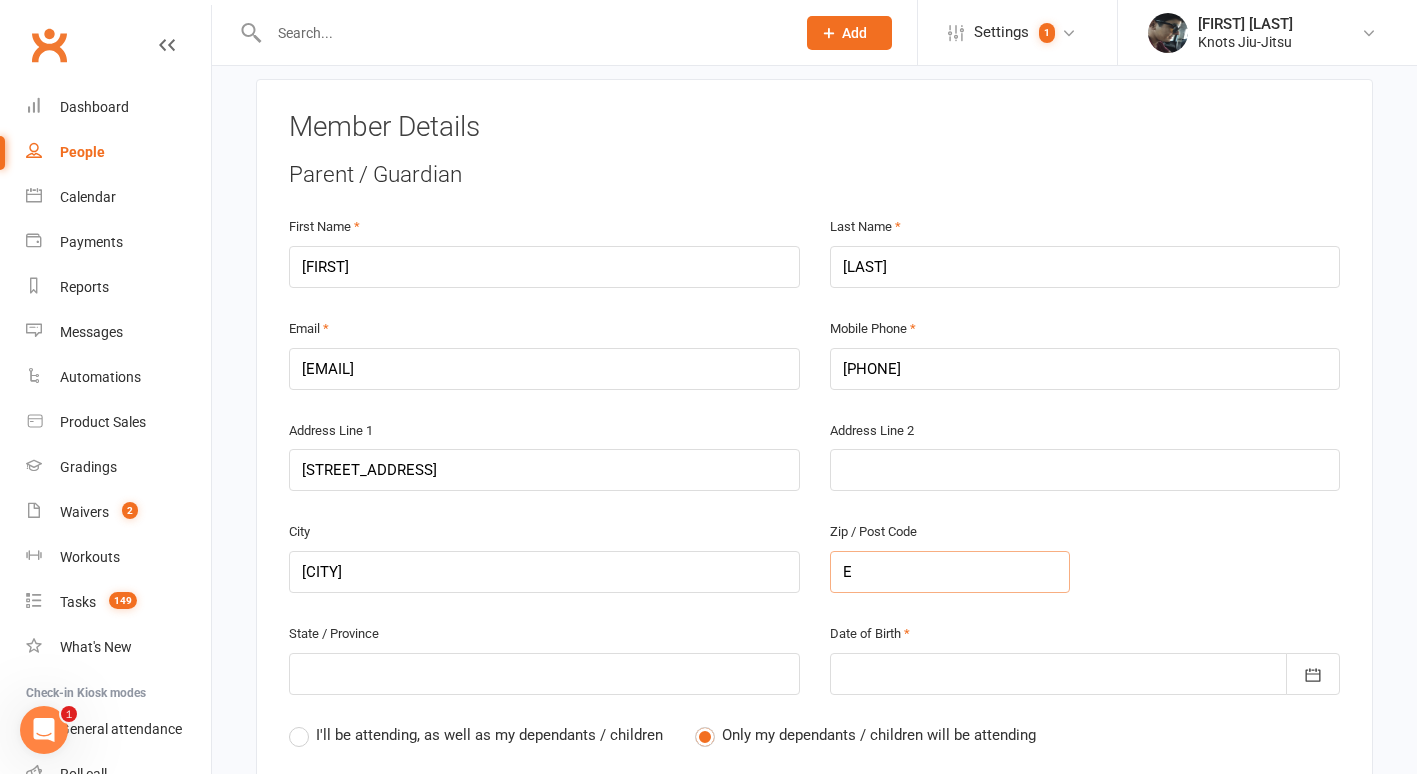 type on "E4" 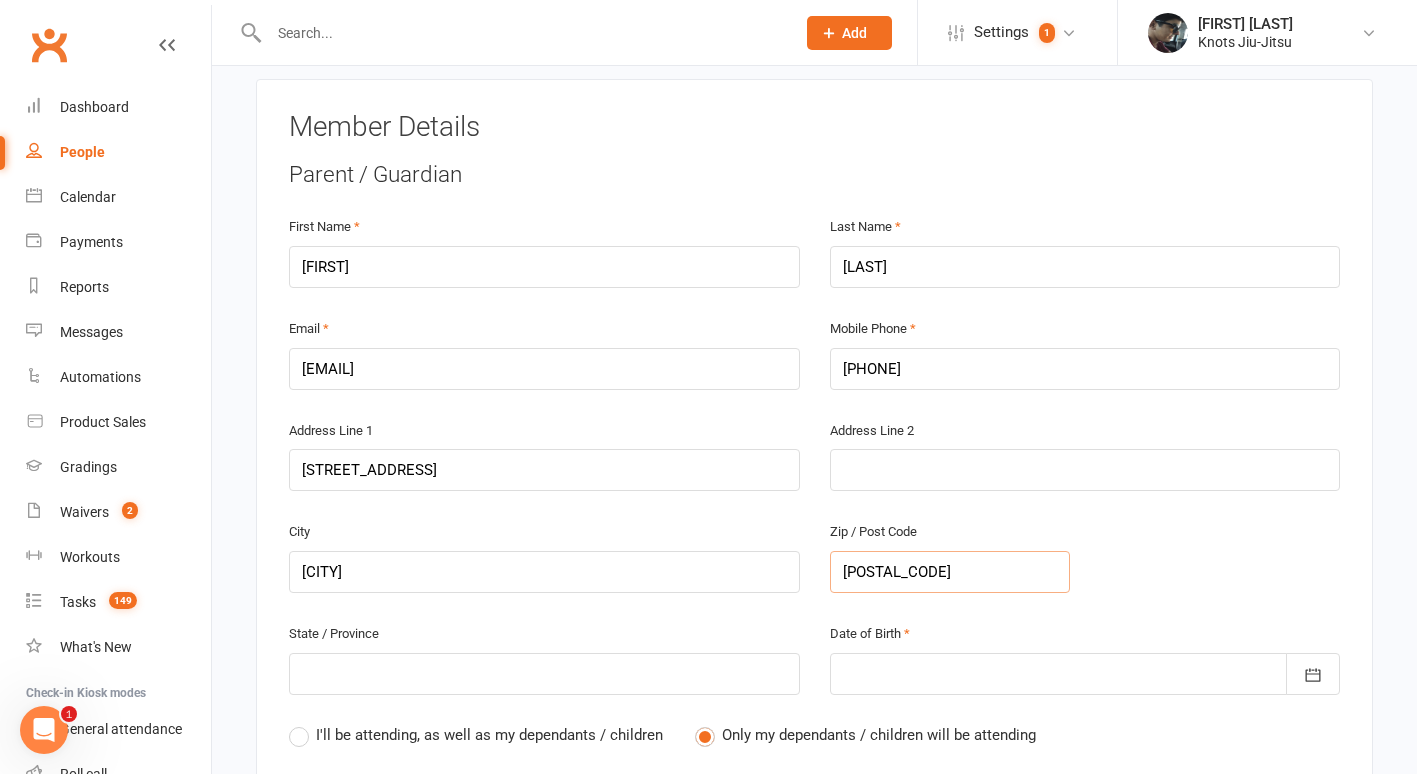 type on "E4P" 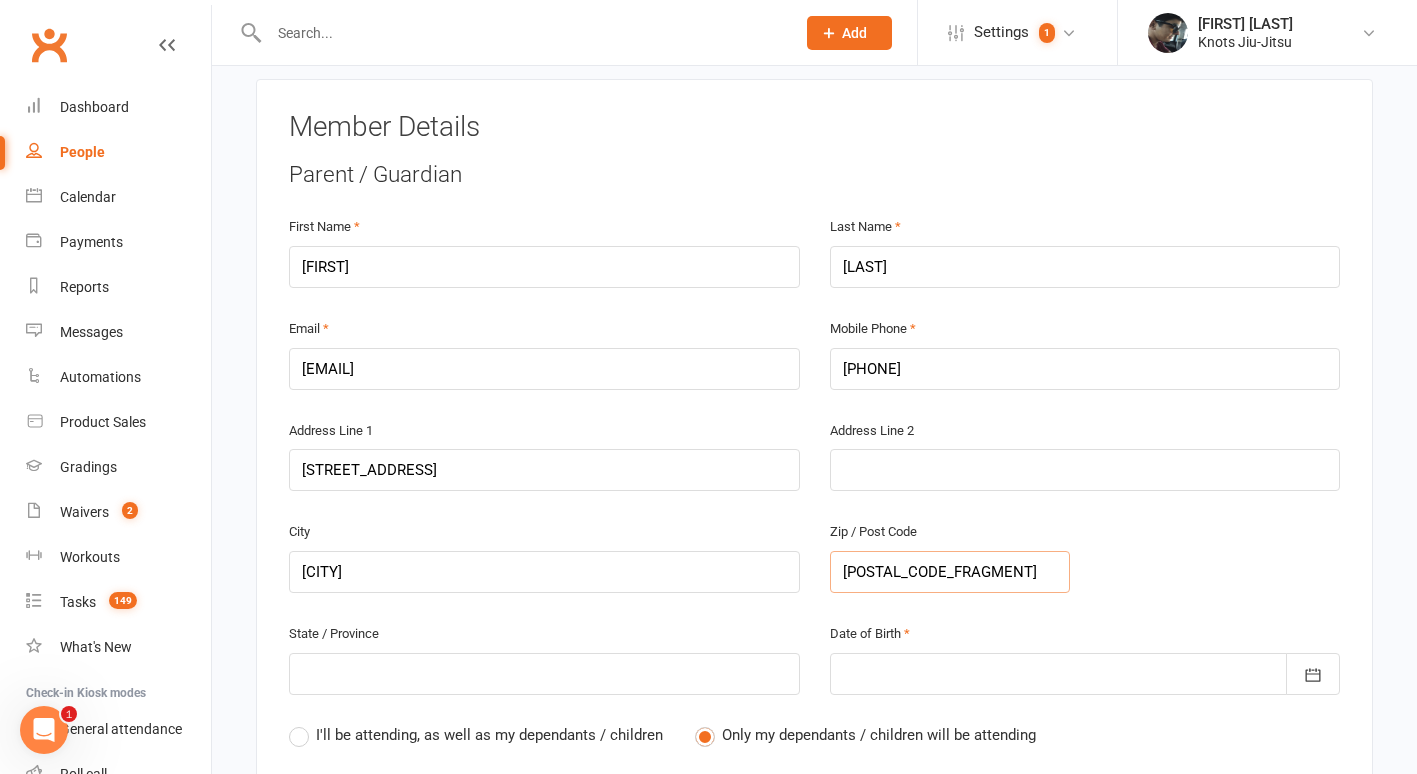 type on "E4P9C" 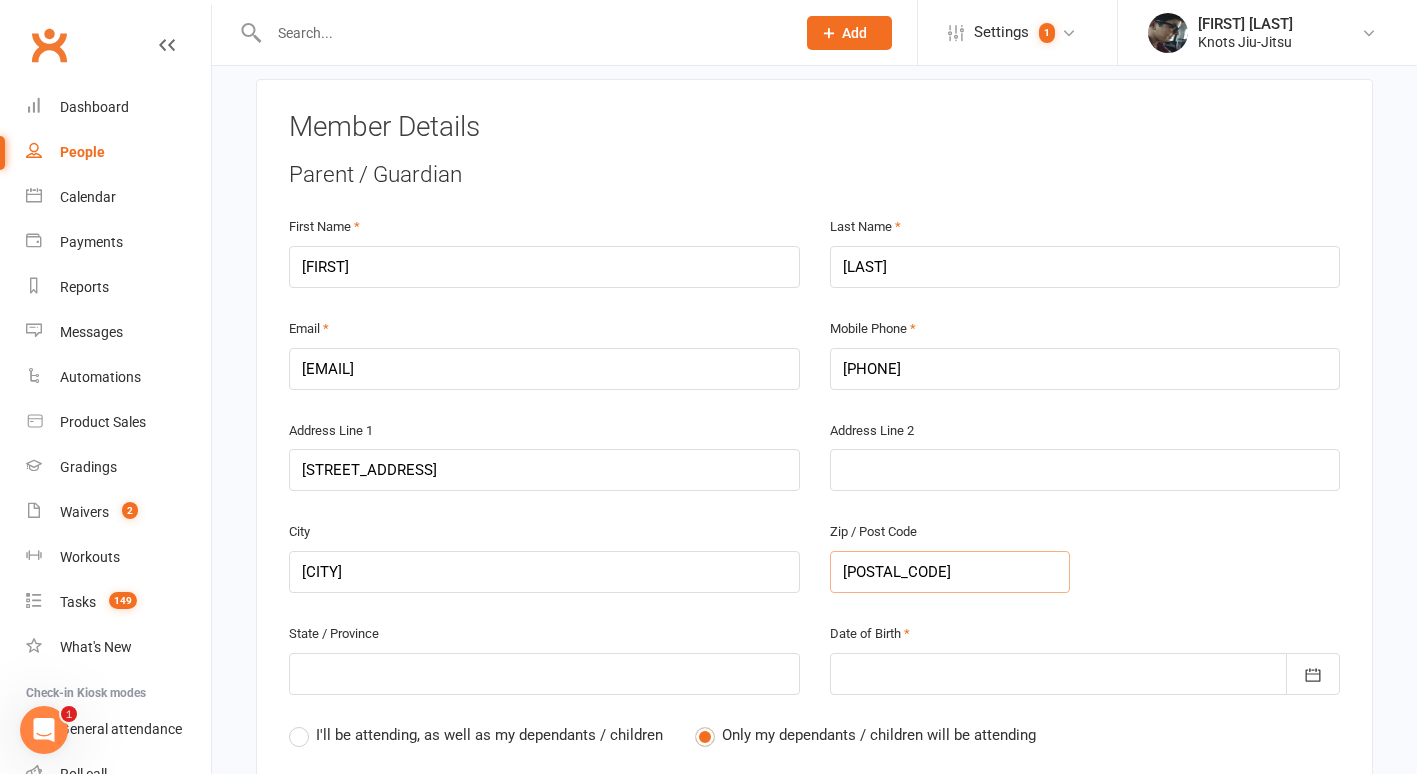 type on "E4P9C5" 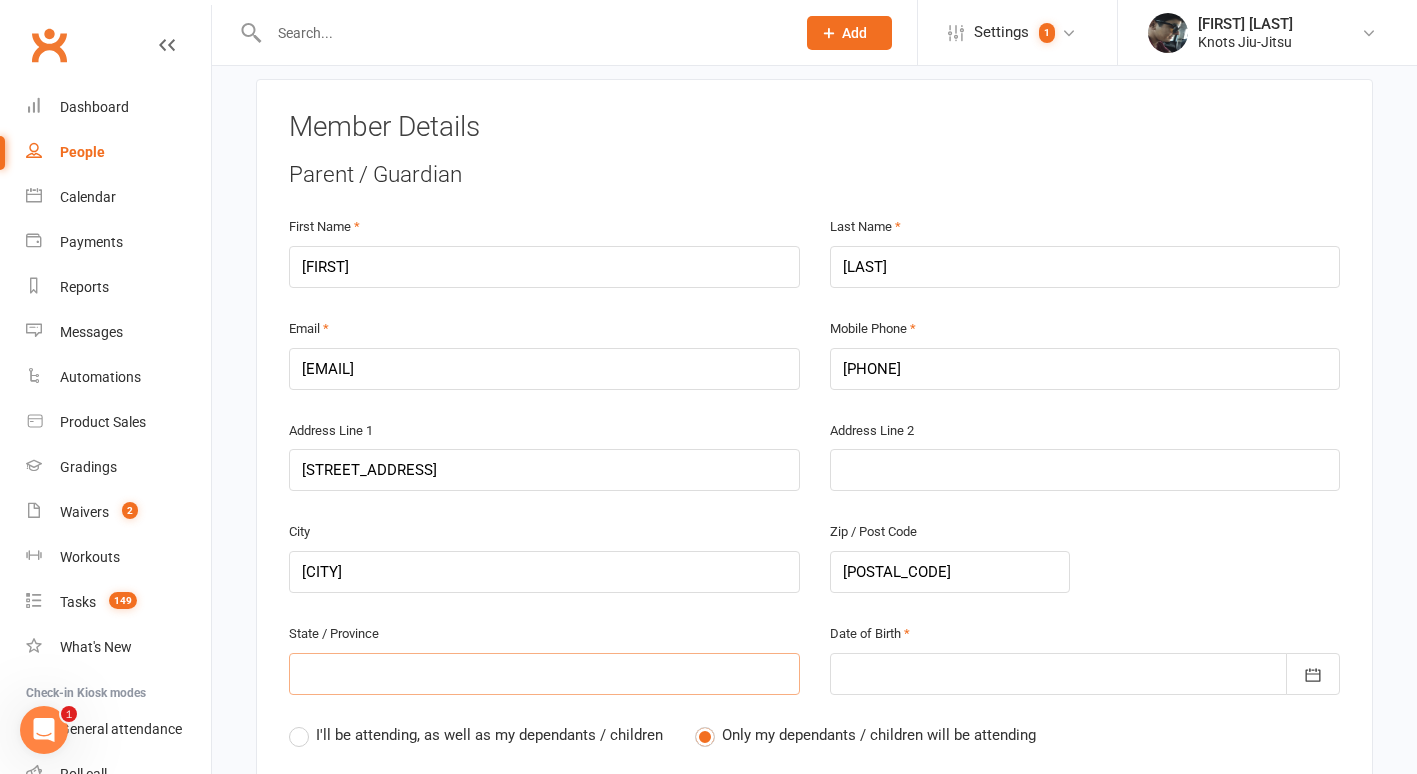 click at bounding box center (544, 674) 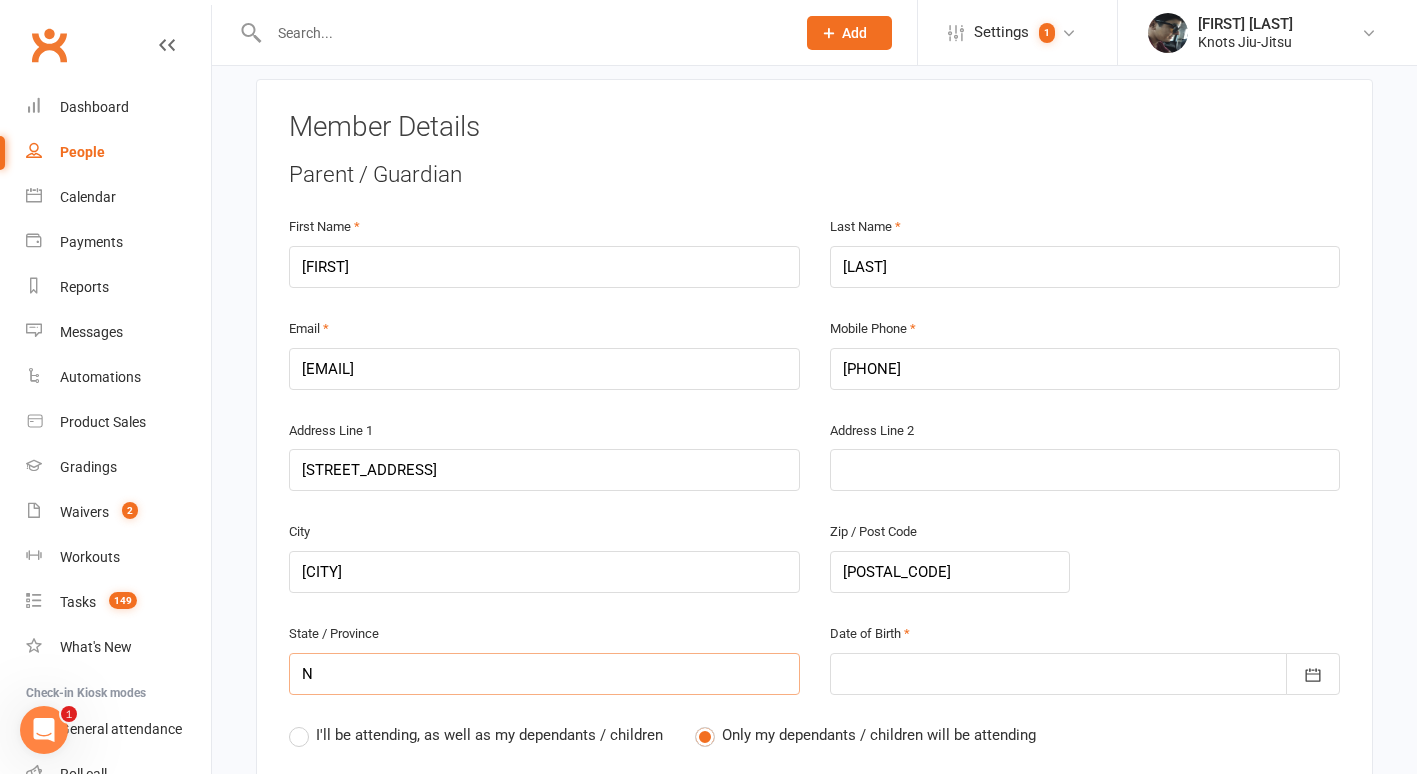 type on "NB" 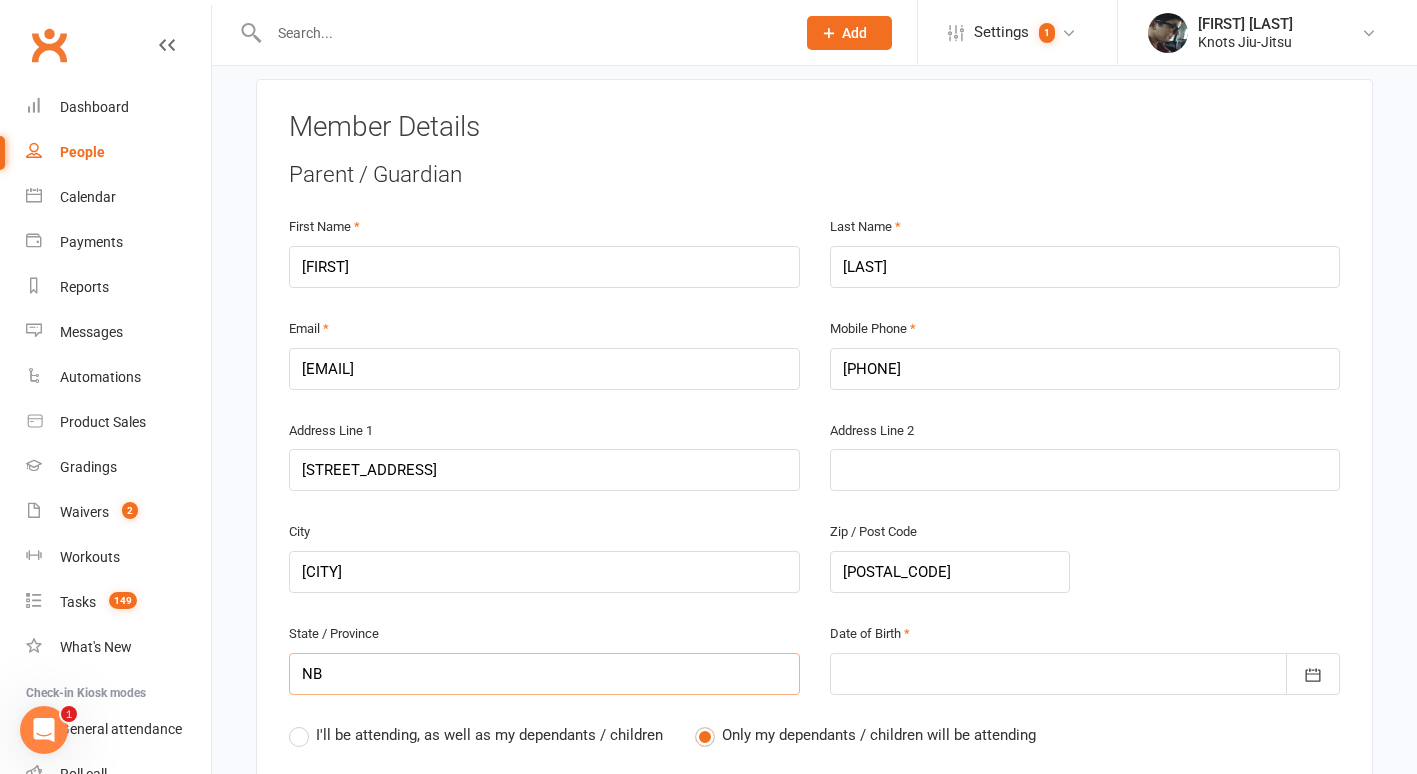type on "NB" 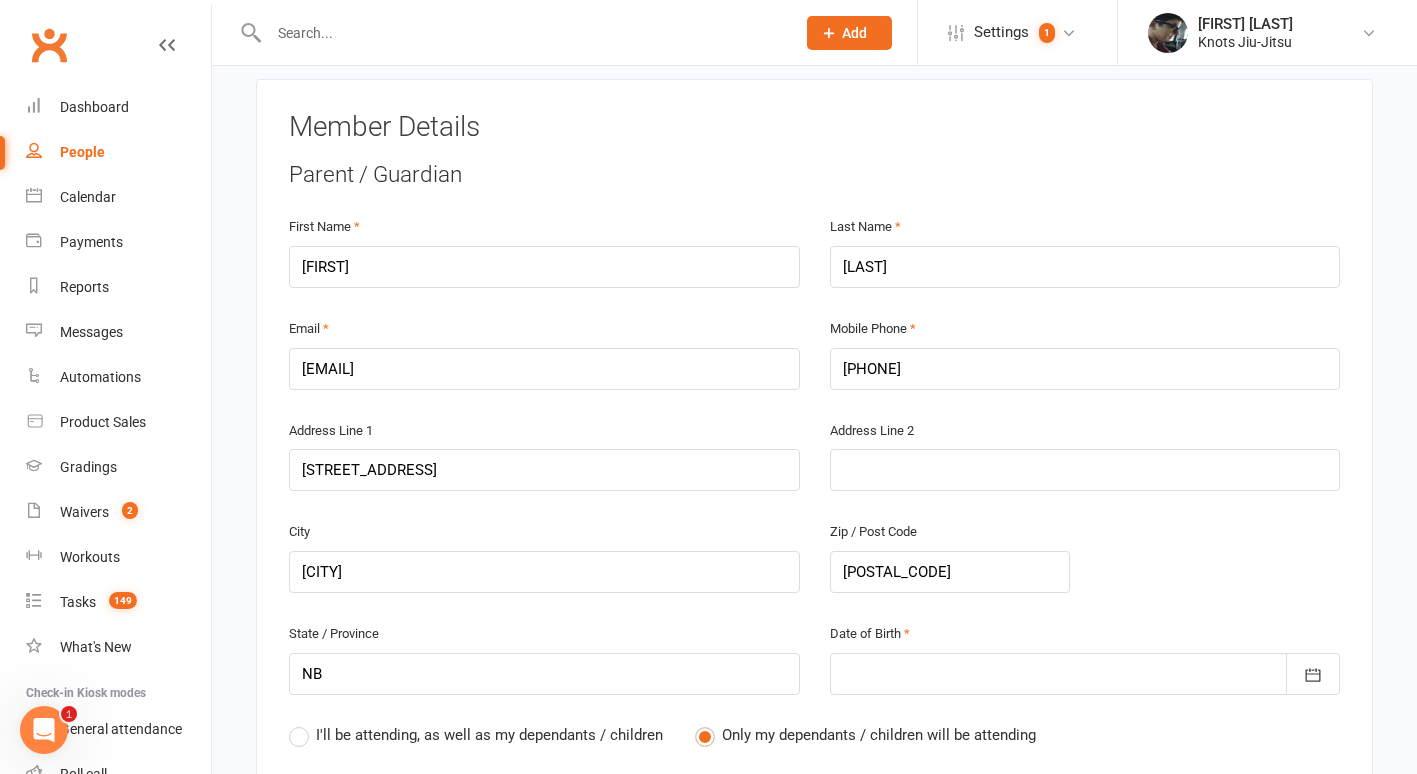 click at bounding box center [1085, 674] 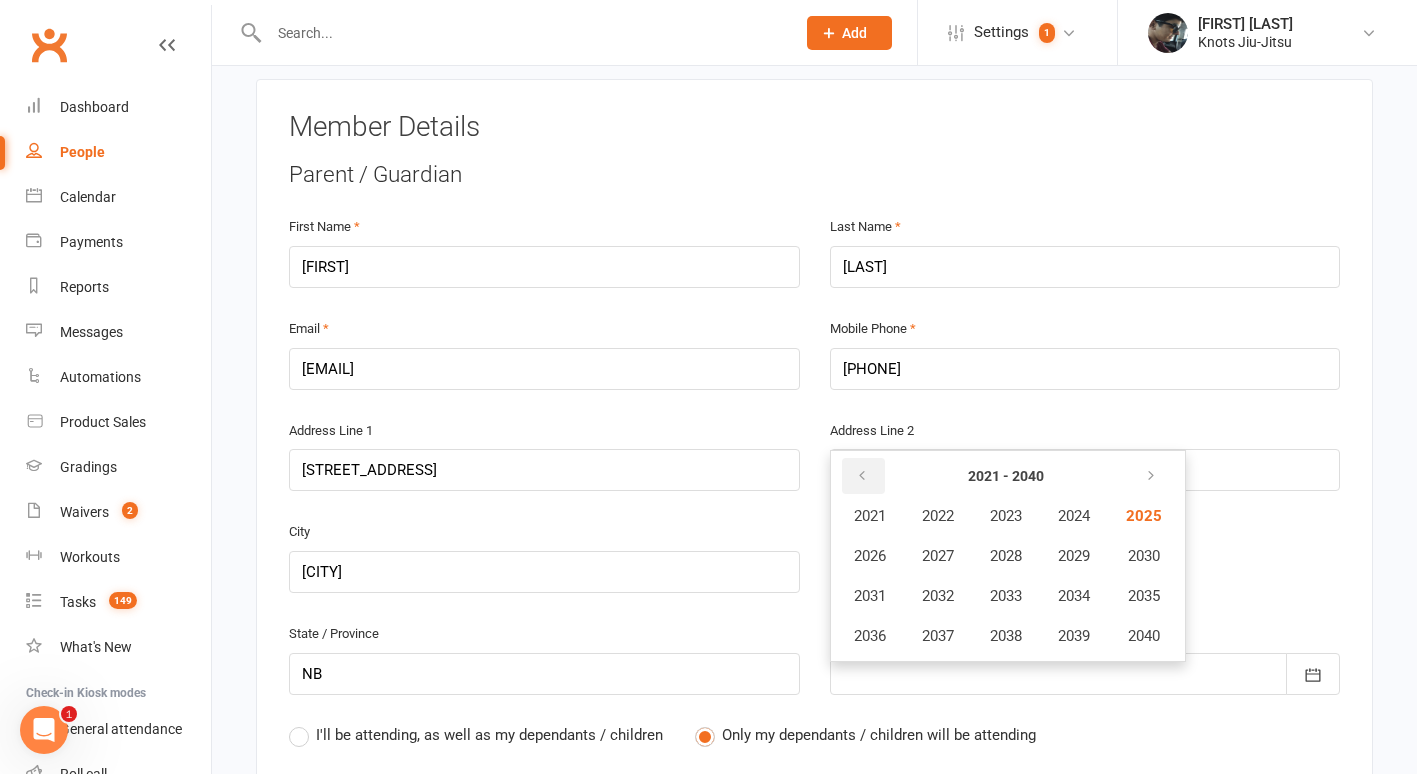 click at bounding box center (862, 476) 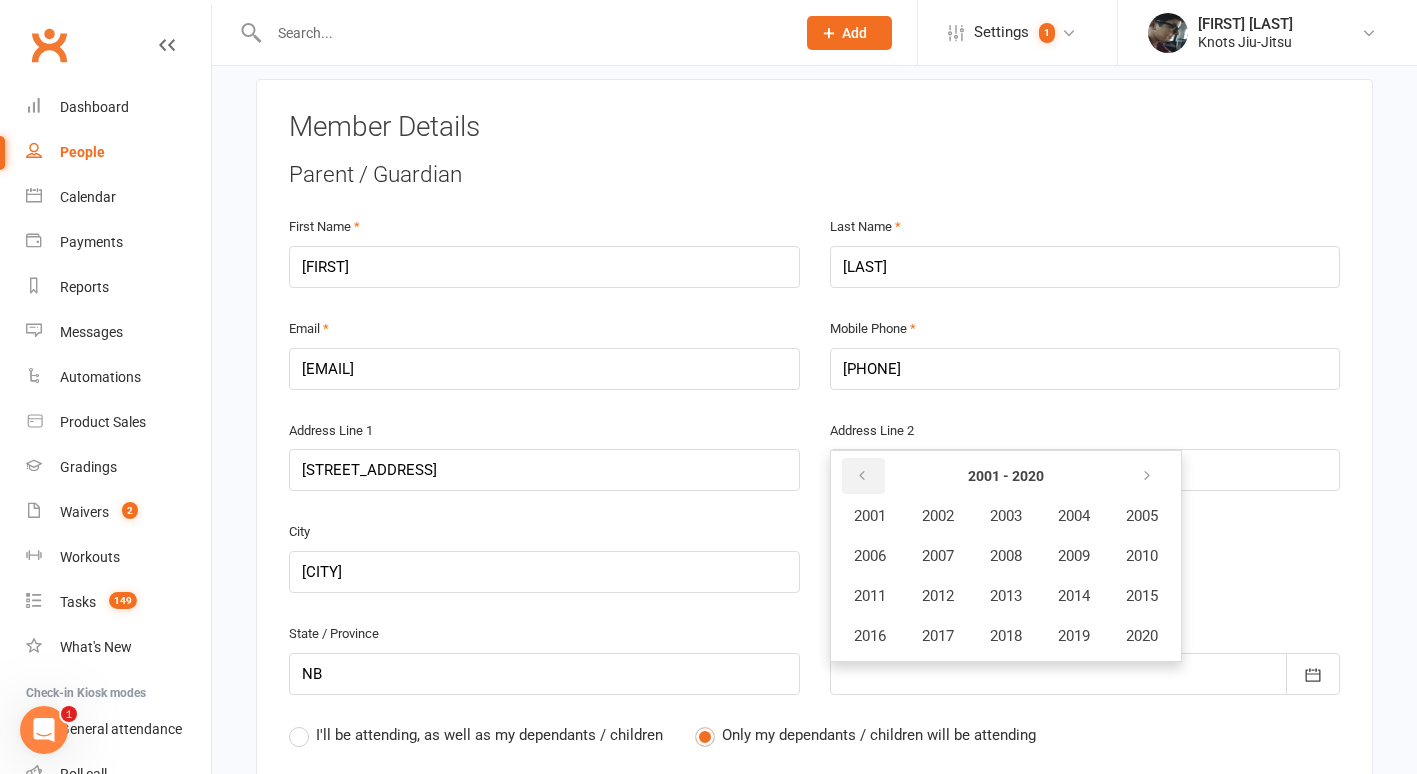 click at bounding box center (862, 476) 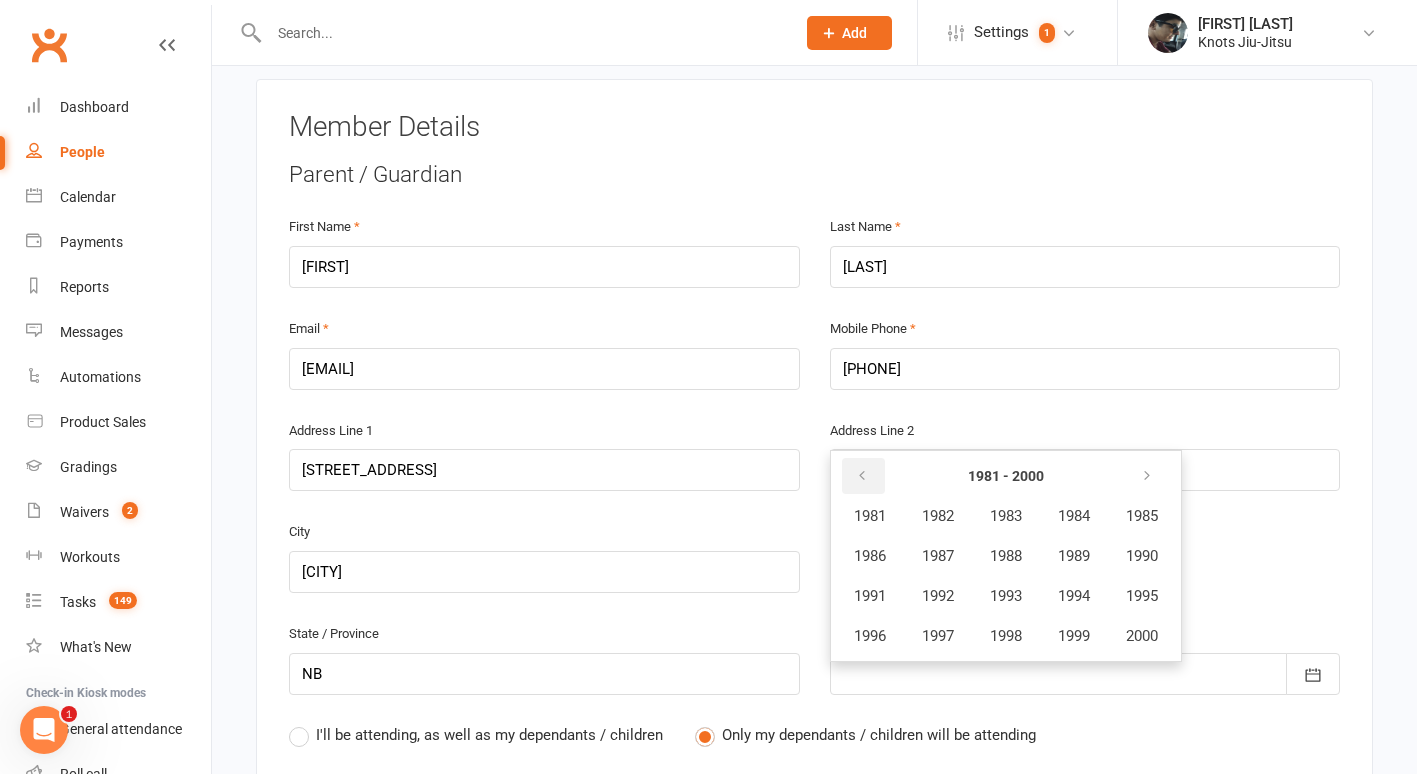 click at bounding box center (862, 476) 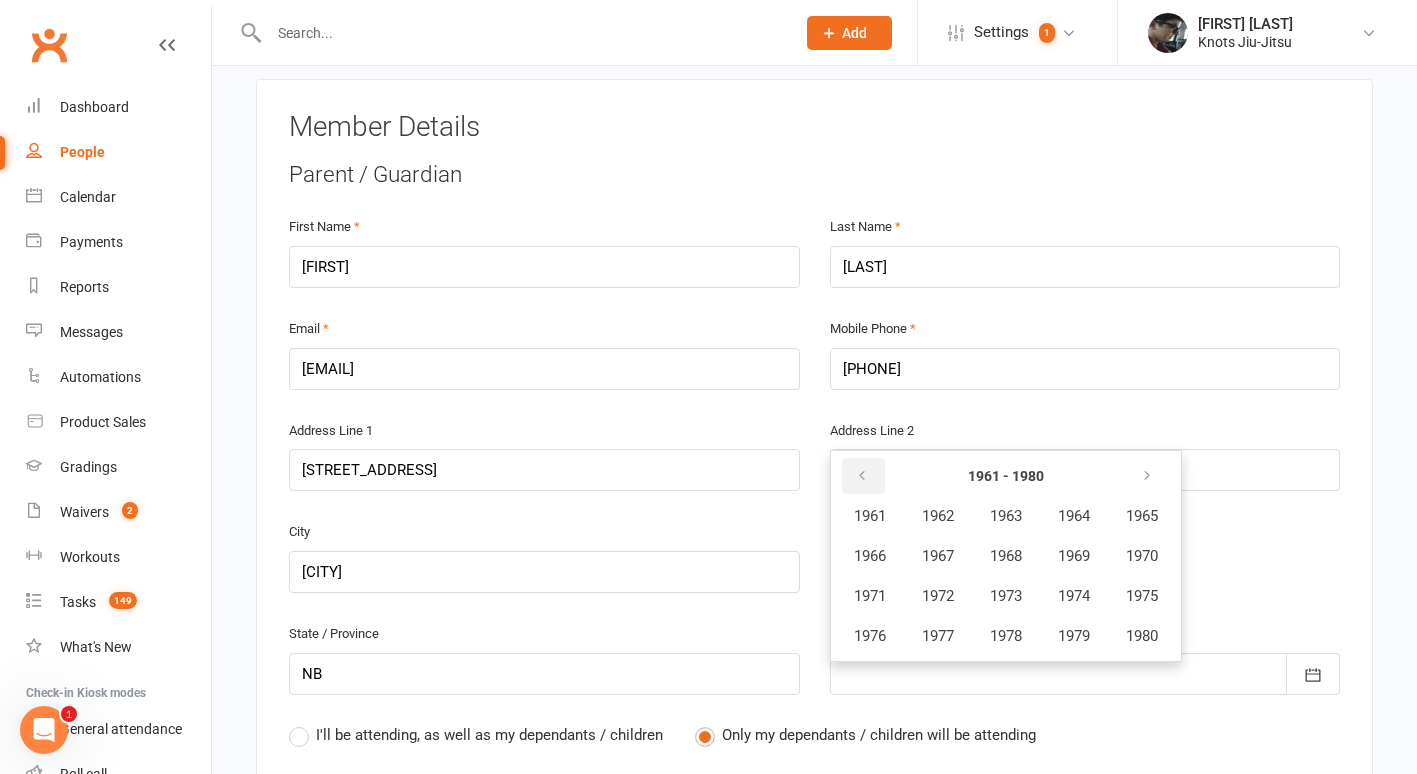 click at bounding box center [862, 476] 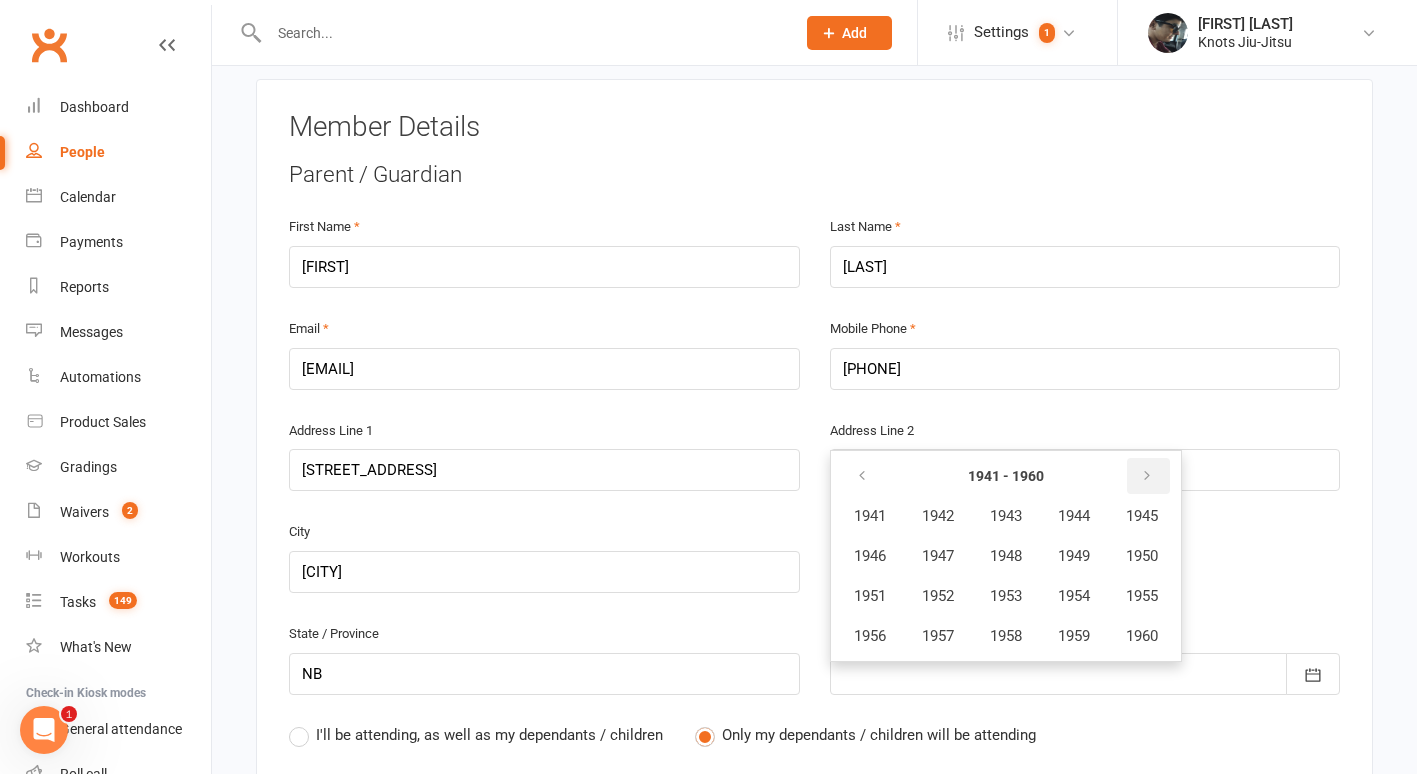 click at bounding box center [1148, 476] 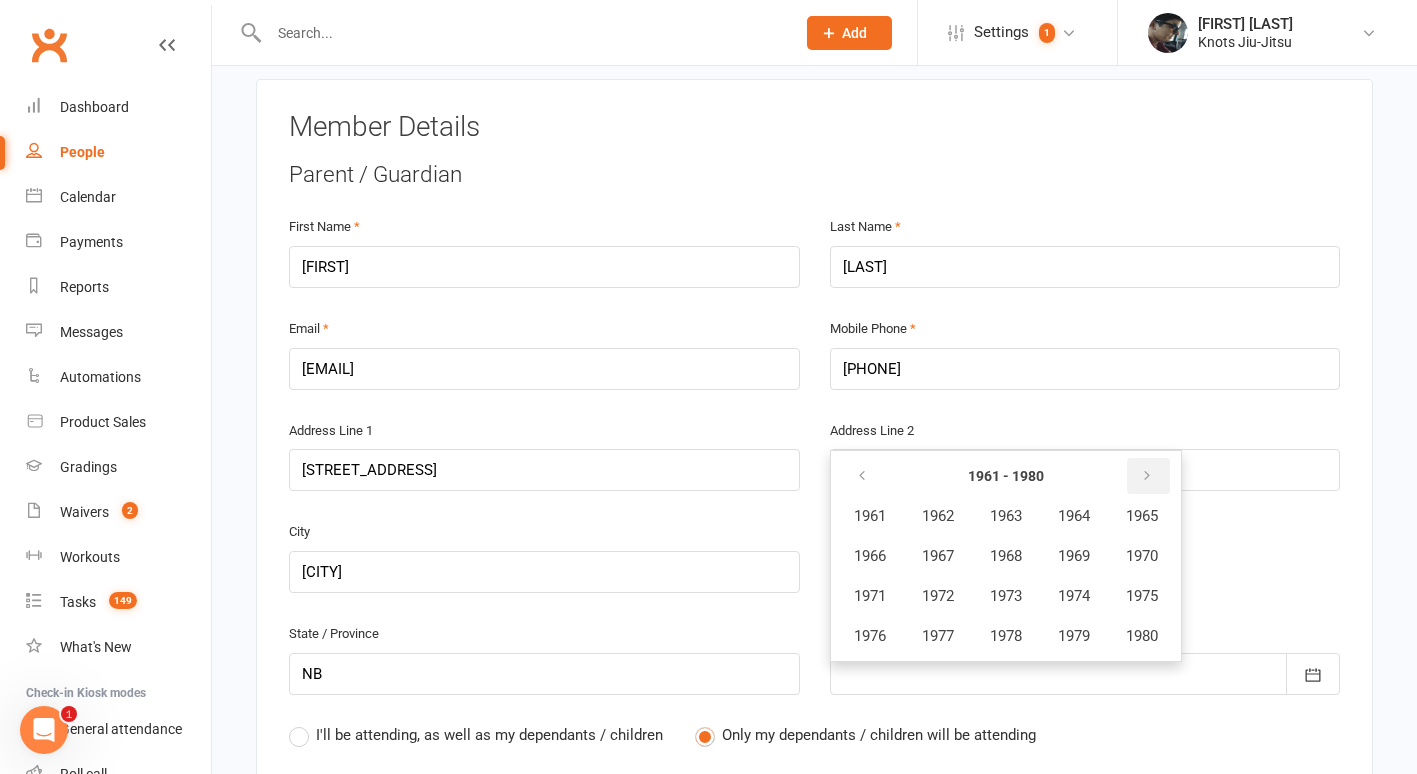 click at bounding box center (1148, 476) 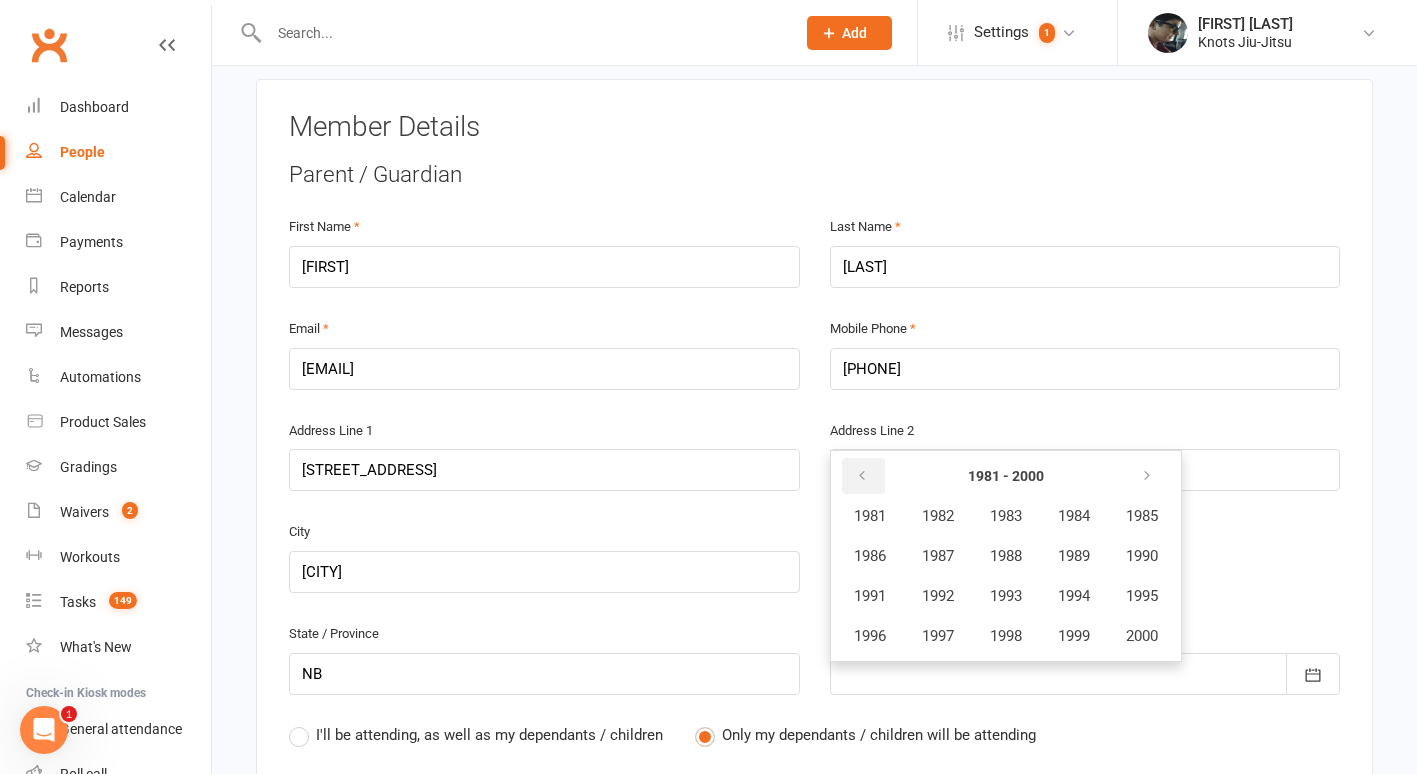 click at bounding box center [862, 476] 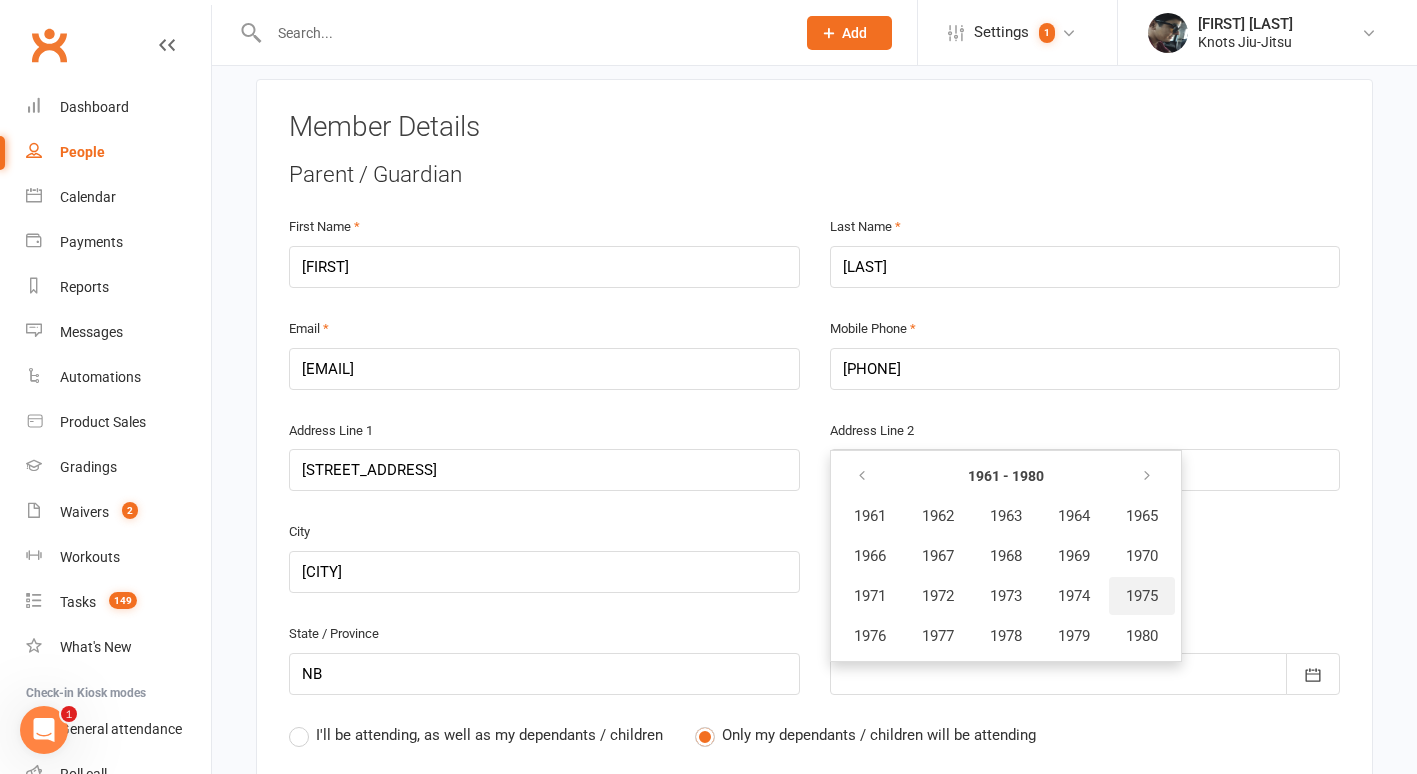 click on "1975" at bounding box center (1142, 596) 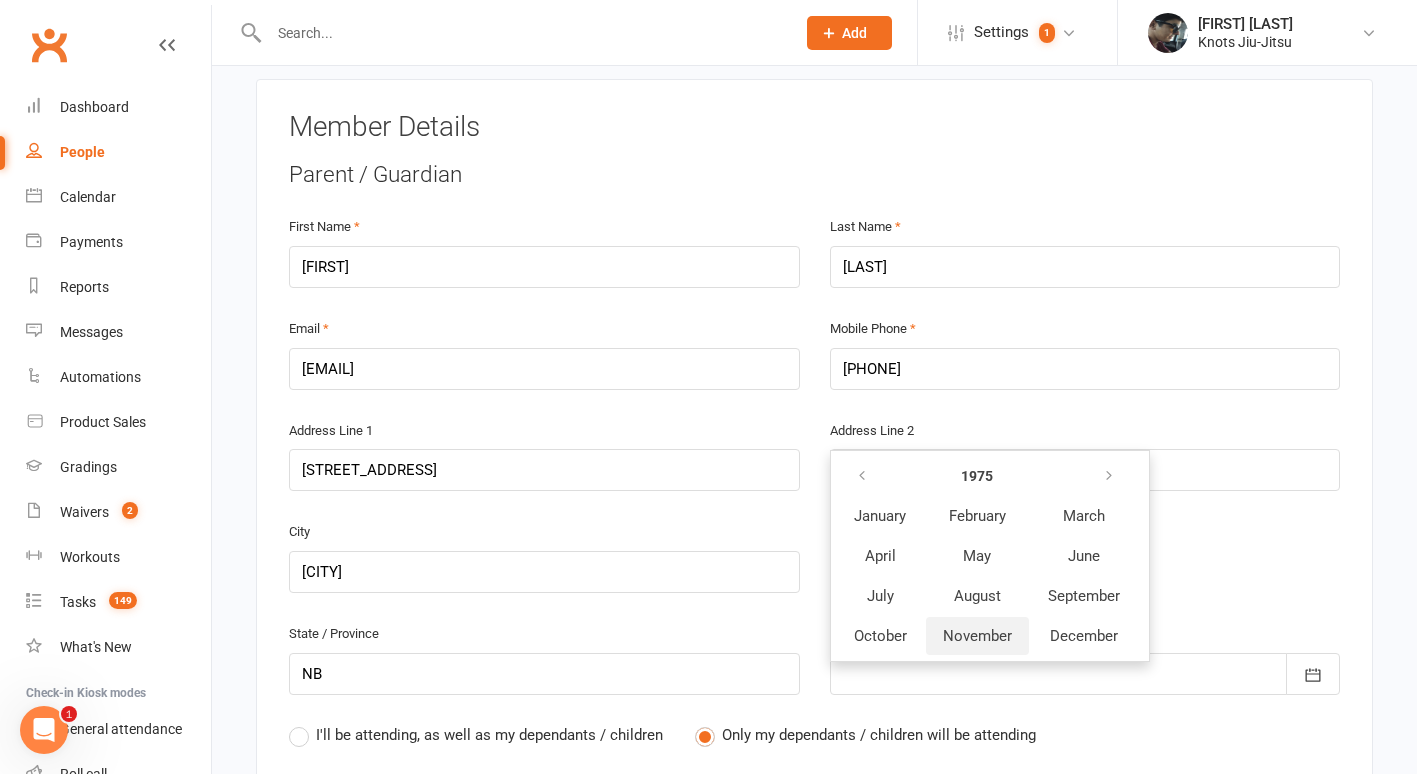 click on "November" at bounding box center [977, 636] 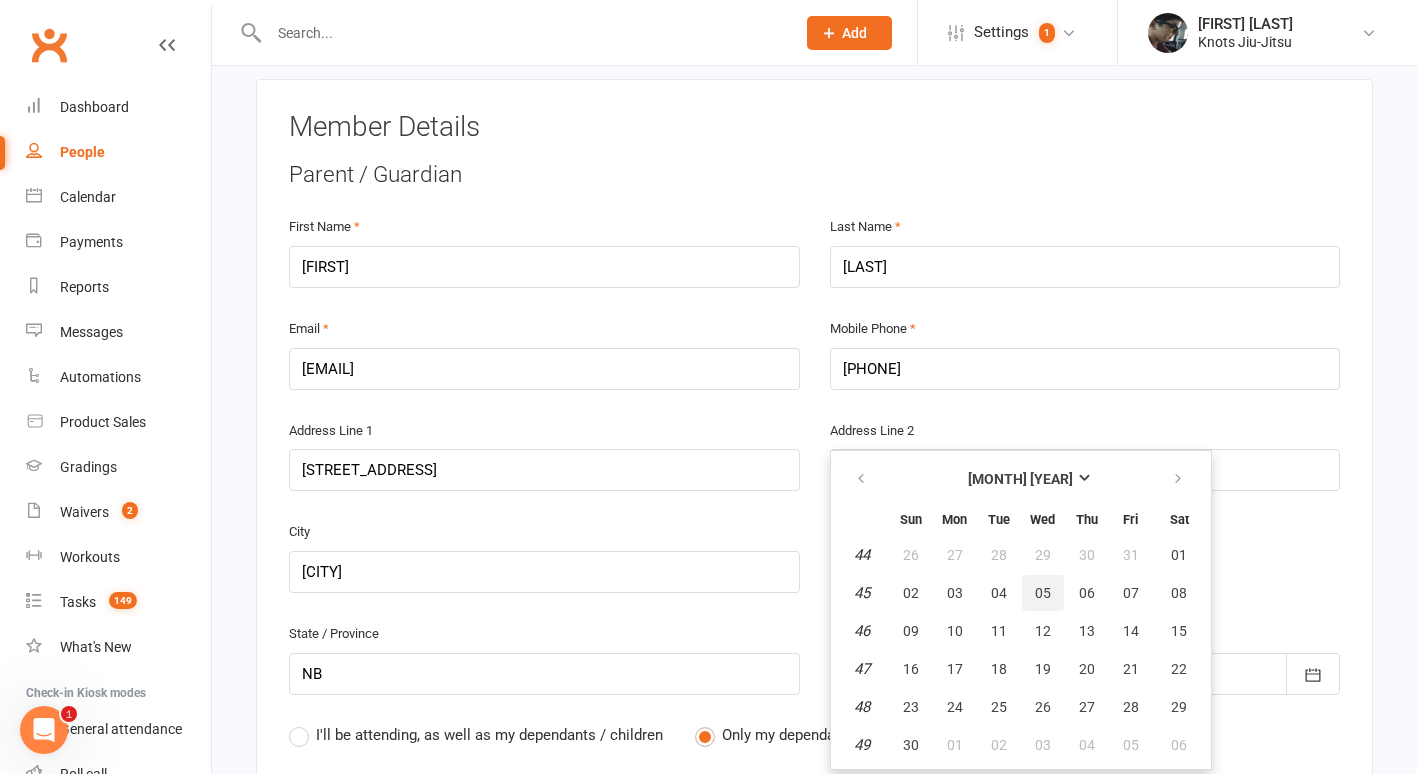 click on "05" at bounding box center (1043, 593) 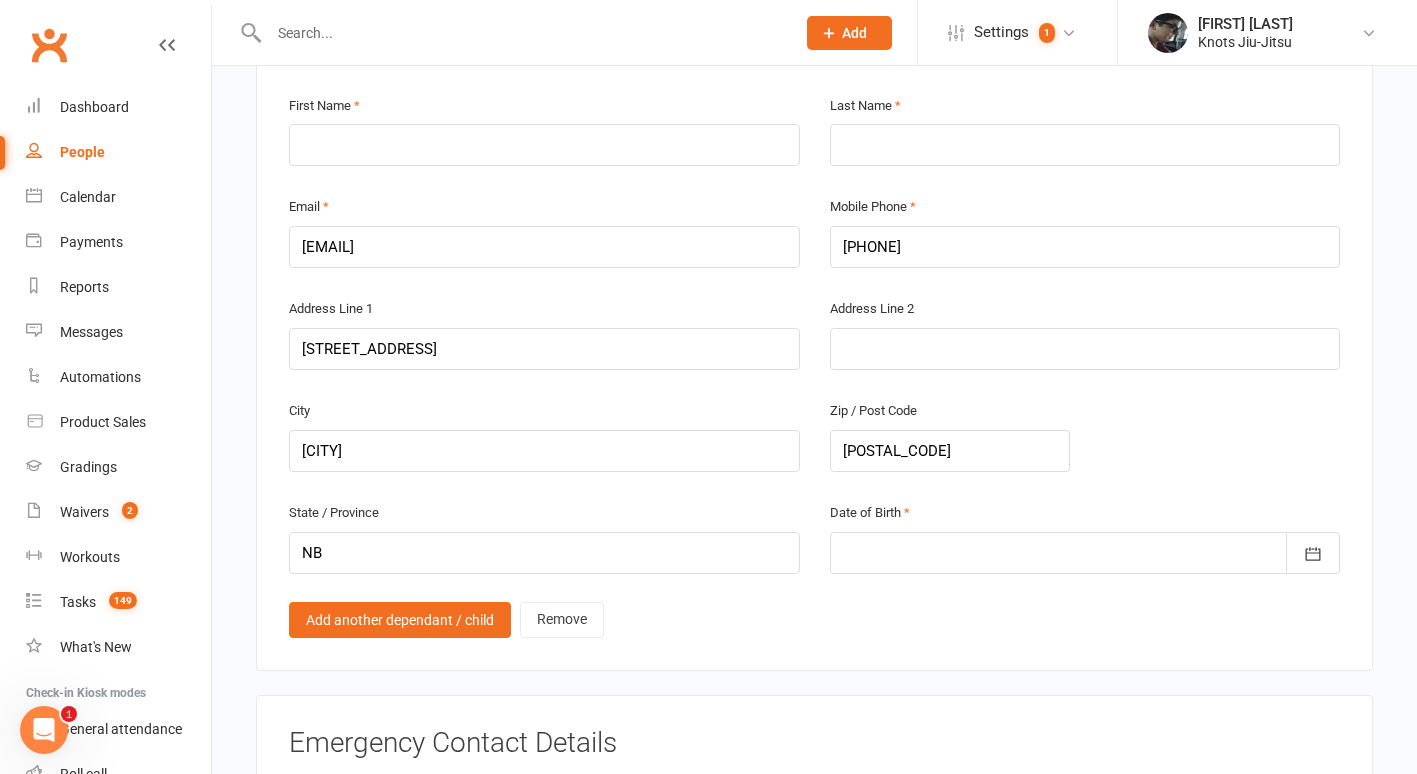 scroll, scrollTop: 1199, scrollLeft: 0, axis: vertical 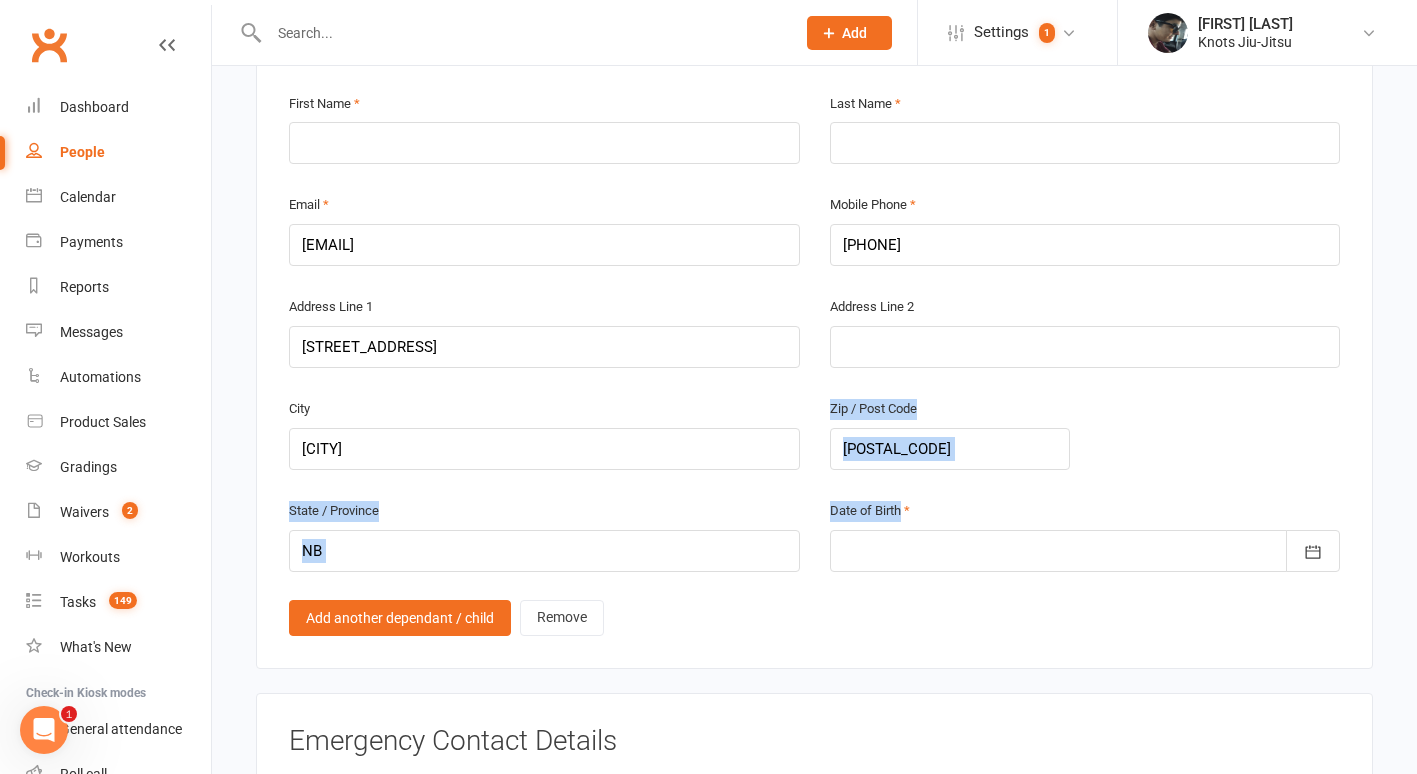 drag, startPoint x: 925, startPoint y: 536, endPoint x: 713, endPoint y: 466, distance: 223.2577 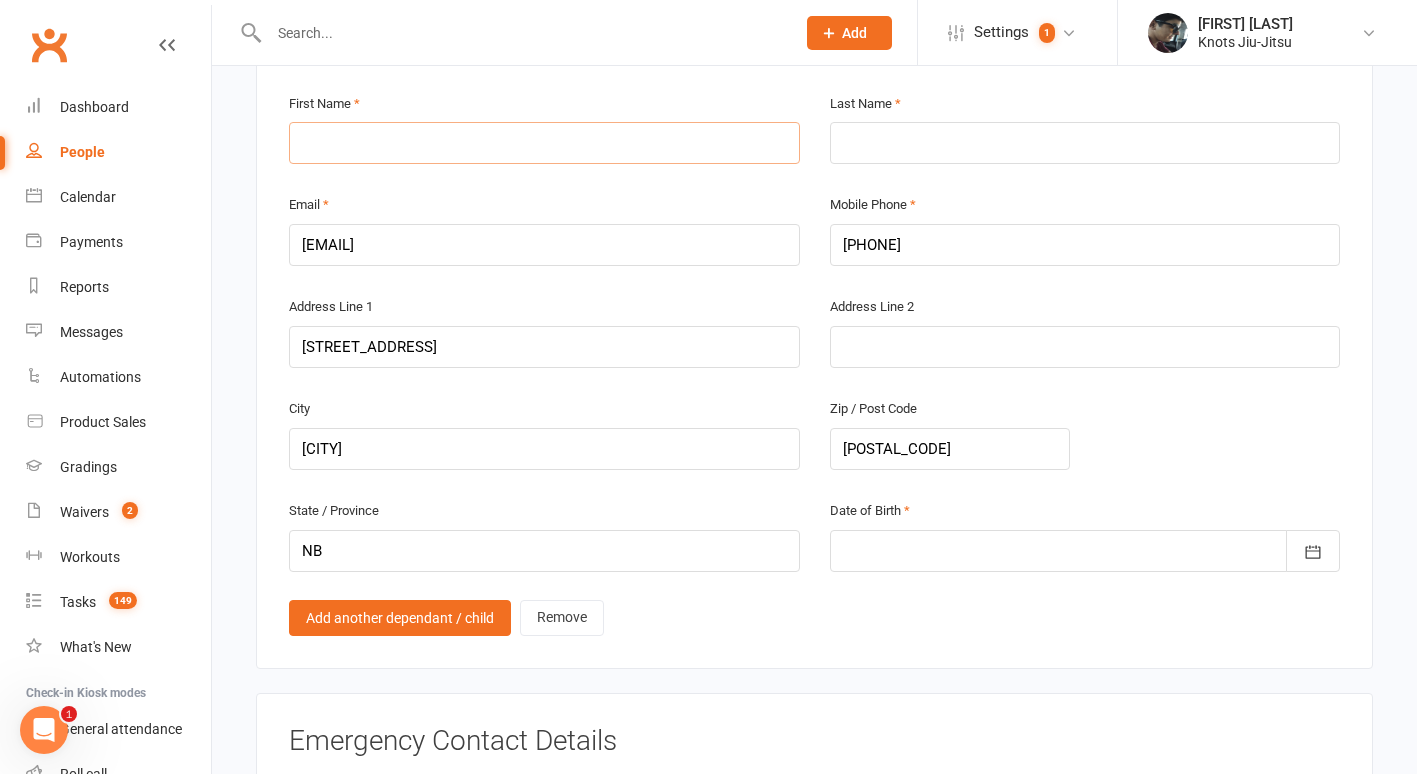 click at bounding box center [544, 143] 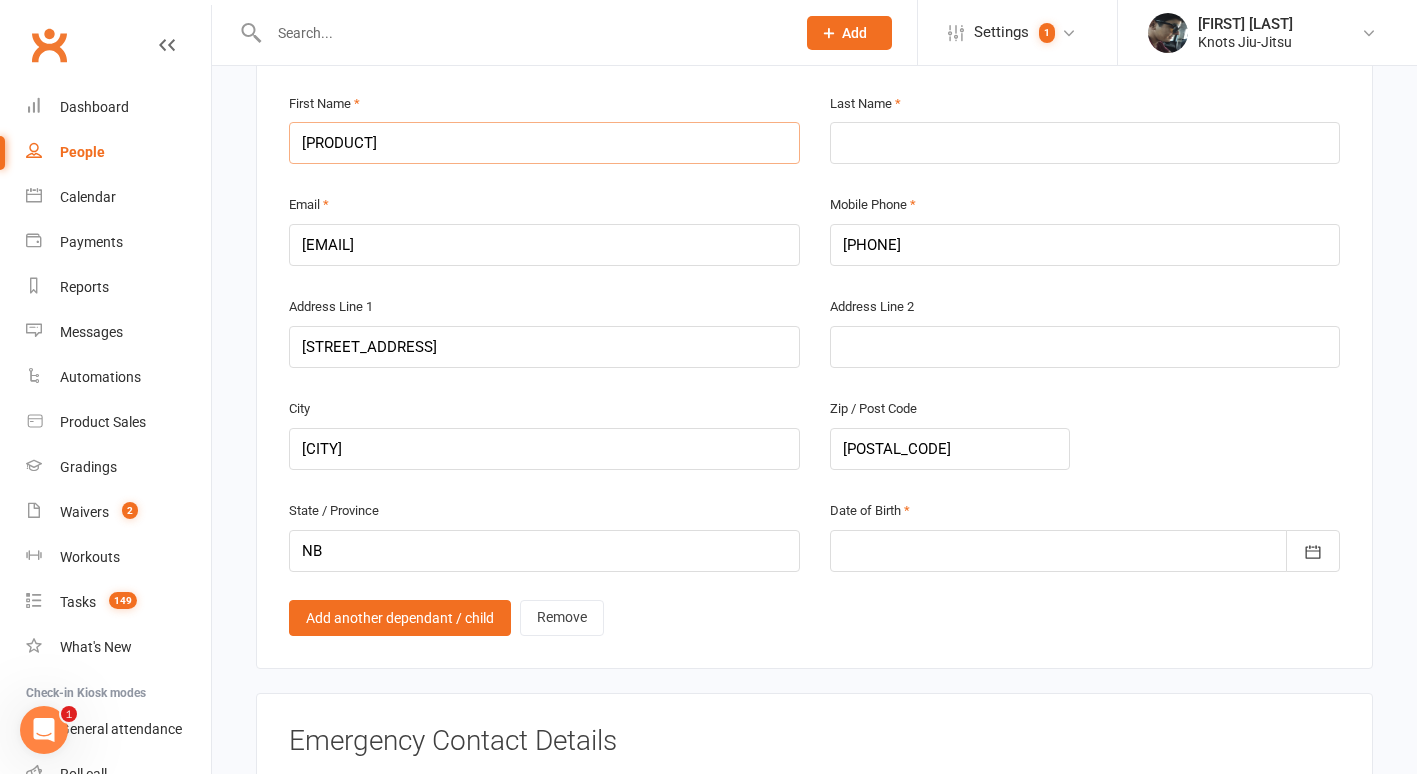 type on "Mastisse" 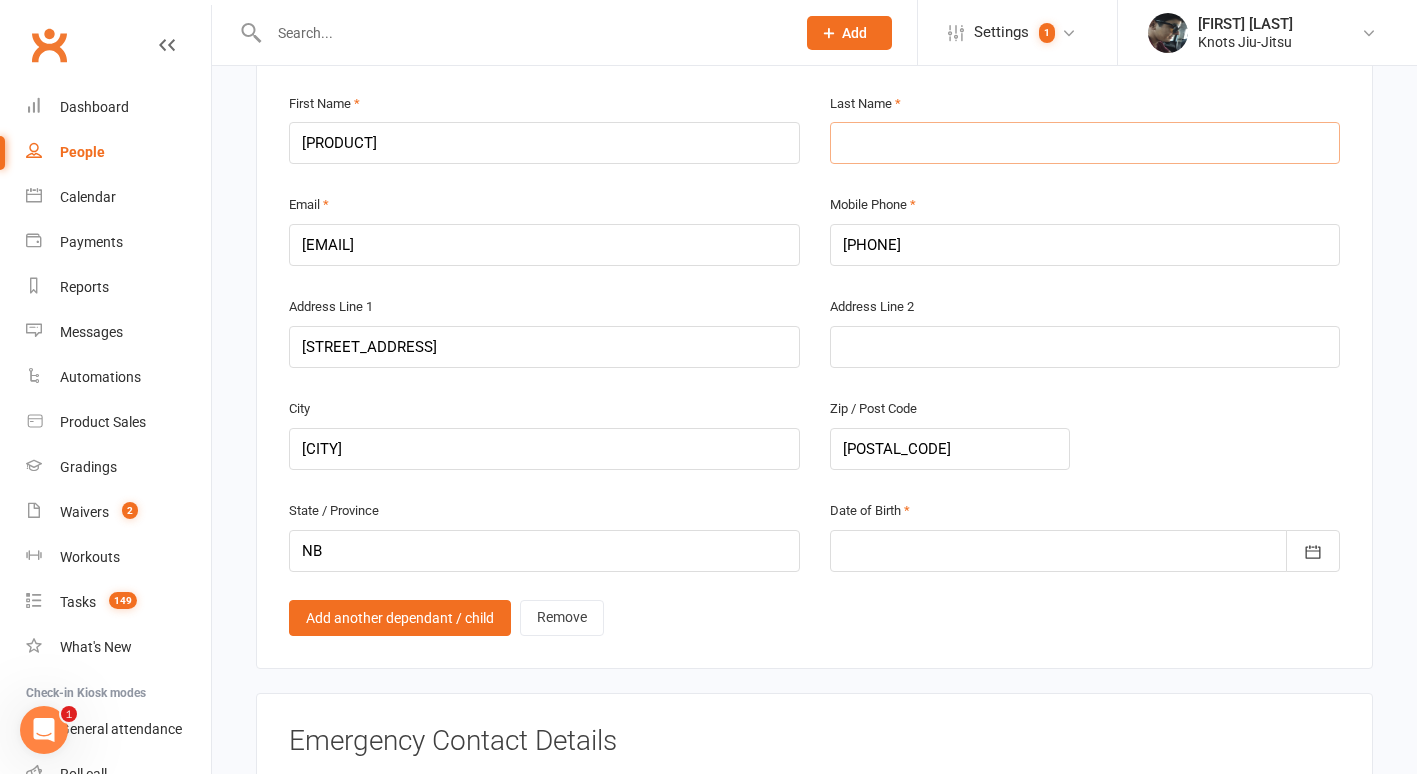 click at bounding box center [1085, 143] 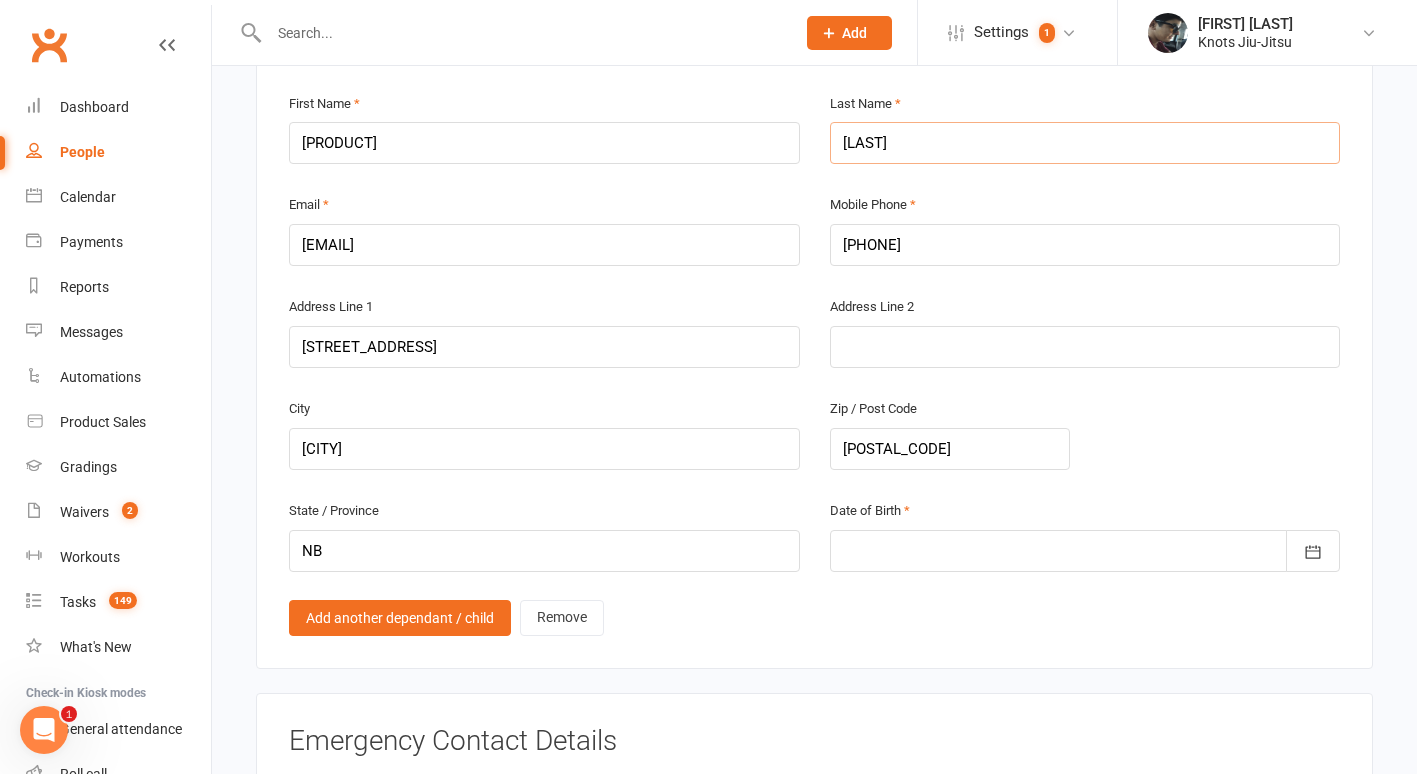 type on "Yarnall" 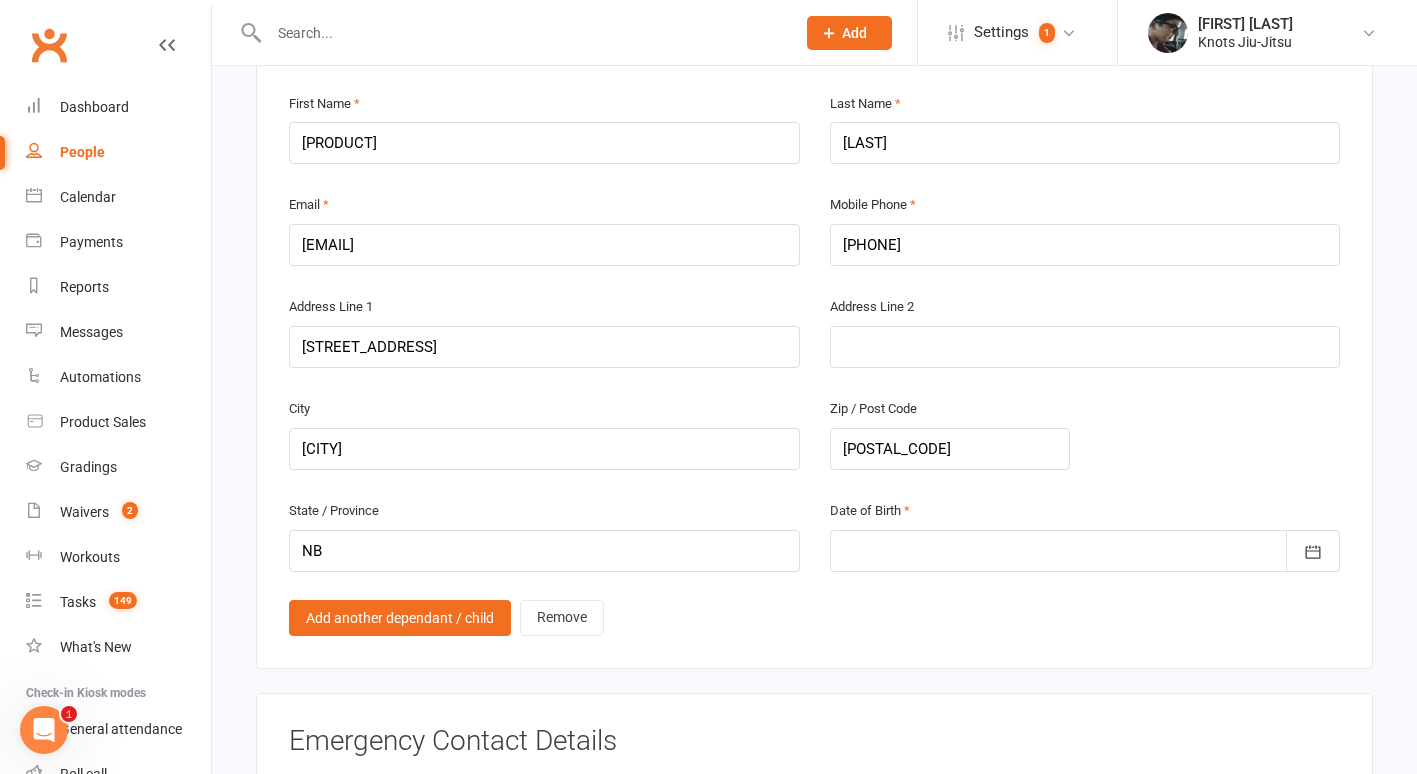 click at bounding box center [1085, 551] 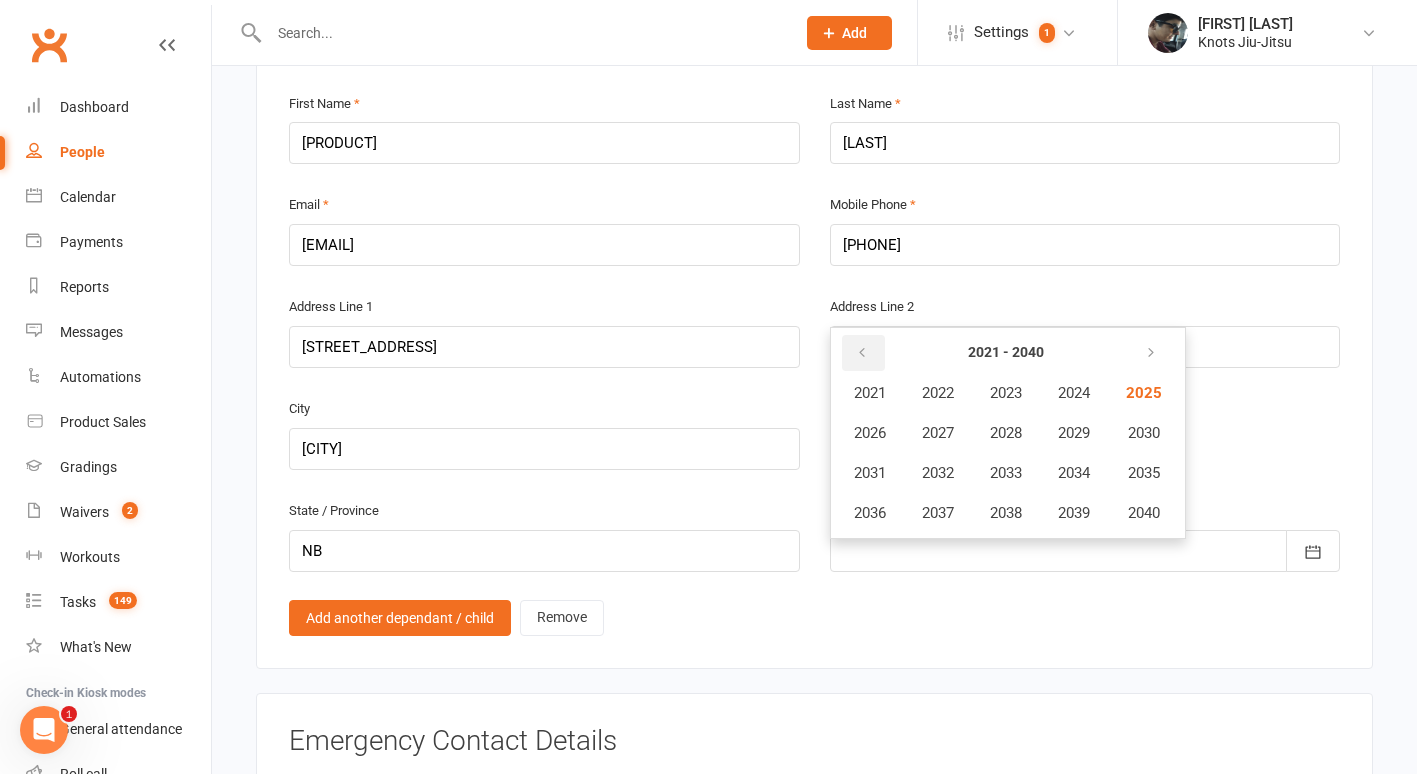 click at bounding box center [862, 353] 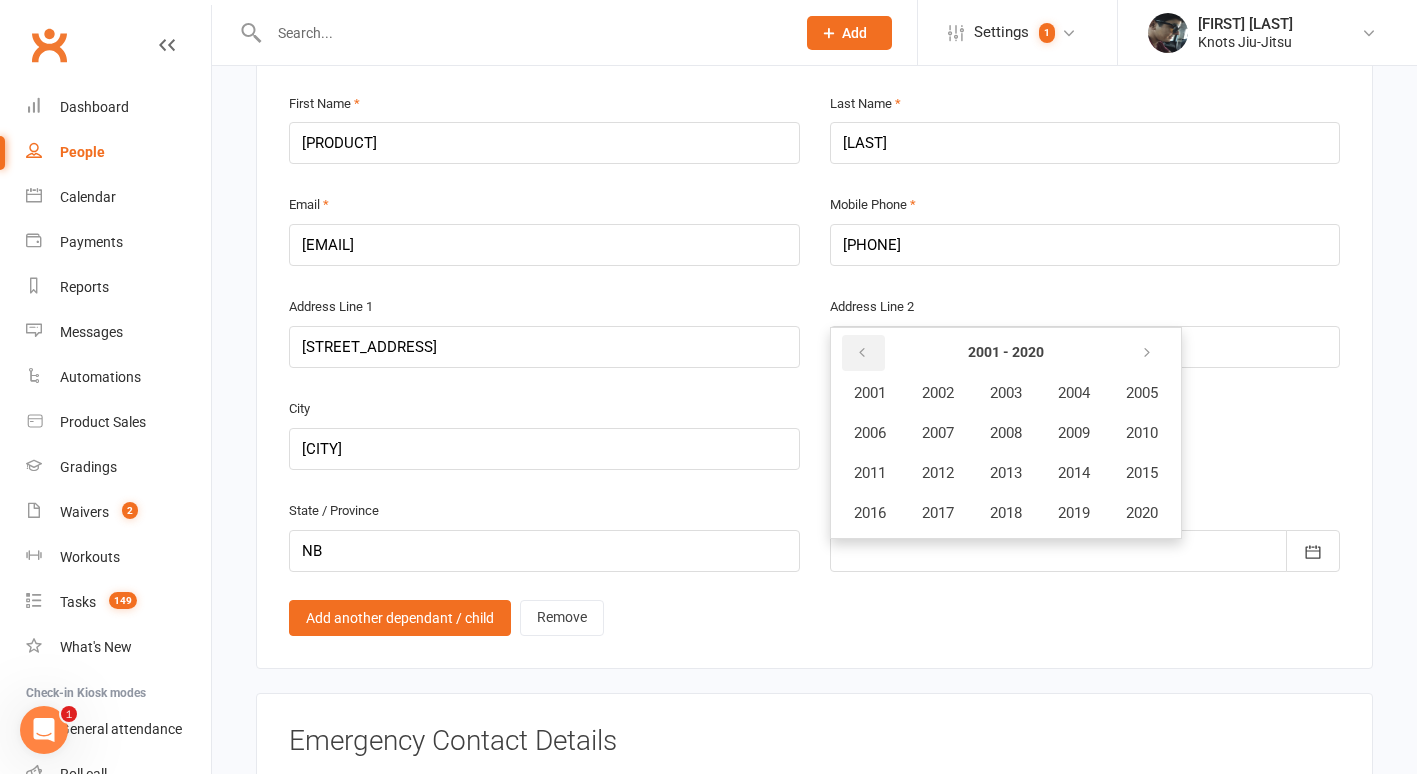 click at bounding box center (862, 353) 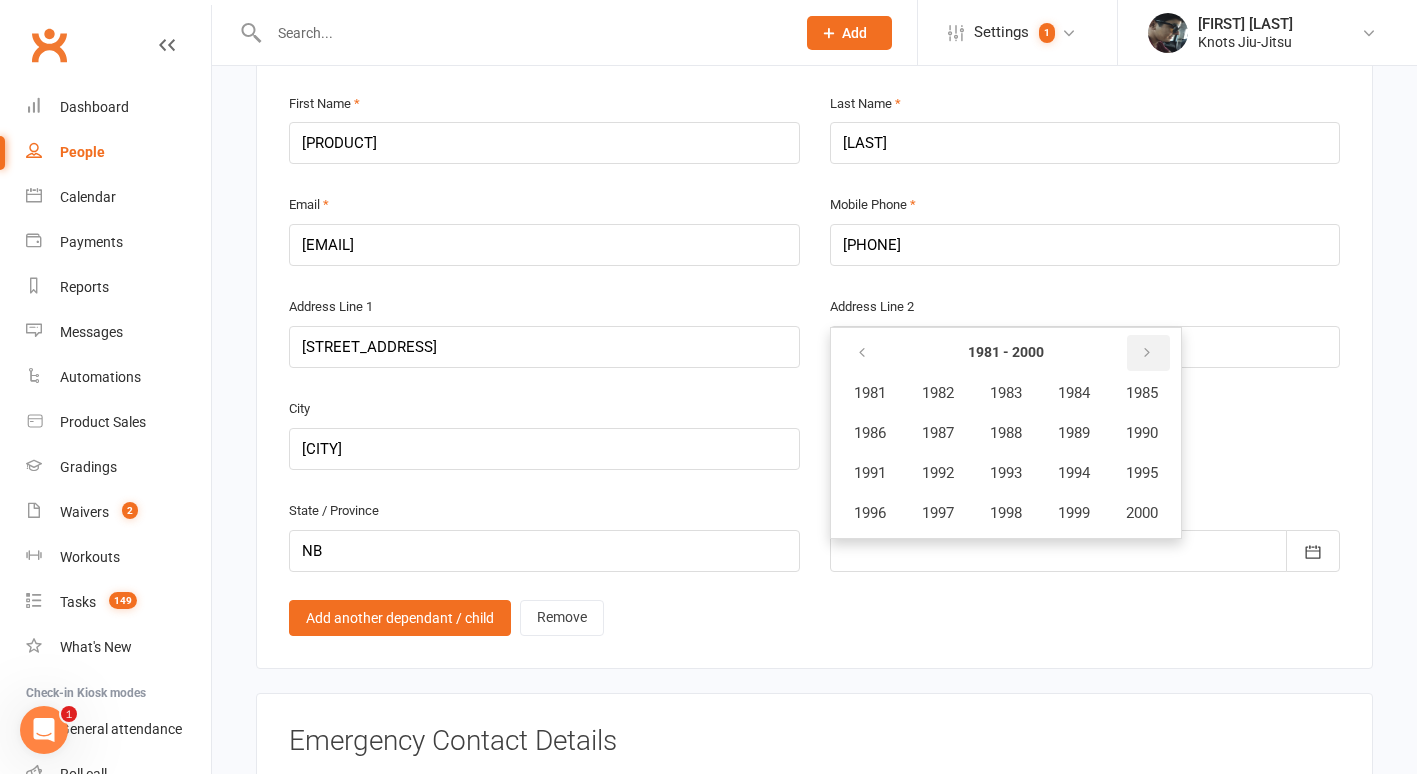click at bounding box center [1148, 353] 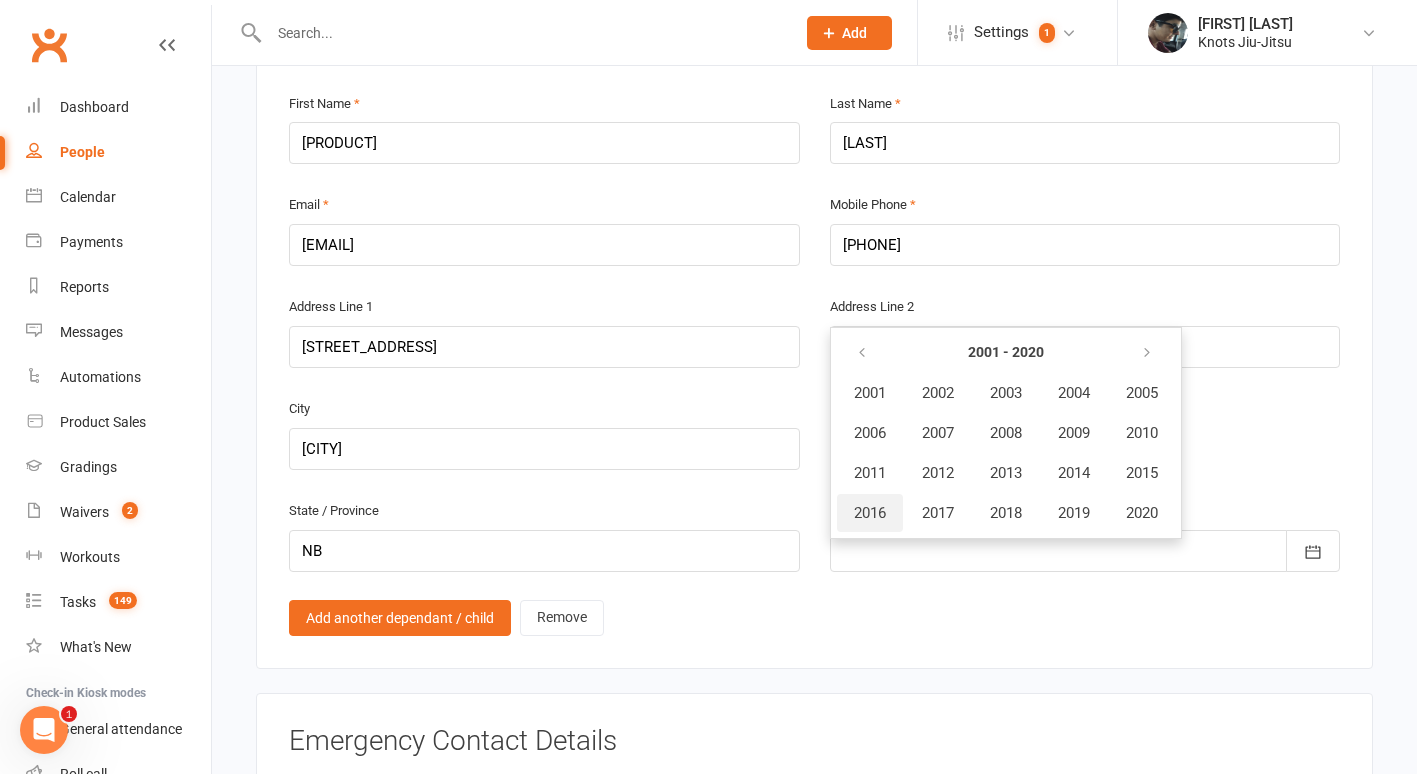 click on "2016" at bounding box center [870, 513] 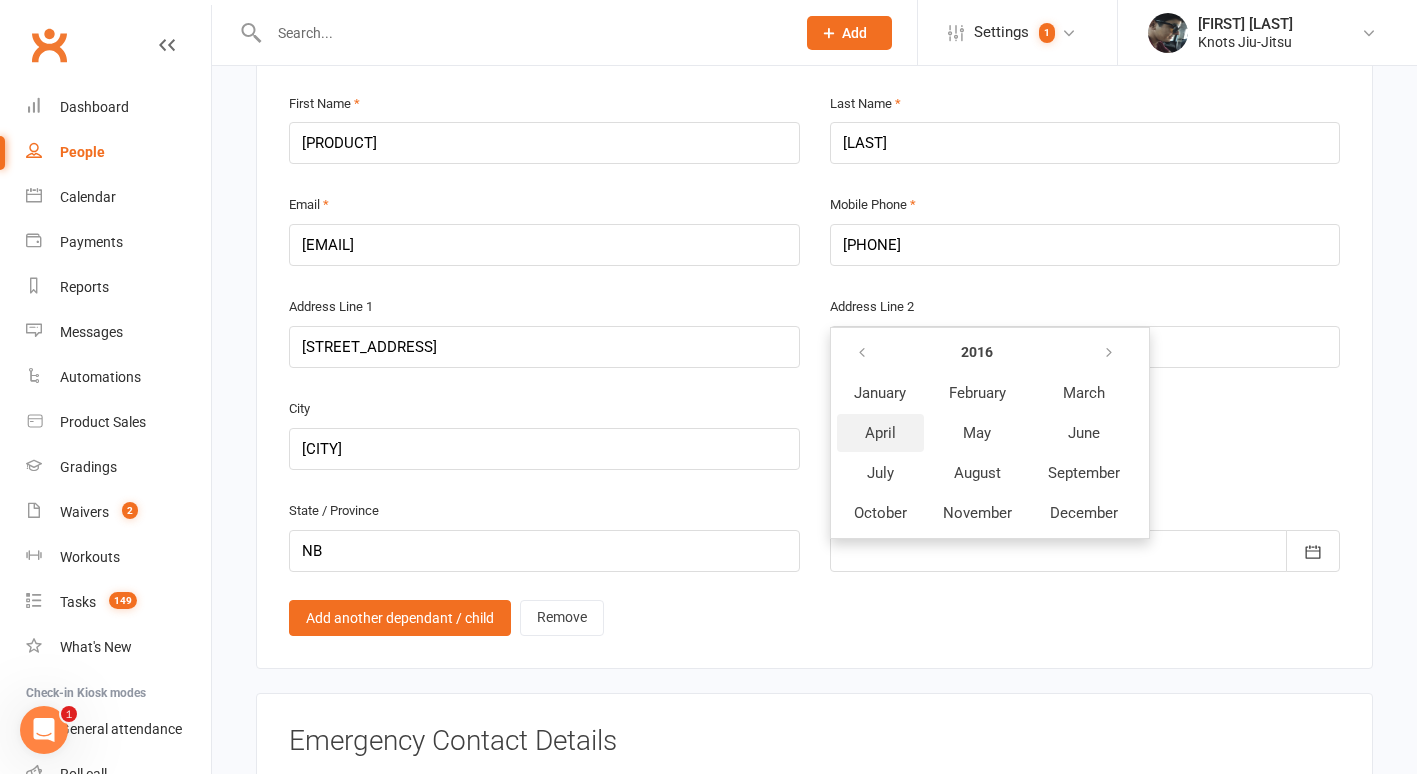 click on "April" at bounding box center (880, 433) 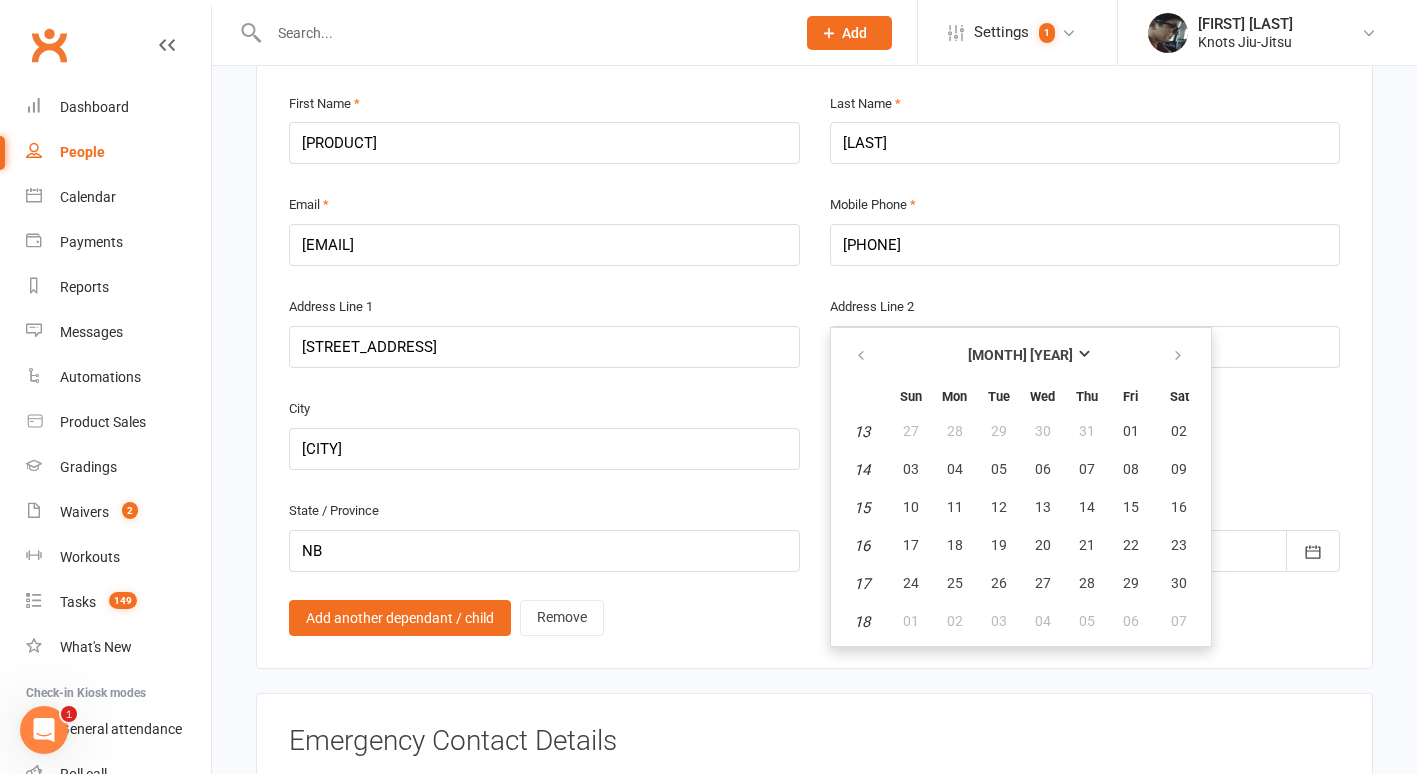 click on "April 2016
Sun Mon Tue Wed Thu Fri Sat
13
27
28
29
30
31
01
02
14
03
04
05
06
07
08
09
15
10
11
12
13
14
15
16
16
17
18
19
20
21
22
23
17
24
25
26
27
28
29
30
18
01
02" at bounding box center [1021, 487] 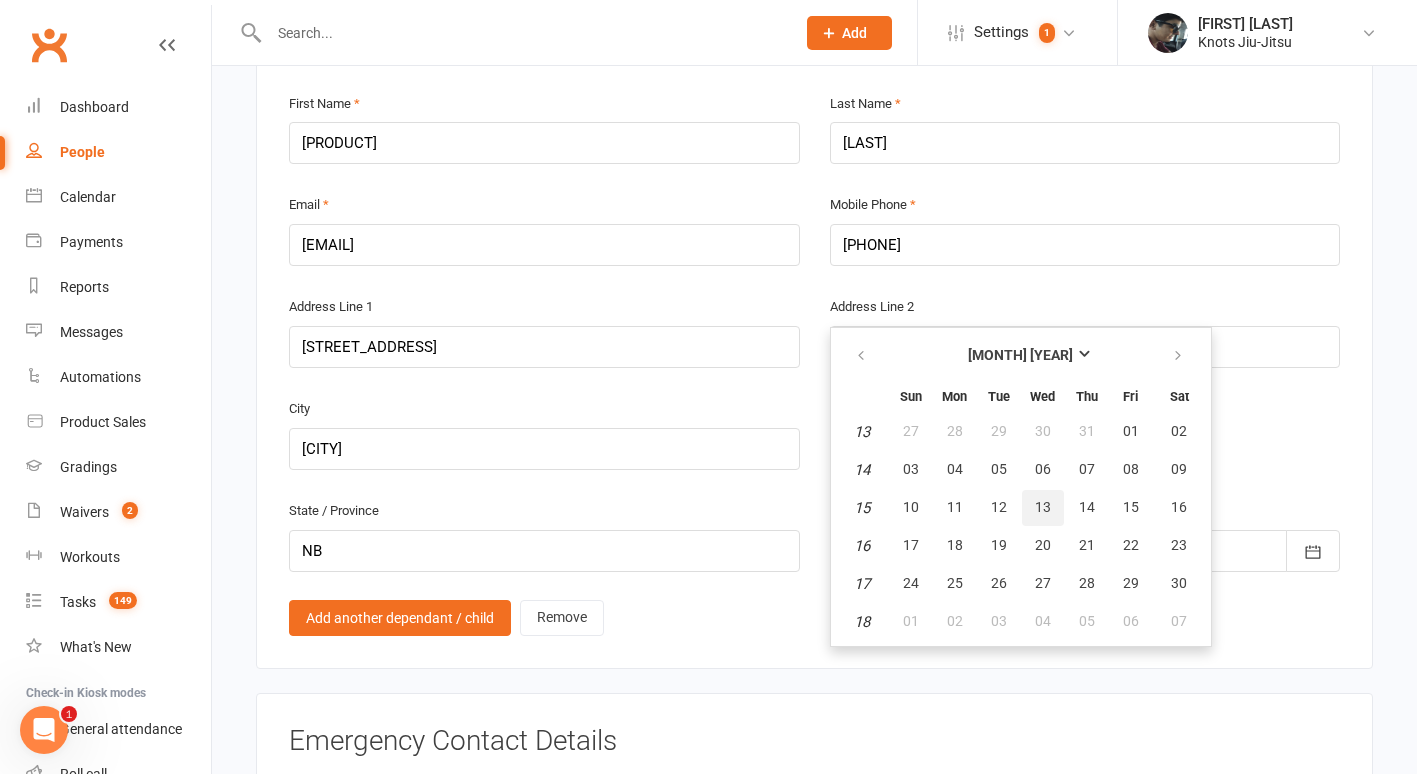 click on "13" at bounding box center (1043, 507) 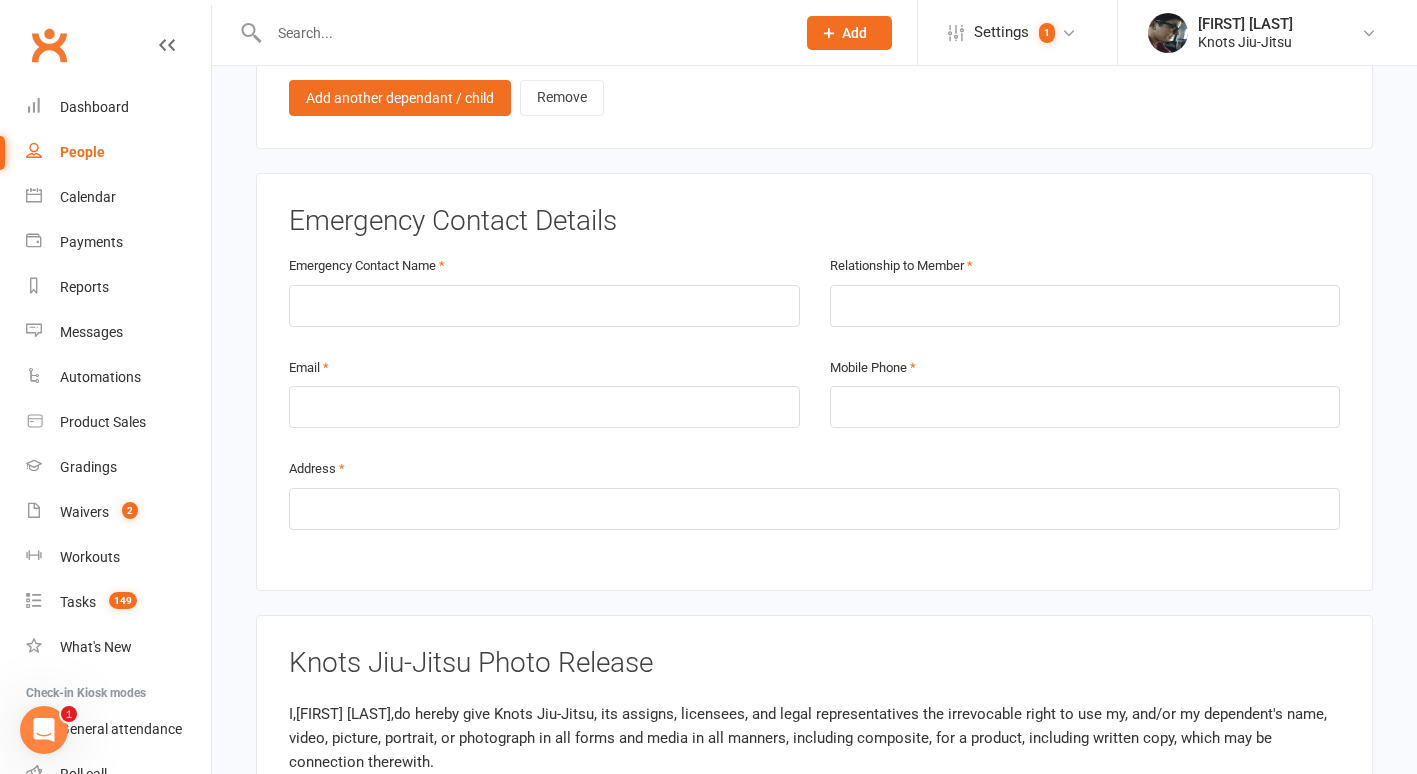 scroll, scrollTop: 1732, scrollLeft: 0, axis: vertical 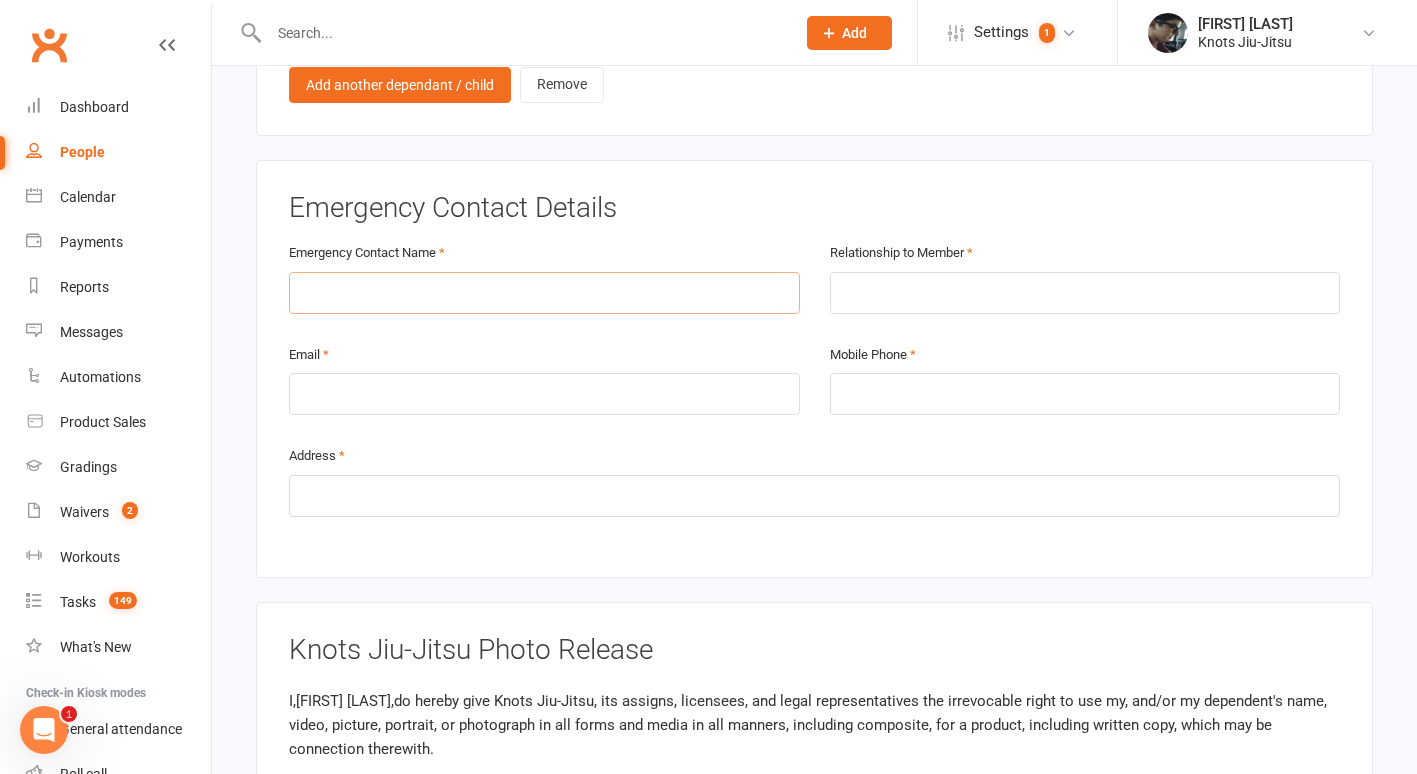 click at bounding box center [544, 293] 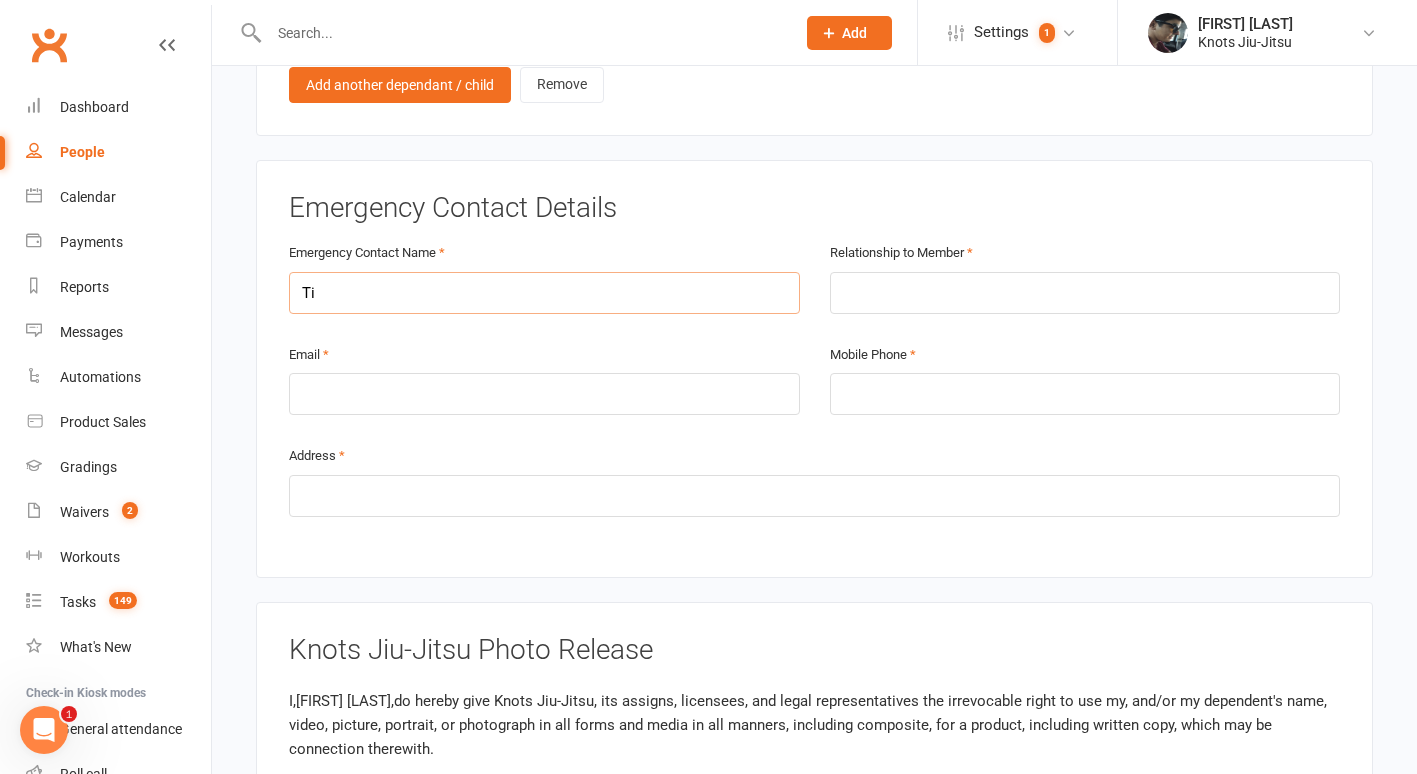 type on "T" 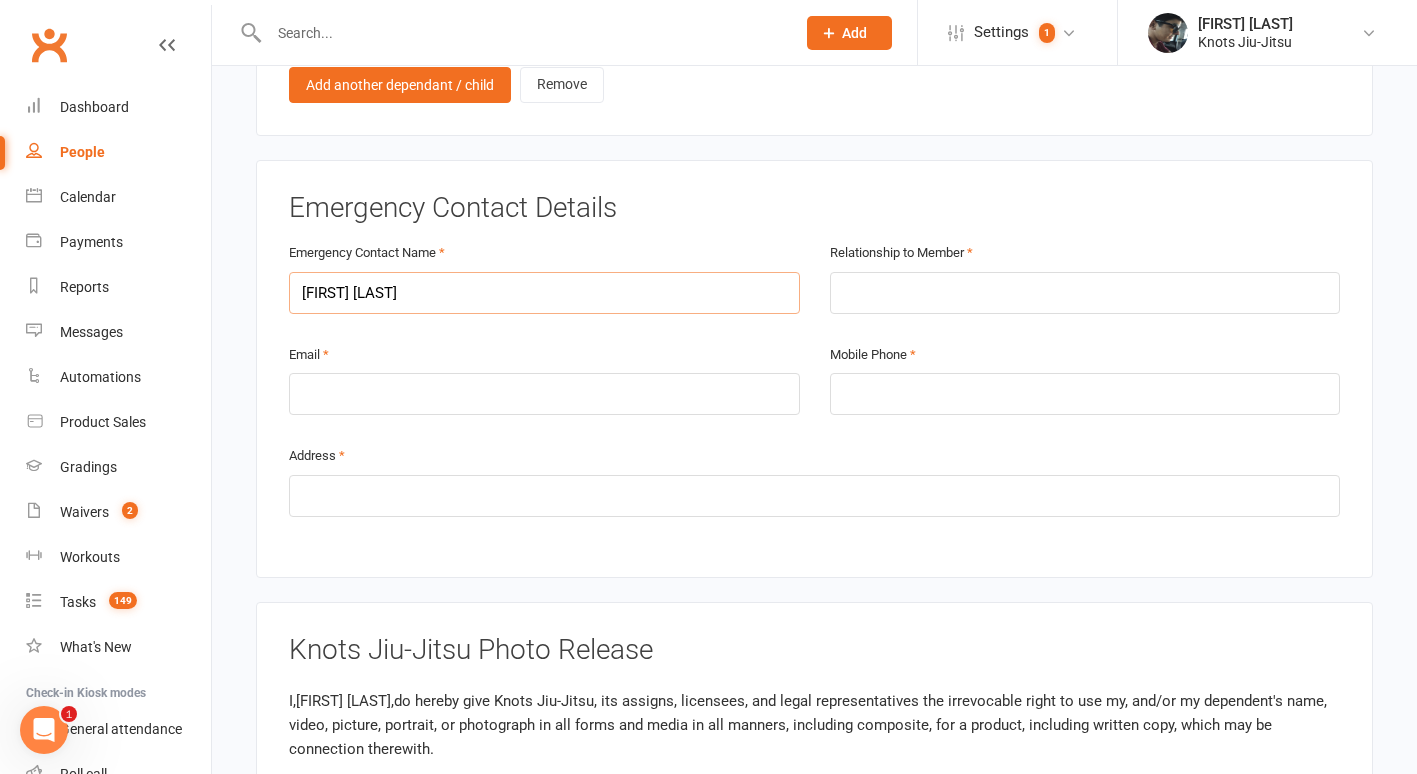 type on "Nathalie Daigle" 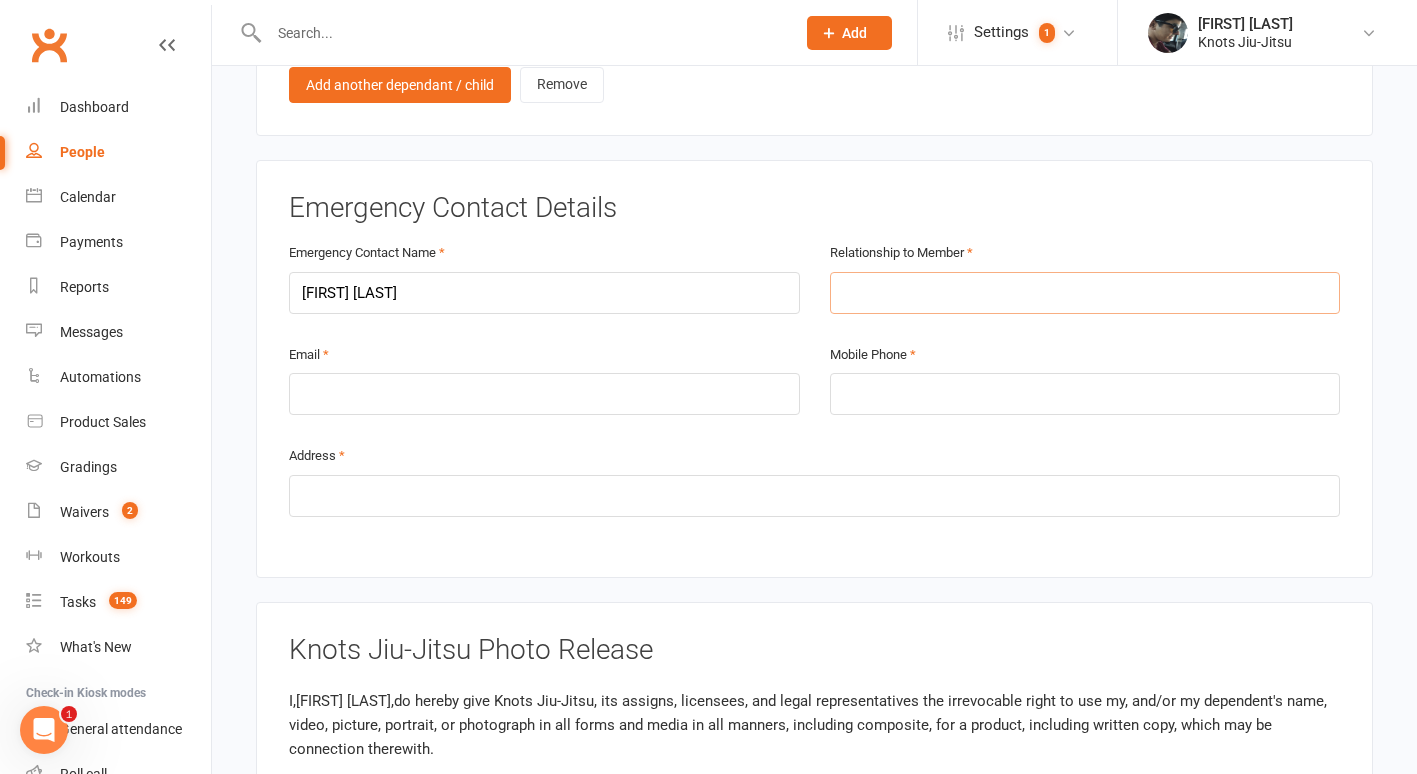 click at bounding box center [1085, 293] 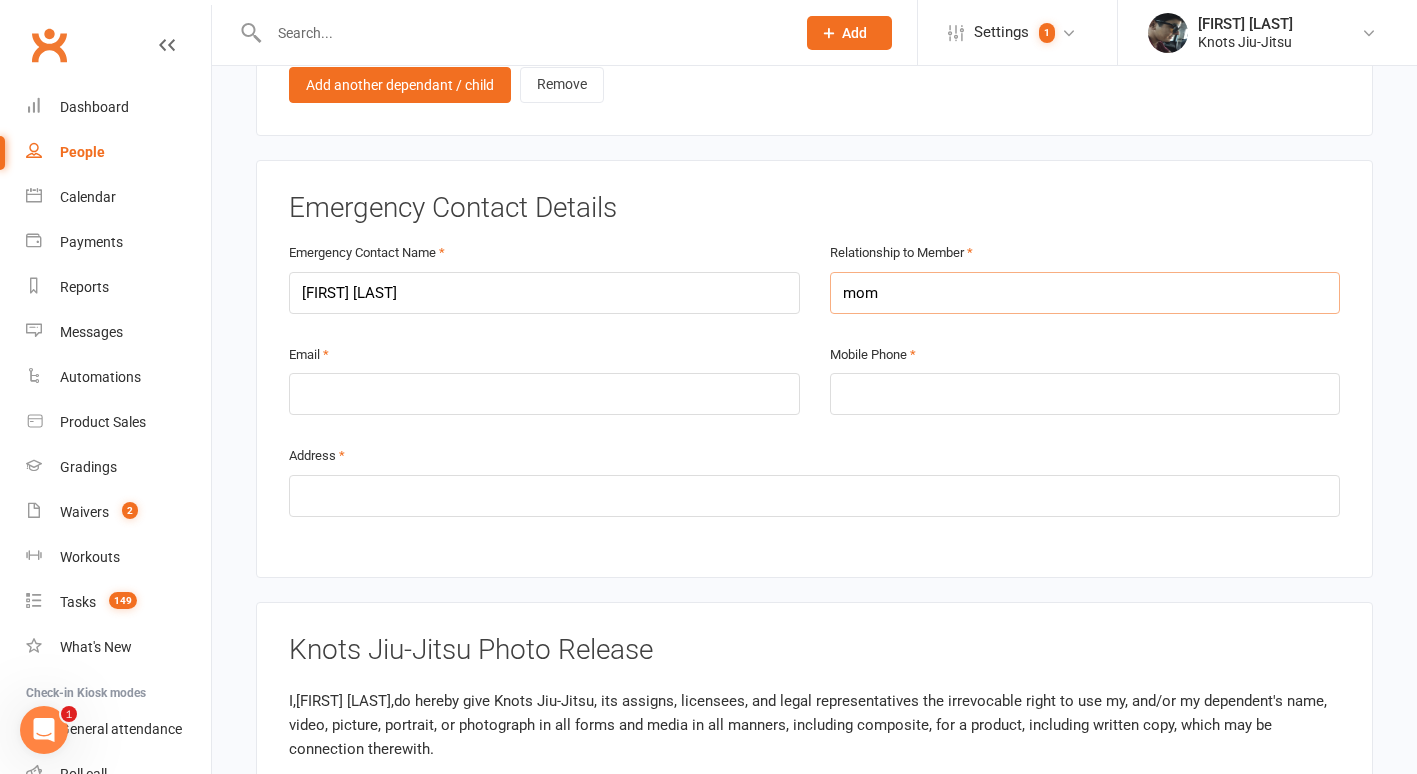 type on "mom" 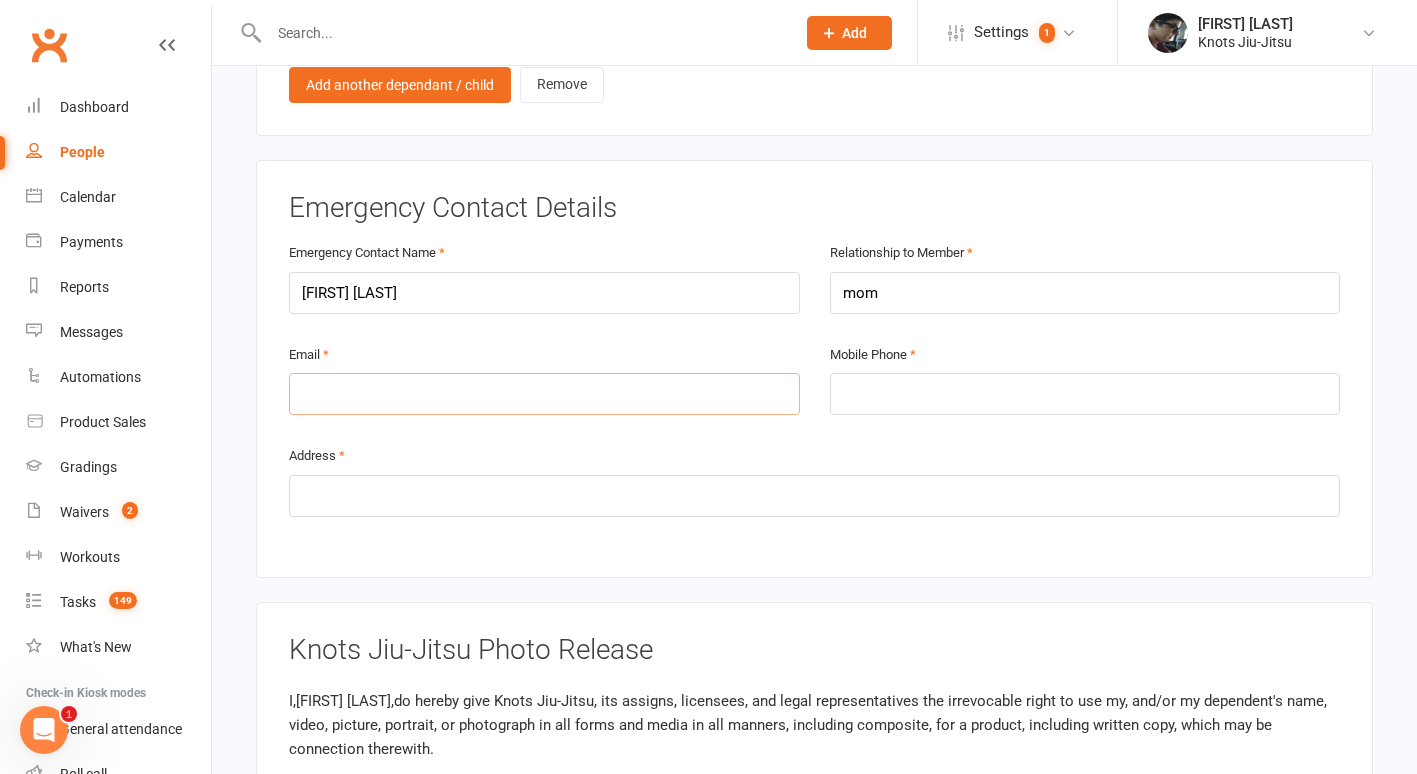 click at bounding box center [544, 394] 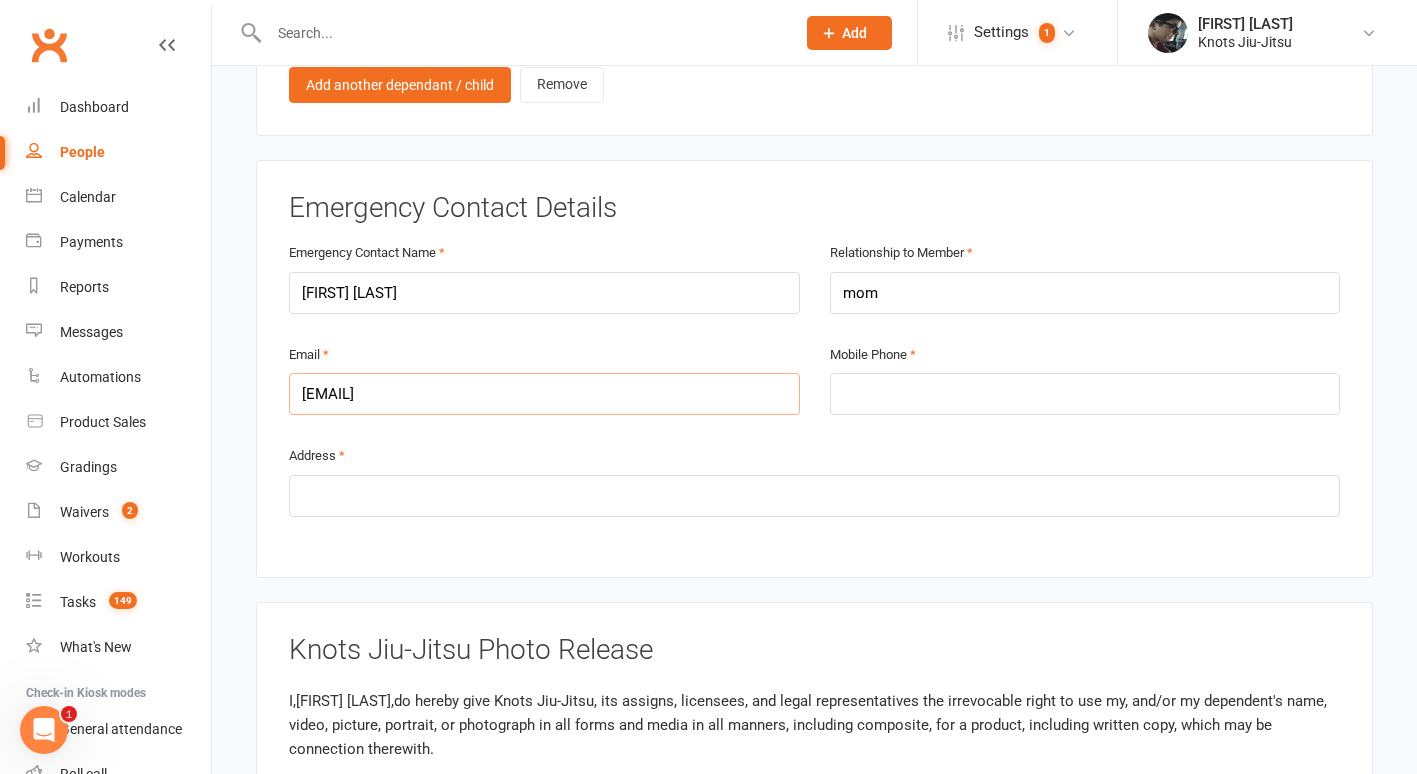 type on "nathaliejdaigle@gmail.com" 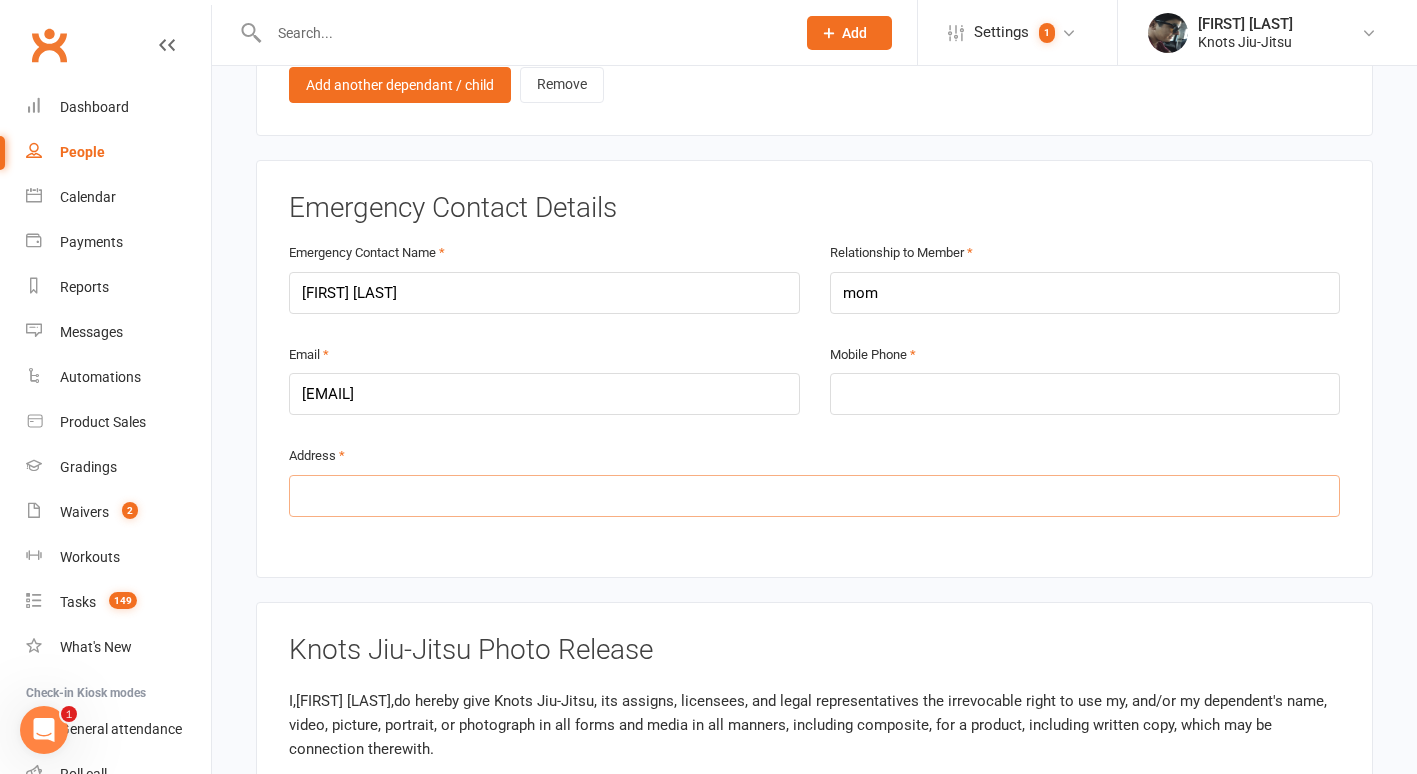 click at bounding box center (814, 496) 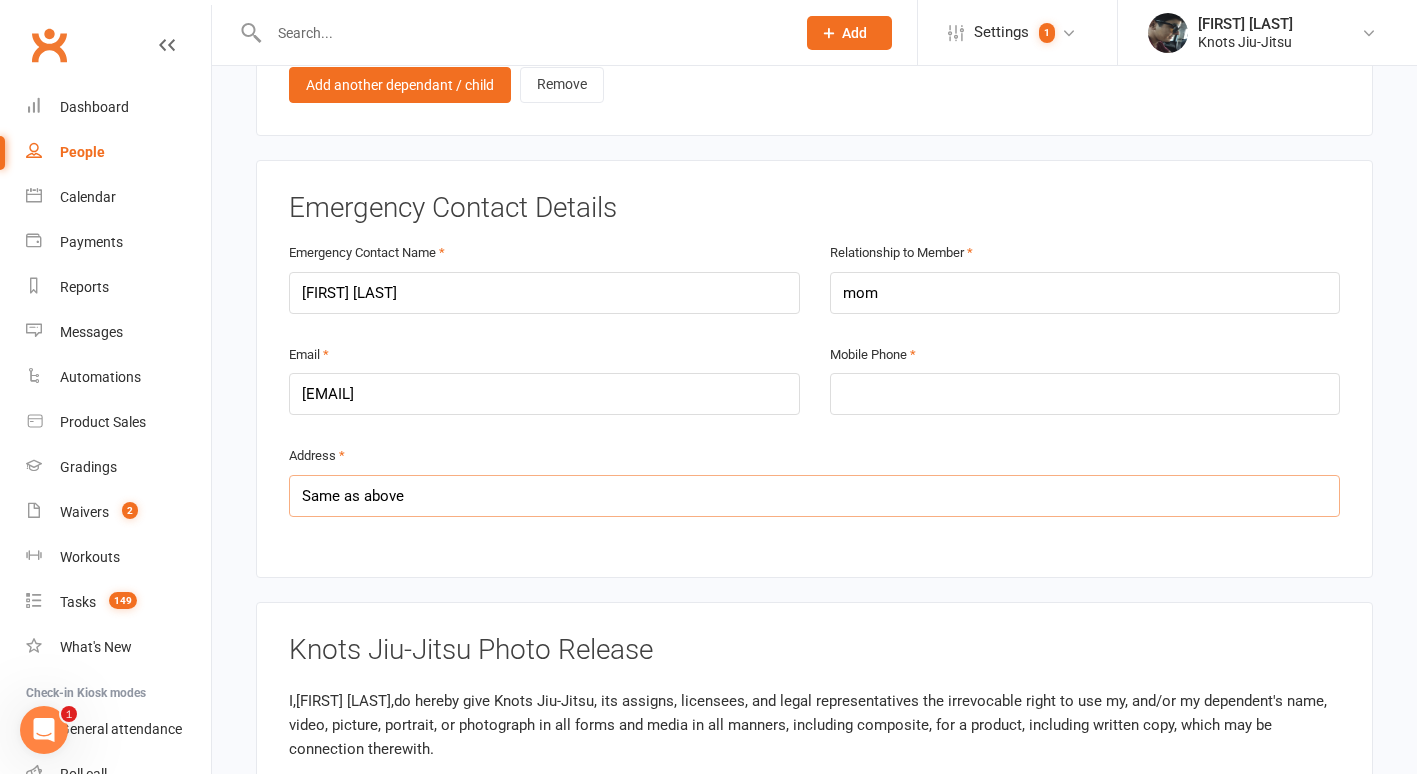 type on "Same as above" 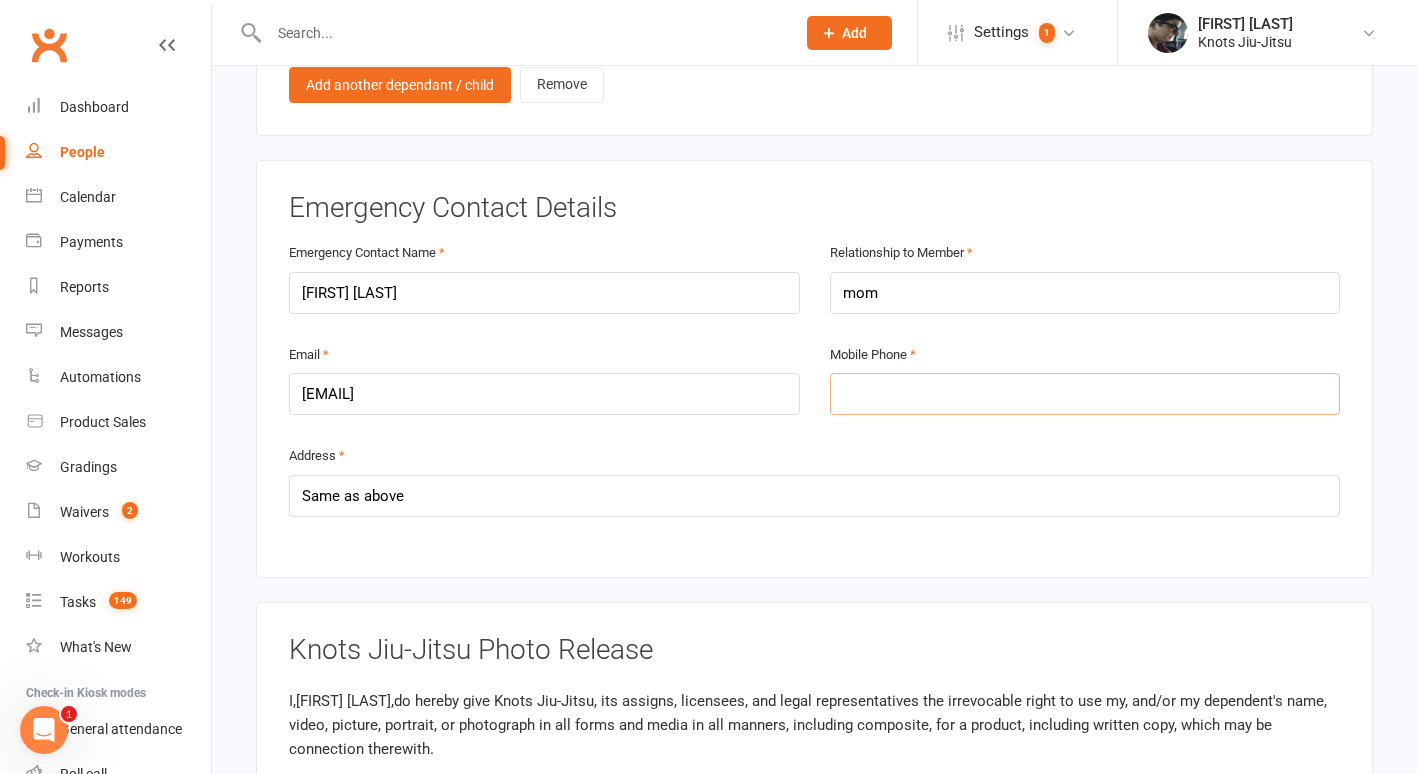 click at bounding box center [1085, 394] 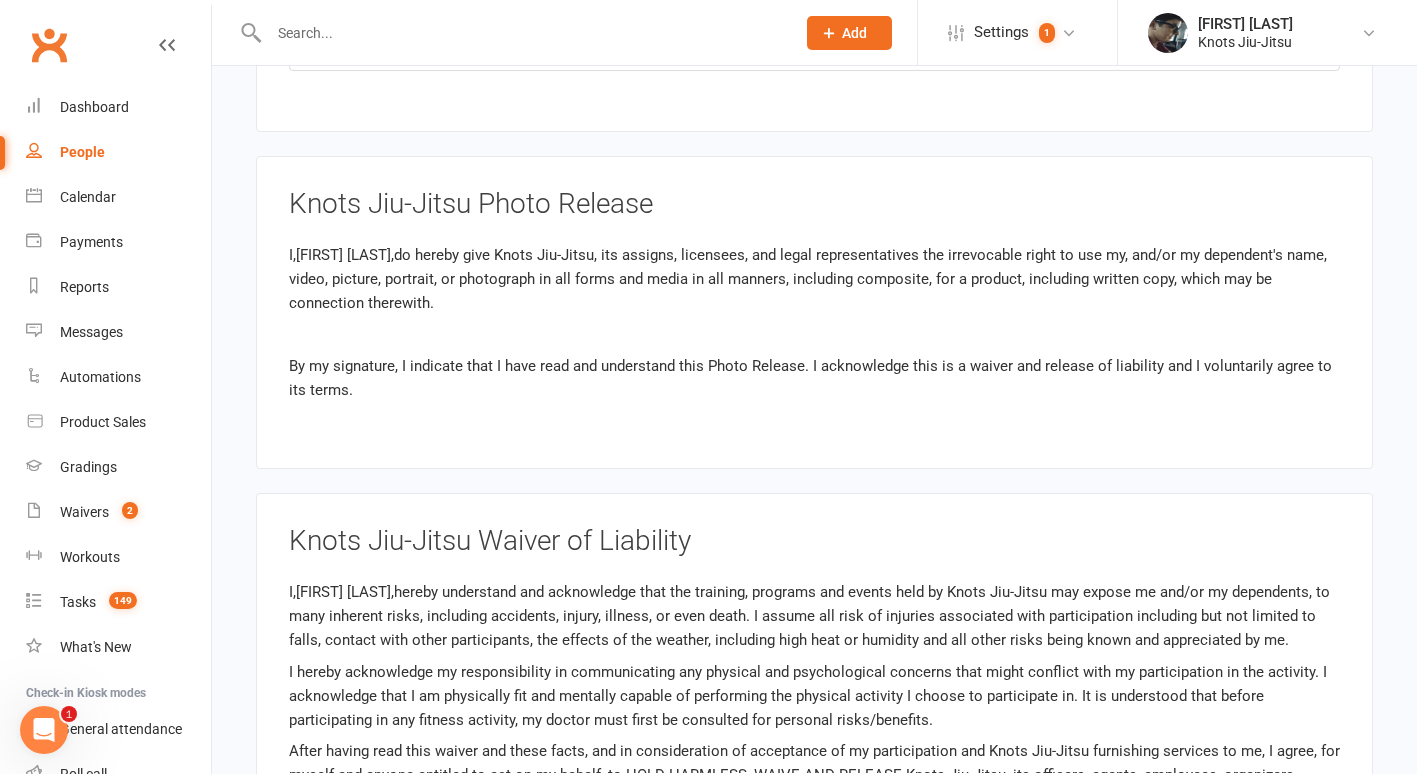 scroll, scrollTop: 2177, scrollLeft: 0, axis: vertical 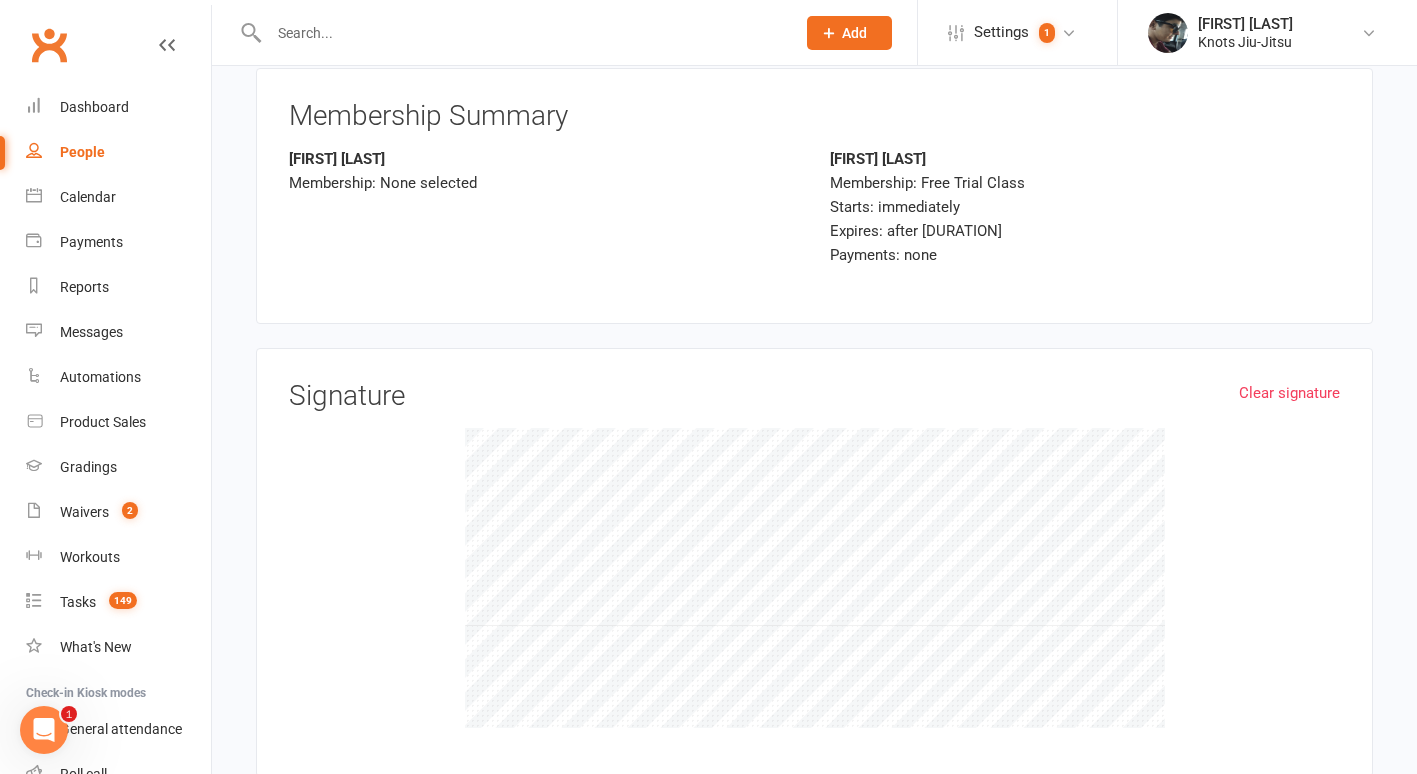 type on "5065318825" 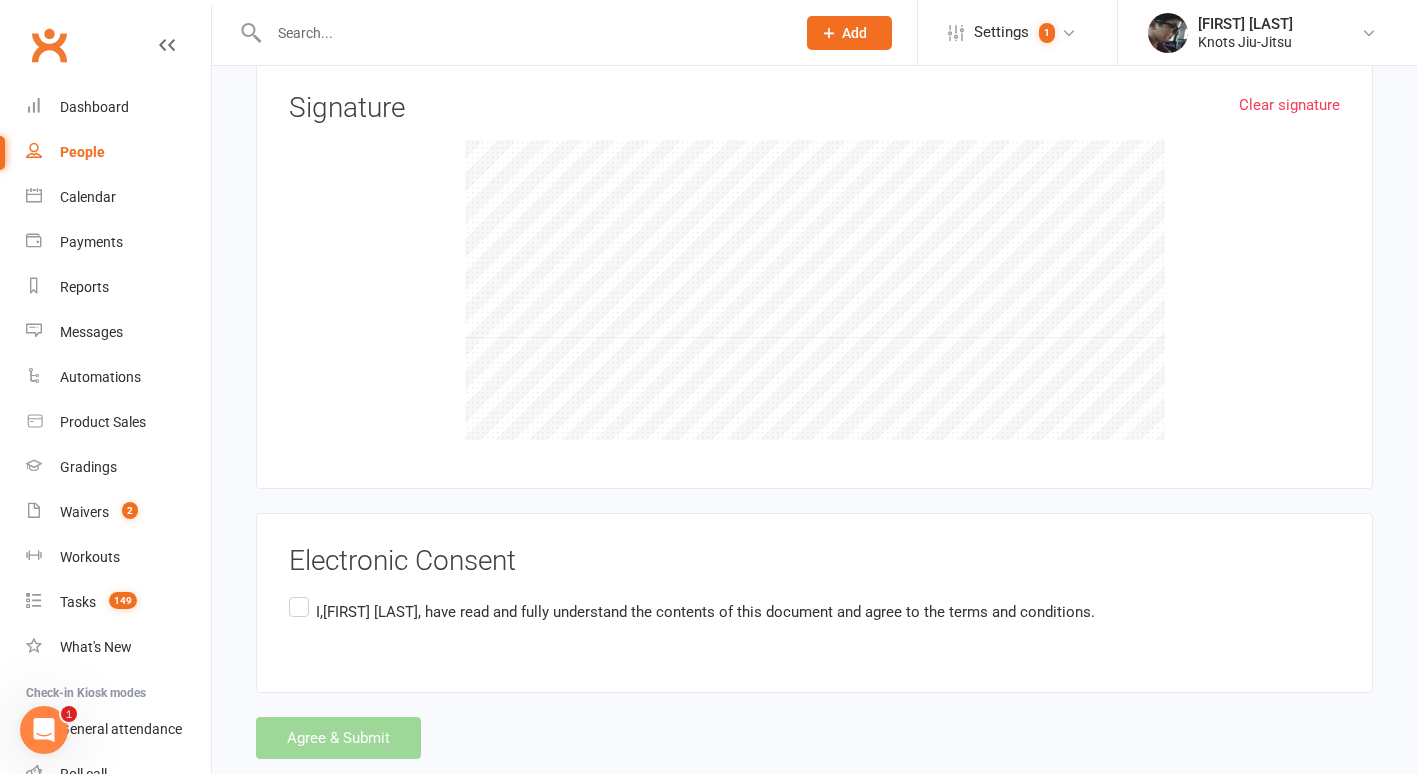 scroll, scrollTop: 3648, scrollLeft: 0, axis: vertical 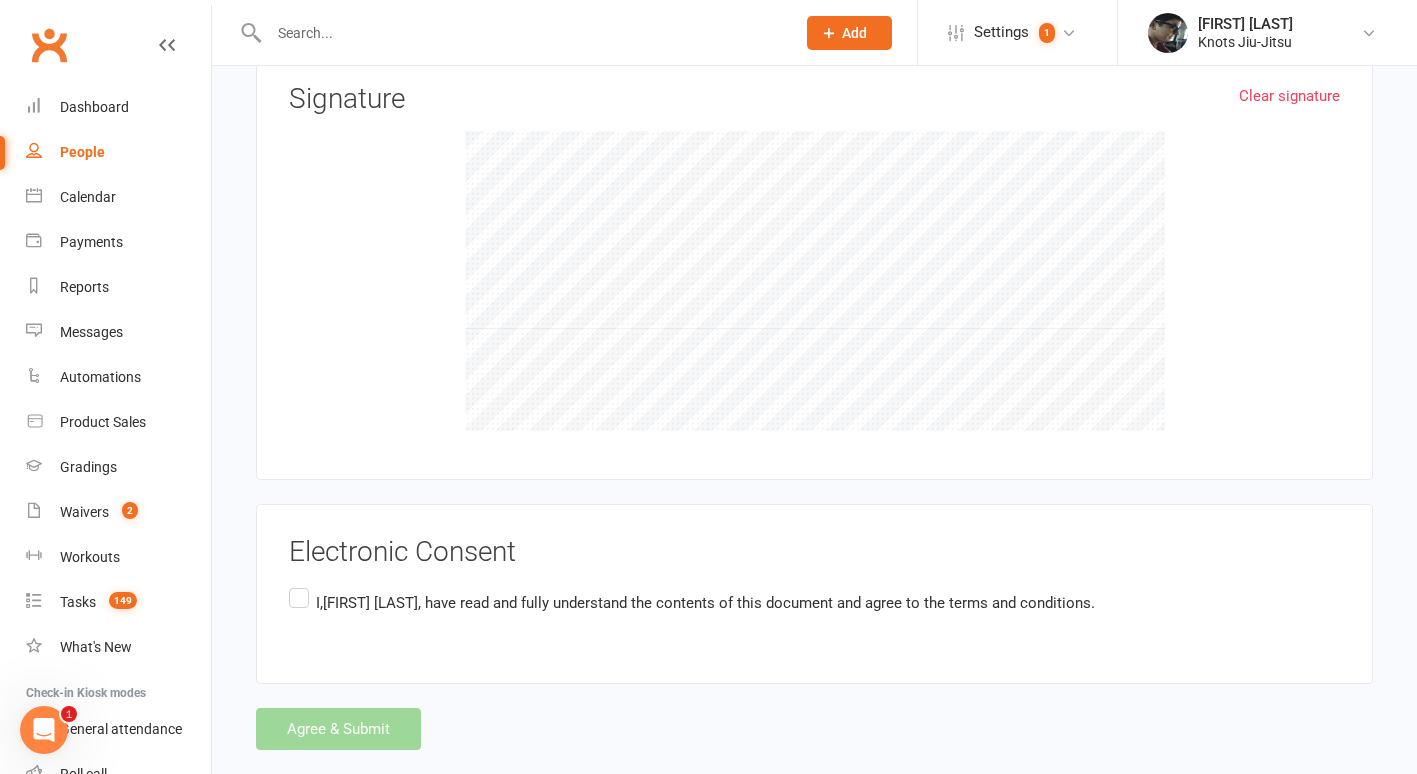 click on "I,Titus Yarnall  , have read and fully understand the contents of this document and agree to the terms and conditions." at bounding box center [692, 603] 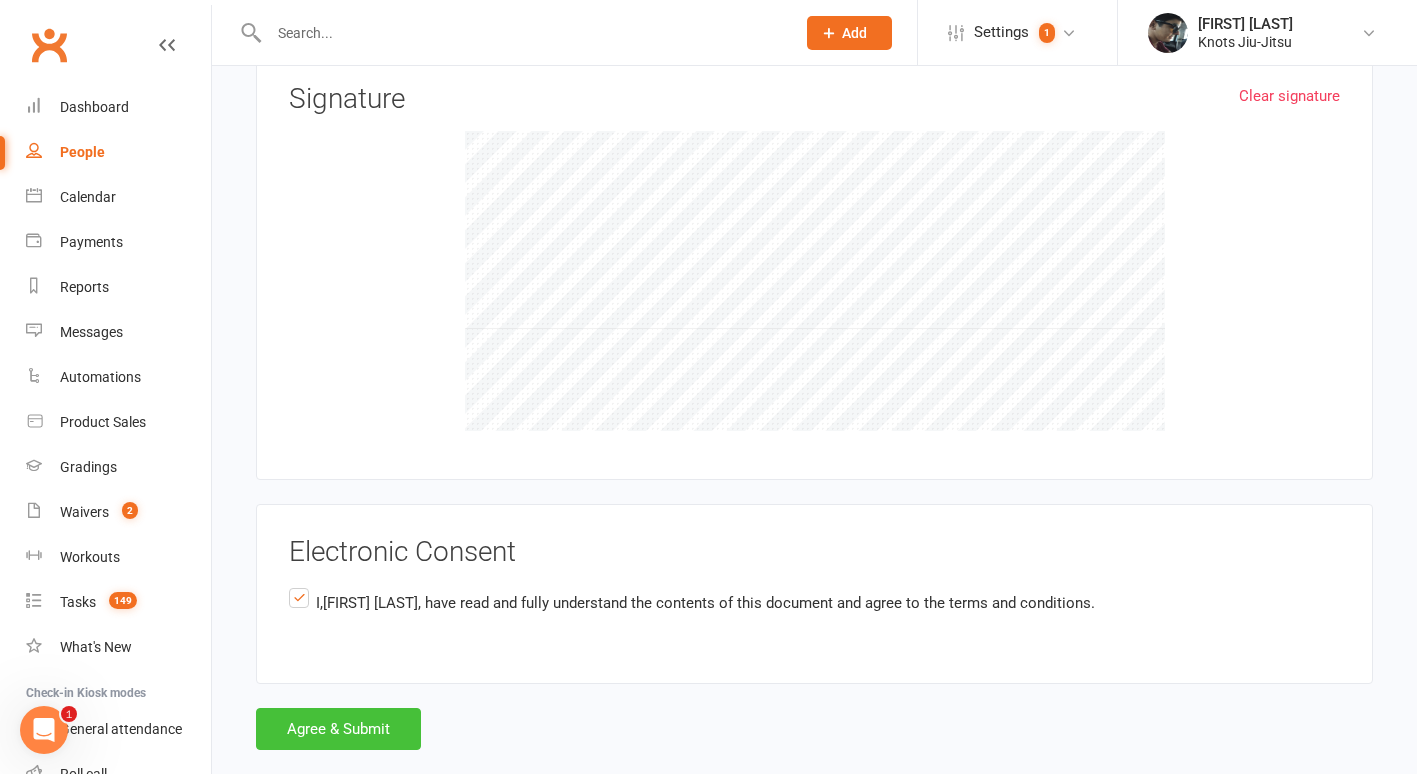 click on "Agree & Submit" at bounding box center [338, 729] 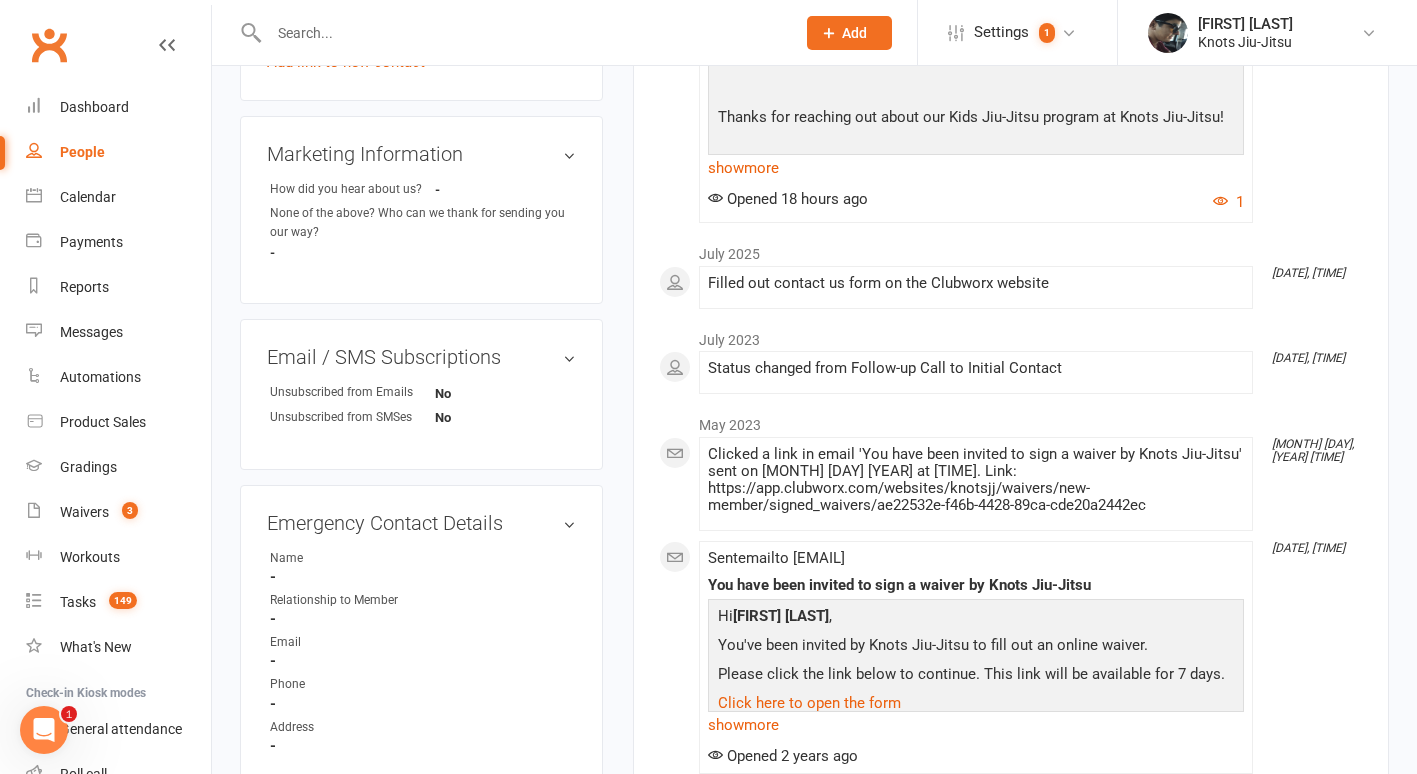 scroll, scrollTop: 849, scrollLeft: 0, axis: vertical 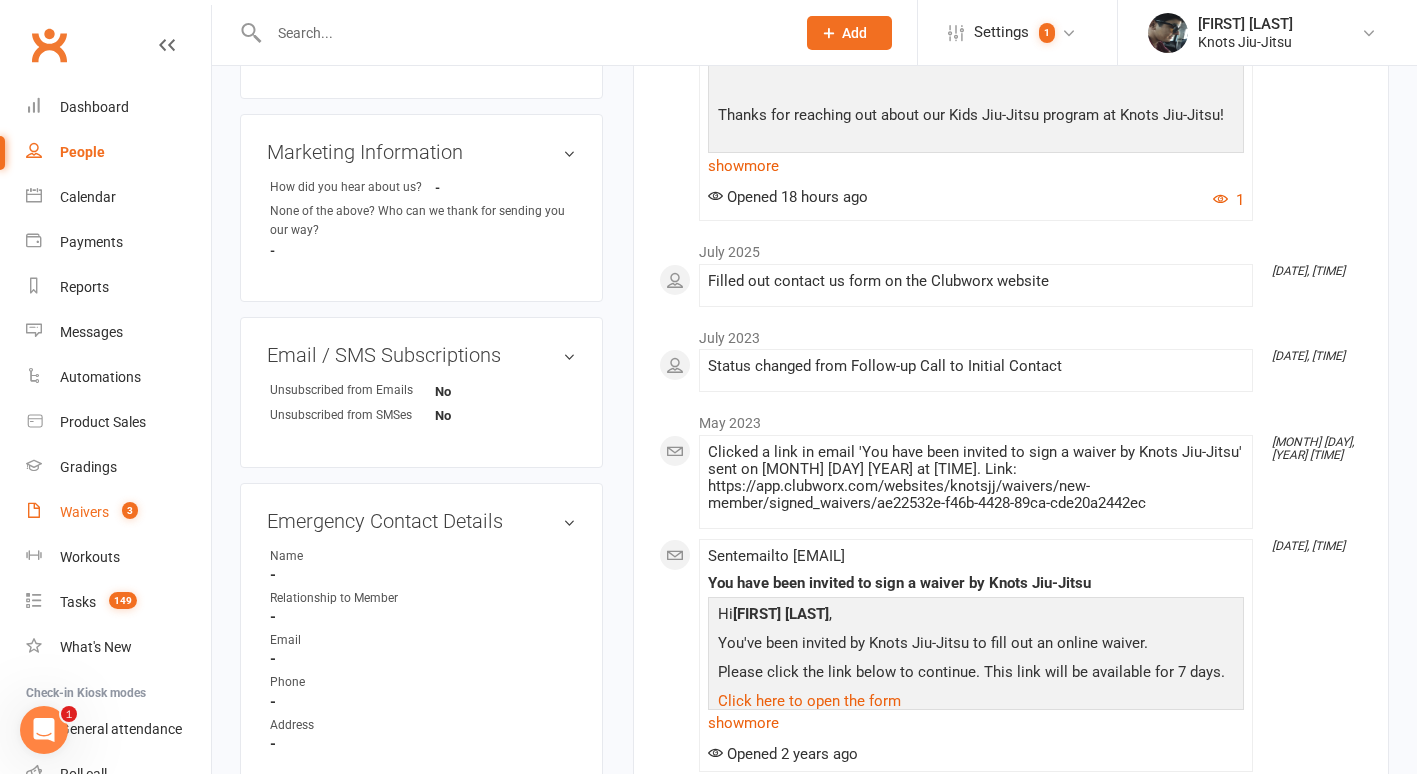 click on "Waivers   3" at bounding box center [118, 512] 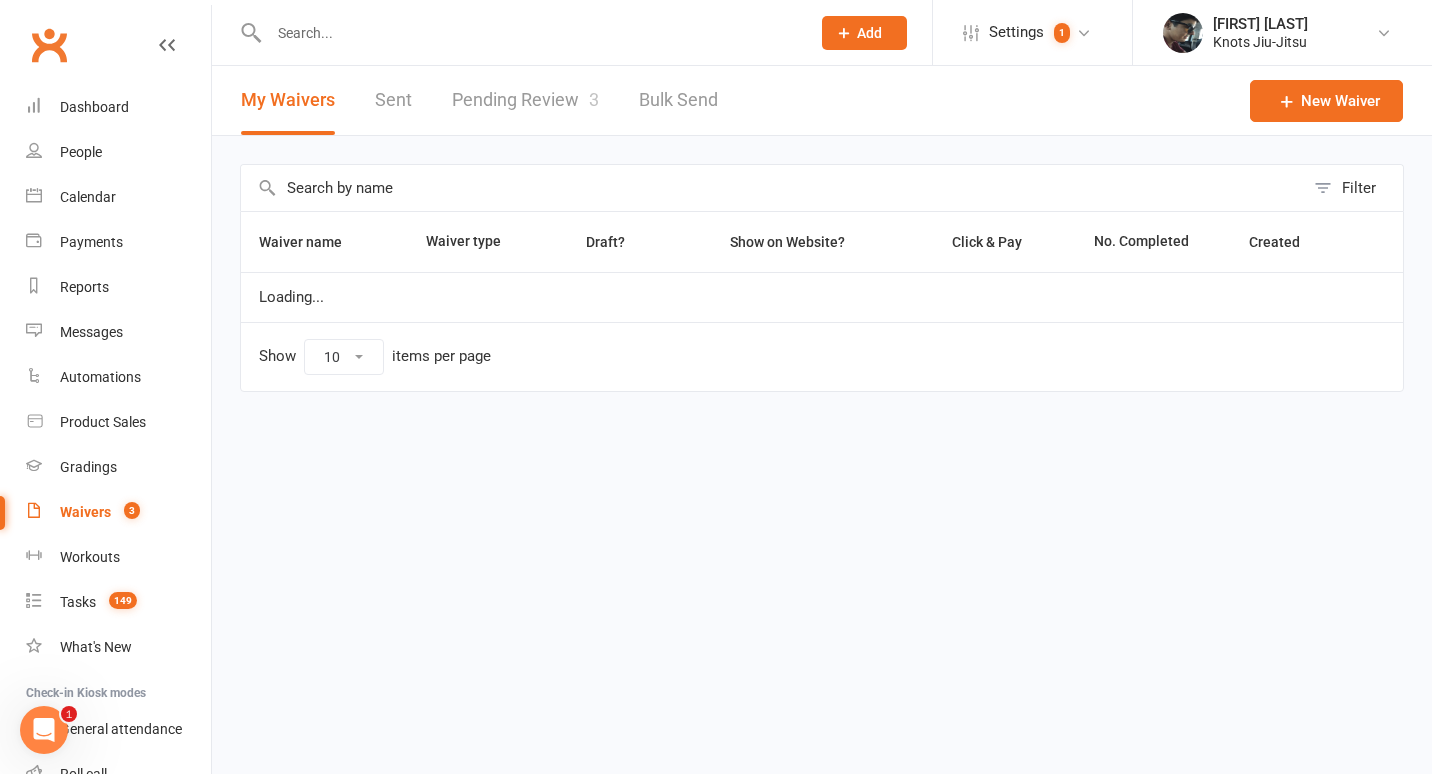 select on "100" 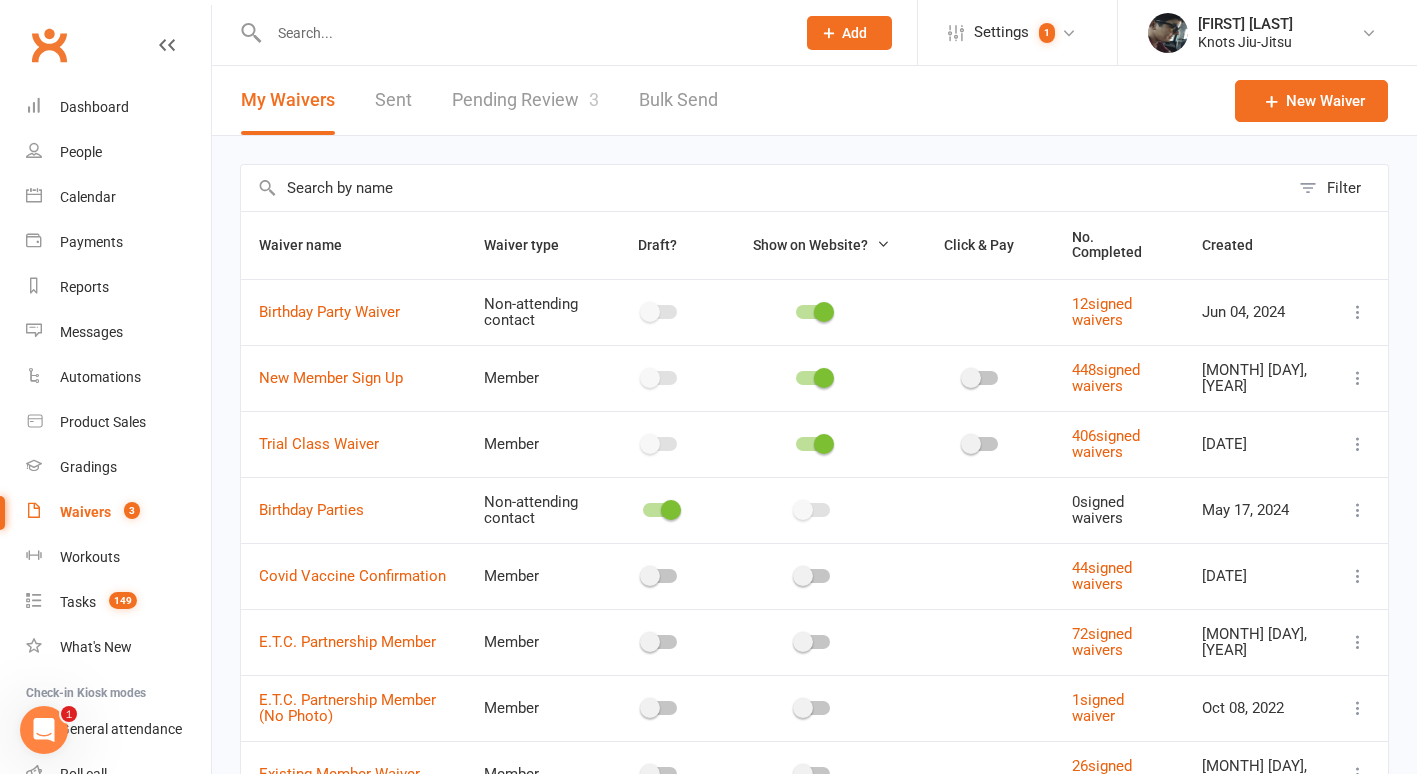 click on "Pending Review 3" at bounding box center [525, 100] 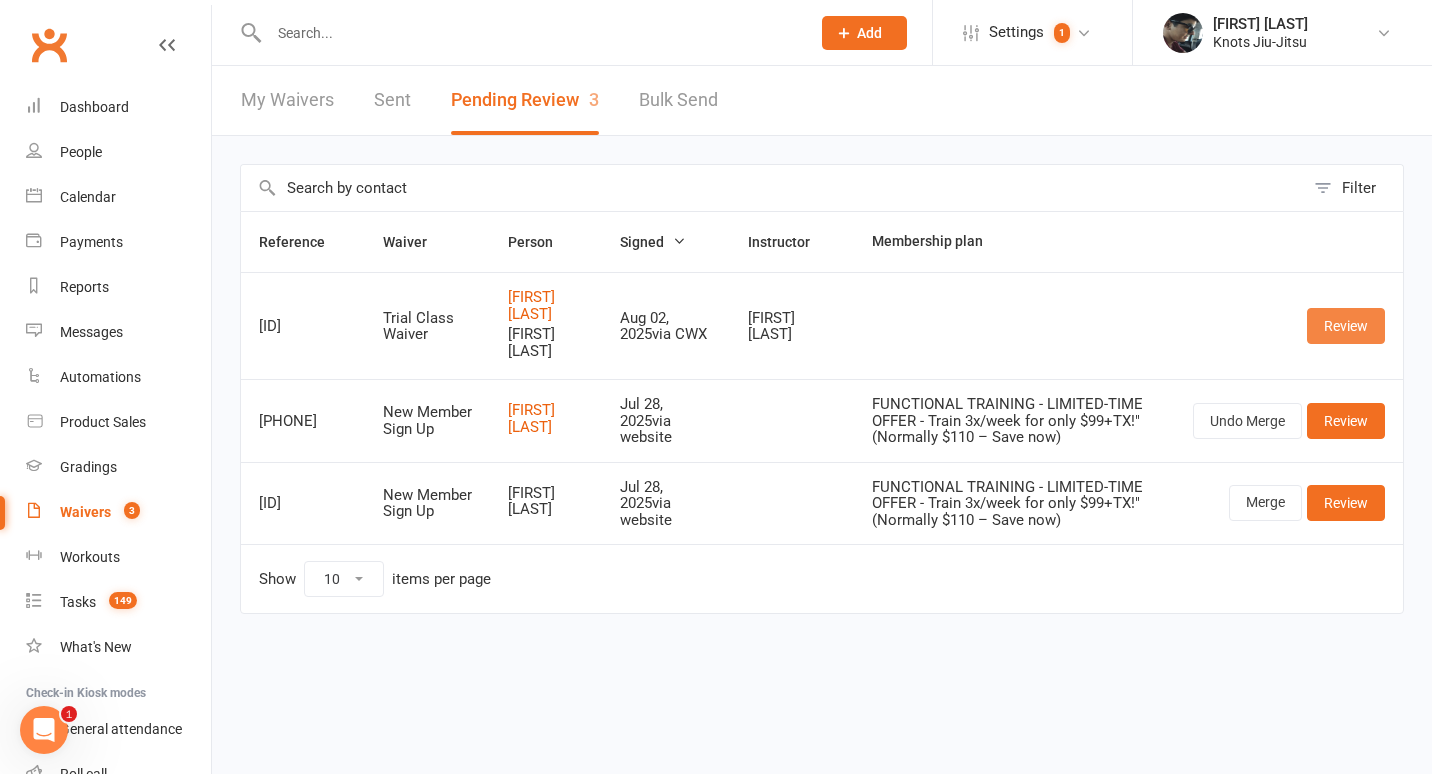 click on "Review" at bounding box center [1346, 326] 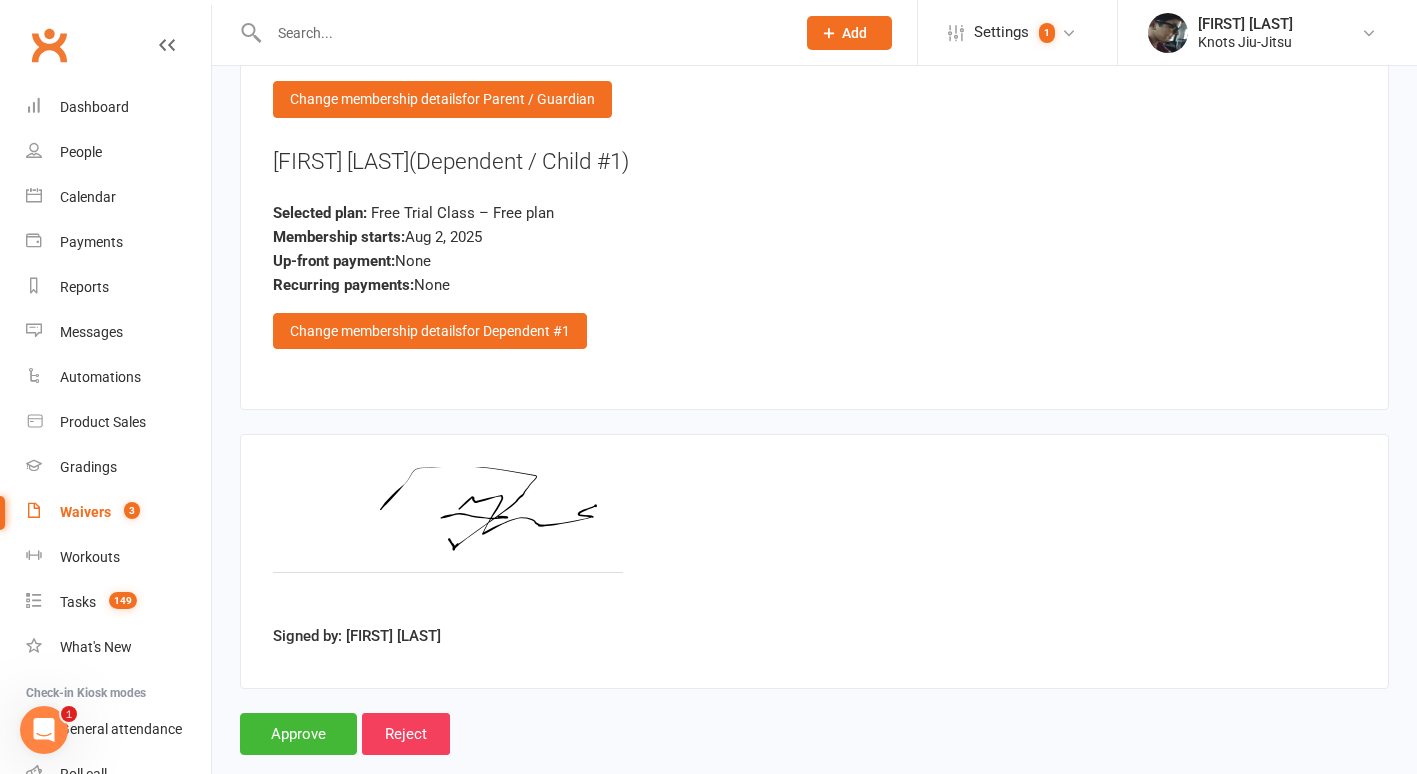 scroll, scrollTop: 2288, scrollLeft: 0, axis: vertical 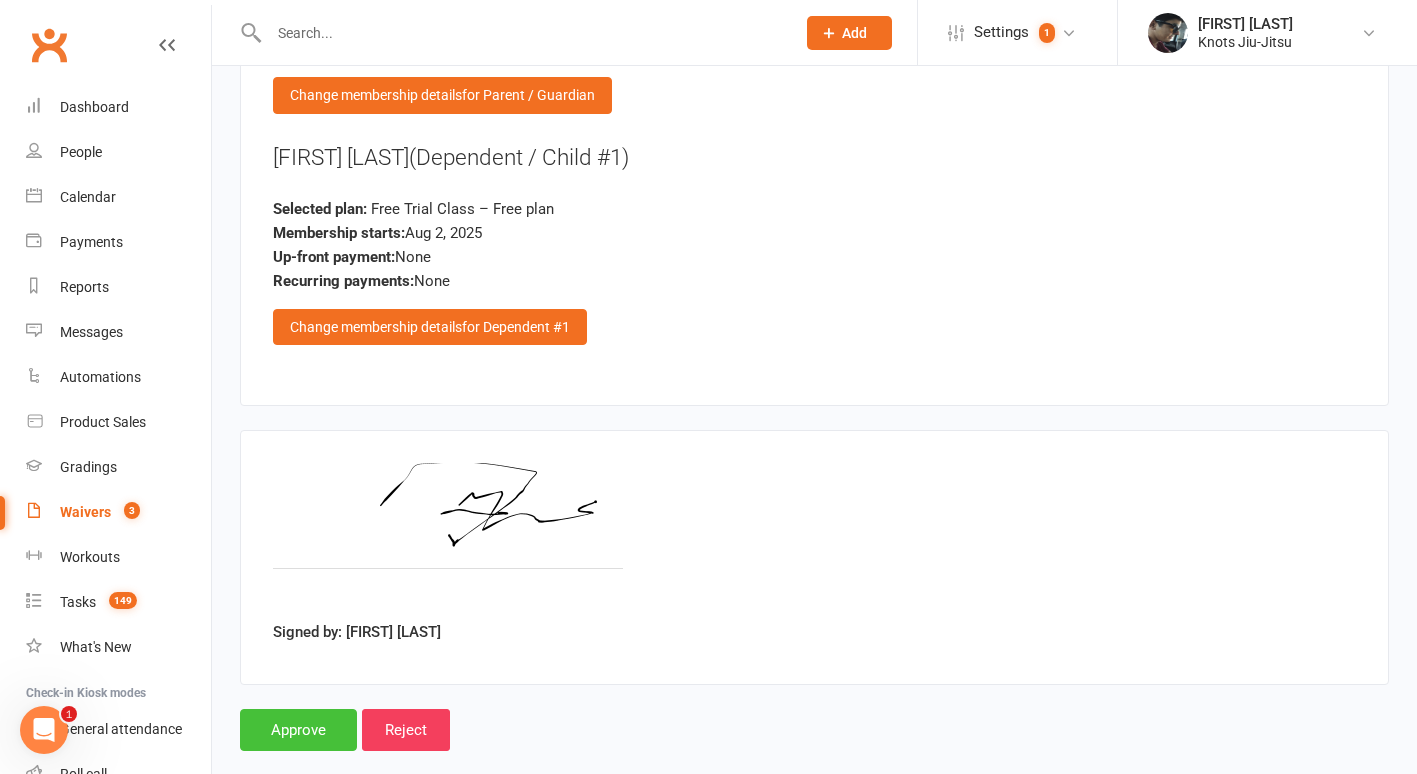 click on "Approve" at bounding box center (298, 730) 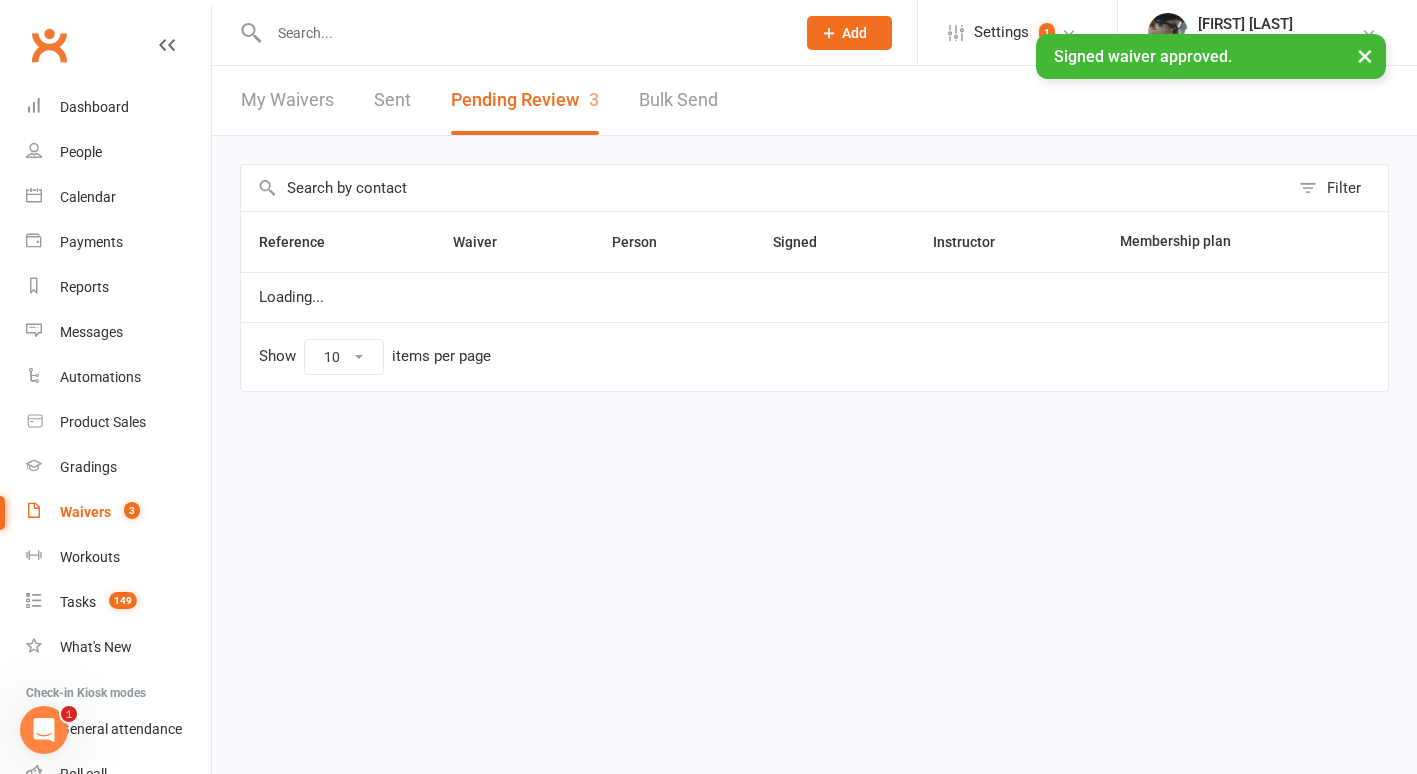 scroll, scrollTop: 0, scrollLeft: 0, axis: both 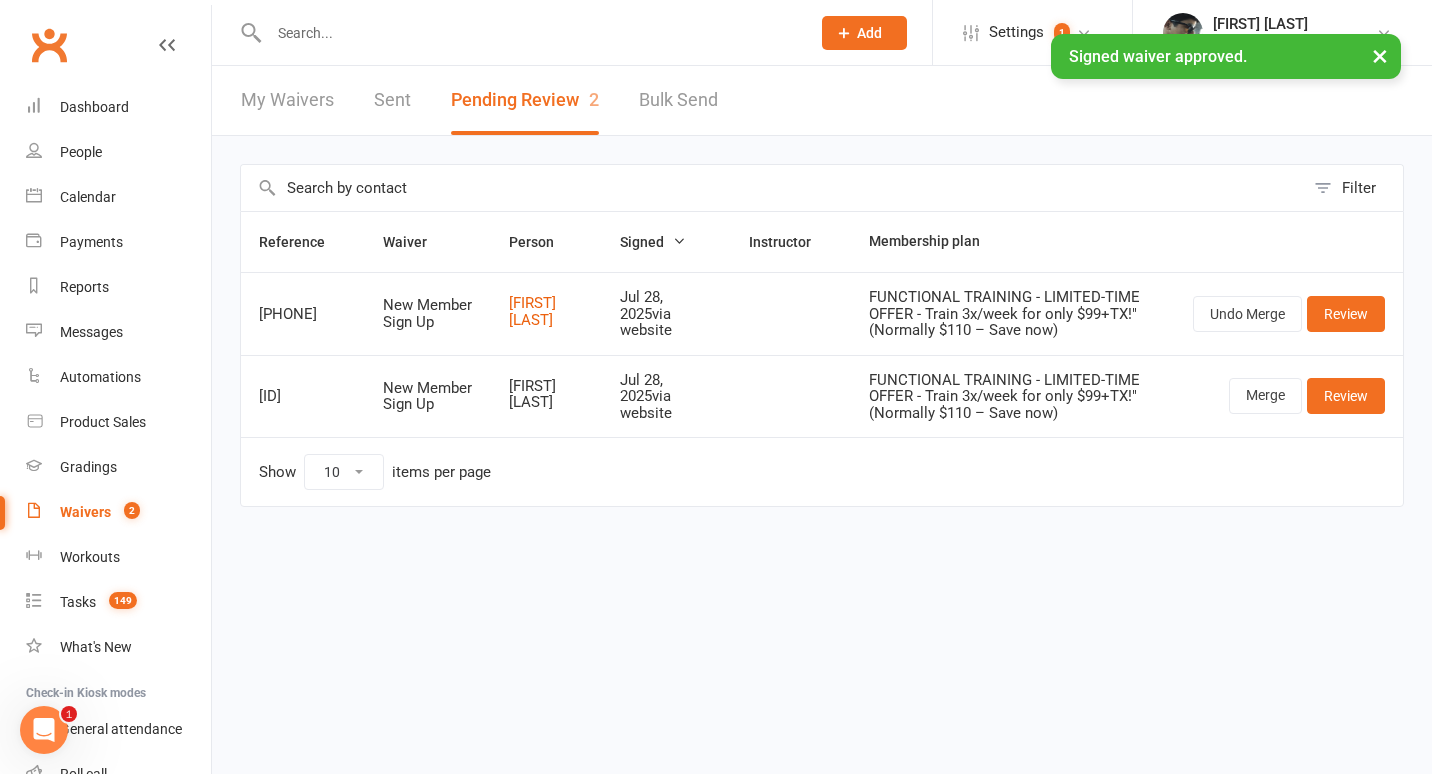 click on "× Signed waiver approved." at bounding box center (703, 34) 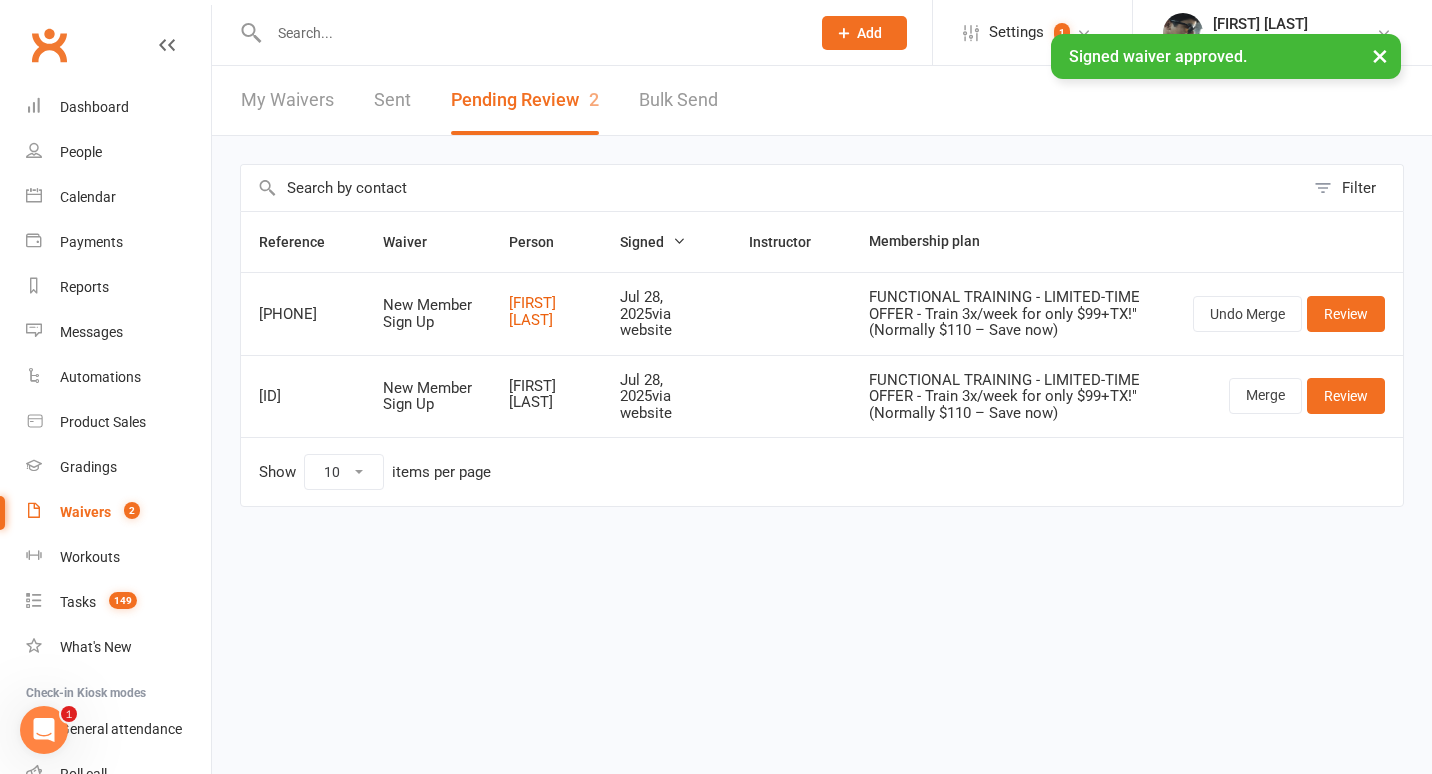 click on "×" at bounding box center (1380, 55) 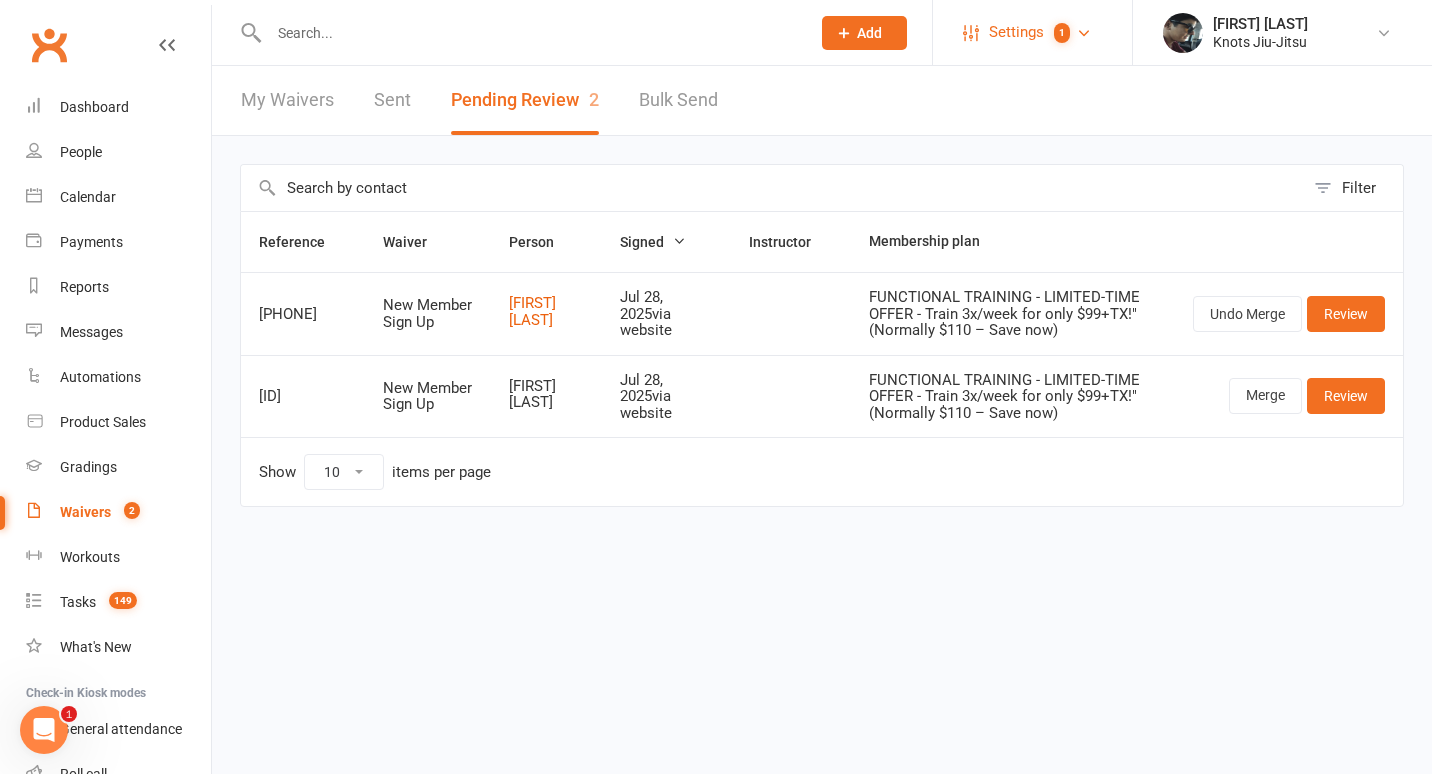 click on "Settings 1" at bounding box center [1032, 32] 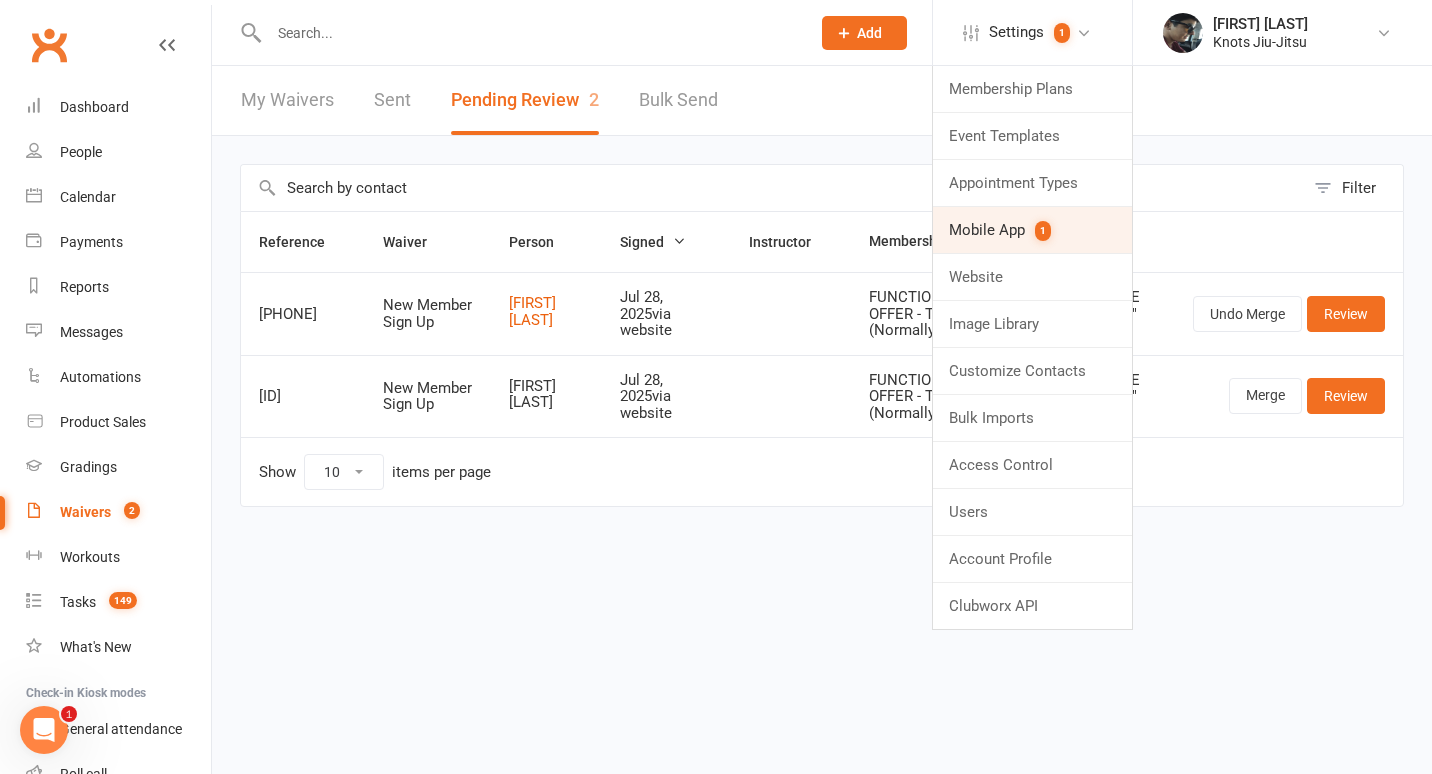 click on "1" at bounding box center [1038, 230] 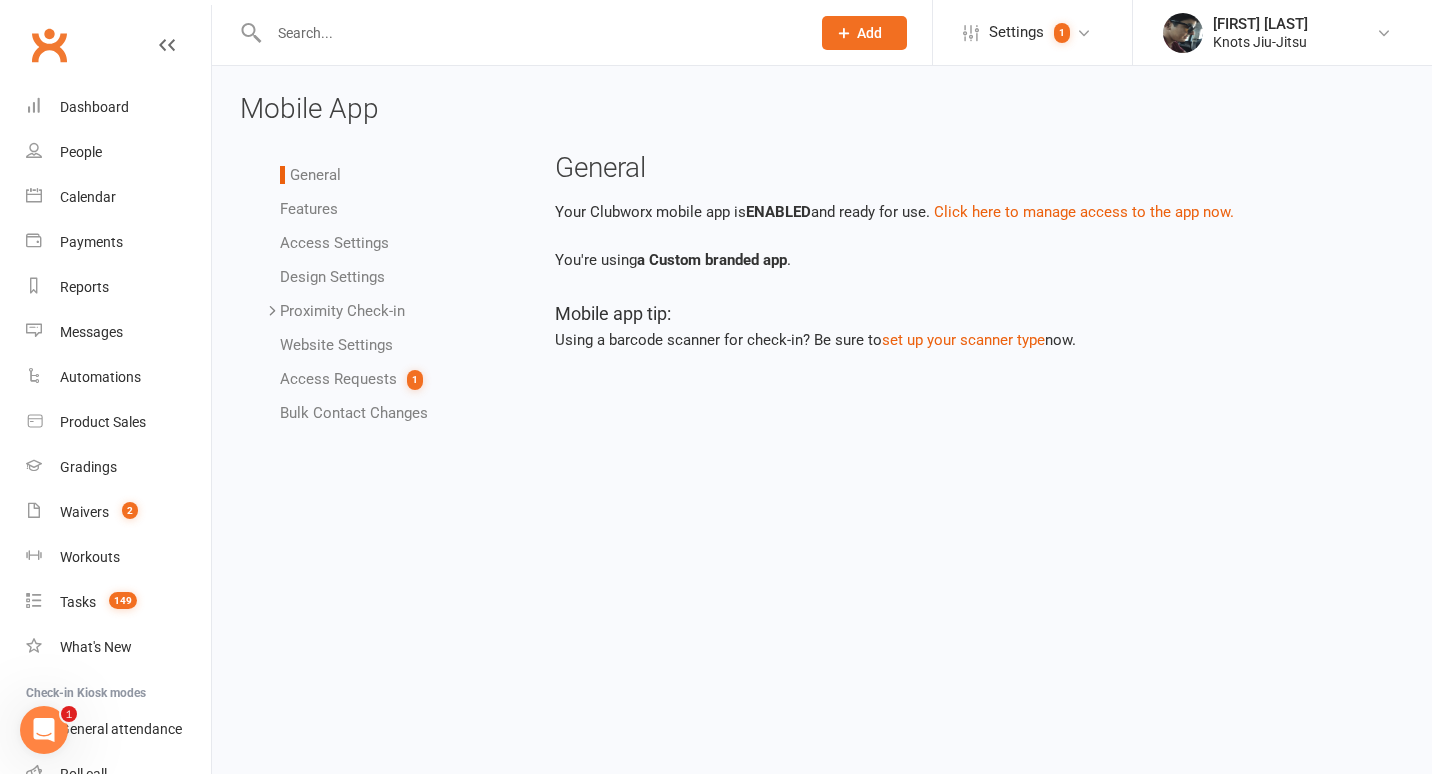 click on "Access Requests  1" at bounding box center (351, 379) 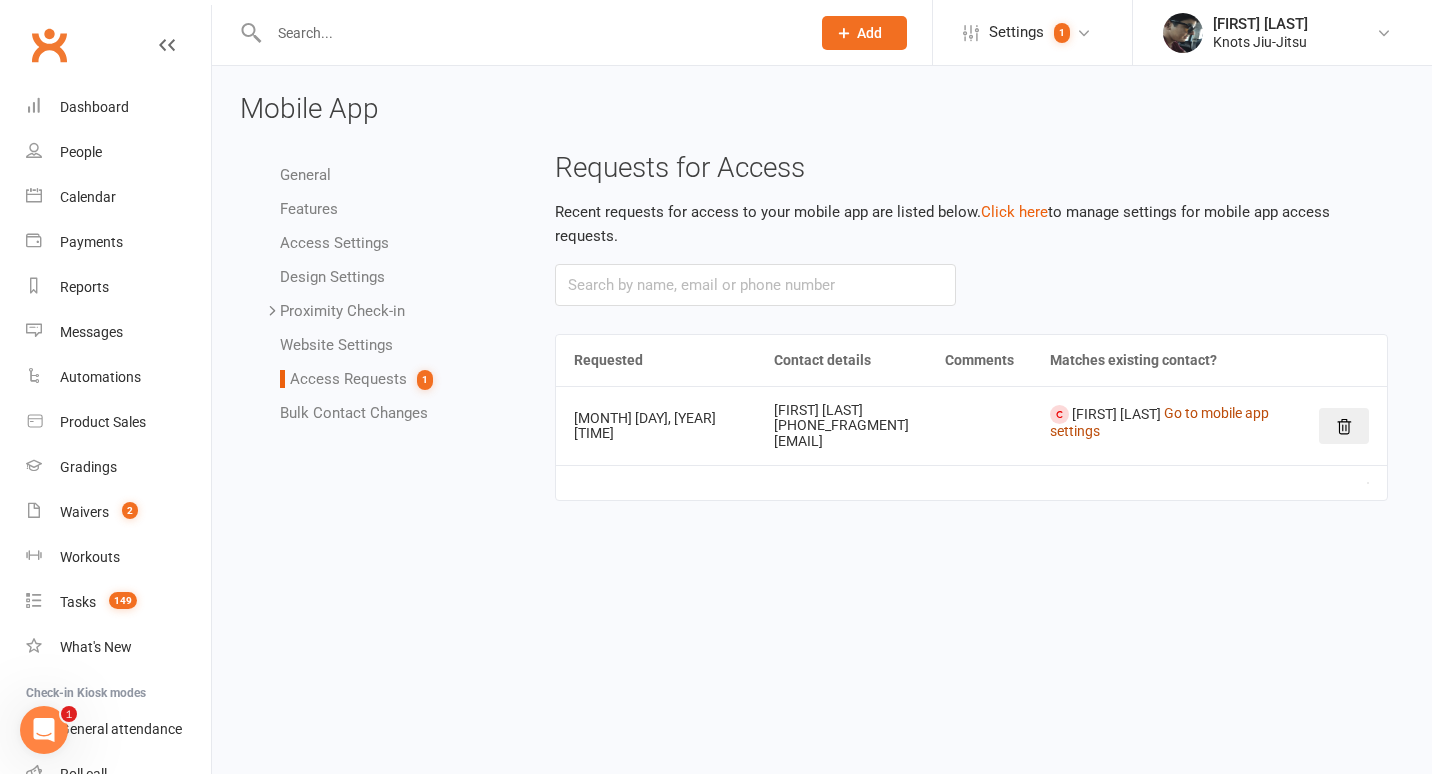 click on "Go to mobile app settings" at bounding box center [1159, 422] 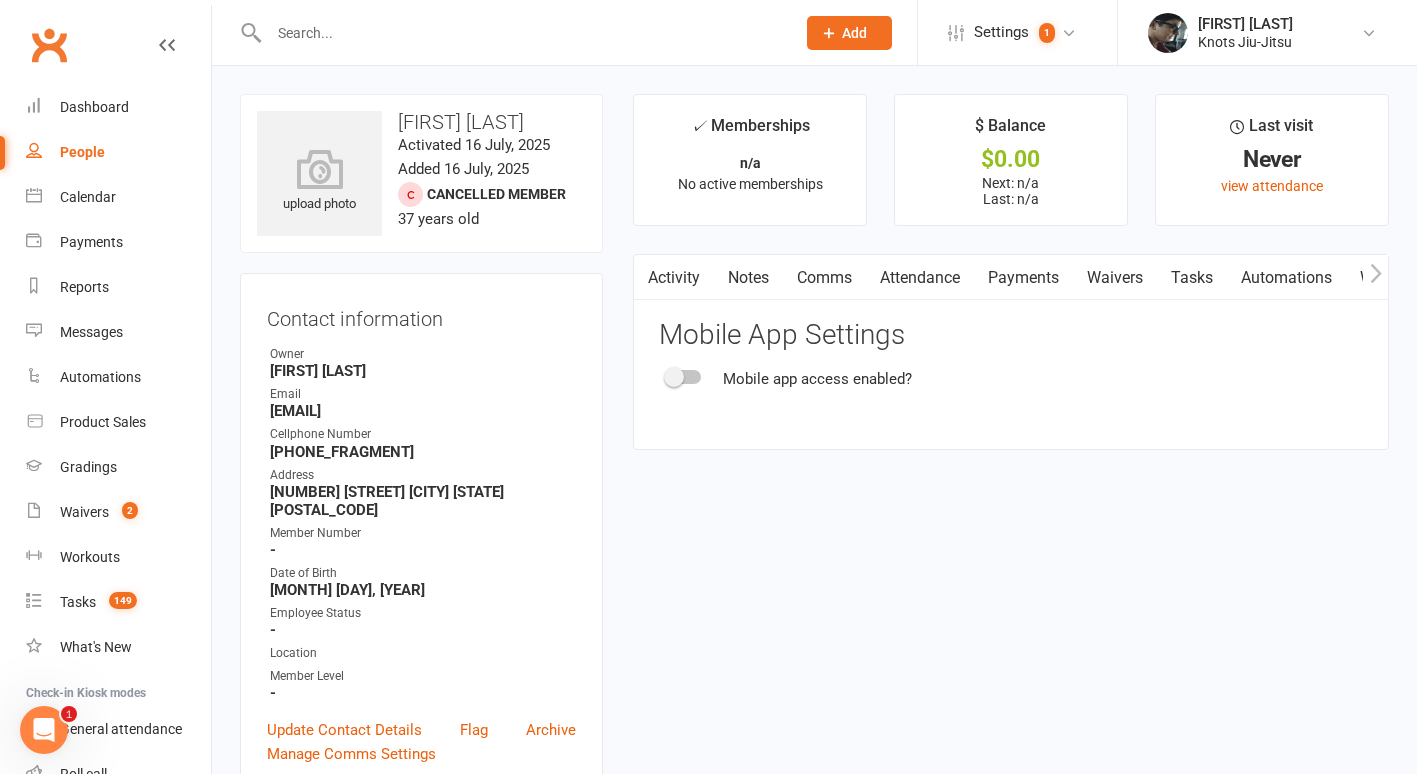 click on "Waivers" at bounding box center [1115, 278] 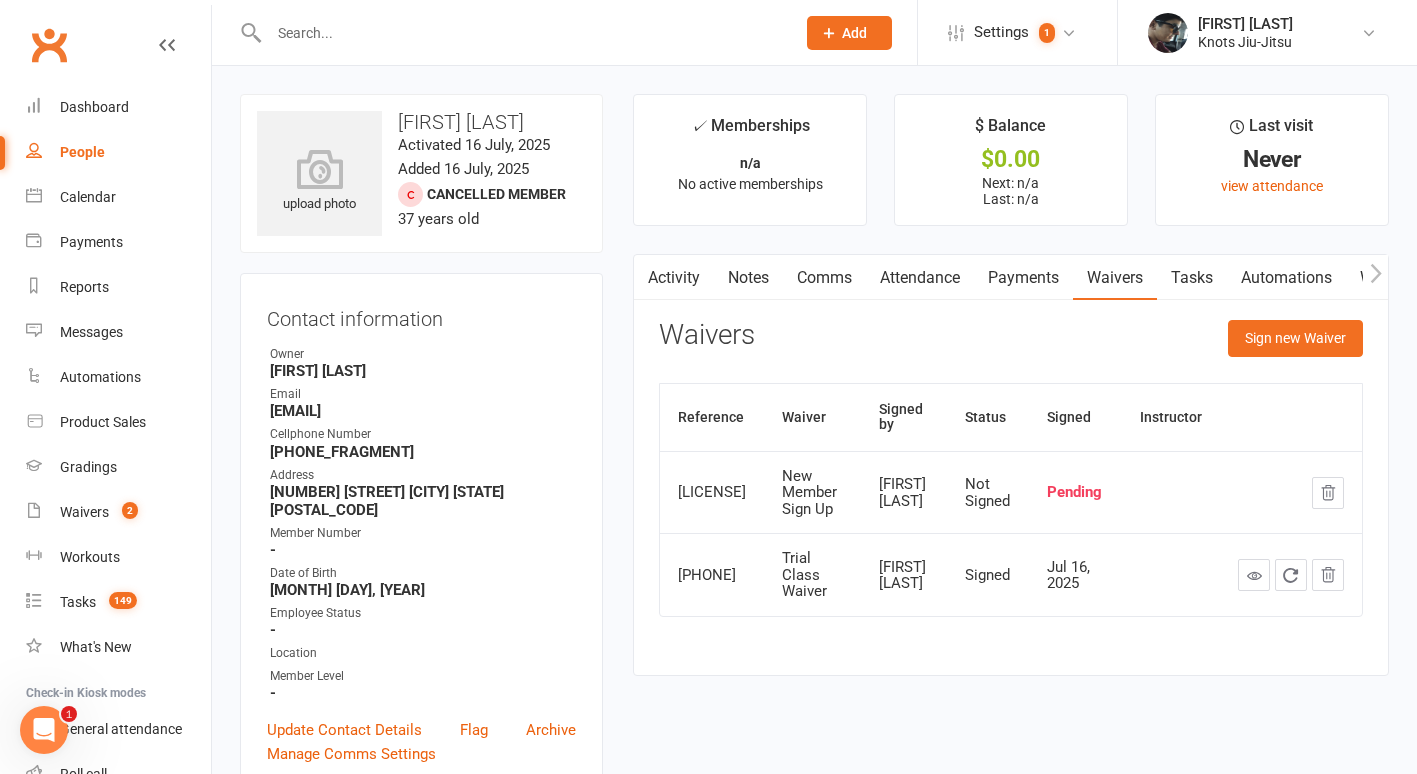 click on "Payments" at bounding box center [1023, 278] 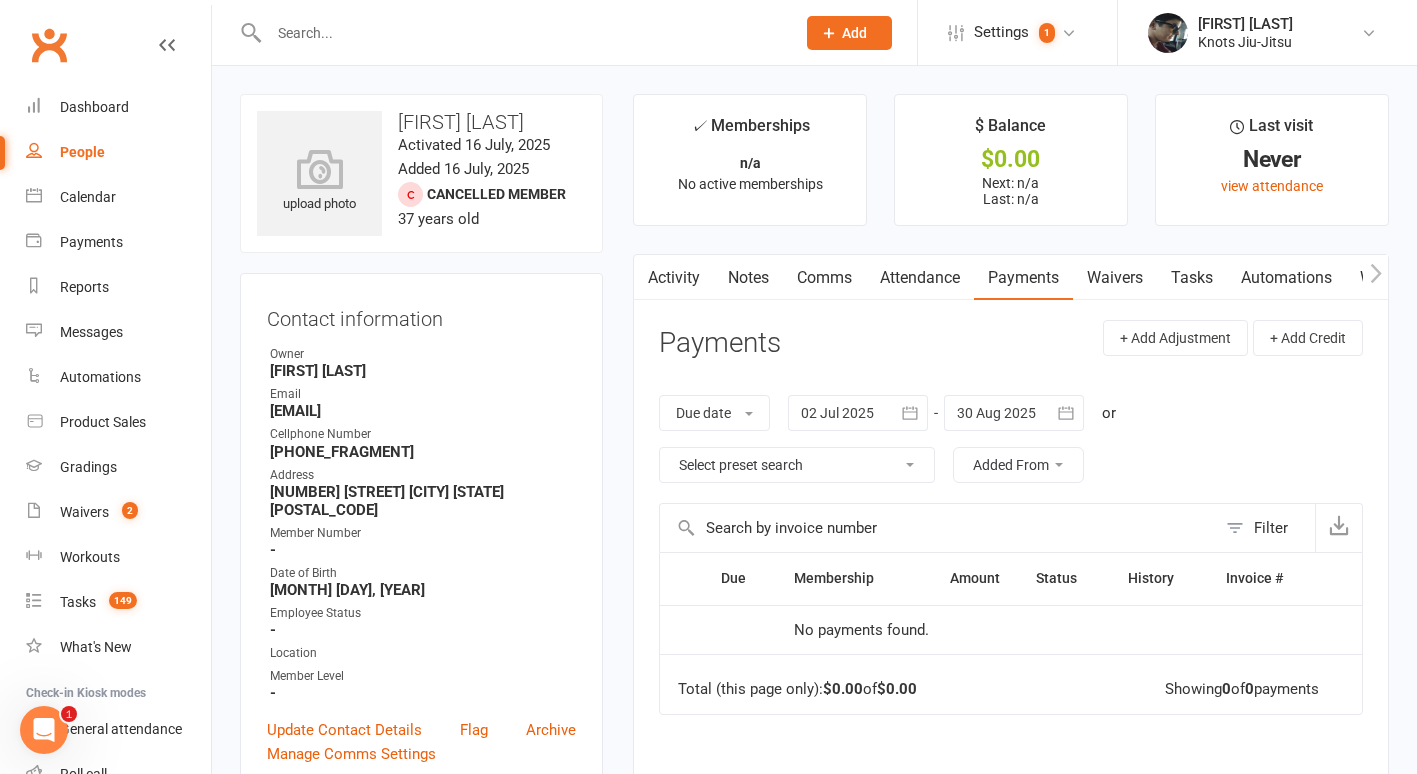 click on "Attendance" at bounding box center [920, 278] 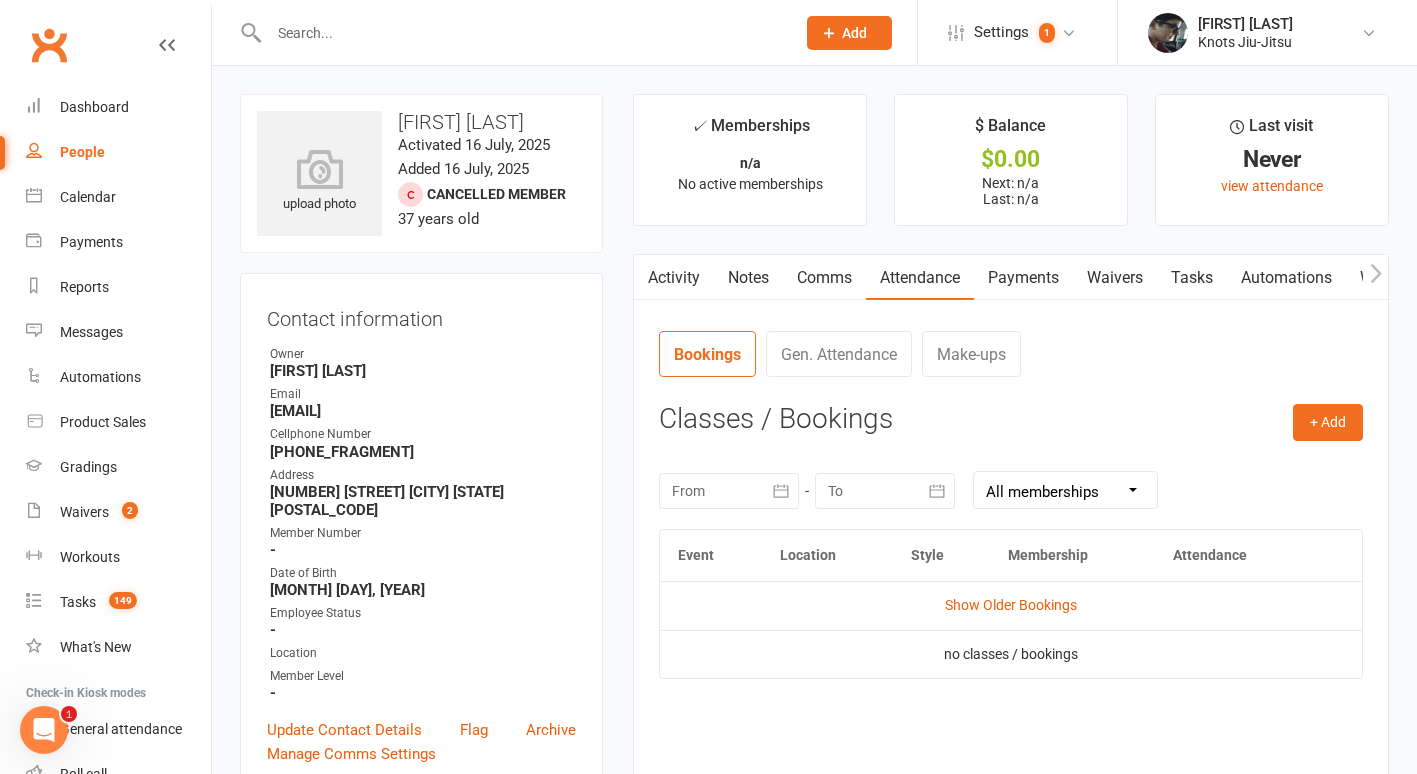 click on "Comms" at bounding box center [824, 278] 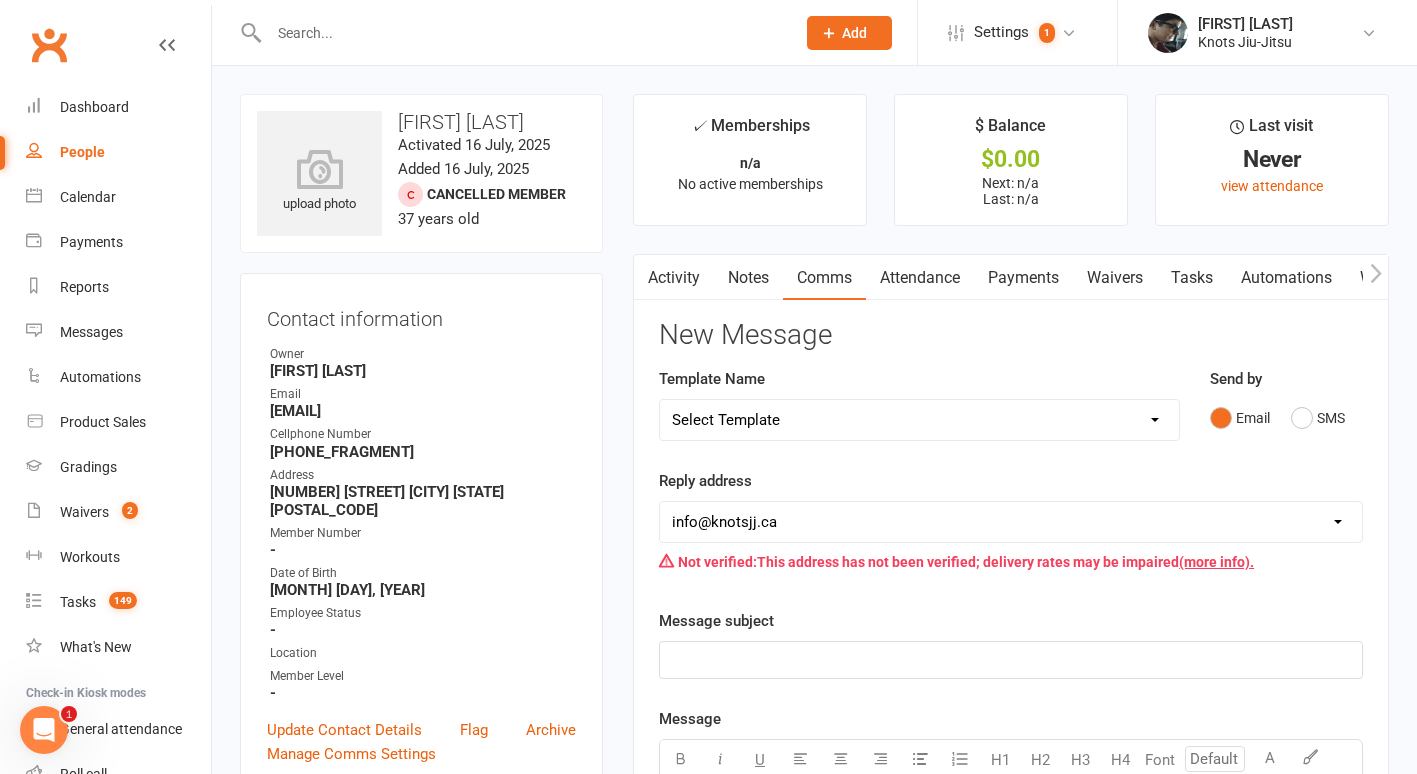 click on "Activity" at bounding box center [674, 278] 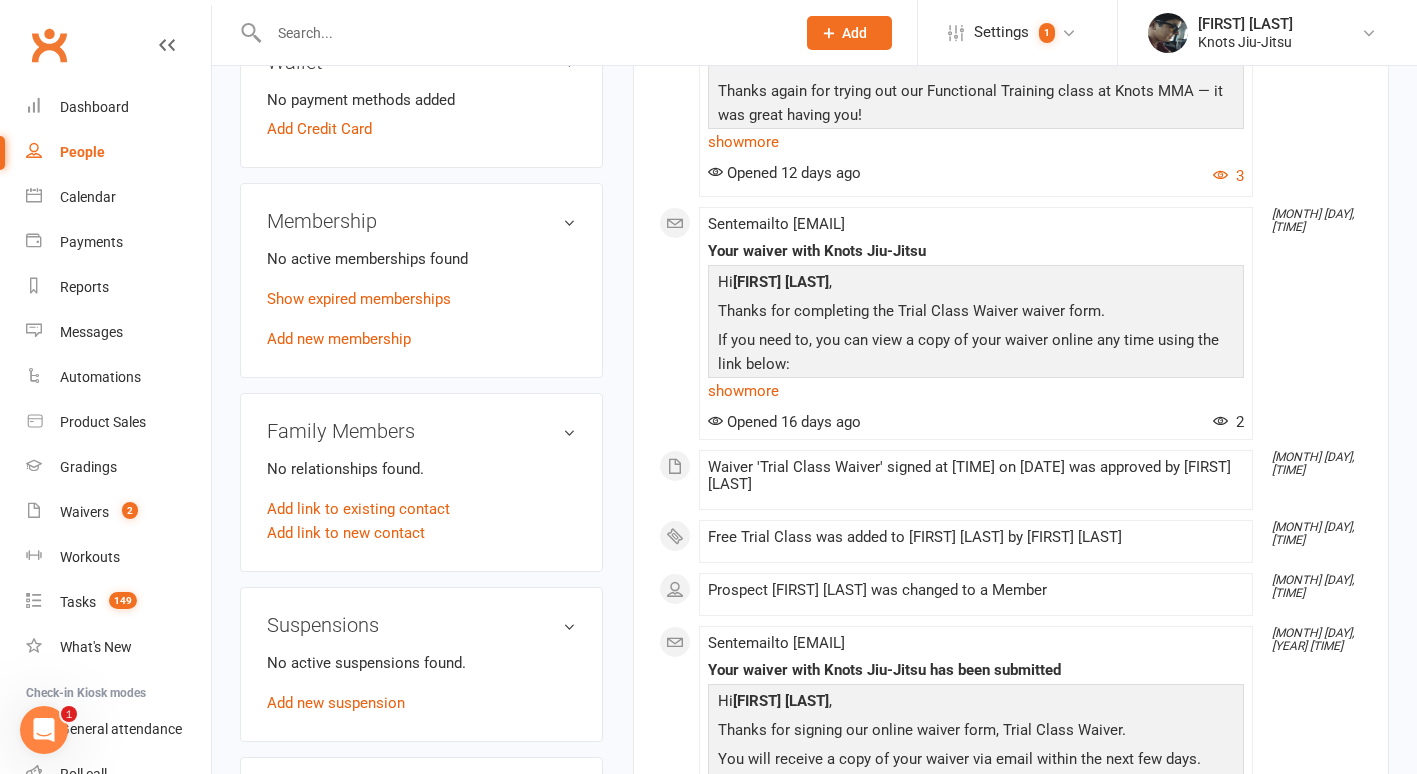 scroll, scrollTop: 785, scrollLeft: 0, axis: vertical 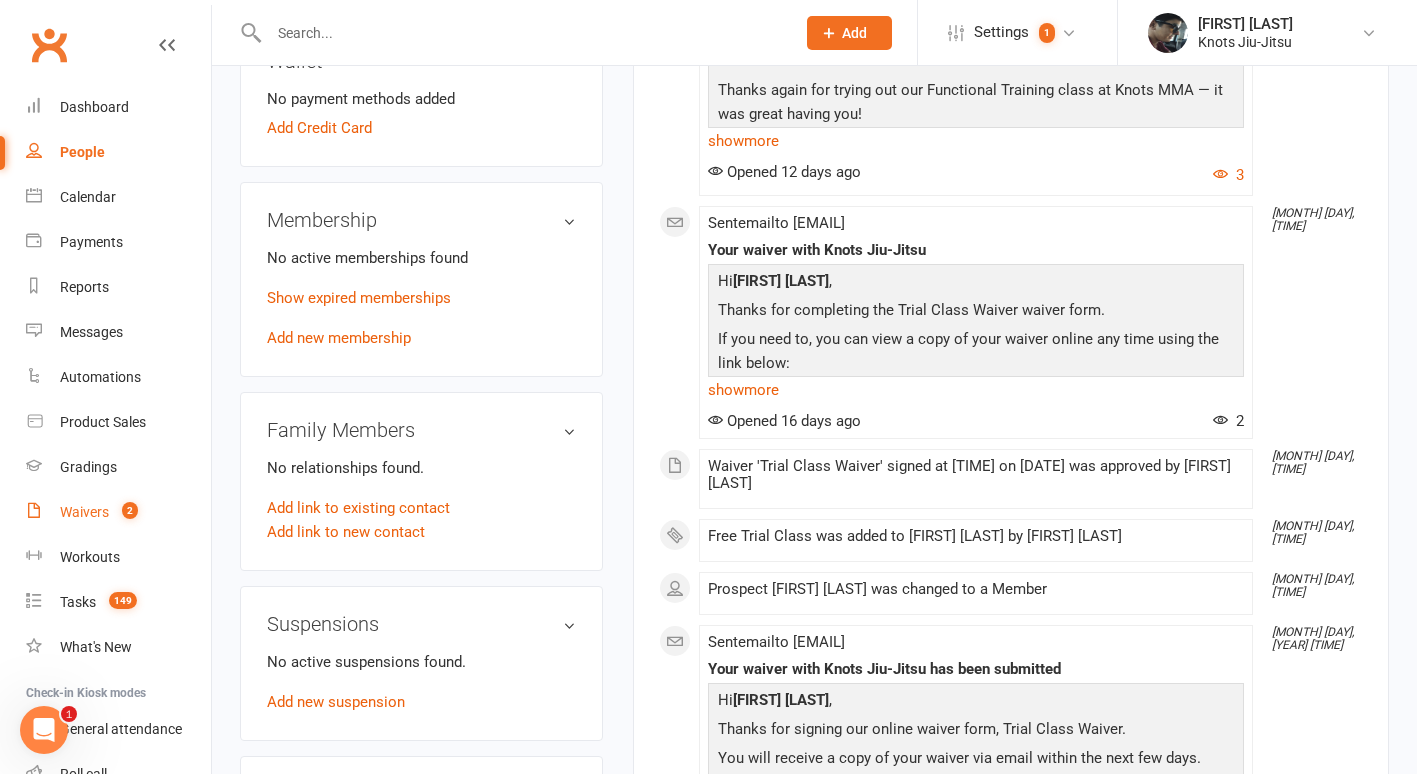 click on "2" at bounding box center (125, 512) 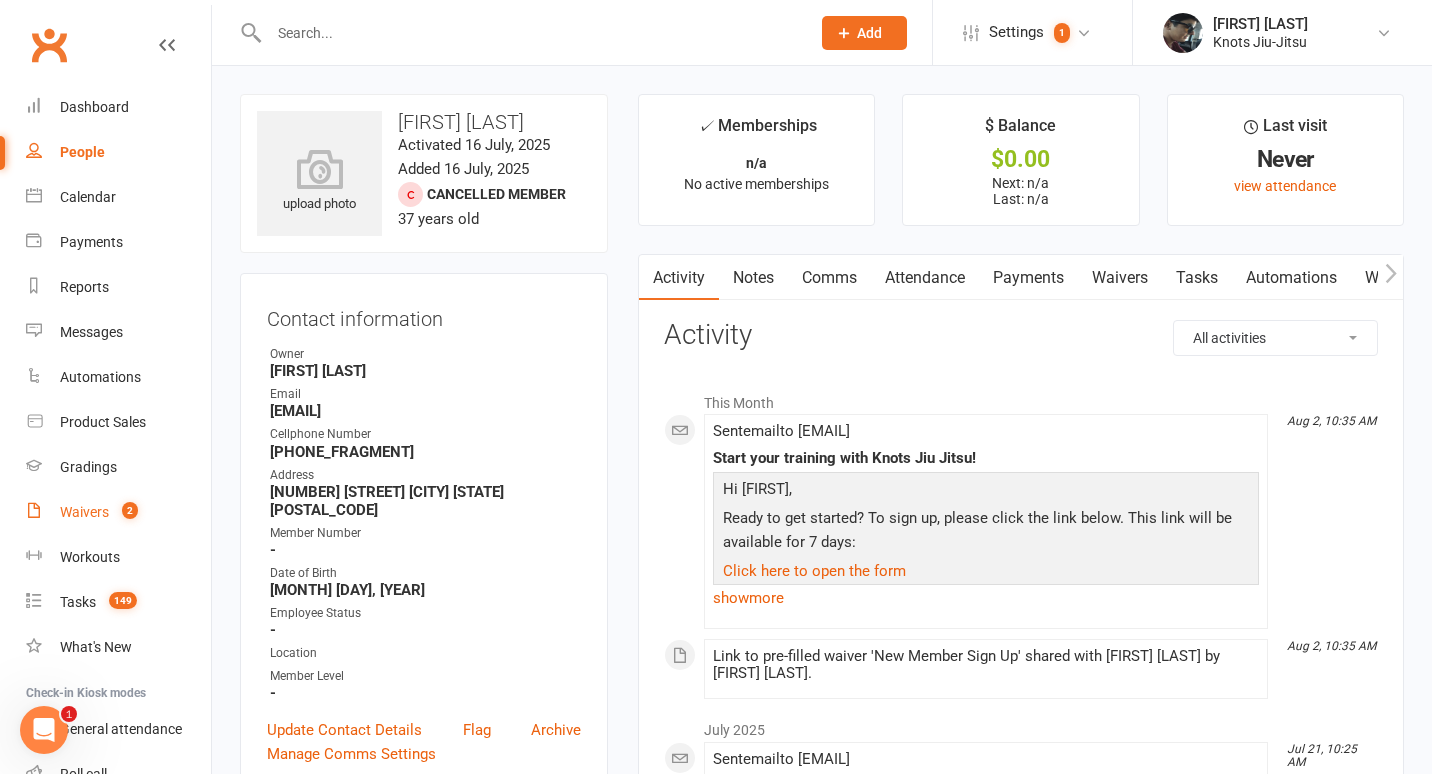select on "100" 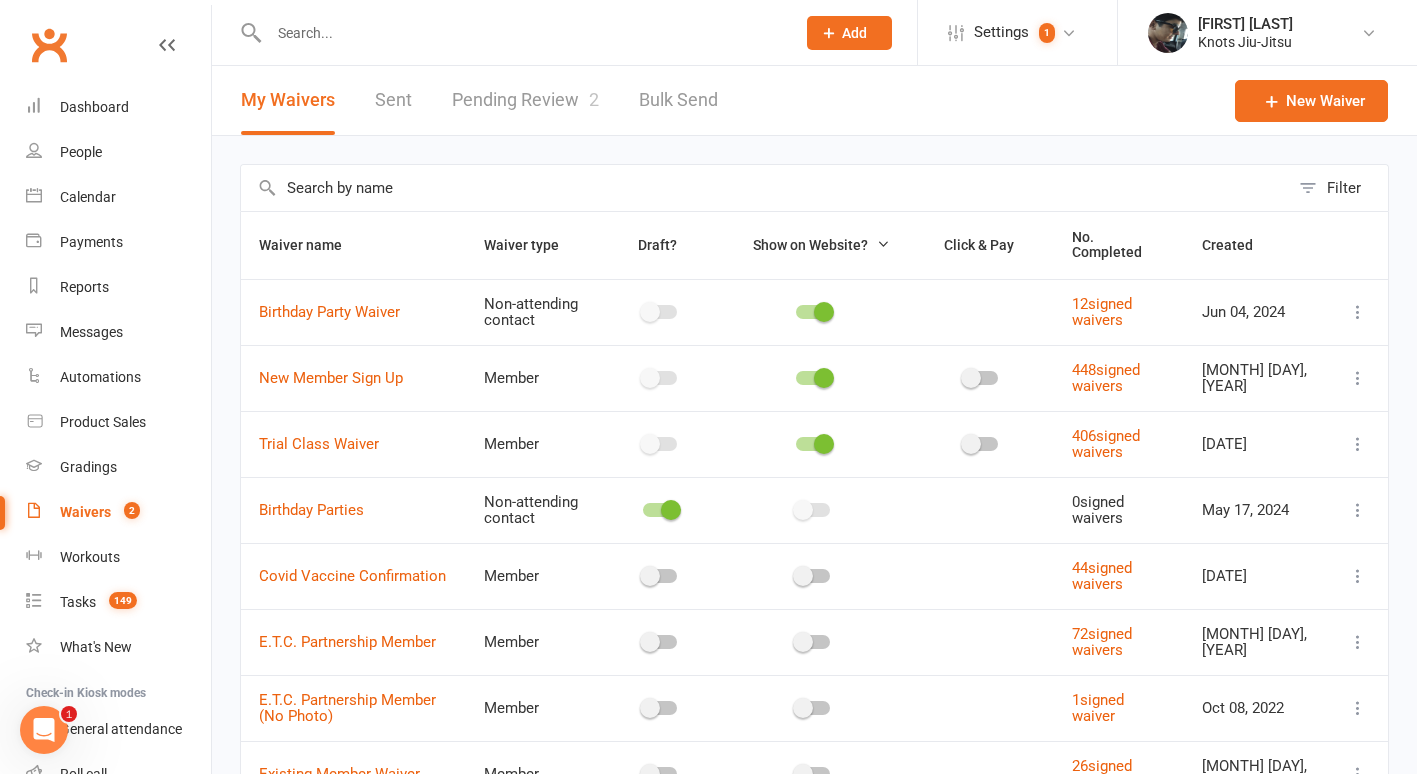 click on "Pending Review 2" at bounding box center (525, 100) 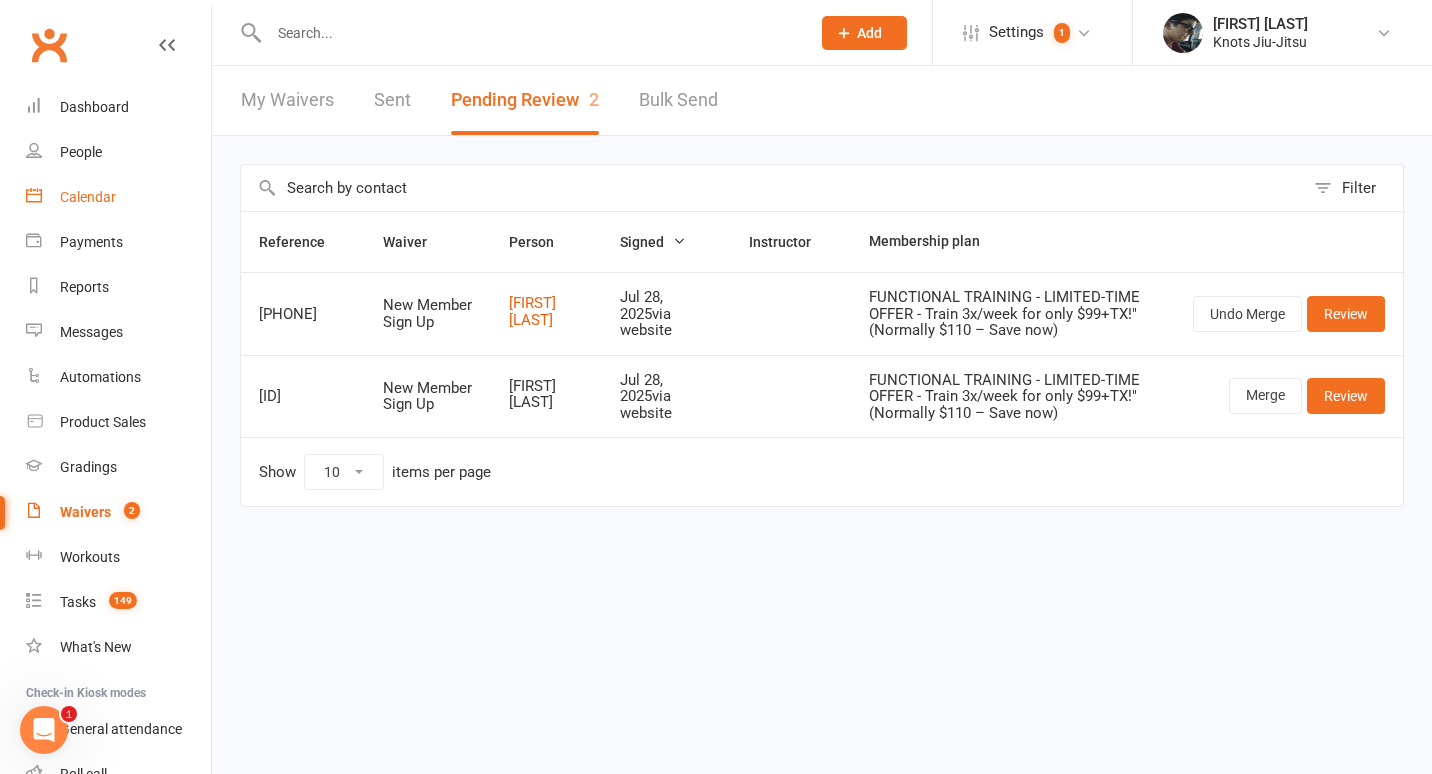 click on "Calendar" at bounding box center (118, 197) 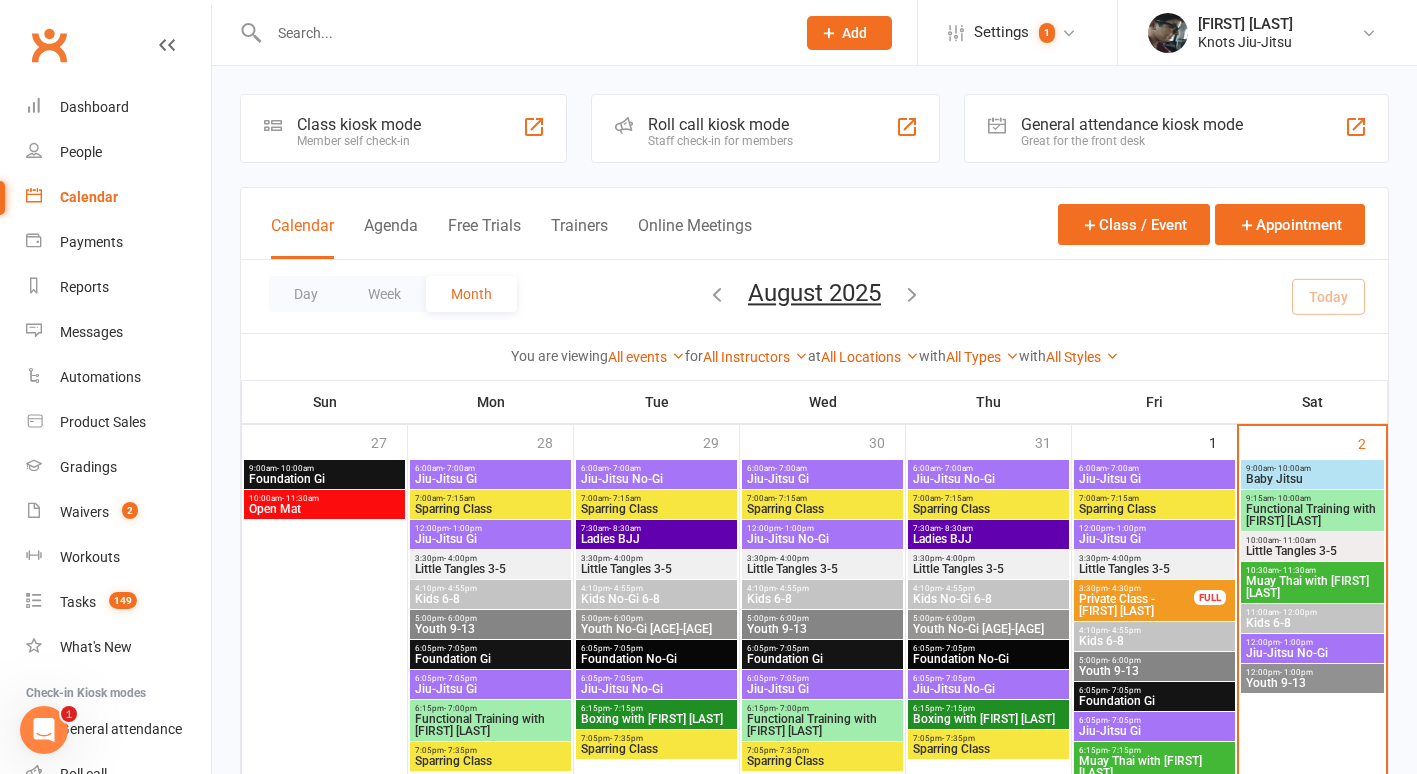scroll, scrollTop: 131, scrollLeft: 0, axis: vertical 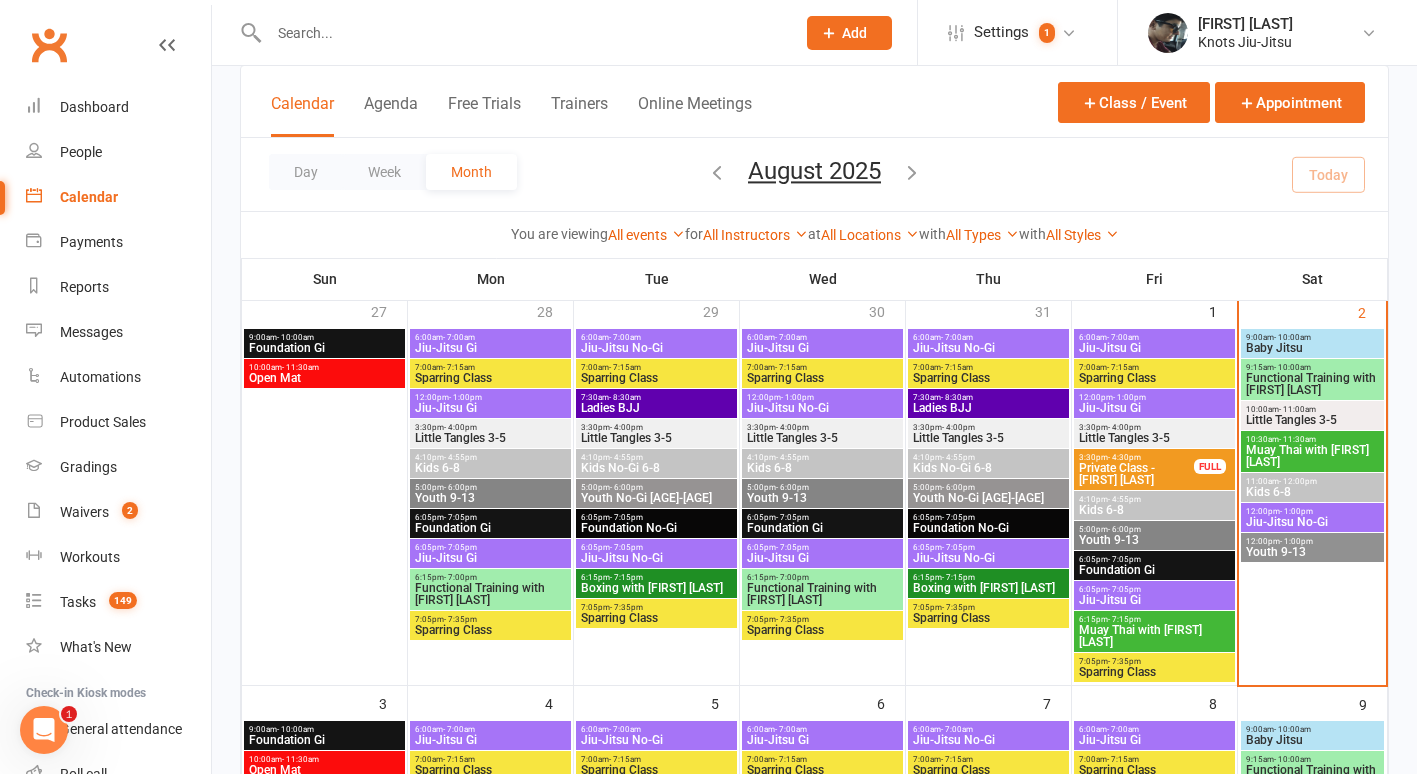 click on "- 1:00pm" at bounding box center [1296, 541] 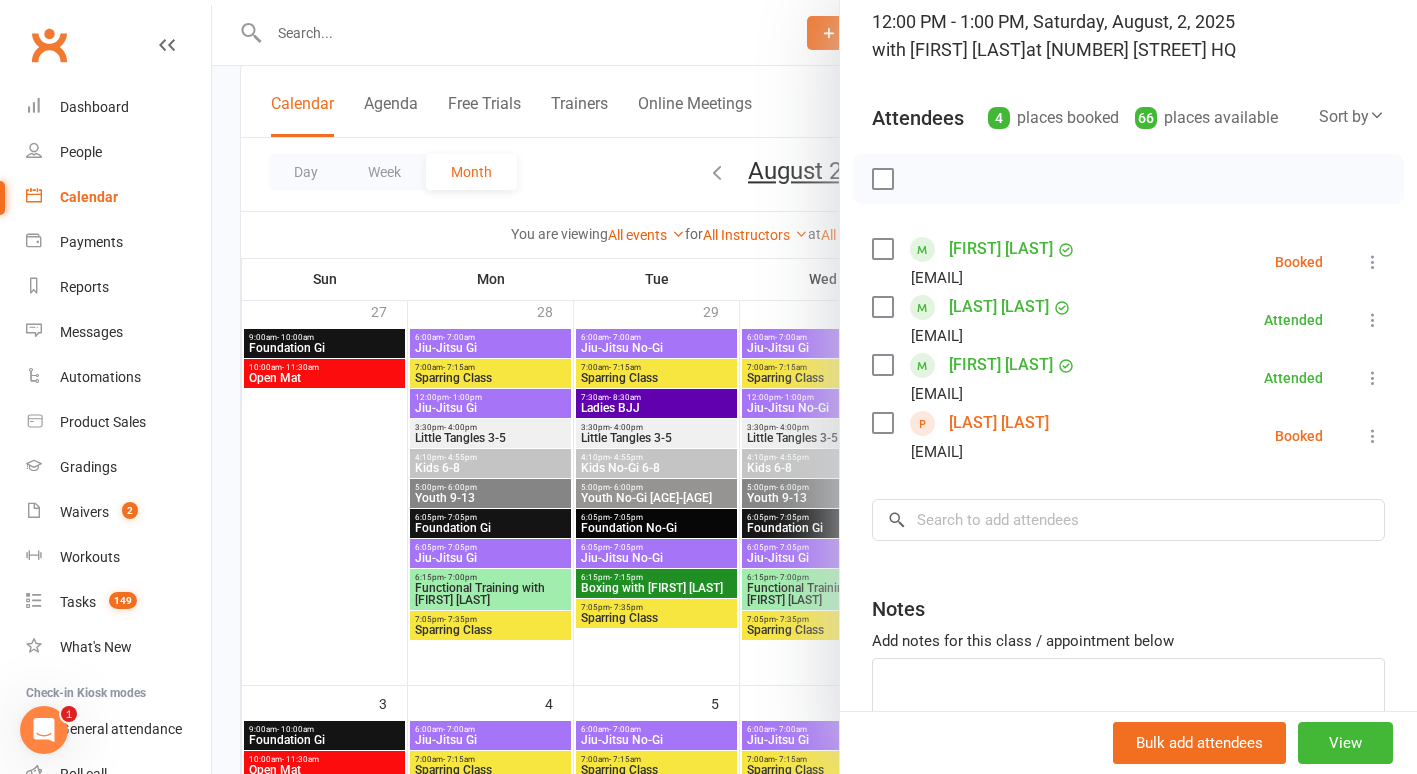 scroll, scrollTop: 0, scrollLeft: 0, axis: both 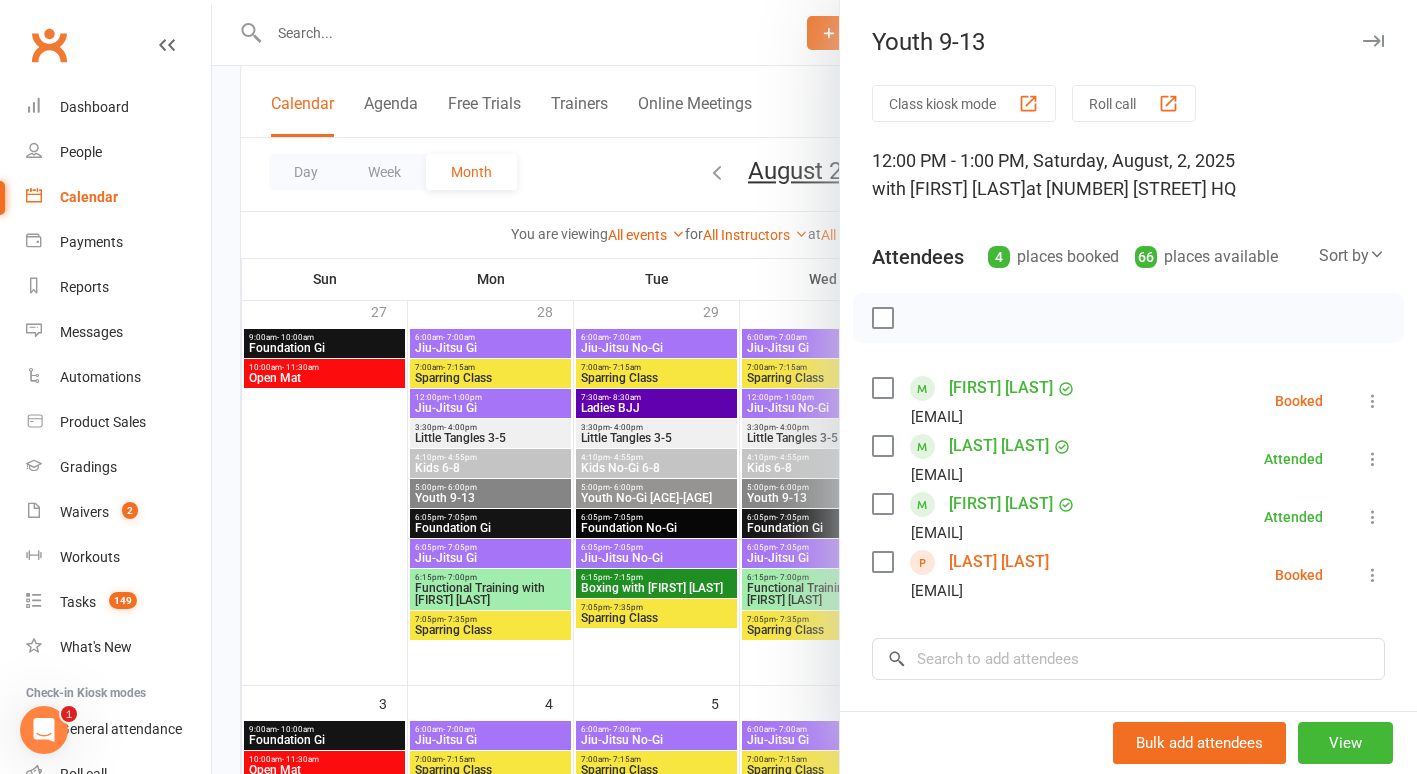 click at bounding box center (814, 387) 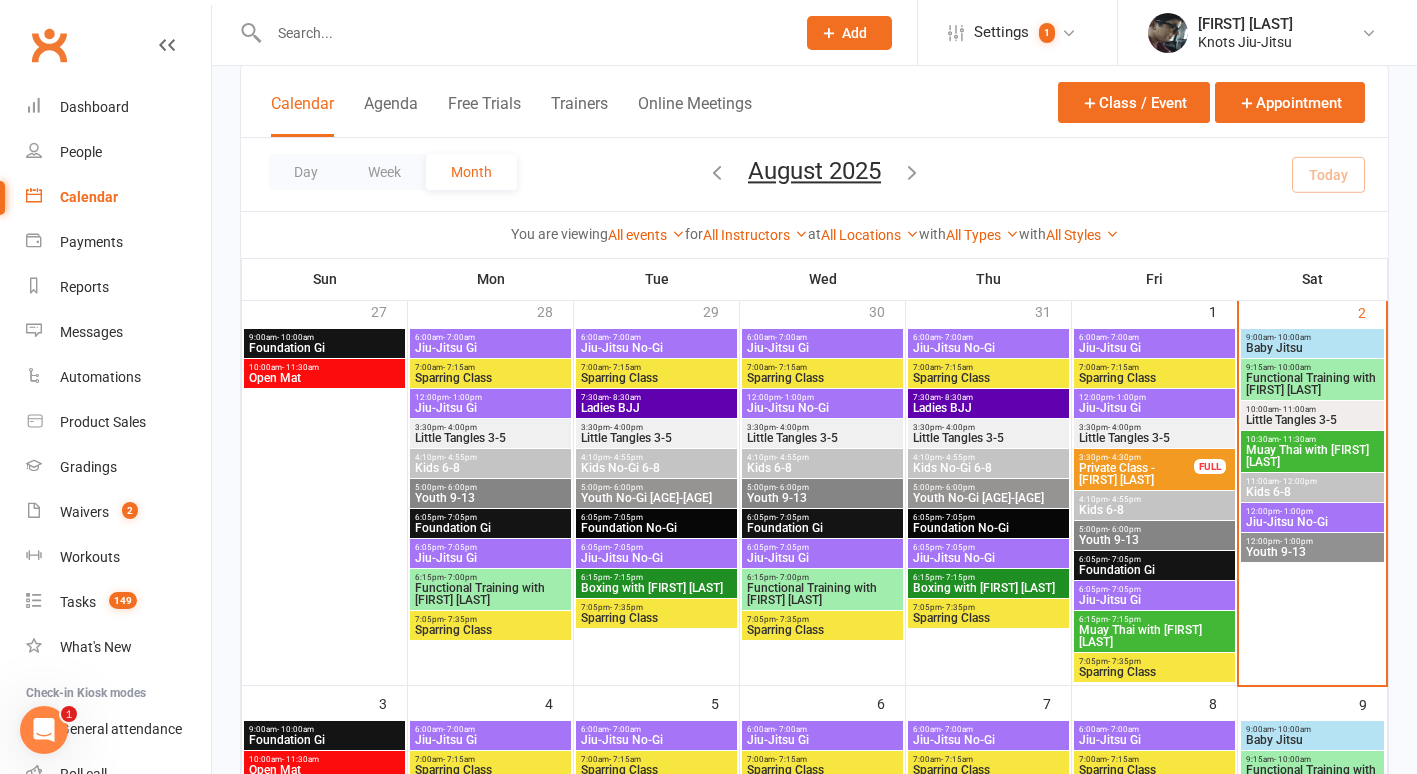 click on "Kids 6-8" at bounding box center (1313, 492) 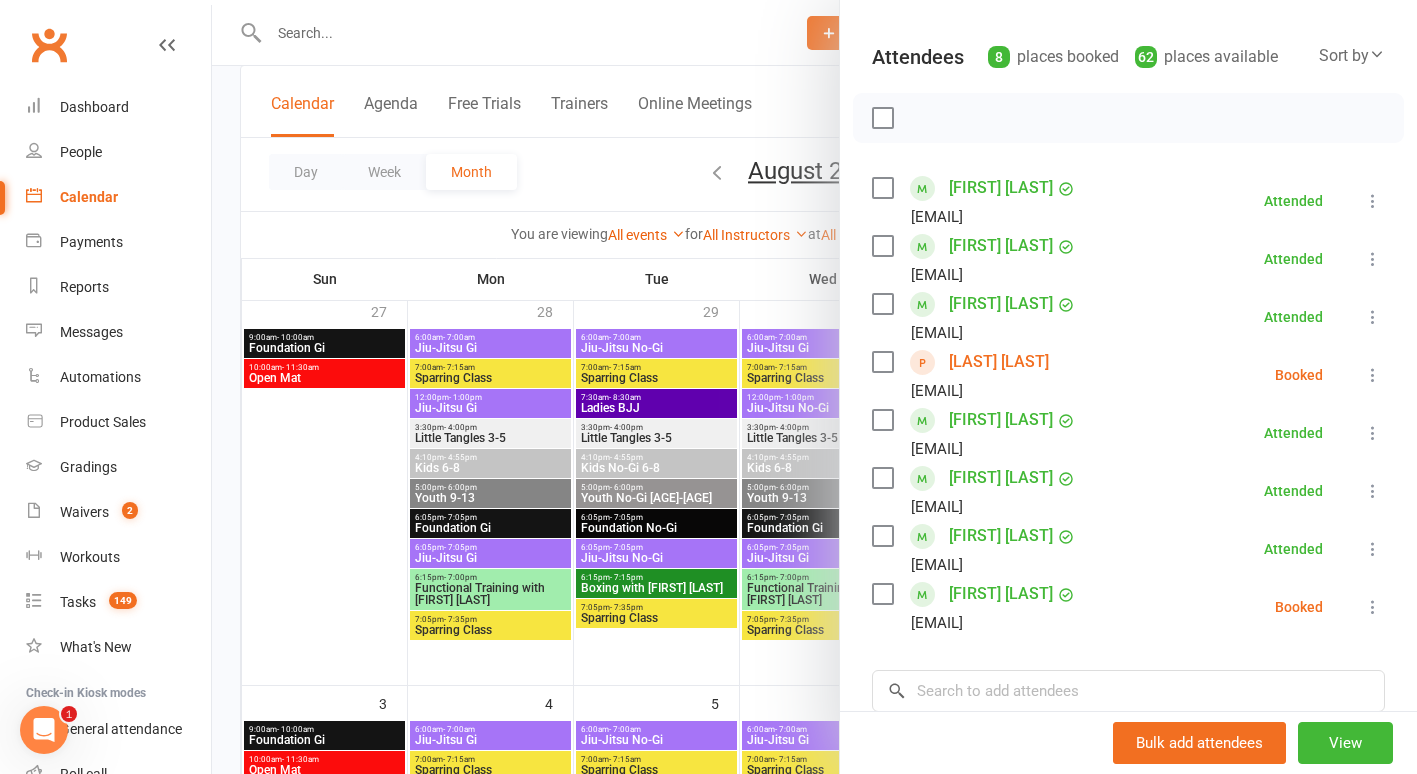 scroll, scrollTop: 204, scrollLeft: 0, axis: vertical 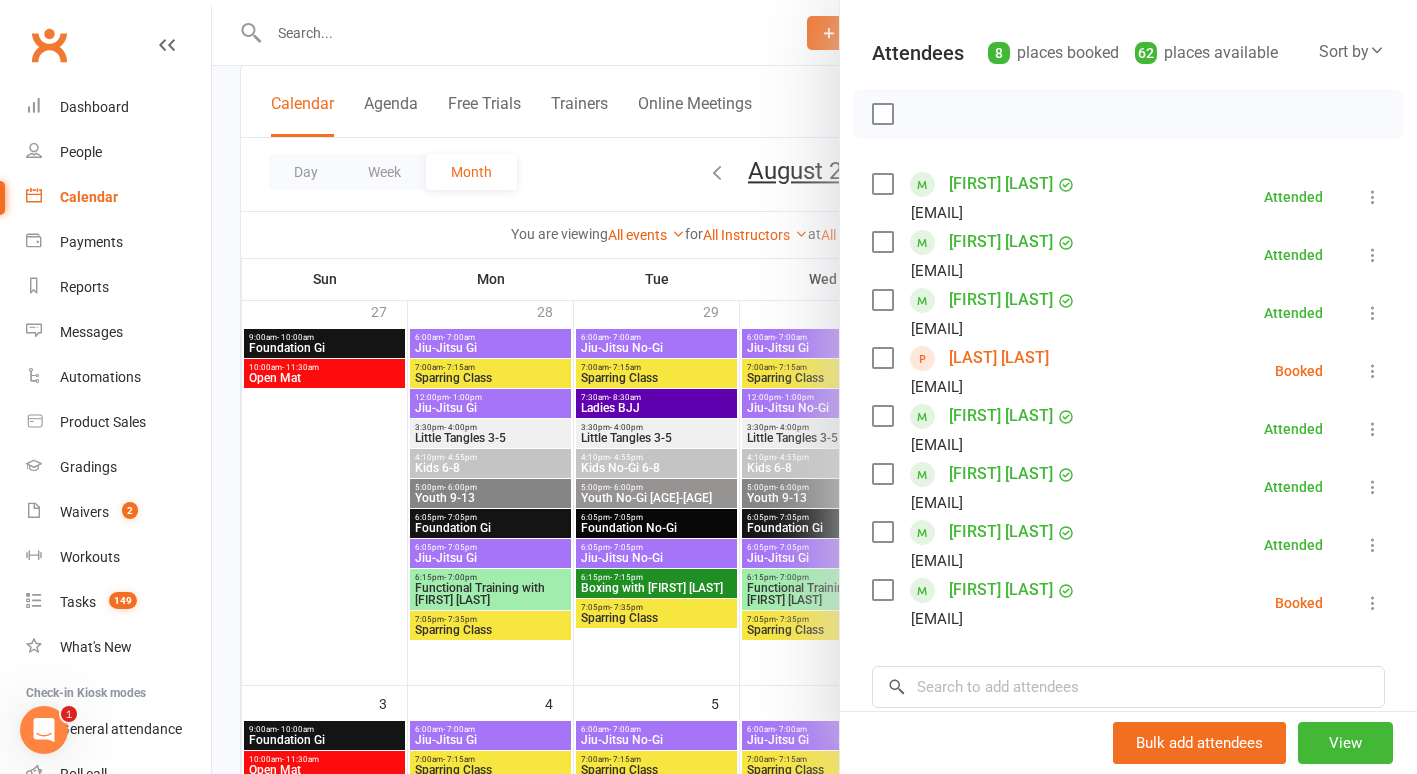 click on "gowsigan kanga" at bounding box center (999, 358) 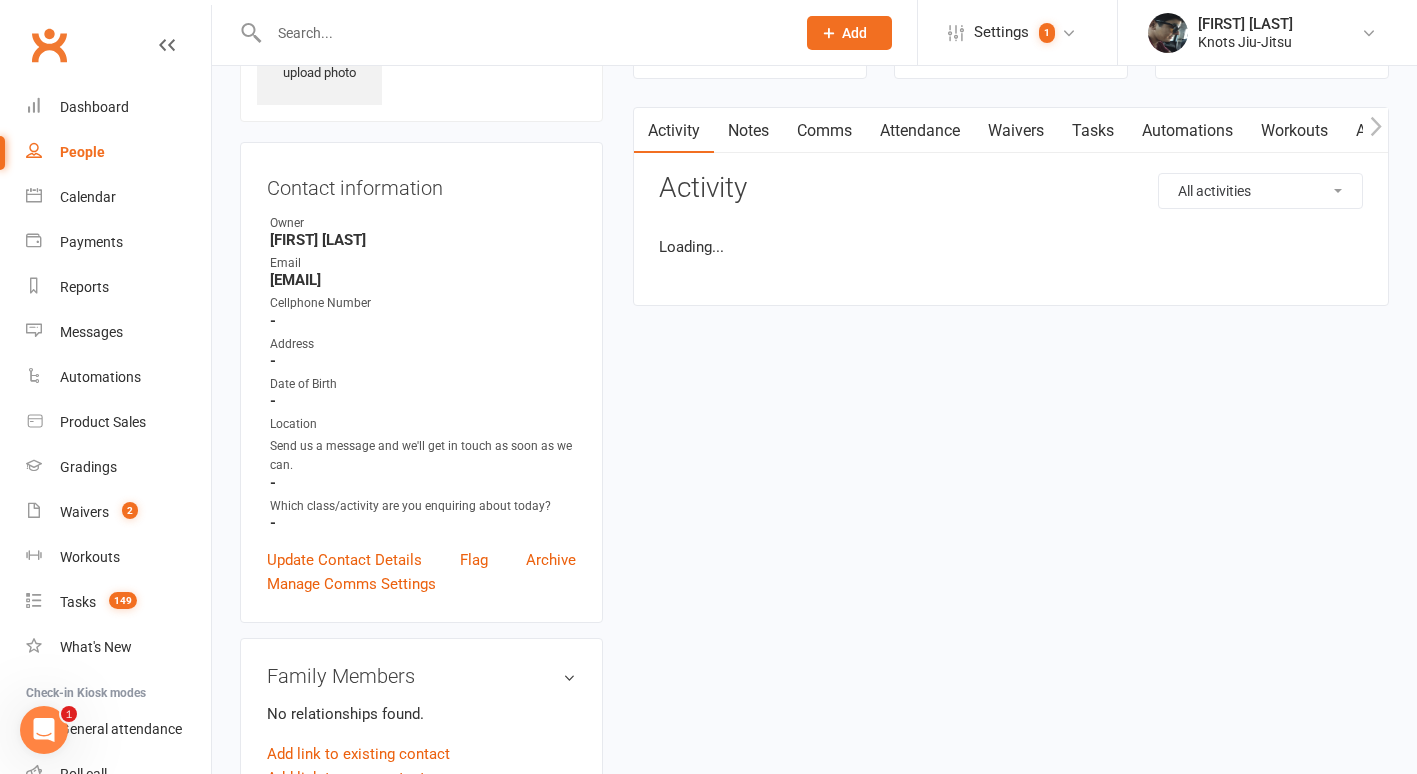scroll, scrollTop: 0, scrollLeft: 0, axis: both 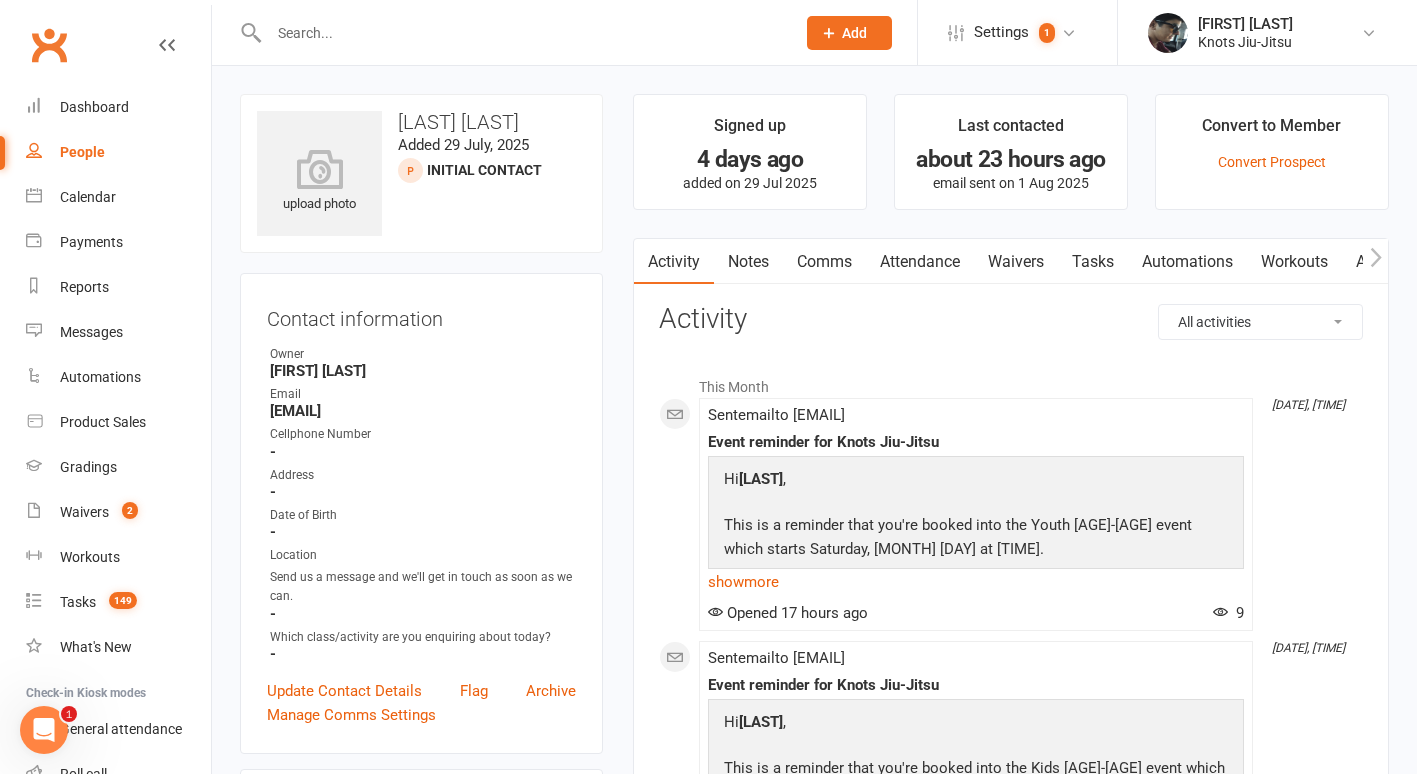 click on "Waivers" at bounding box center [1016, 262] 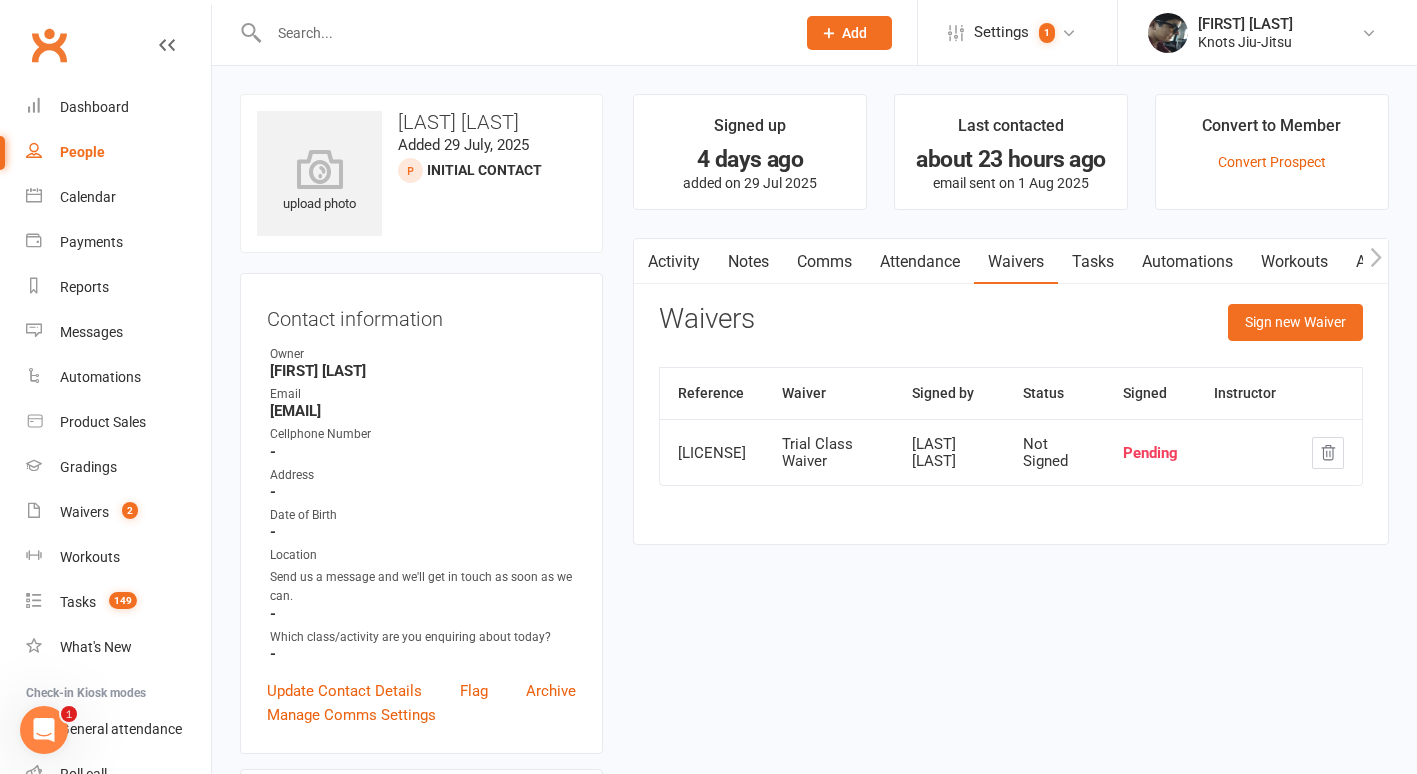 scroll, scrollTop: 105, scrollLeft: 0, axis: vertical 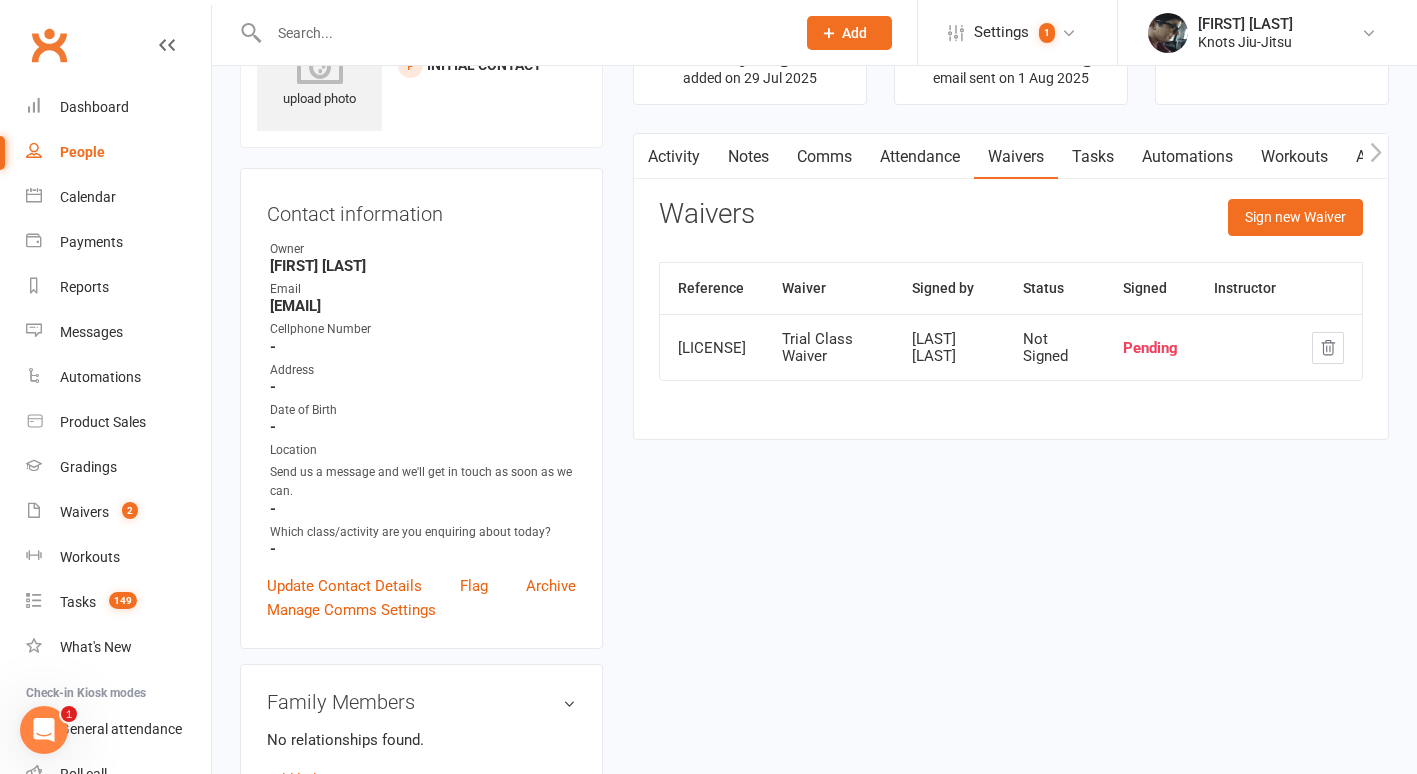 click at bounding box center [1328, 347] 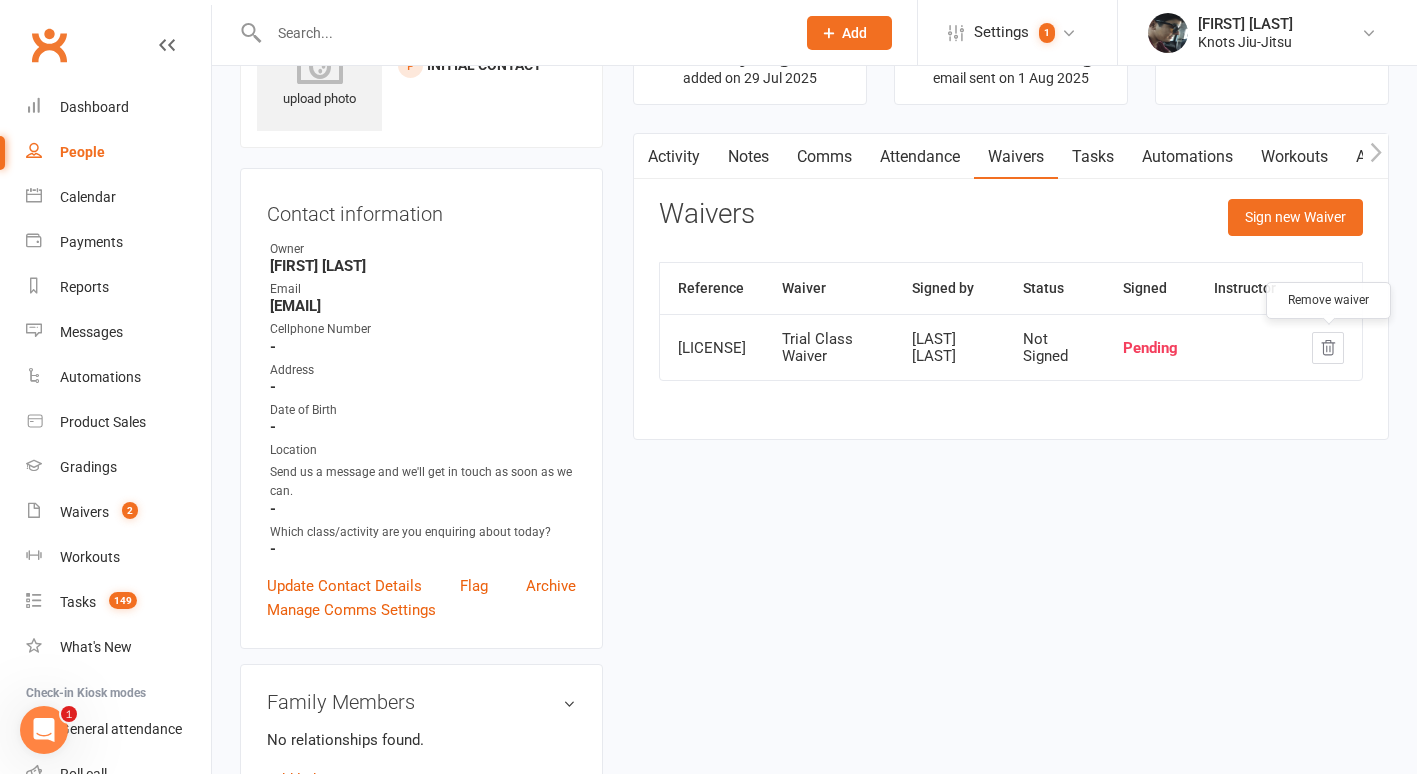 click 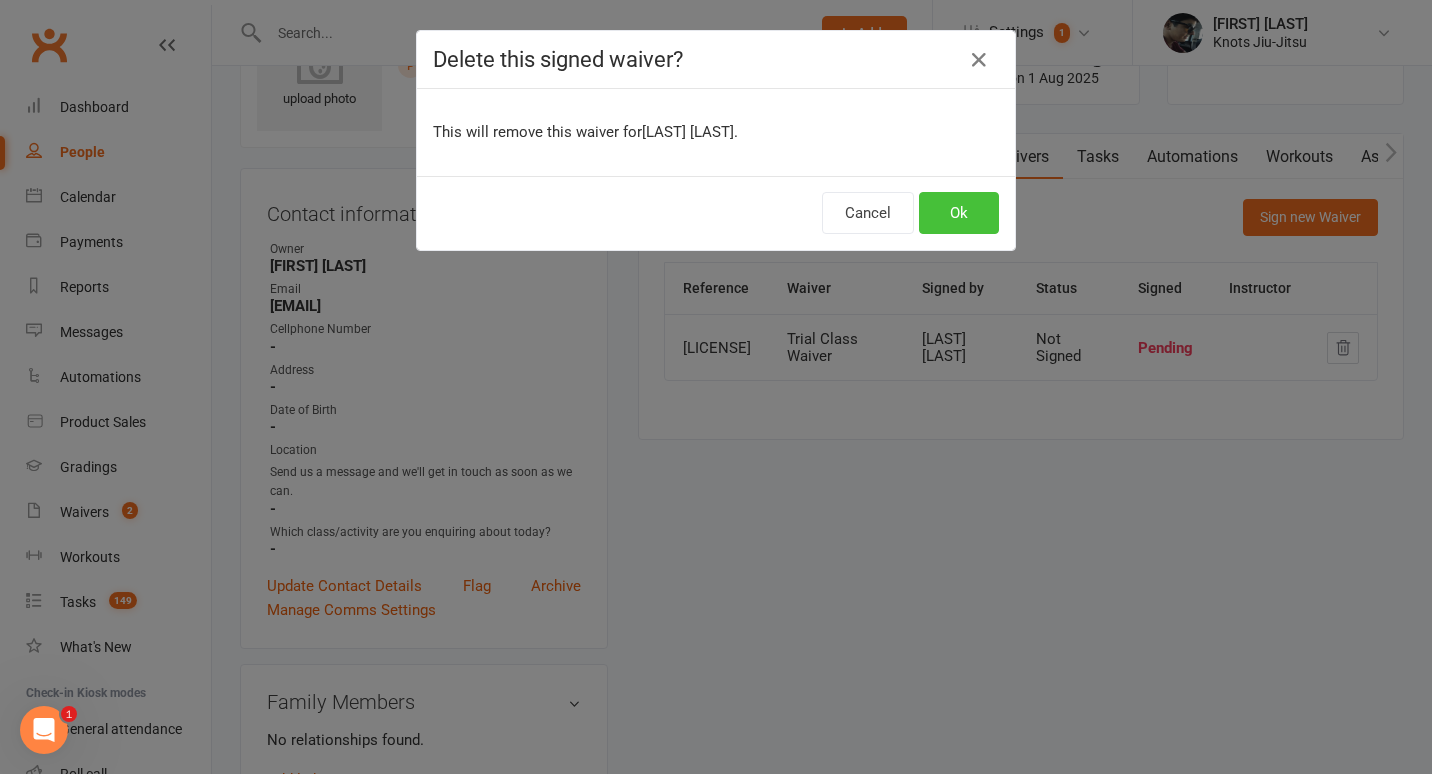 click on "Ok" at bounding box center (959, 213) 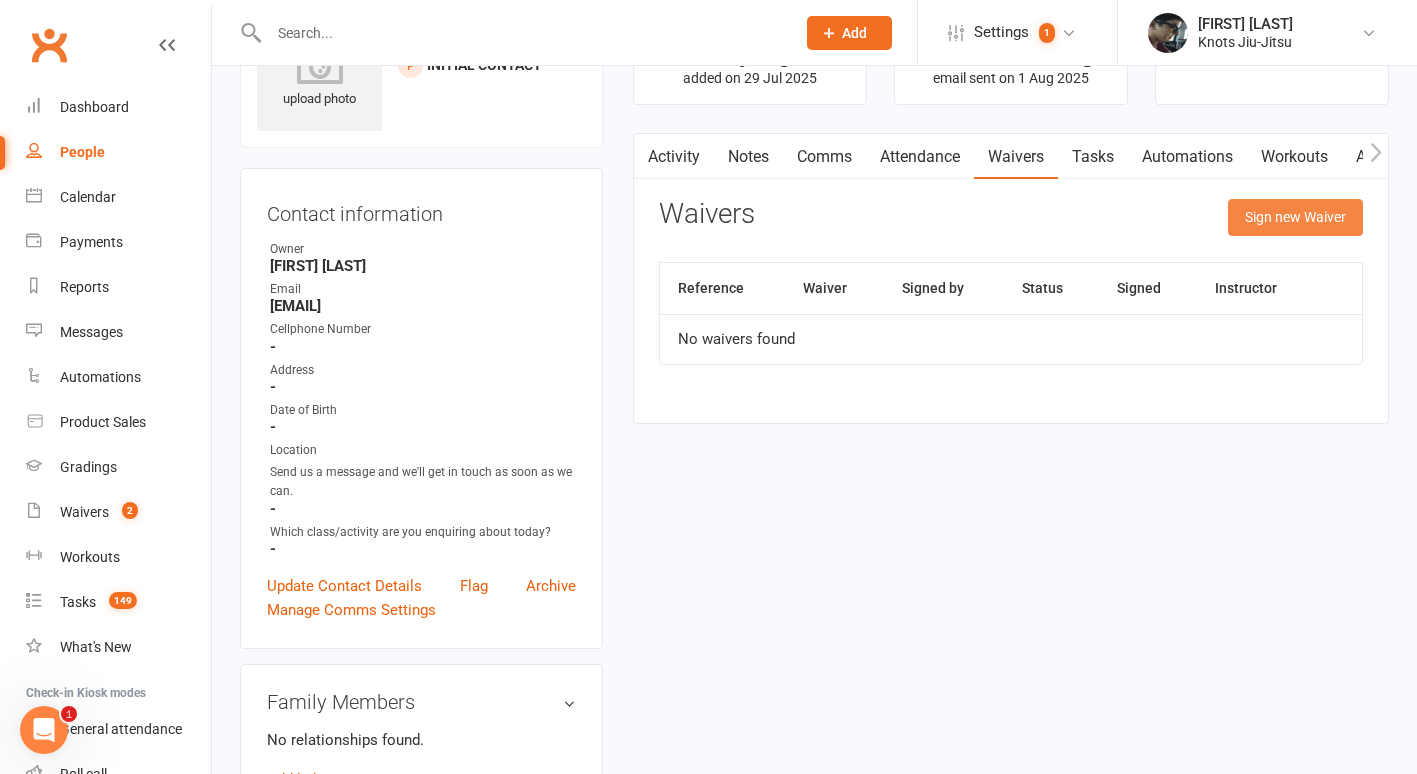click on "Sign new Waiver" at bounding box center [1295, 217] 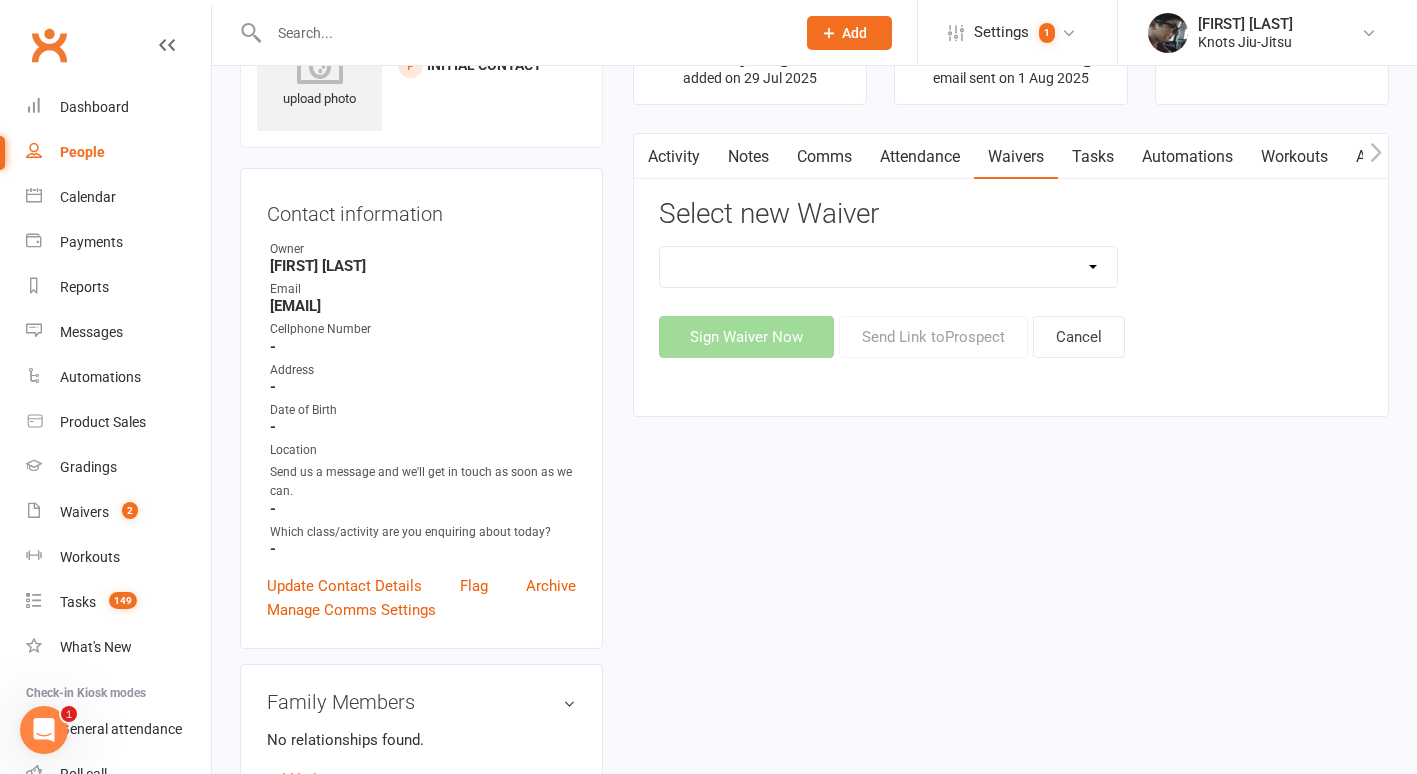 click on "Covid Vaccine Confirmation E.T.C. Partnership Member E.T.C. Partnership Member (No Photo) Existing Member Waiver Existing Member Waiver W/O Cc Details Faixa Branca - New Member Faixa Branca Trial Class Family Member Sign-Up Knots Crew Program New Member (No Photo) New Member Sign Up New Member Sign Up for Functional Training New Member Sign Up for Muay Thai New Member Waiver (Without CC) Permission To Use Credit Card Trial Class Waiver" at bounding box center (888, 267) 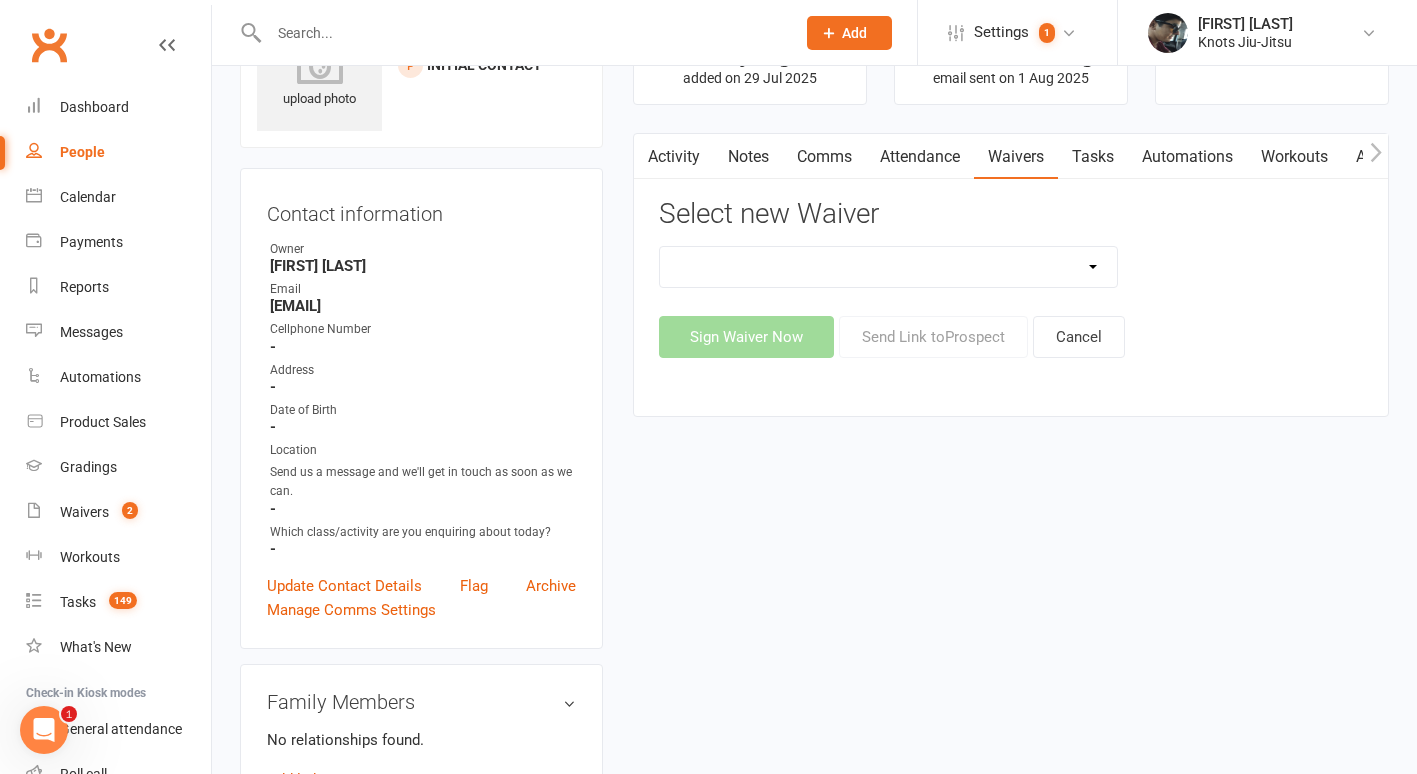 select on "8539" 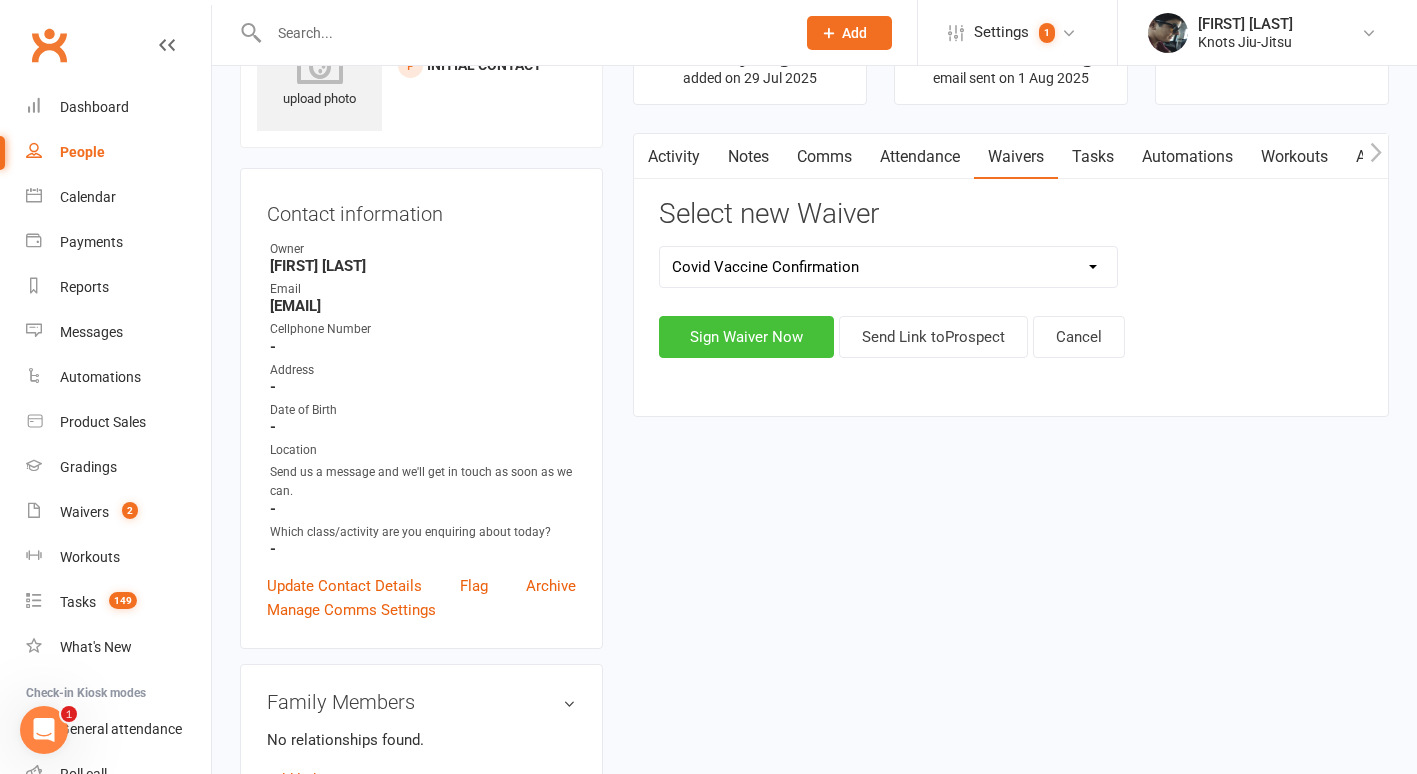 click on "Sign Waiver Now" at bounding box center (746, 337) 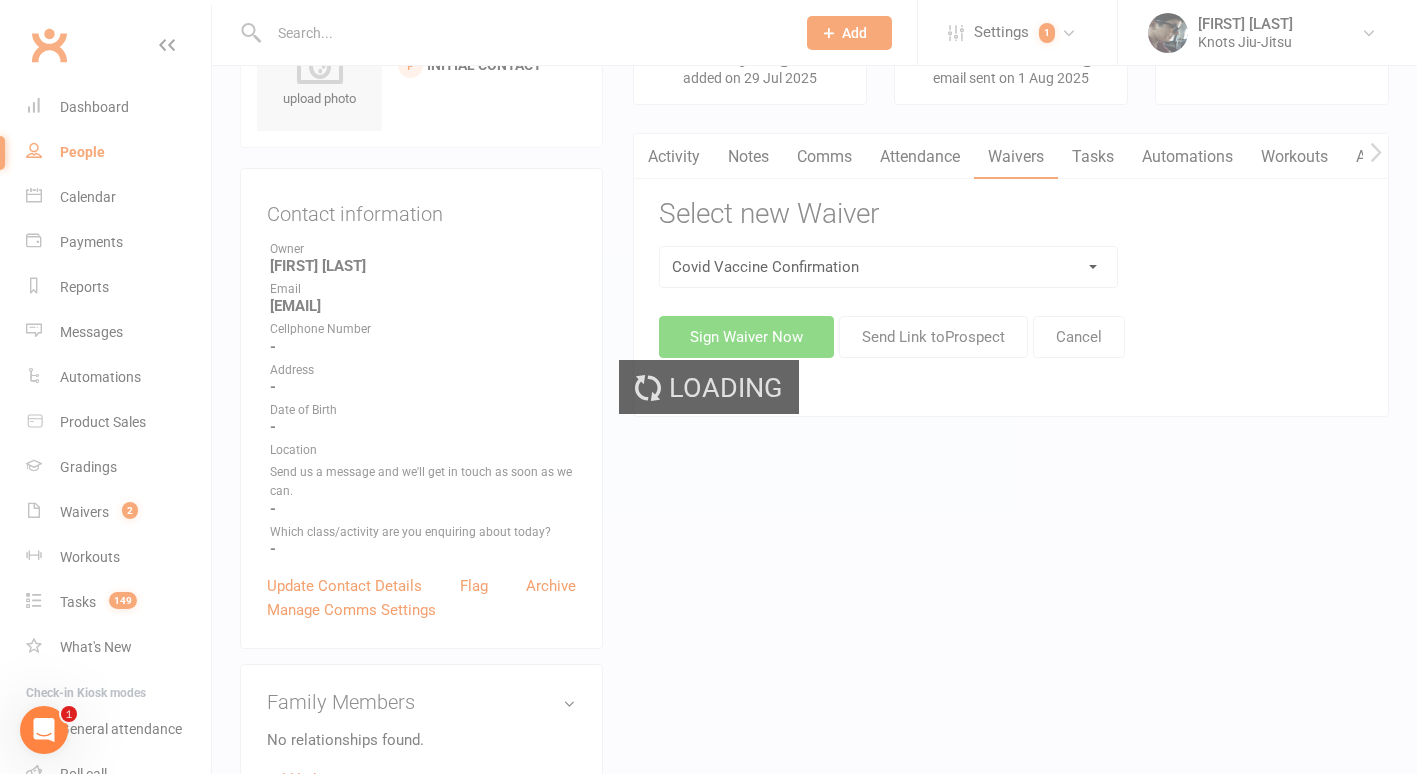scroll, scrollTop: 0, scrollLeft: 0, axis: both 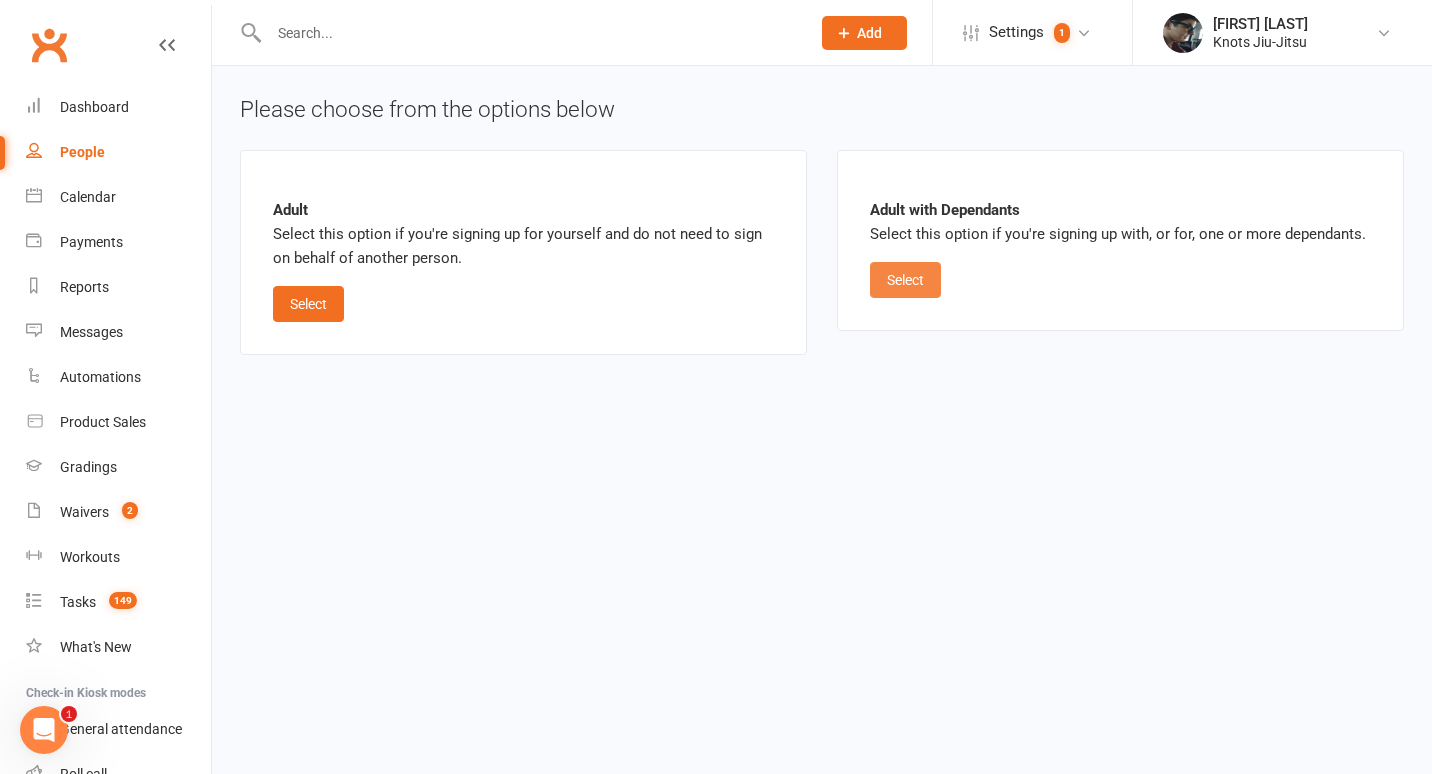 click on "Select" at bounding box center (905, 280) 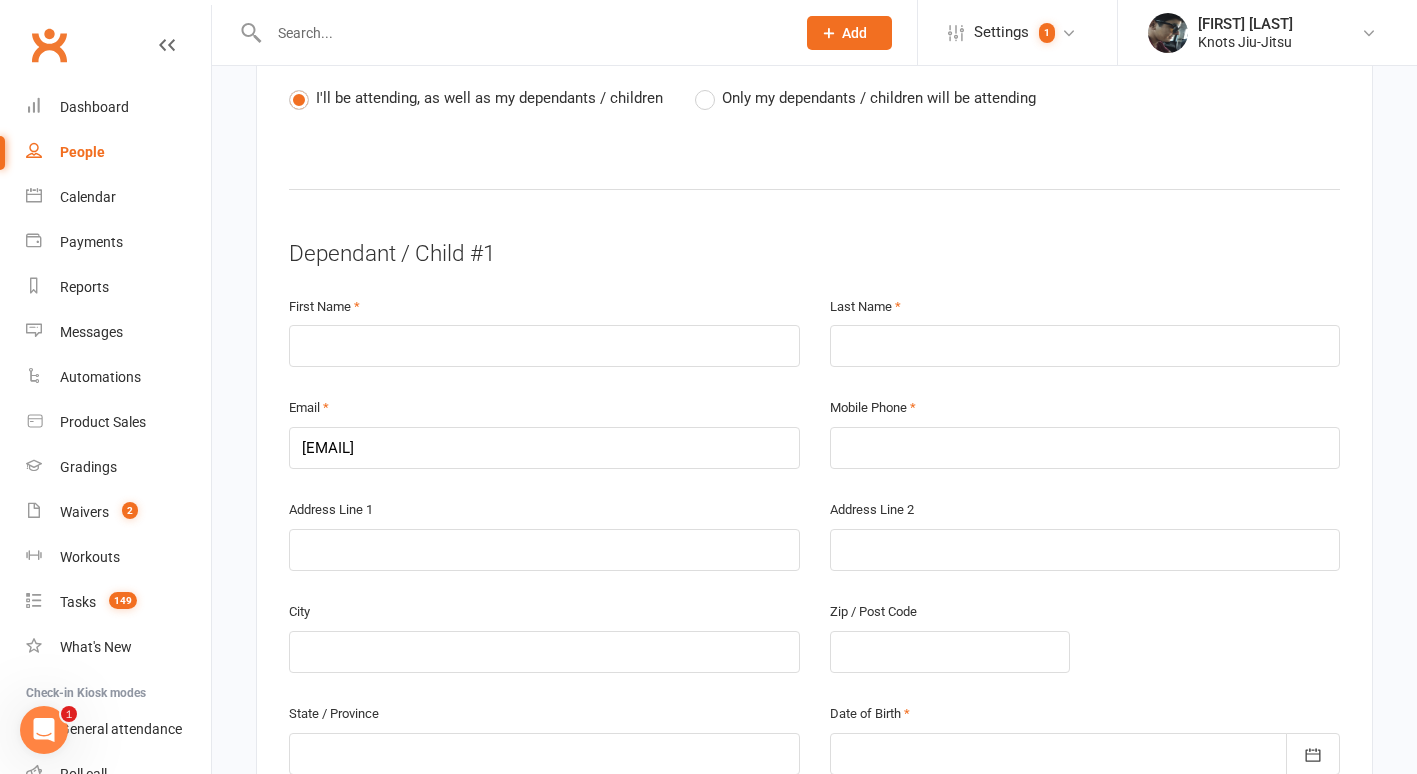 scroll, scrollTop: 876, scrollLeft: 0, axis: vertical 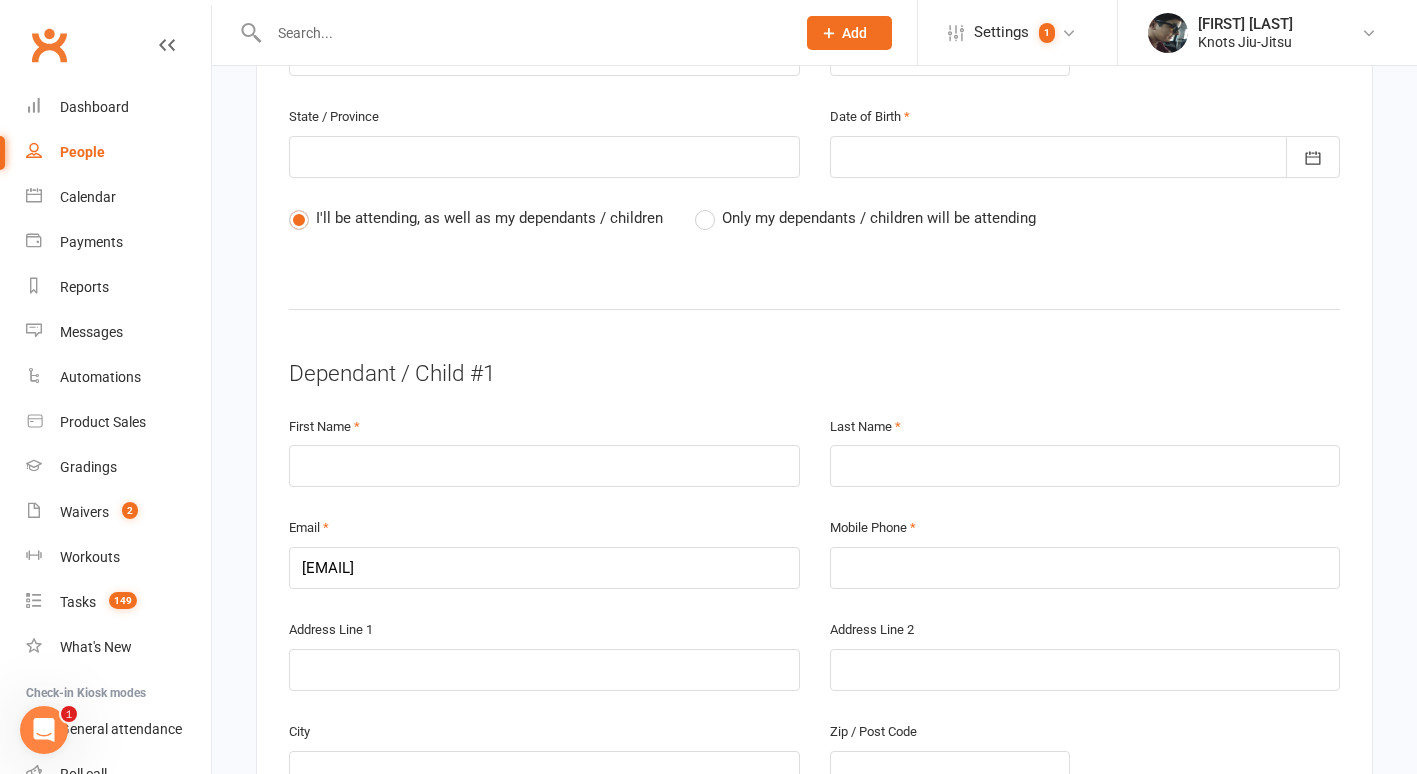 click on "Only my dependants / children will be attending" at bounding box center (879, 216) 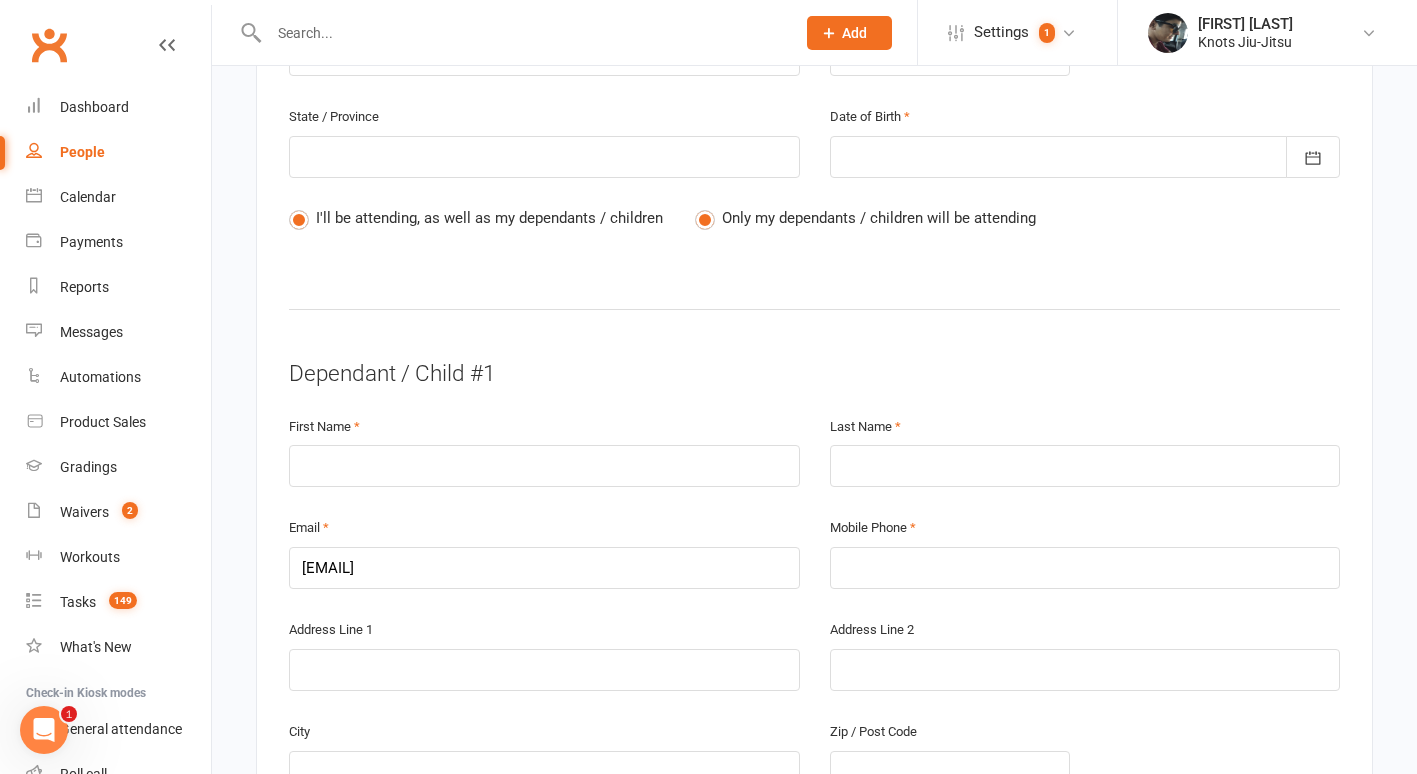 radio on "true" 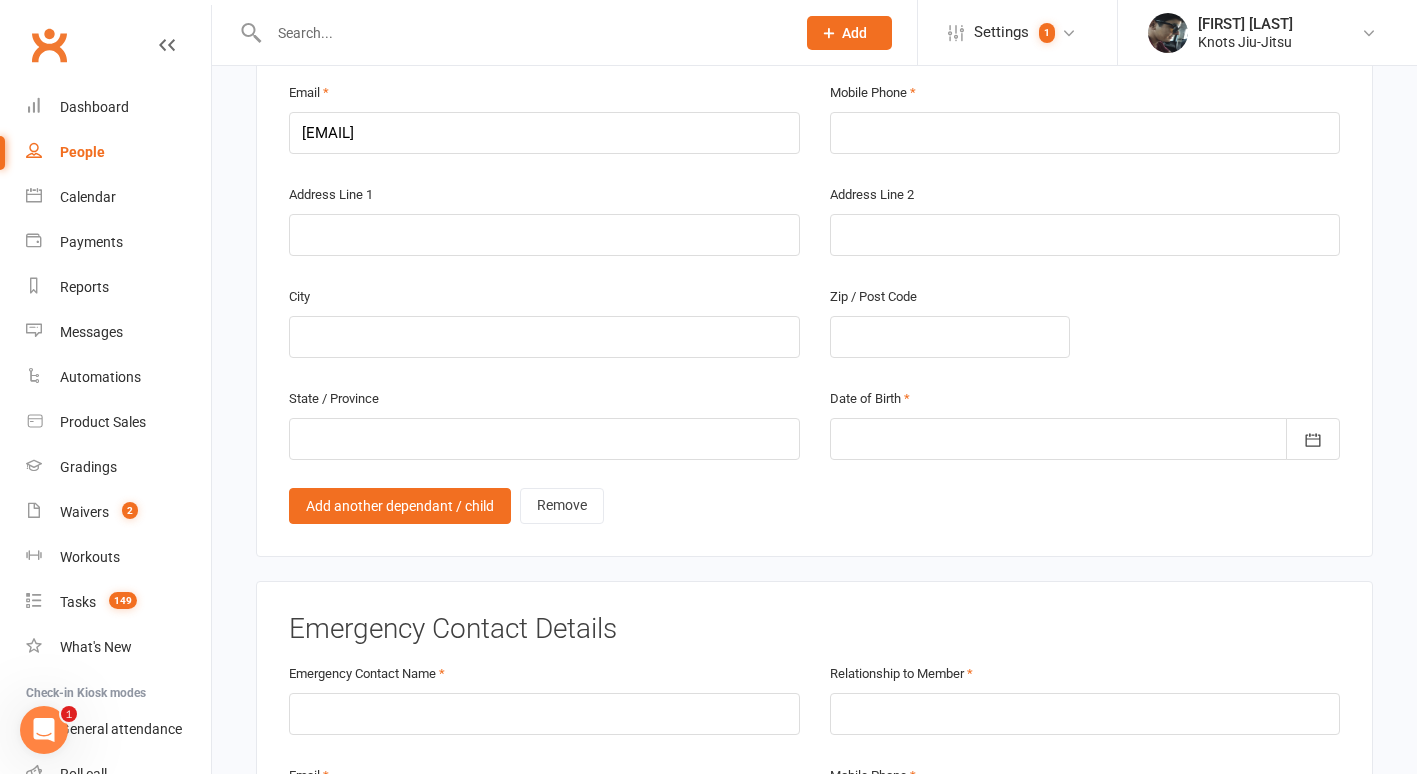 scroll, scrollTop: 1317, scrollLeft: 0, axis: vertical 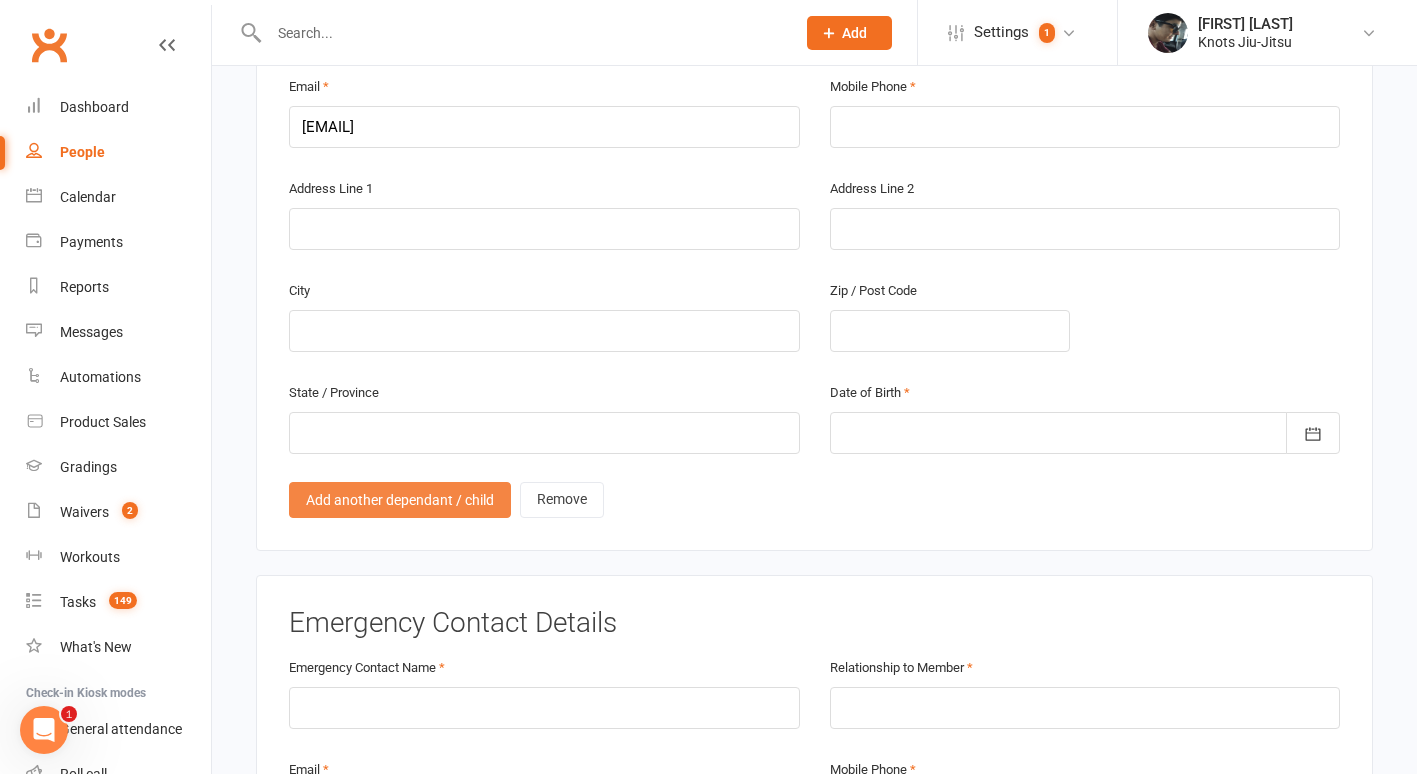 click on "Add another dependant / child" at bounding box center (400, 500) 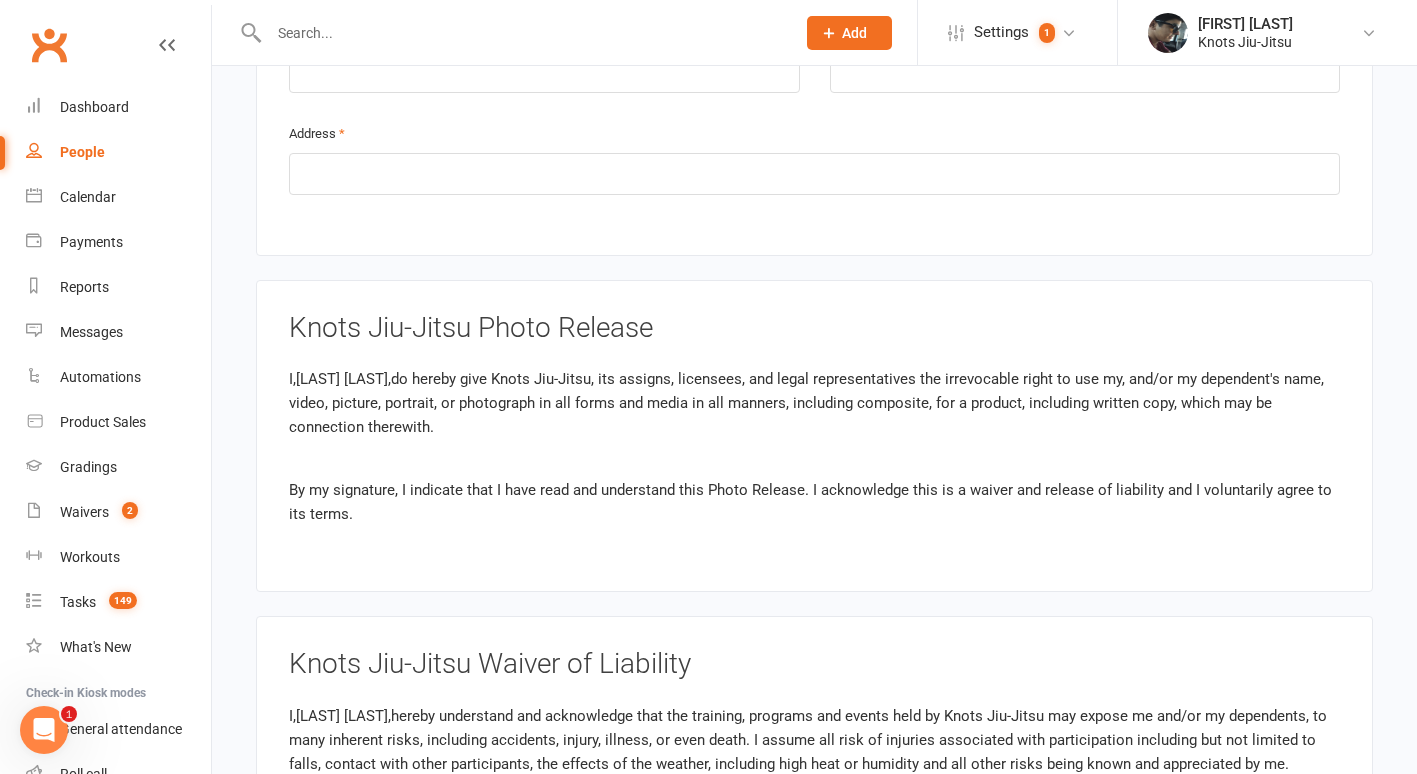 scroll, scrollTop: 2788, scrollLeft: 0, axis: vertical 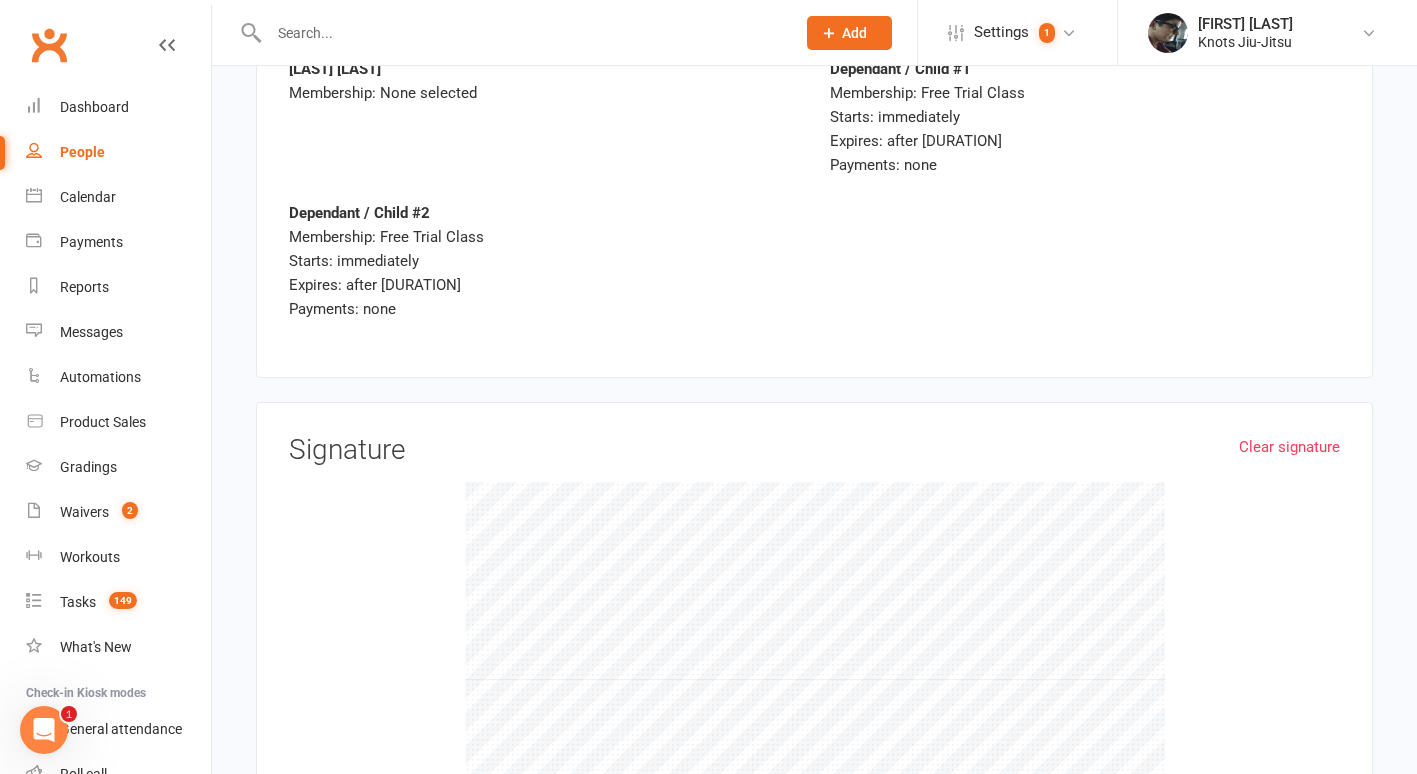 click on "Clear signature Signature" at bounding box center (814, 616) 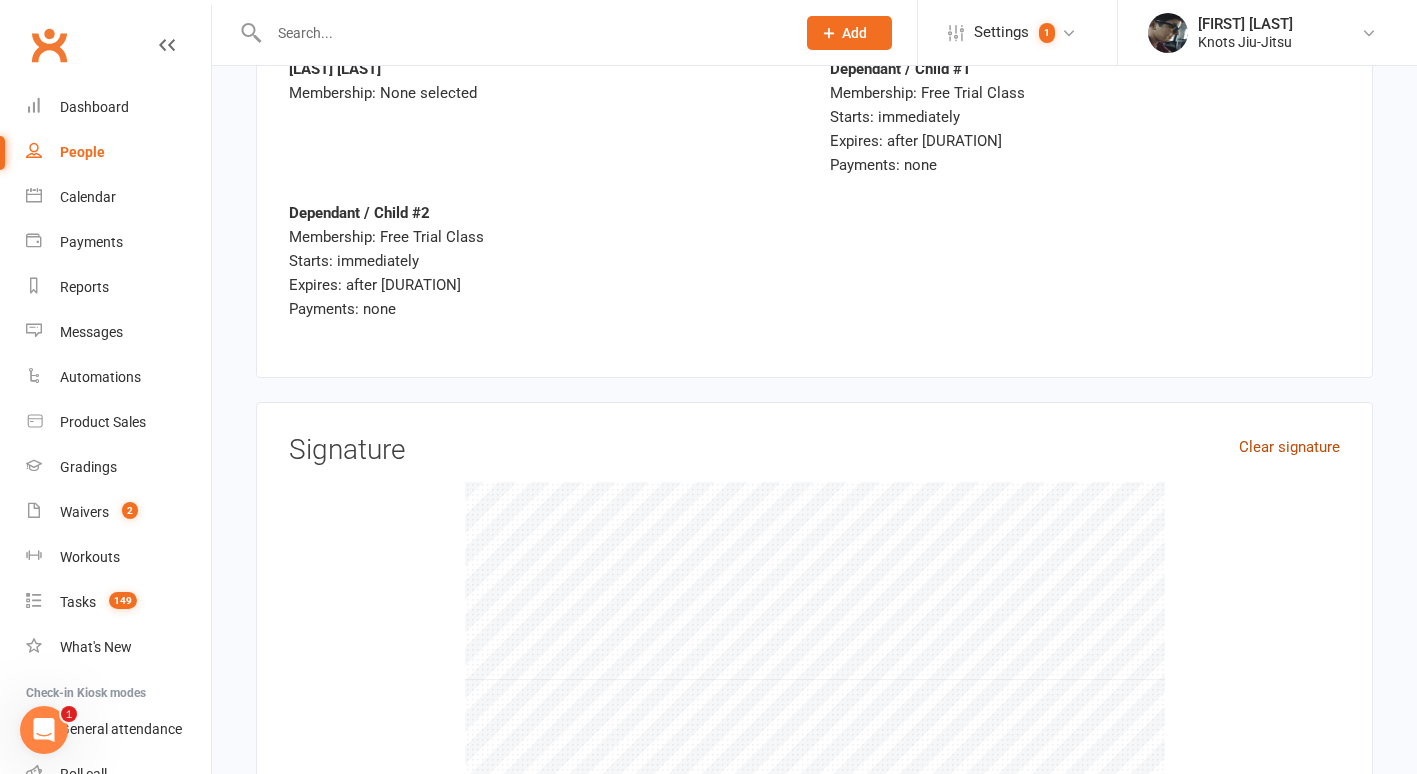 click on "Clear signature" at bounding box center (1289, 447) 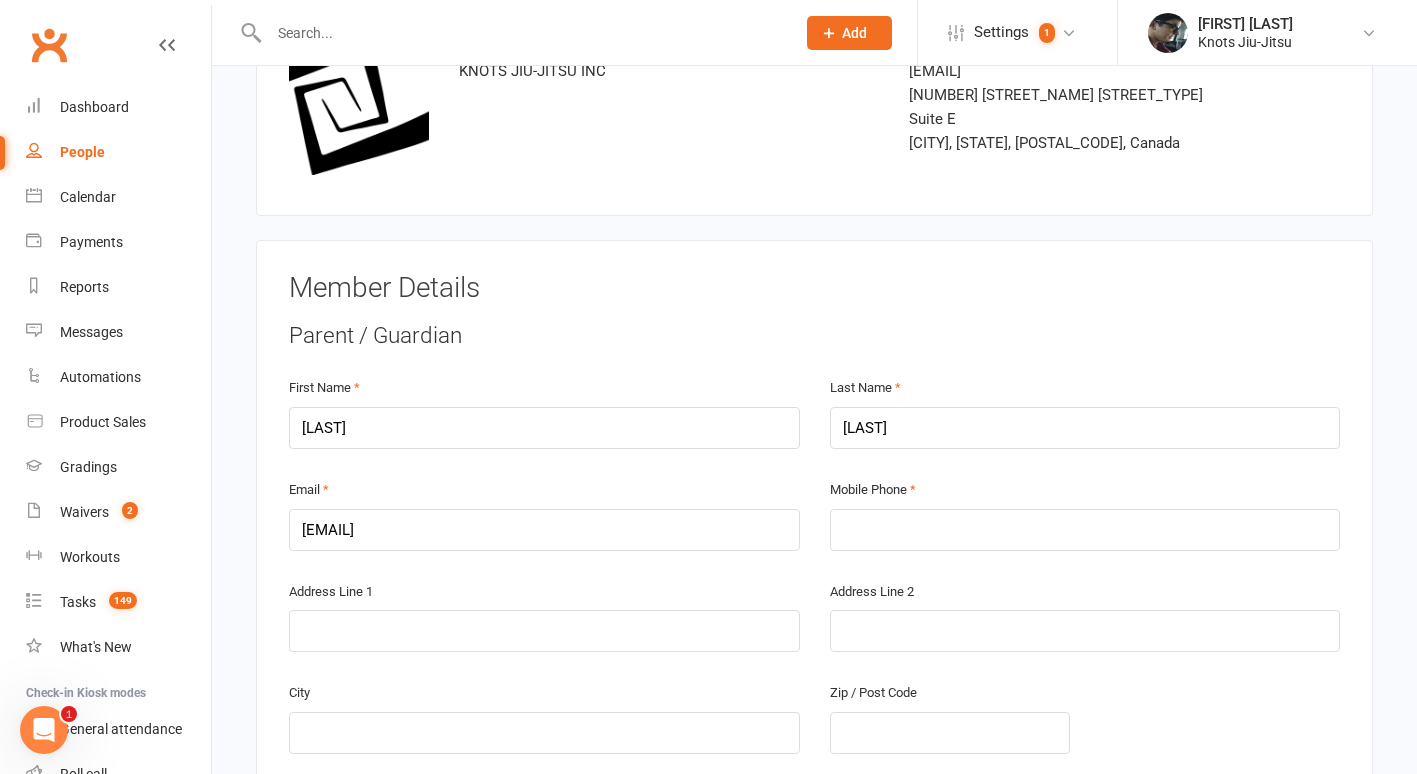 scroll, scrollTop: 197, scrollLeft: 0, axis: vertical 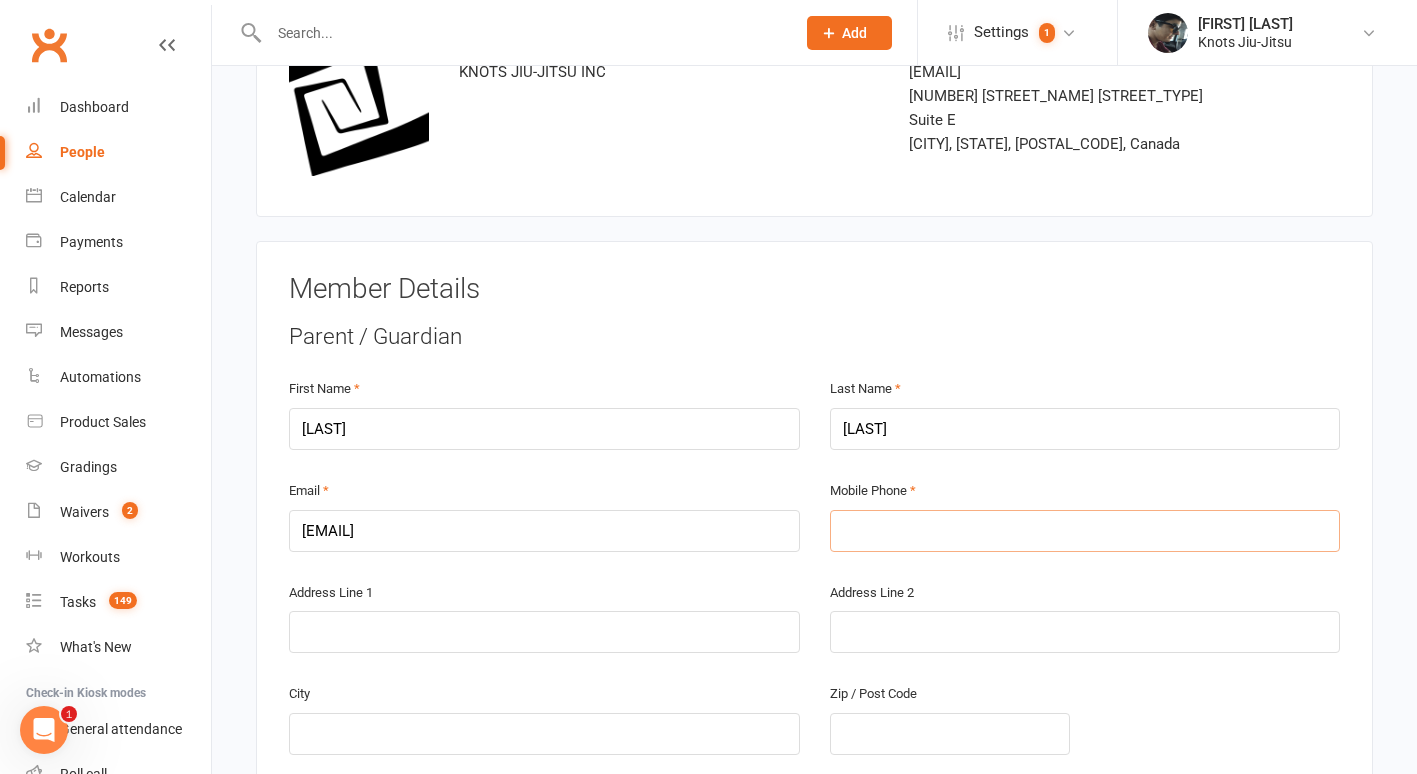 click at bounding box center (1085, 531) 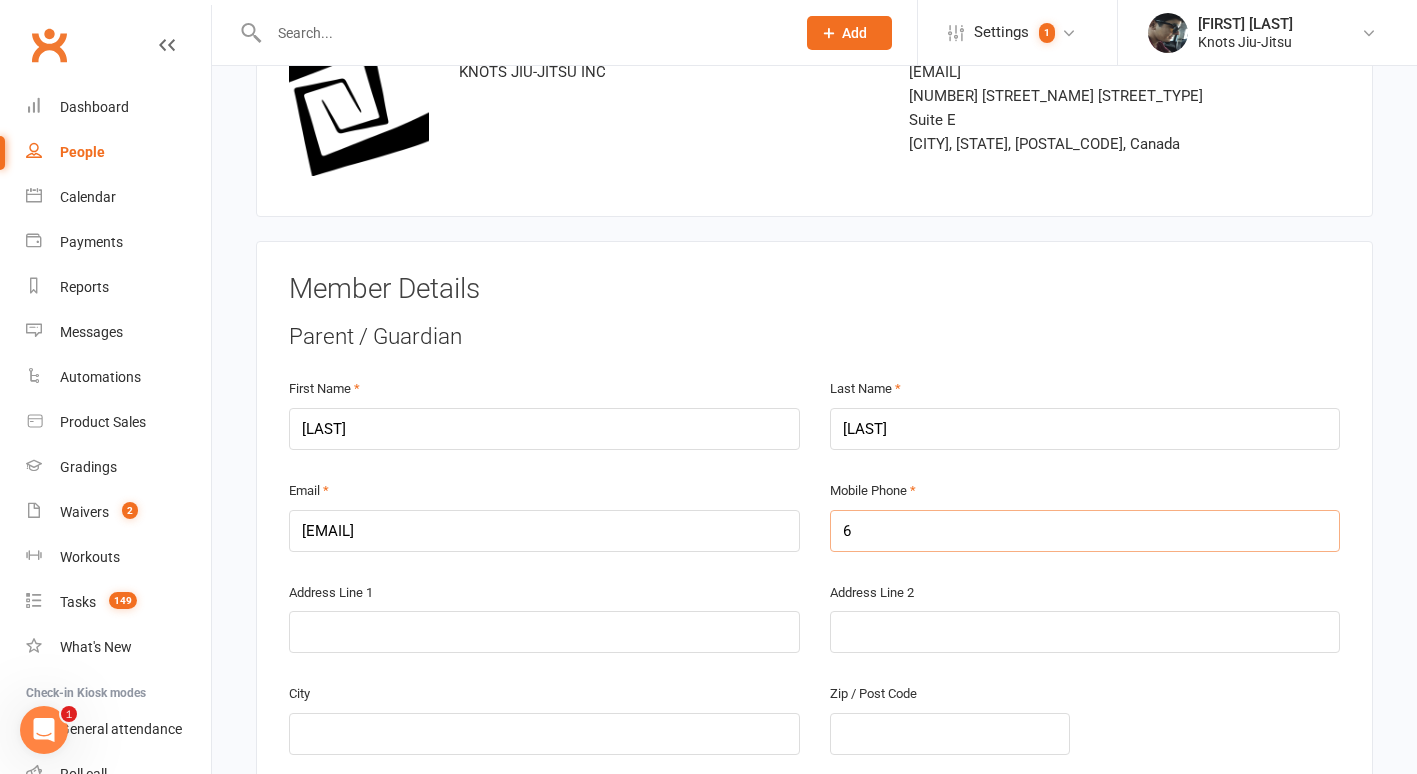 type on "64" 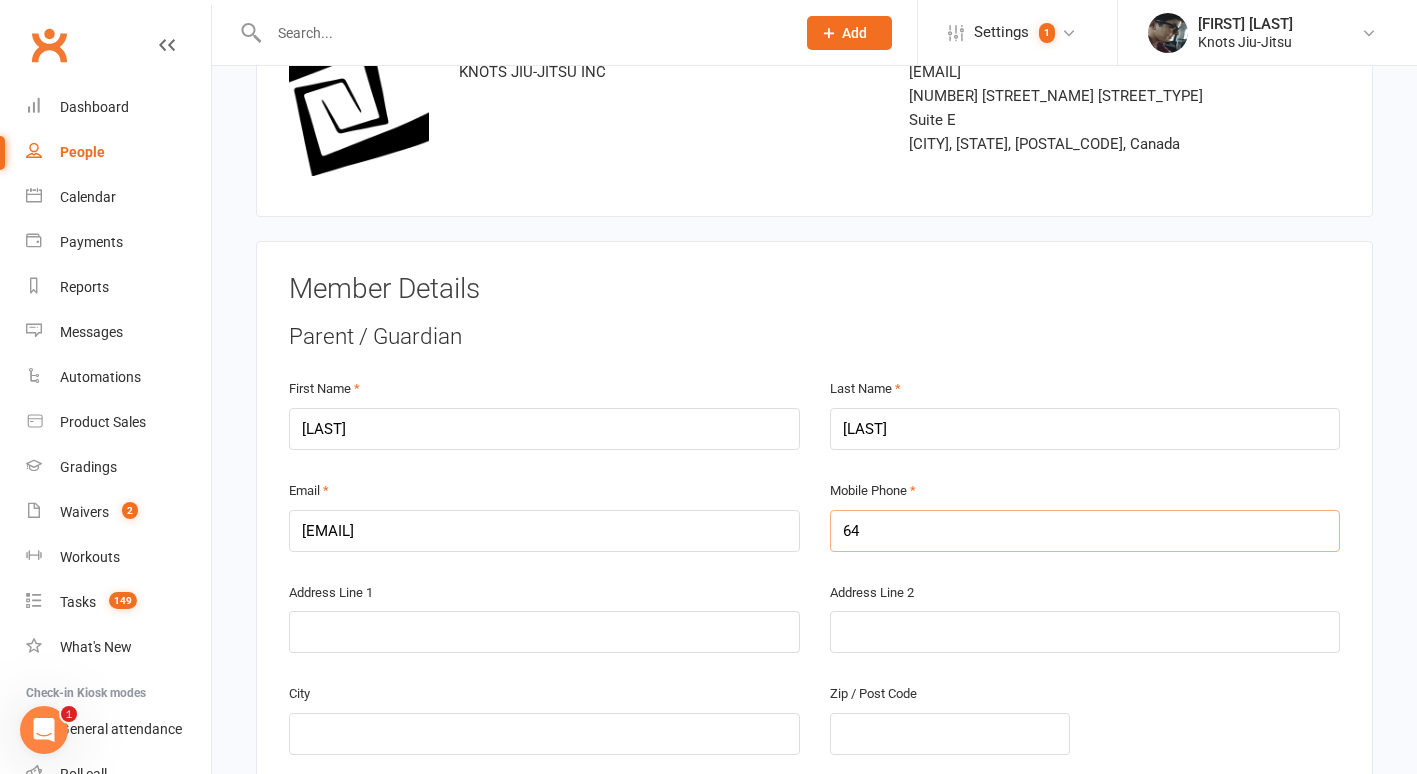 type on "647" 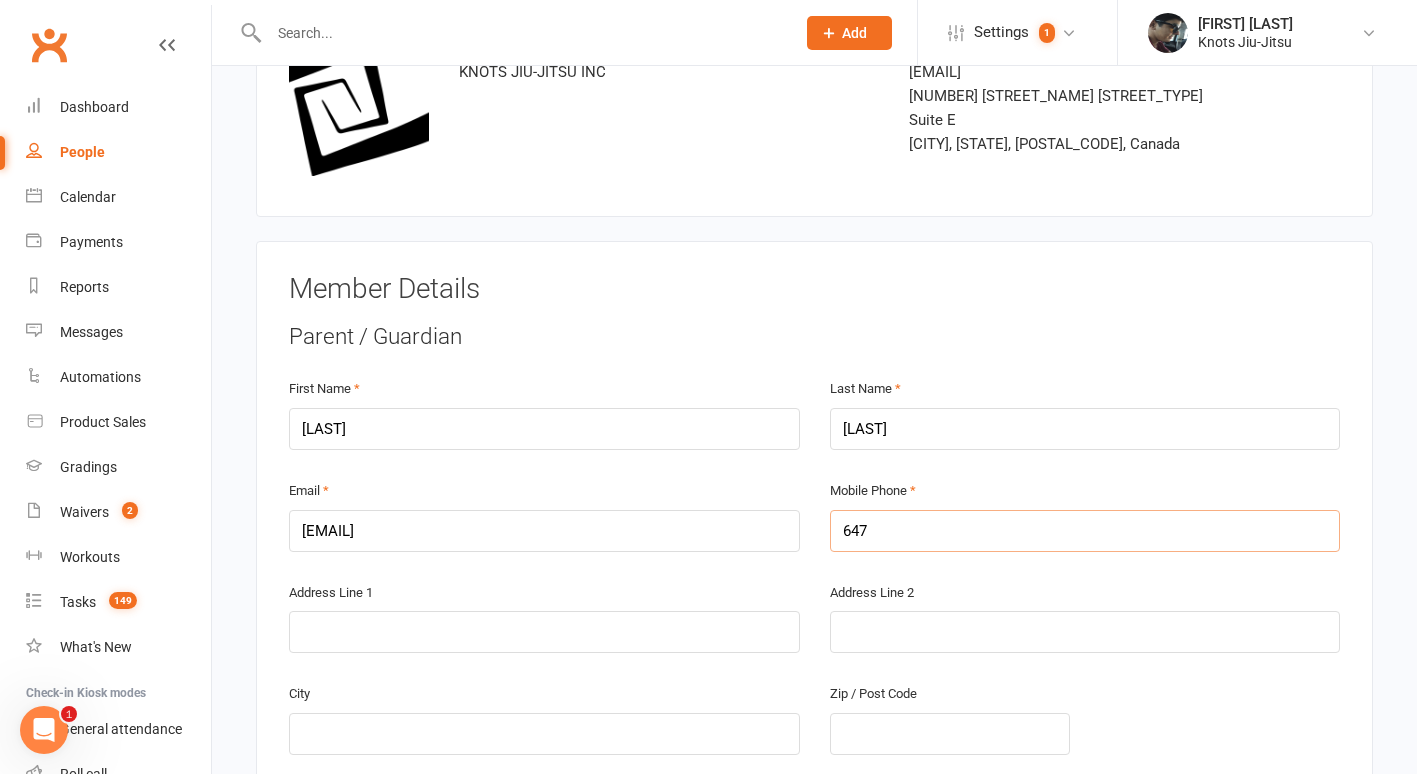 type on "6473" 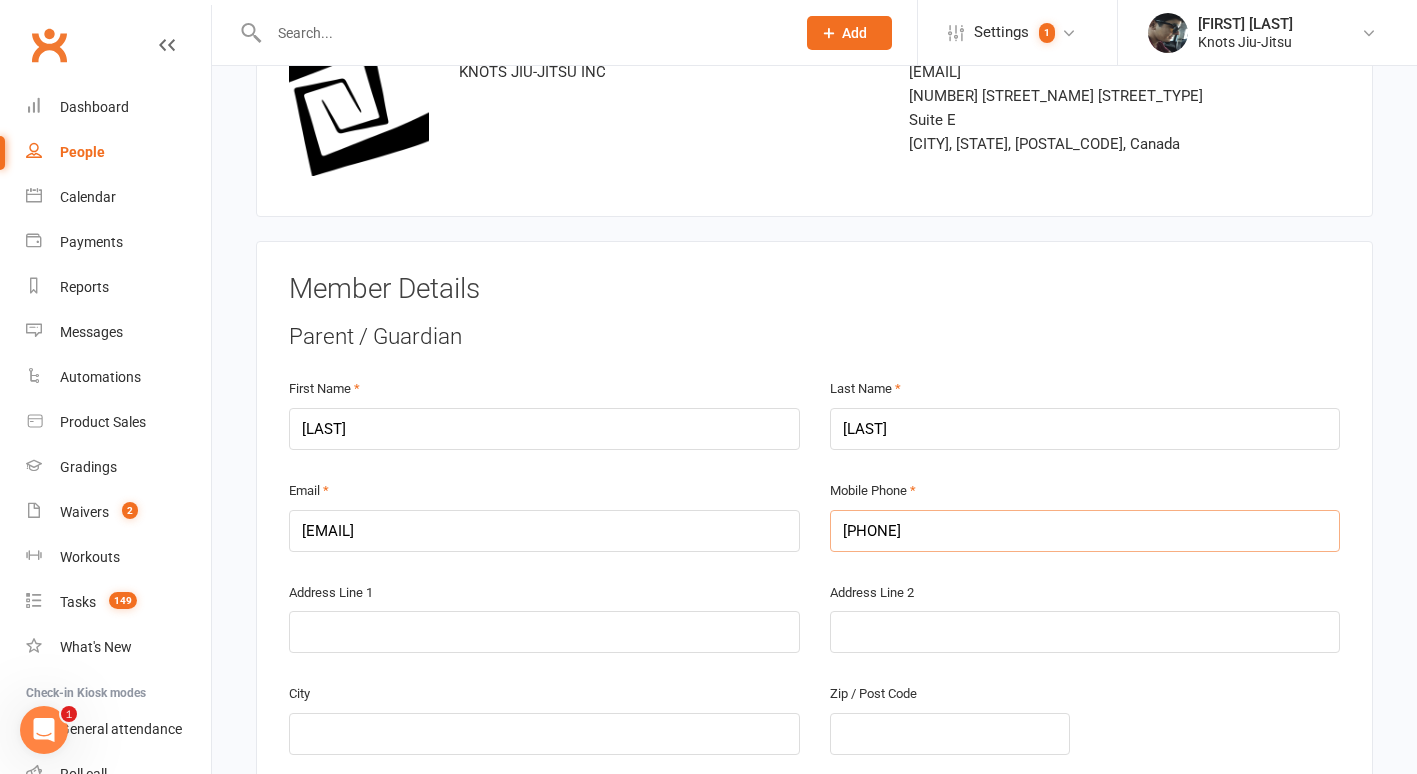 type on "64739" 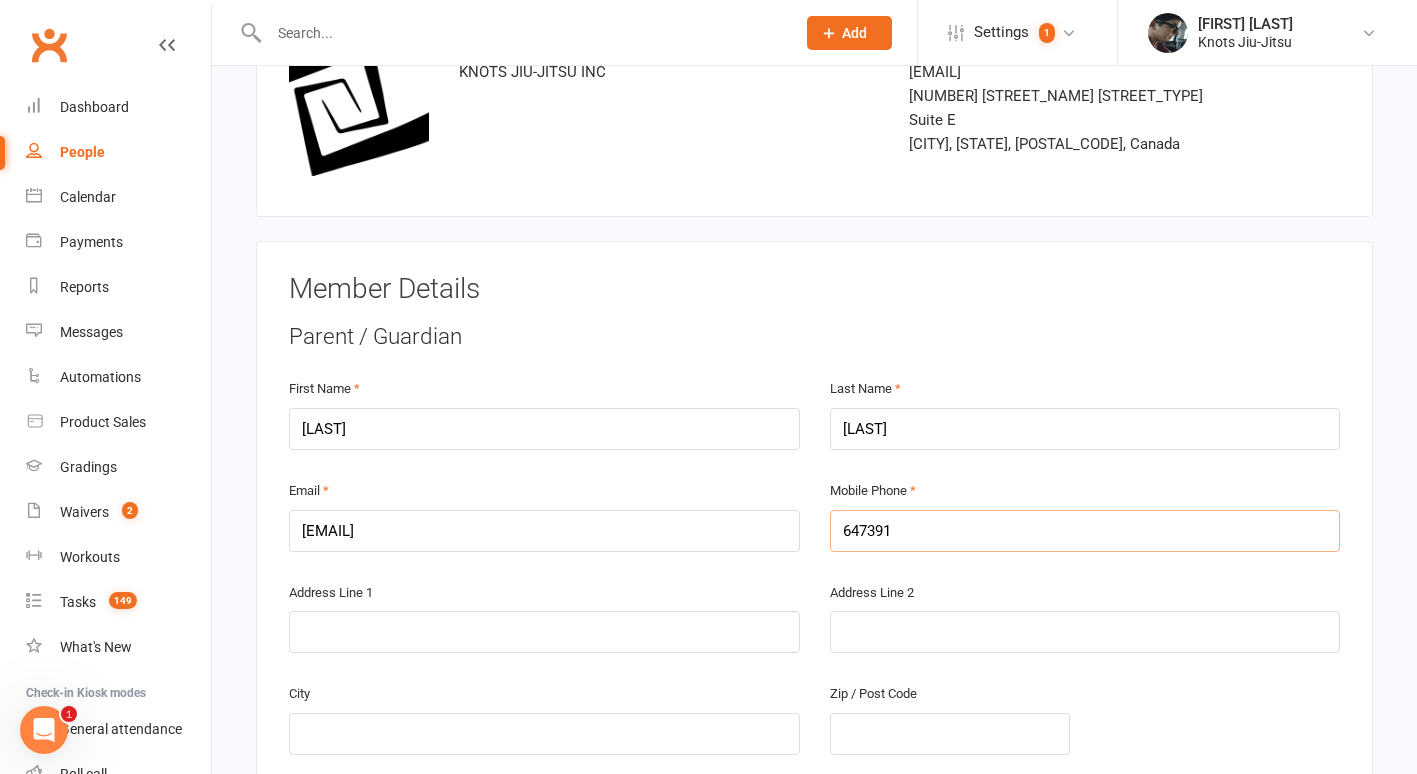type on "6473912" 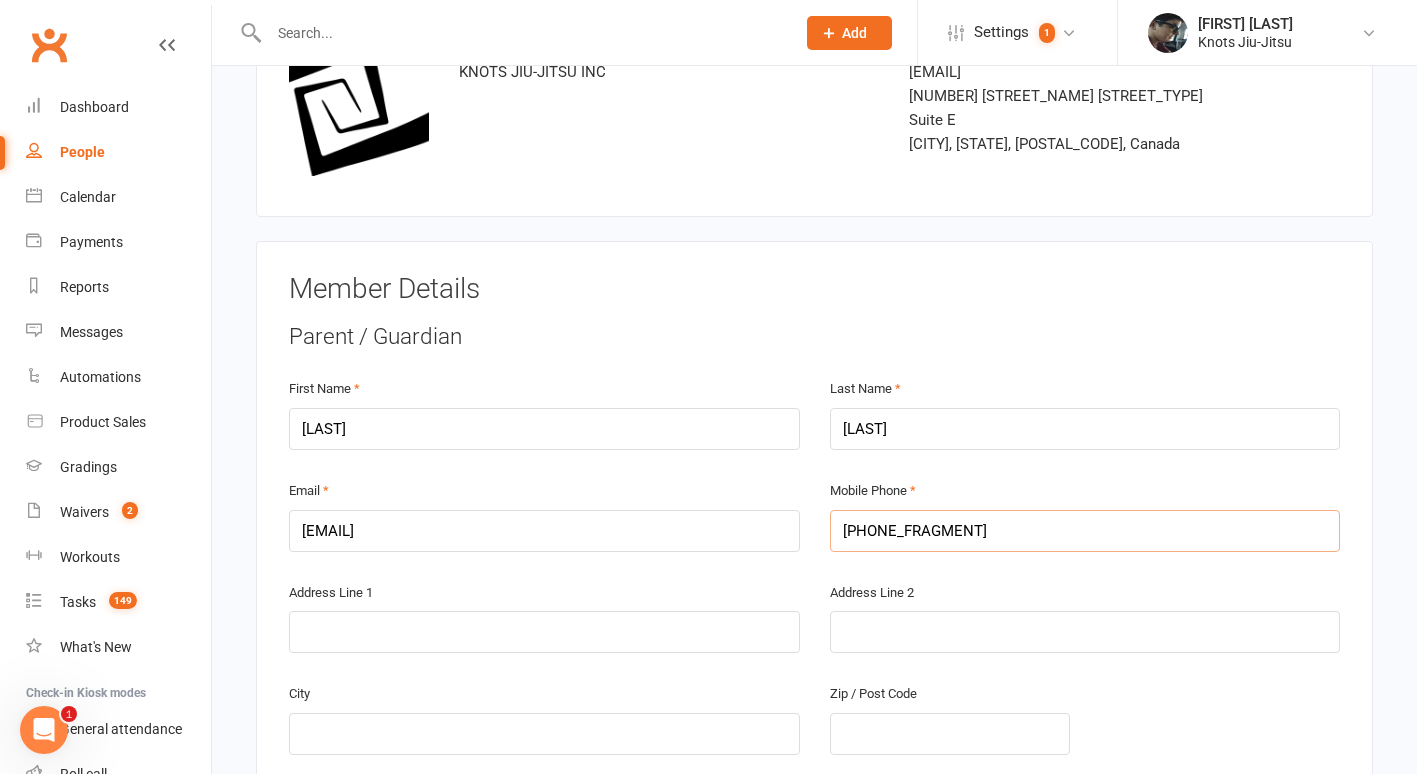 type on "64739121" 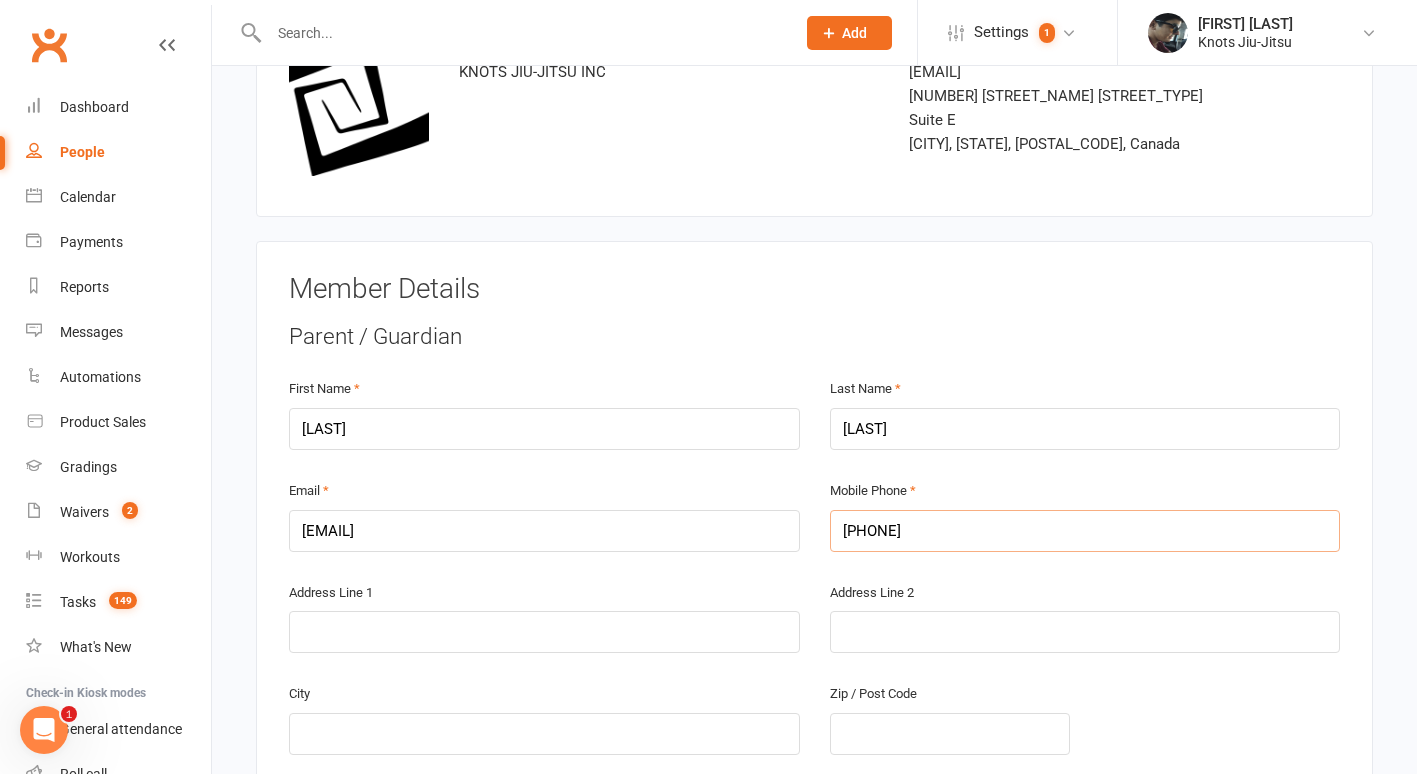 type on "647391219" 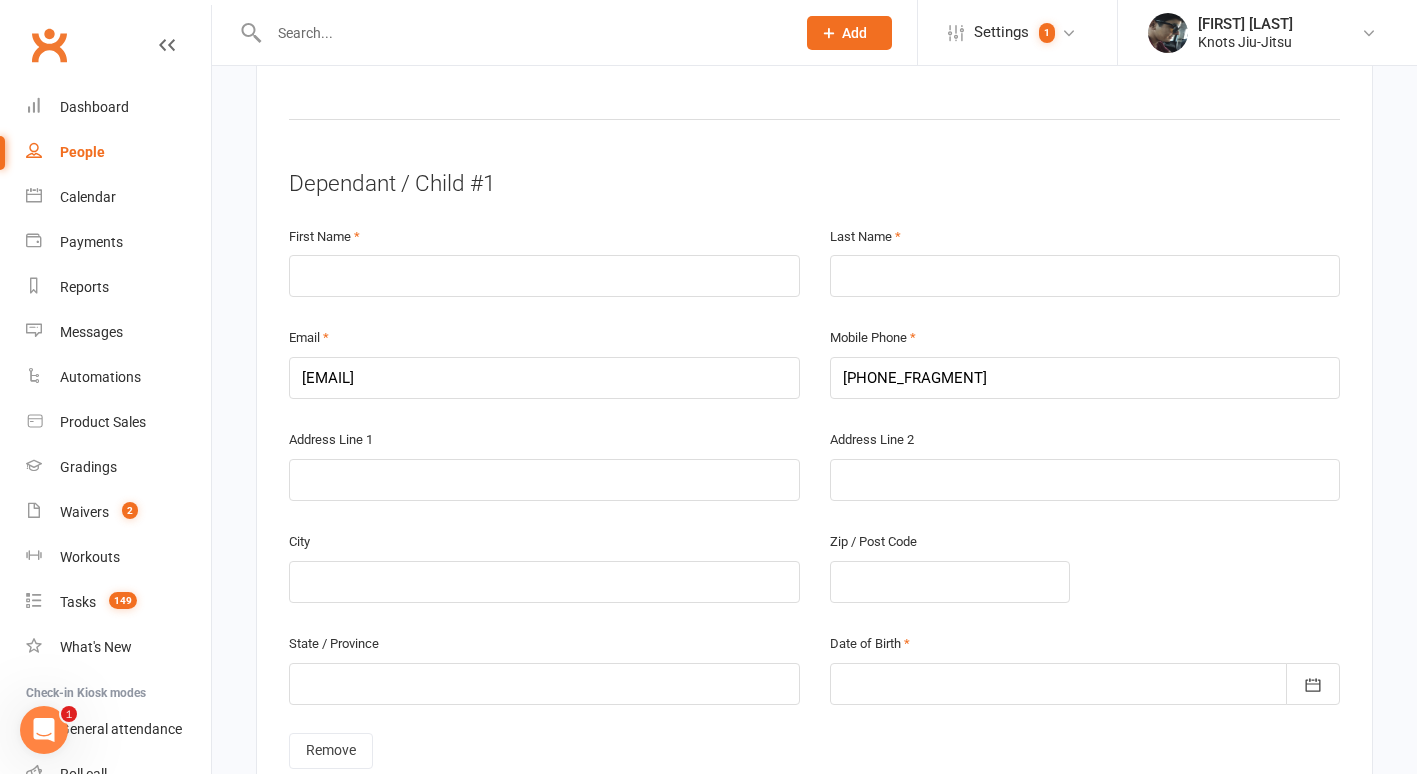 scroll, scrollTop: 1107, scrollLeft: 0, axis: vertical 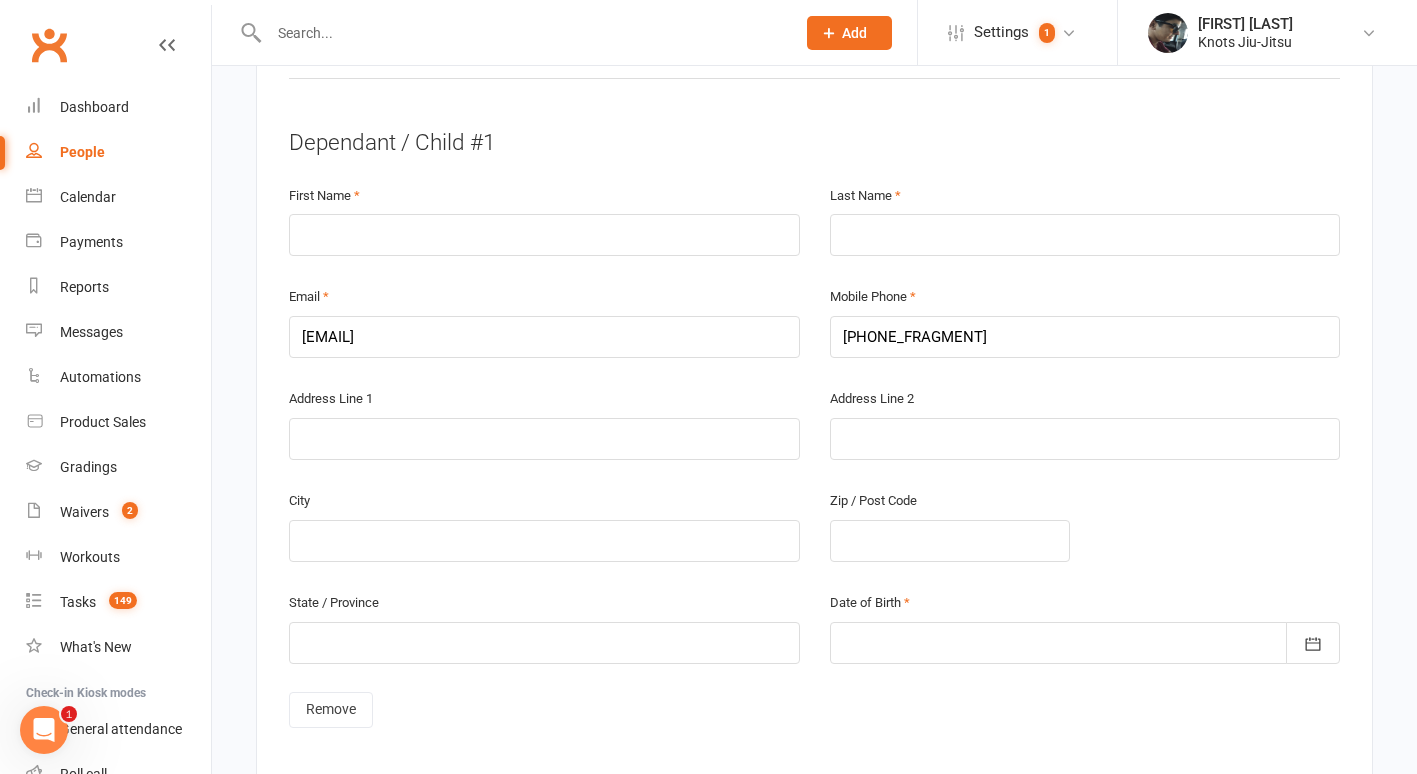 type on "6473912196" 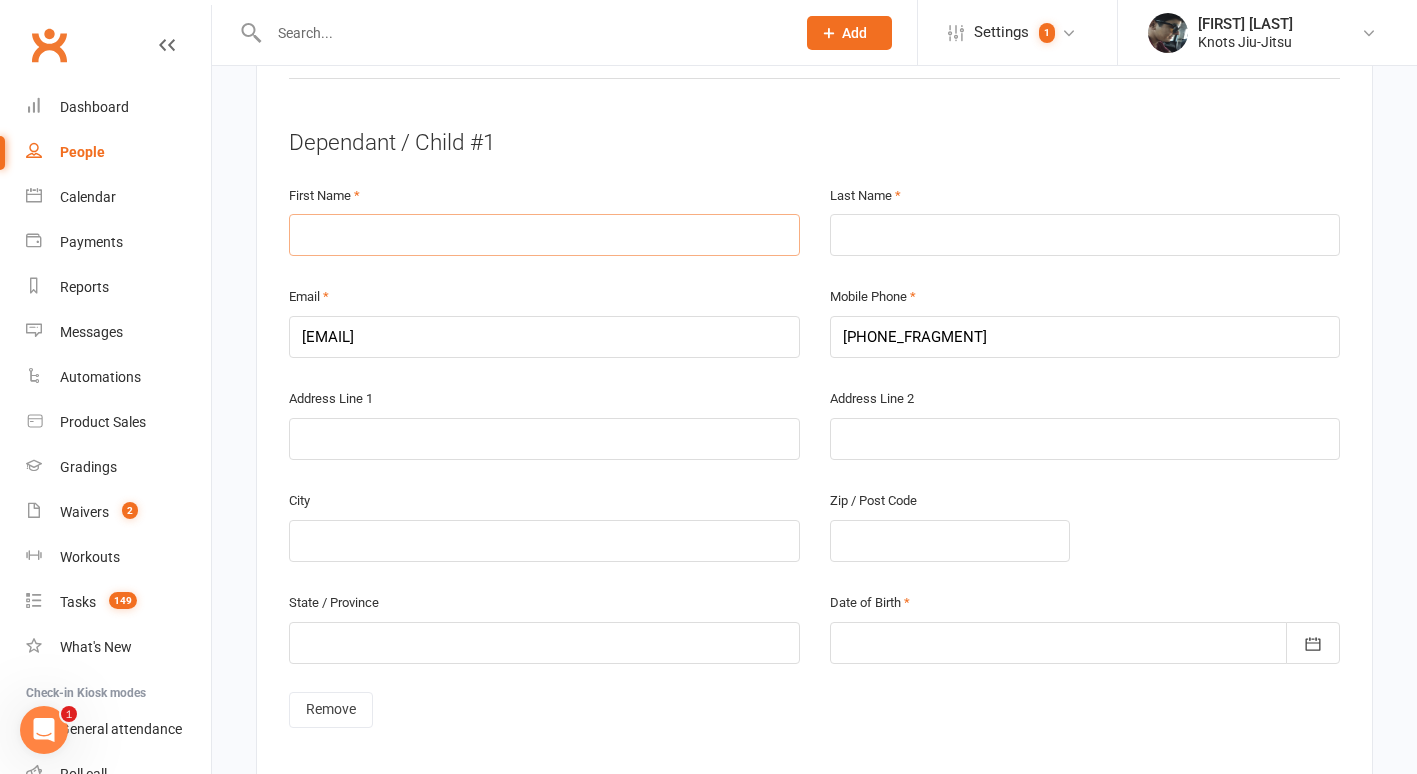 click at bounding box center (544, 235) 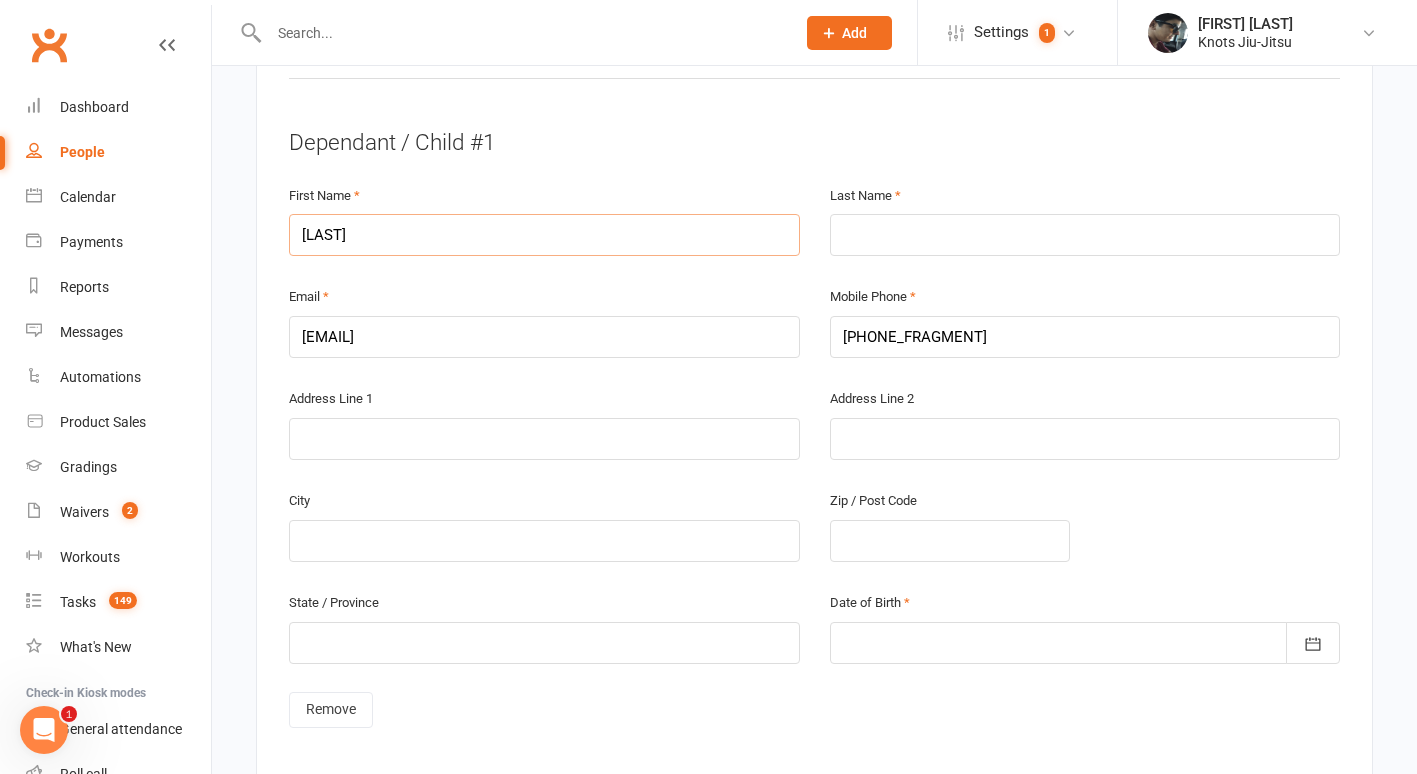 type on "Ansaya" 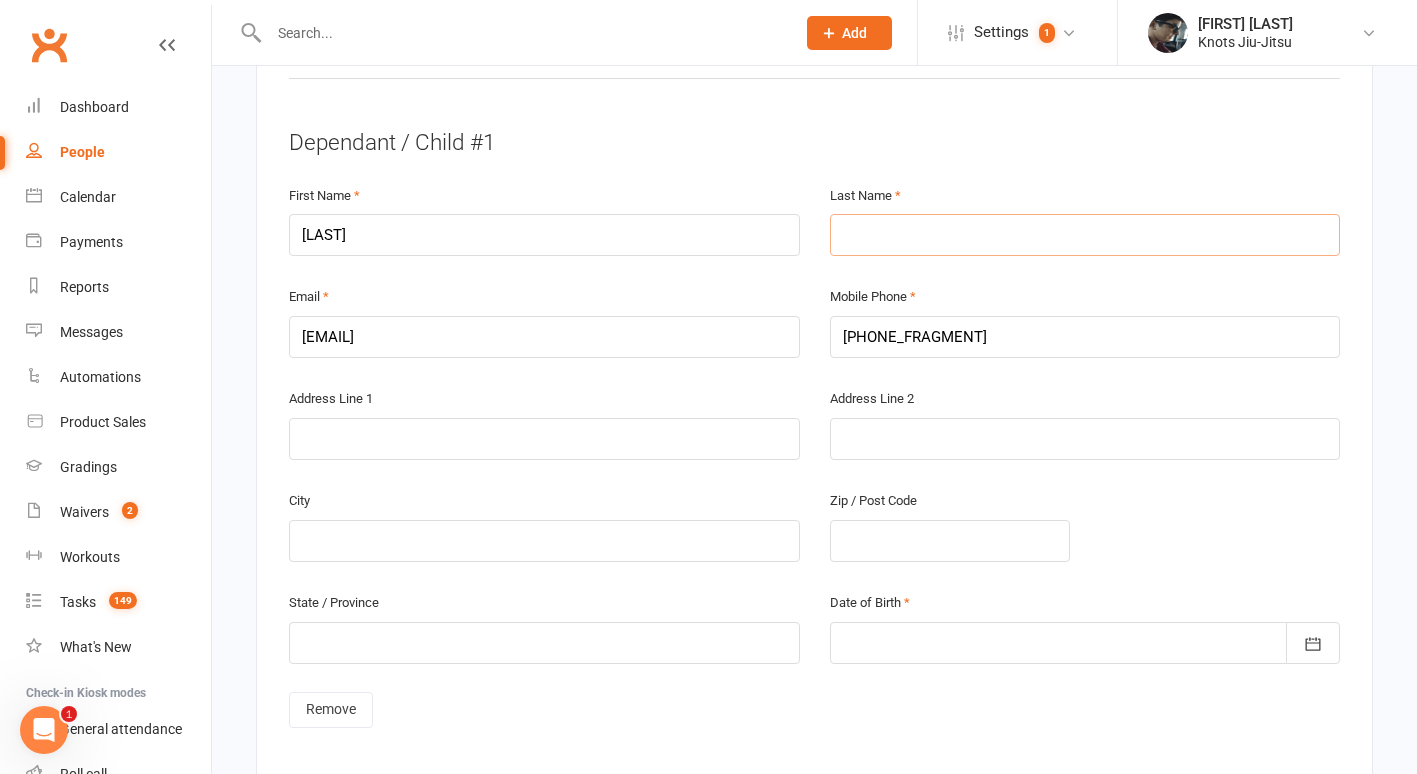 click at bounding box center (1085, 235) 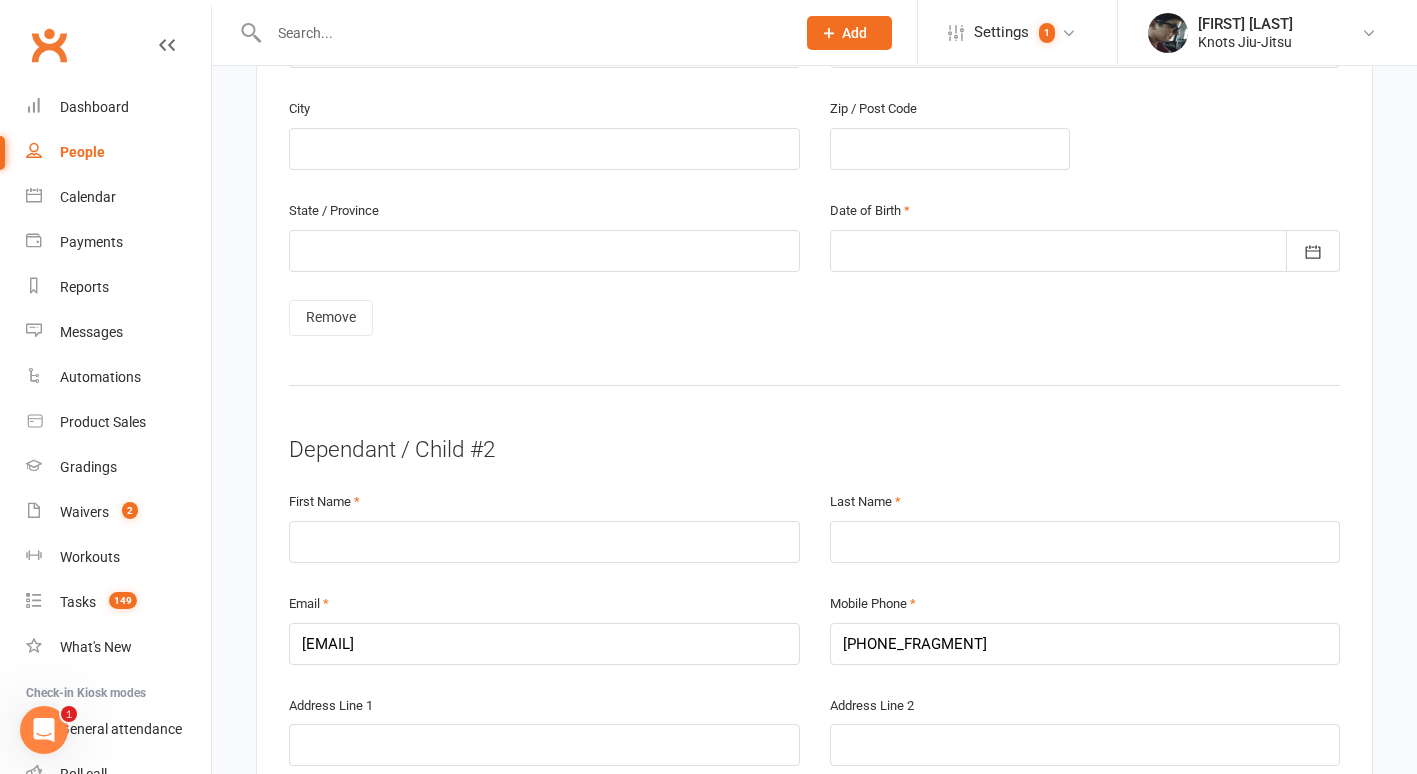 scroll, scrollTop: 1517, scrollLeft: 0, axis: vertical 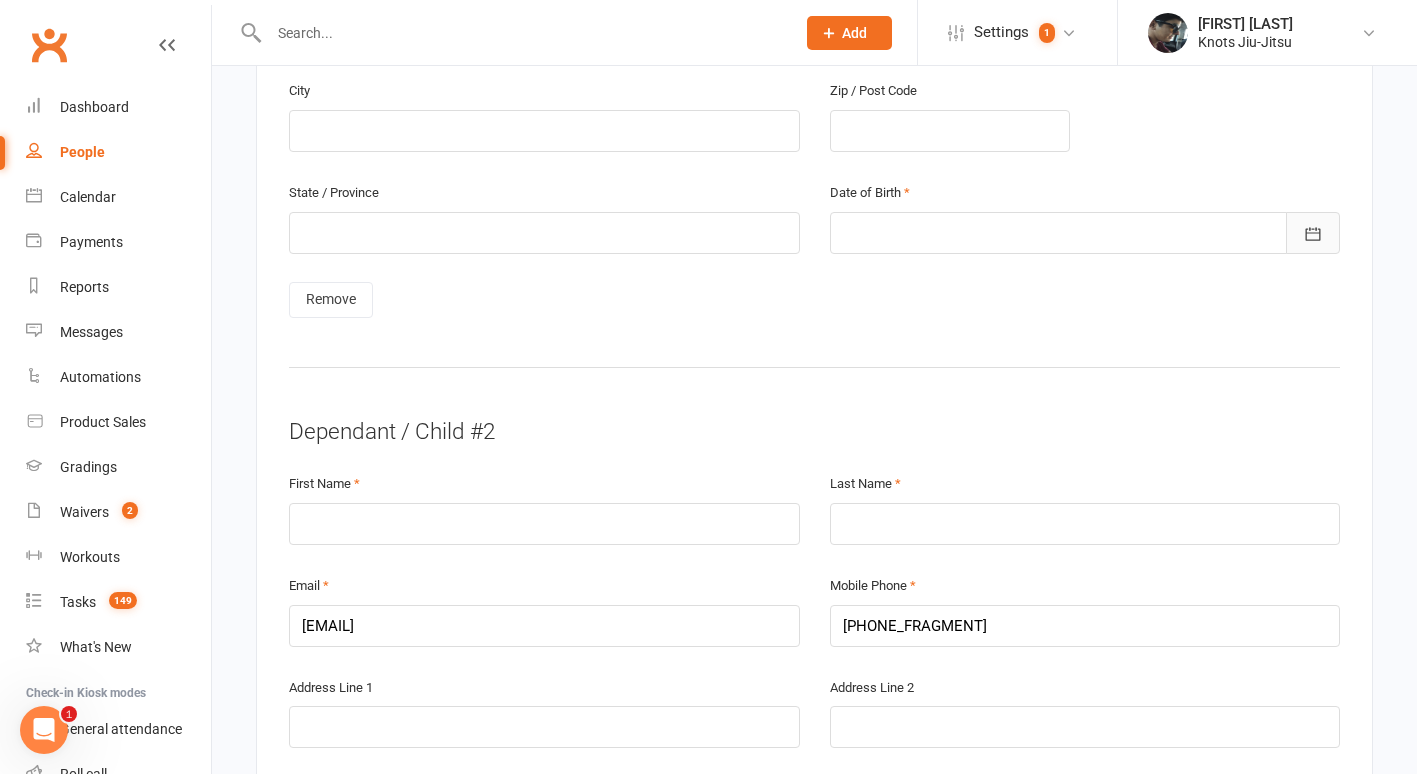 type on "Gowsigan" 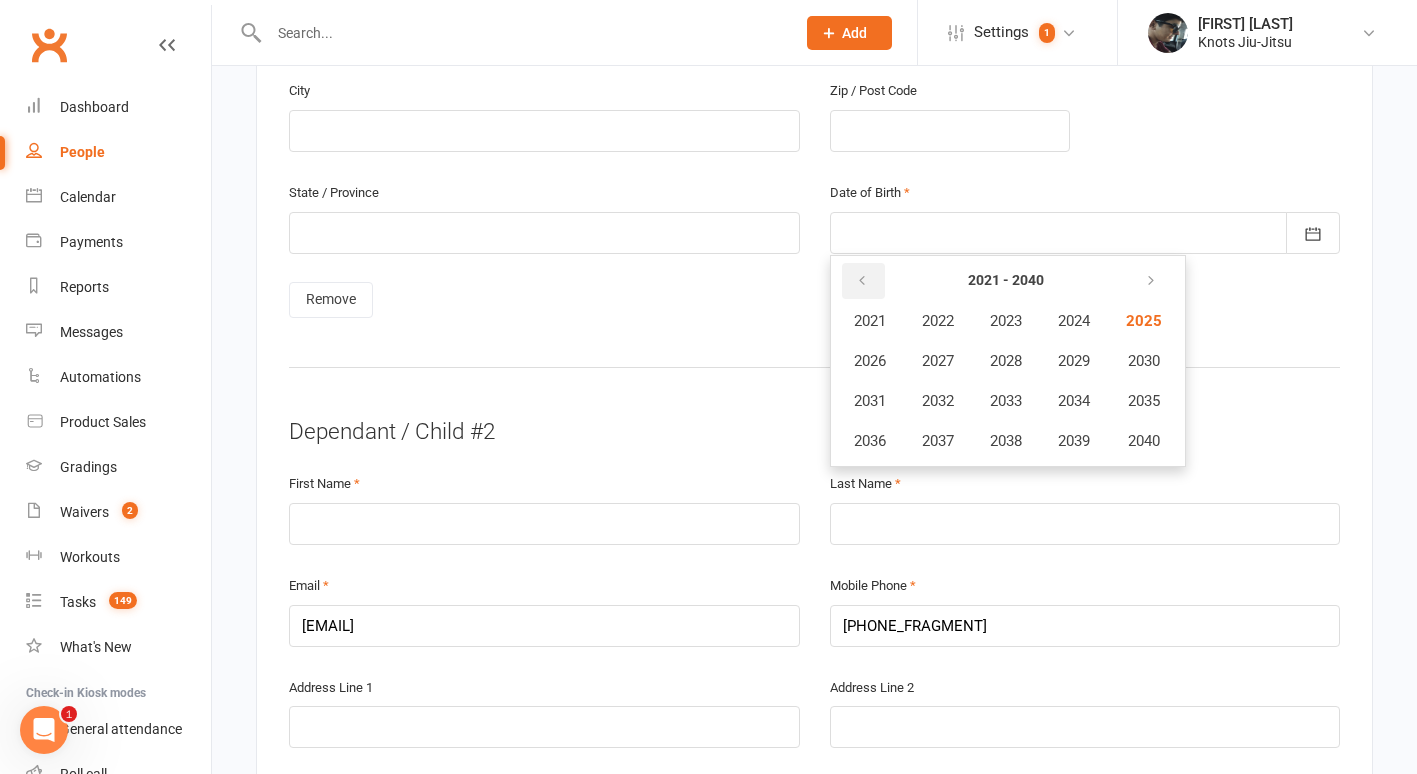 click at bounding box center (862, 281) 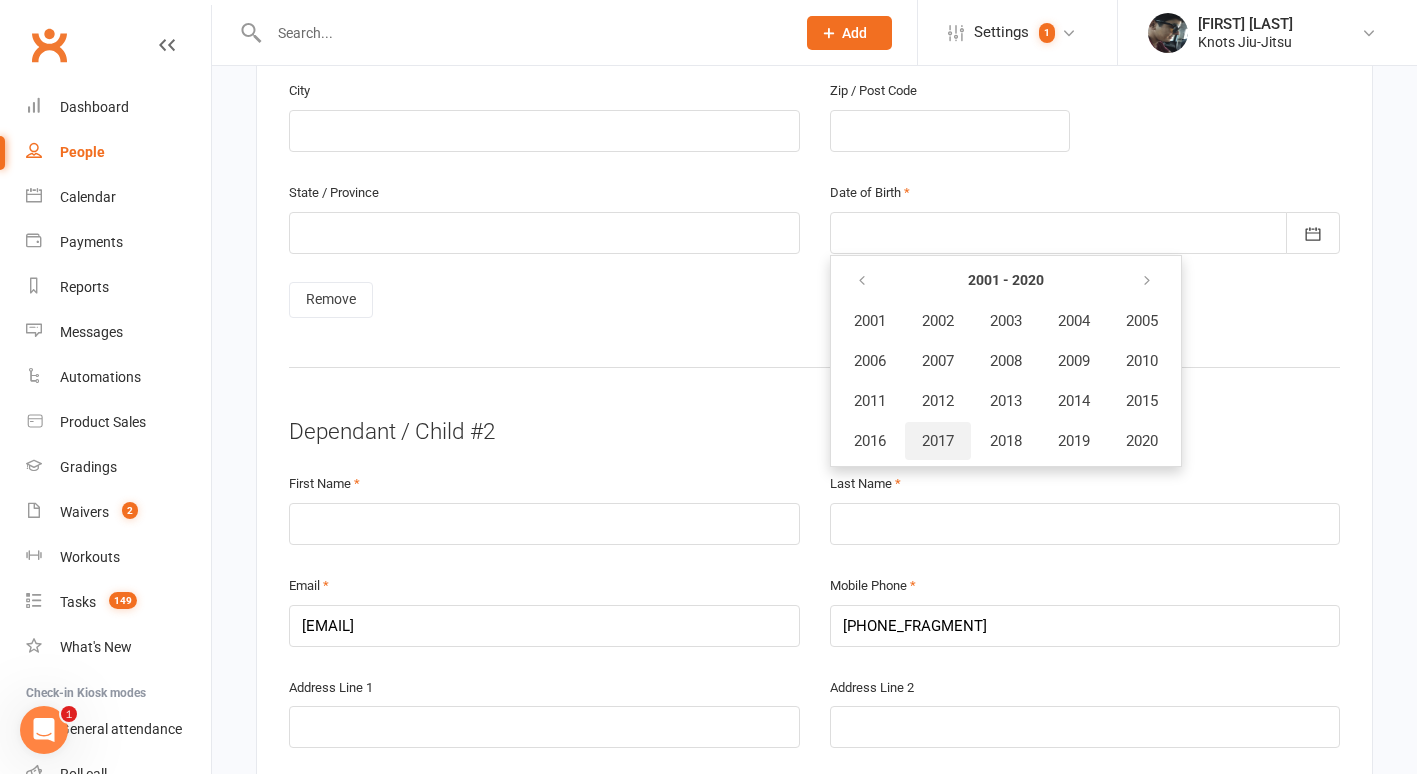 click on "2017" at bounding box center [938, 441] 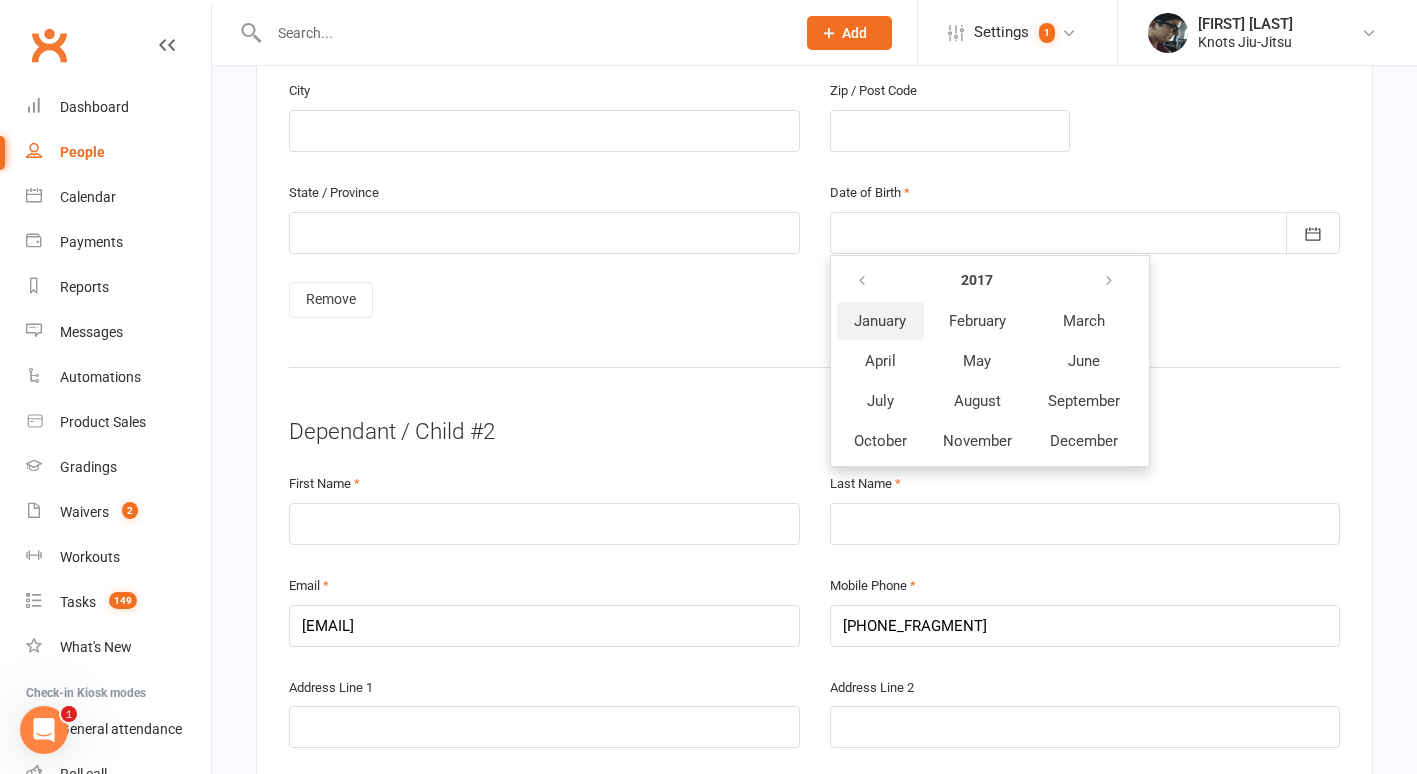 click on "January" at bounding box center (880, 321) 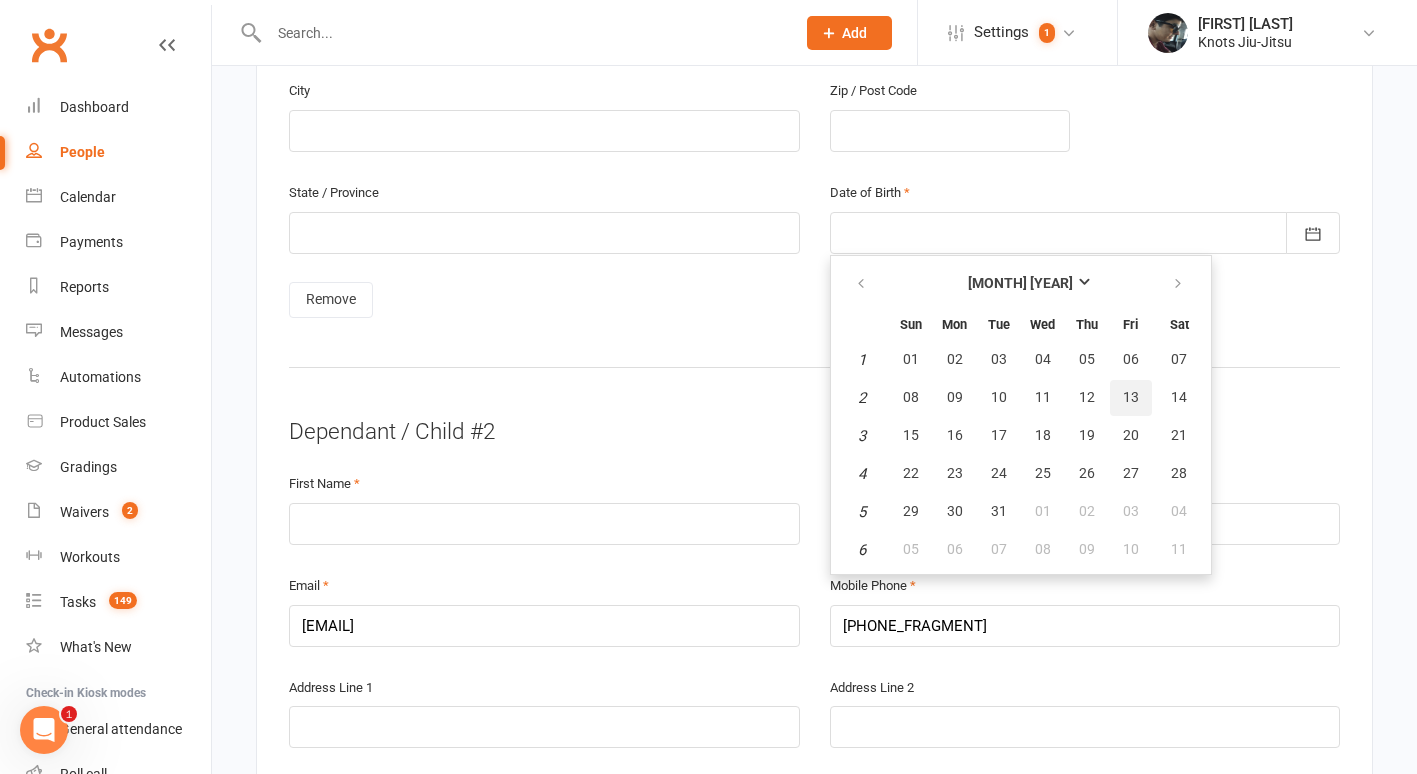 click on "13" at bounding box center (1131, 397) 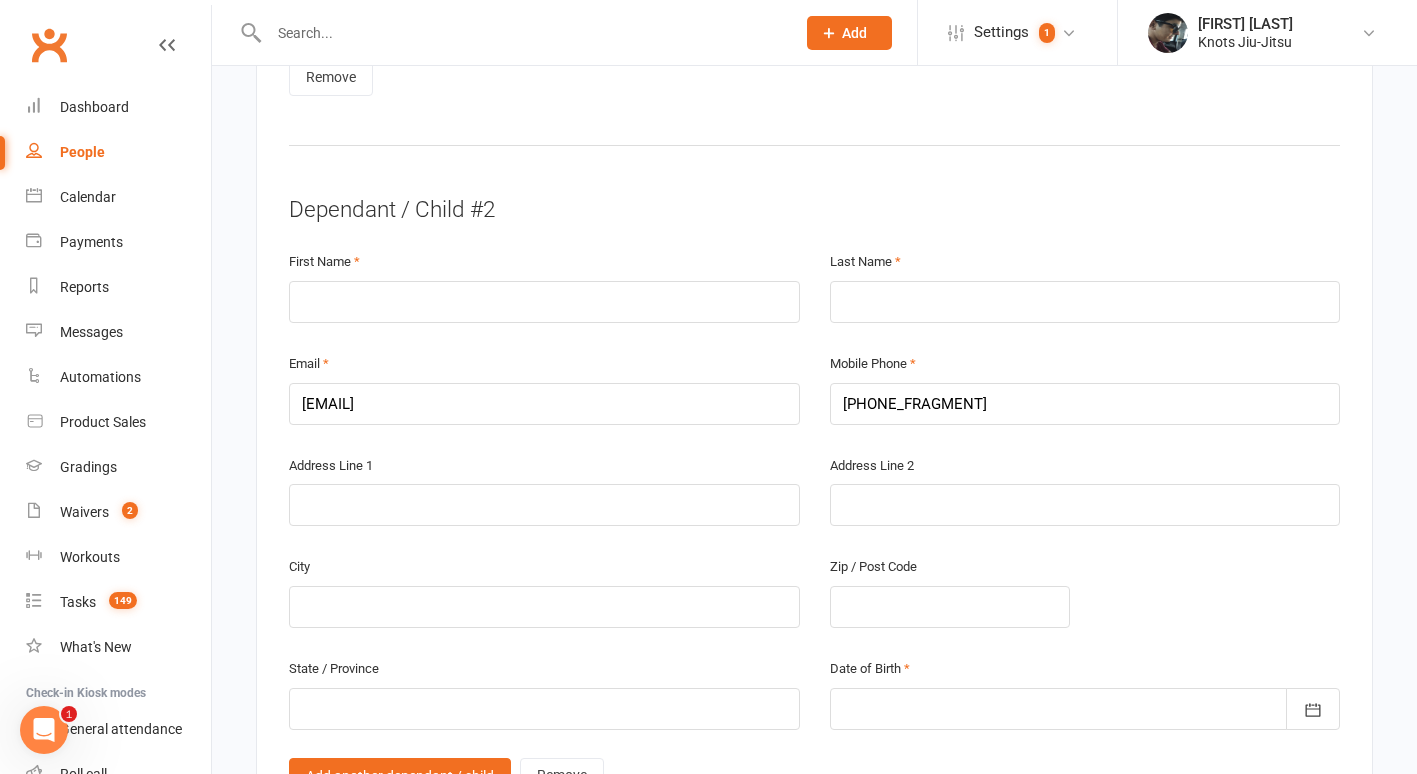 scroll, scrollTop: 1724, scrollLeft: 0, axis: vertical 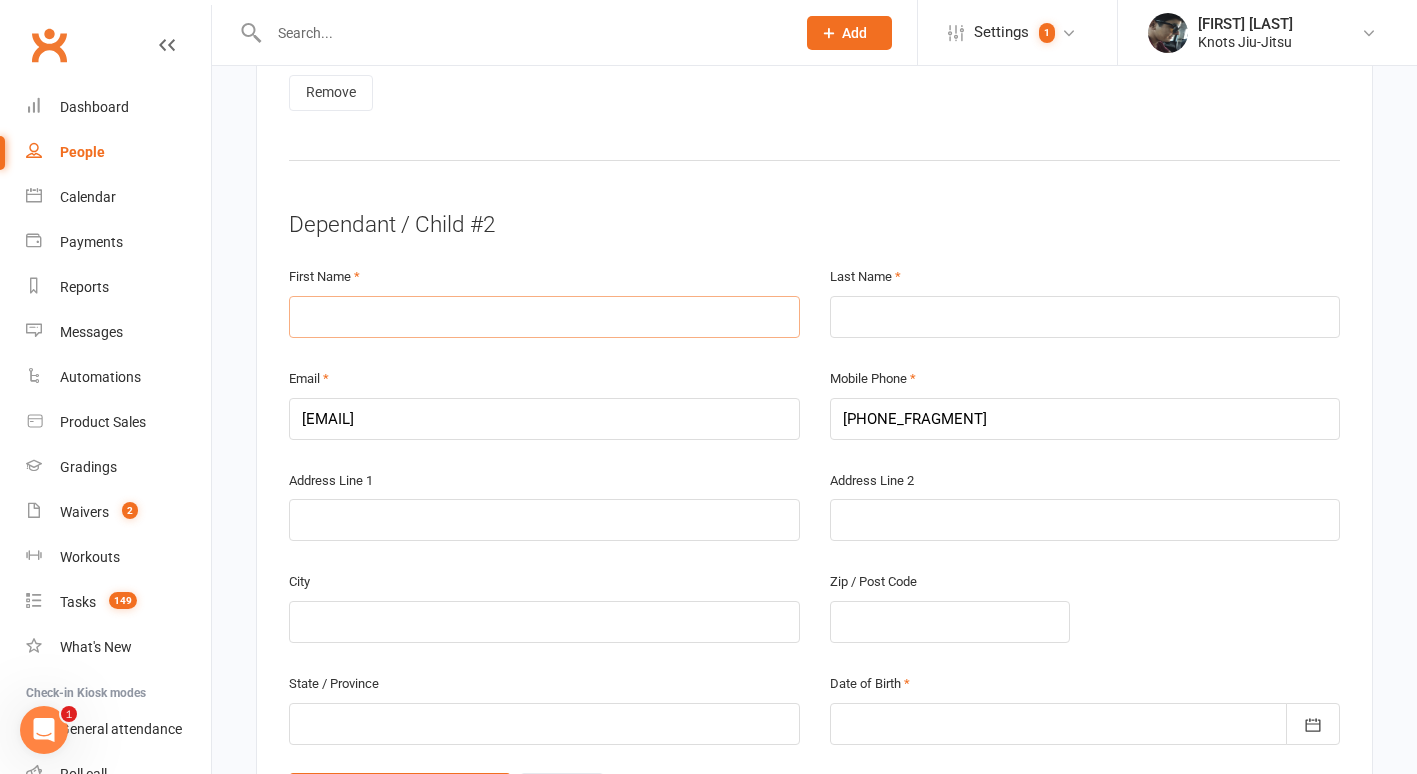 click at bounding box center (544, 317) 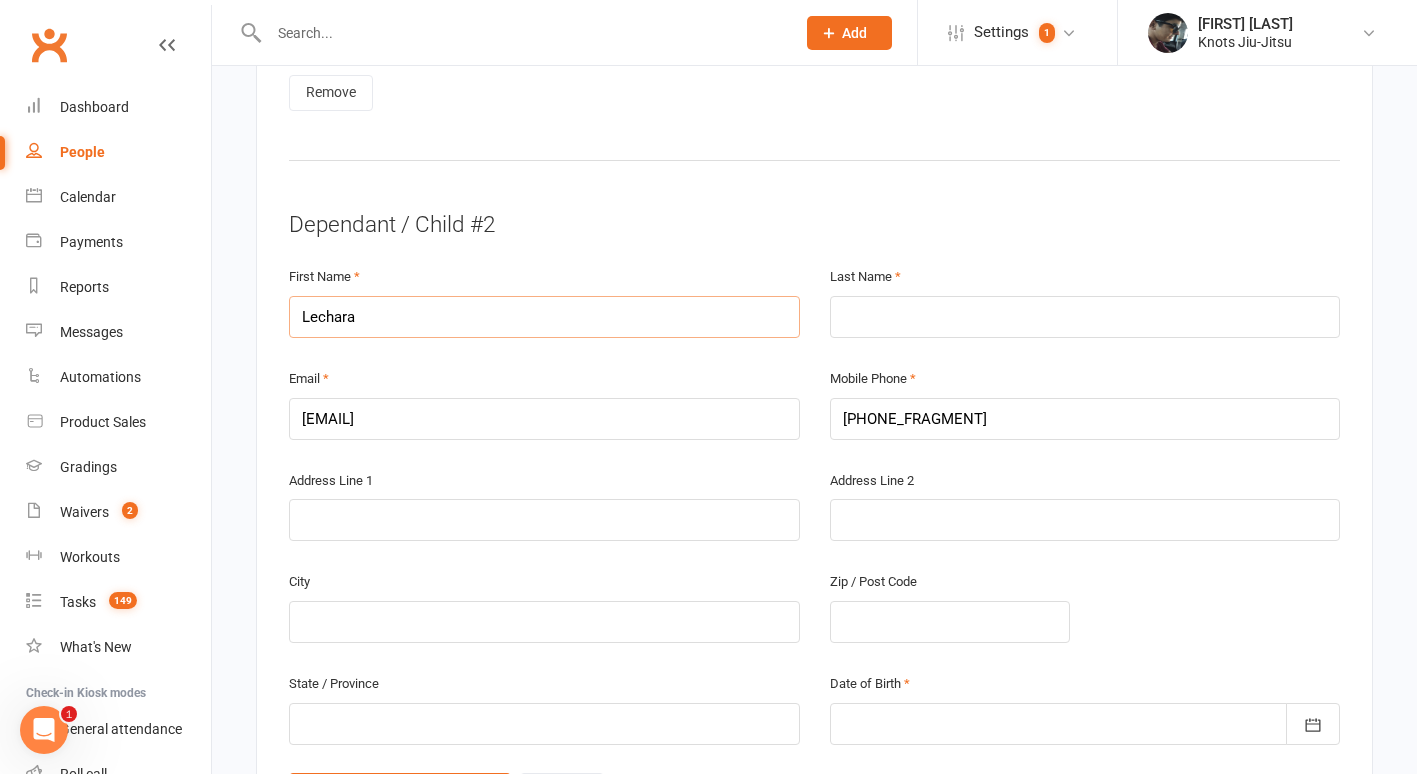 type on "Lechara" 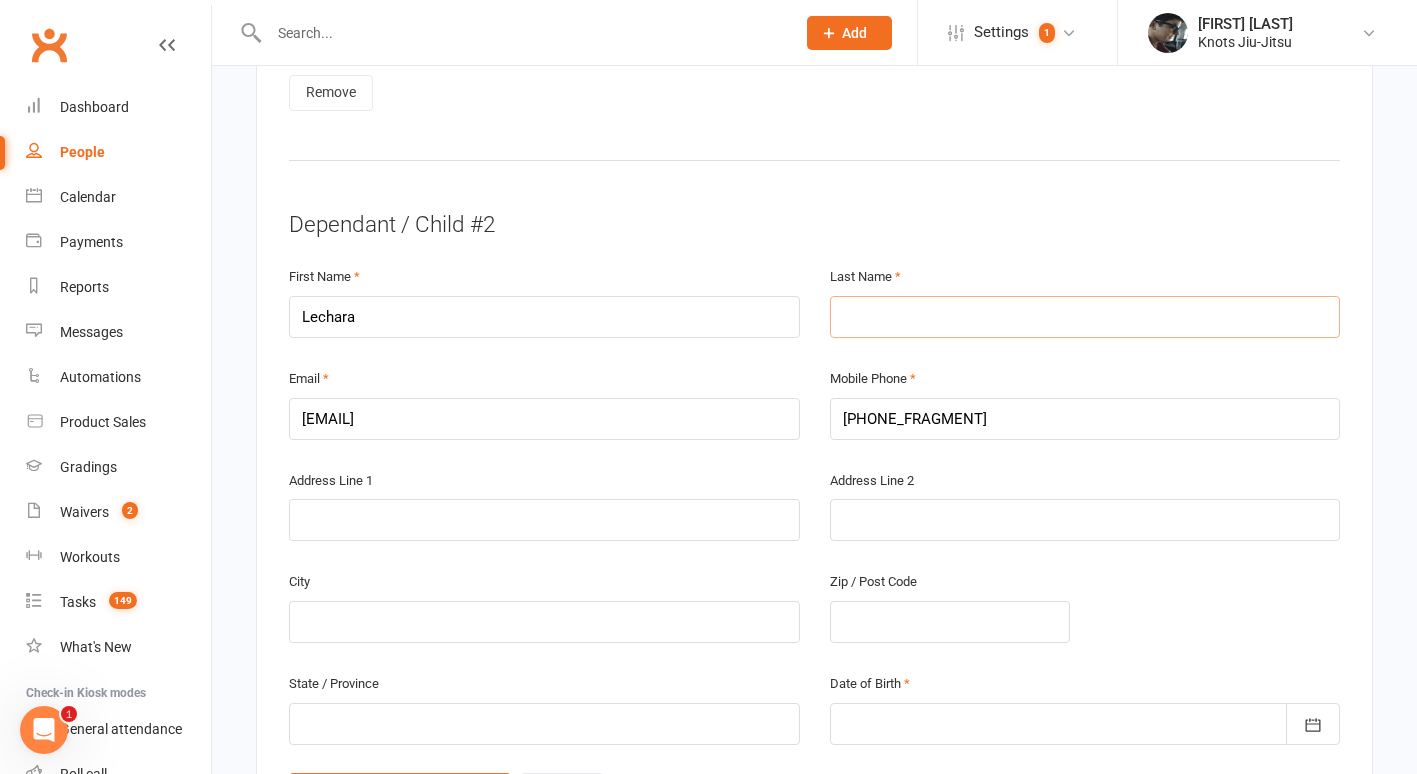 click at bounding box center [1085, 317] 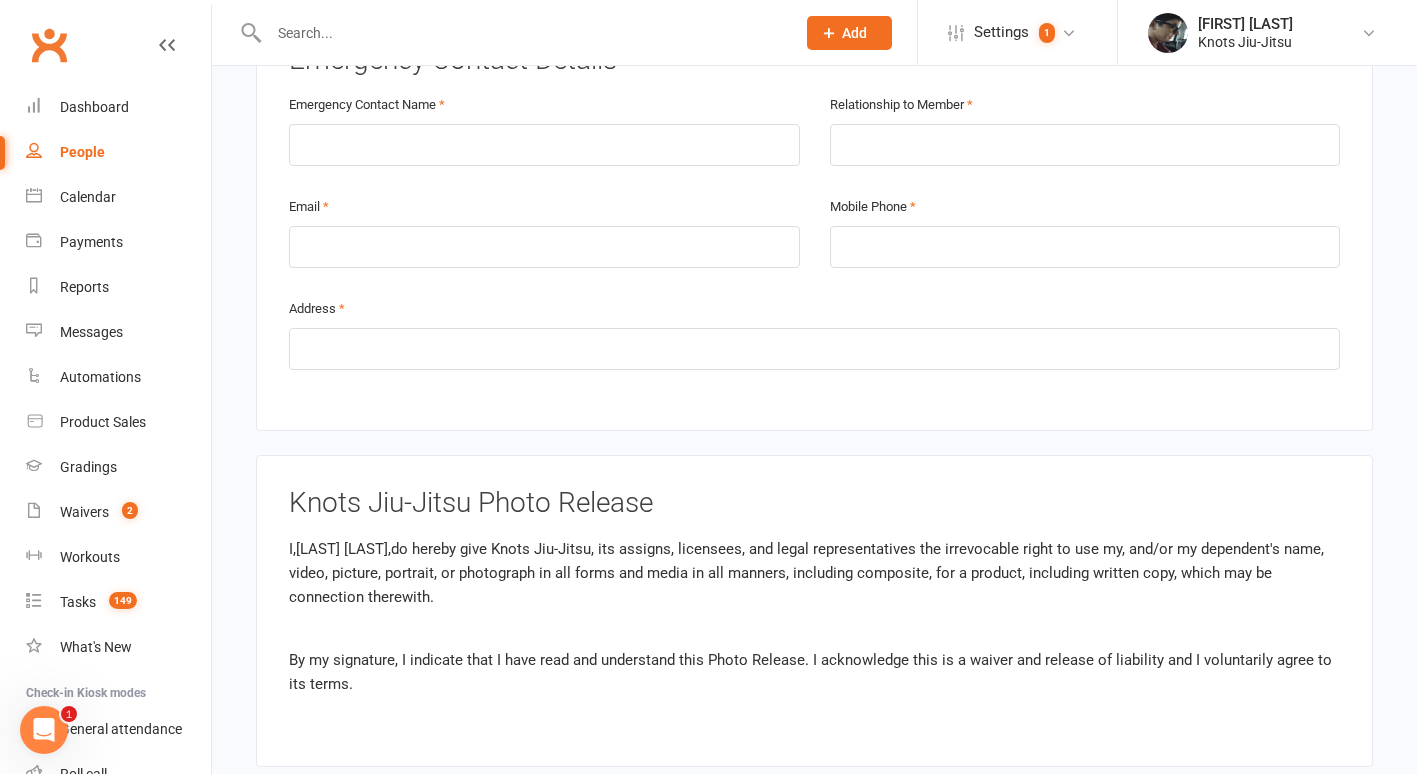 scroll, scrollTop: 2552, scrollLeft: 0, axis: vertical 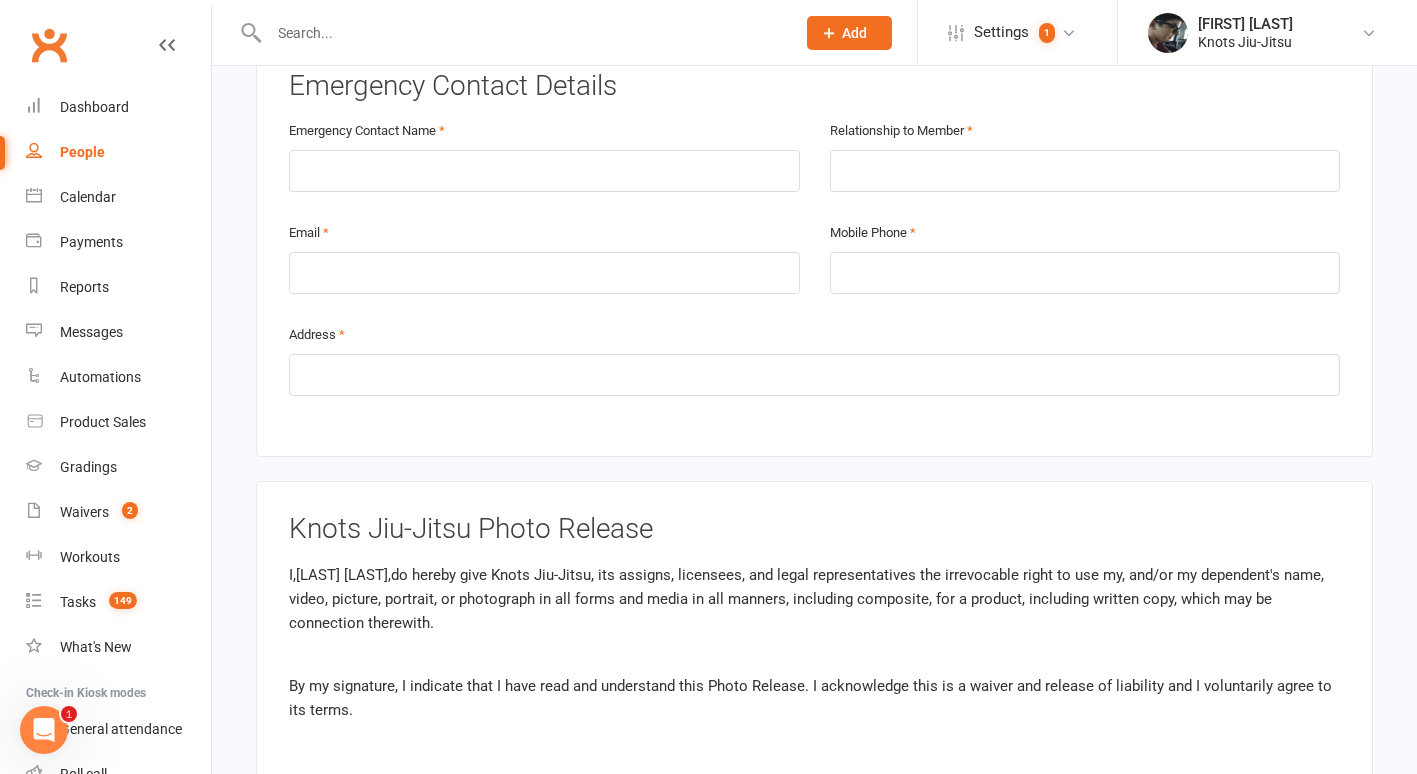 type on "Gowsigan" 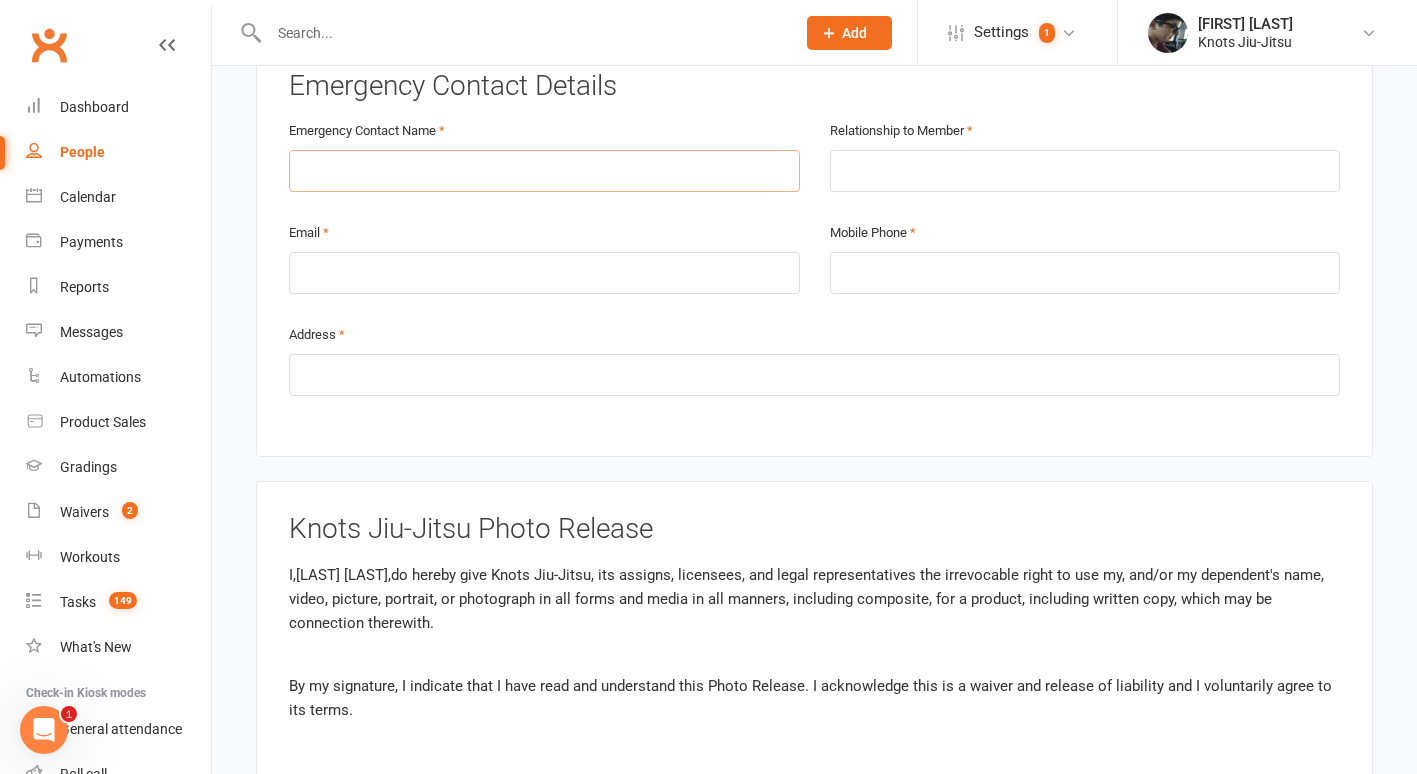 click at bounding box center [544, 171] 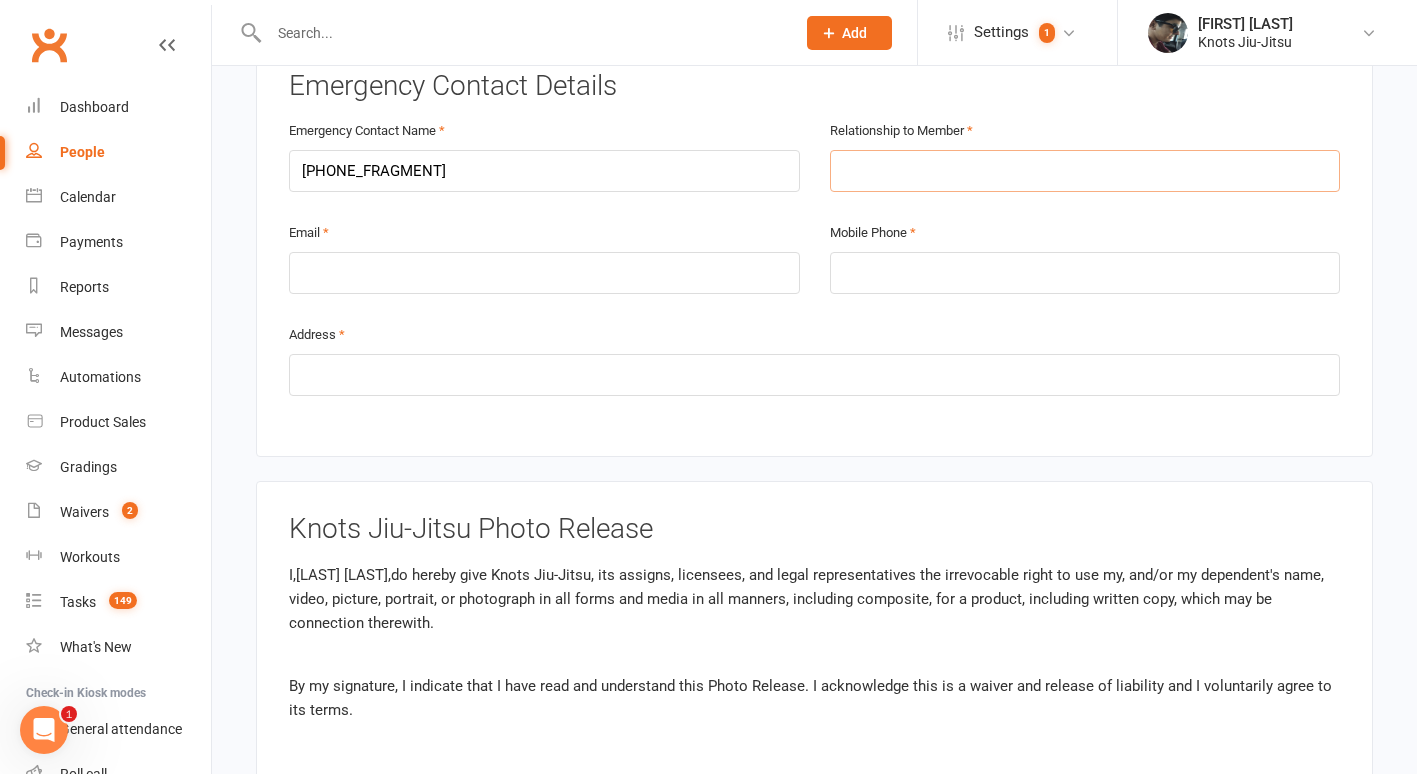 click at bounding box center (1085, 171) 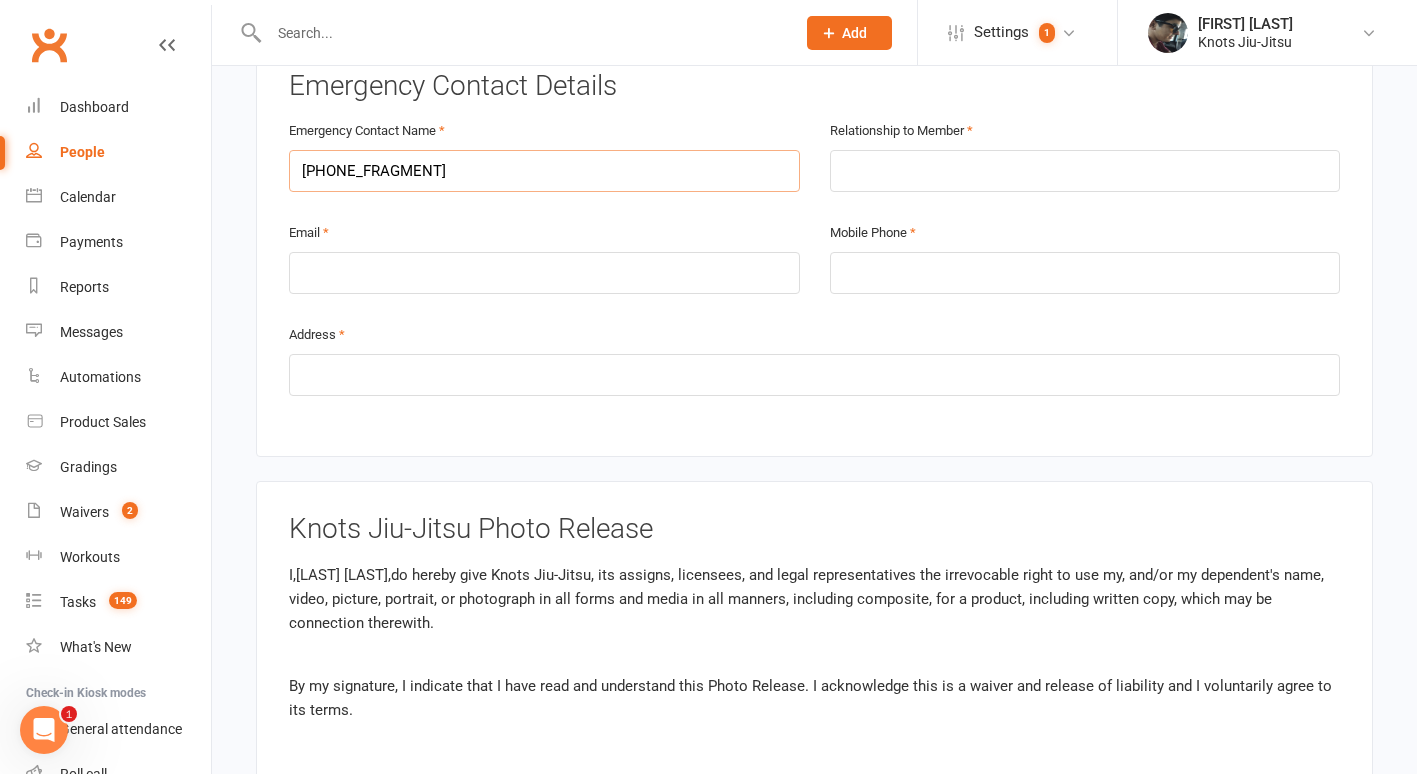 click on "6473912196" at bounding box center [544, 171] 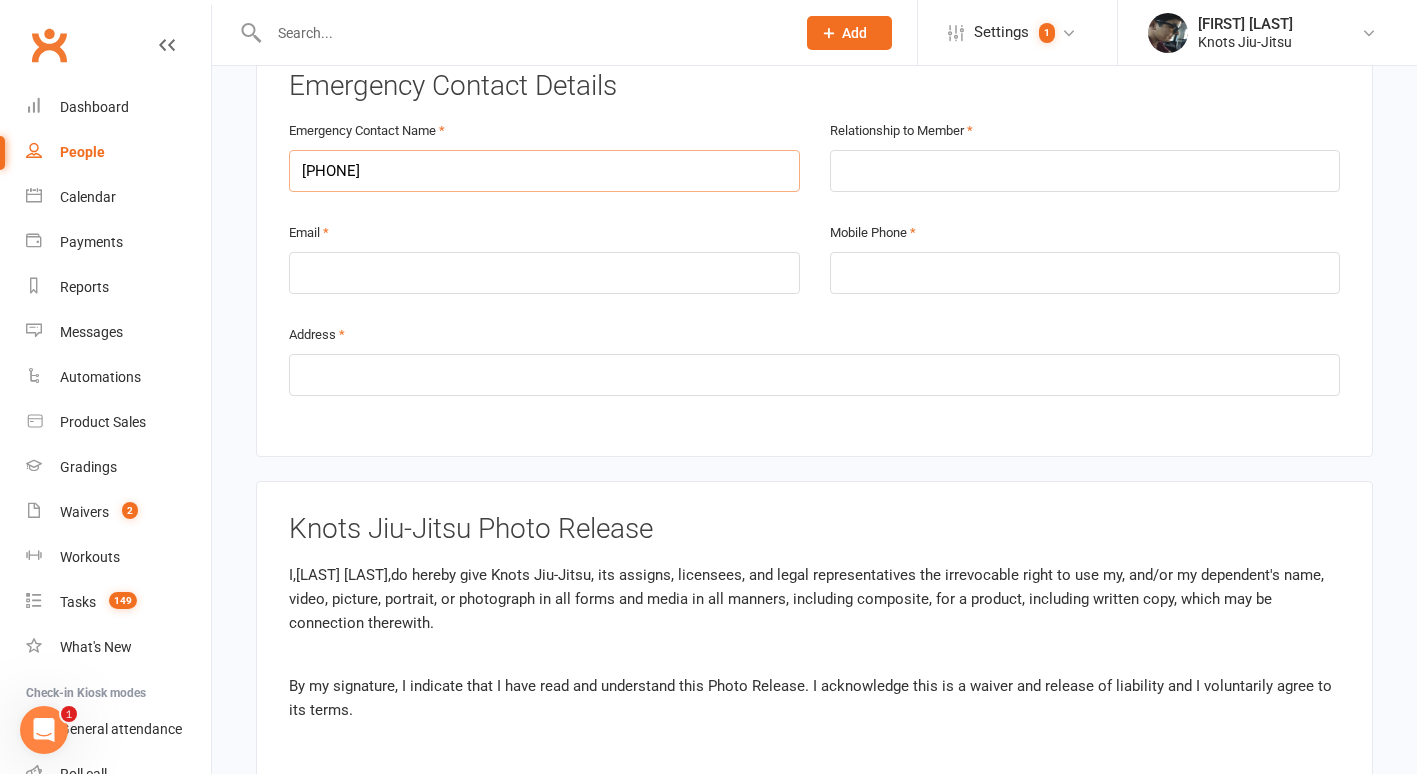 type on "6475222196" 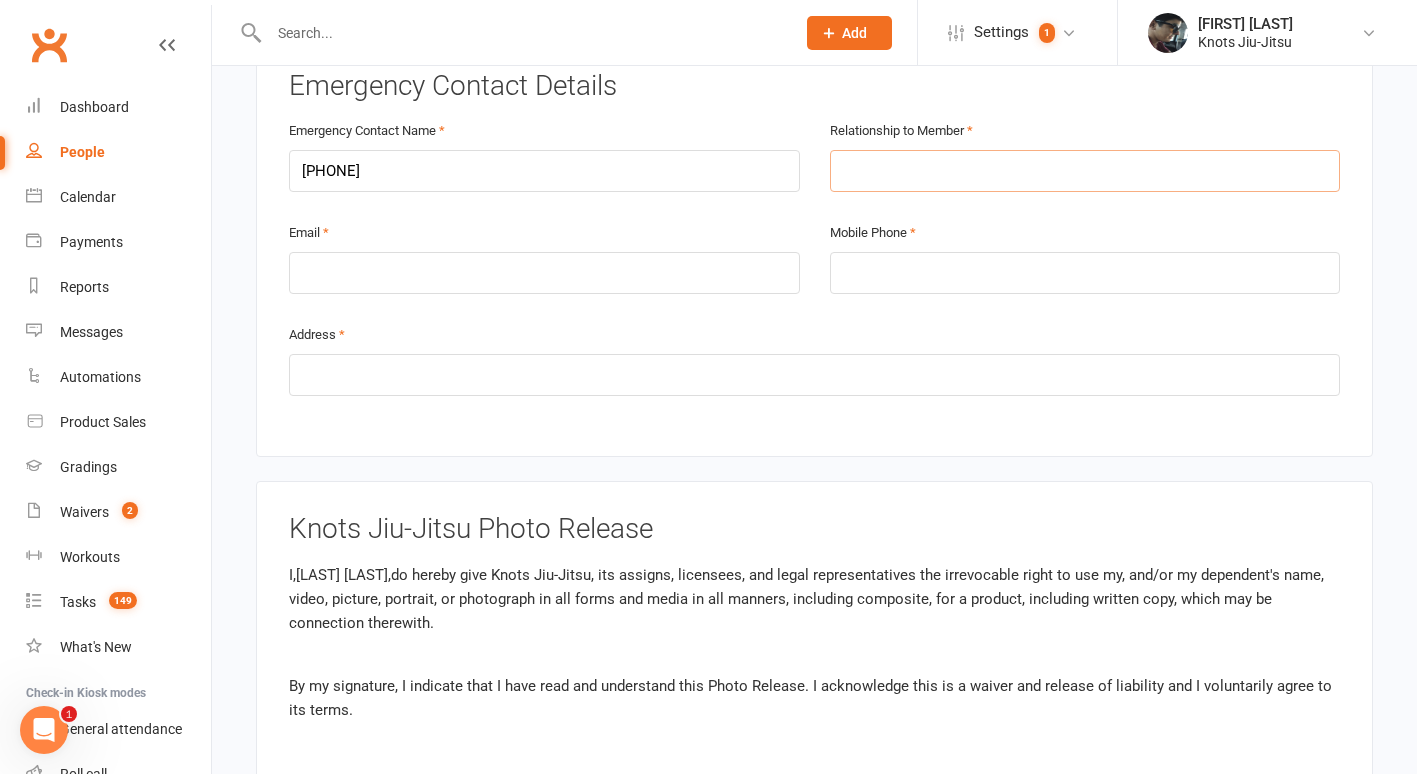 click at bounding box center (1085, 171) 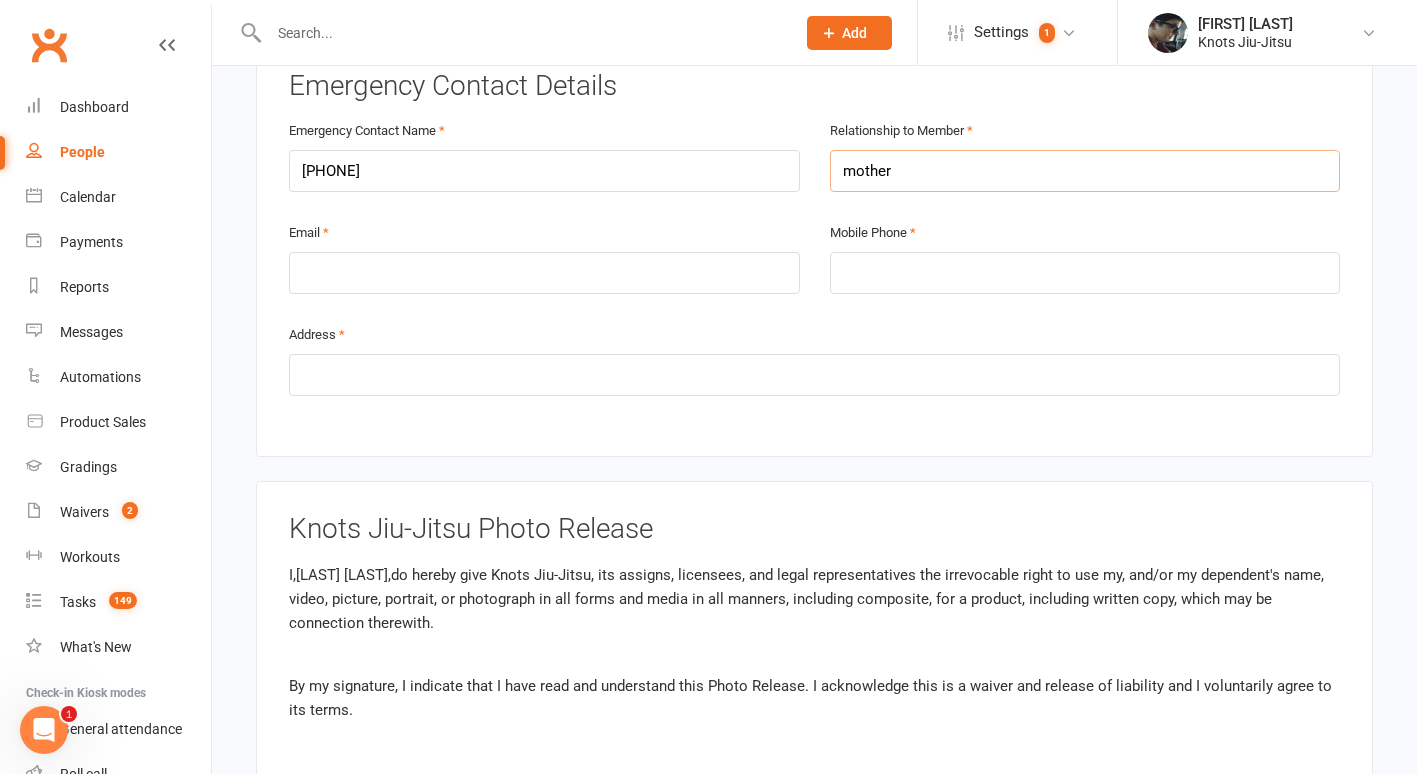type on "mother" 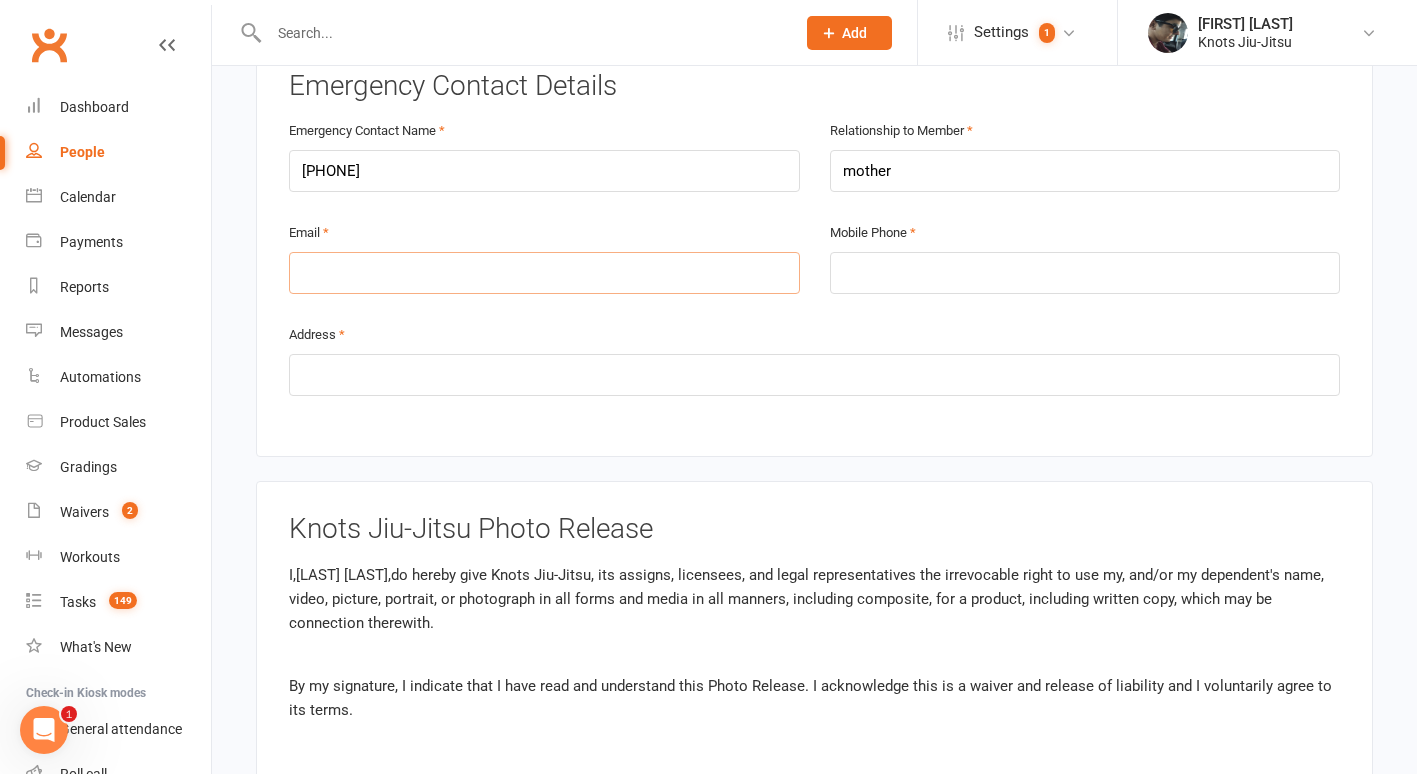 click at bounding box center [544, 273] 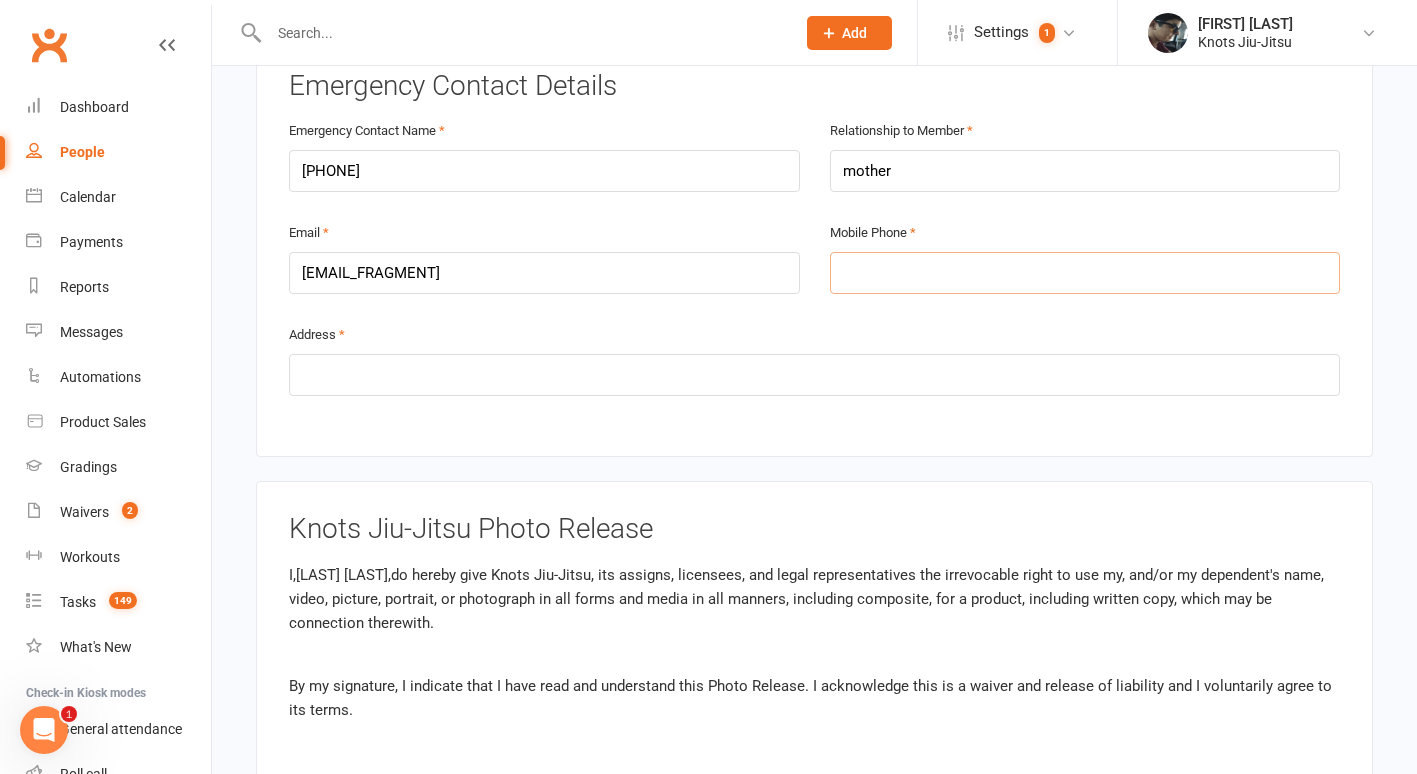 click at bounding box center (1085, 273) 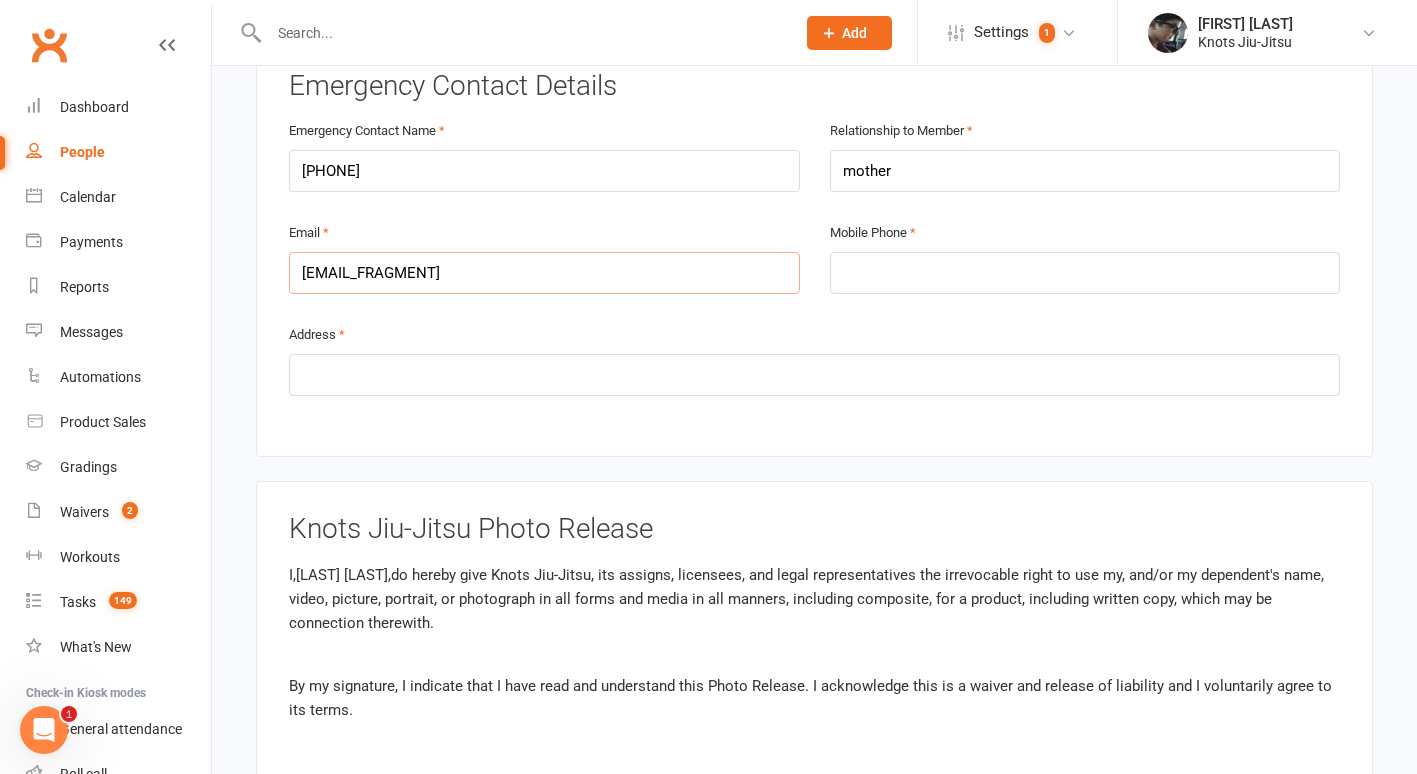 click on "gowsiganstf@" at bounding box center (544, 273) 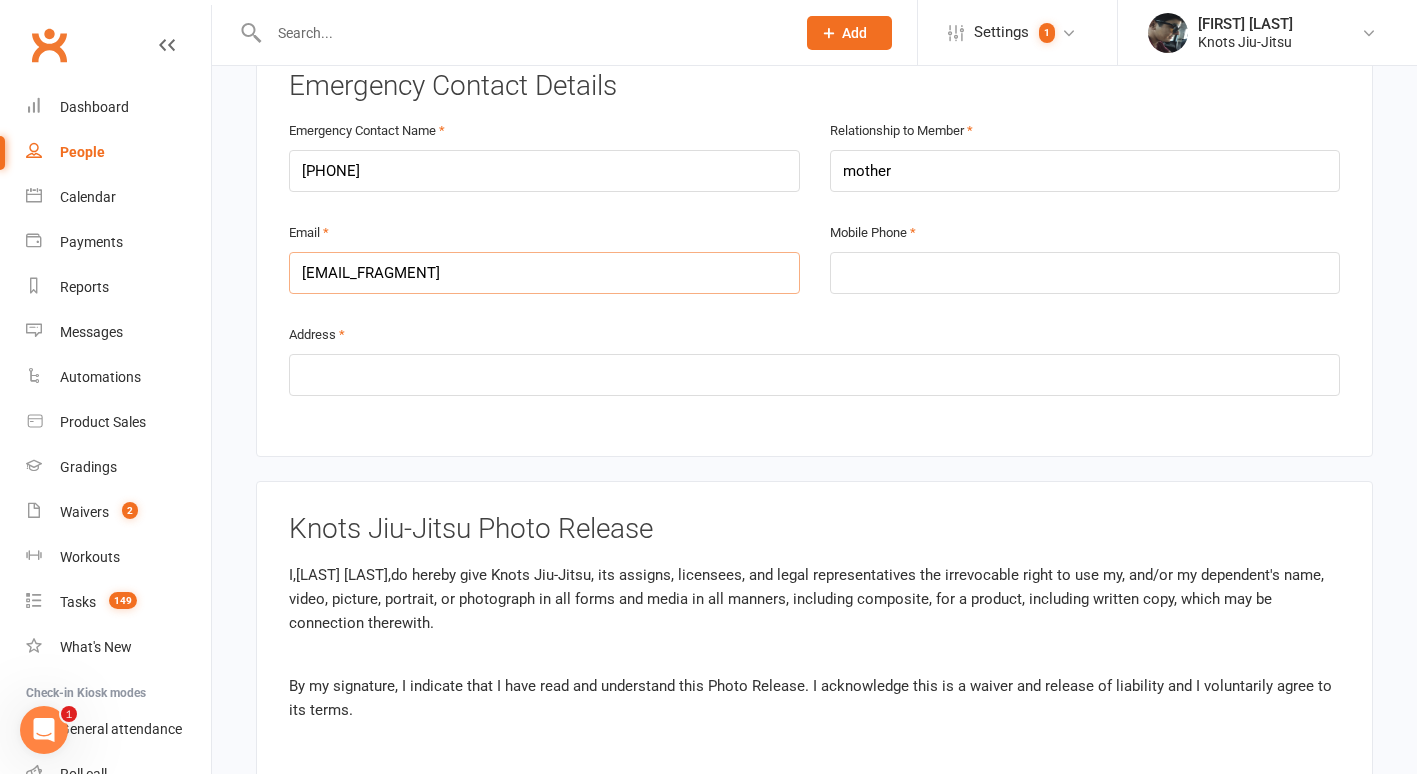 click on "gowsiganstf@" at bounding box center (544, 273) 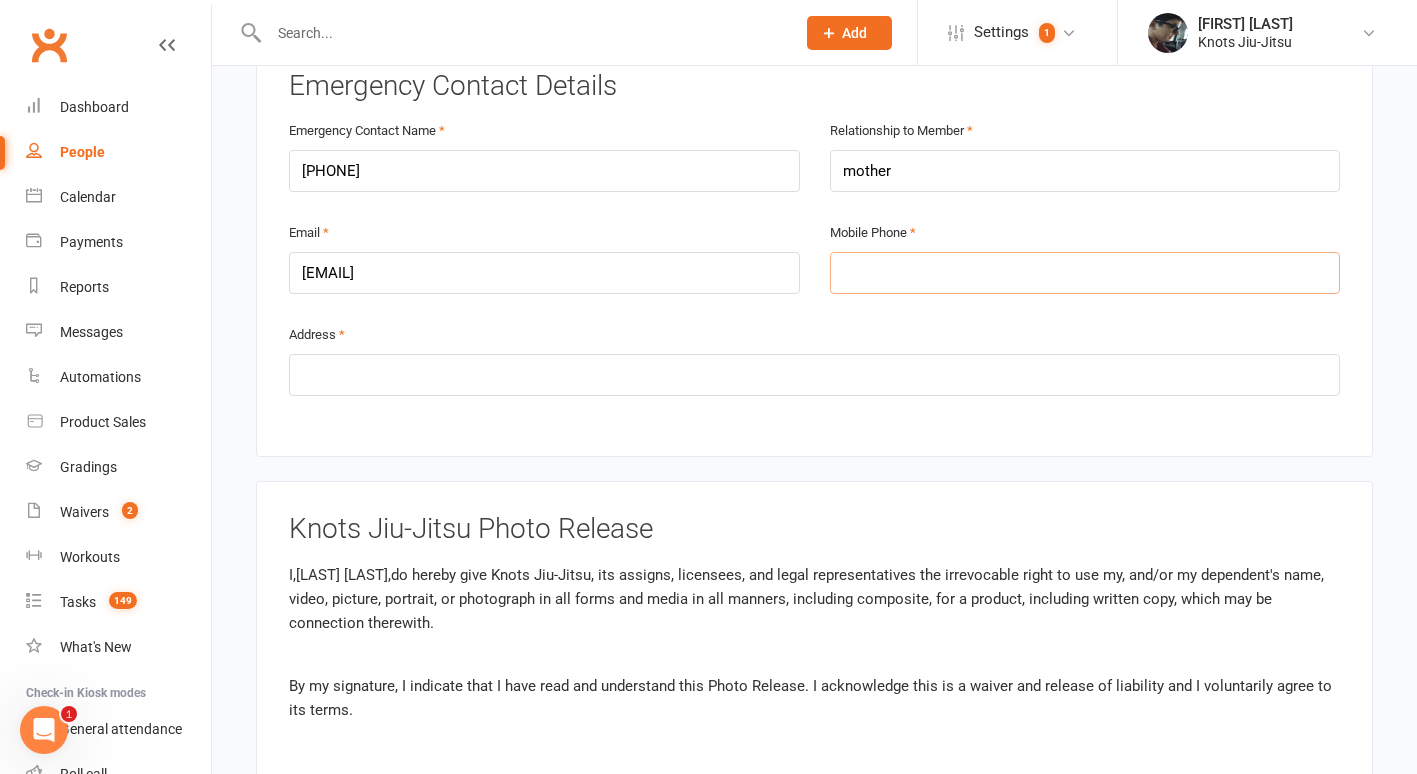 click at bounding box center (1085, 273) 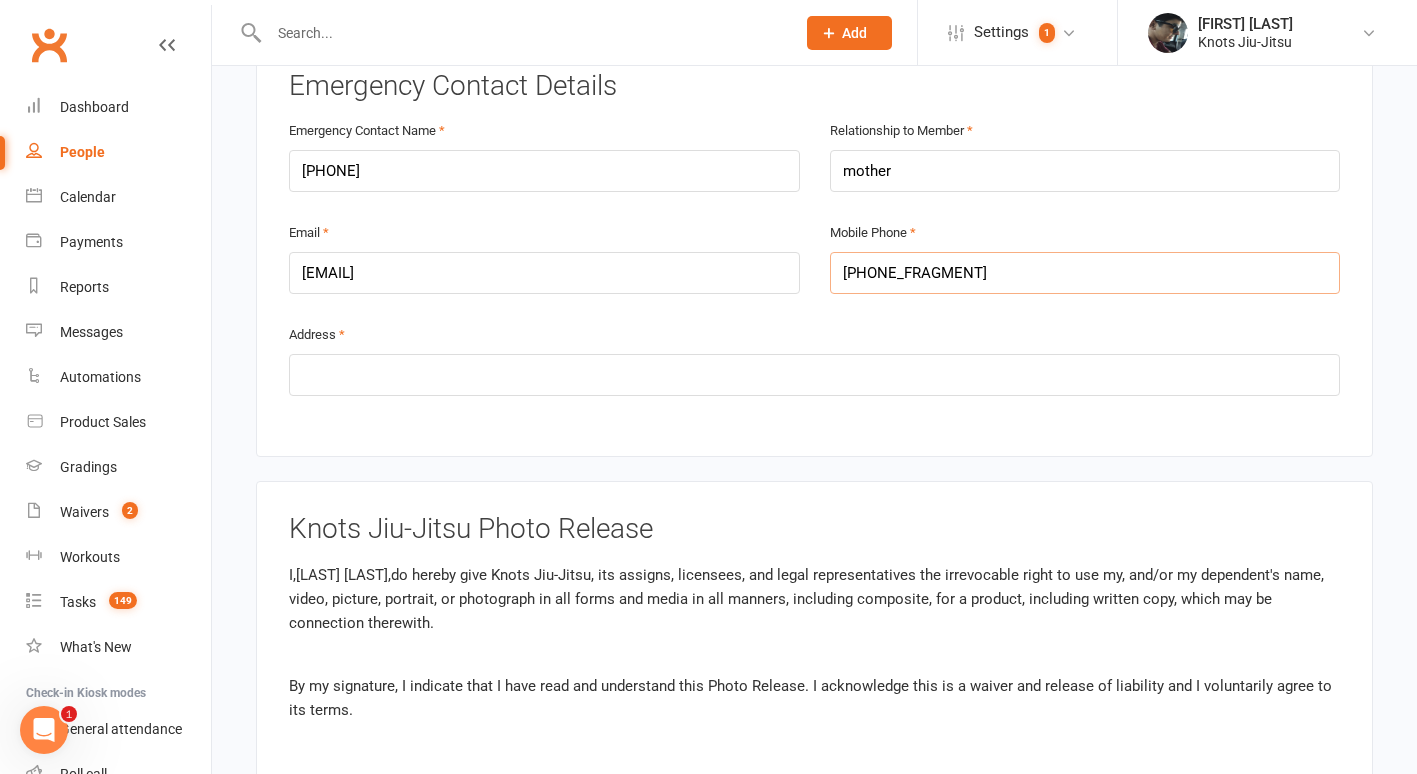 type on "6473912196" 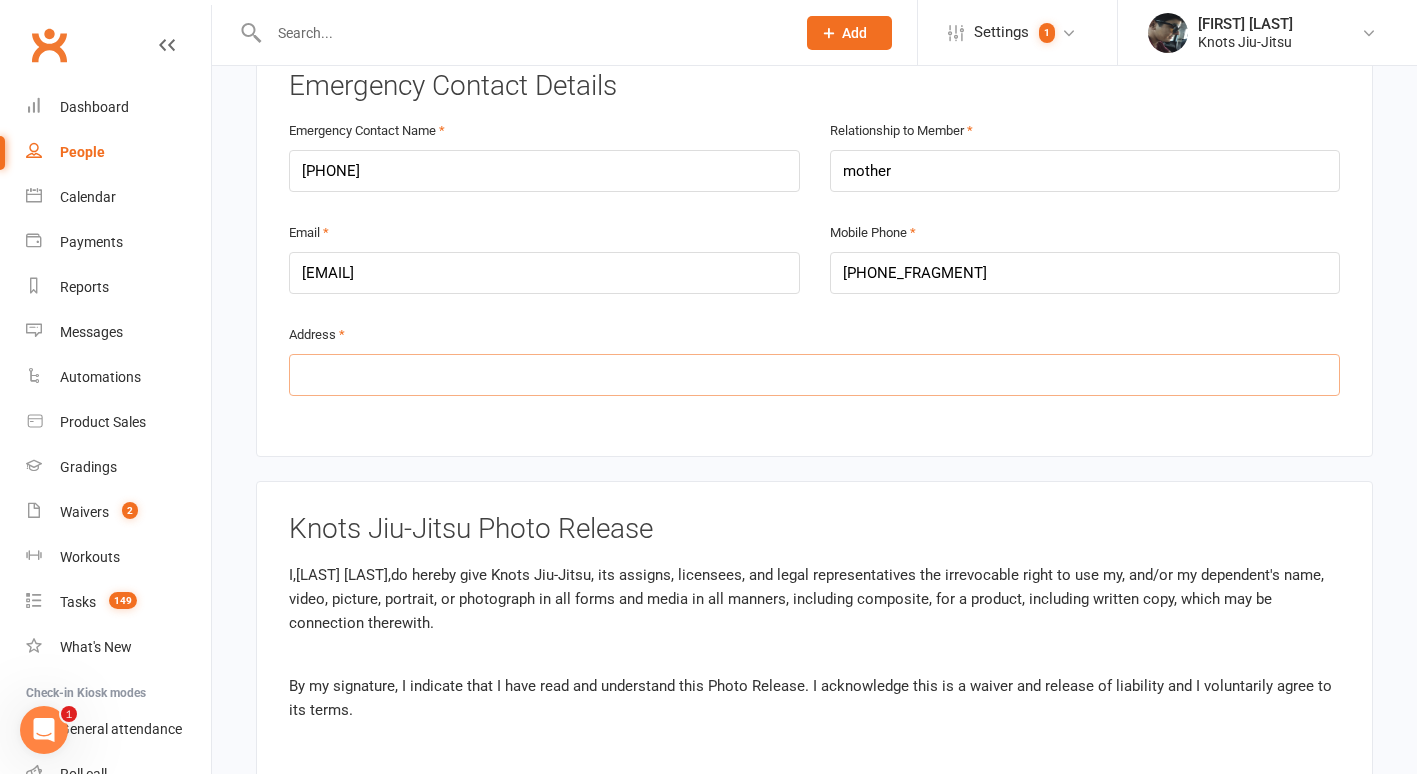 click at bounding box center [814, 375] 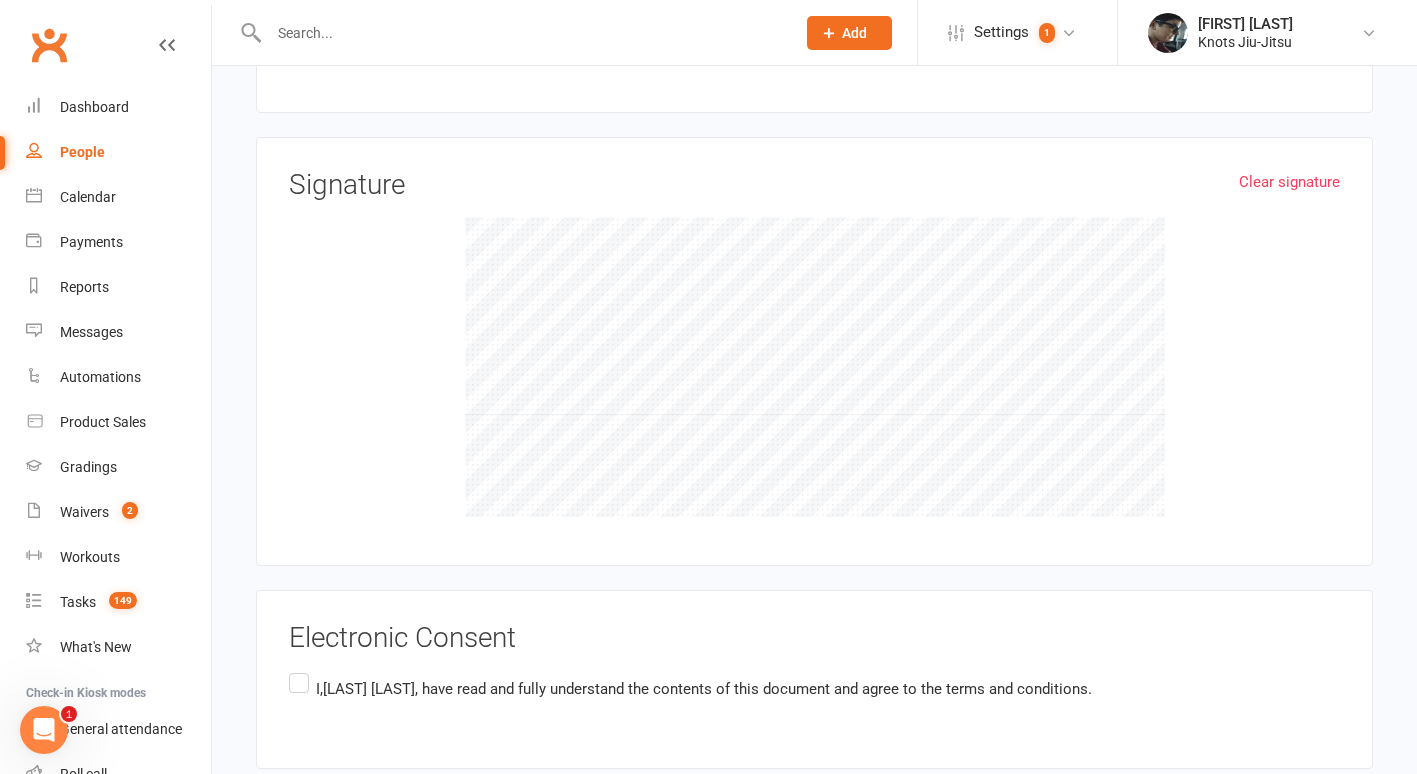 scroll, scrollTop: 4464, scrollLeft: 0, axis: vertical 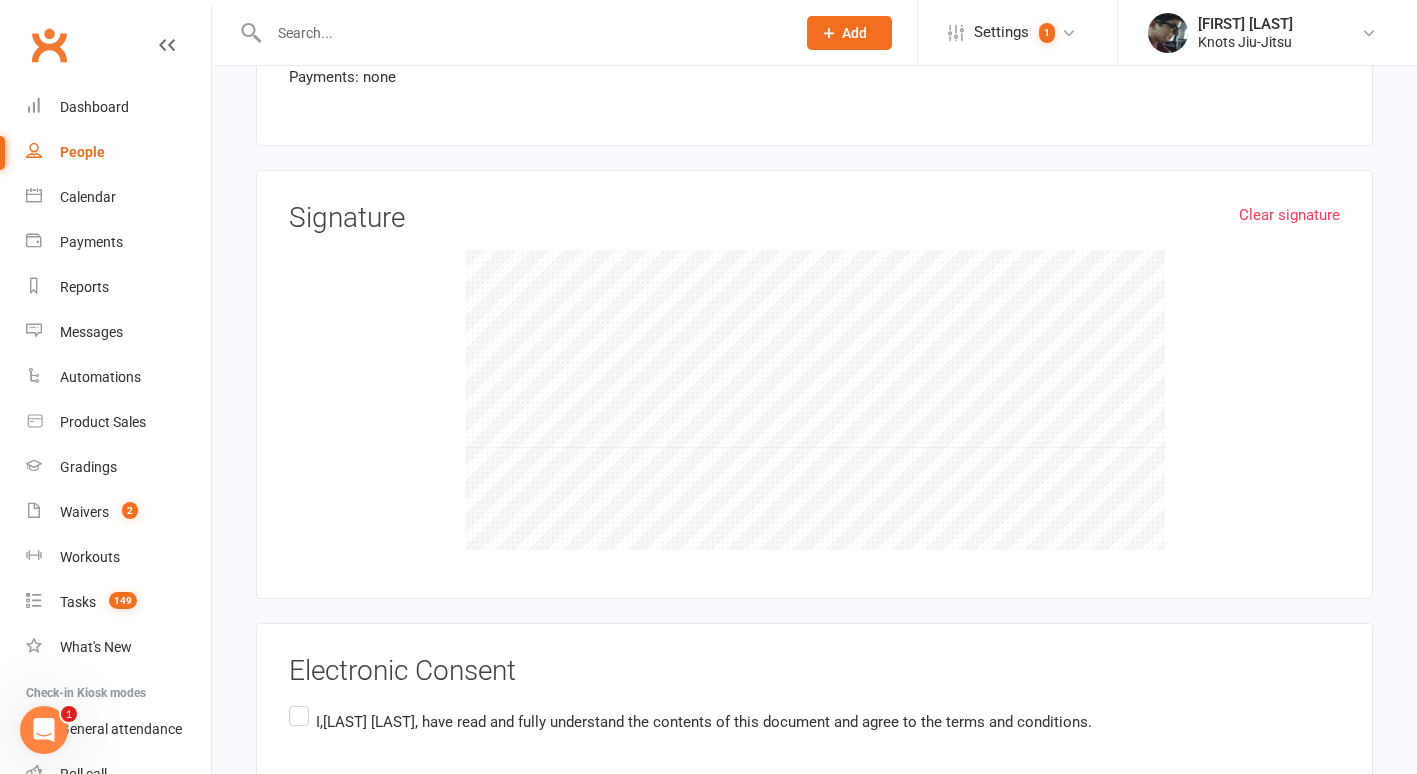 type on "2505, mountain road, Moncton" 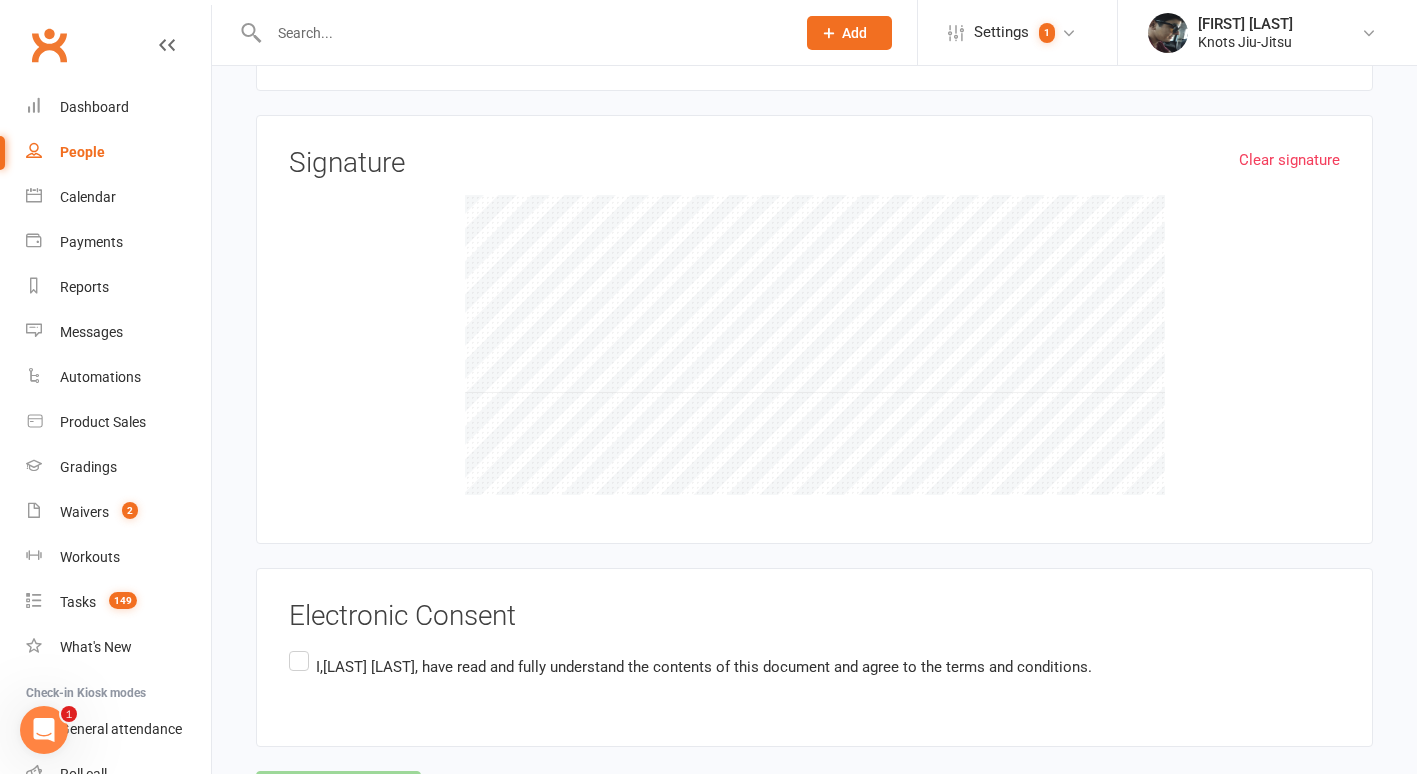 scroll, scrollTop: 4610, scrollLeft: 0, axis: vertical 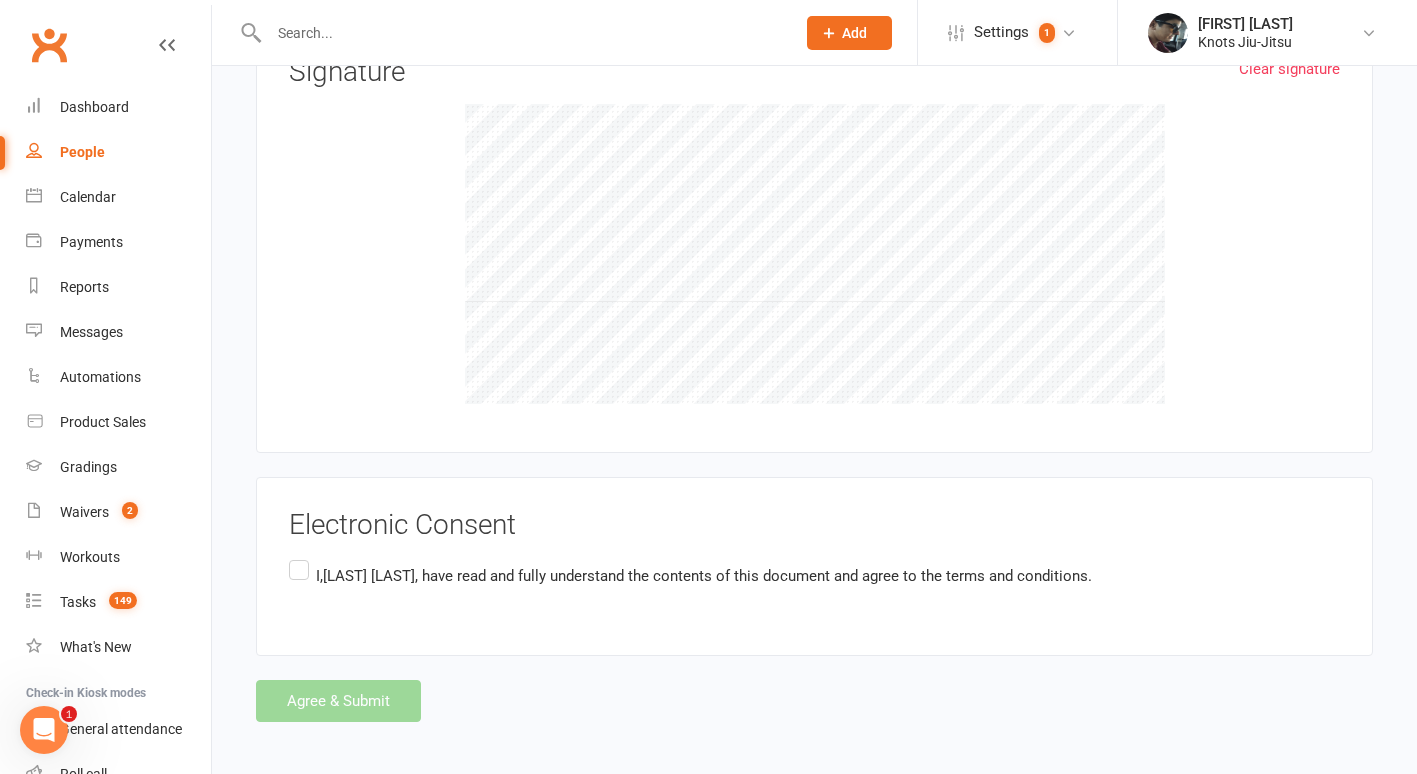 click on "I,gowsigan kanga  , have read and fully understand the contents of this document and agree to the terms and conditions." at bounding box center [690, 575] 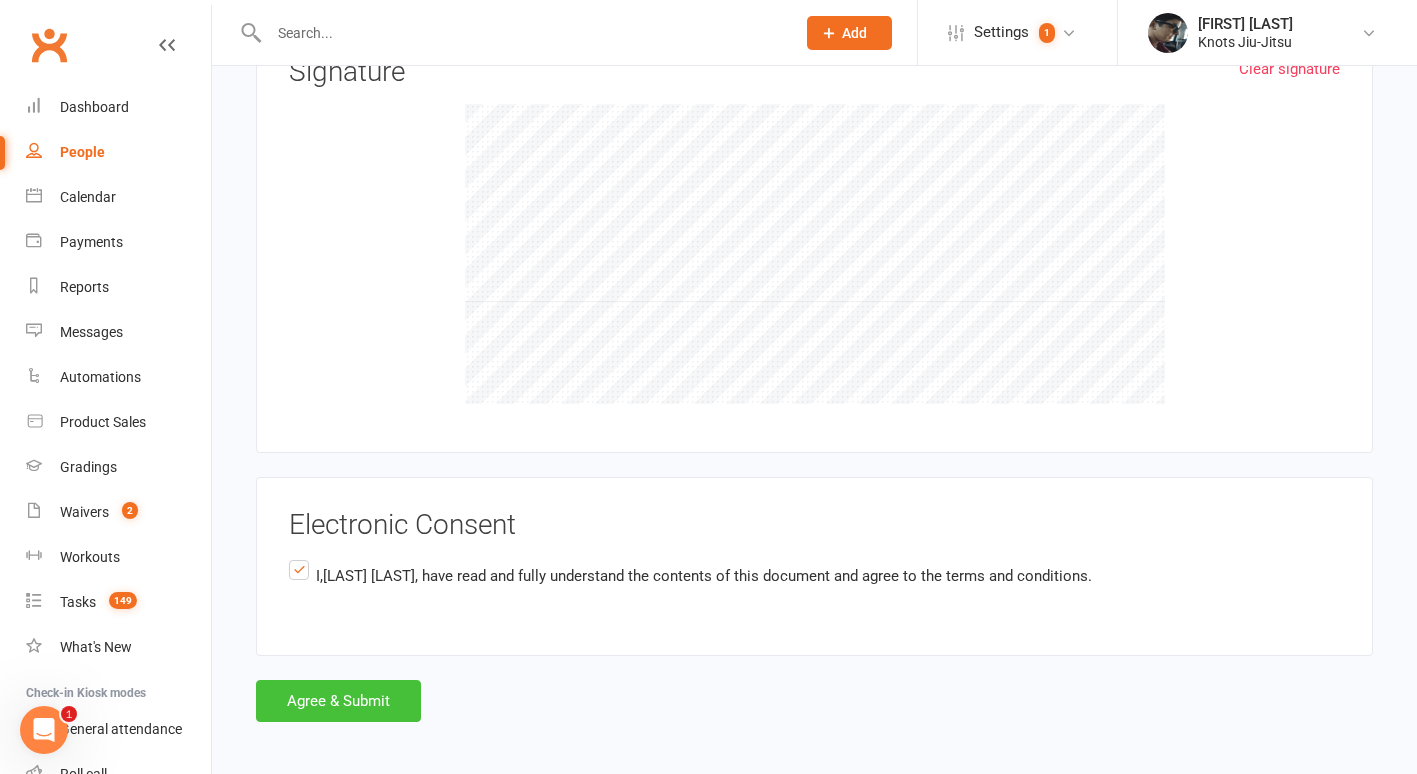 click on "Agree & Submit" at bounding box center [338, 701] 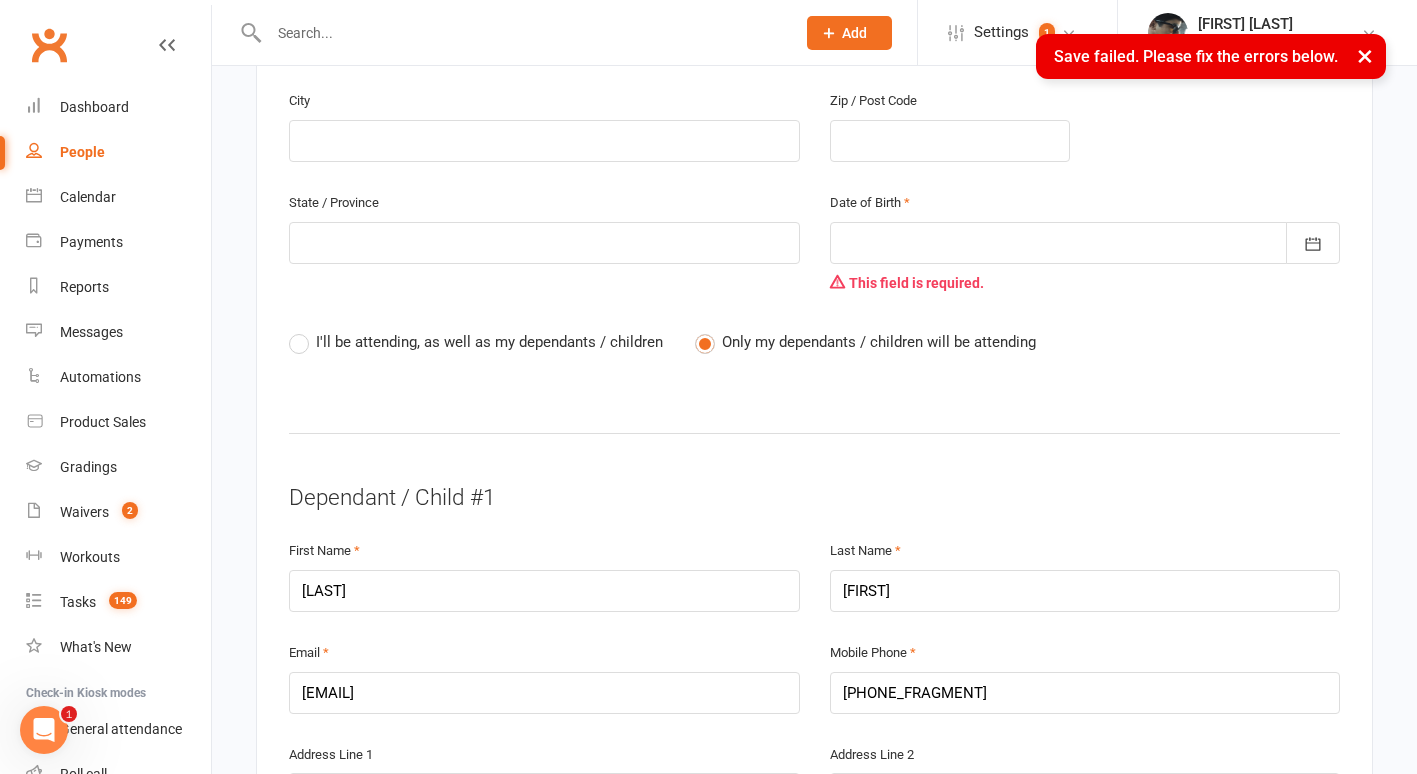 scroll, scrollTop: 751, scrollLeft: 0, axis: vertical 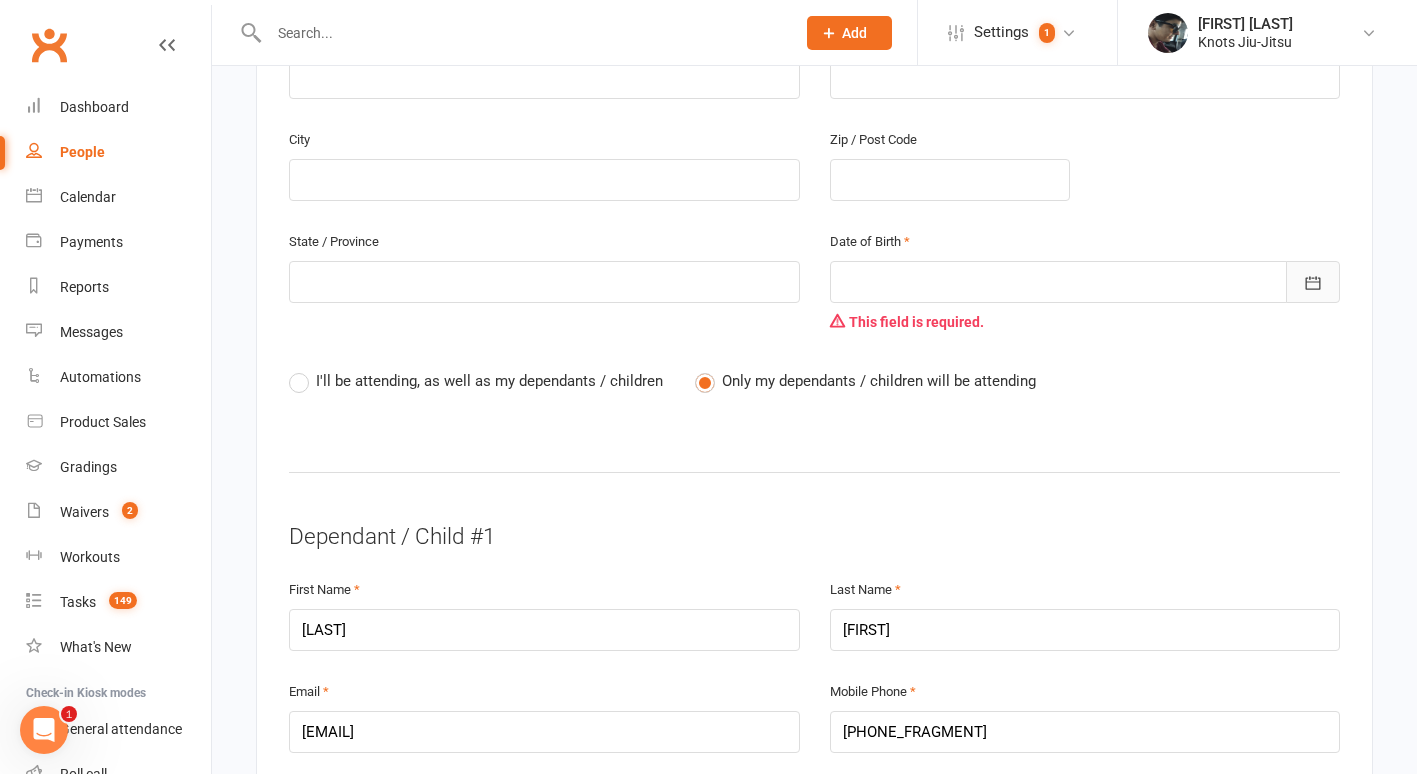 click 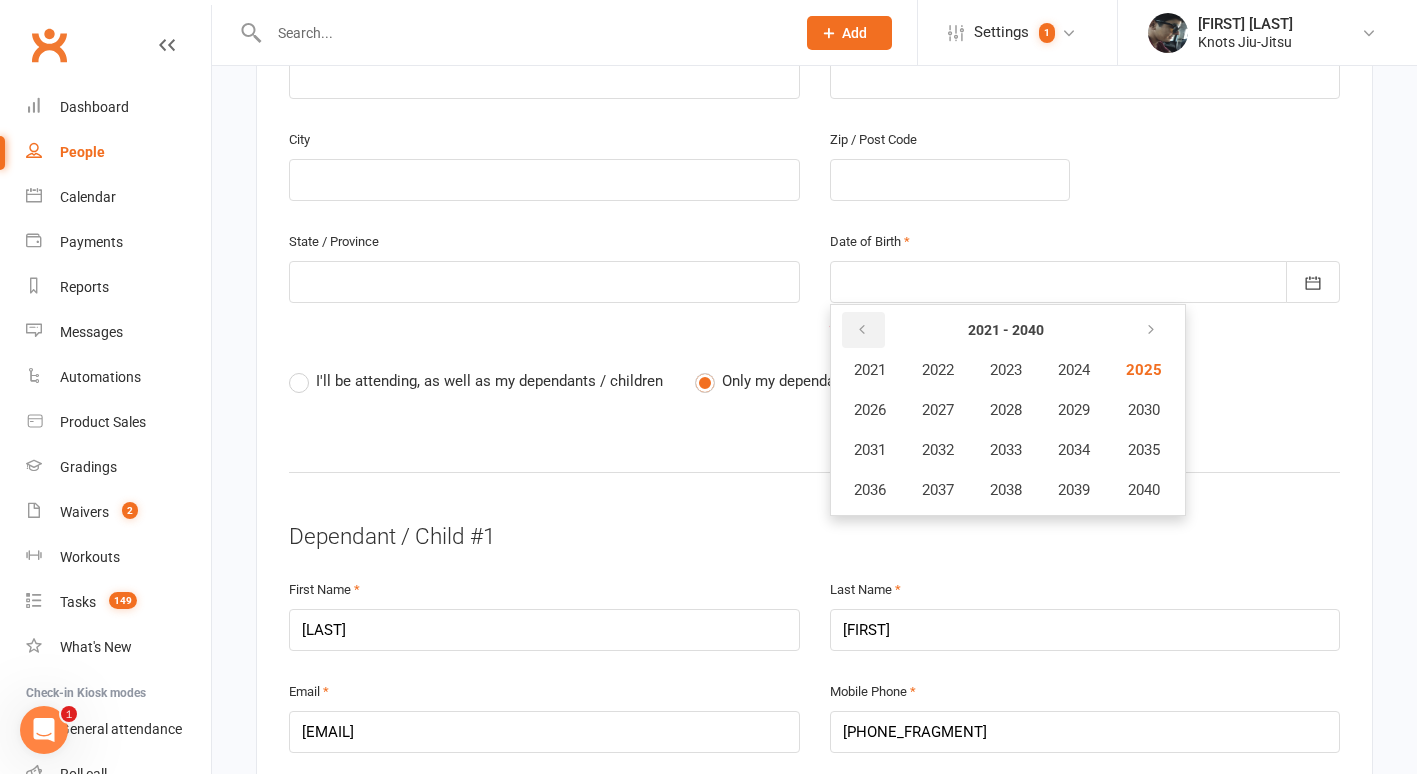click at bounding box center (862, 330) 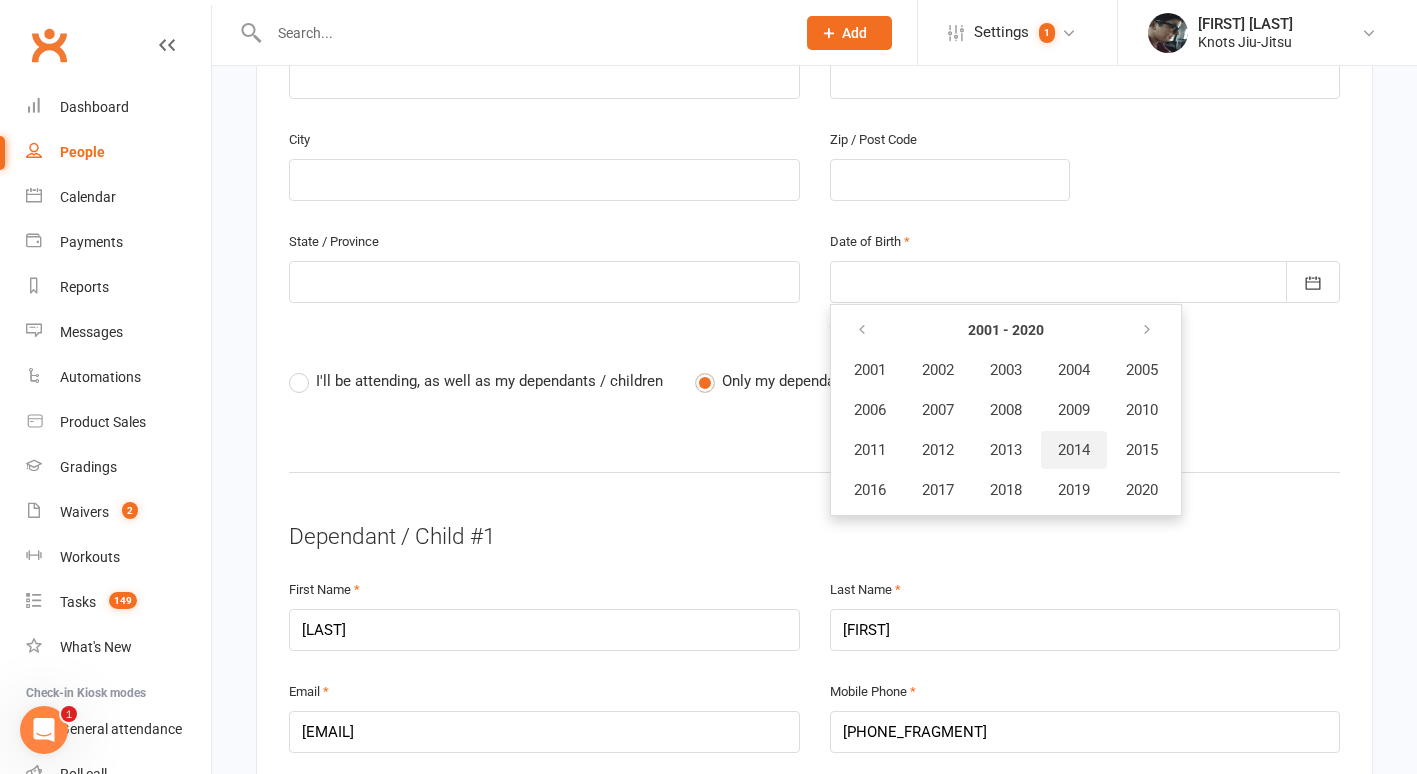 click on "2014" at bounding box center [1074, 450] 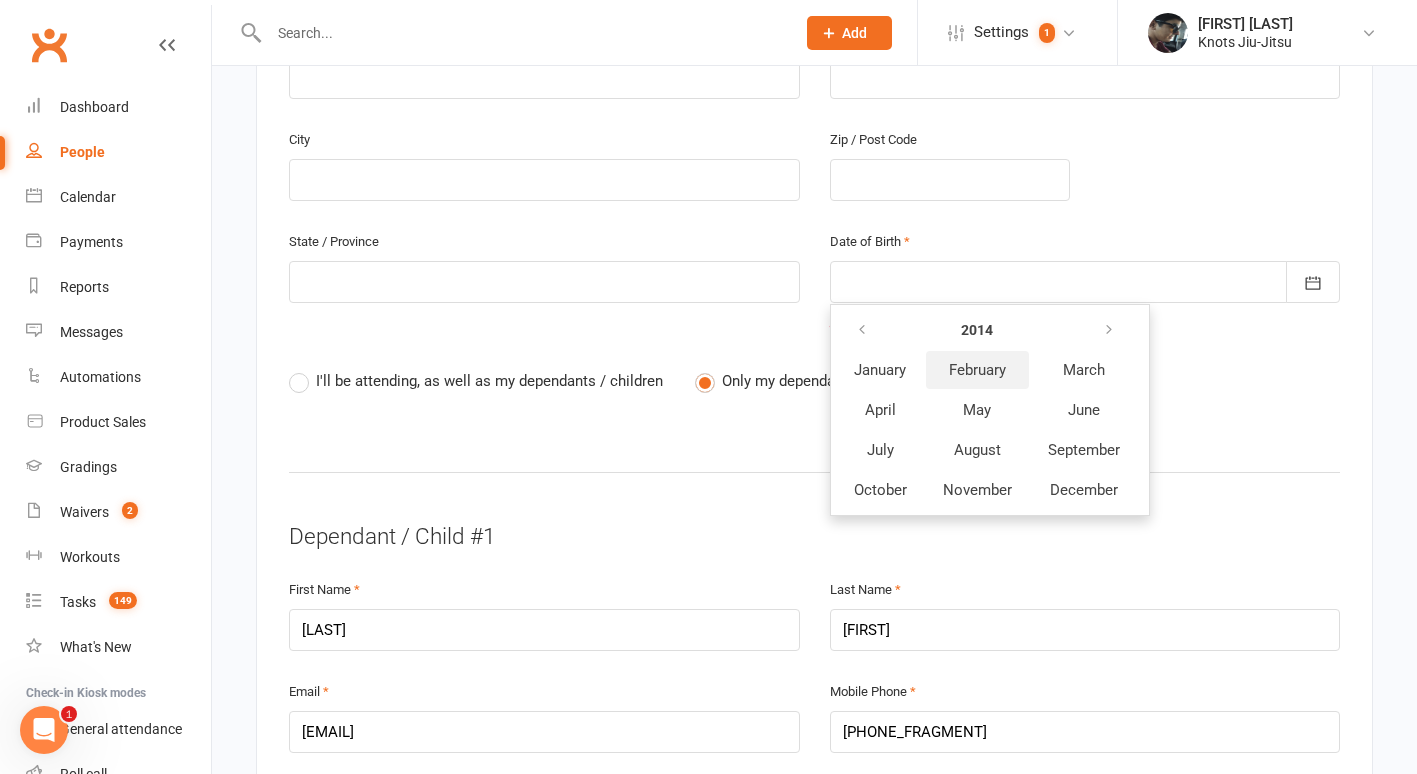 click on "February" at bounding box center [977, 370] 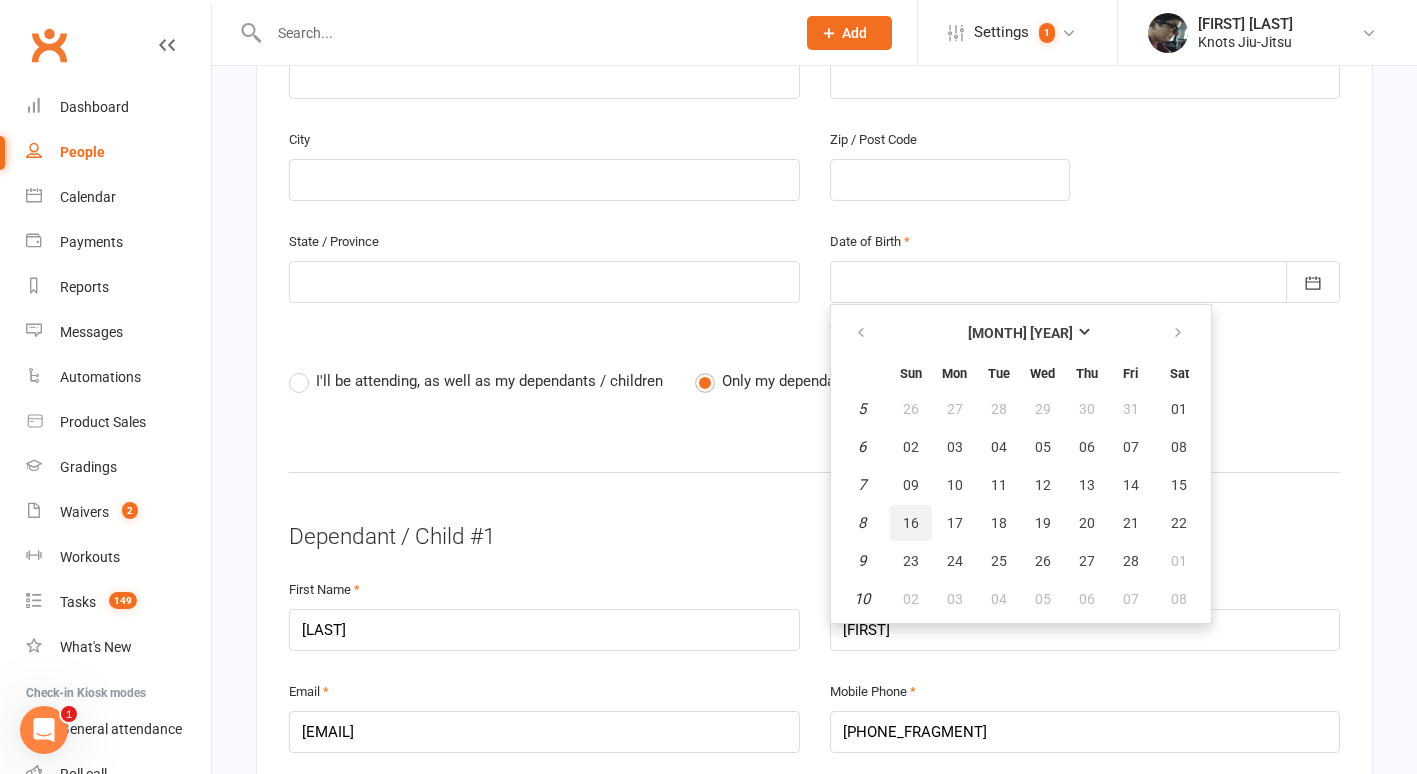 click on "16" at bounding box center (911, 523) 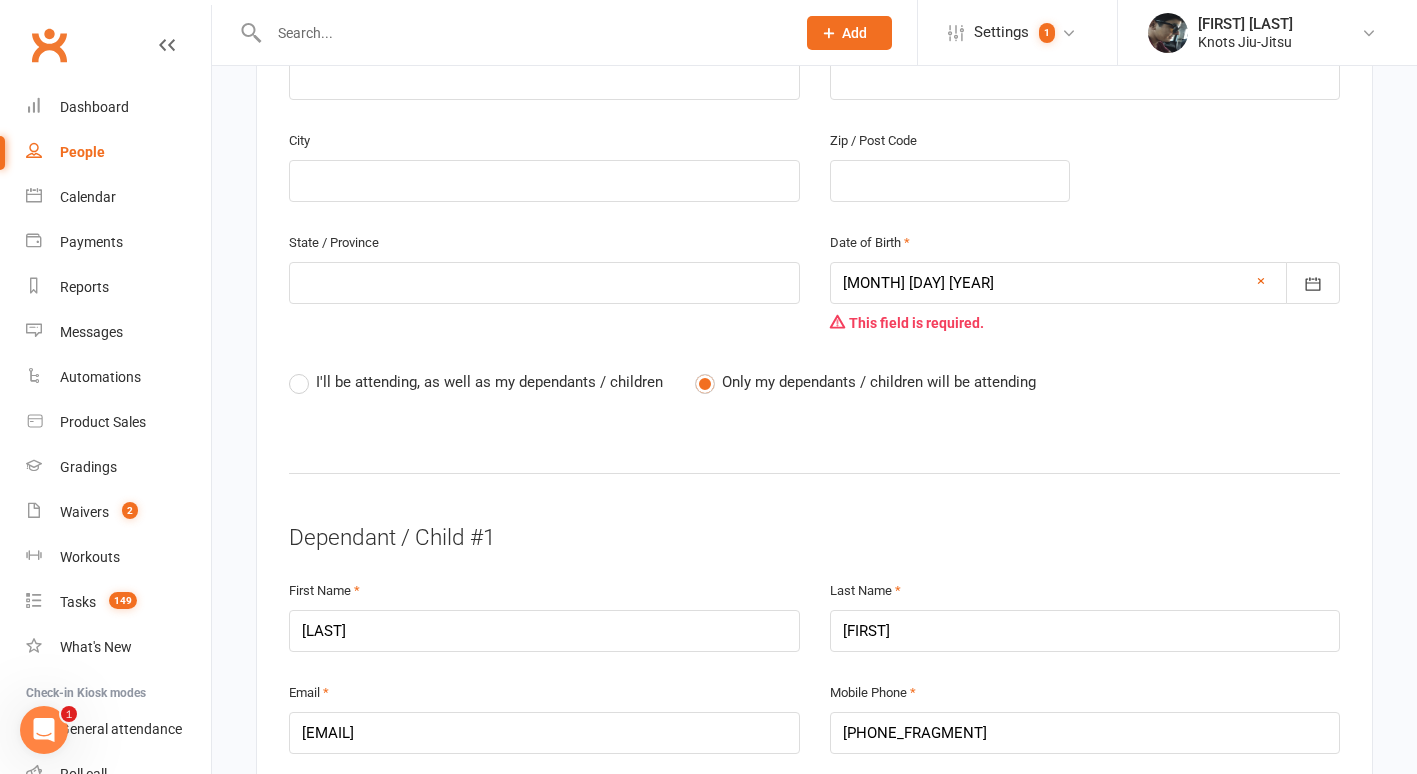 scroll, scrollTop: 748, scrollLeft: 0, axis: vertical 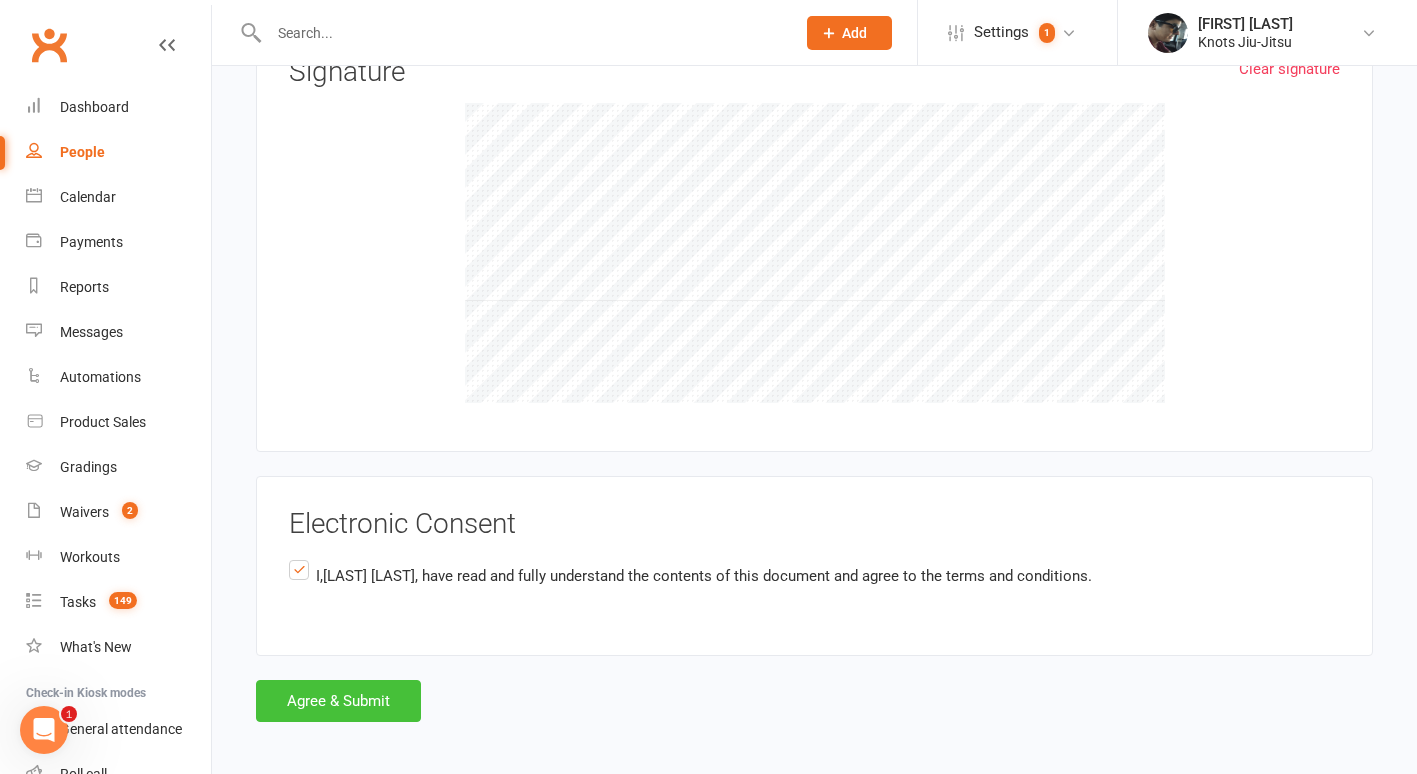 click on "Agree & Submit" at bounding box center (338, 701) 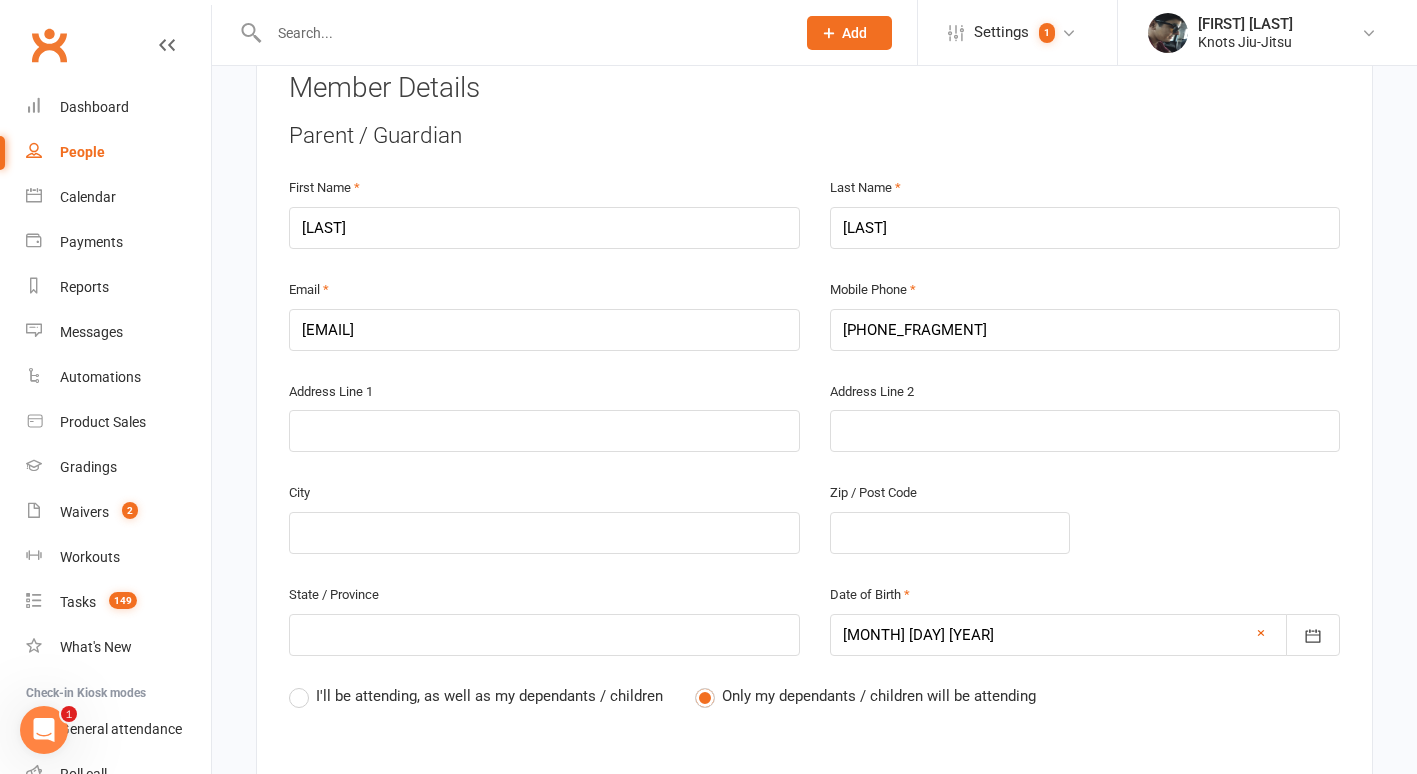 scroll, scrollTop: 399, scrollLeft: 0, axis: vertical 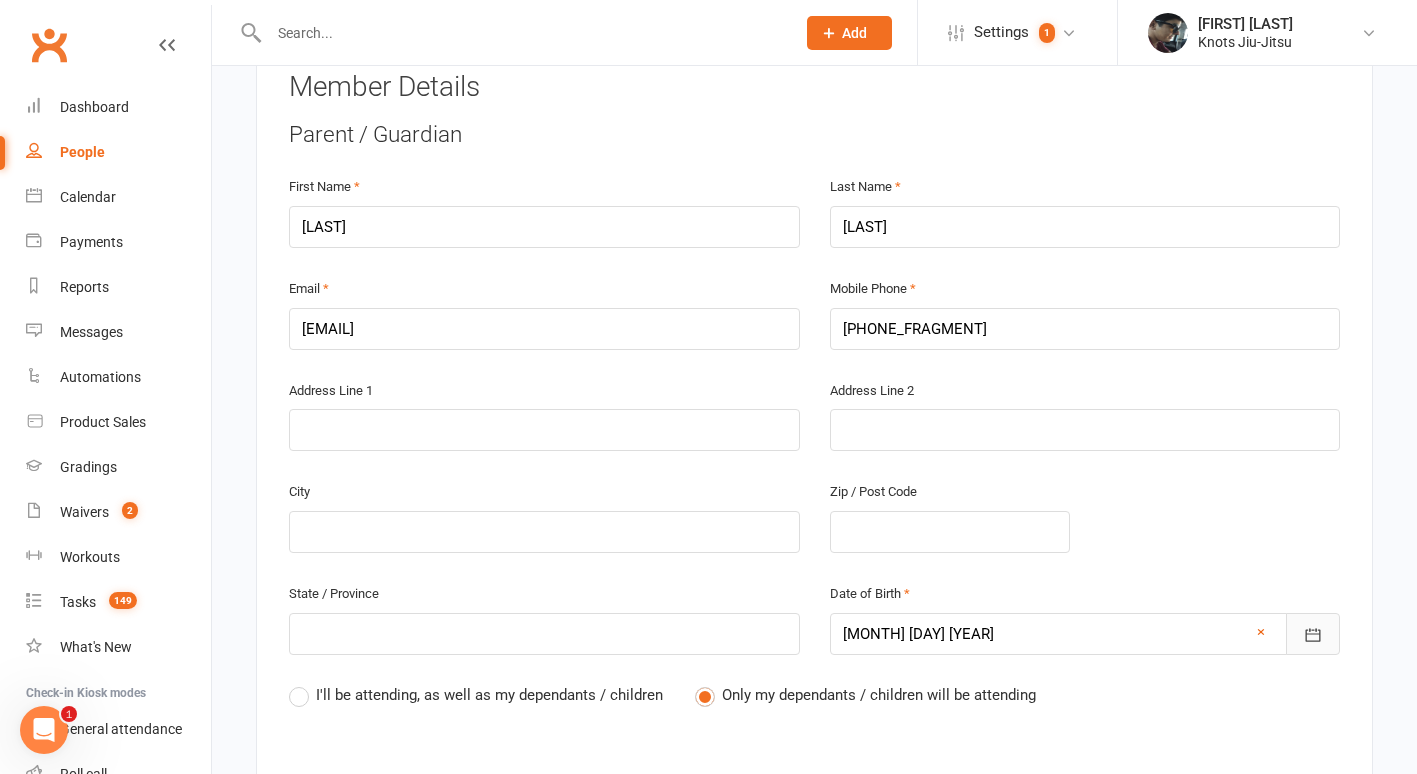 click at bounding box center [1313, 634] 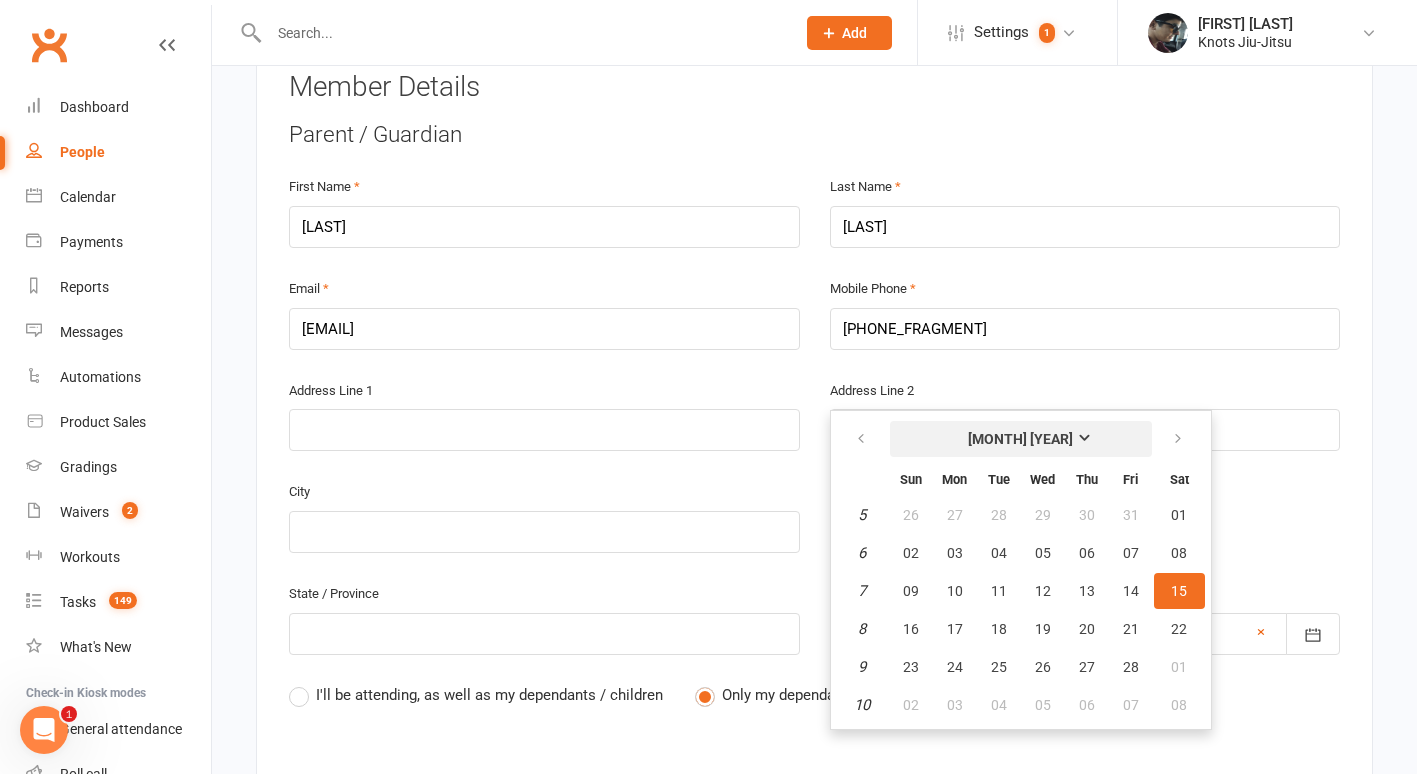click on "February 2014" at bounding box center (1020, 439) 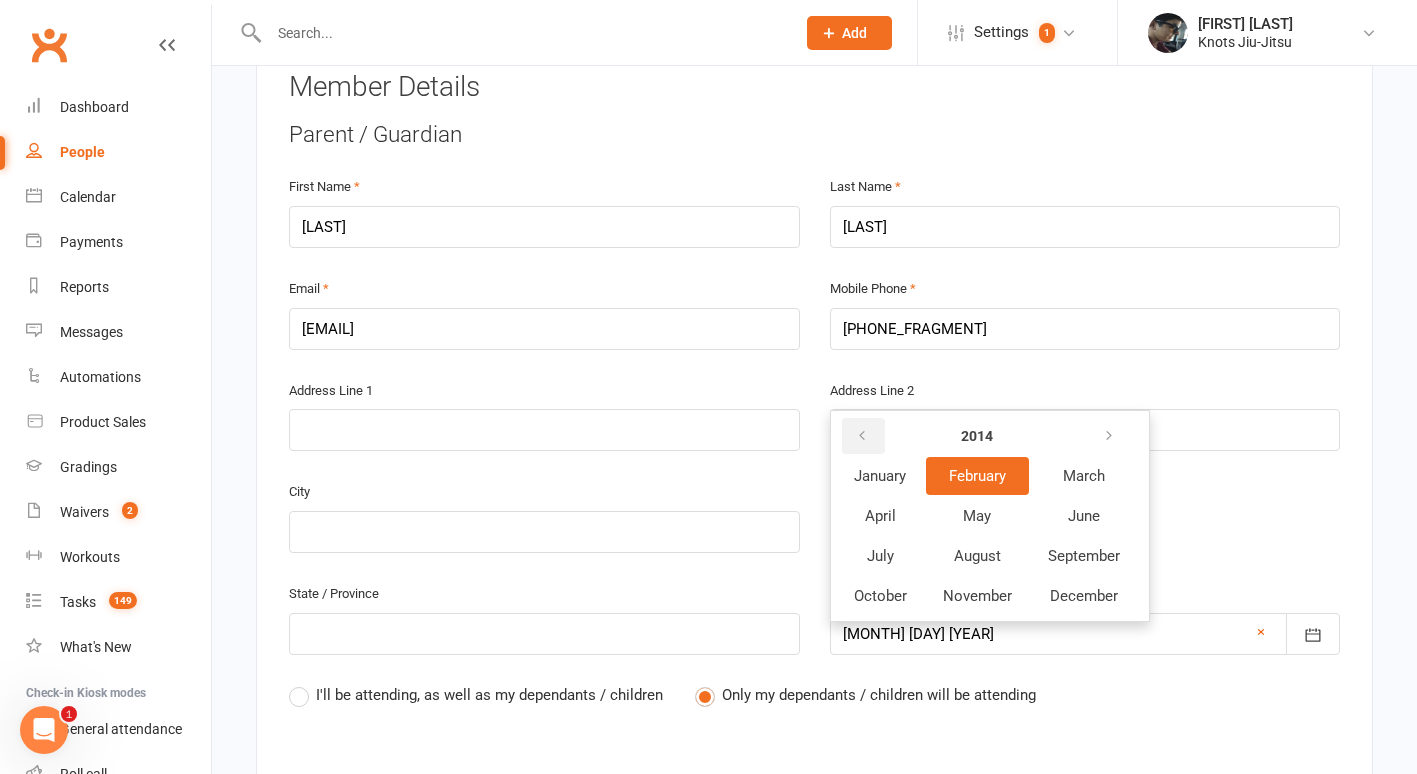 click at bounding box center [862, 436] 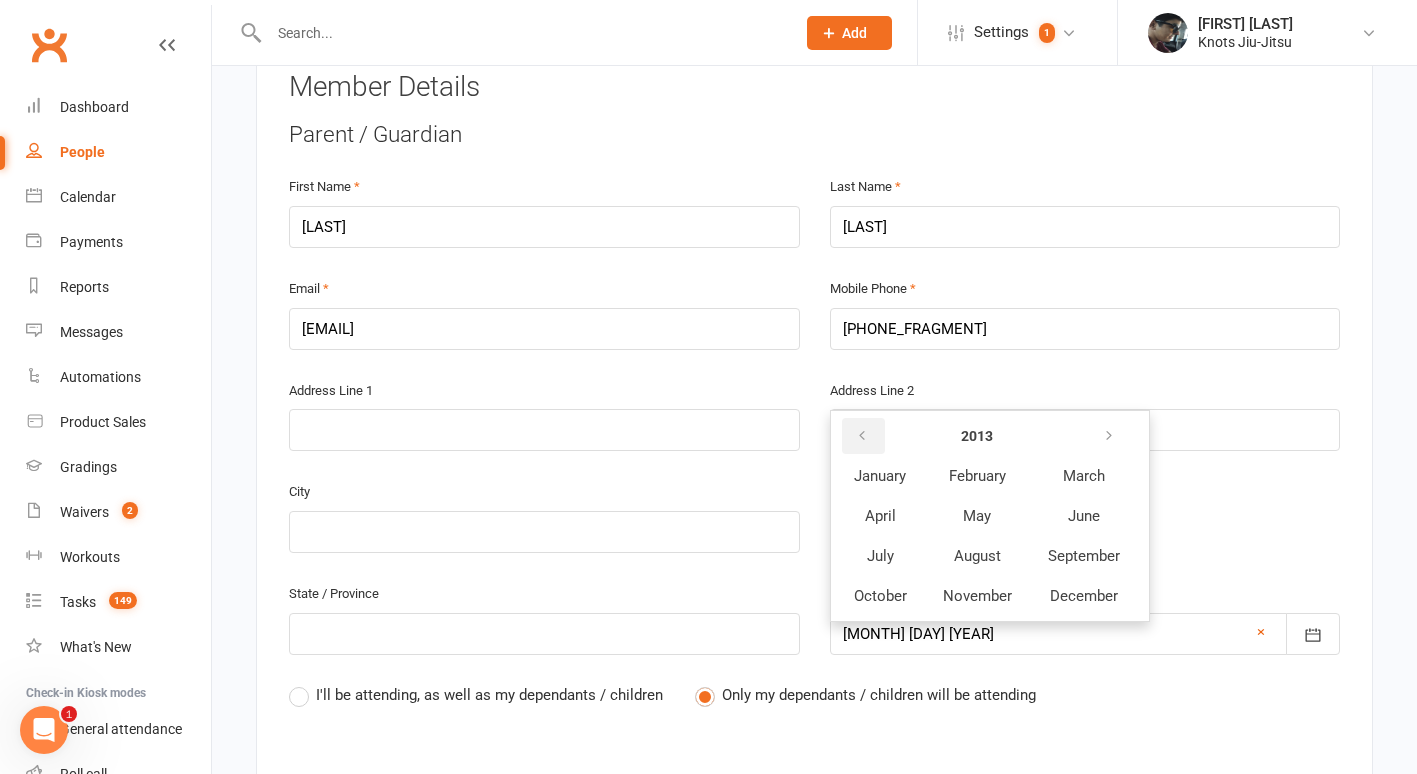 click at bounding box center [862, 436] 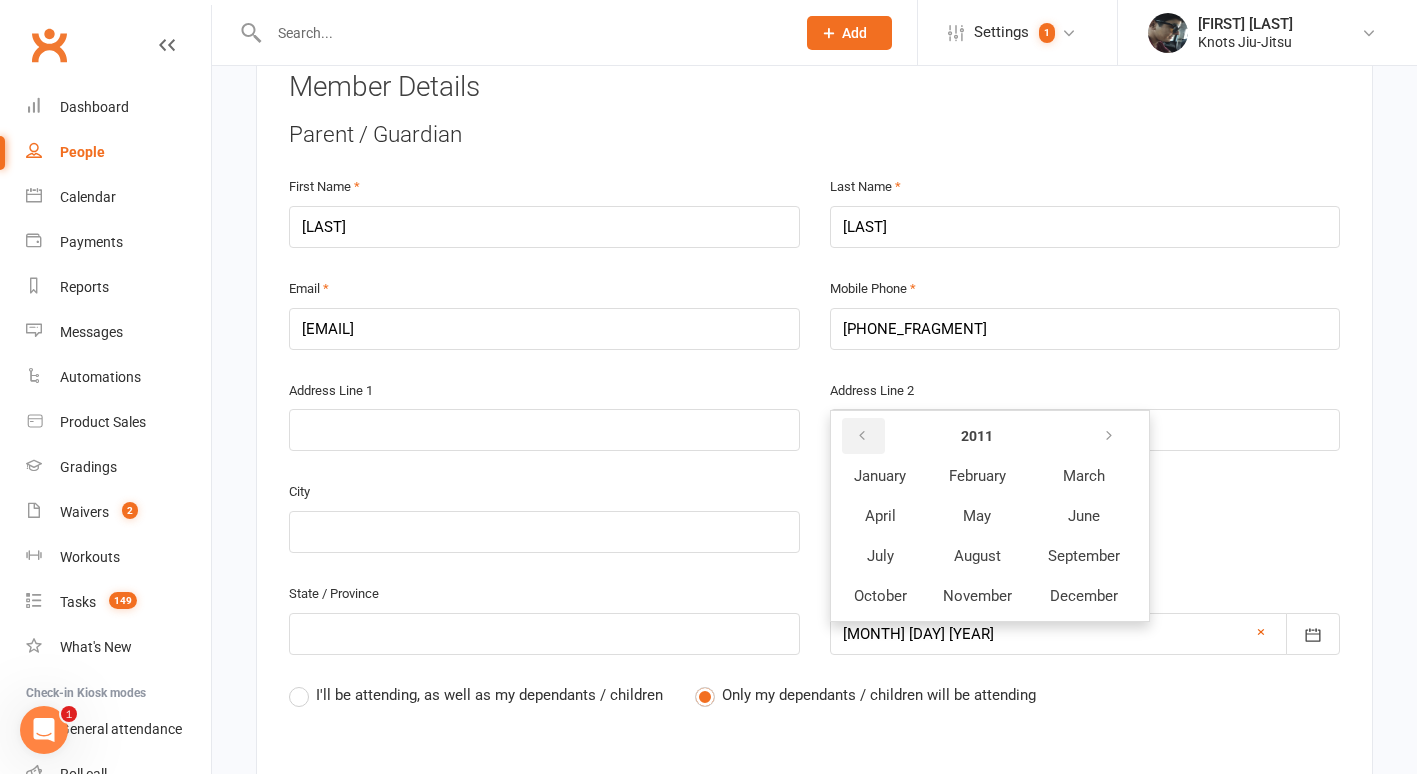 click at bounding box center (862, 436) 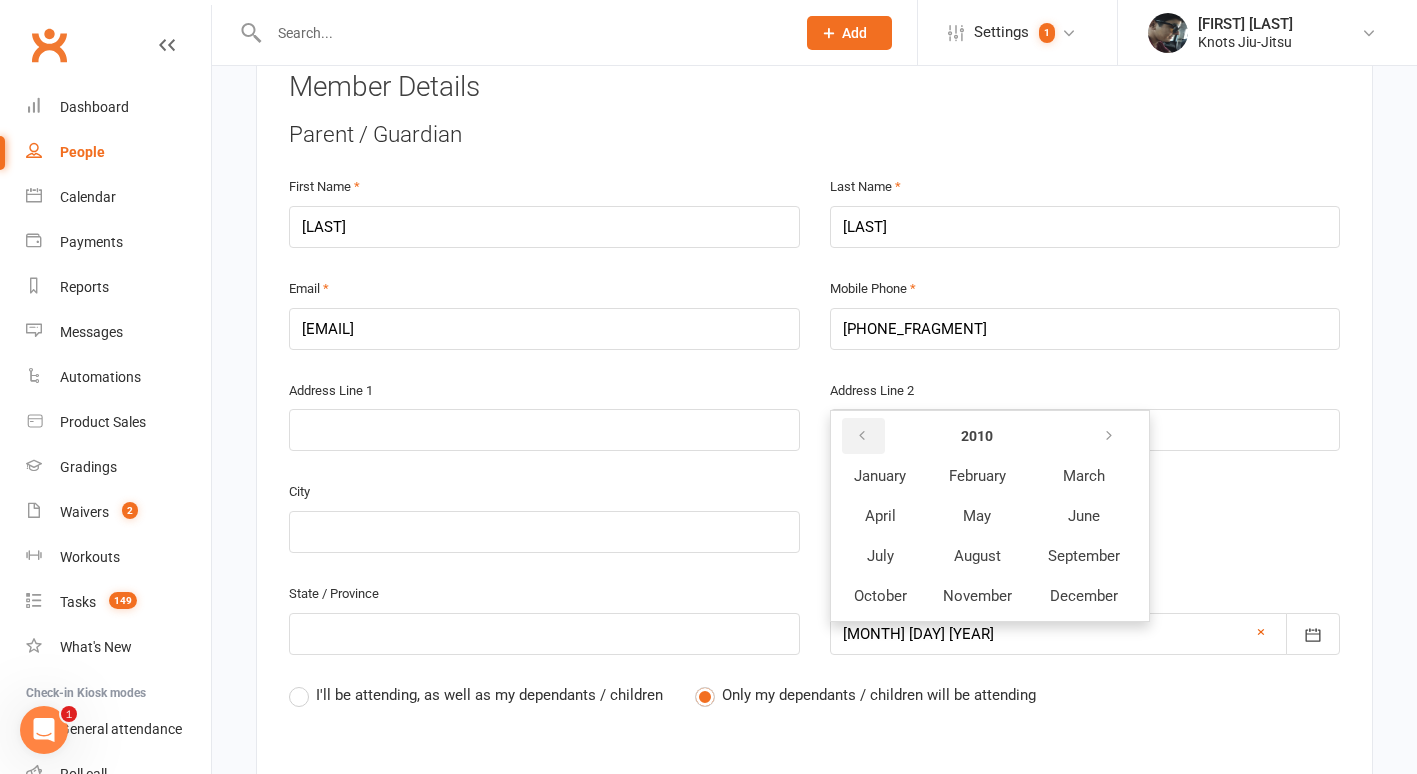 click at bounding box center (862, 436) 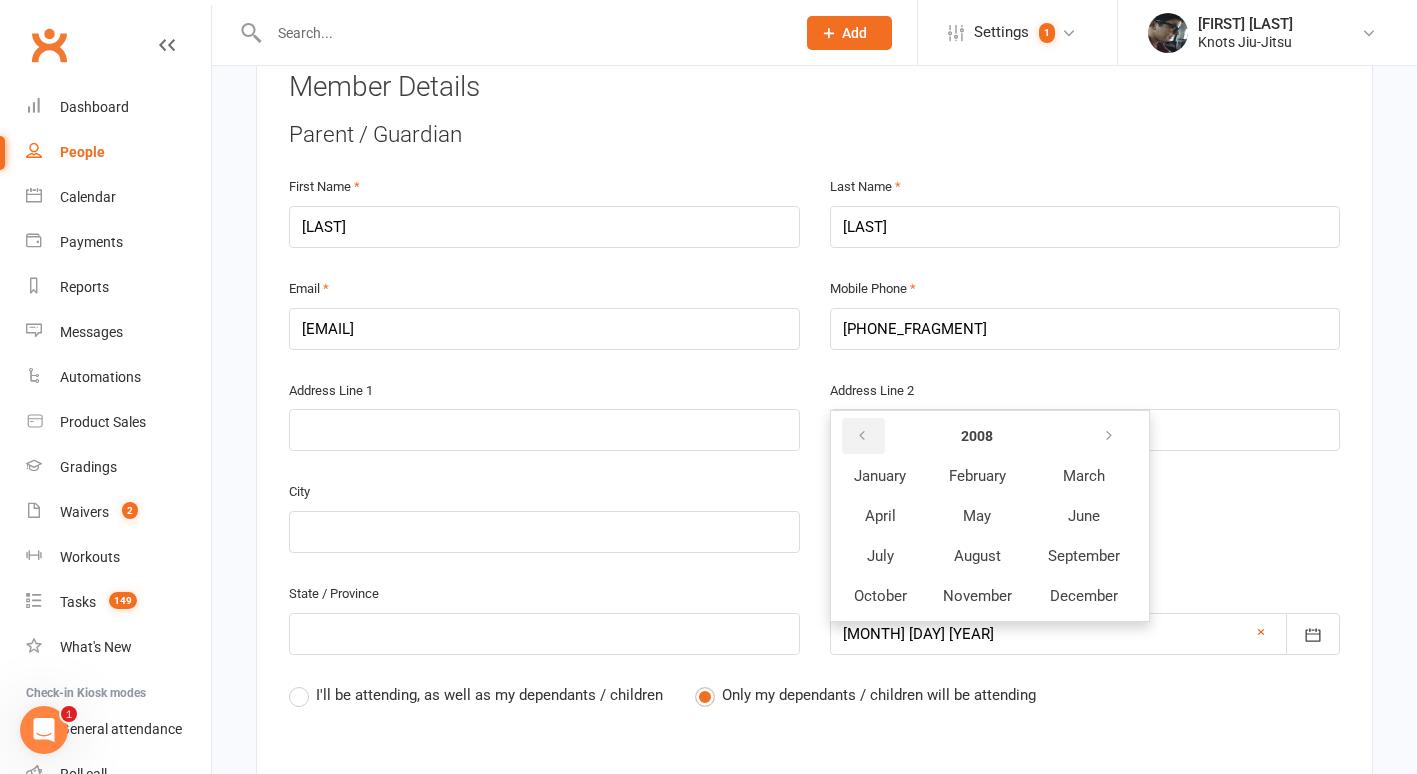click at bounding box center (862, 436) 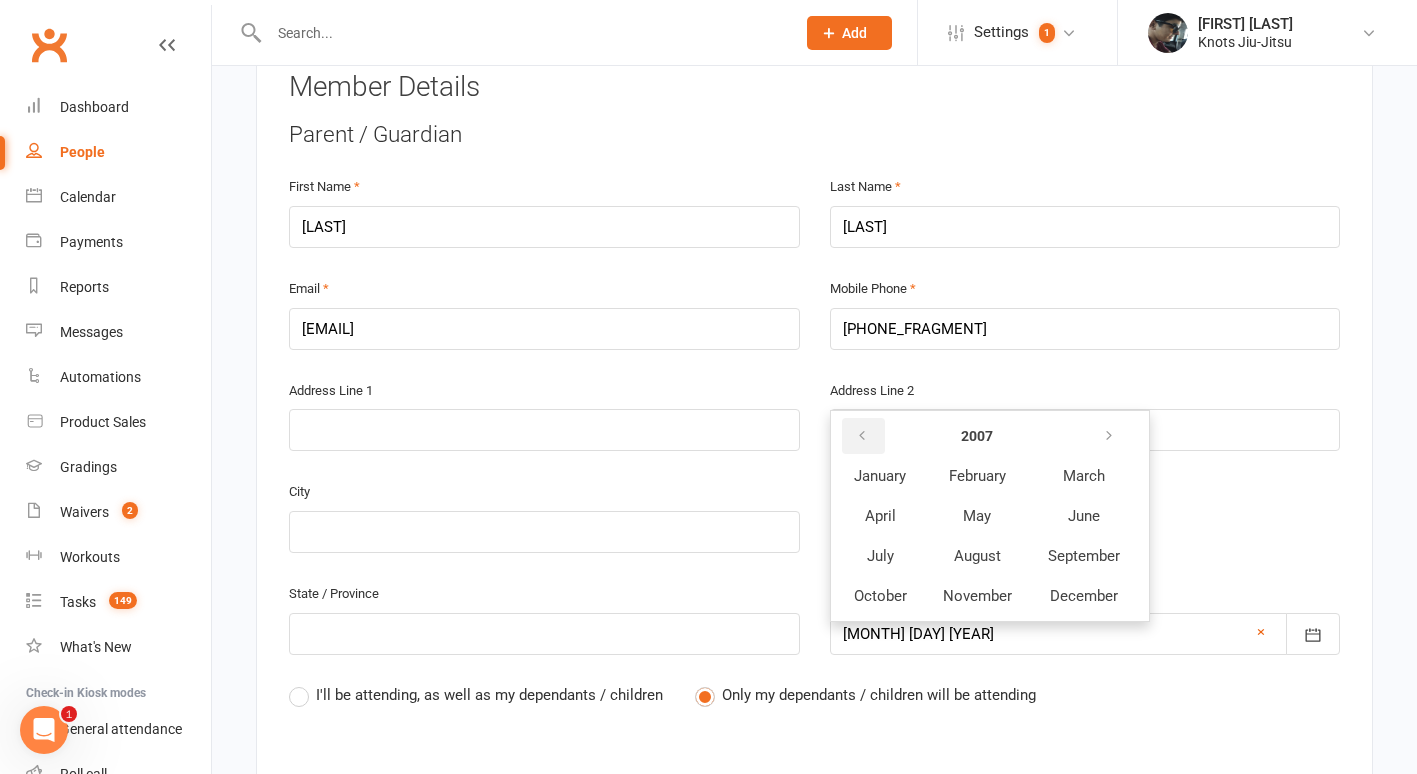 click at bounding box center [862, 436] 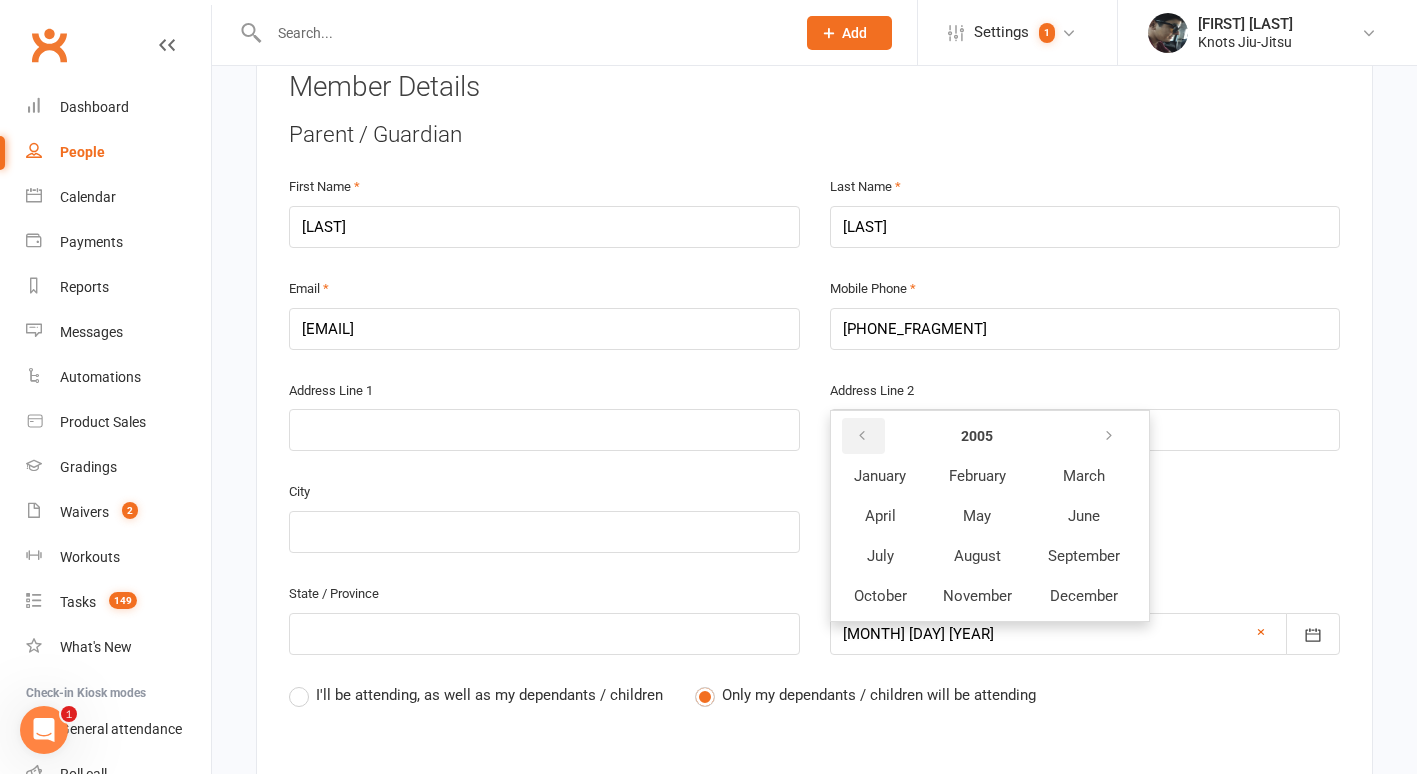 click at bounding box center [862, 436] 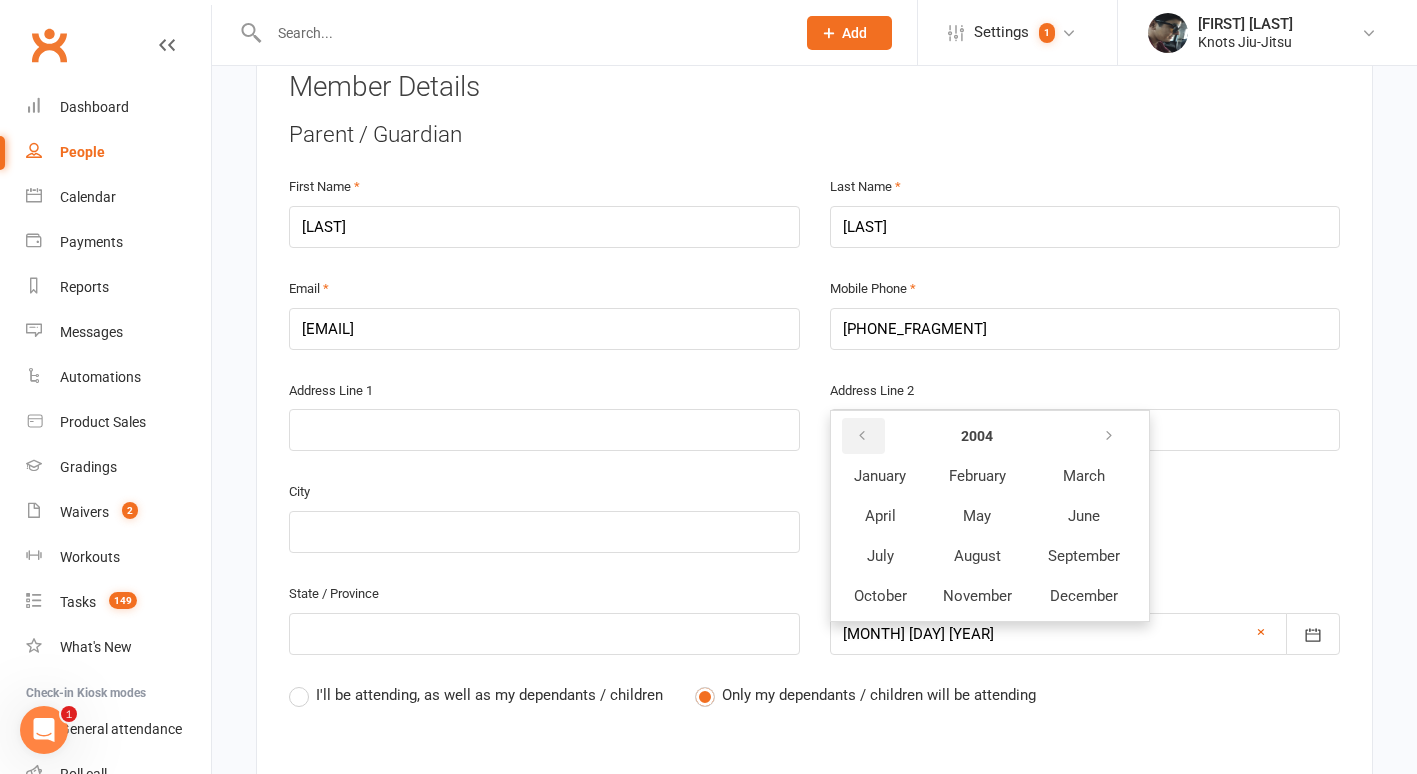 click at bounding box center (862, 436) 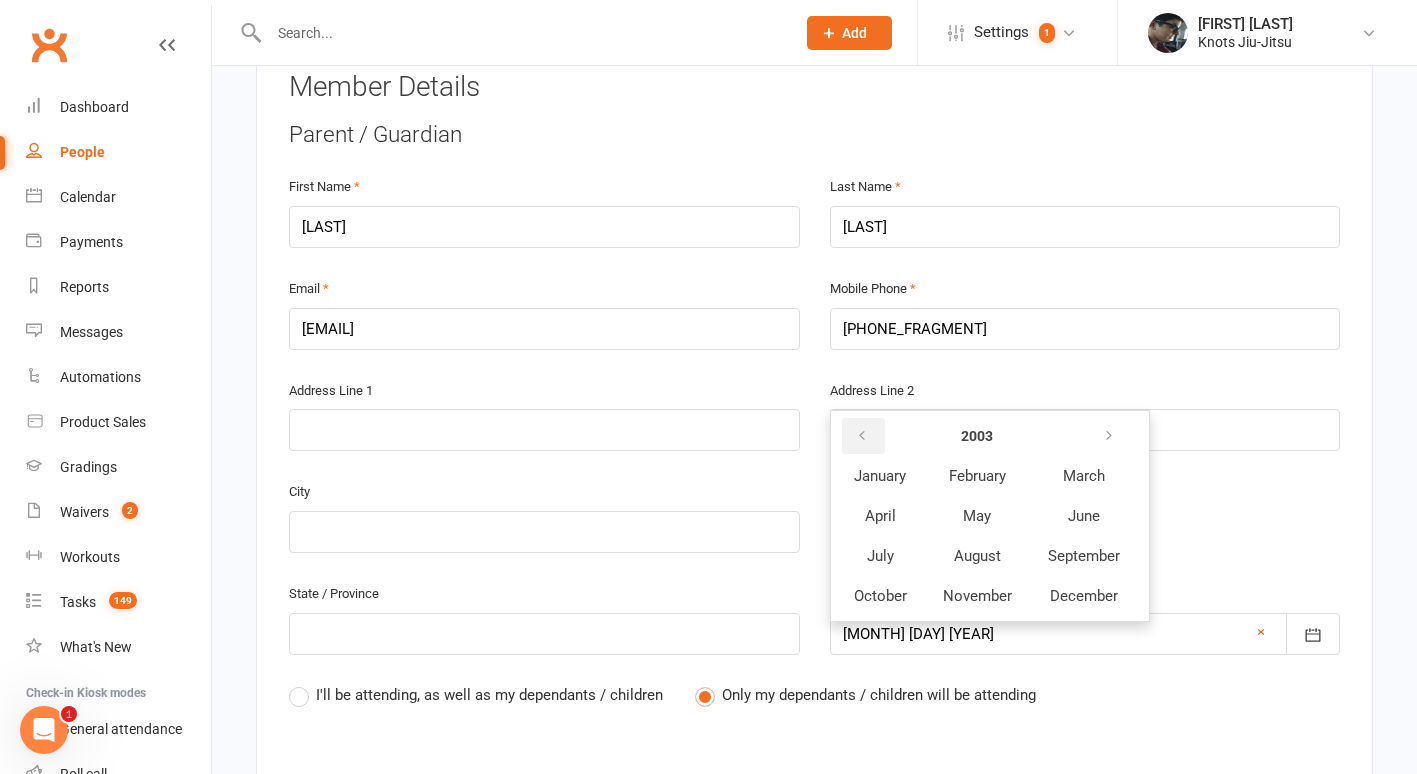 click at bounding box center (862, 436) 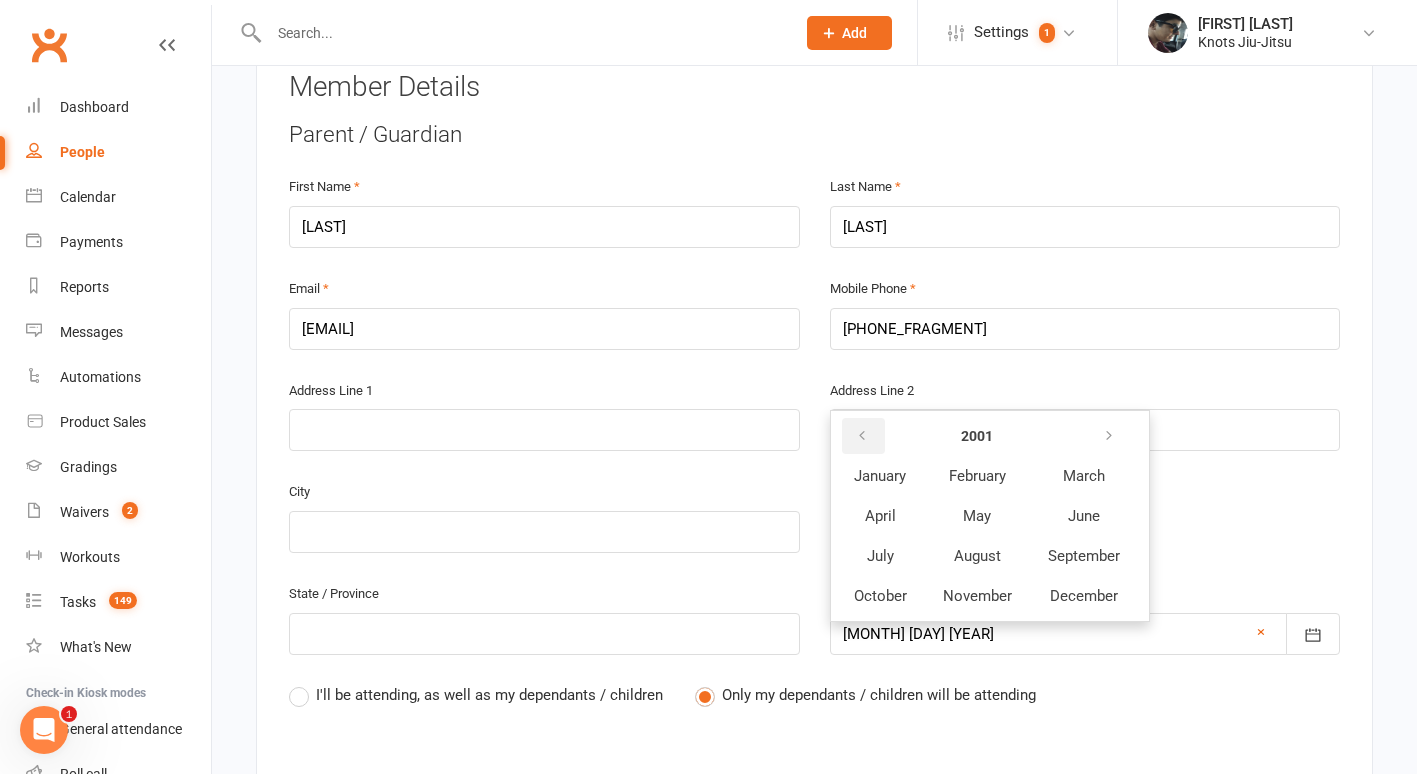 click at bounding box center (862, 436) 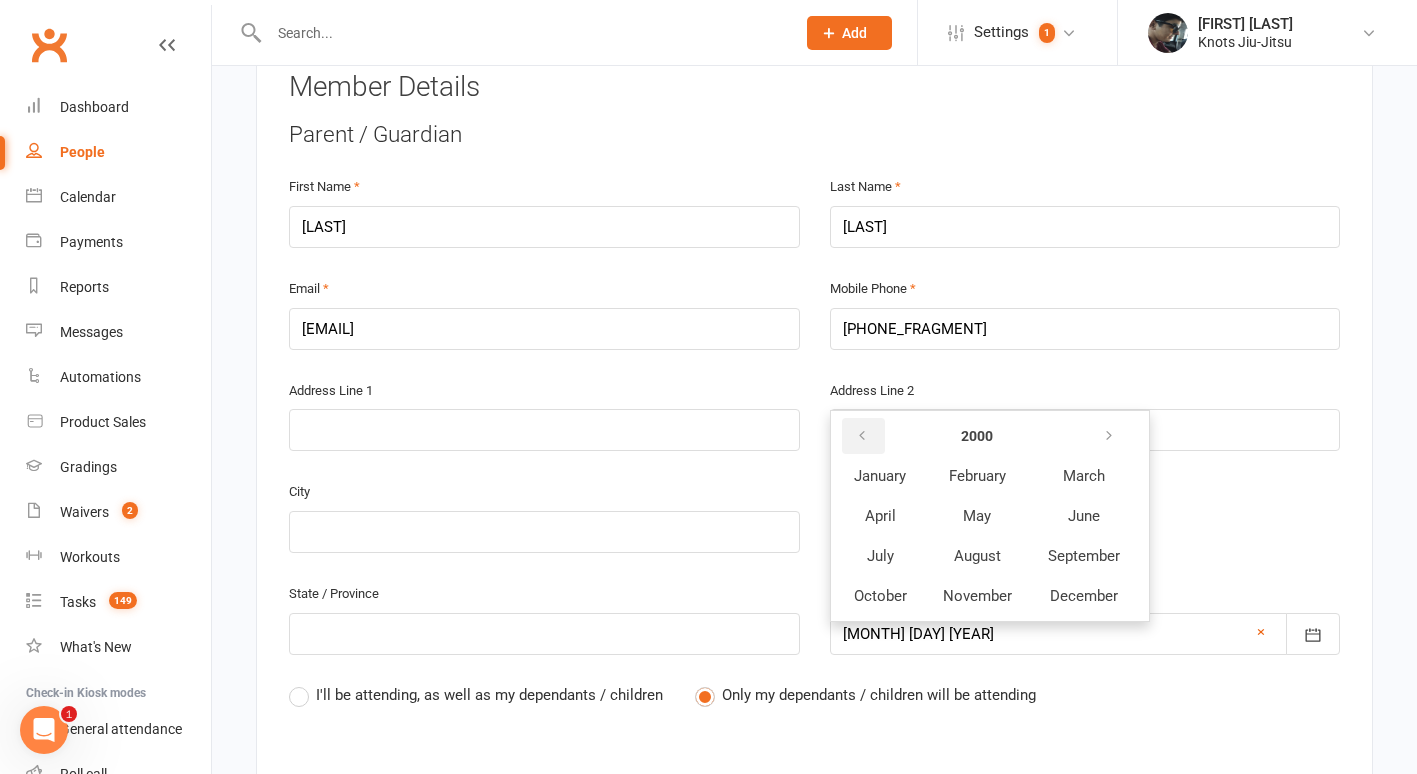 click at bounding box center [862, 436] 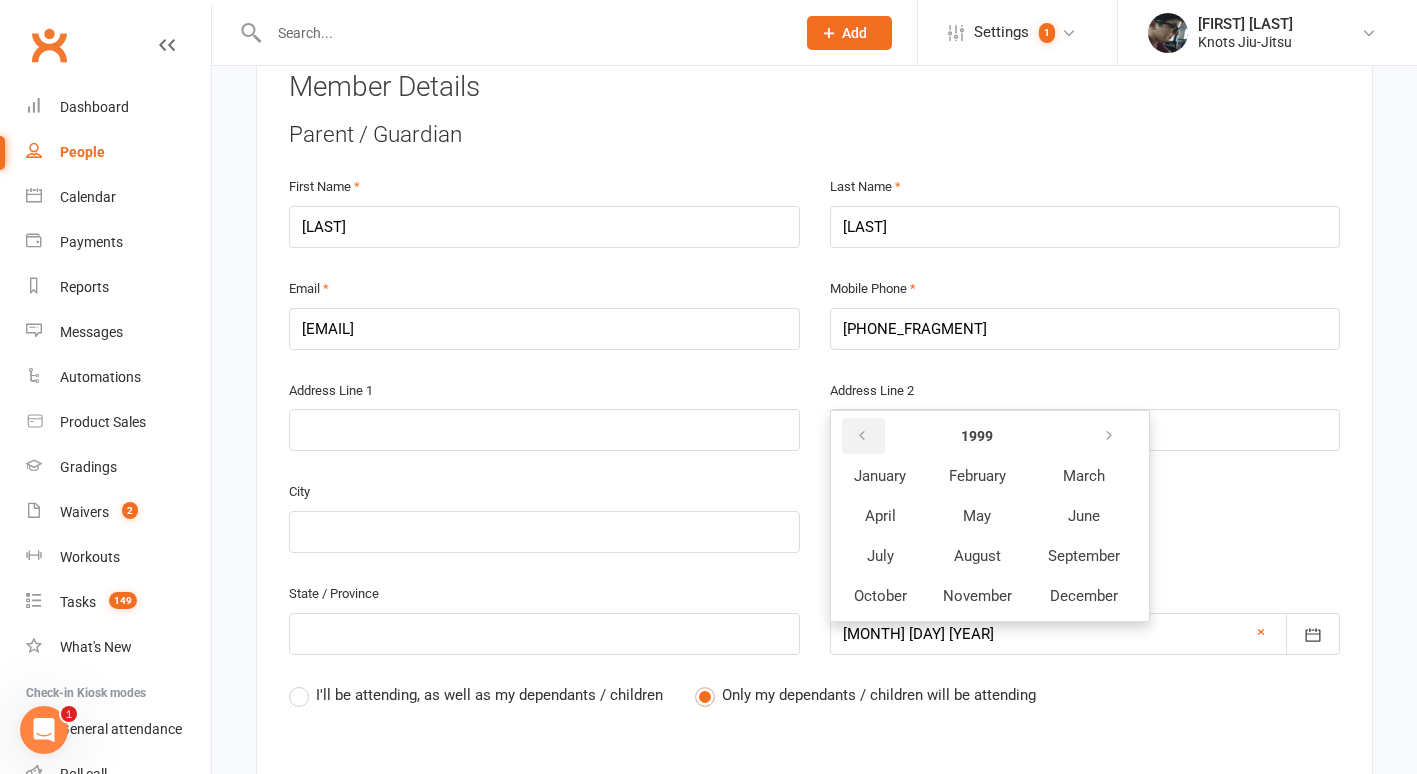 click at bounding box center [862, 436] 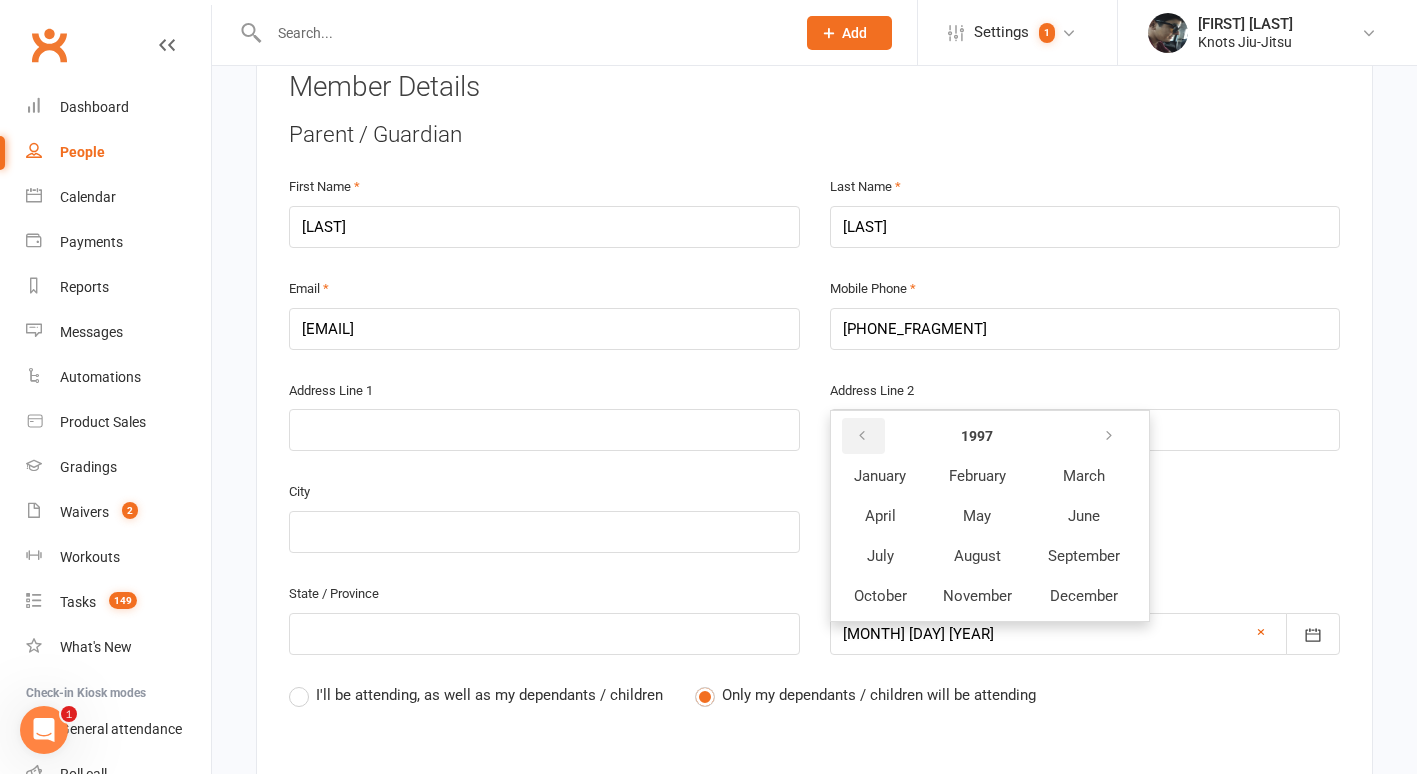 click at bounding box center (862, 436) 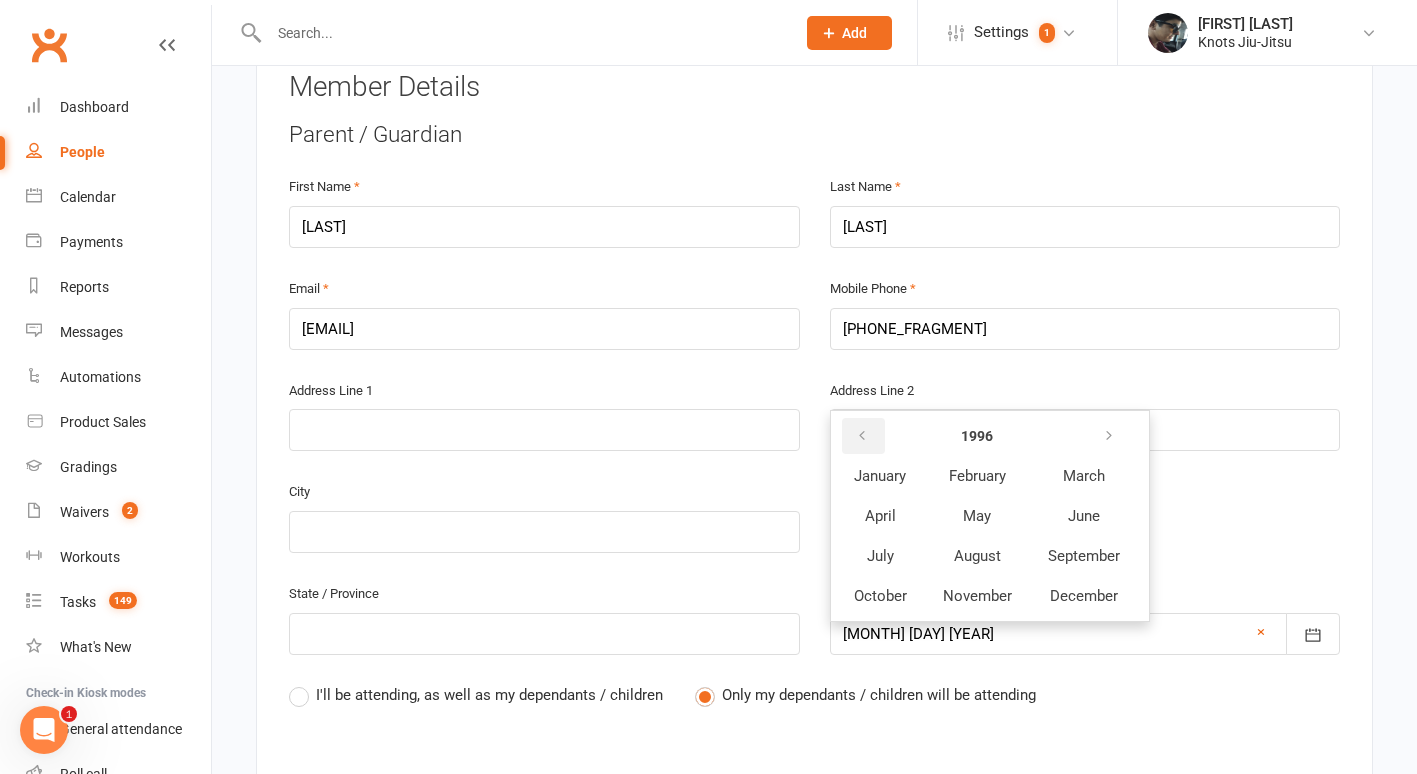 click at bounding box center (862, 436) 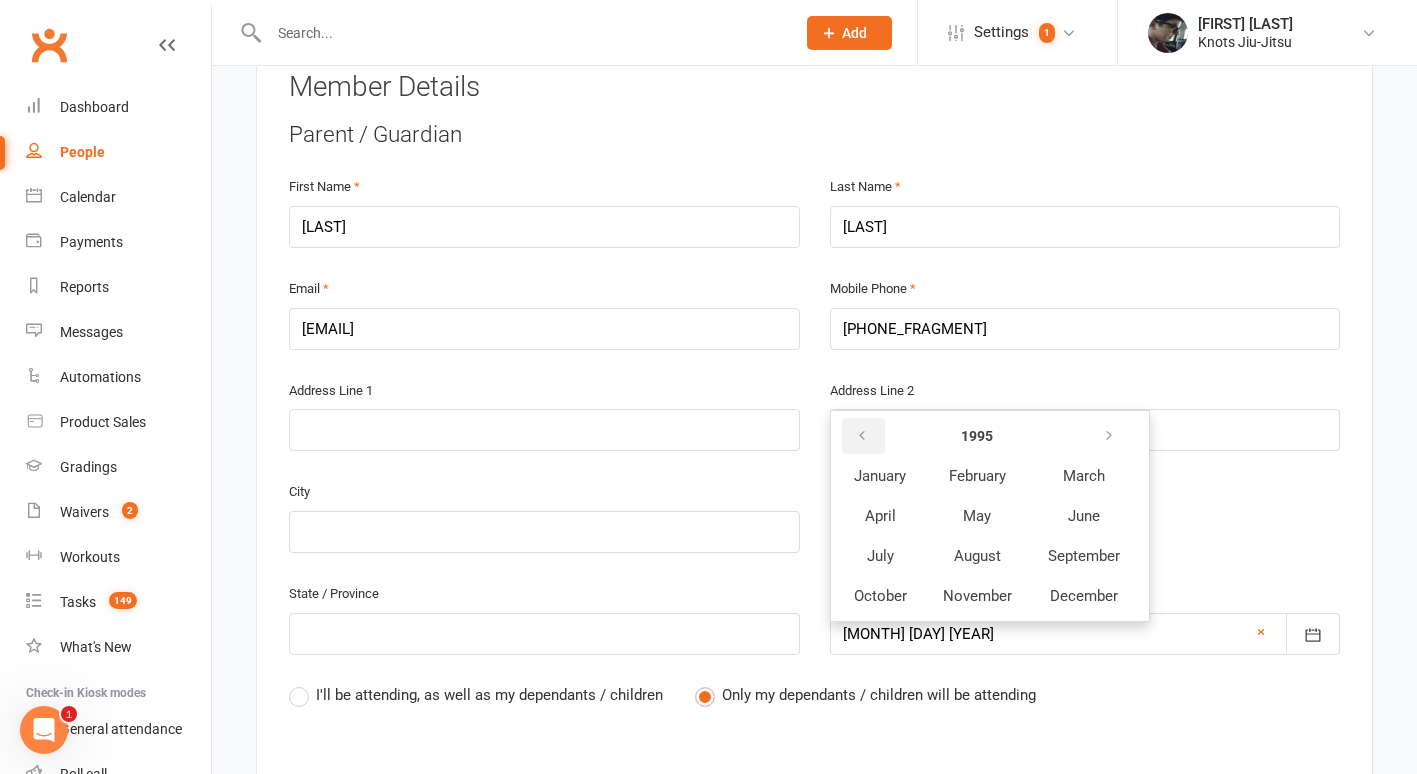 click at bounding box center (862, 436) 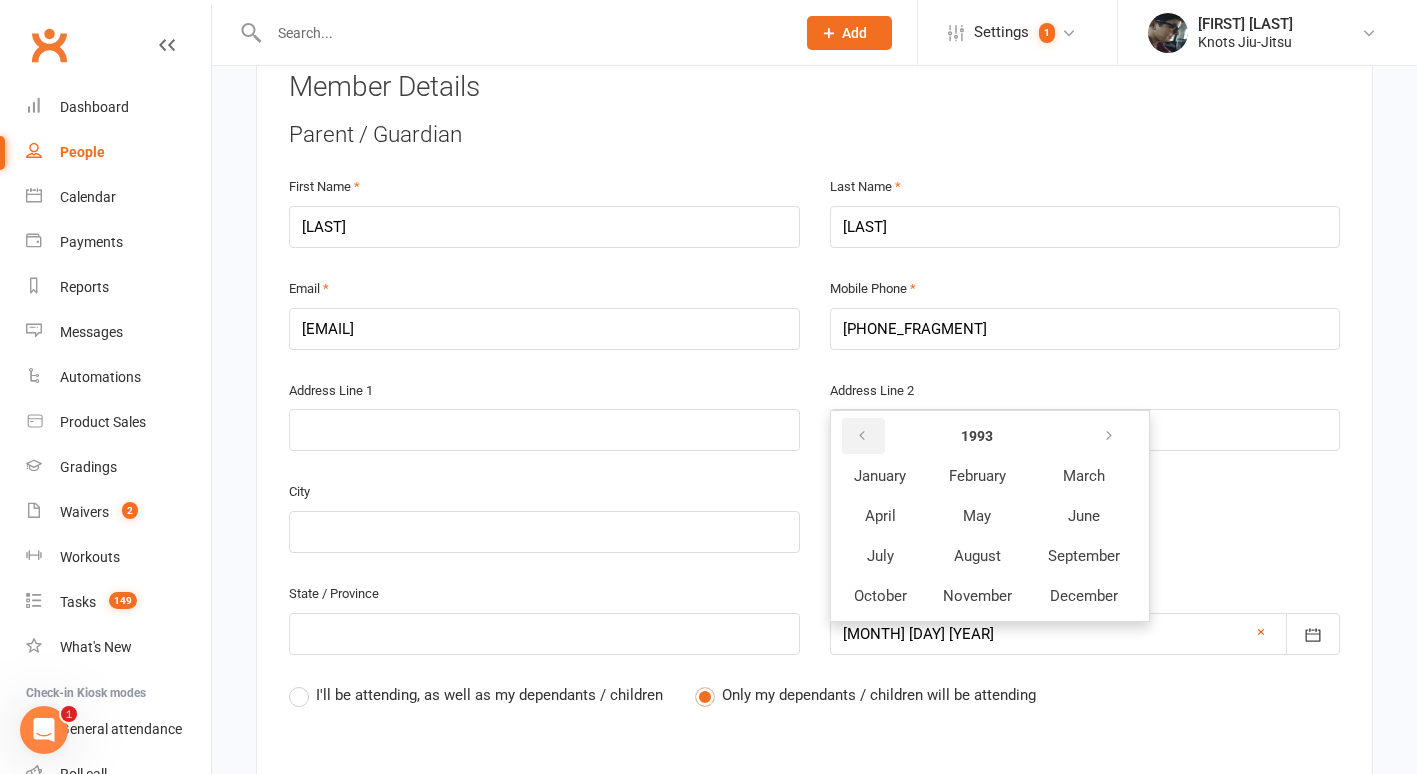 click at bounding box center (862, 436) 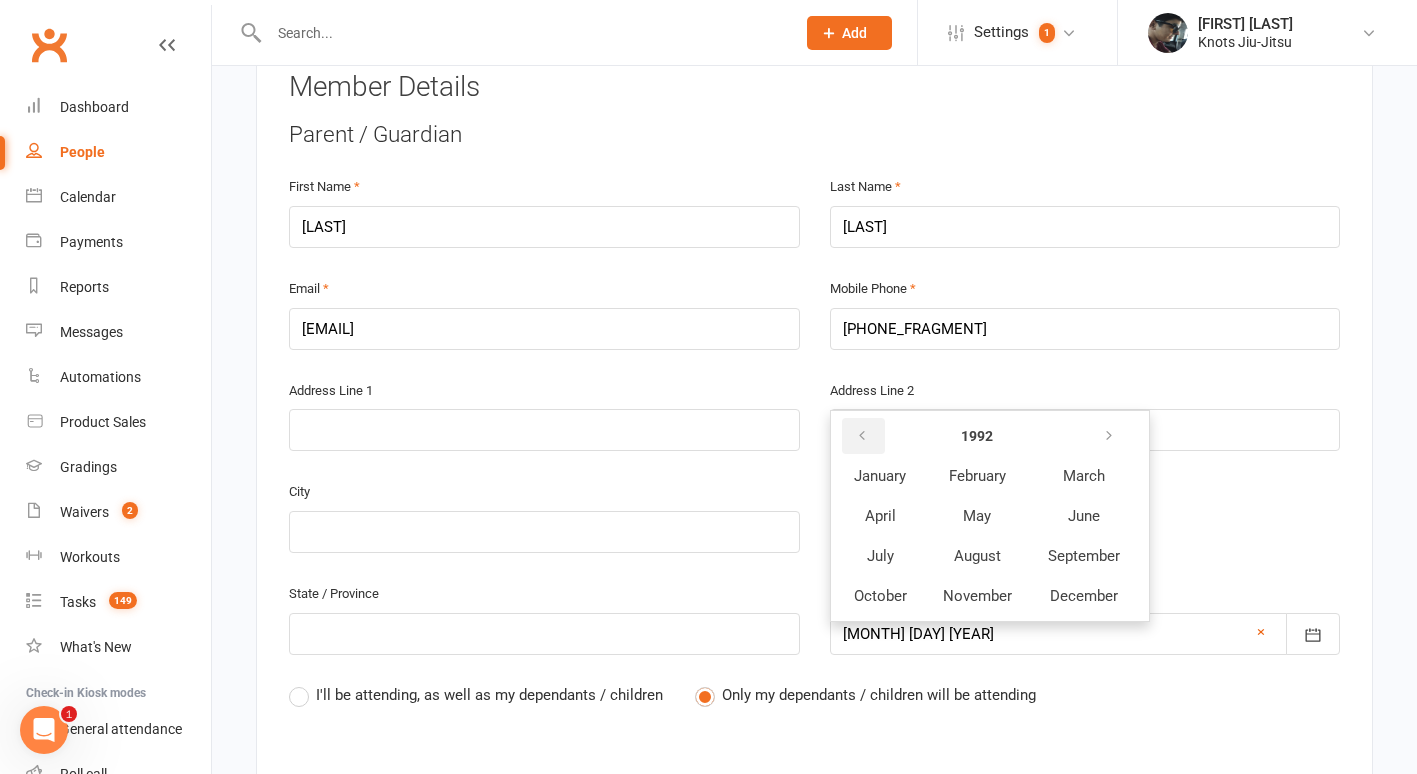 click at bounding box center [862, 436] 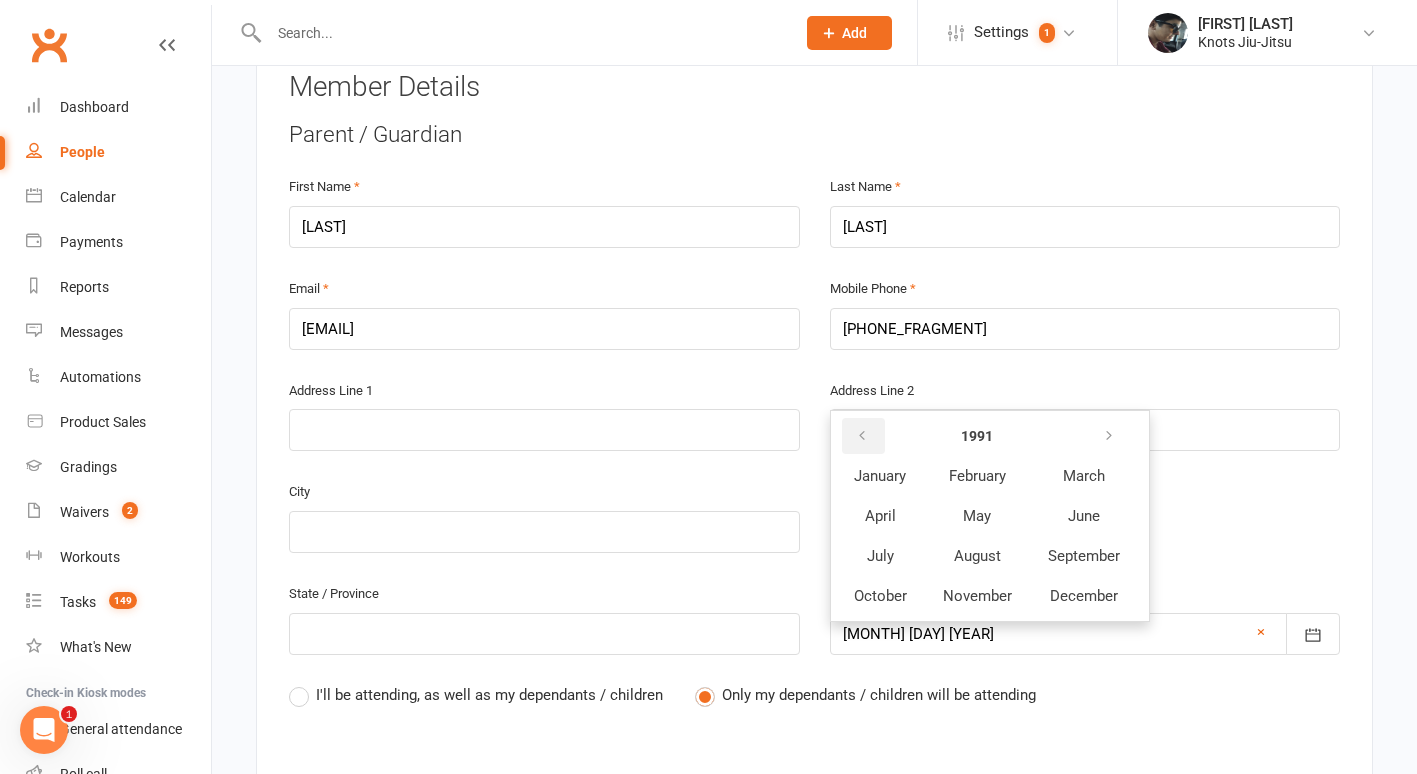 click at bounding box center [862, 436] 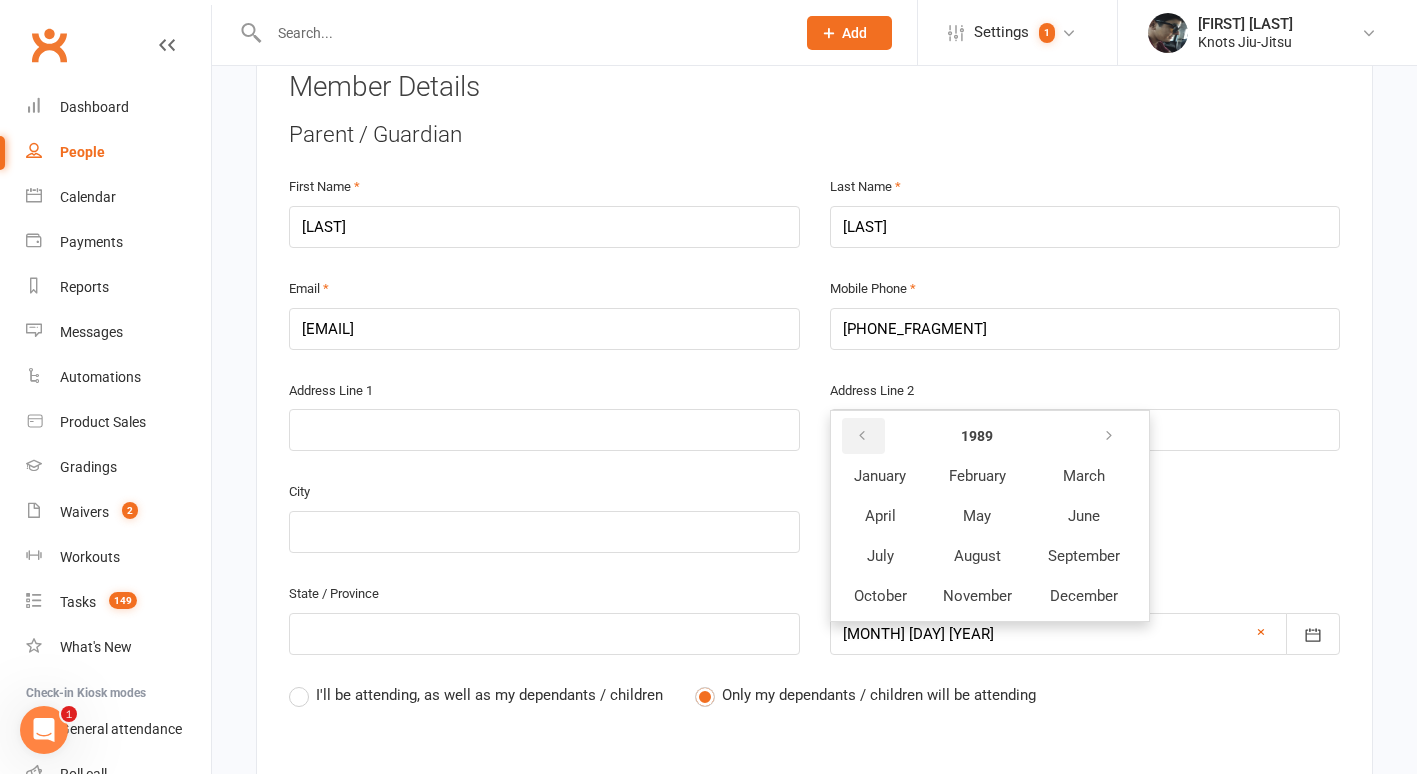 click at bounding box center (862, 436) 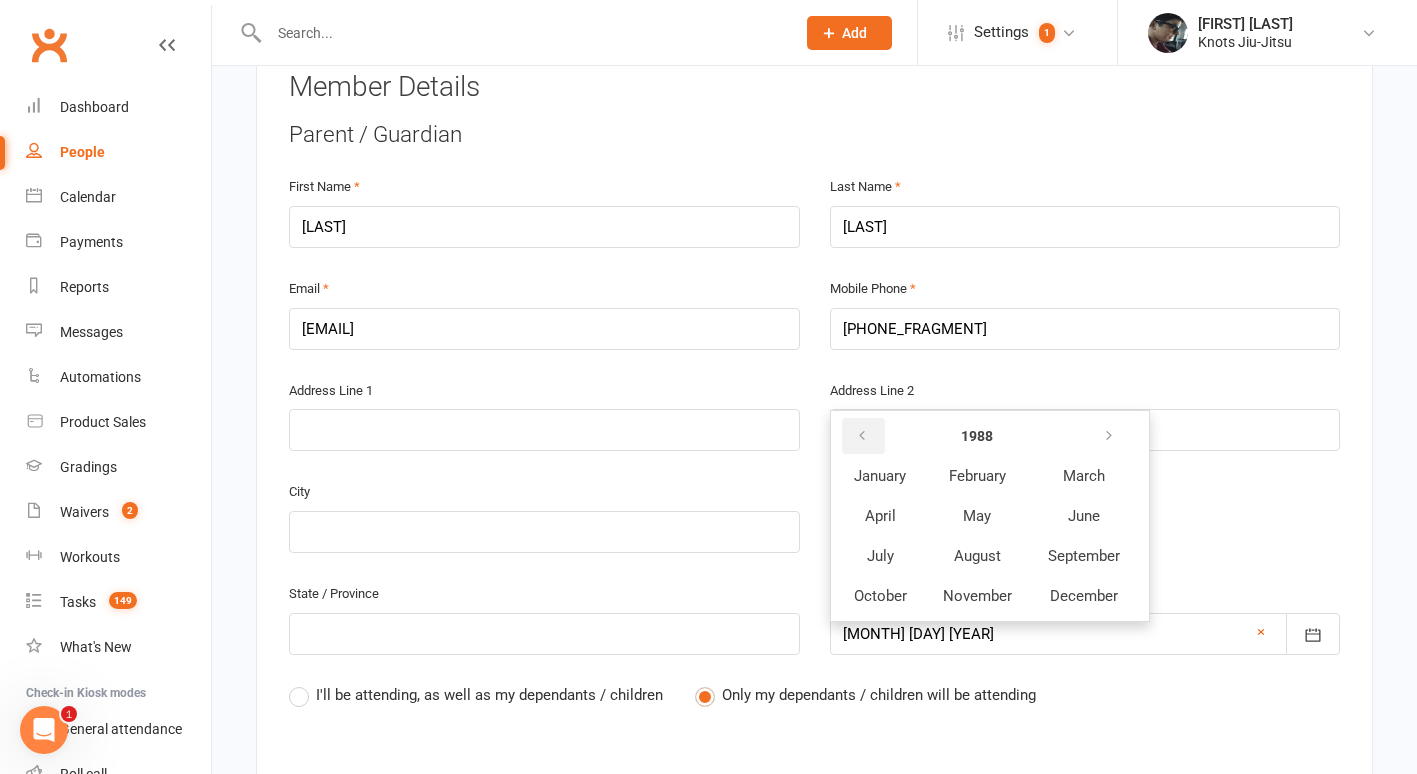 click at bounding box center [862, 436] 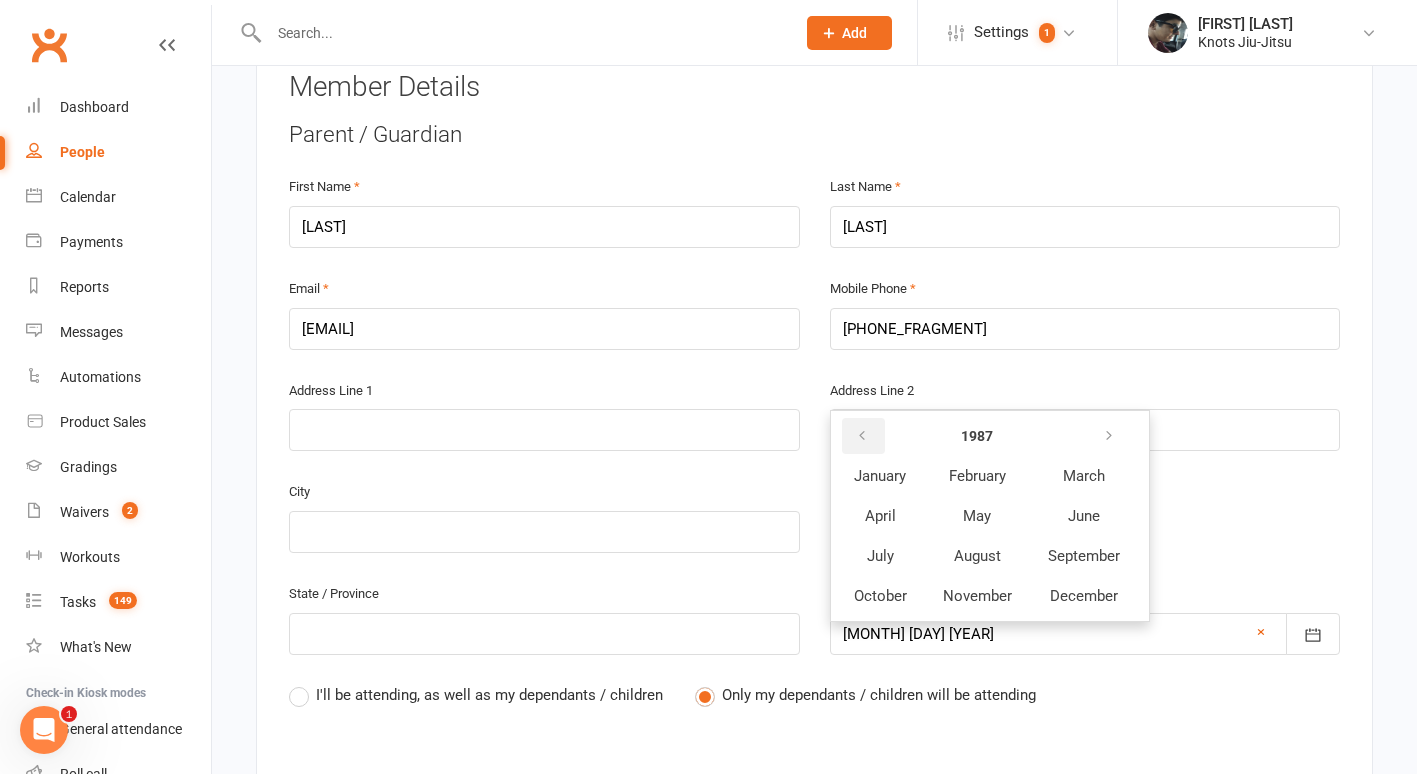 click at bounding box center (862, 436) 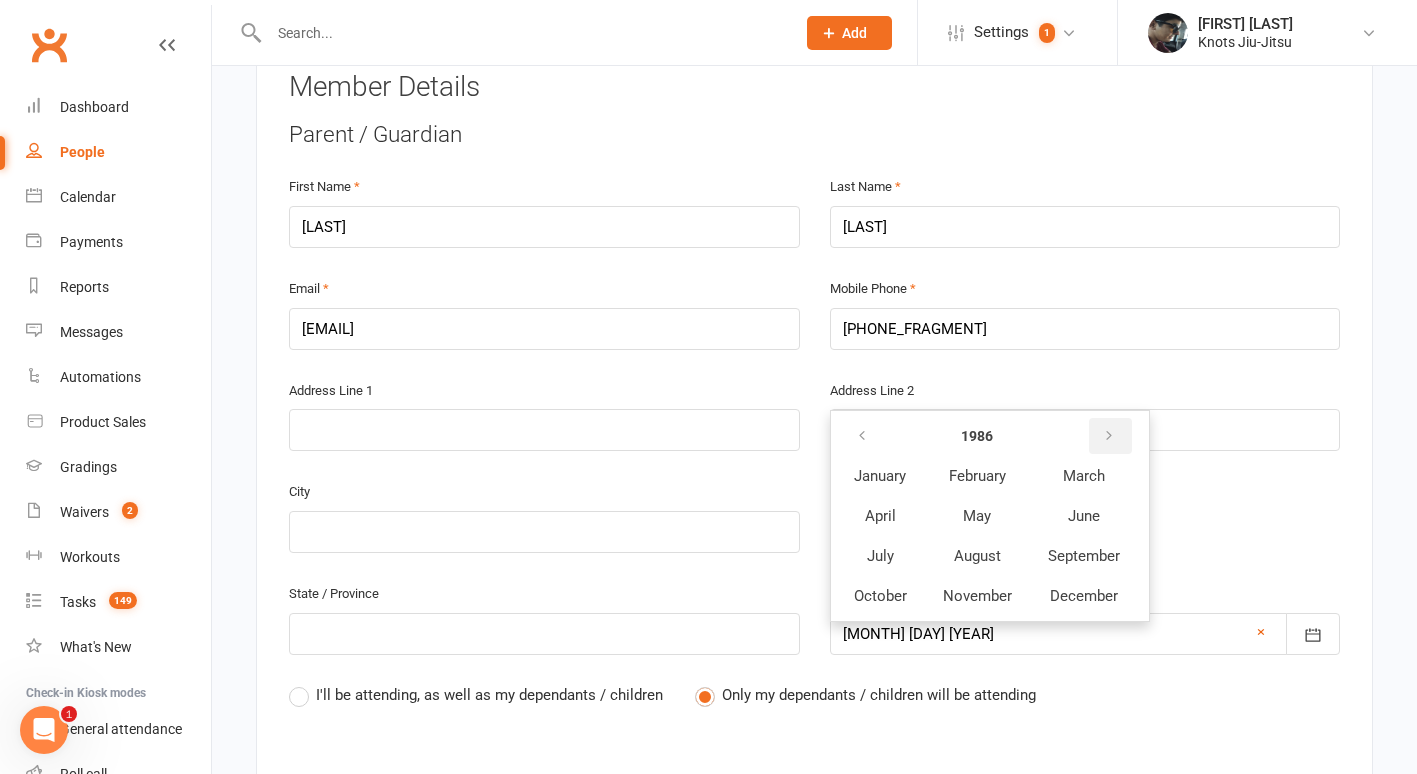 click at bounding box center [1109, 436] 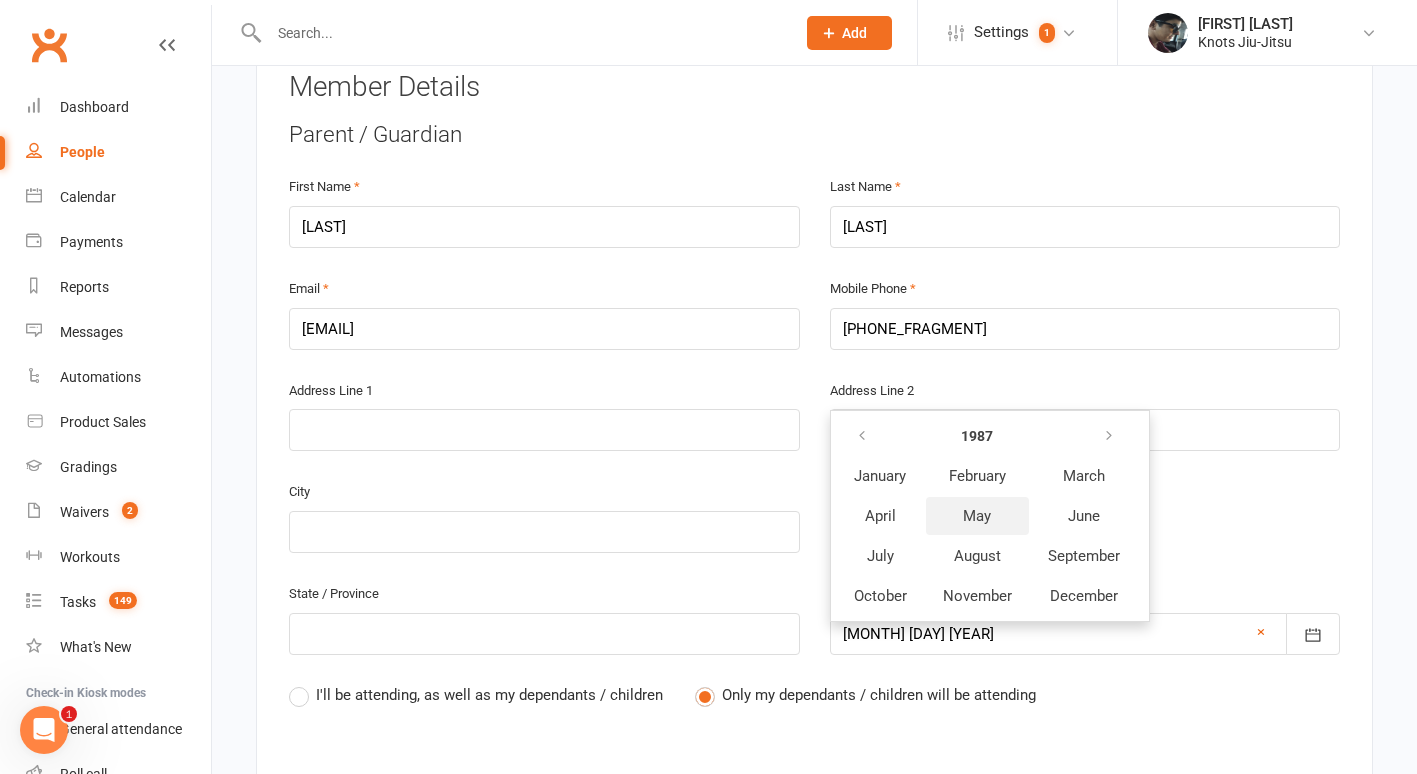 click on "May" at bounding box center [977, 516] 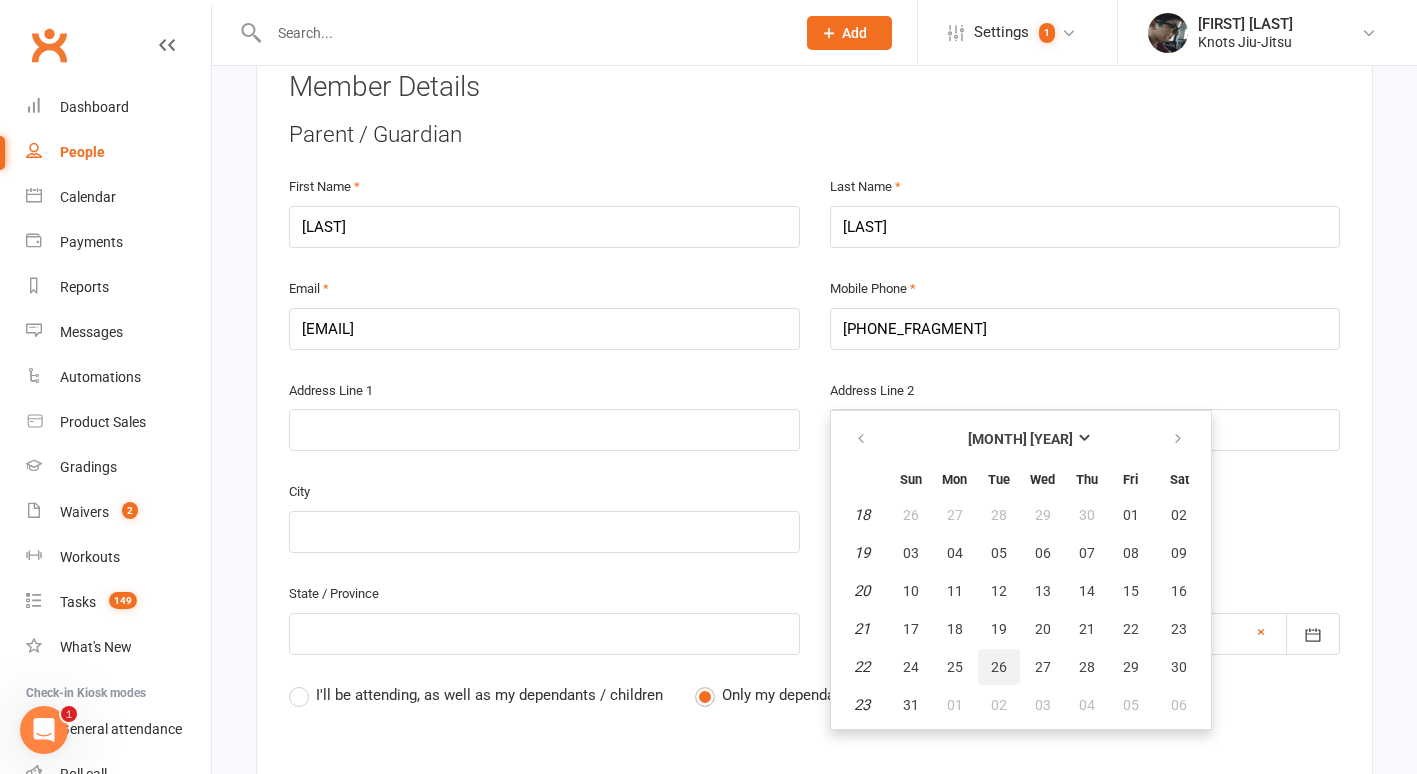 click on "26" at bounding box center (999, 667) 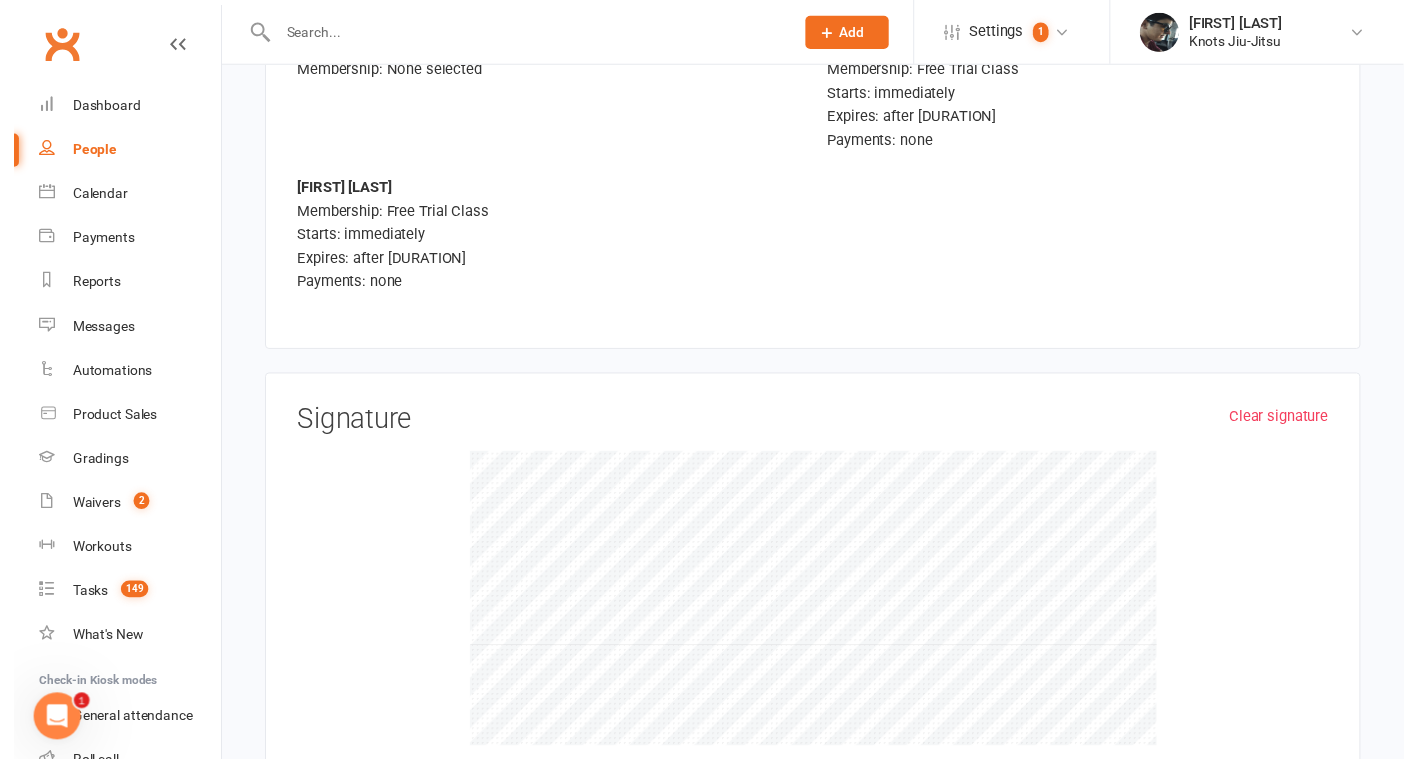 scroll, scrollTop: 4649, scrollLeft: 0, axis: vertical 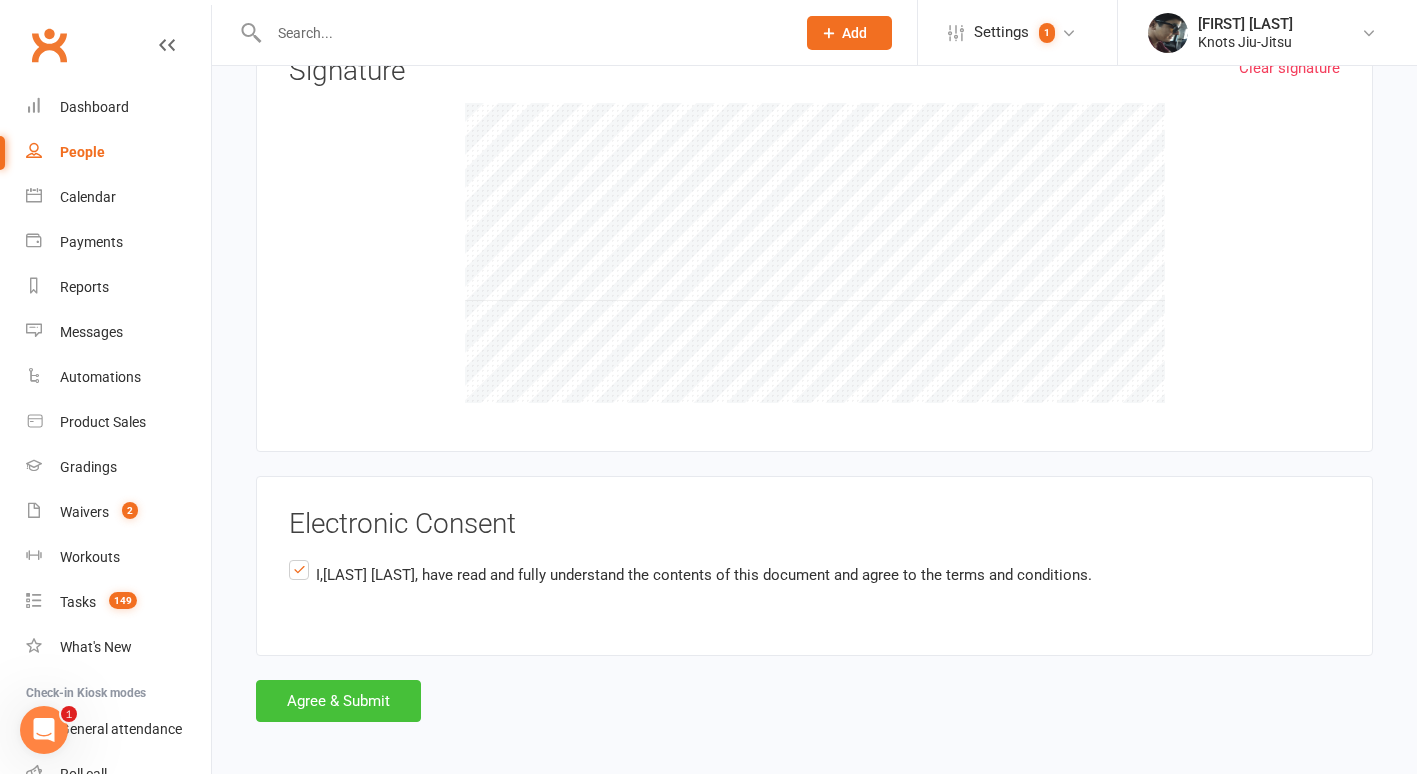 click on "Agree & Submit" at bounding box center [338, 701] 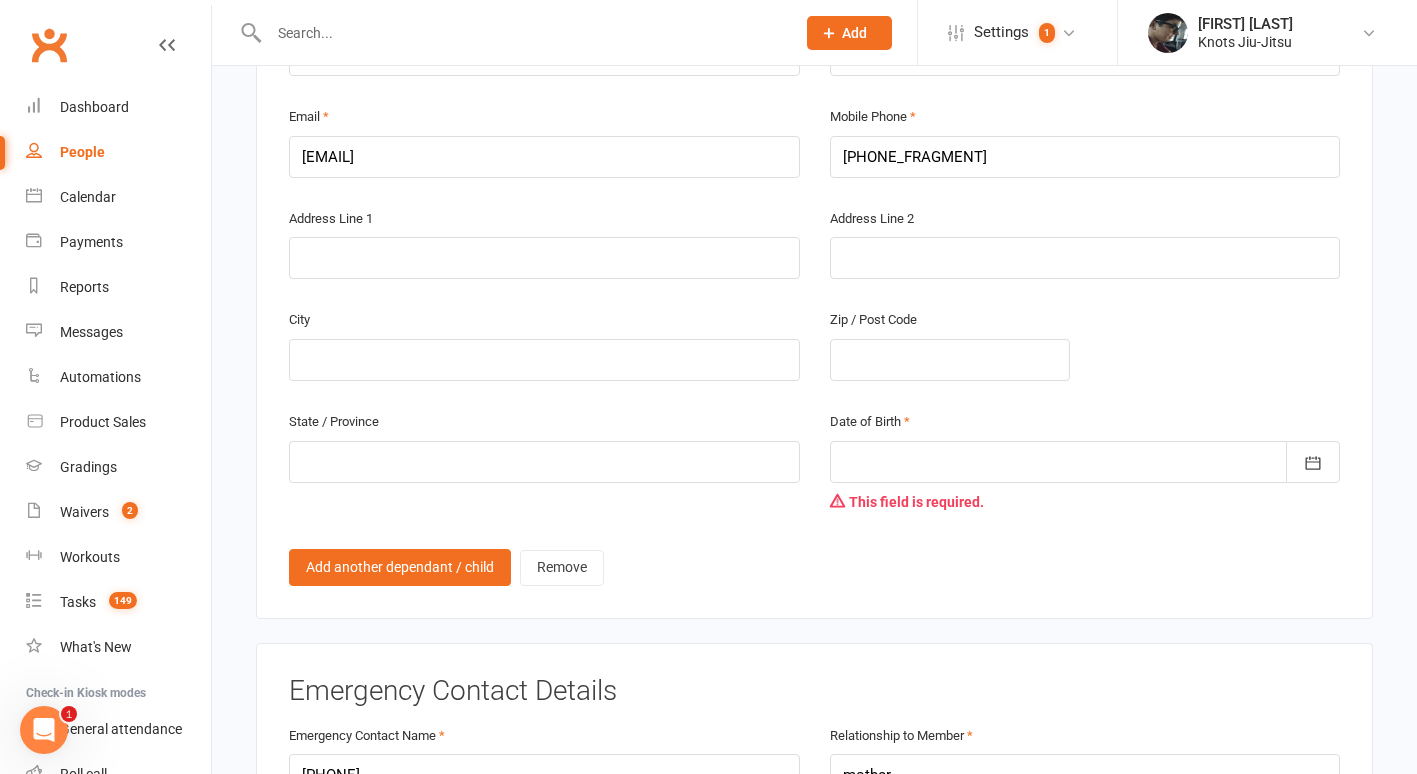 scroll, scrollTop: 1975, scrollLeft: 0, axis: vertical 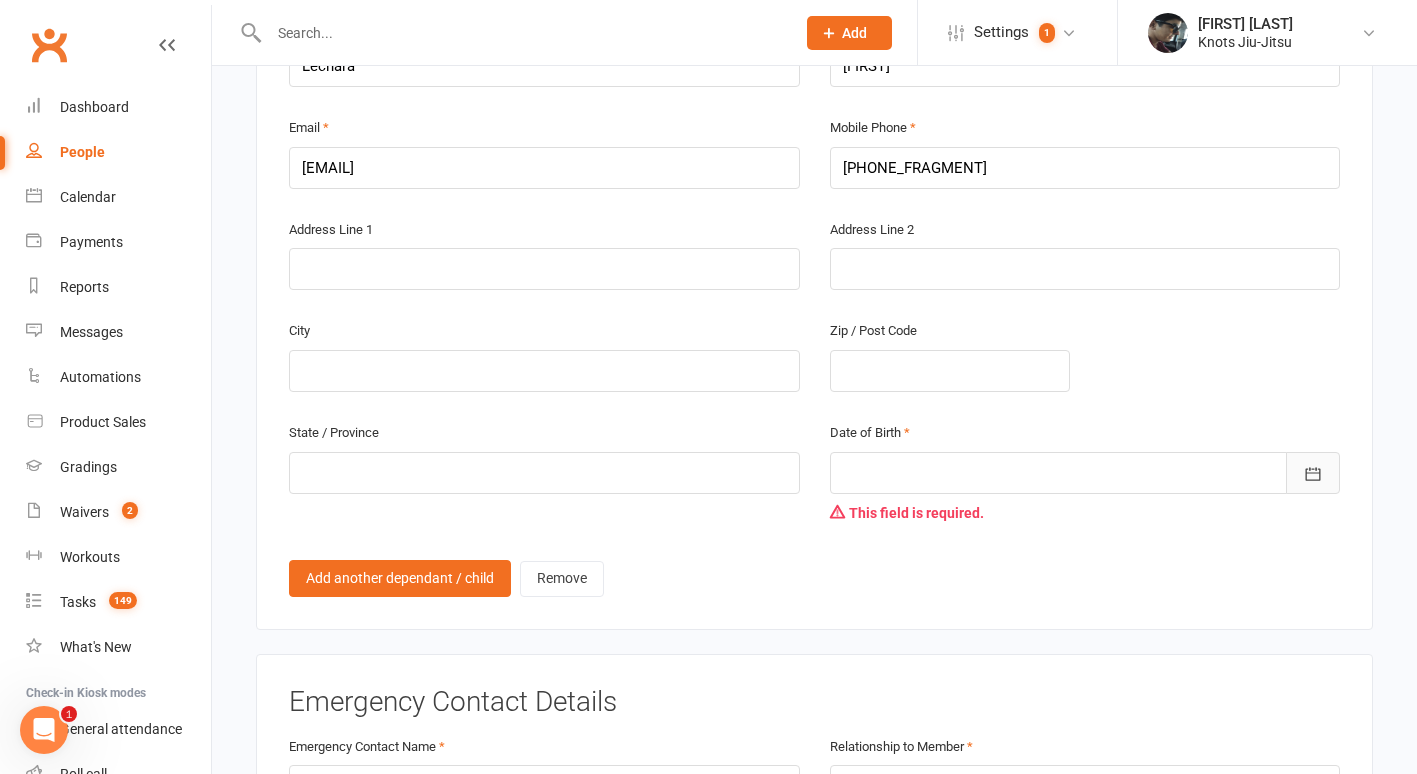 click at bounding box center [1313, 473] 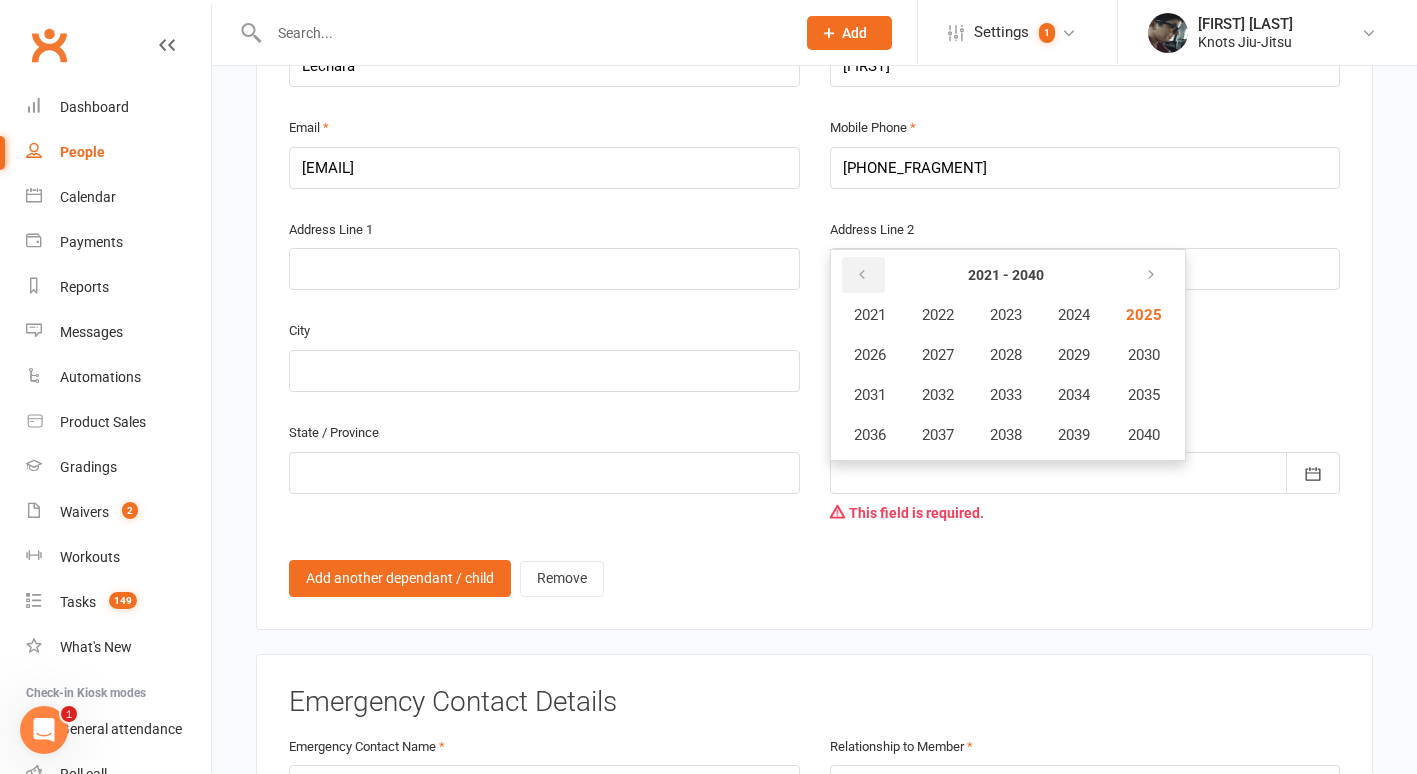 click at bounding box center (862, 275) 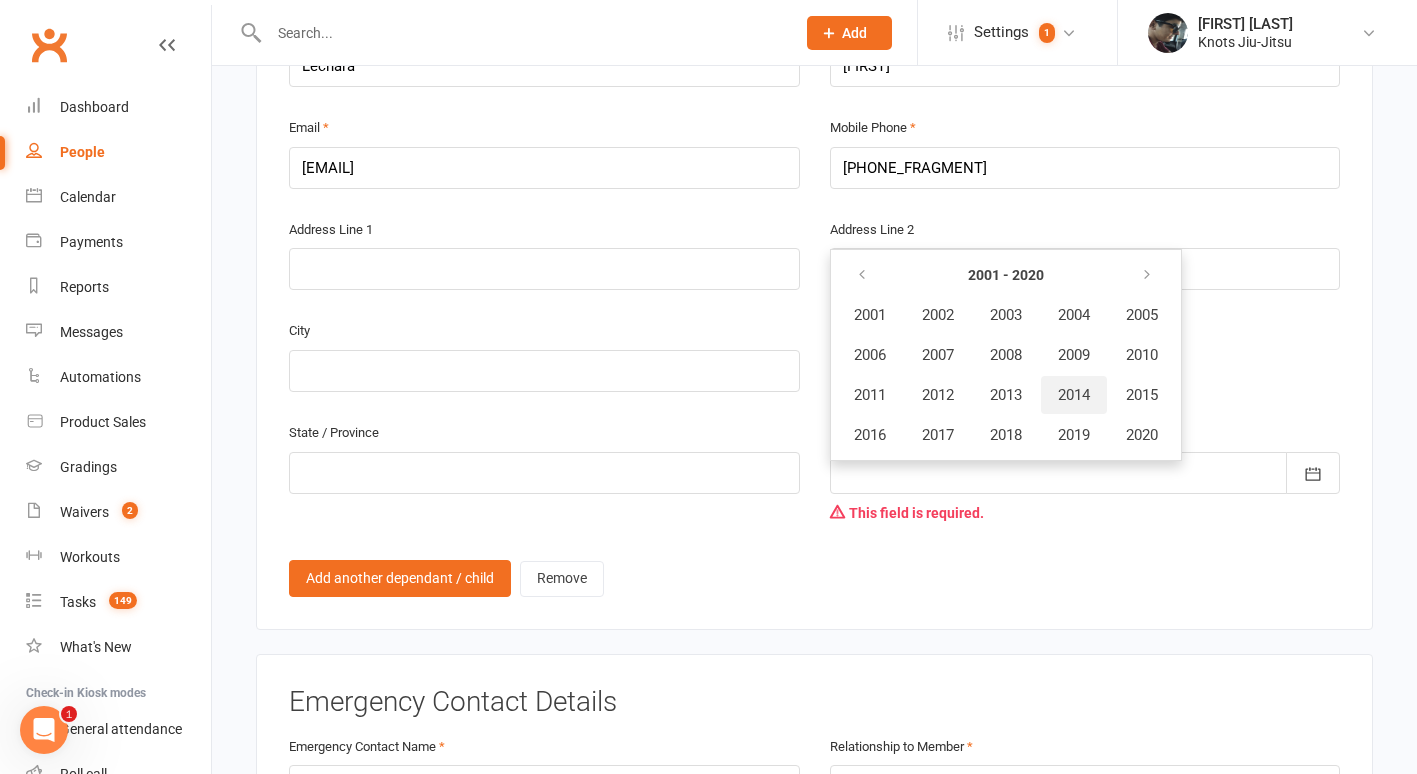 click on "2014" at bounding box center [1074, 395] 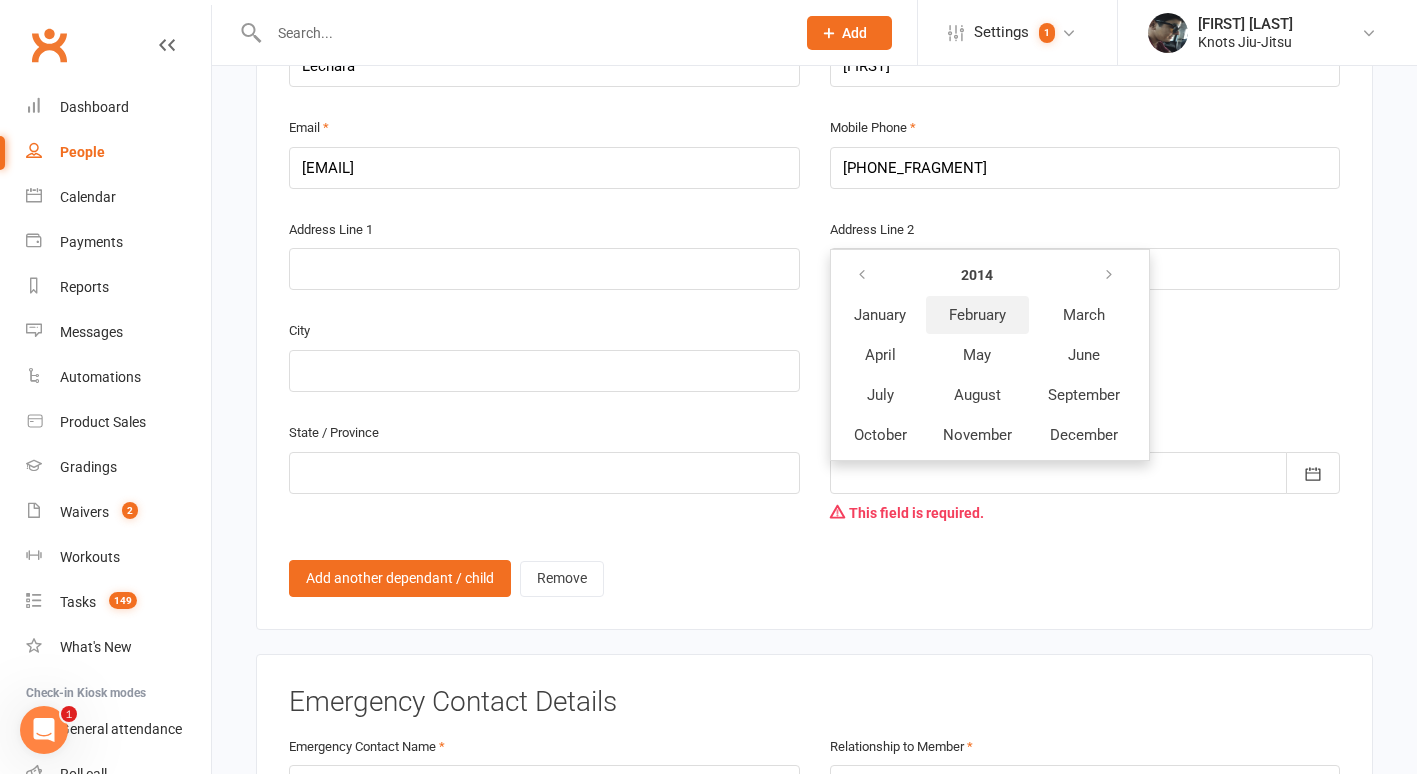 click on "February" at bounding box center (977, 315) 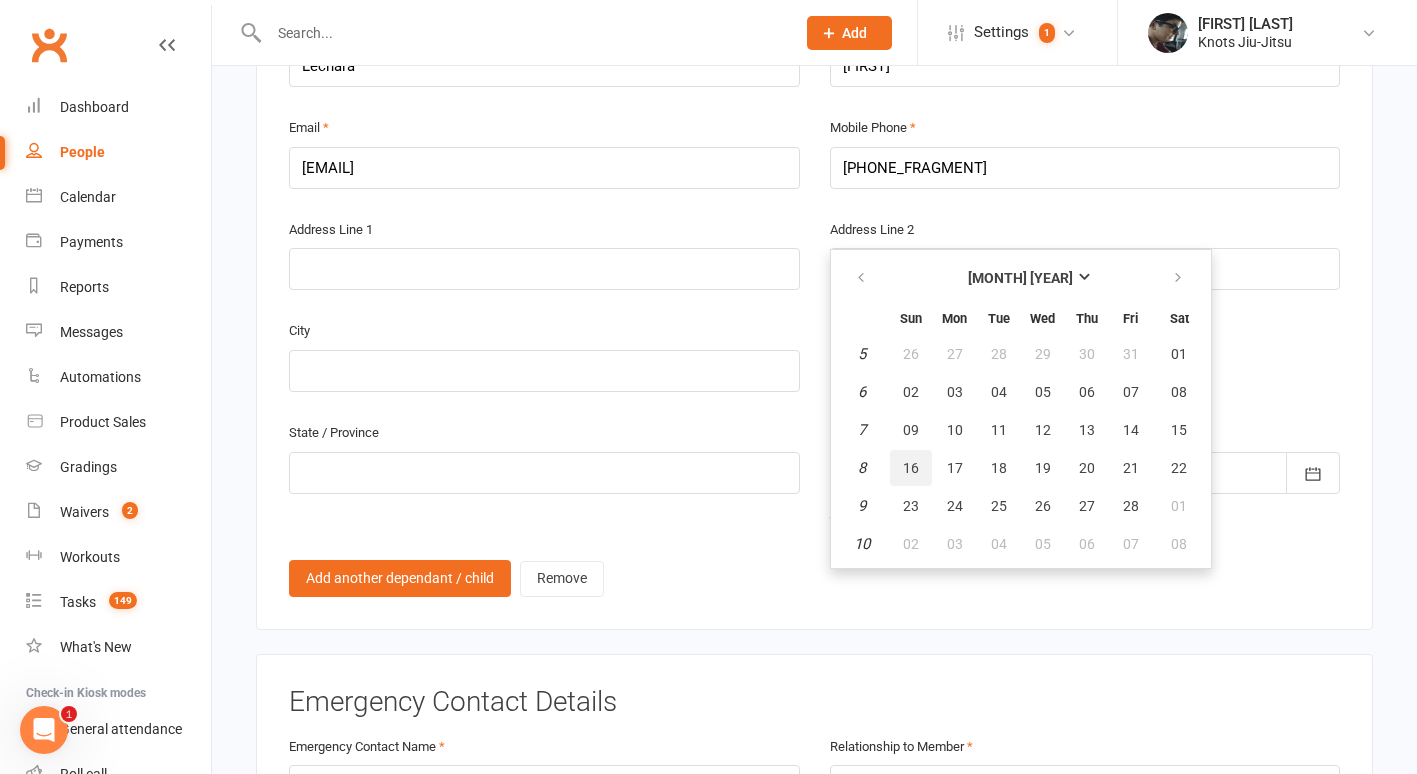 click on "16" at bounding box center (911, 468) 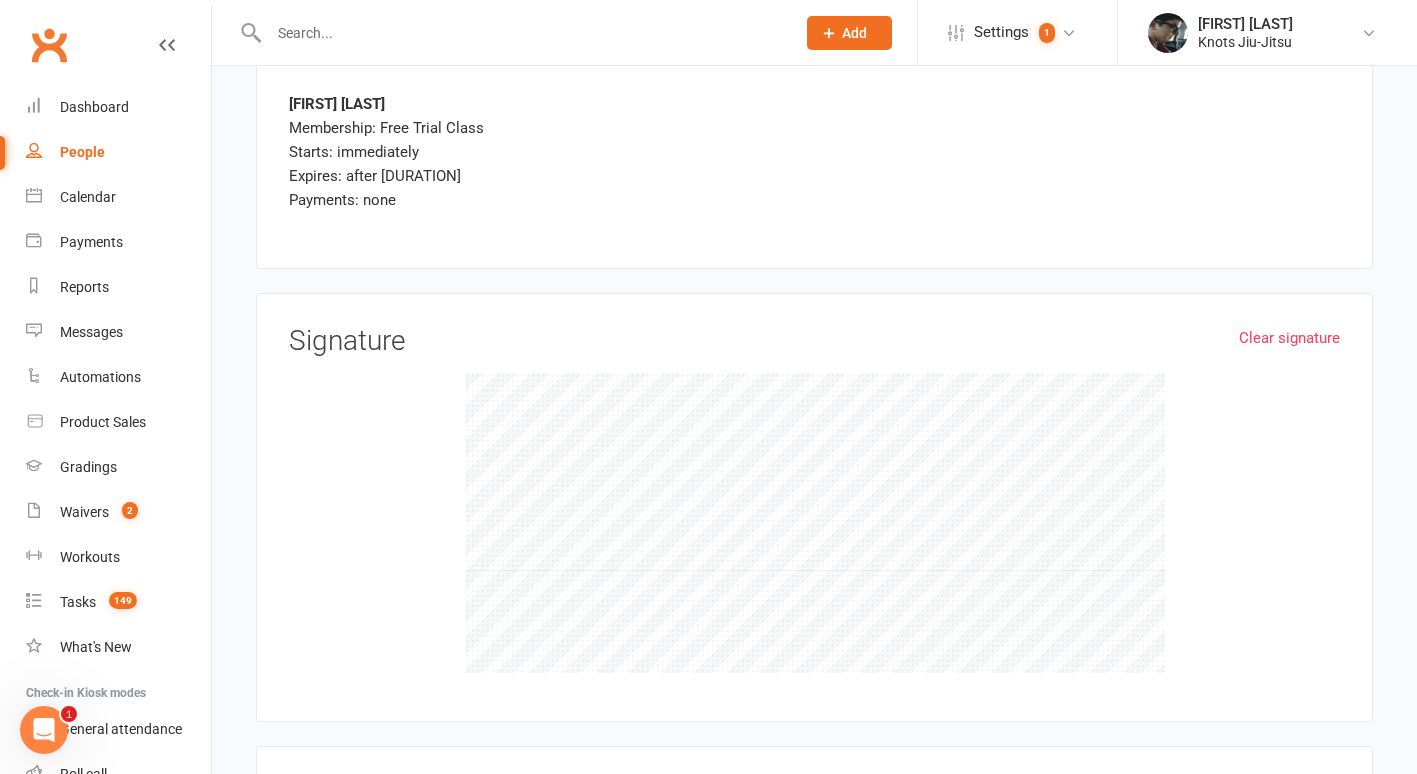 scroll, scrollTop: 4649, scrollLeft: 0, axis: vertical 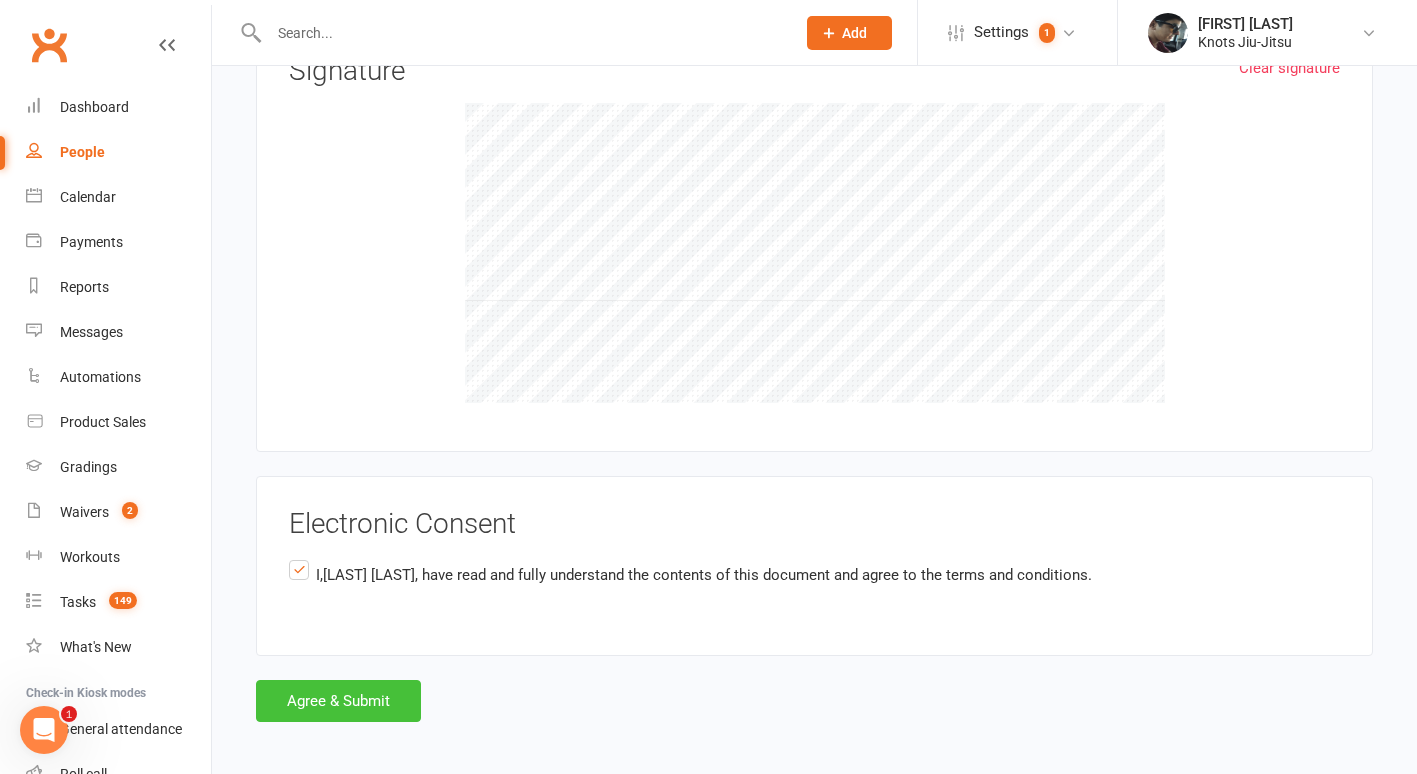 click on "Agree & Submit" at bounding box center (338, 701) 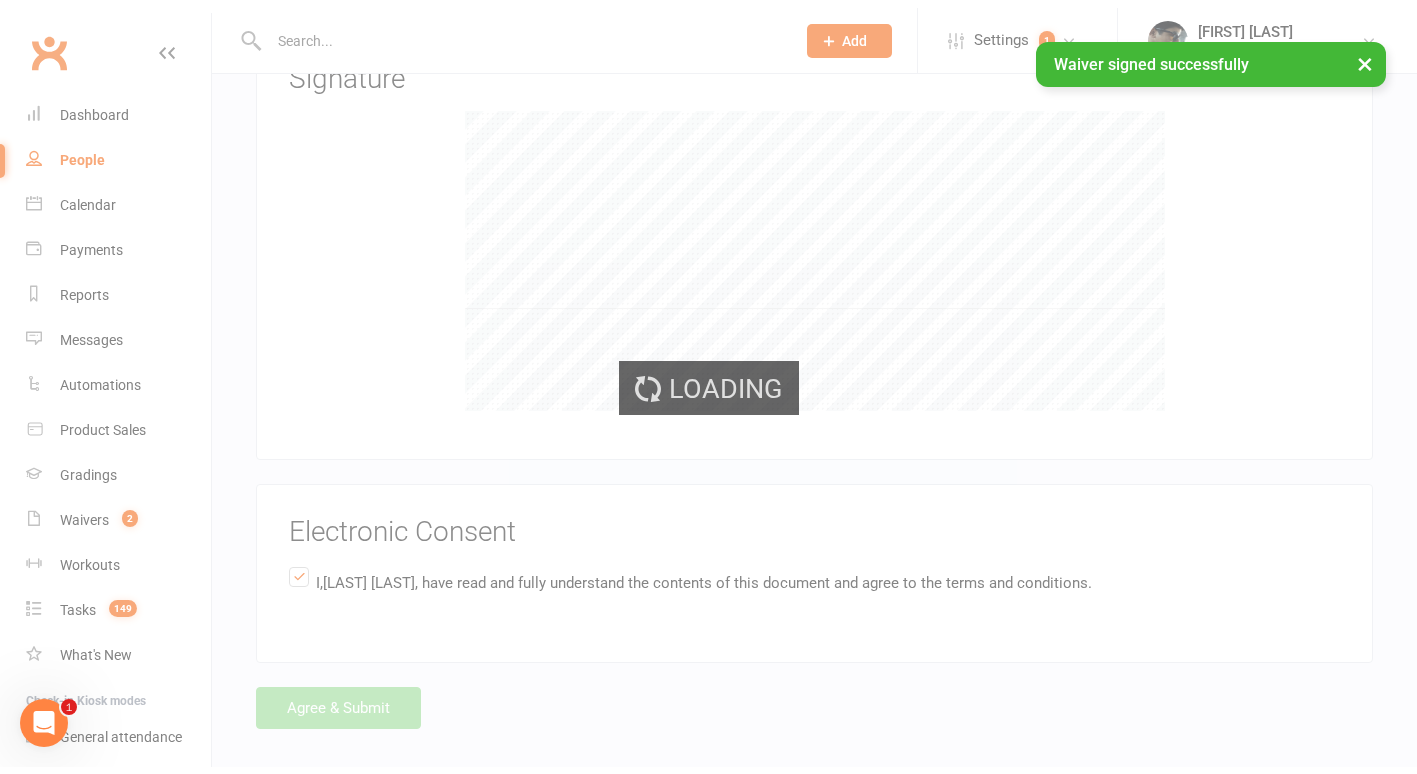 scroll, scrollTop: 4610, scrollLeft: 0, axis: vertical 